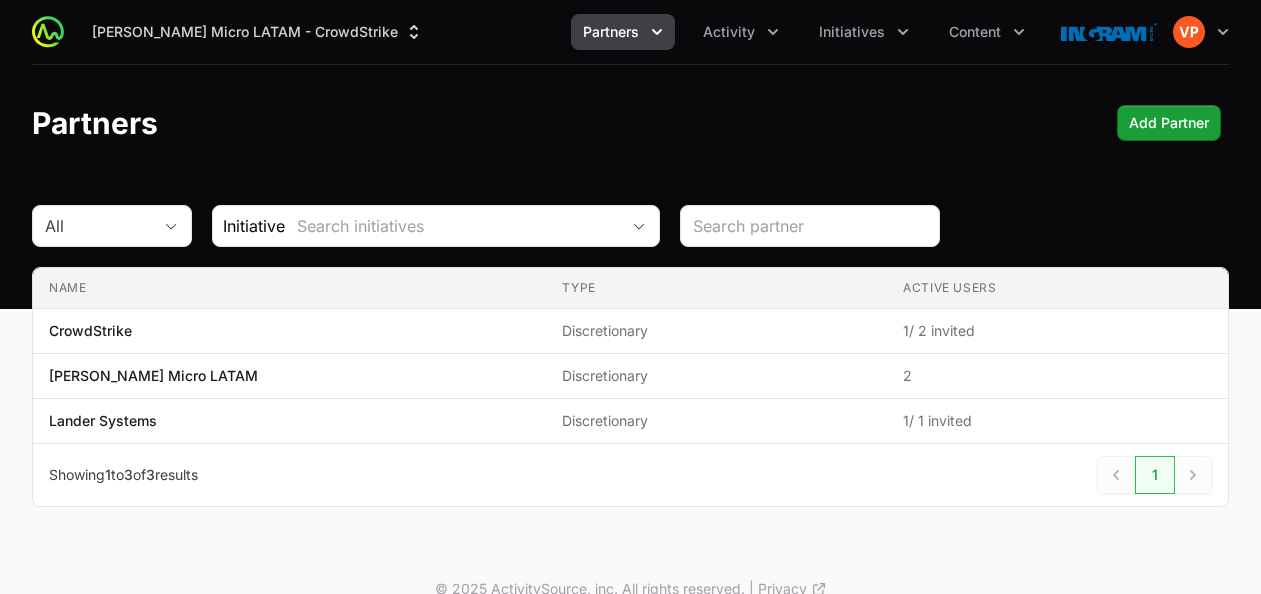 scroll, scrollTop: 0, scrollLeft: 0, axis: both 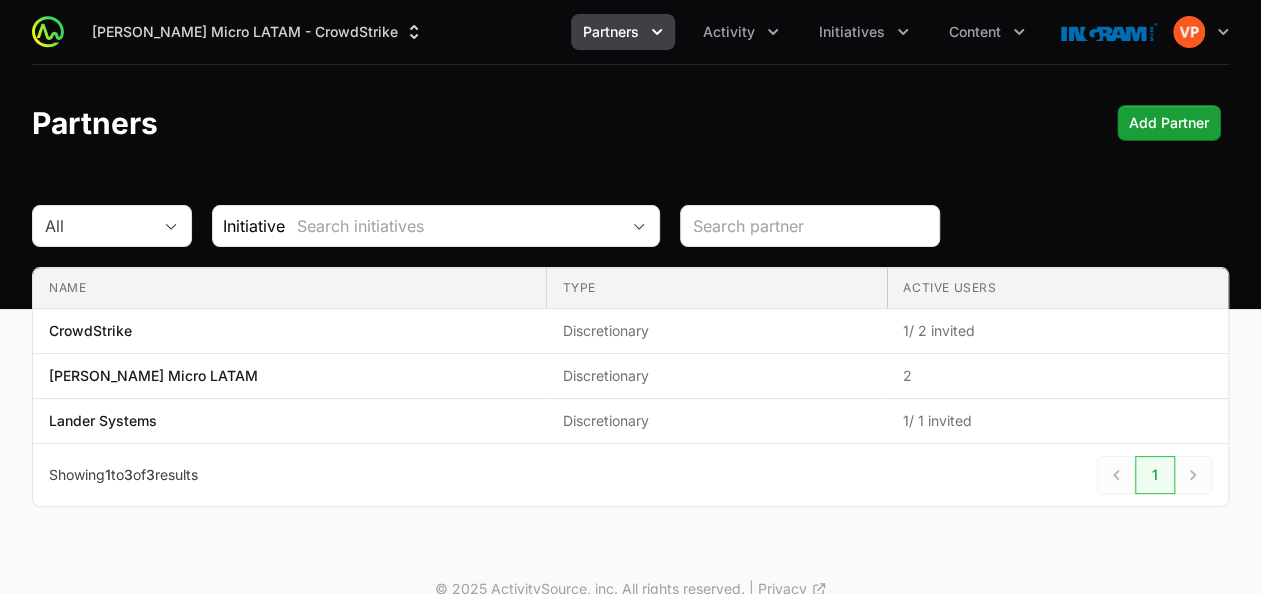 click on "All  Initiative  Name Type Active Users Name CrowdStrike Type Discretionary Active Users 1   / 2 invited  Name [PERSON_NAME] Micro LATAM Type Discretionary Active Users 2  Name Lander Systems Type Discretionary Active Users 1   / 1 invited  Previous Next  Showing  1  to  3  of  3  results  1 Next" 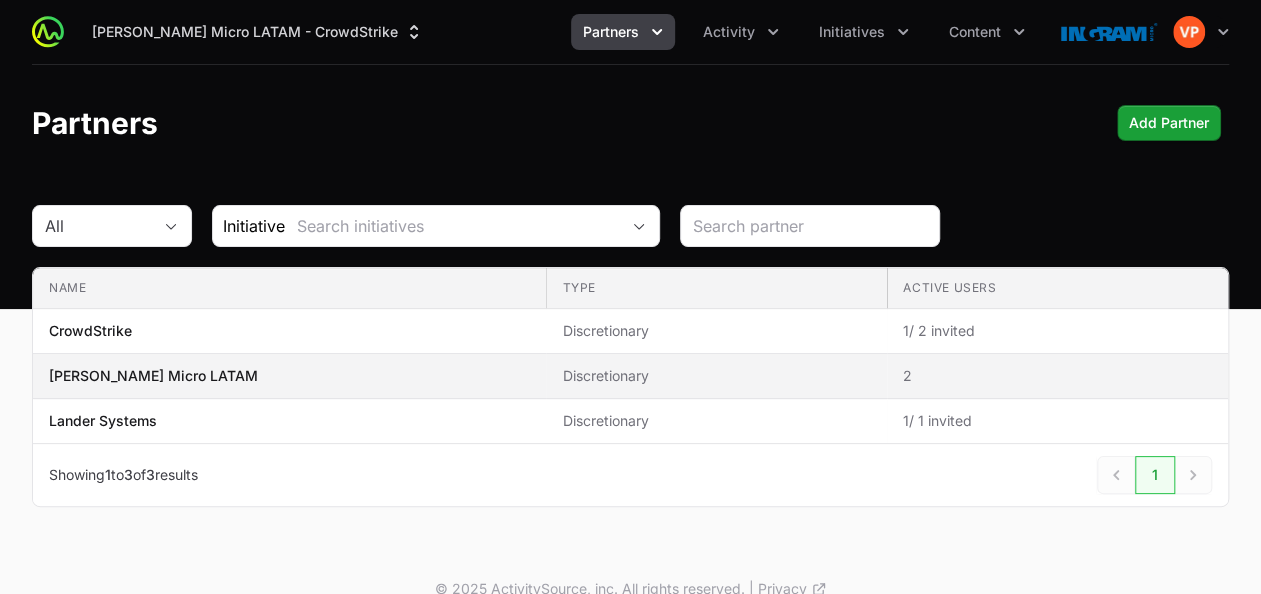 click on "[PERSON_NAME] Micro LATAM" 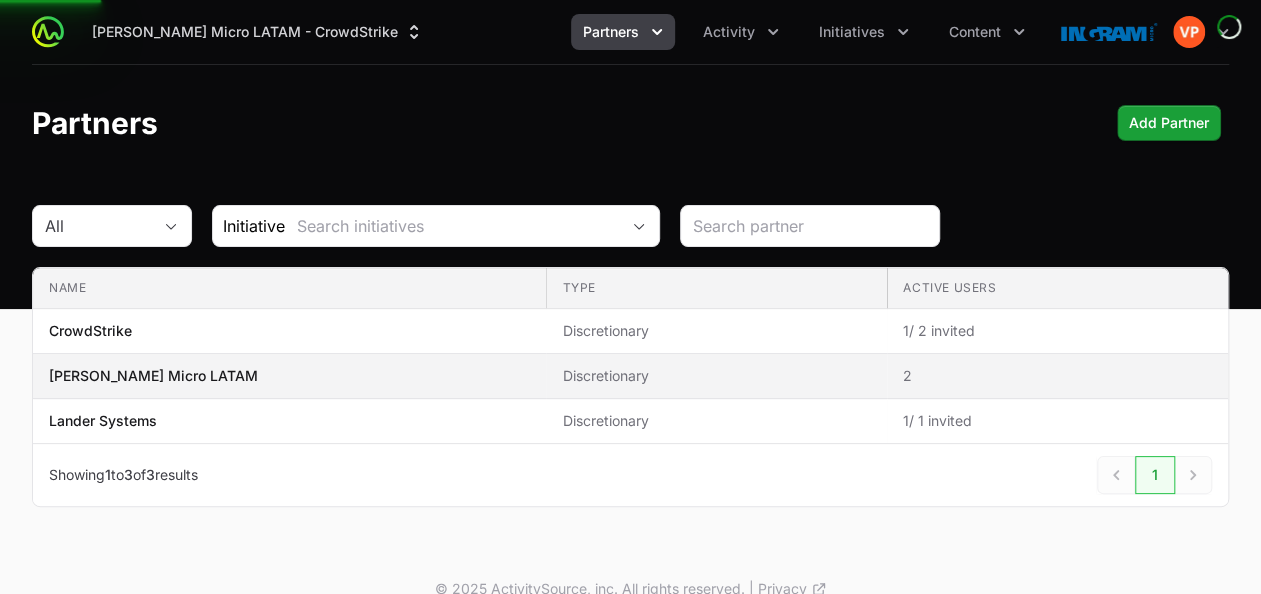click on "[PERSON_NAME] Micro LATAM" 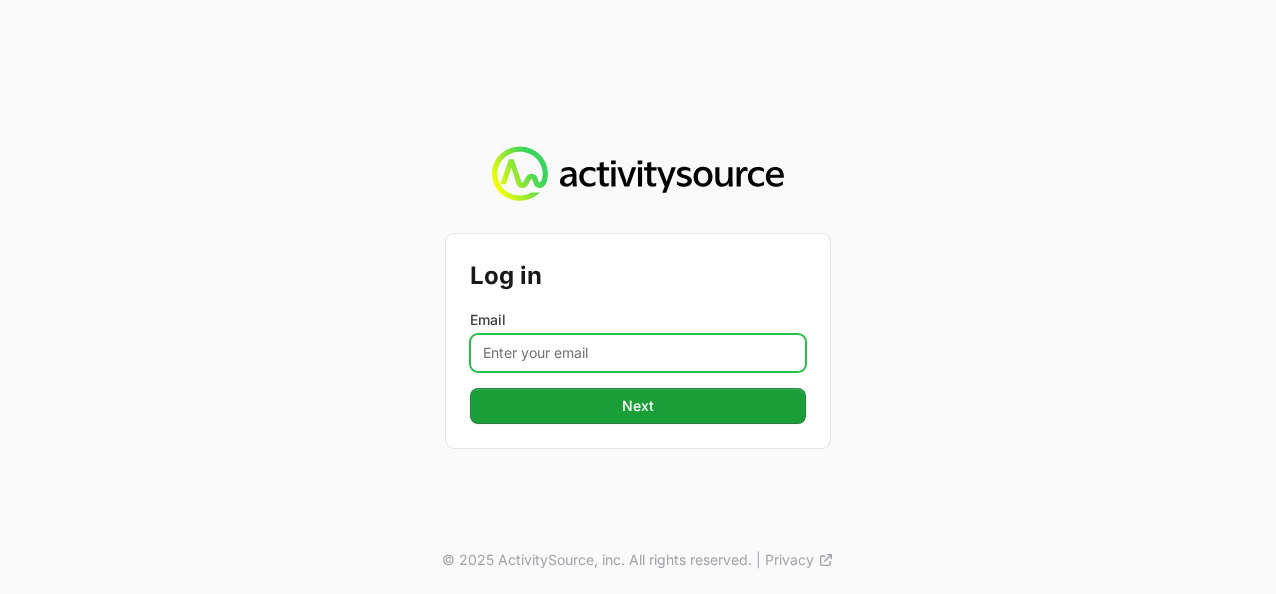 click on "Email" 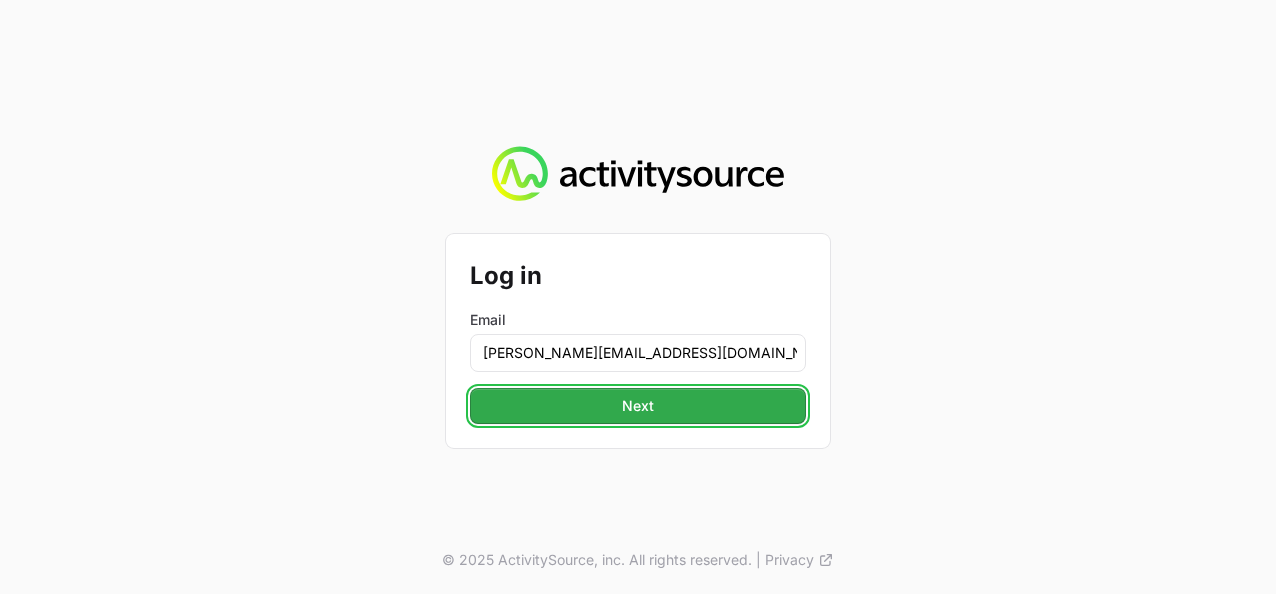 click on "Next" 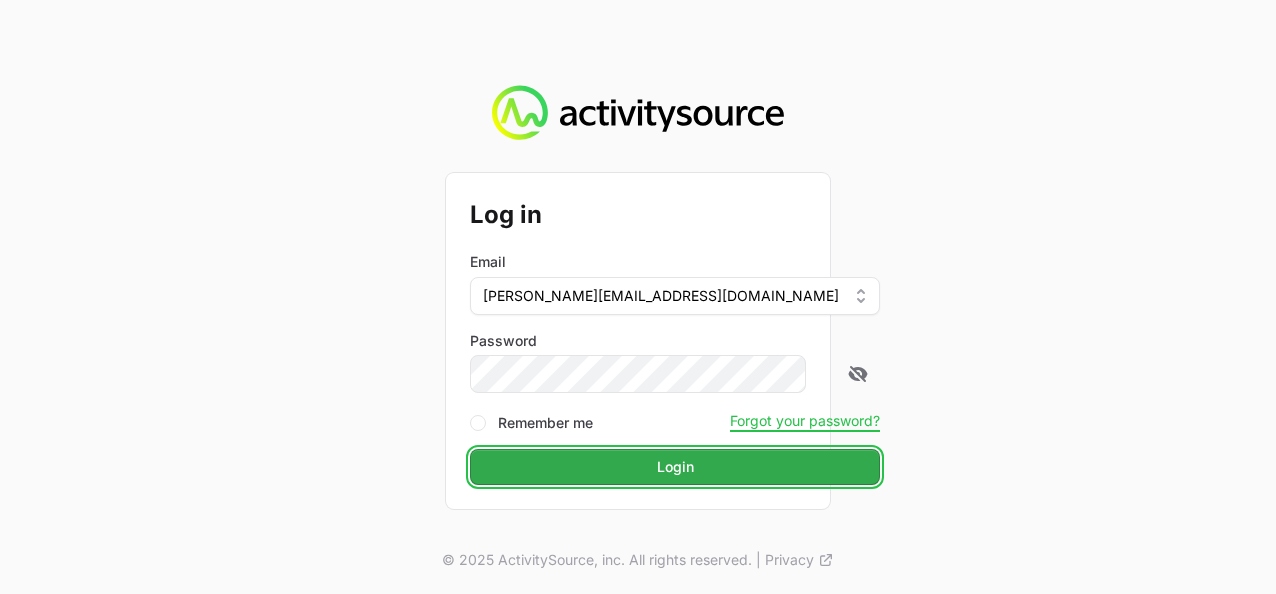 click on "Login" 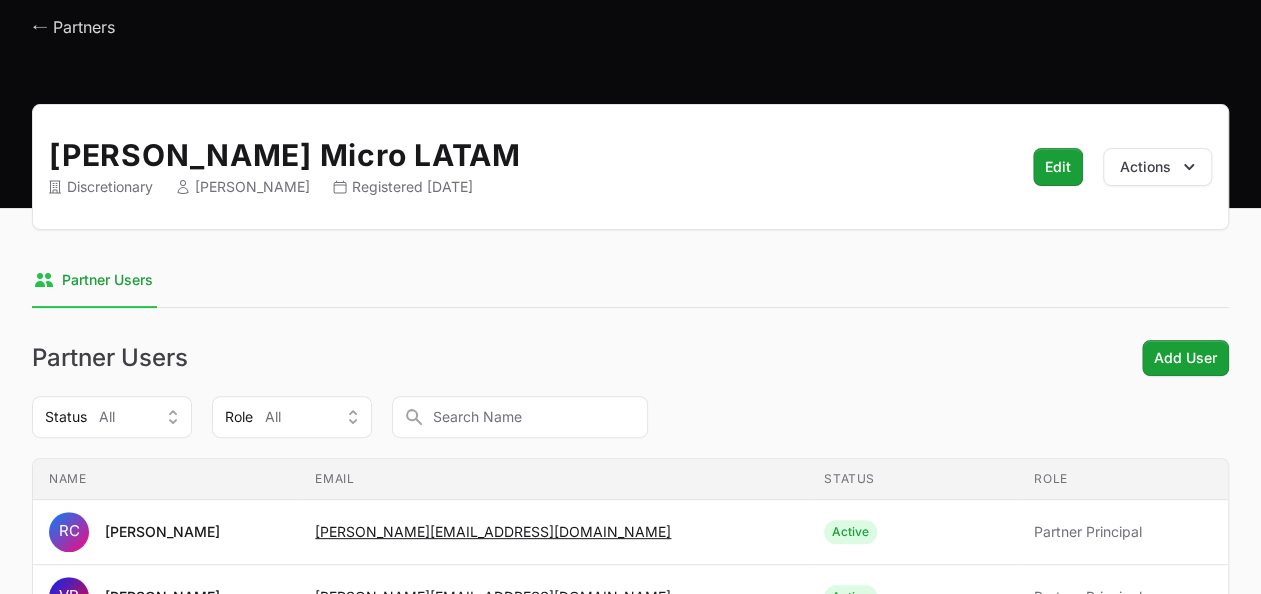 scroll, scrollTop: 100, scrollLeft: 0, axis: vertical 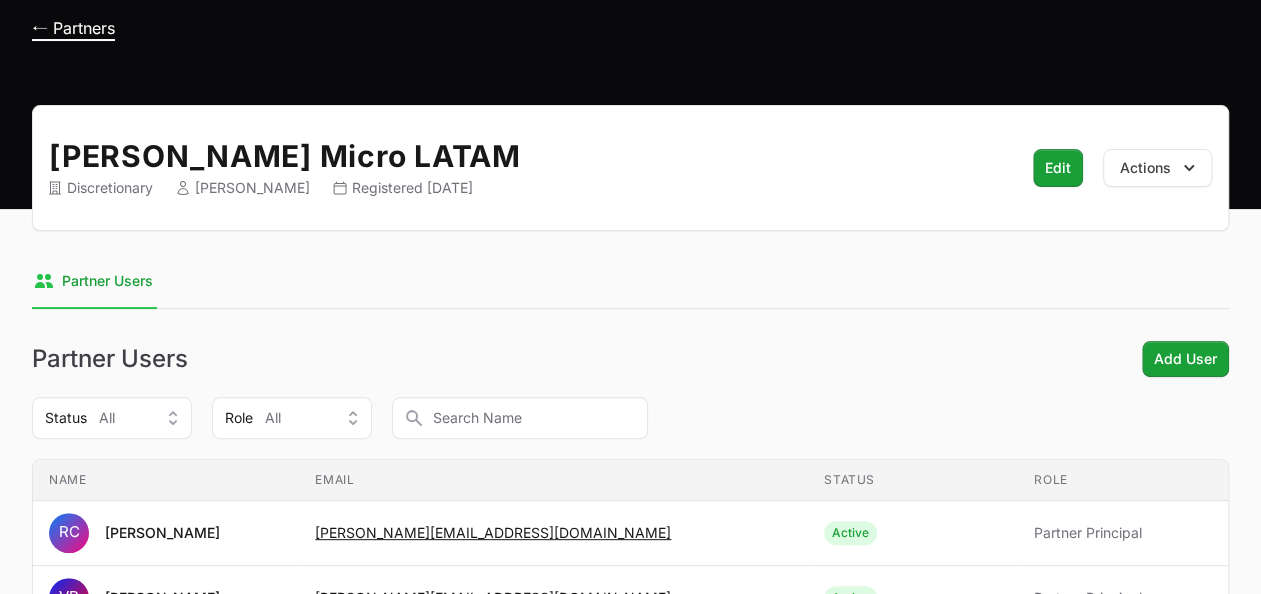click on "← Partners" 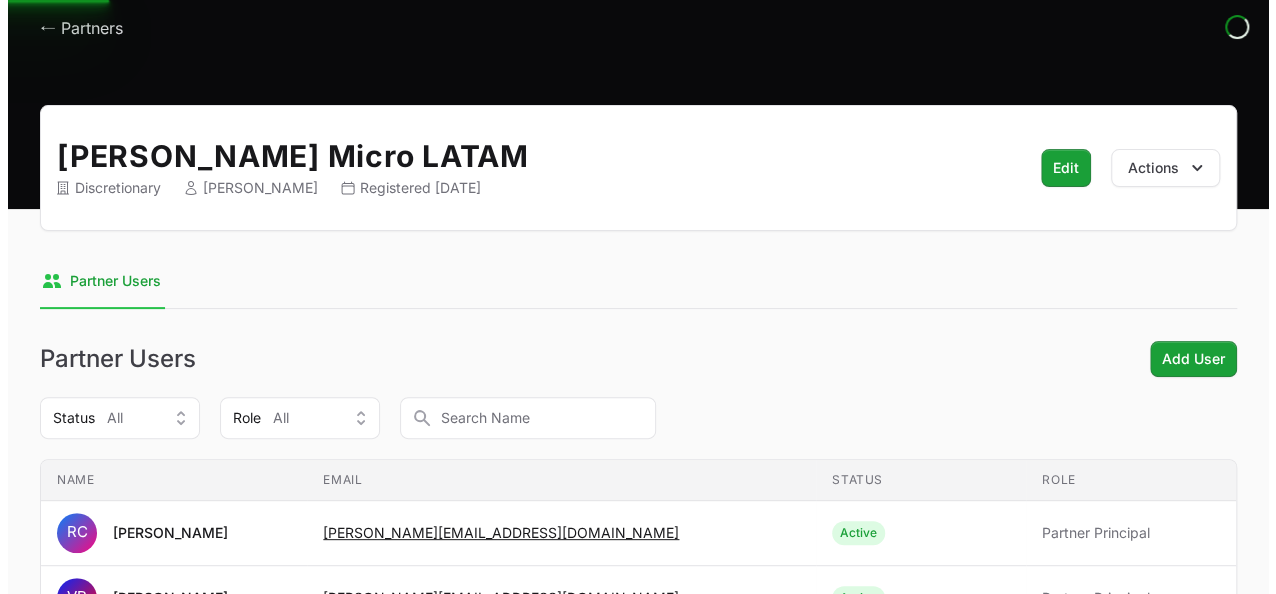 scroll, scrollTop: 0, scrollLeft: 0, axis: both 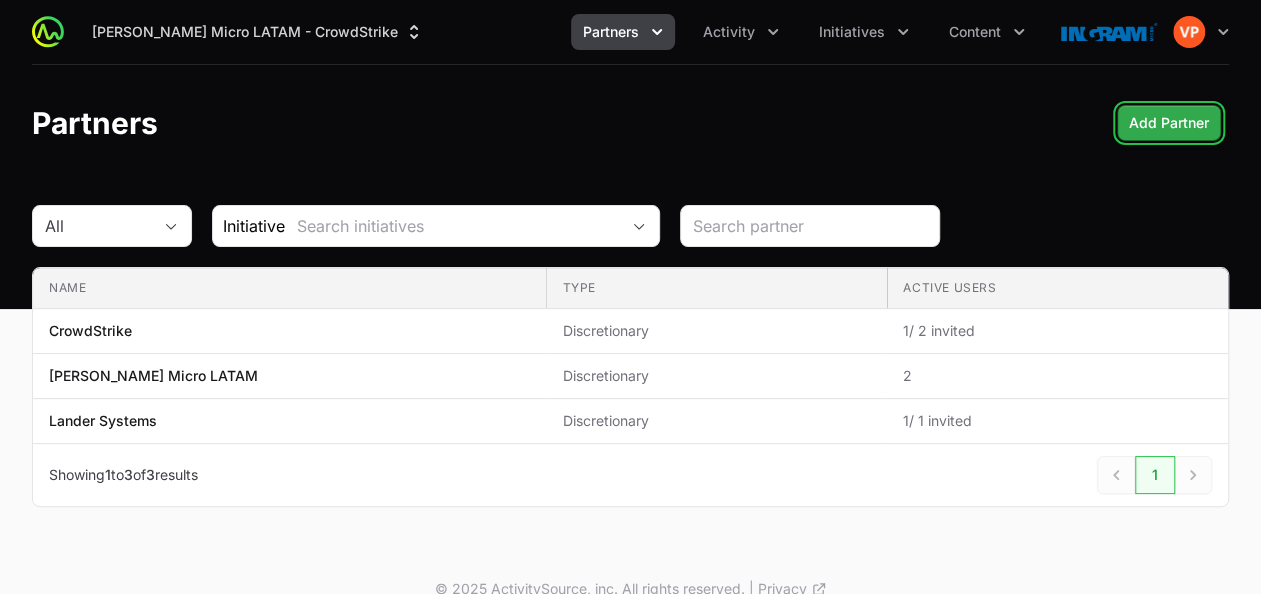 click on "Add Partner" 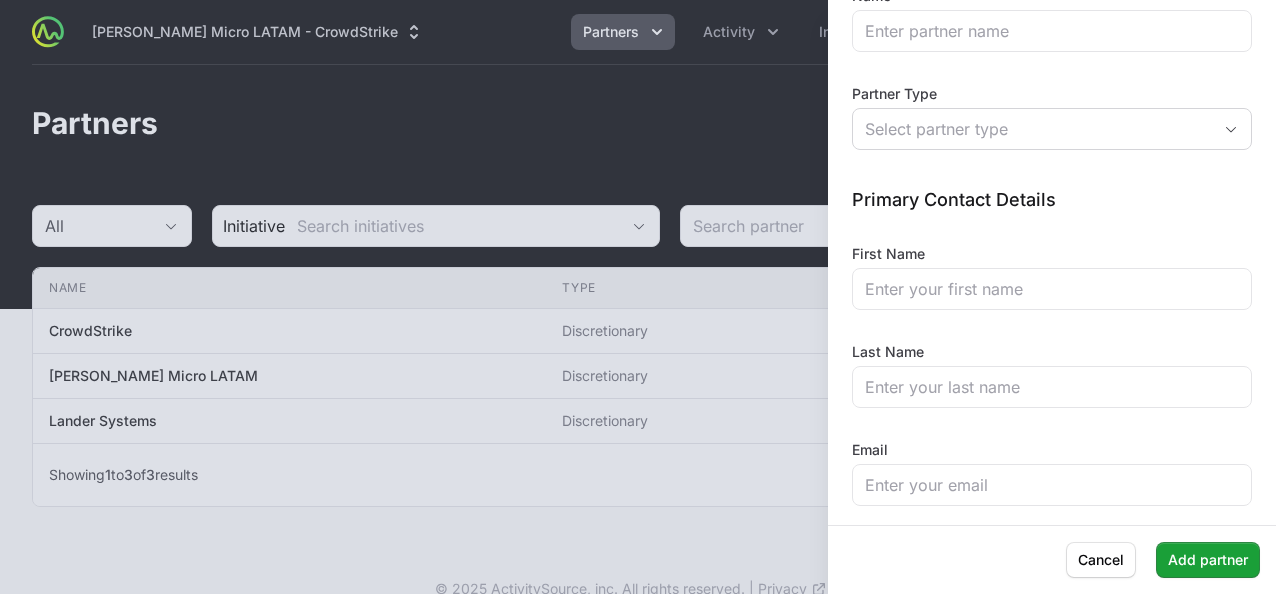 scroll, scrollTop: 0, scrollLeft: 0, axis: both 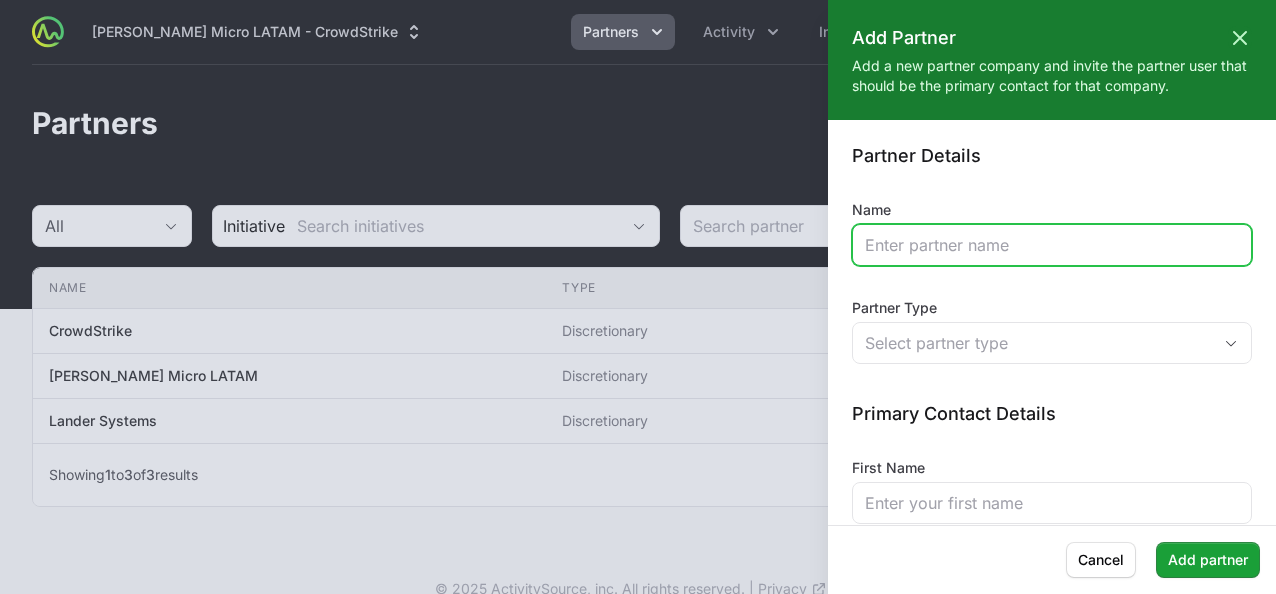 click on "Name" at bounding box center (1052, 245) 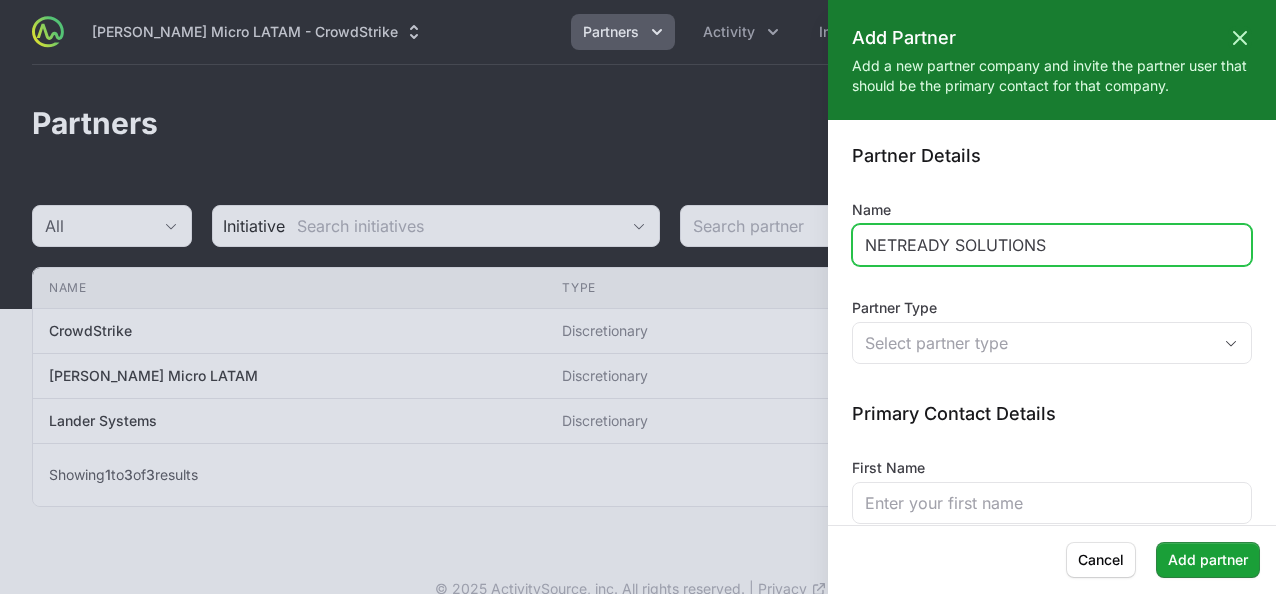 click on "NETREADY SOLUTIONS" at bounding box center (1052, 245) 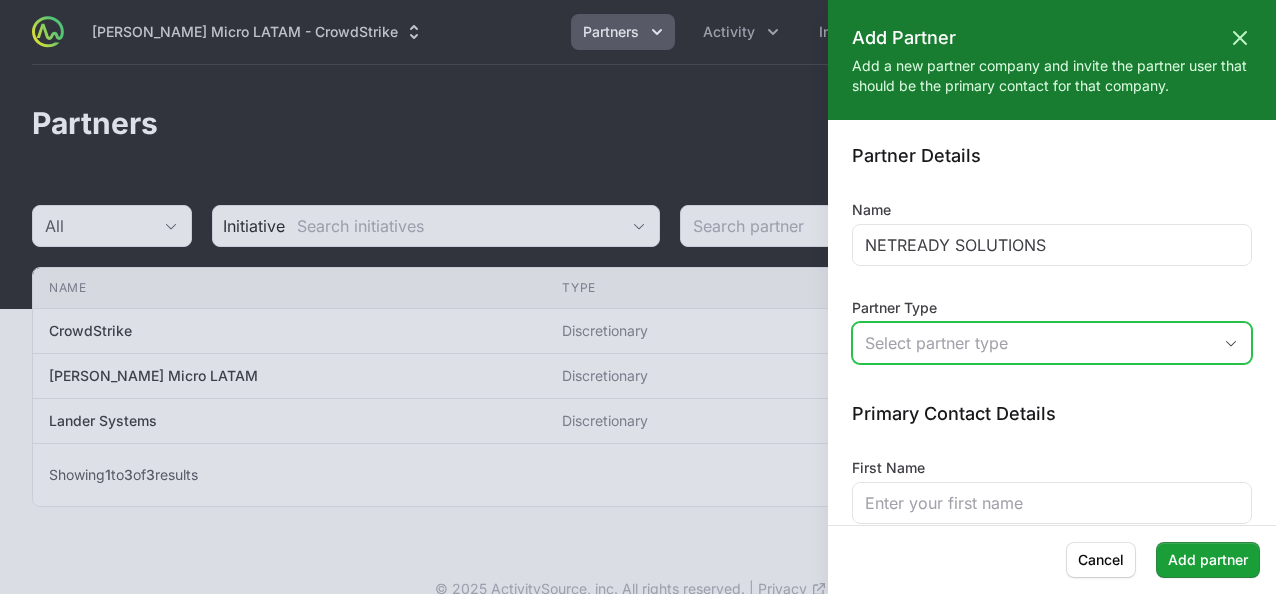 click on "Select partner type" at bounding box center [1038, 343] 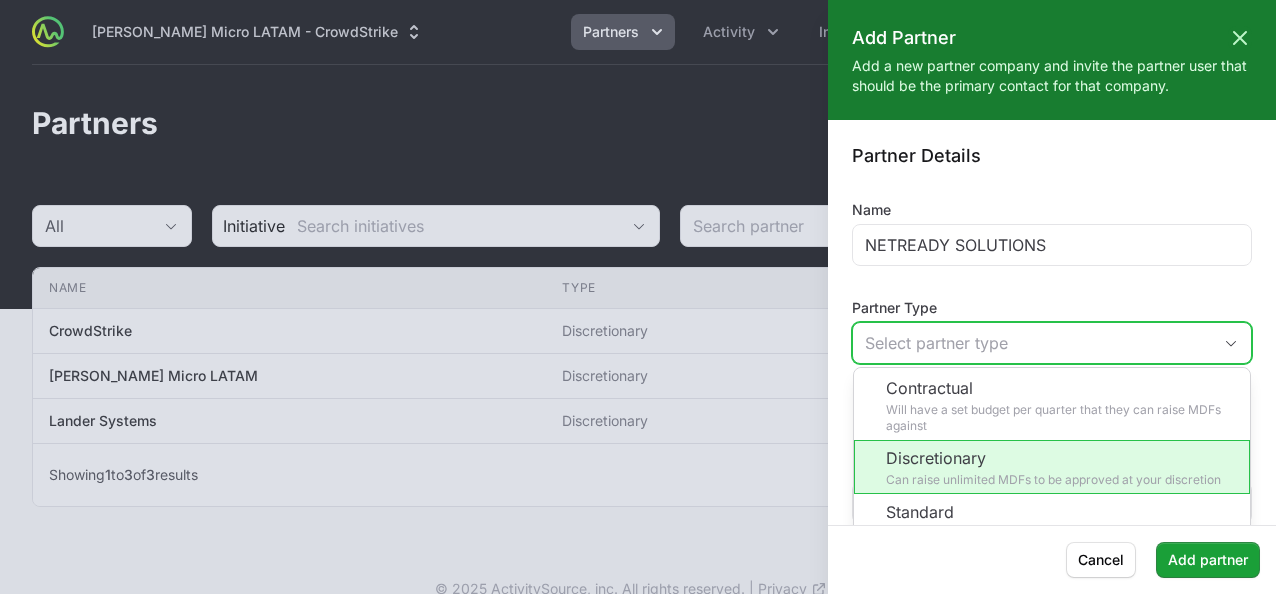 click on "Discretionary Can raise unlimited MDFs to be approved at your discretion" 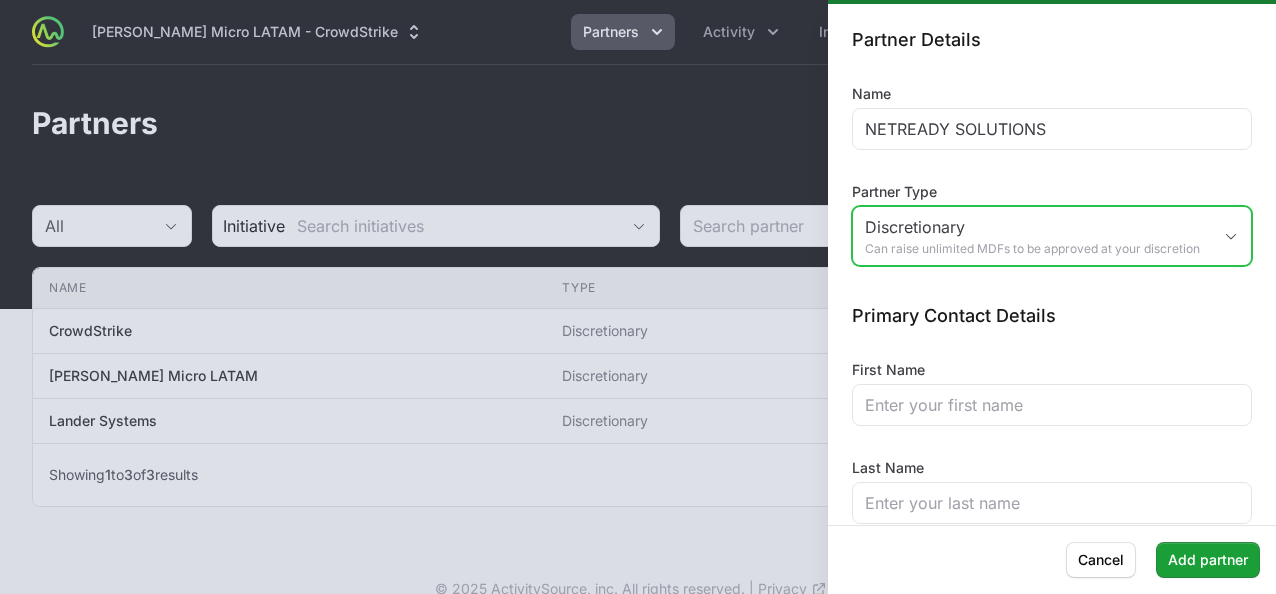 scroll, scrollTop: 118, scrollLeft: 0, axis: vertical 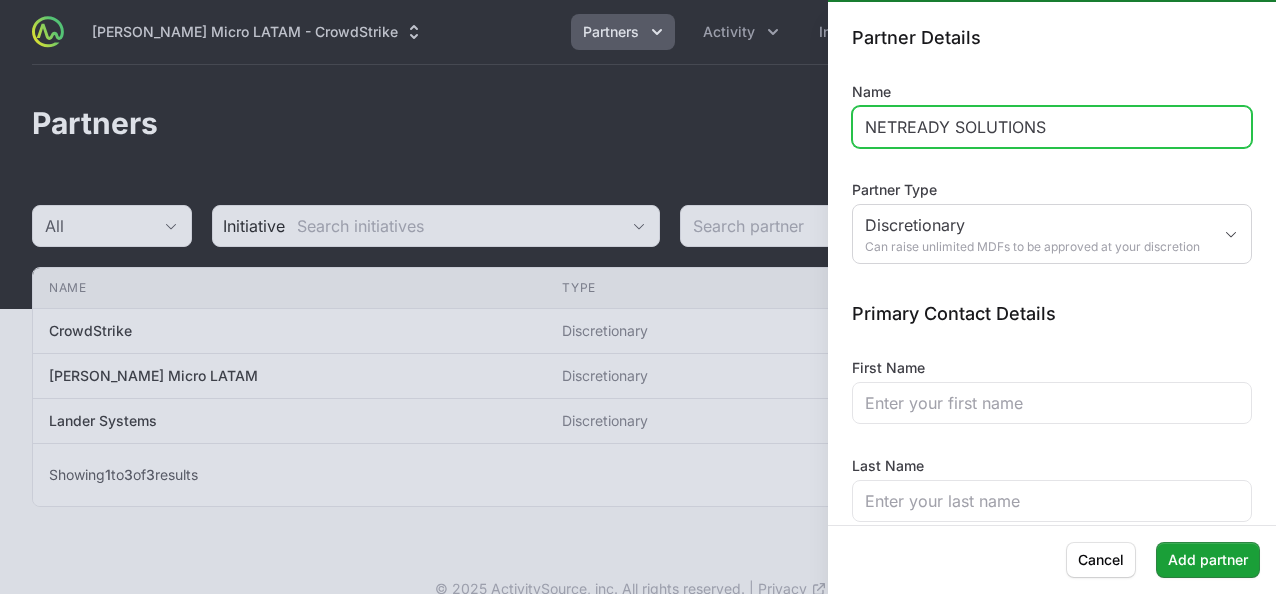 click on "NETREADY SOLUTIONS" at bounding box center [1052, 127] 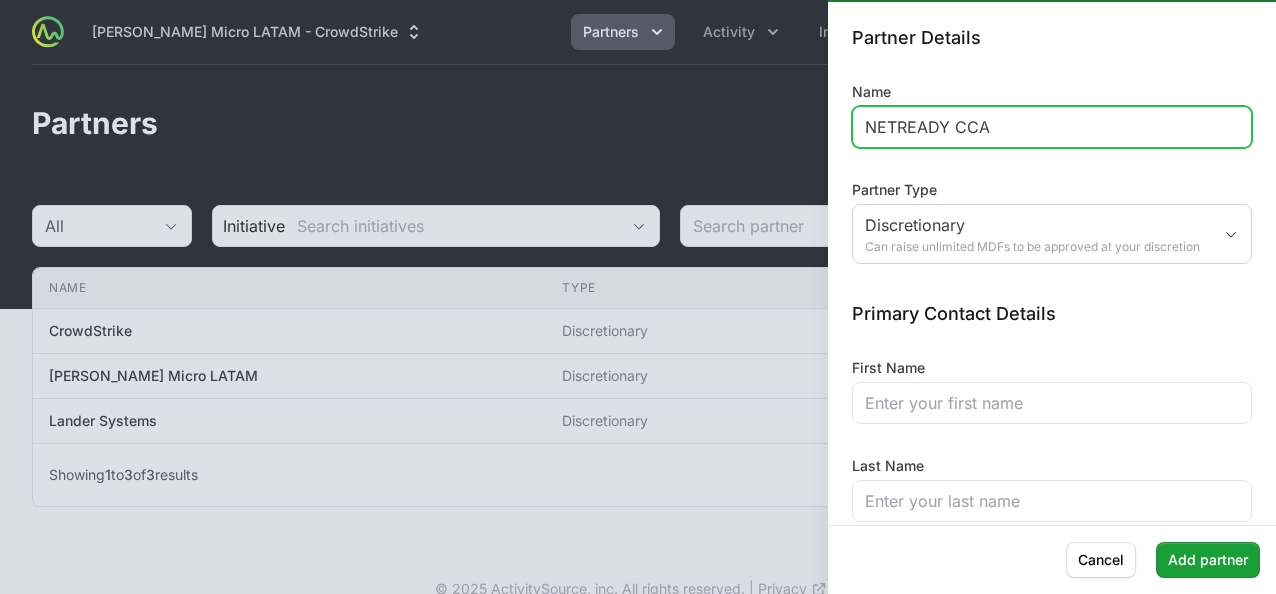 type on "NETREADY CCA" 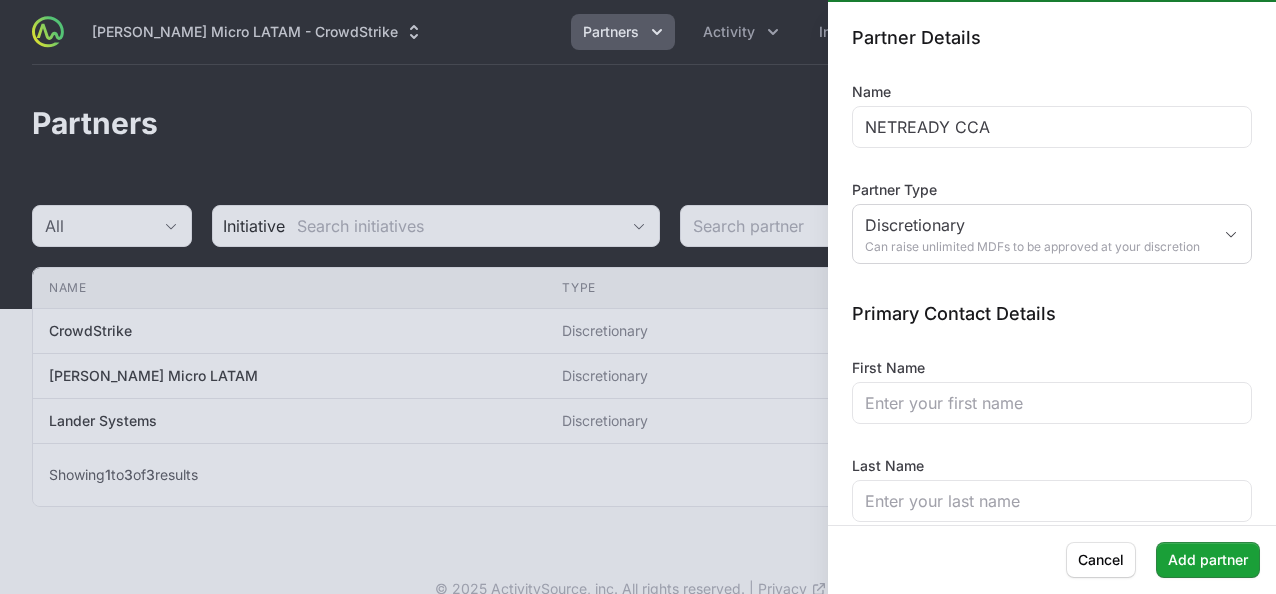 click on "Partner Details  Name NETREADY CCA Partner Type Discretionary Can raise unlimited MDFs to be approved at your discretion  Primary Contact Details  First Name Last Name Email" 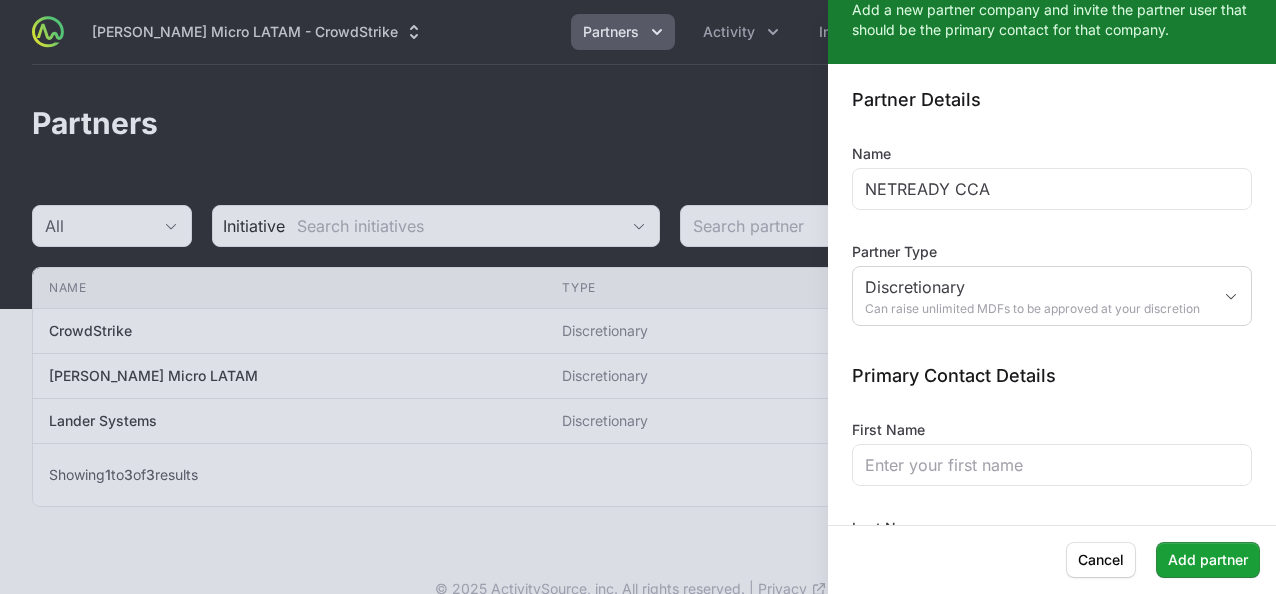 scroll, scrollTop: 54, scrollLeft: 0, axis: vertical 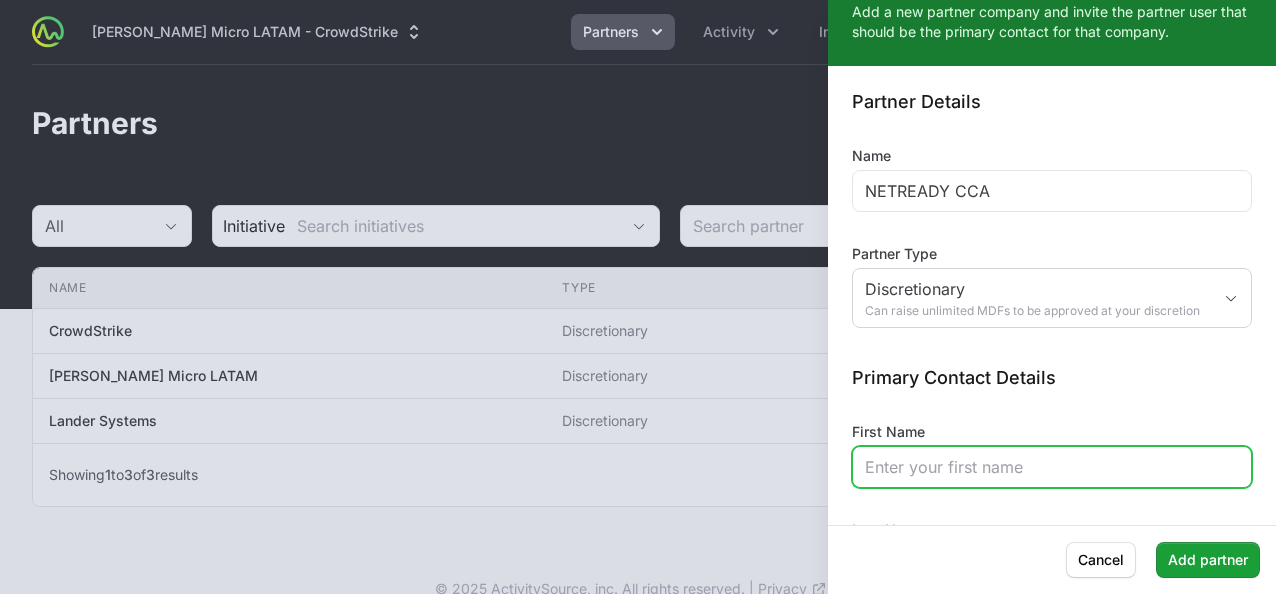 click on "First Name" at bounding box center [1052, 467] 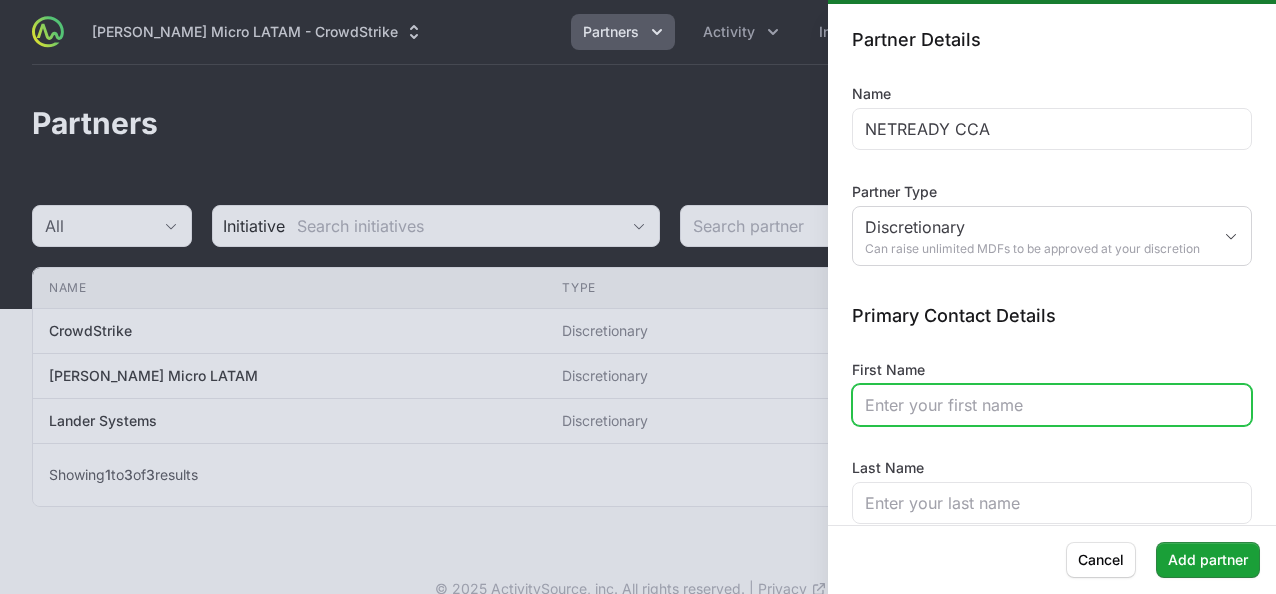 scroll, scrollTop: 150, scrollLeft: 0, axis: vertical 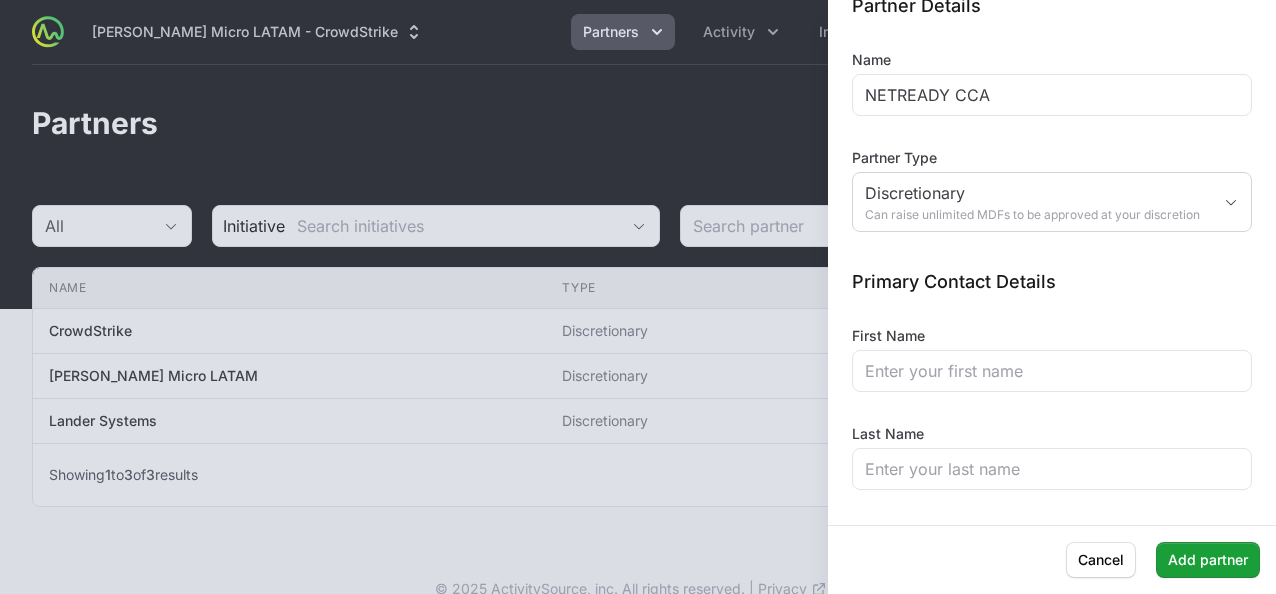 click on "Primary Contact Details" 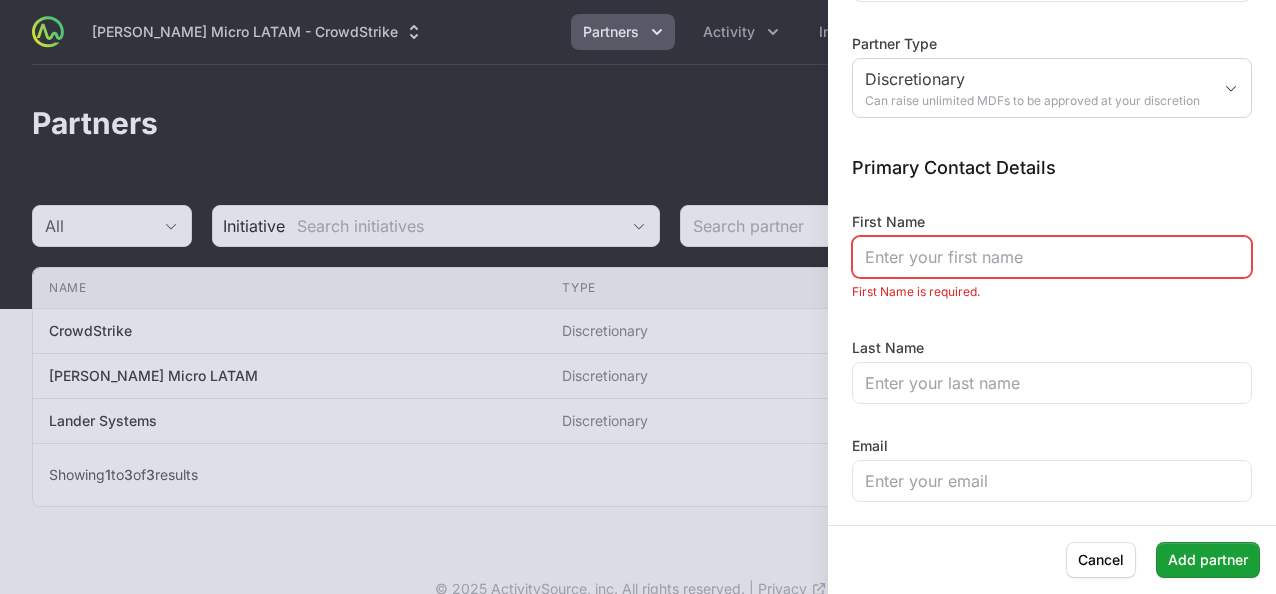 scroll, scrollTop: 276, scrollLeft: 0, axis: vertical 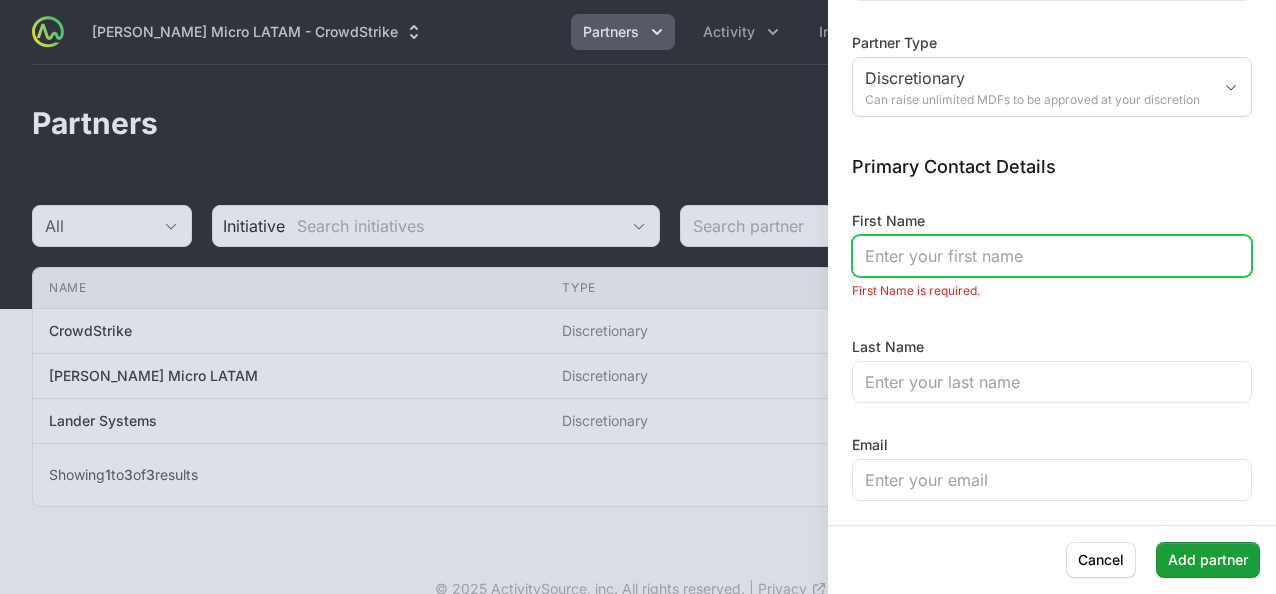 click on "First Name" at bounding box center [1052, 256] 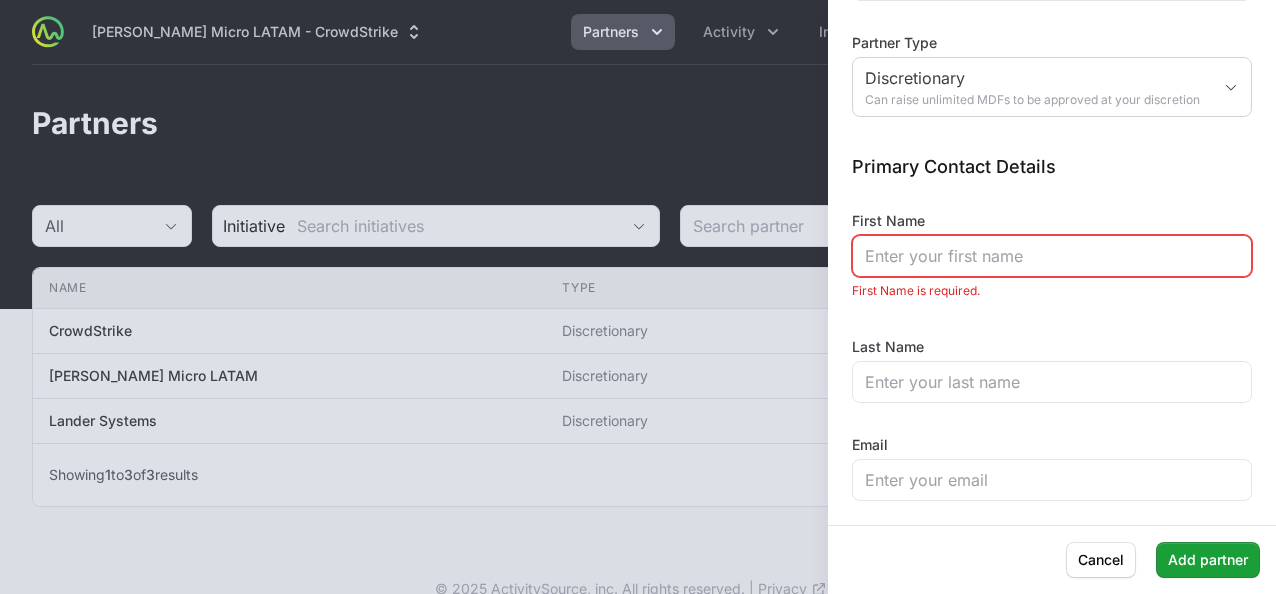 click on "First Name" at bounding box center (1052, 244) 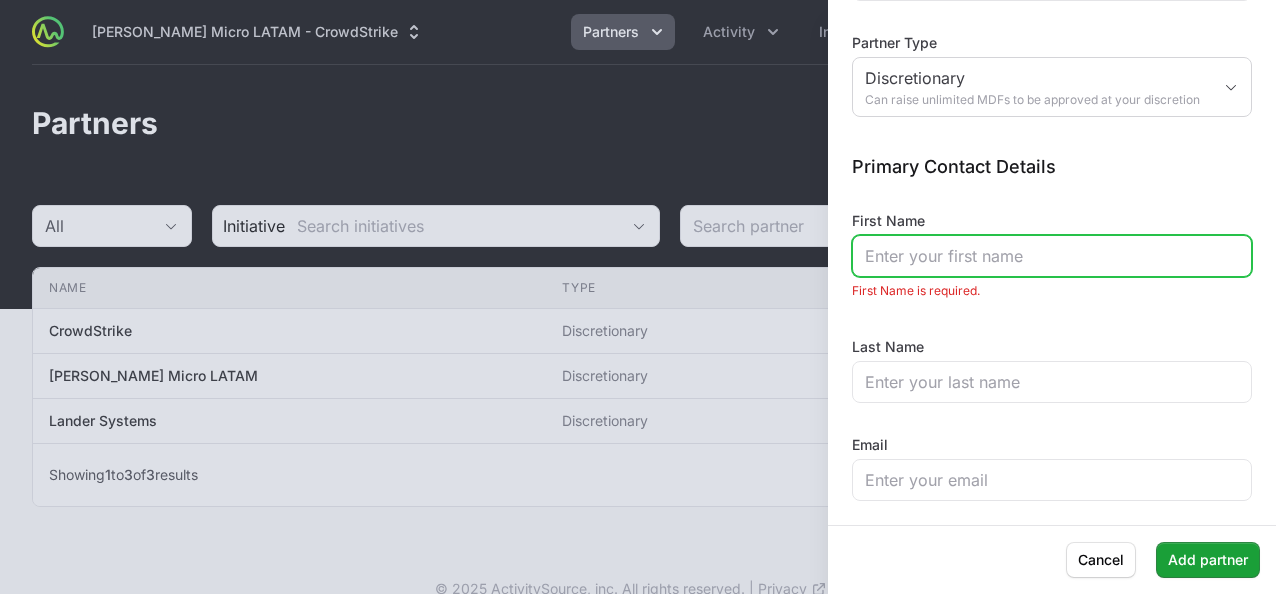 click on "First Name" at bounding box center (1052, 256) 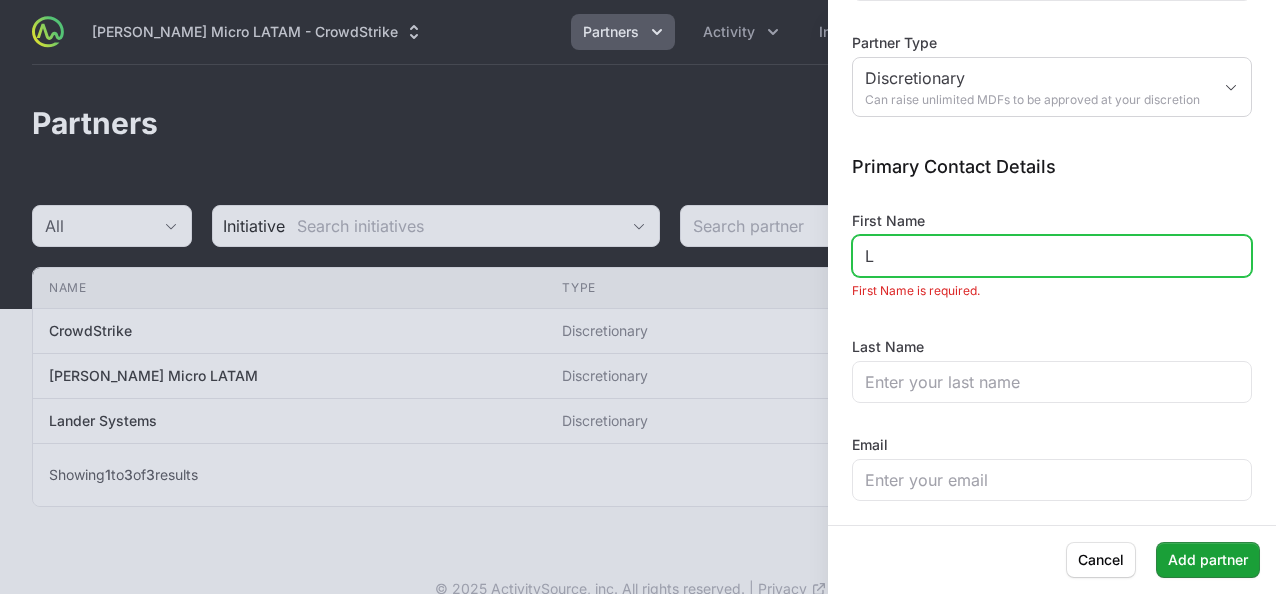 scroll, scrollTop: 248, scrollLeft: 0, axis: vertical 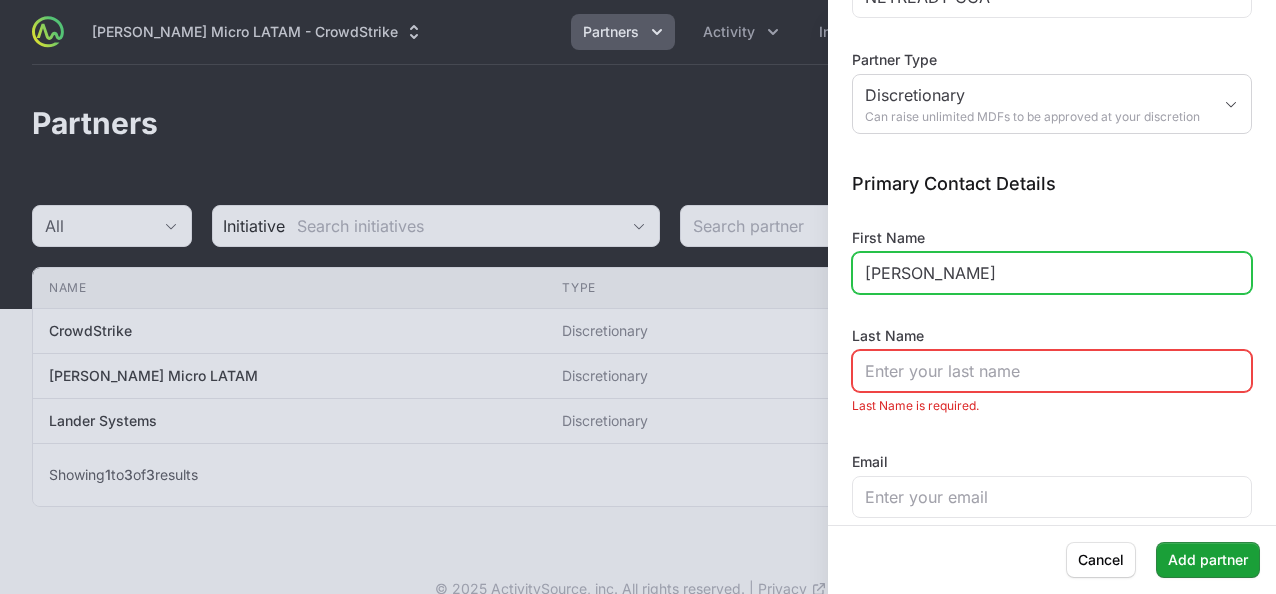 click on "[PERSON_NAME]" at bounding box center (1052, 273) 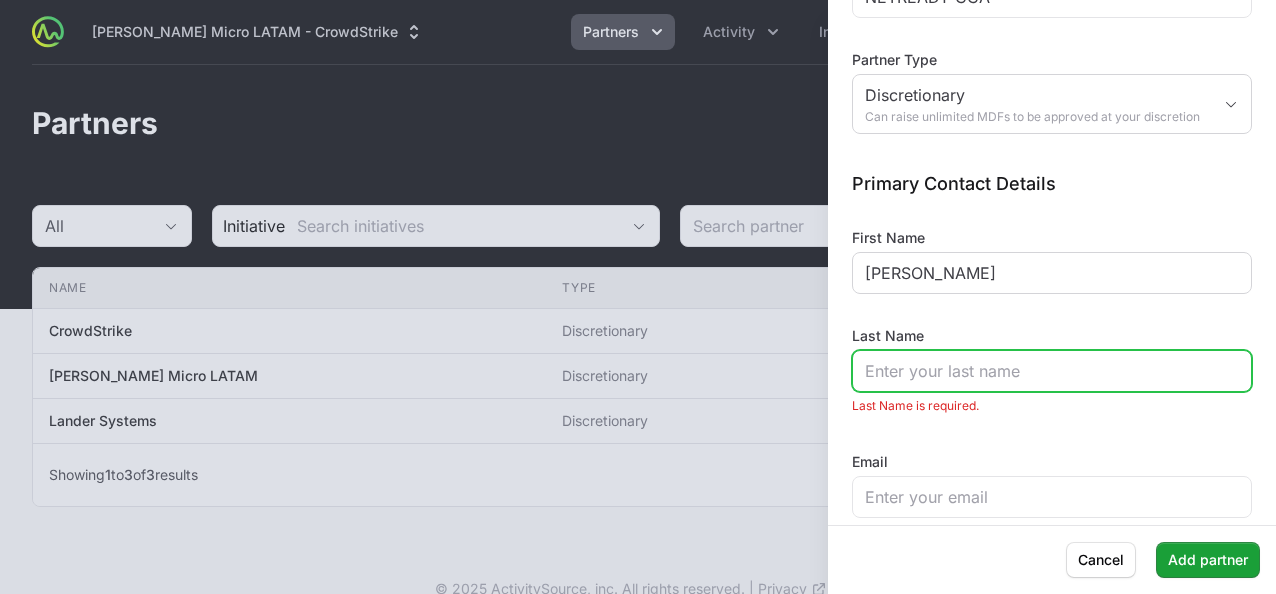 paste on "[PERSON_NAME]" 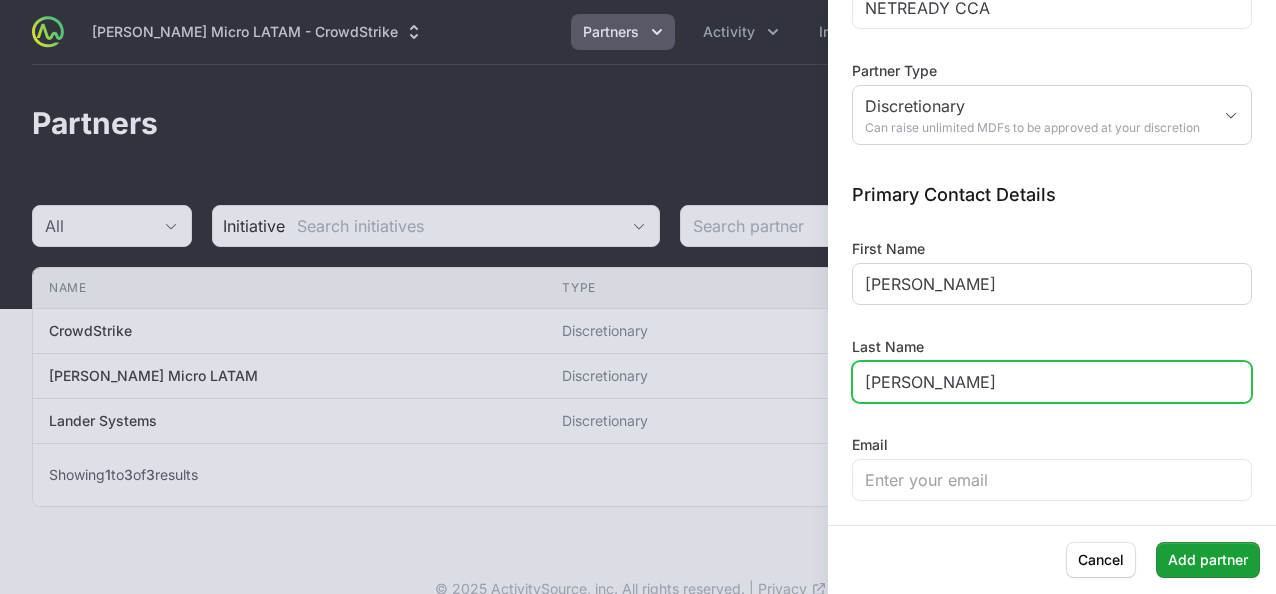 type on "[PERSON_NAME]" 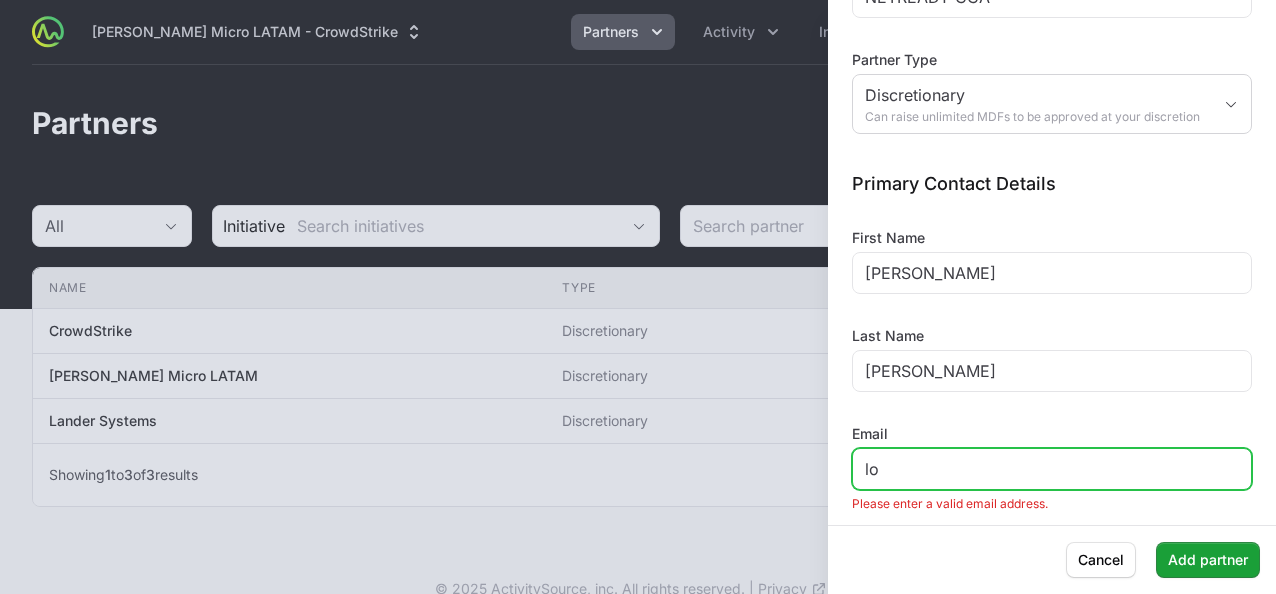 type on "l" 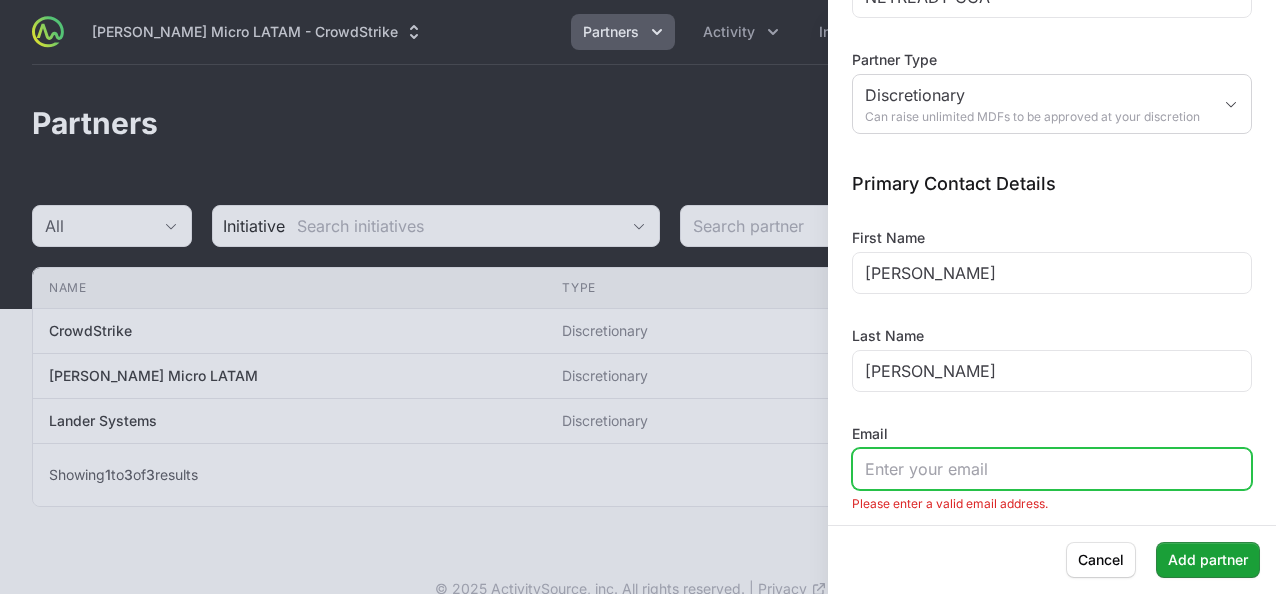 paste on "[EMAIL_ADDRESS][DOMAIN_NAME]" 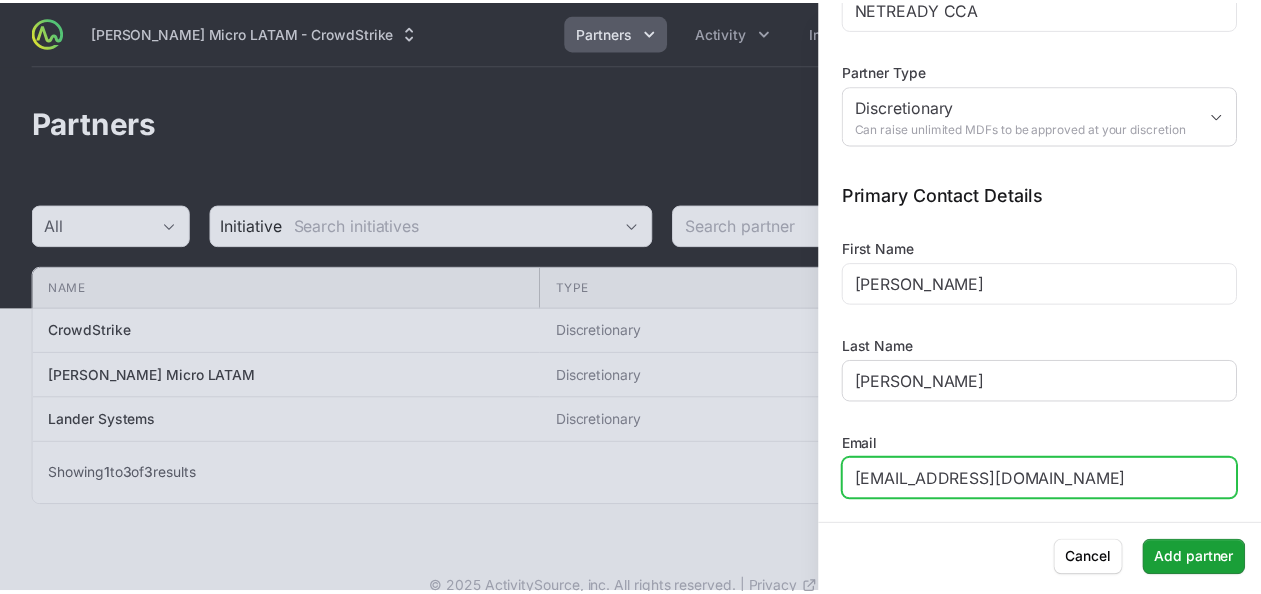 scroll, scrollTop: 248, scrollLeft: 0, axis: vertical 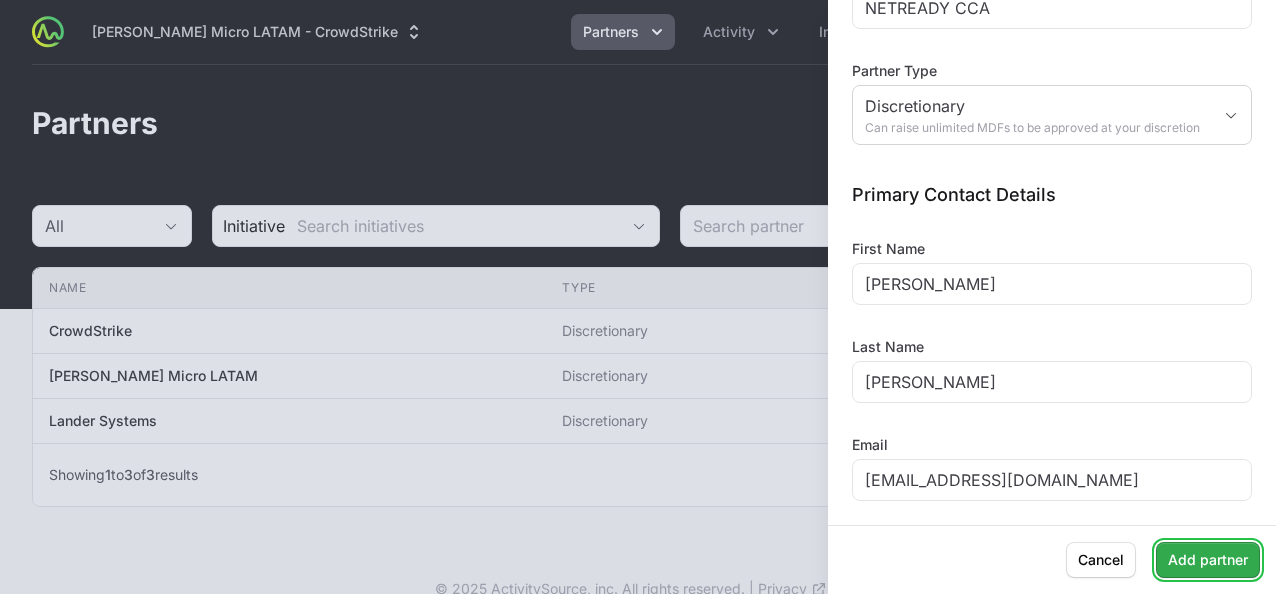 click on "Add partner" 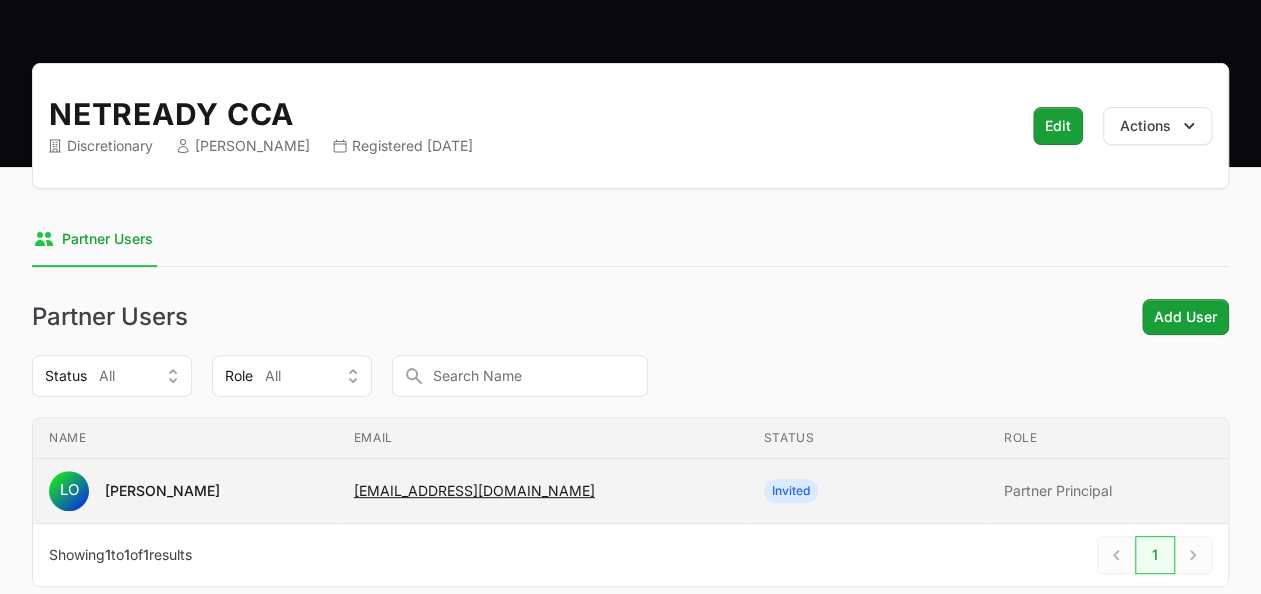 scroll, scrollTop: 0, scrollLeft: 0, axis: both 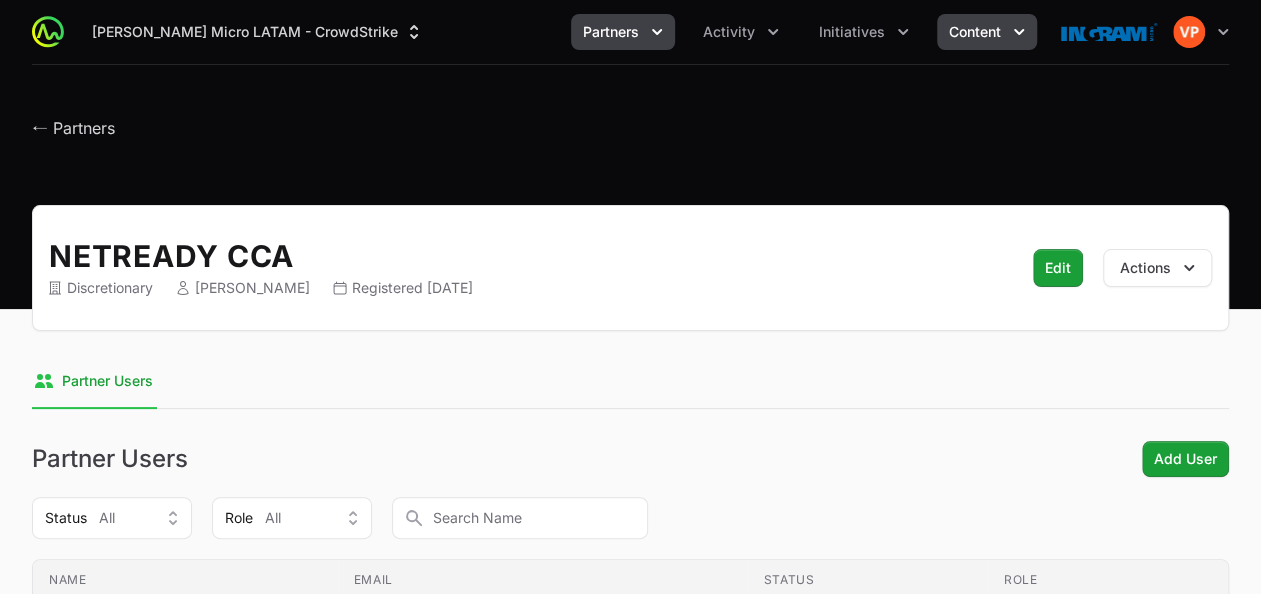 click on "Content" 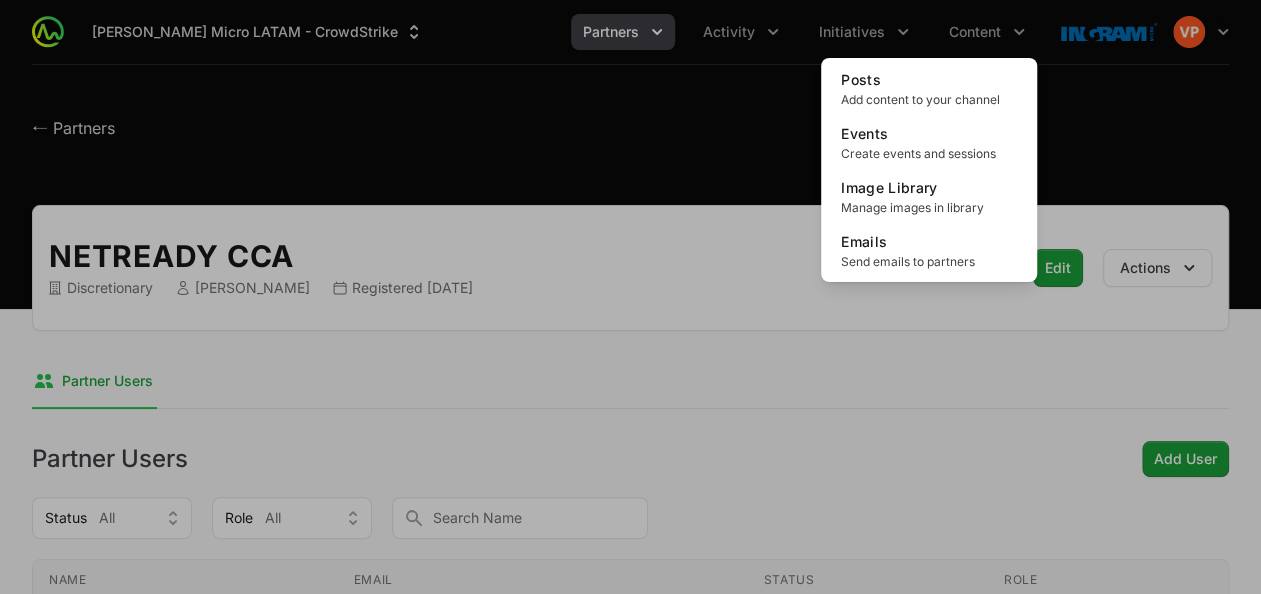click 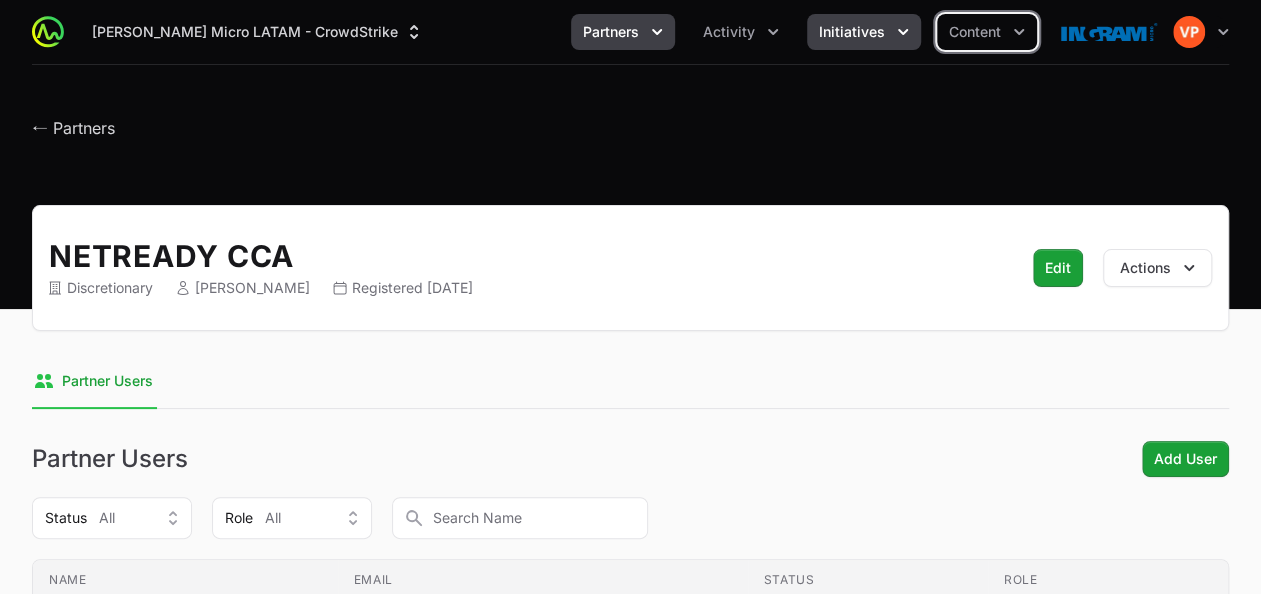 click 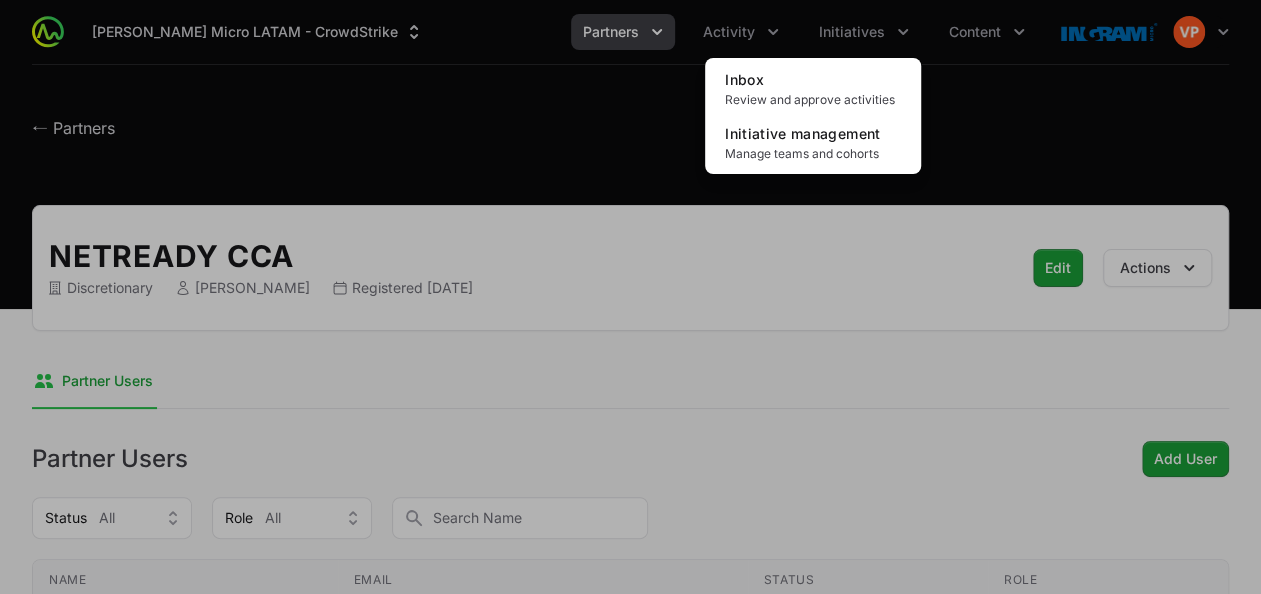 click 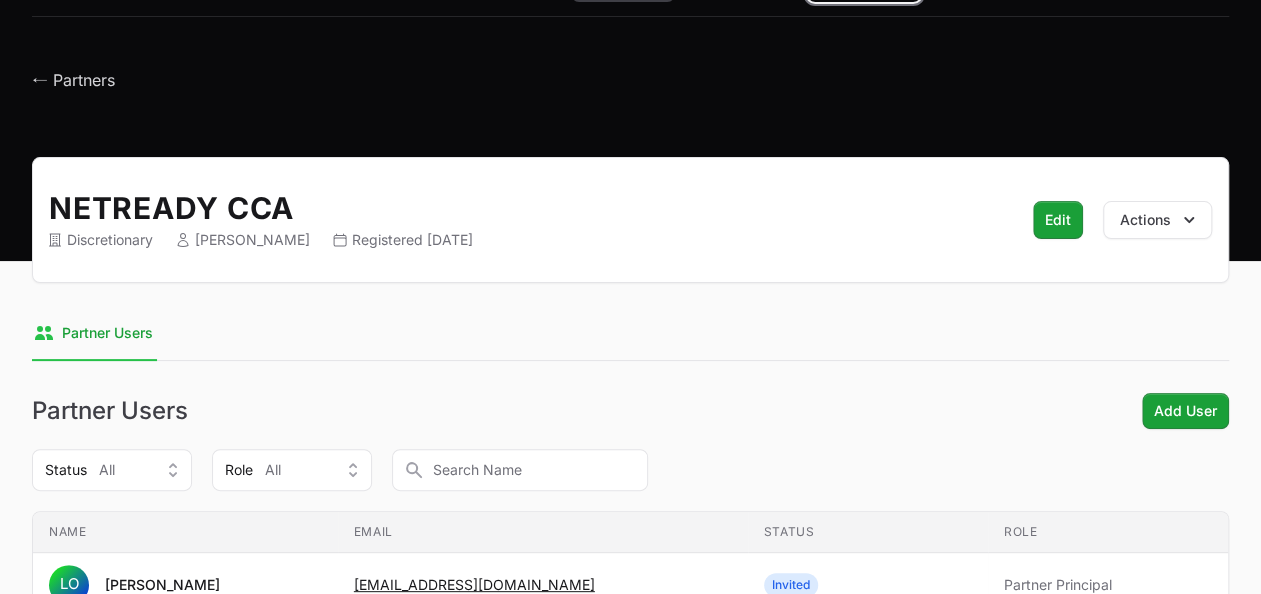 scroll, scrollTop: 0, scrollLeft: 0, axis: both 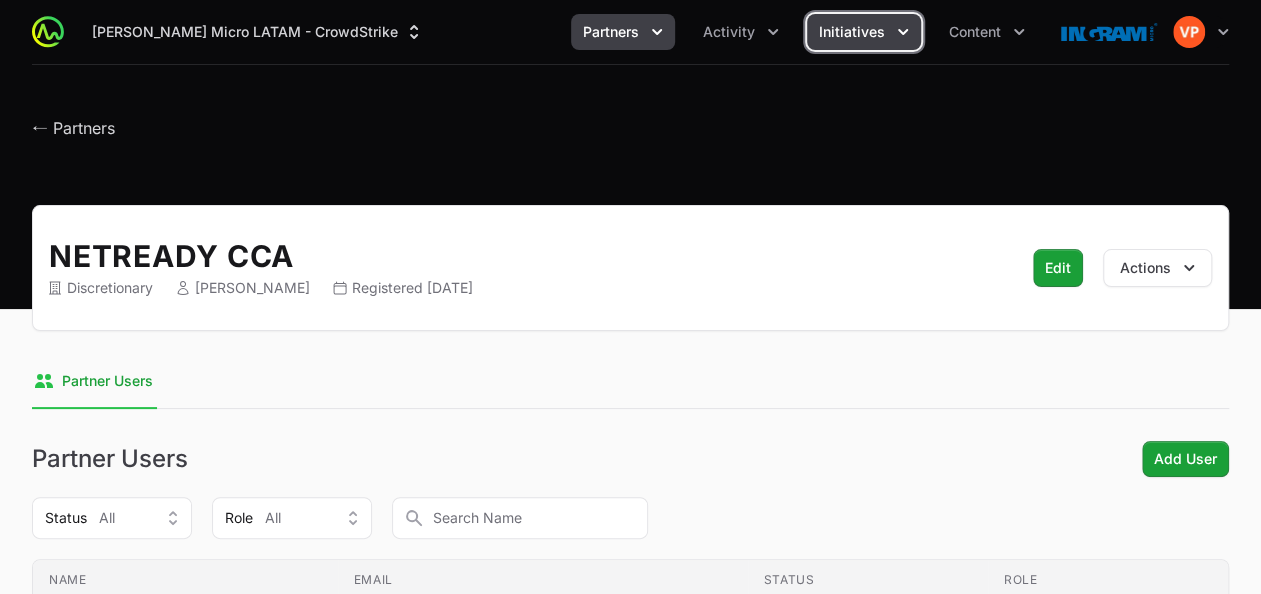 click on "Initiatives" 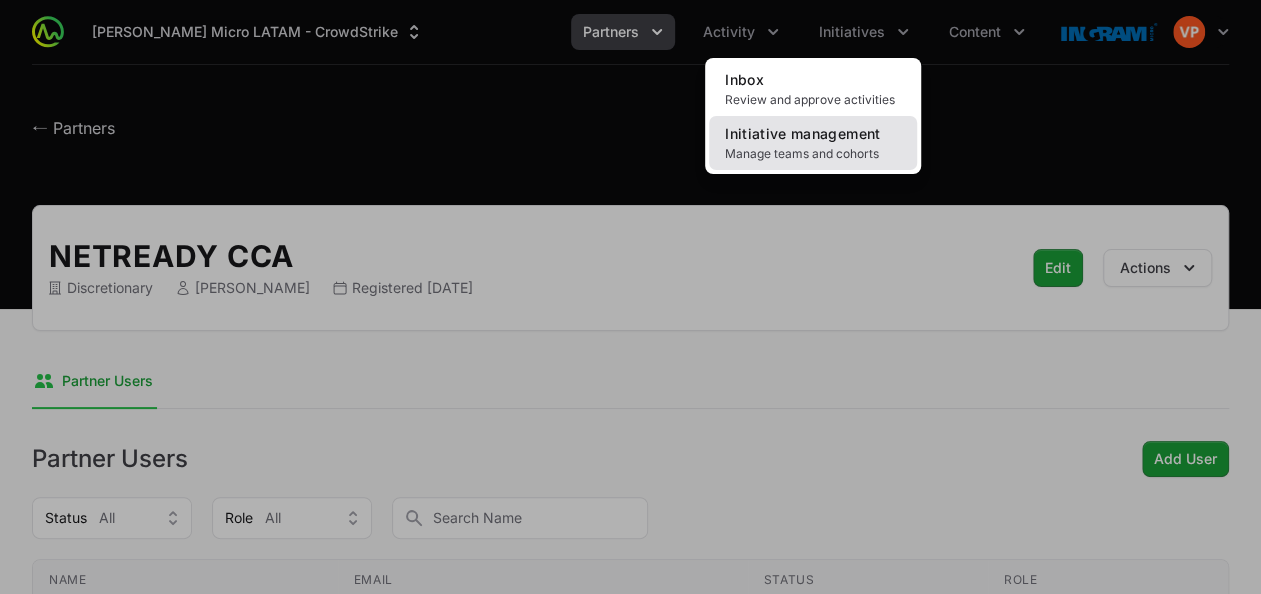 click on "Initiative management" 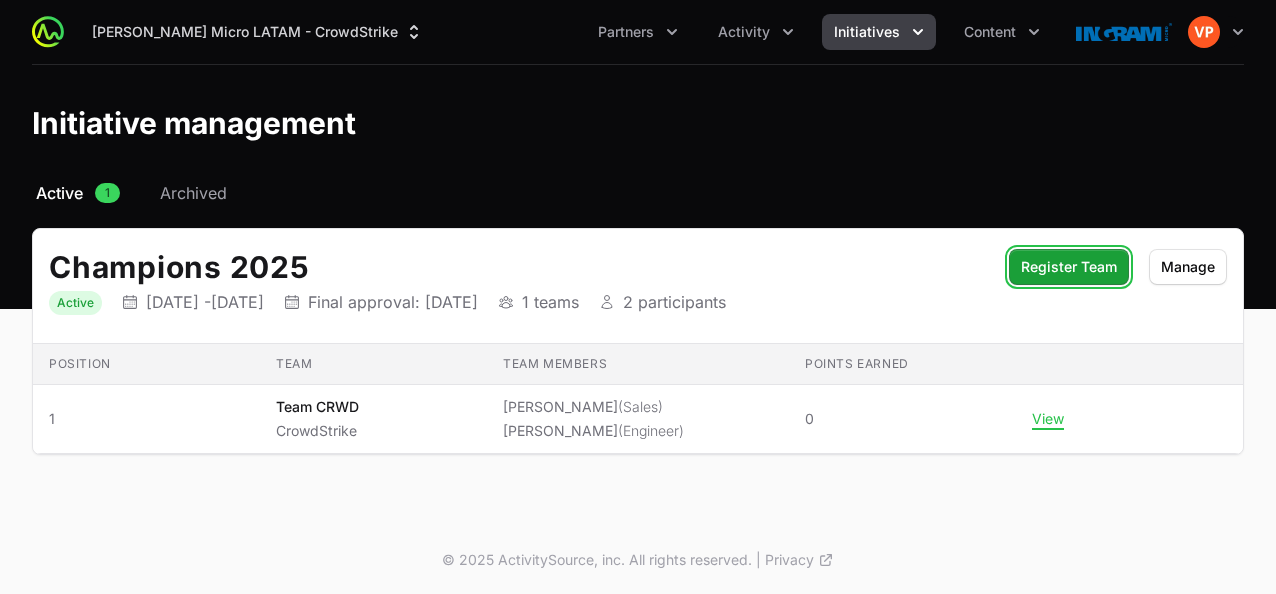 drag, startPoint x: 1041, startPoint y: 261, endPoint x: 232, endPoint y: 522, distance: 850.06 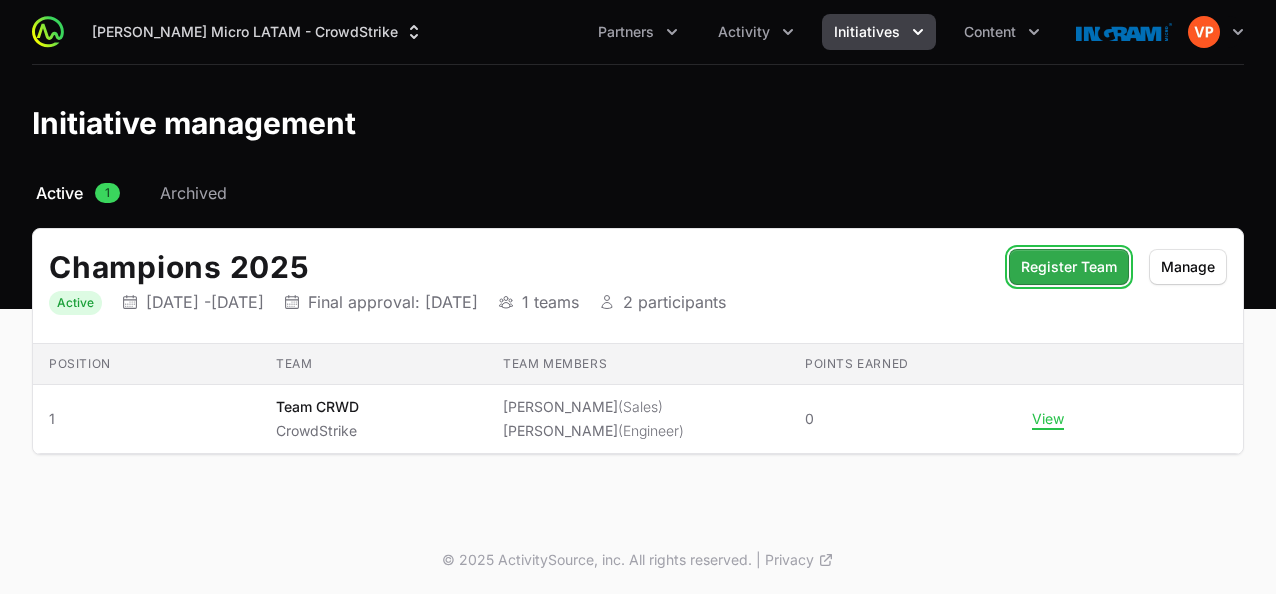 click on "Register Team" 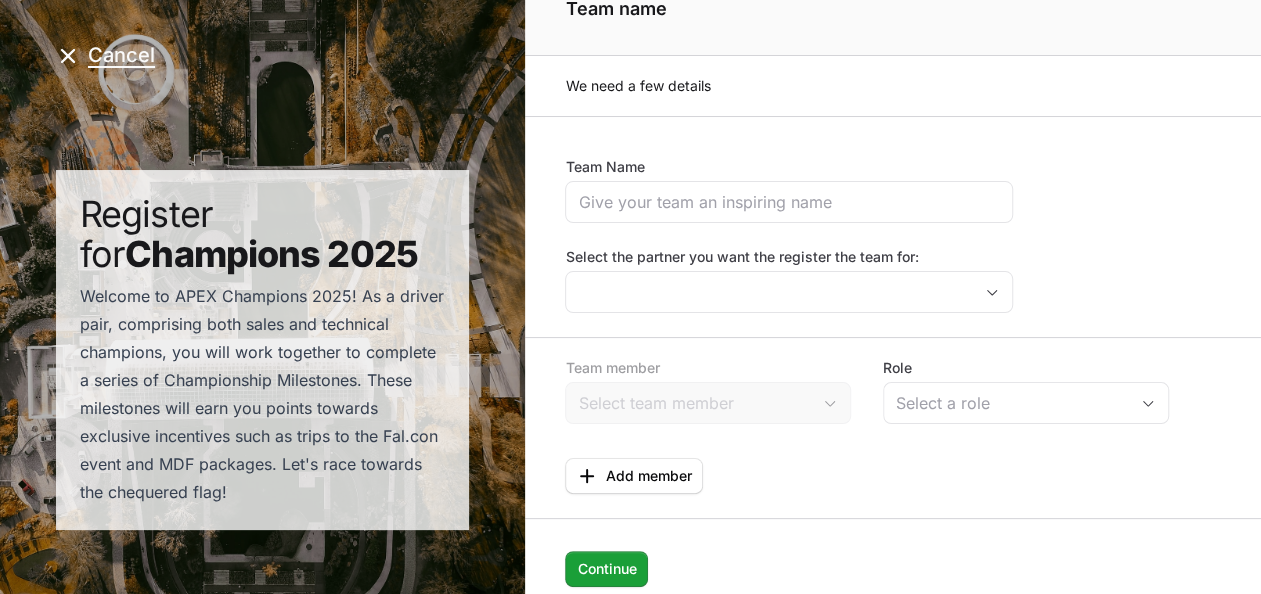 scroll, scrollTop: 38, scrollLeft: 0, axis: vertical 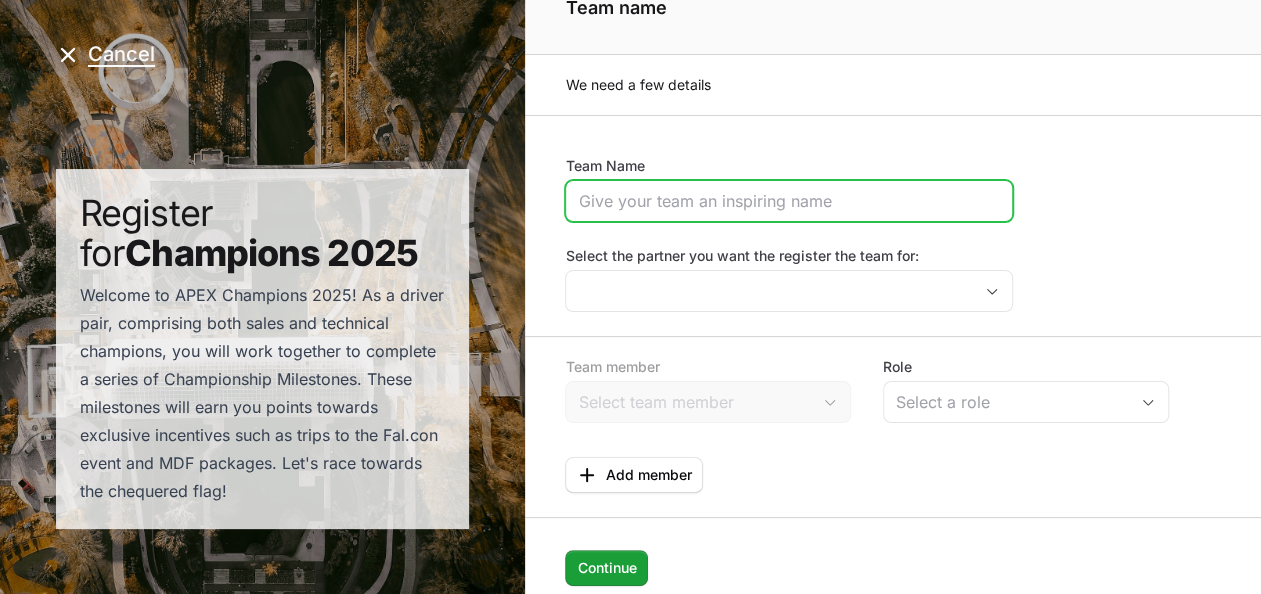click on "Team Name" 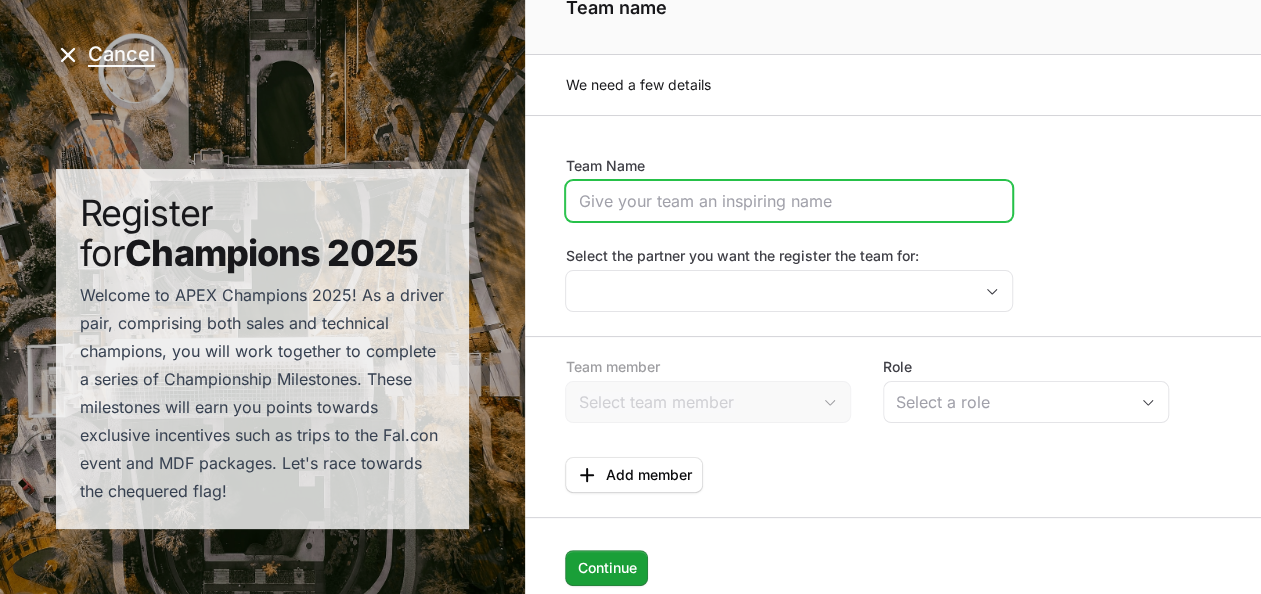 click on "Team Name" 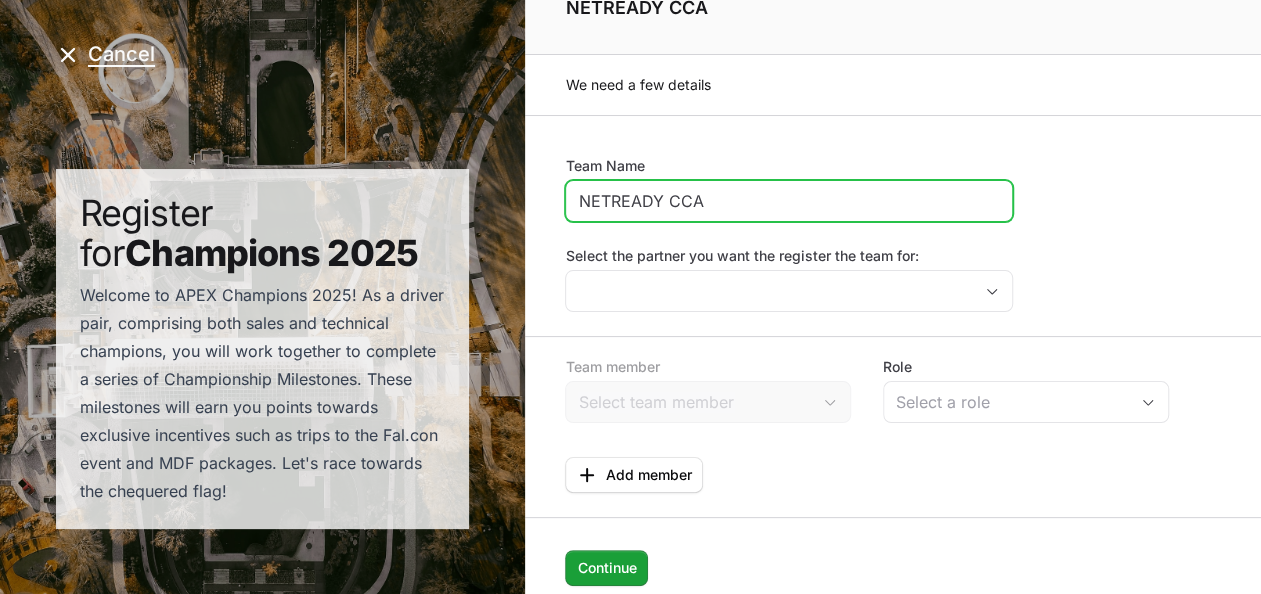 click on "NETREADY CCA" 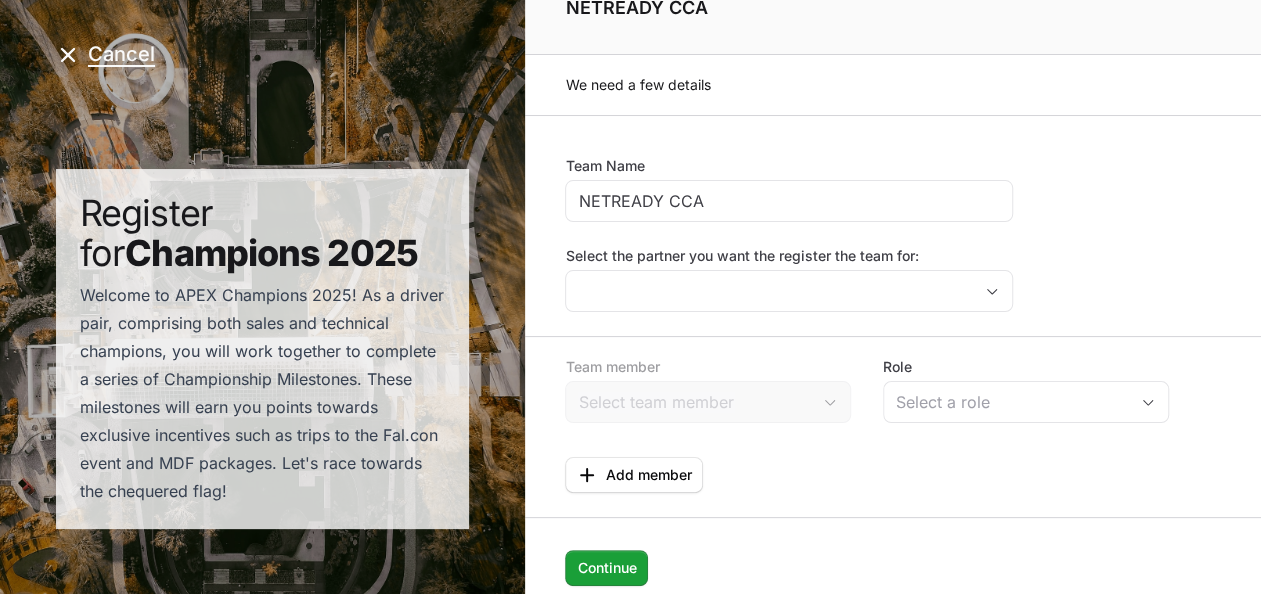 click on "Team Name NETREADY CCA Select the partner you want the register the team for:" 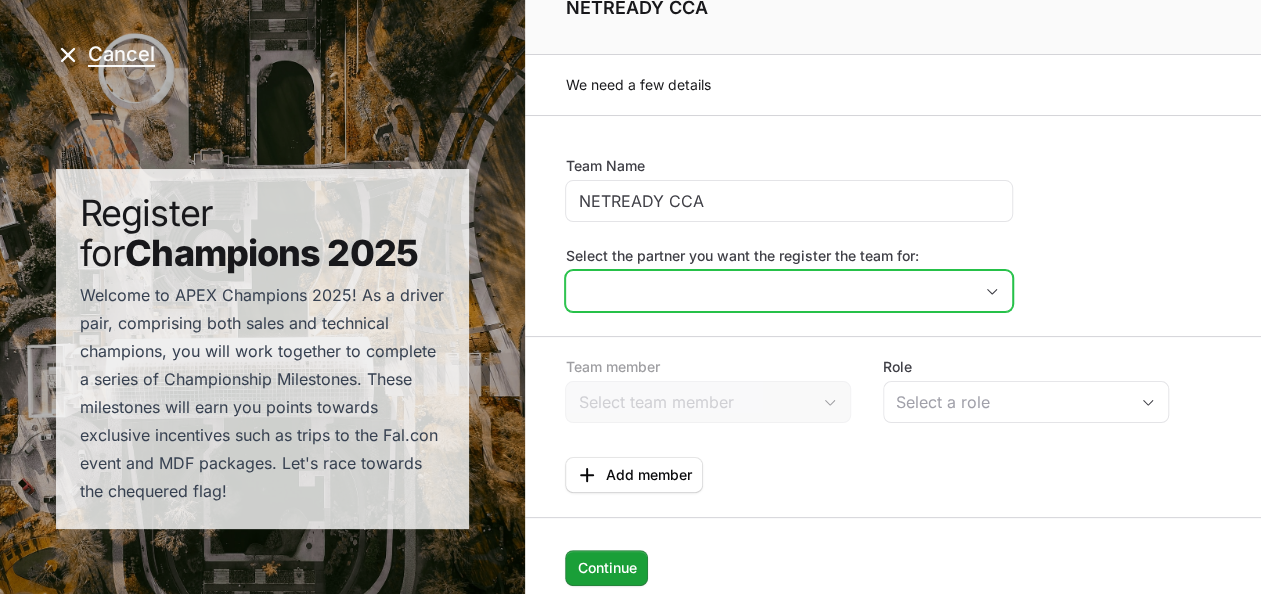 click on "Select the partner you want the register the team for:" 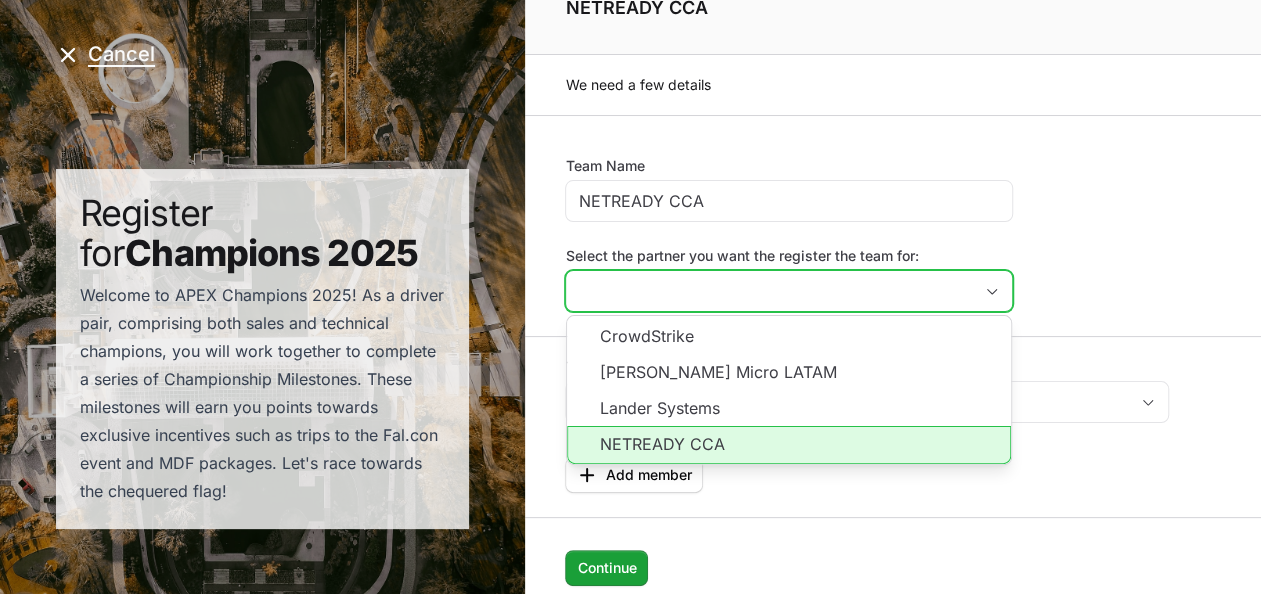 click on "NETREADY CCA" 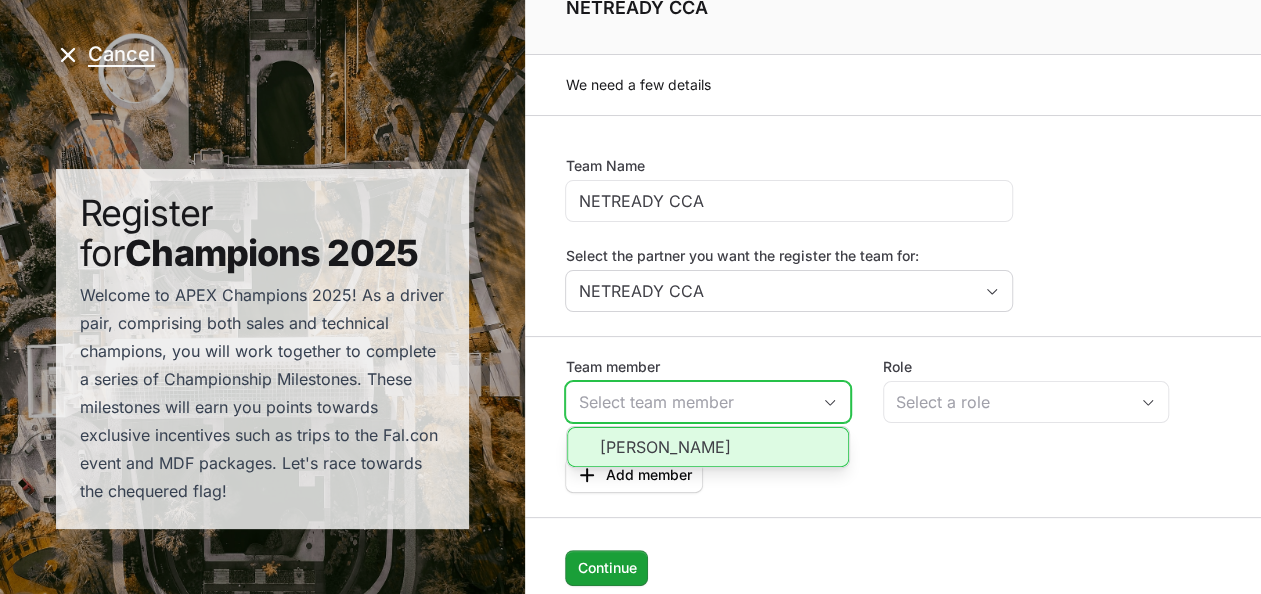 click on "Team member" 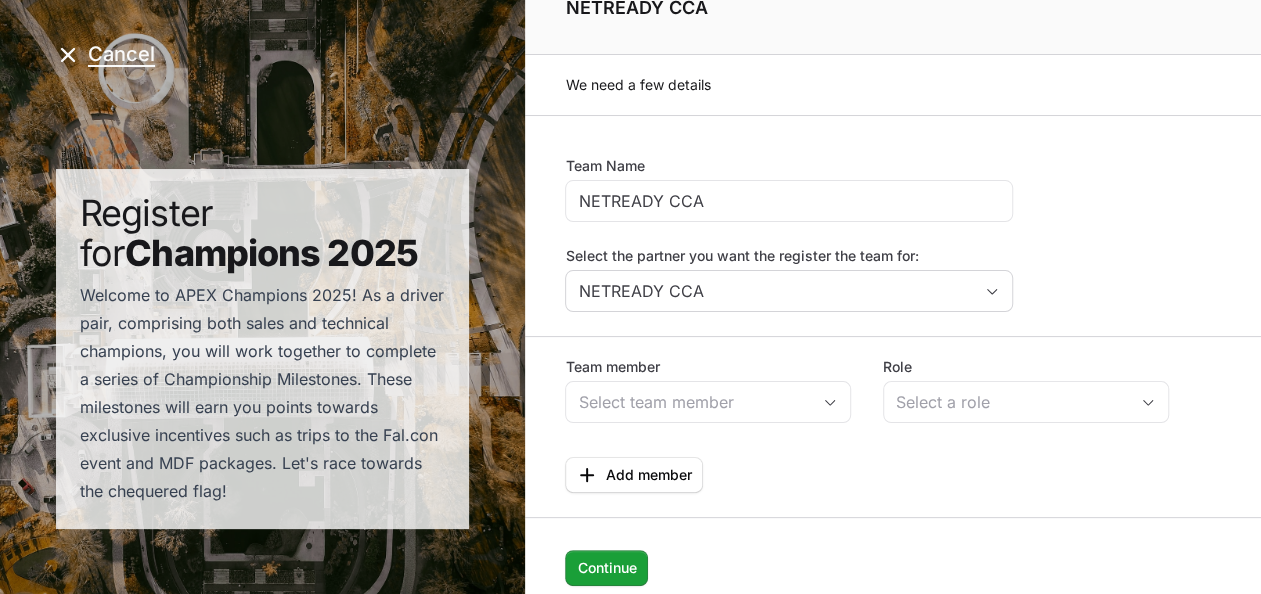 click on "Add member" 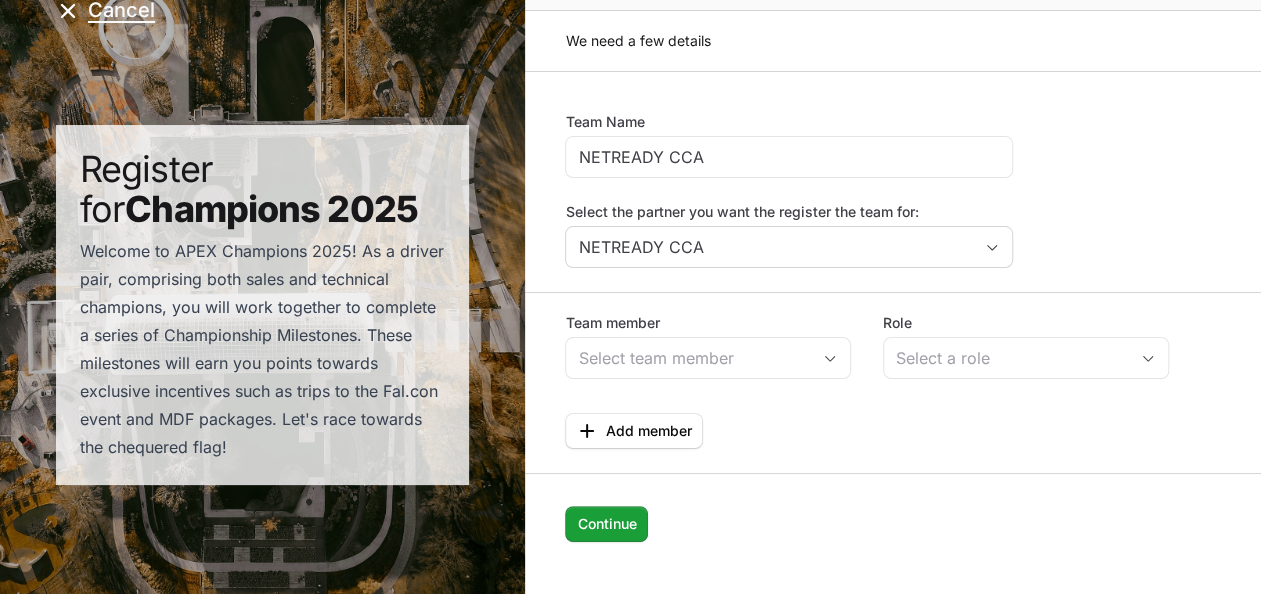 scroll, scrollTop: 83, scrollLeft: 0, axis: vertical 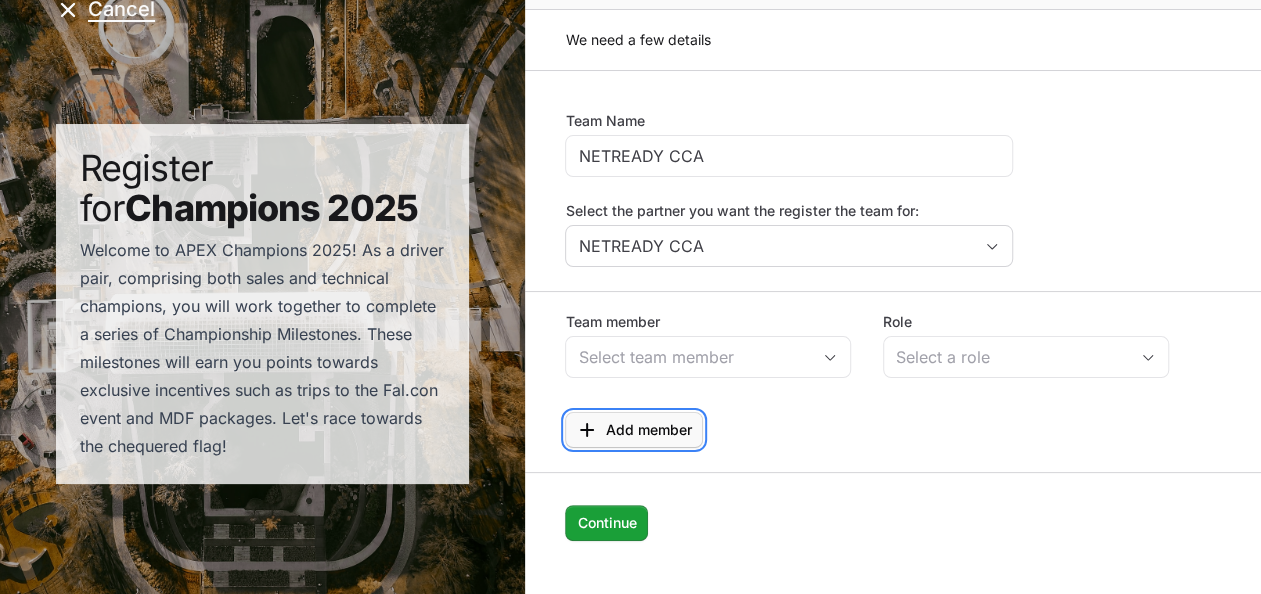click on "Add member" 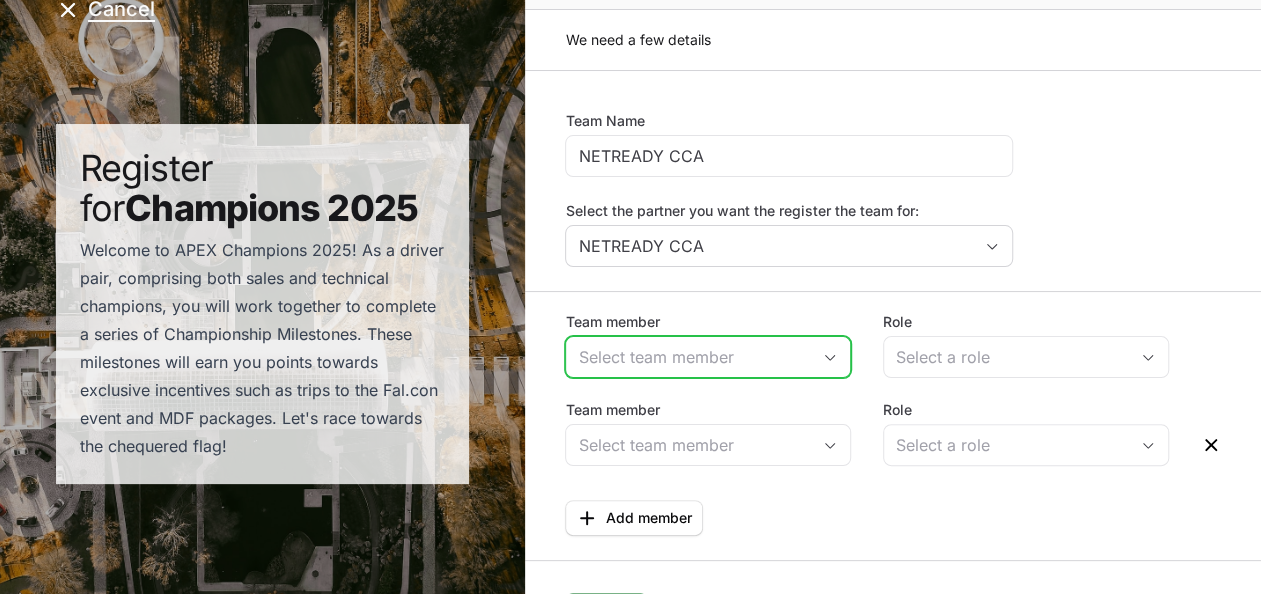 click 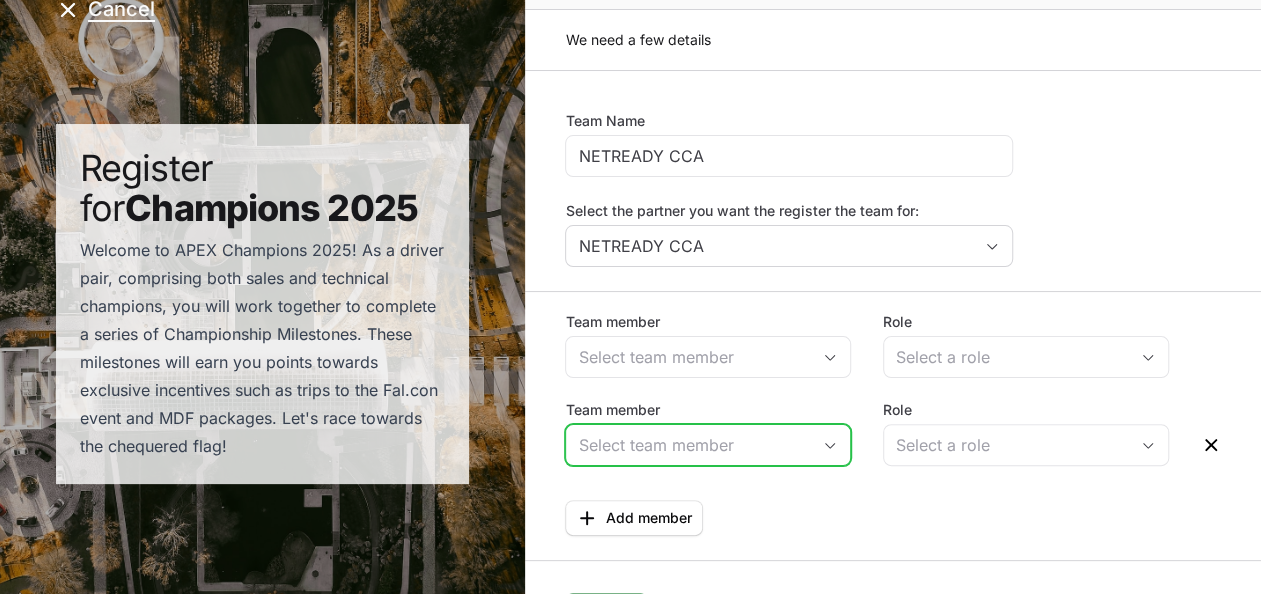 click 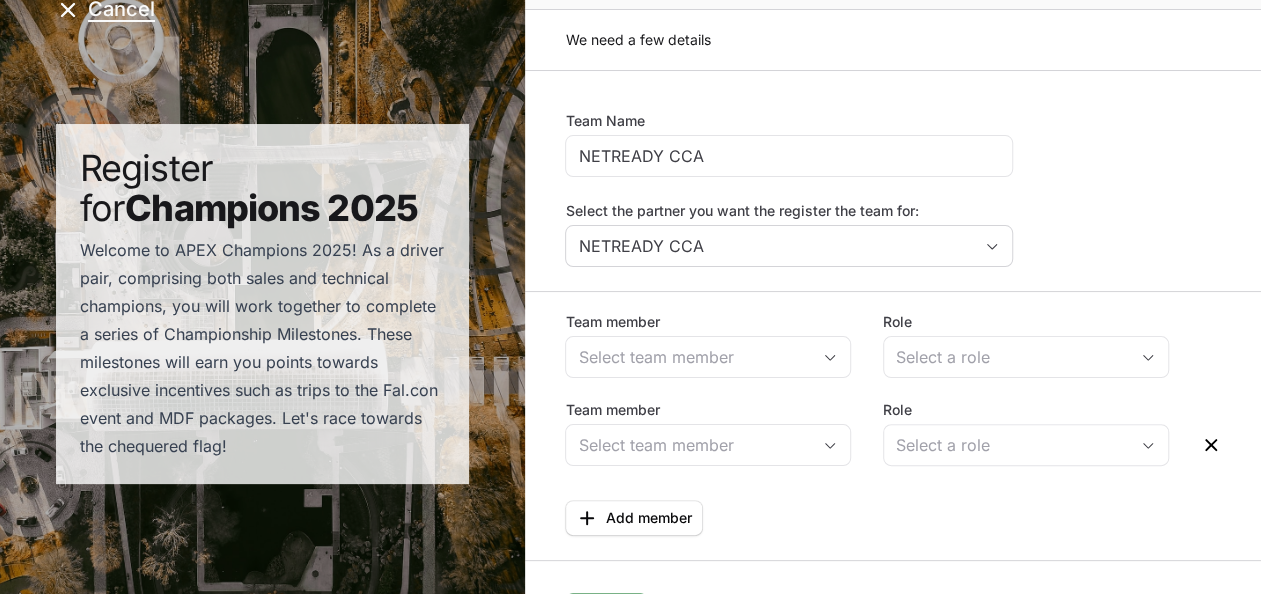 click on "Team member Role Select a role Team member Role Select a role  Add member" 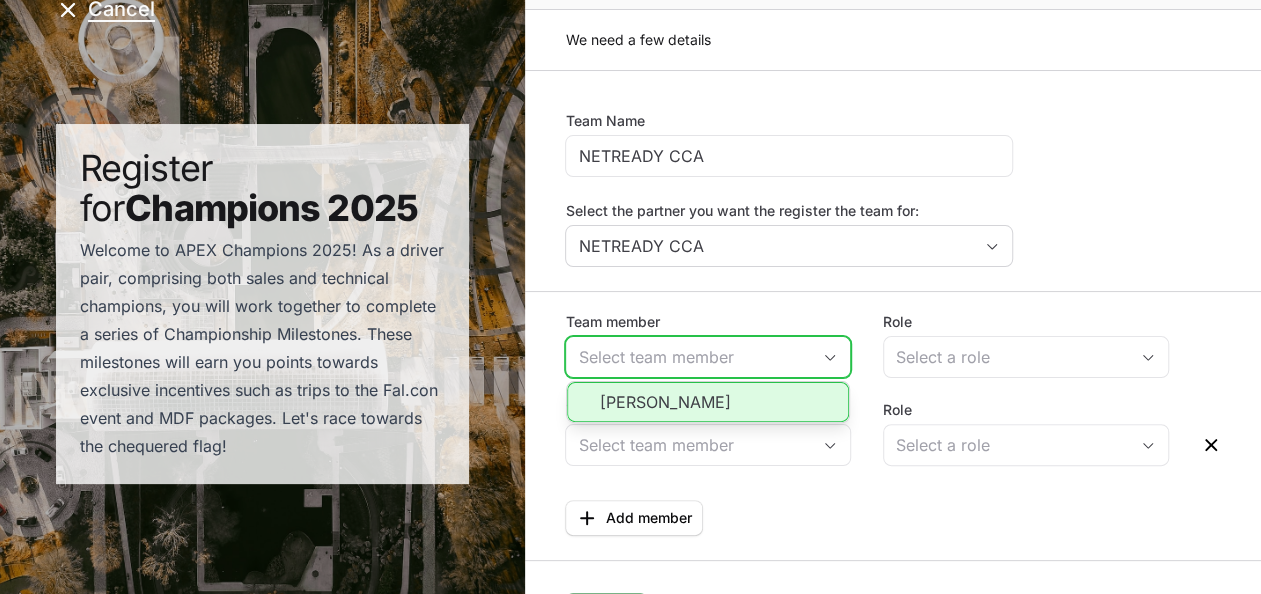 click on "Team member" 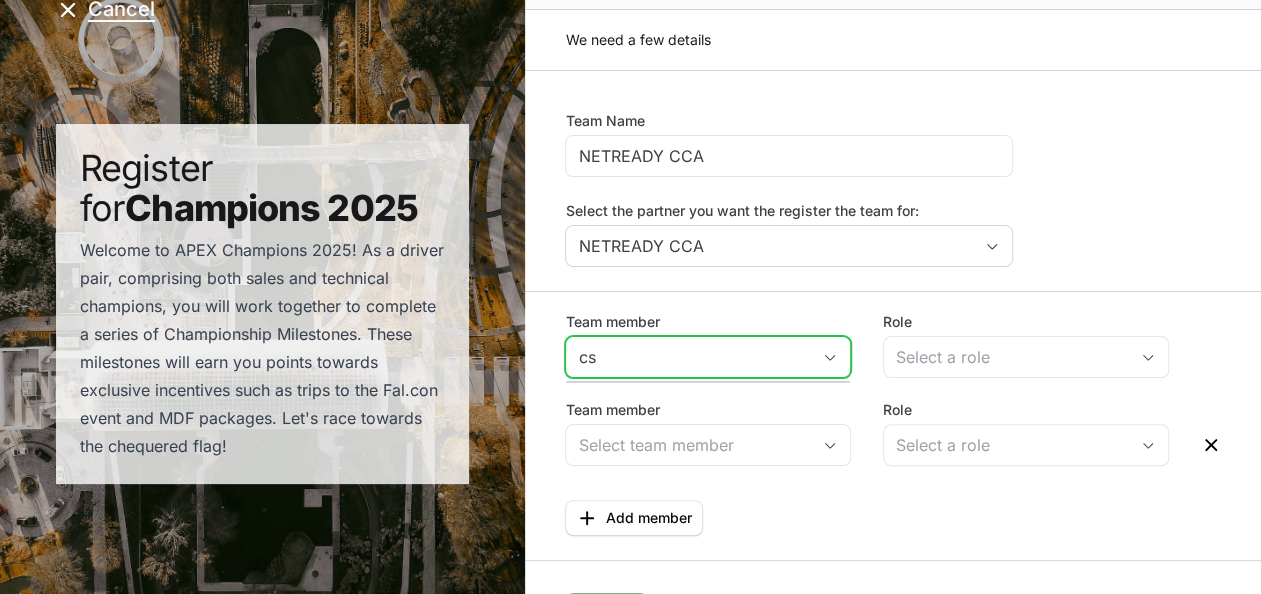 type on "c" 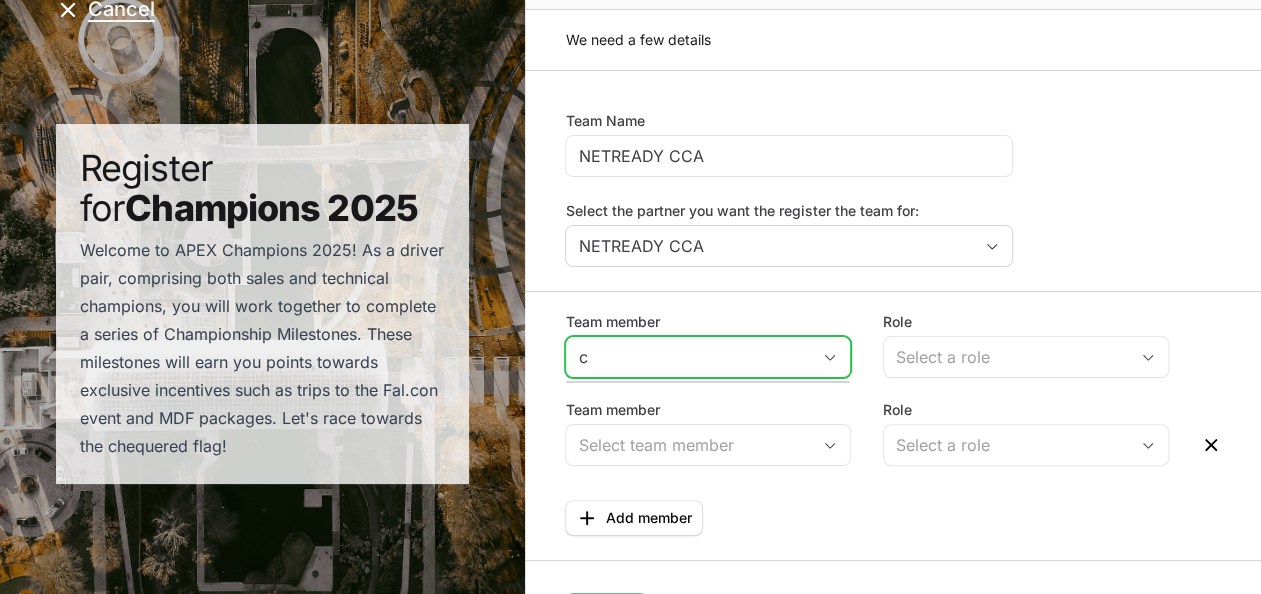 type 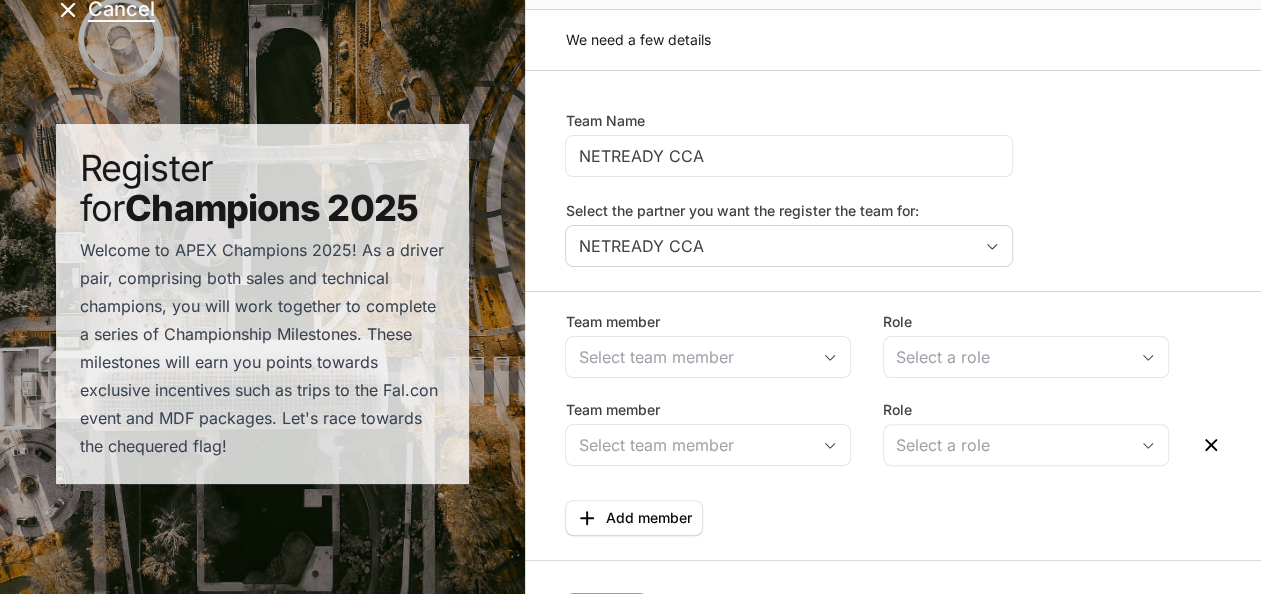 click on "Team member Role Select a role Team member Role Select a role  Add member" 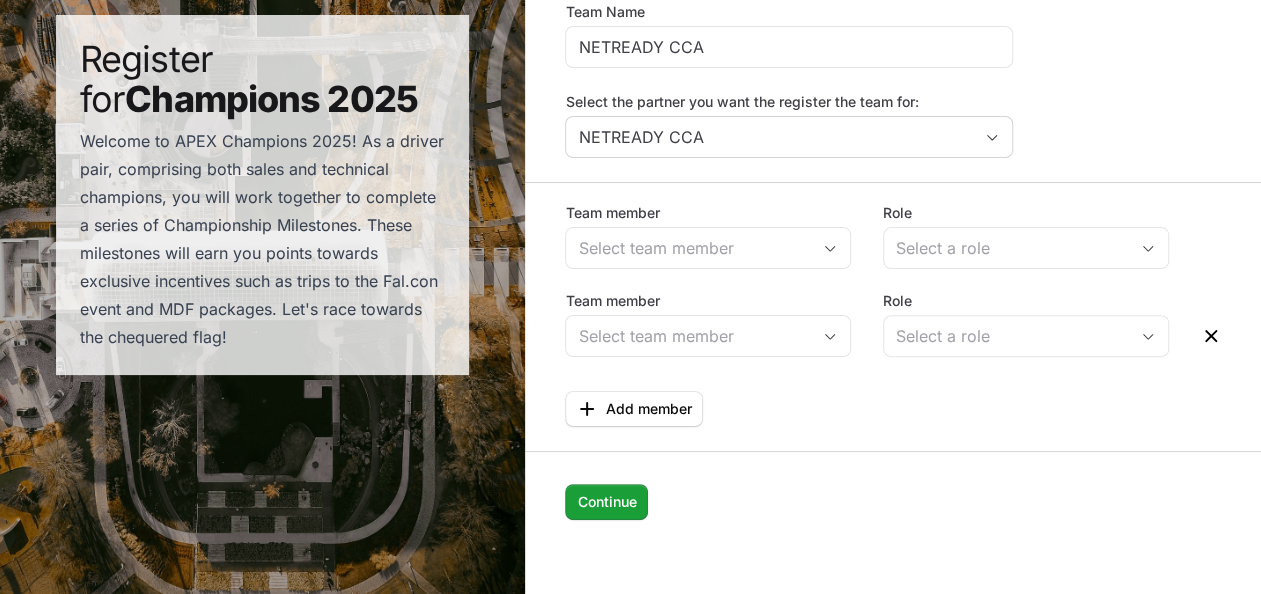 scroll, scrollTop: 0, scrollLeft: 0, axis: both 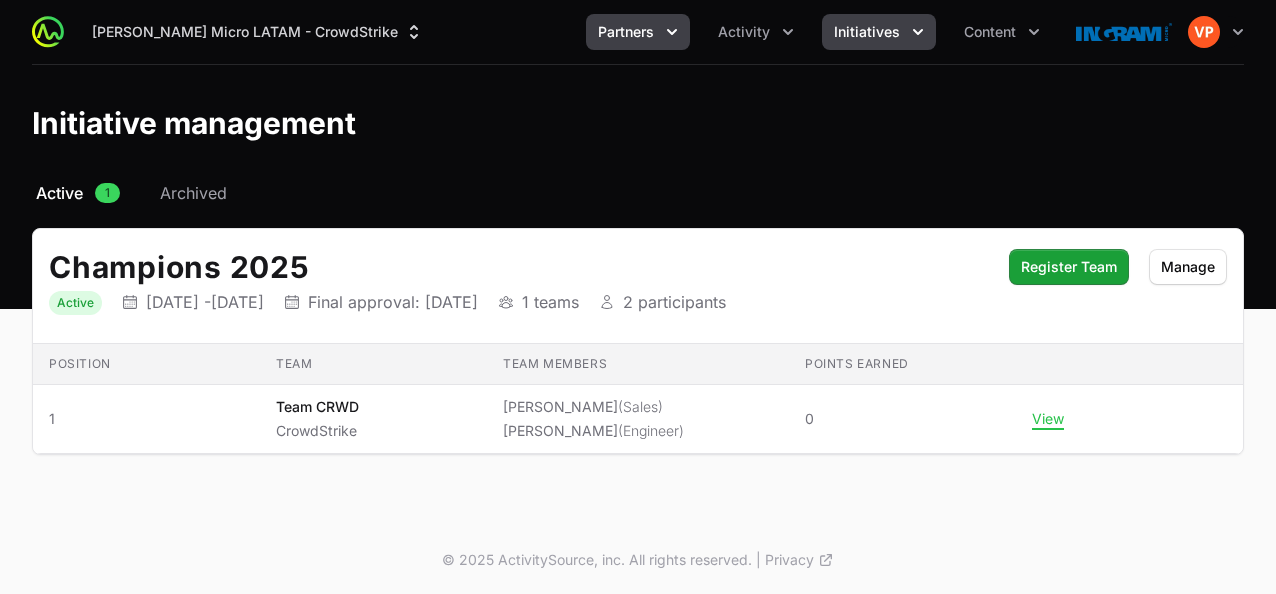 click on "Partners" 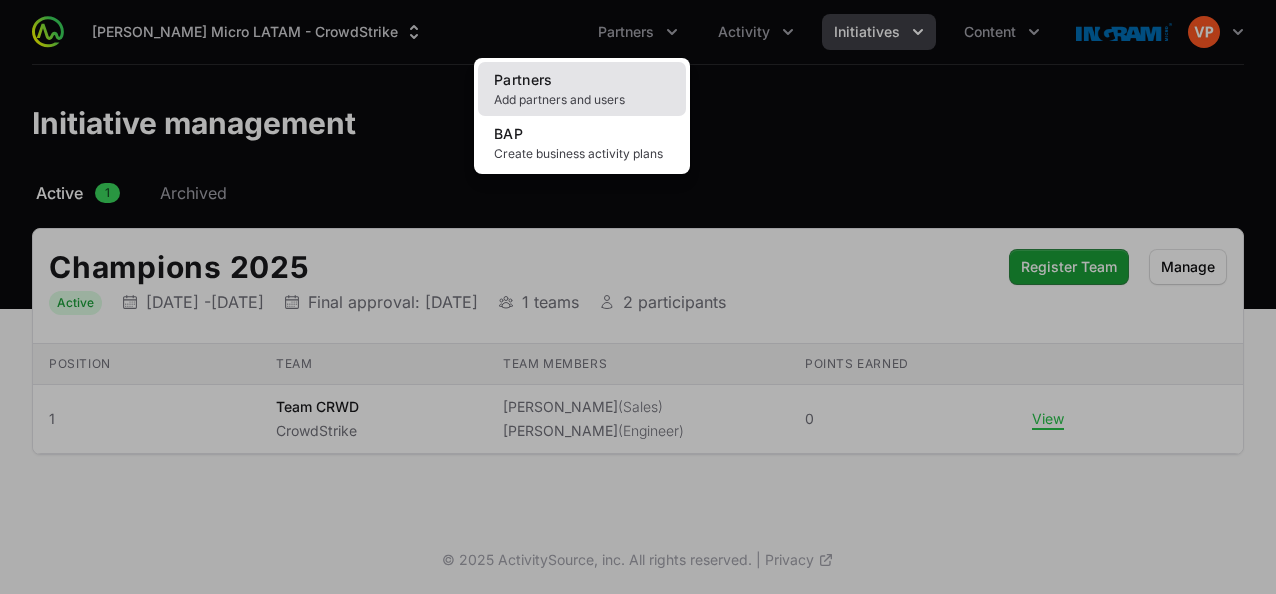 click on "Partners Add partners and users" 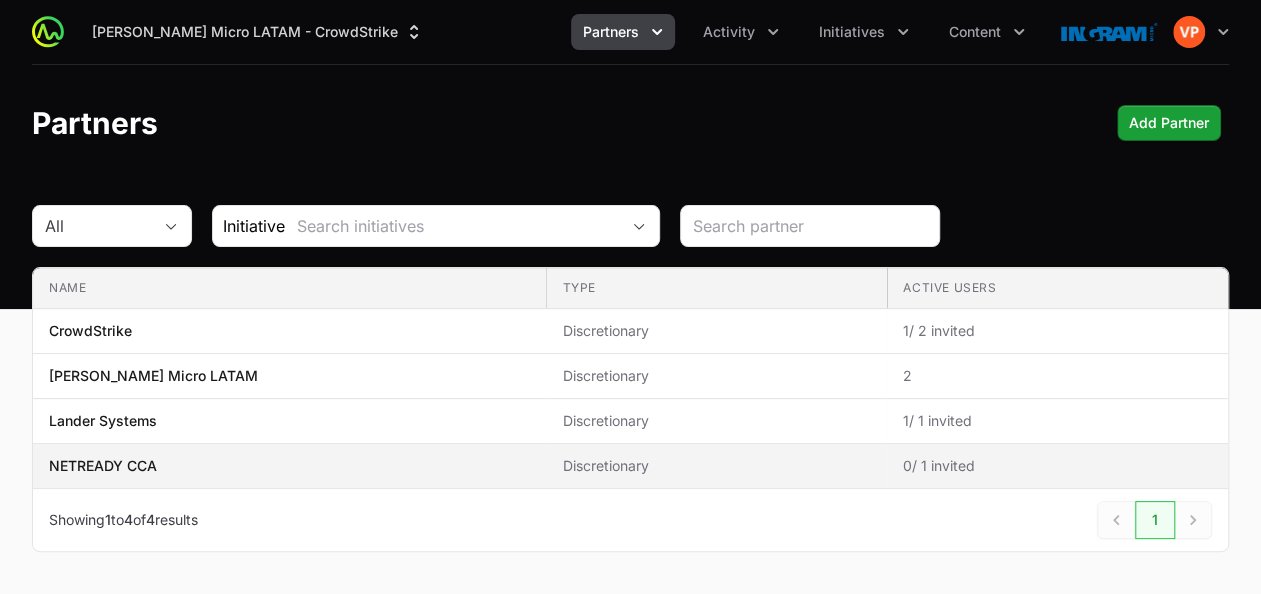 click on "NETREADY CCA" 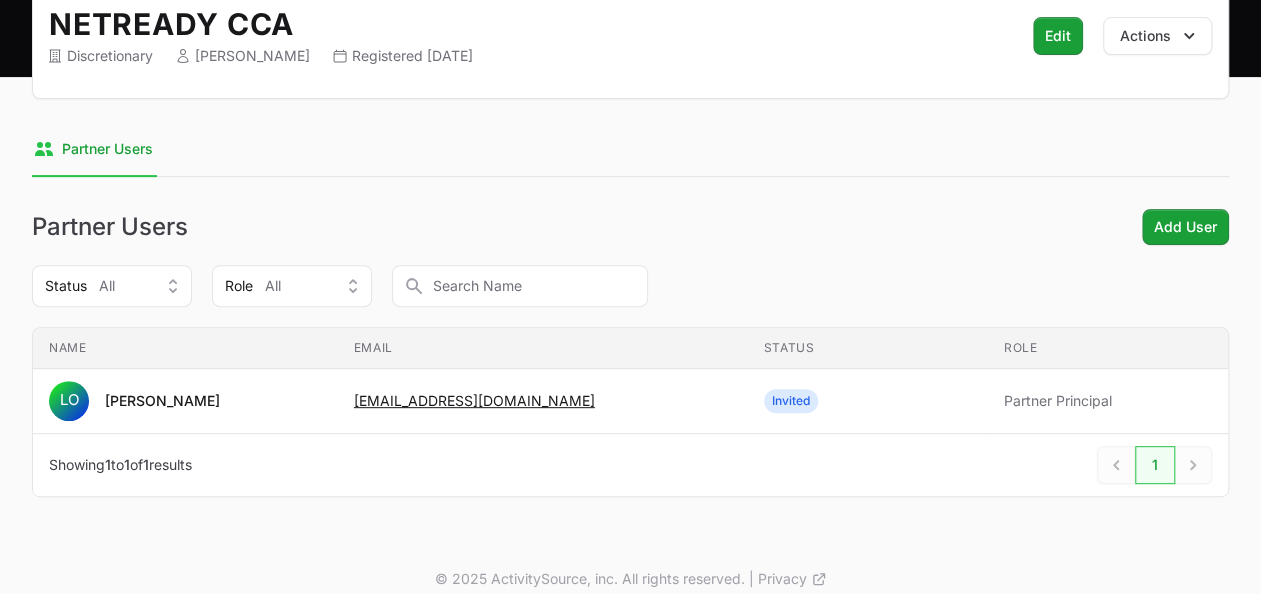 scroll, scrollTop: 246, scrollLeft: 0, axis: vertical 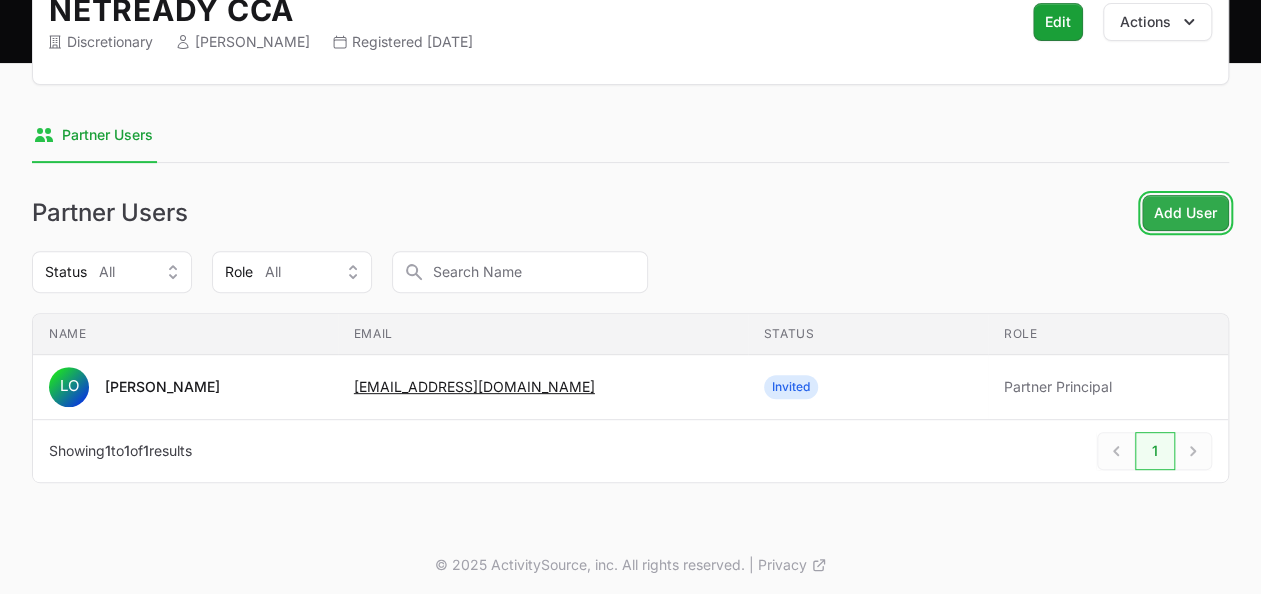 click on "Add User" 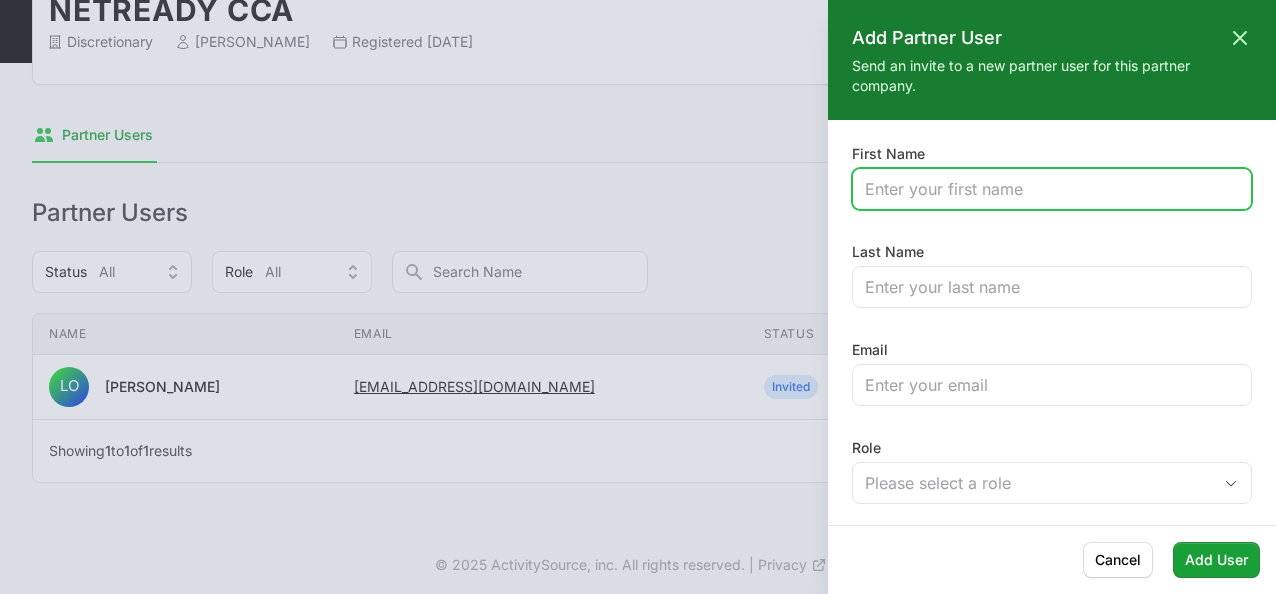 click on "First Name" at bounding box center [1052, 189] 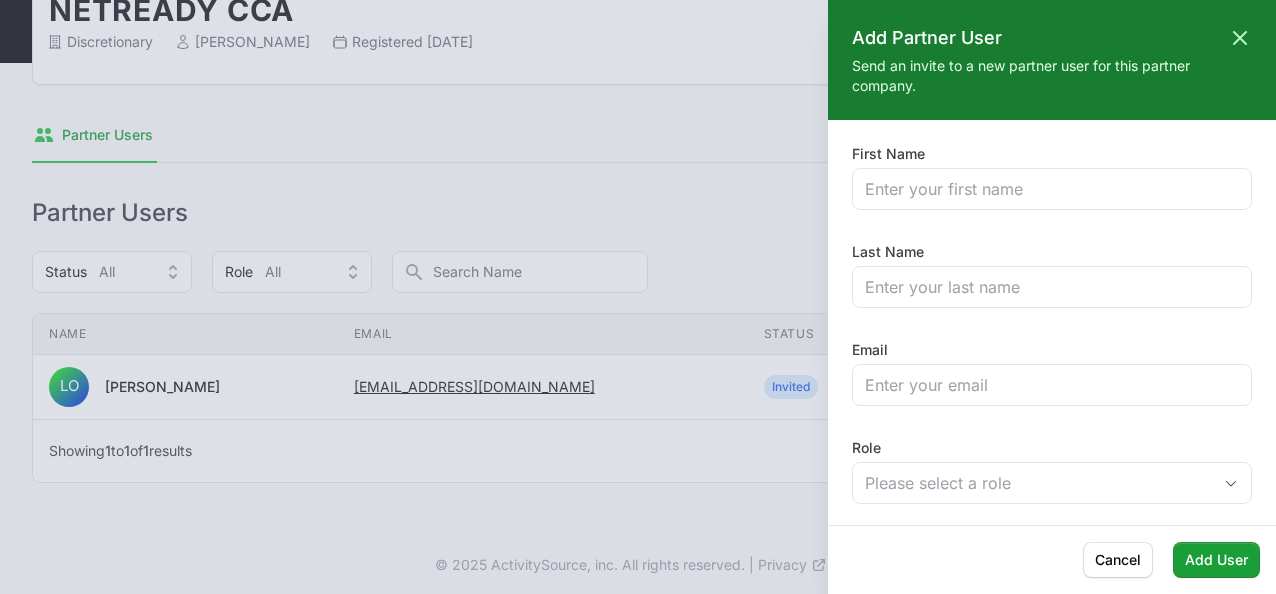 click at bounding box center (638, 297) 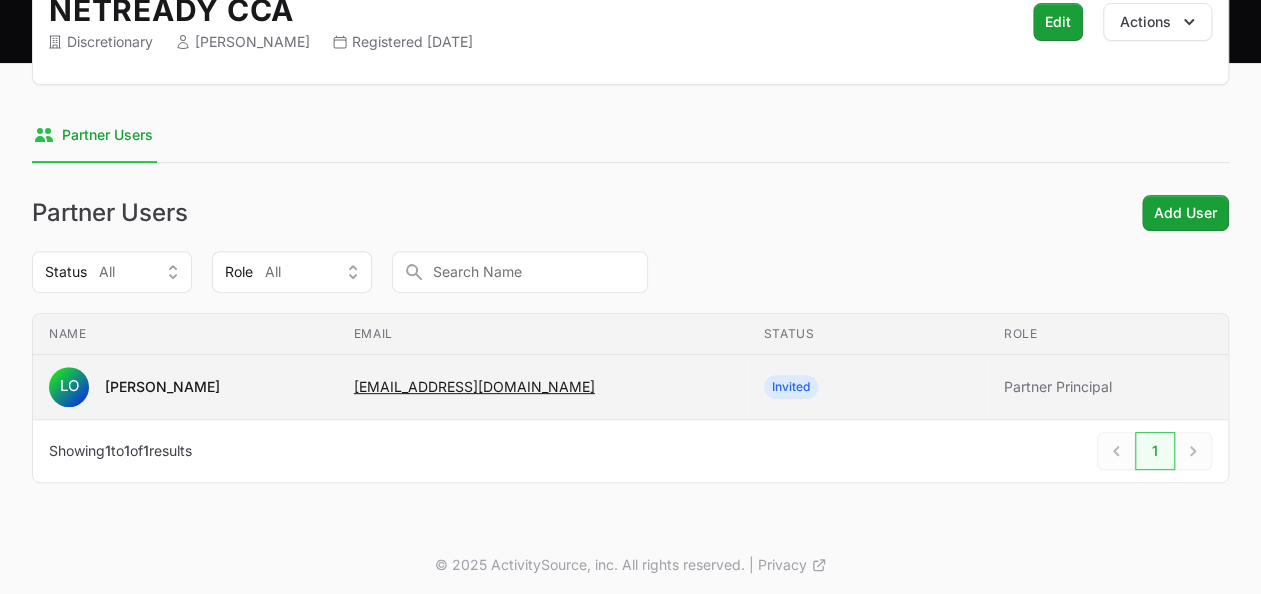click on "Partner Principal" 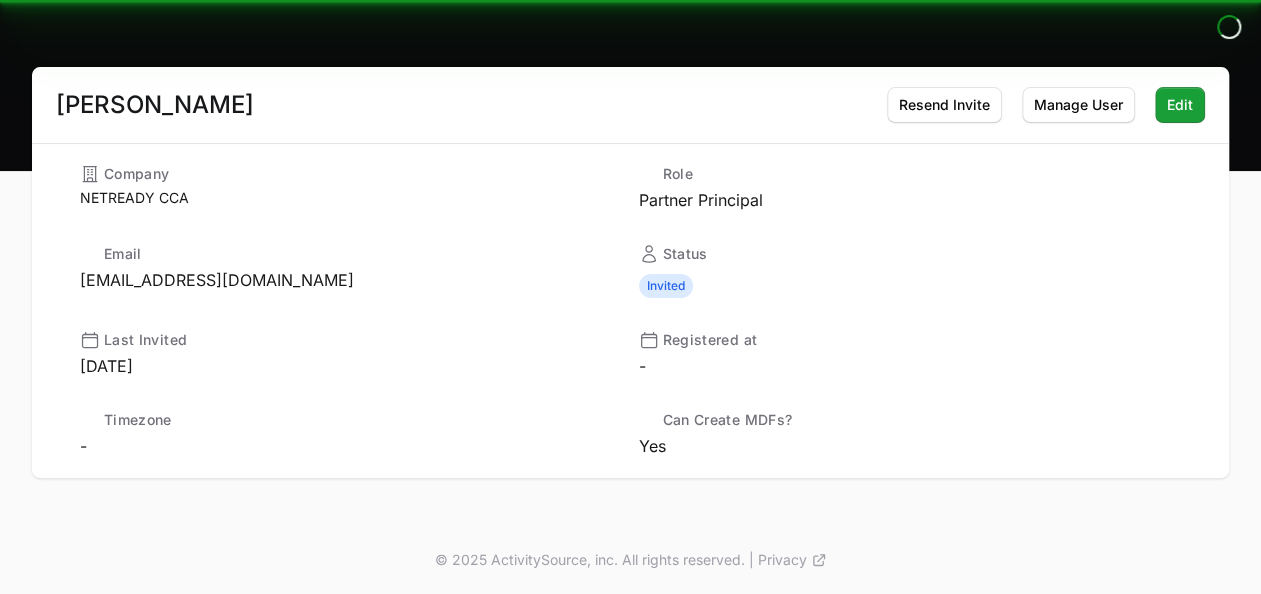 scroll, scrollTop: 0, scrollLeft: 0, axis: both 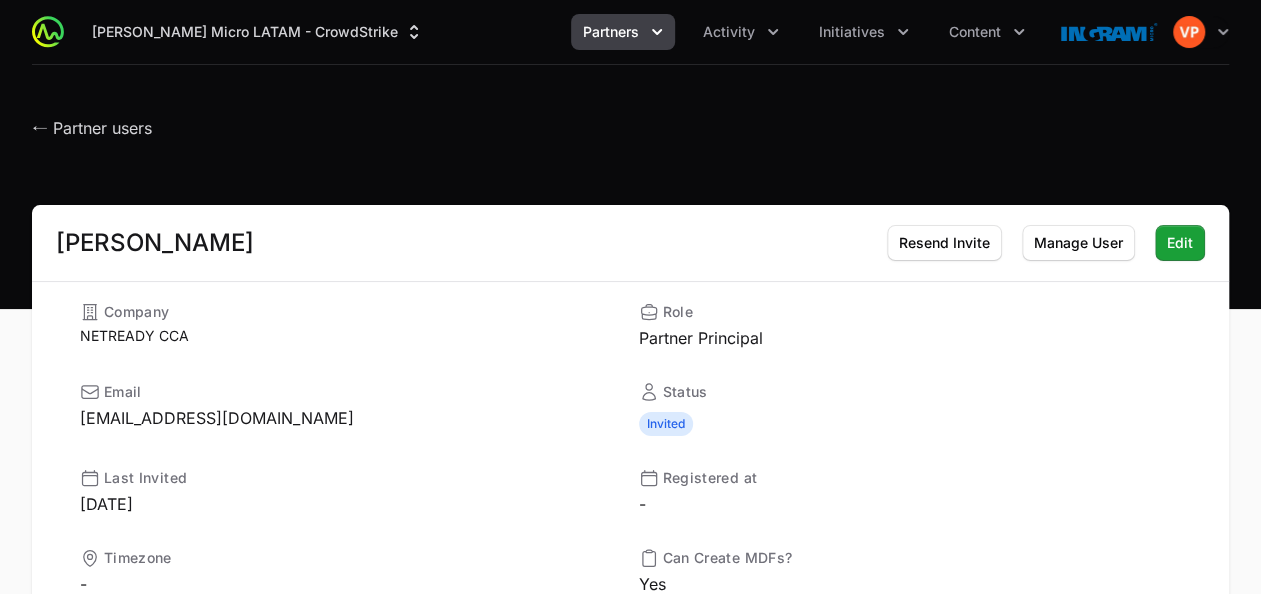click on "Company NETREADY CCA Role Partner Principal Email [EMAIL_ADDRESS][DOMAIN_NAME] Status Invited Last Invited [DATE] Registered at - Timezone - Can Create MDFs? Yes" 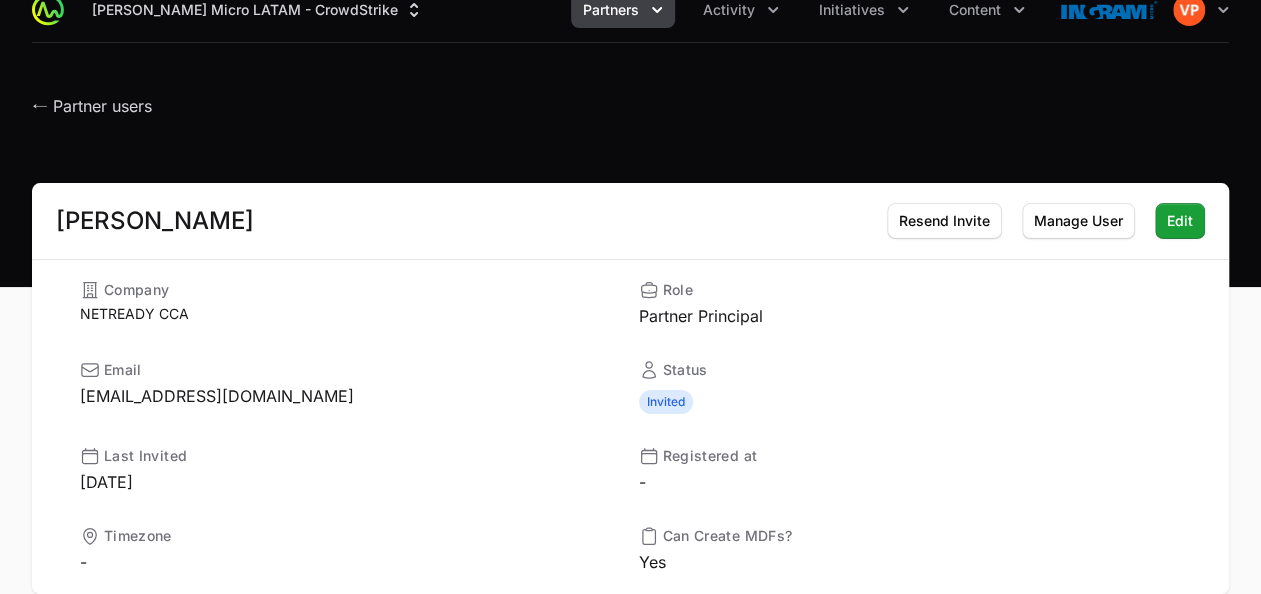 scroll, scrollTop: 136, scrollLeft: 0, axis: vertical 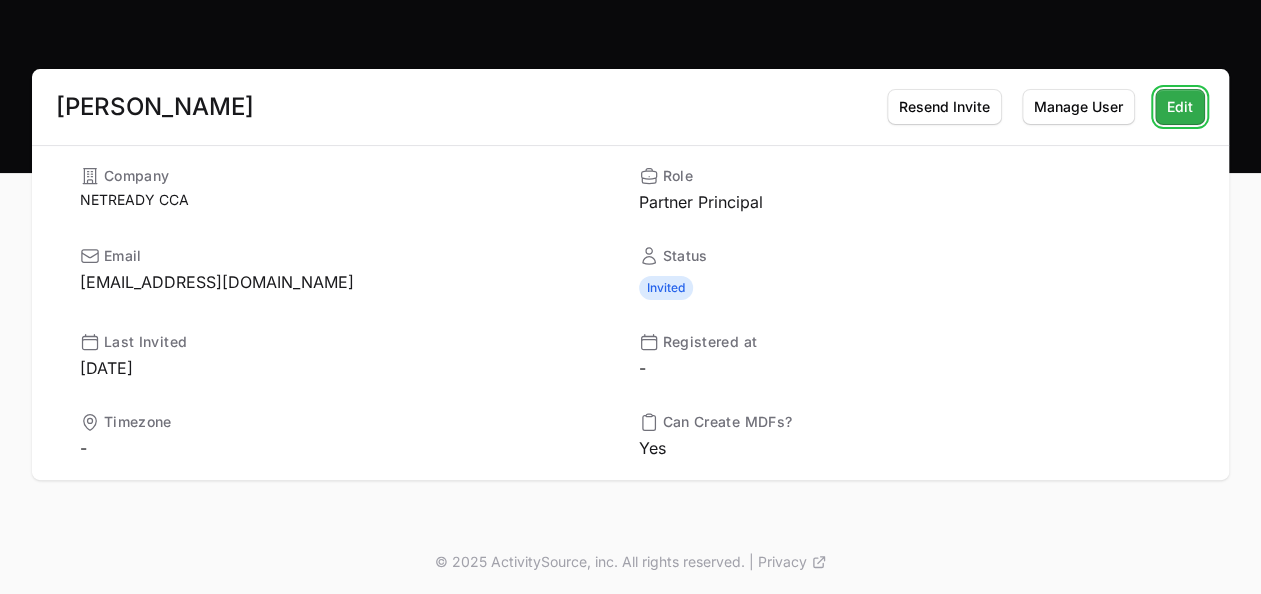 click on "Edit" 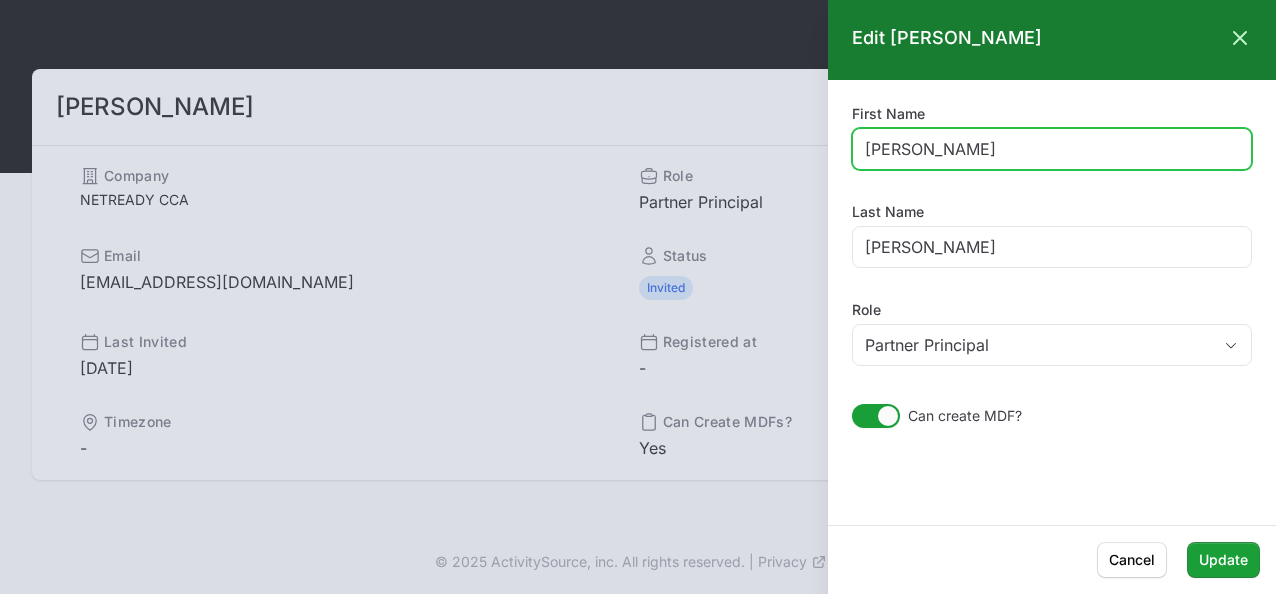 click on "[PERSON_NAME]" at bounding box center [1052, 149] 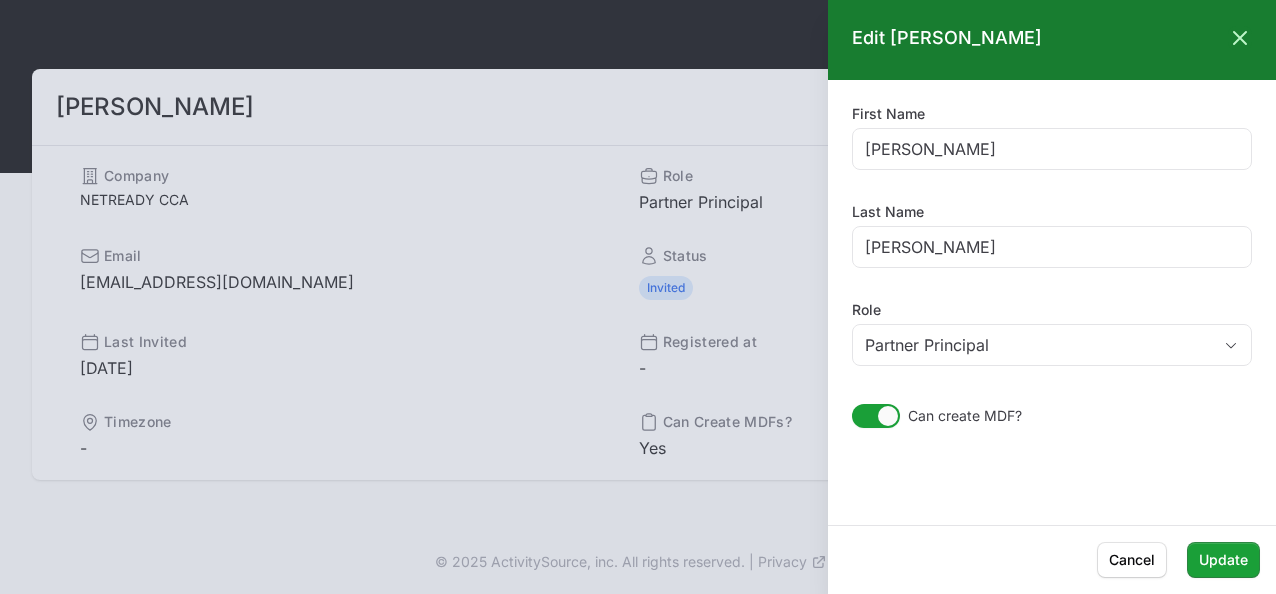 click on "Role Partner Principal" 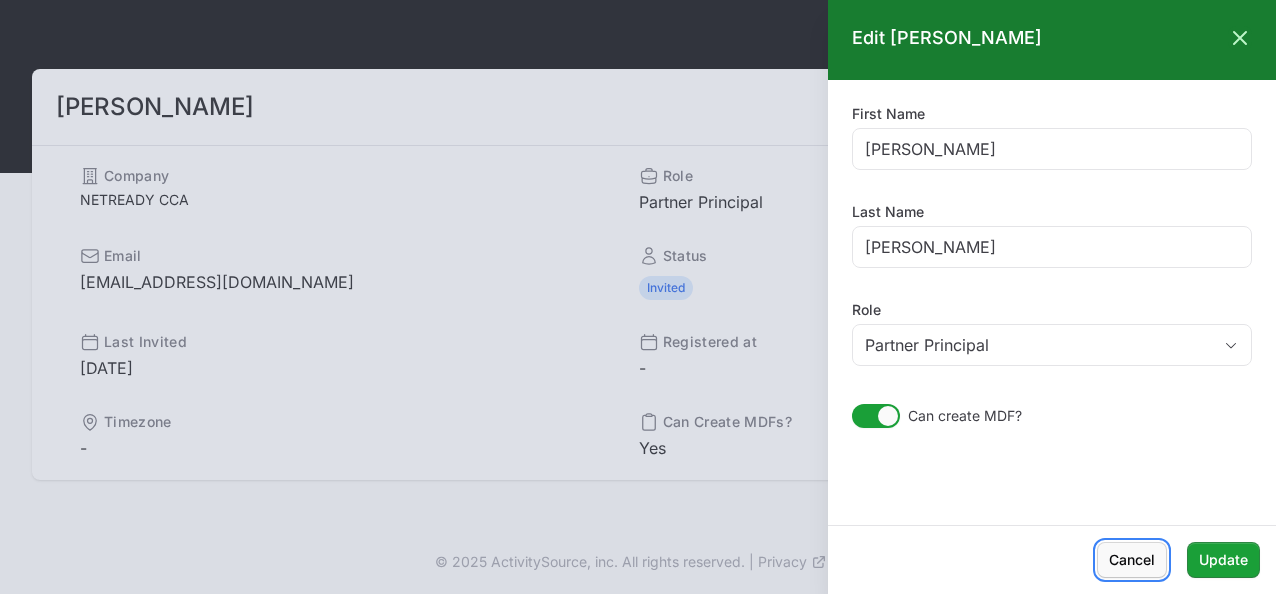 click on "Cancel" 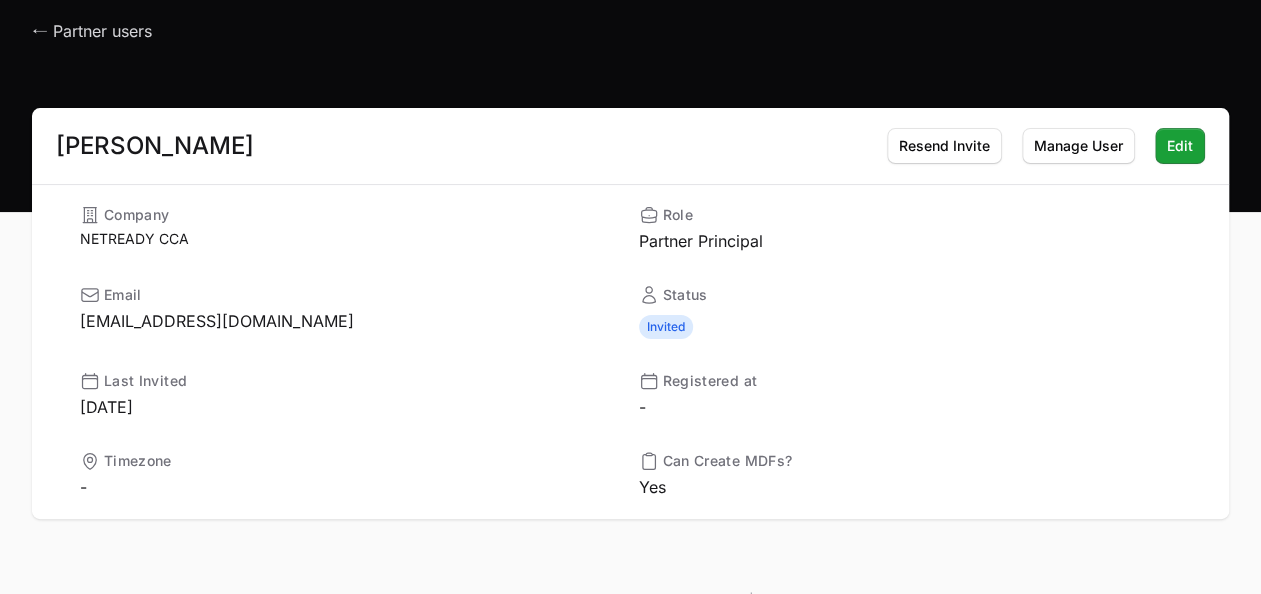 scroll, scrollTop: 0, scrollLeft: 0, axis: both 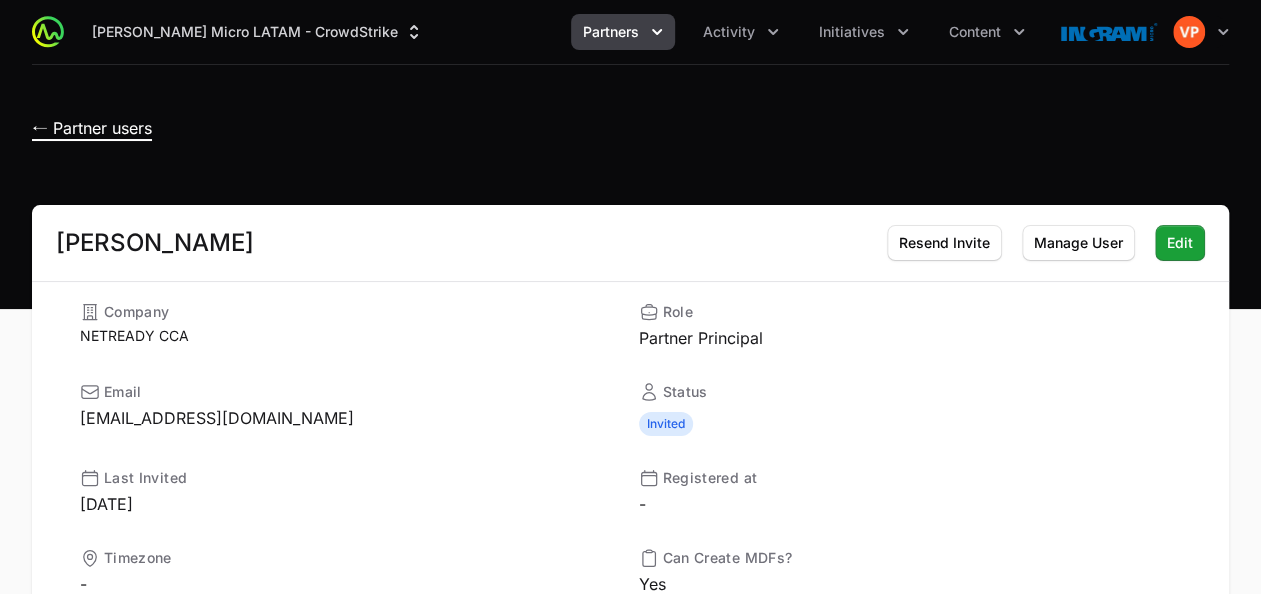 click on "← Partner users" 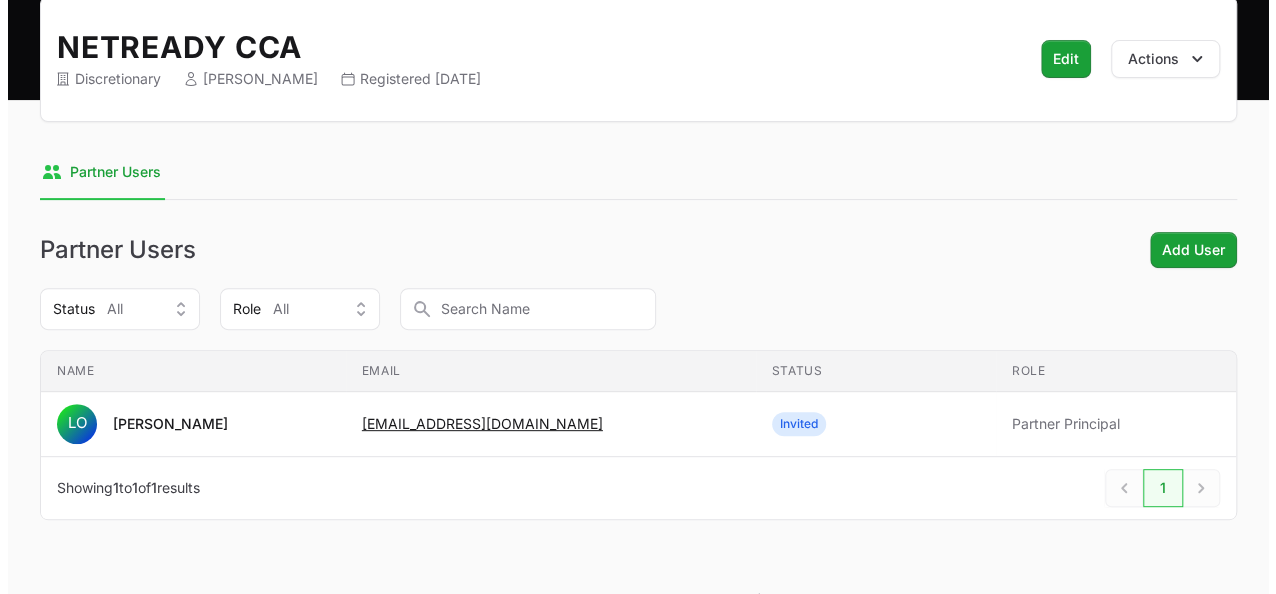 scroll, scrollTop: 246, scrollLeft: 0, axis: vertical 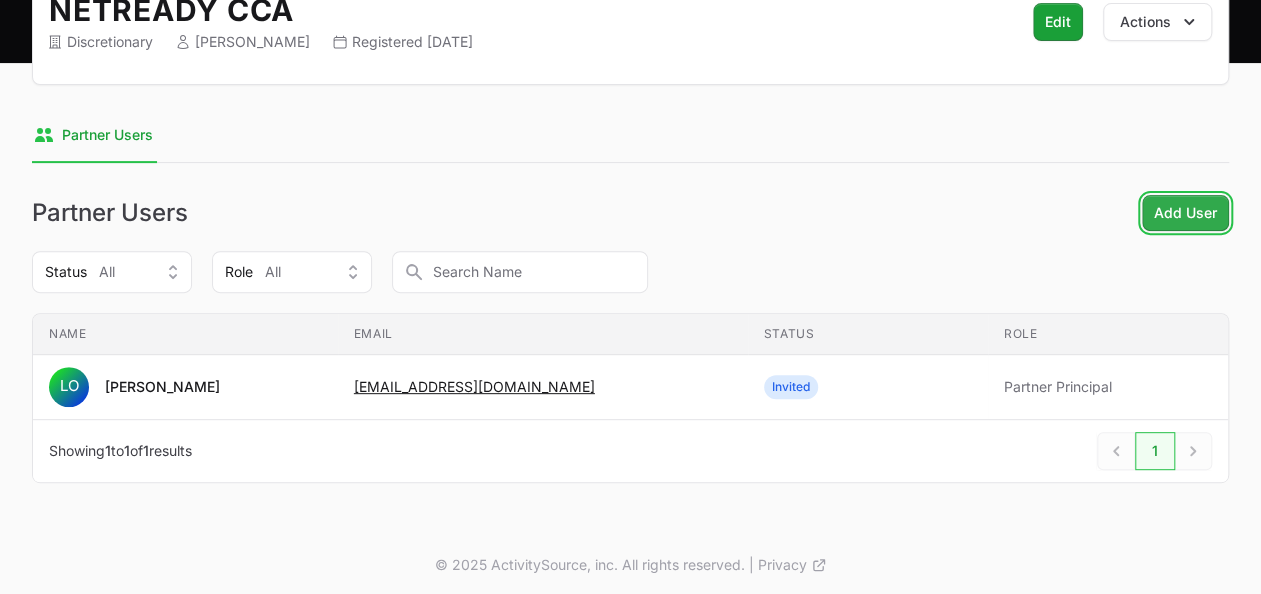 click on "Add User" 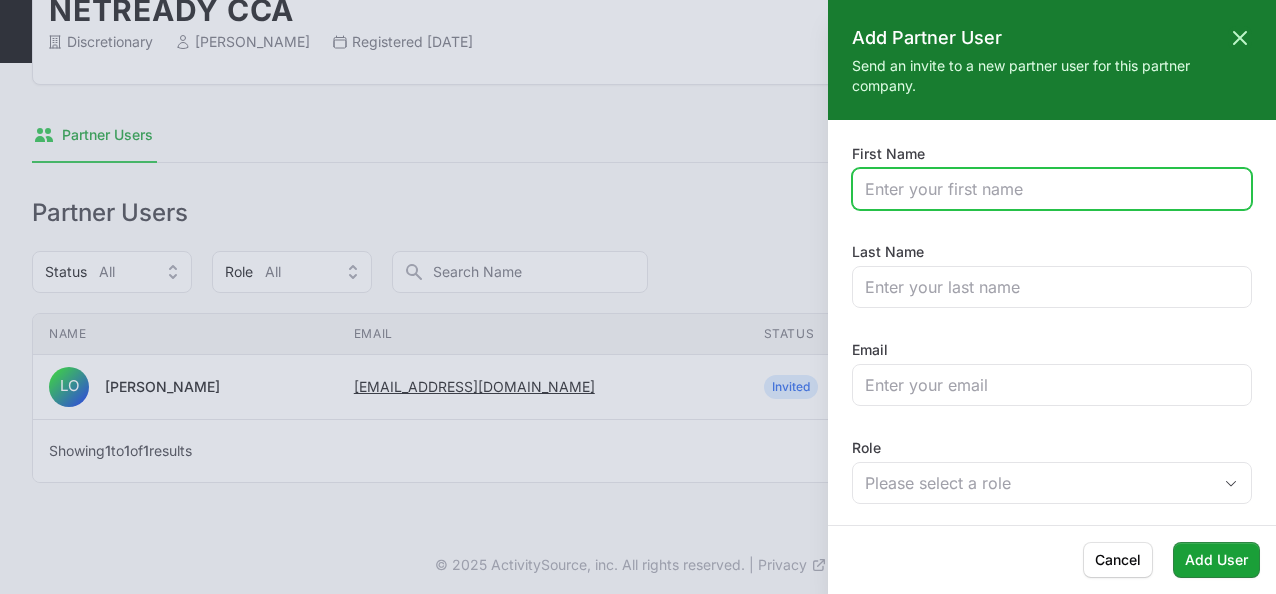 click on "First Name" at bounding box center (1052, 189) 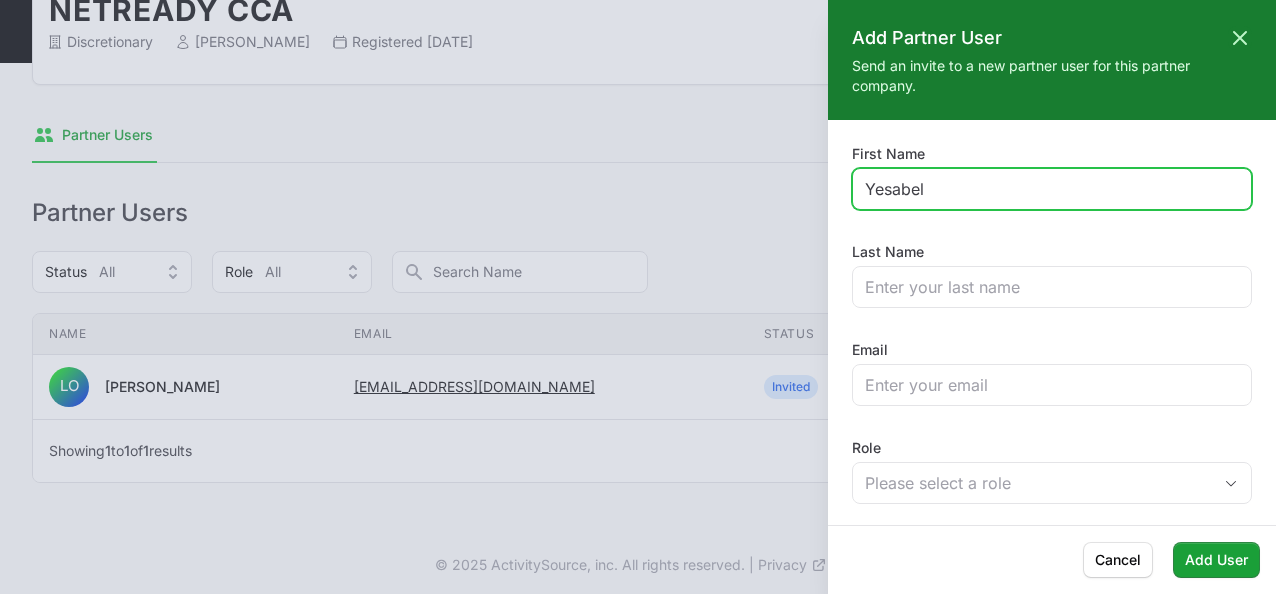 type on "Yesabel" 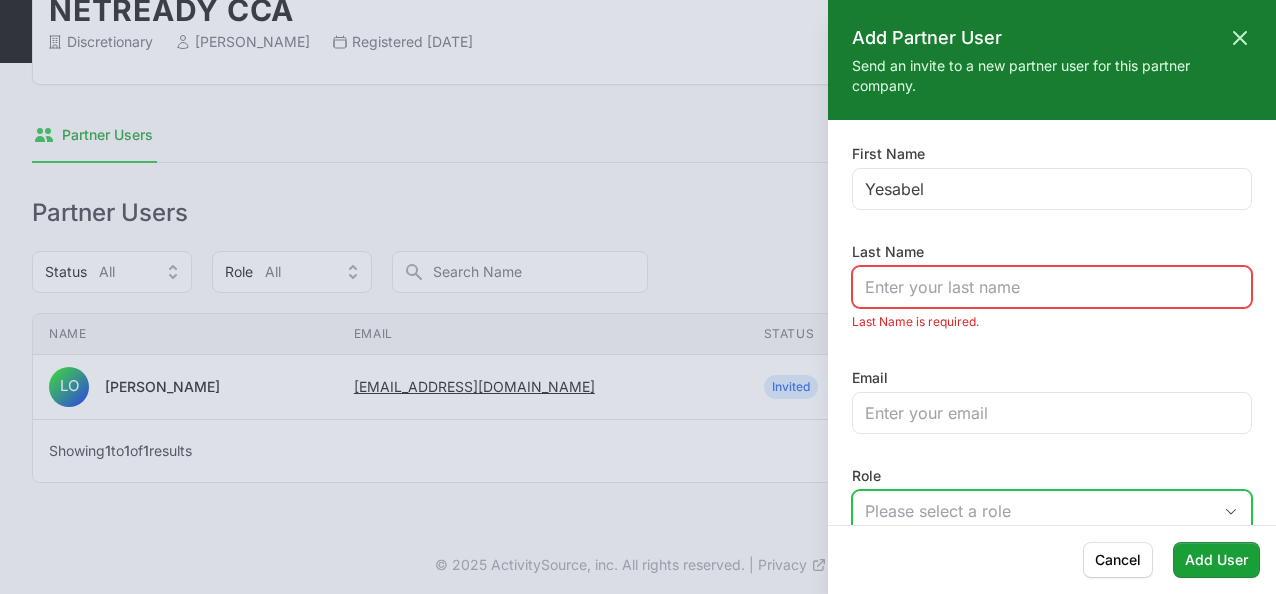 click on "Role Please select a role" at bounding box center [1052, 499] 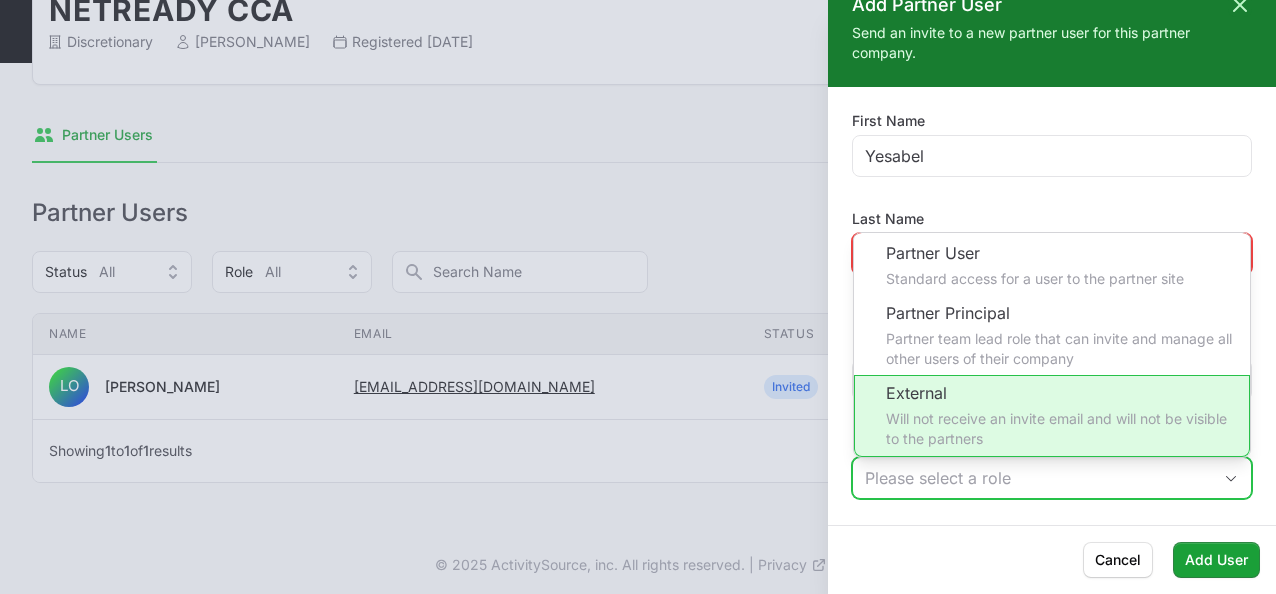 scroll, scrollTop: 33, scrollLeft: 0, axis: vertical 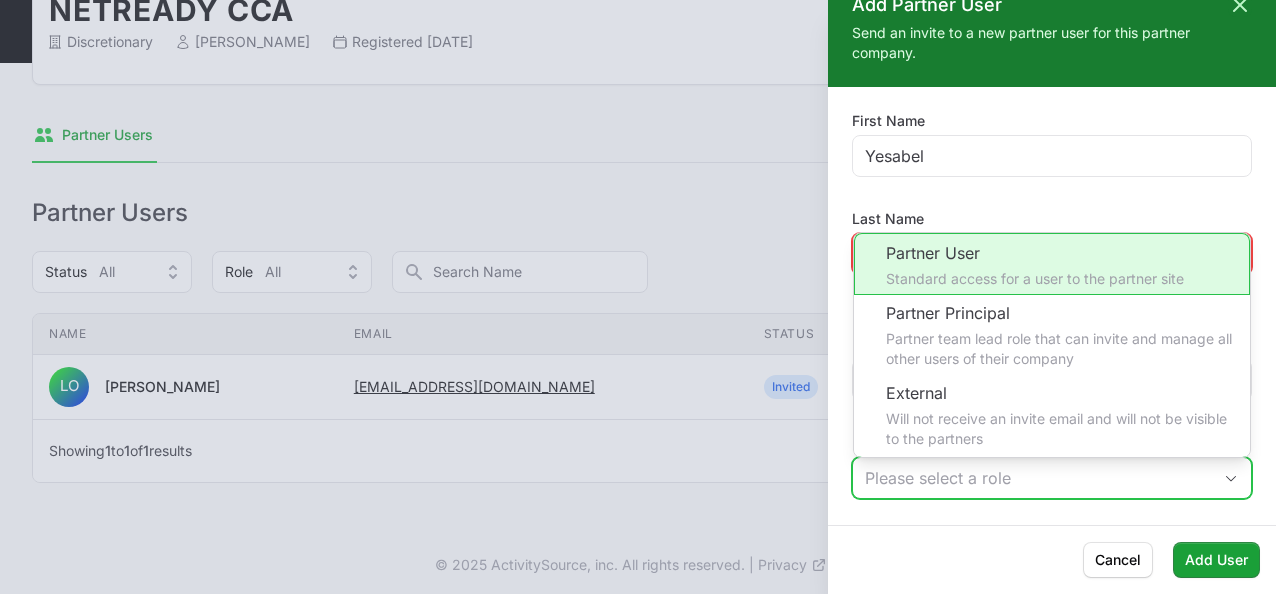 click on "Partner User Standard access for a user to the partner site" 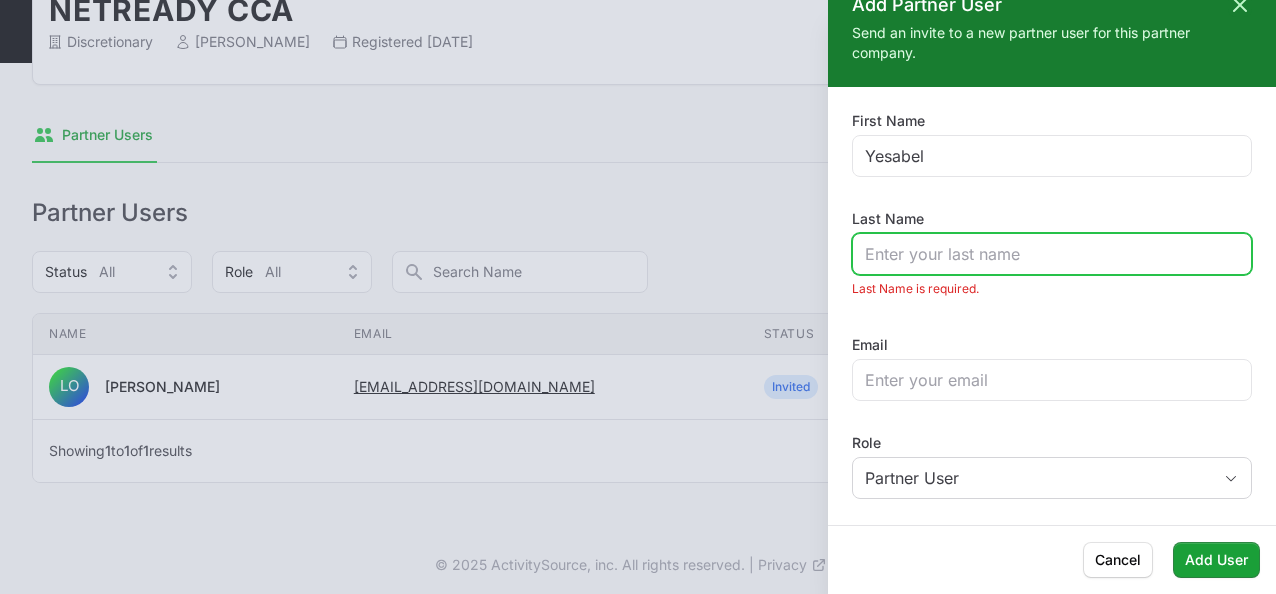 click on "Last Name" at bounding box center [1052, 254] 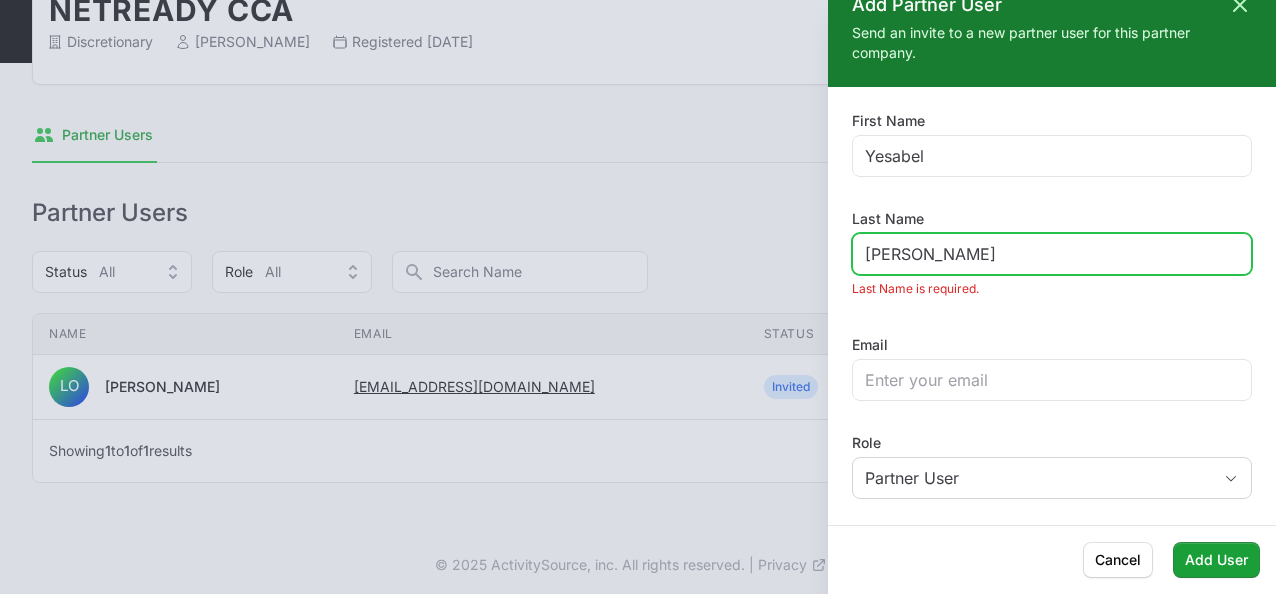 scroll, scrollTop: 5, scrollLeft: 0, axis: vertical 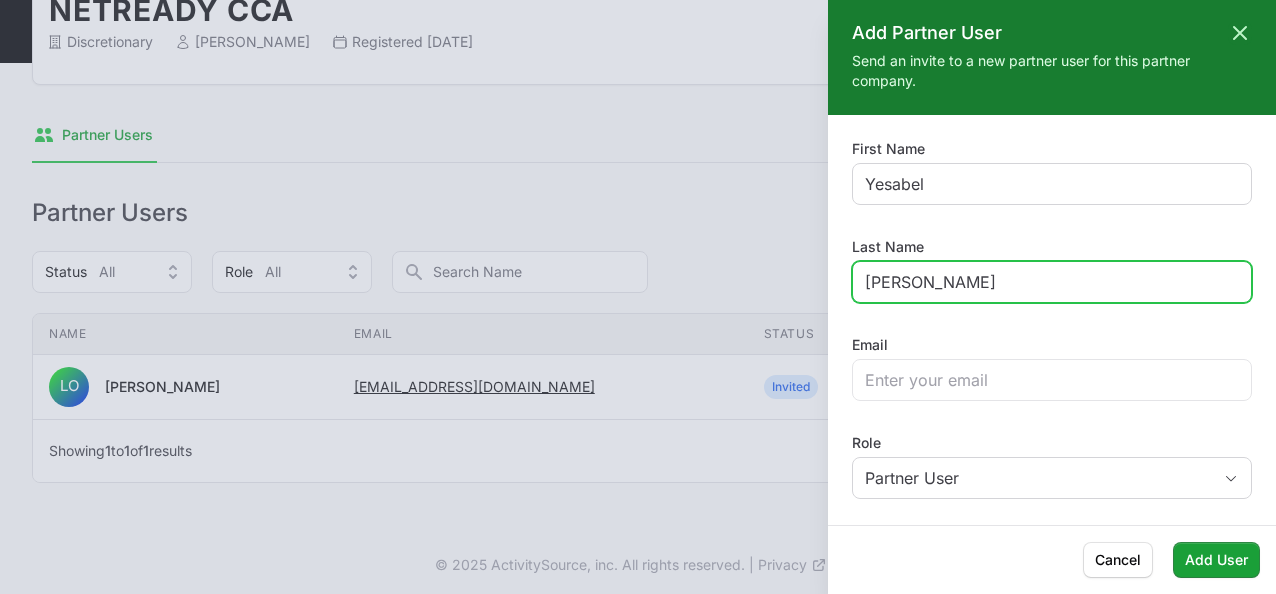 type on "[PERSON_NAME]" 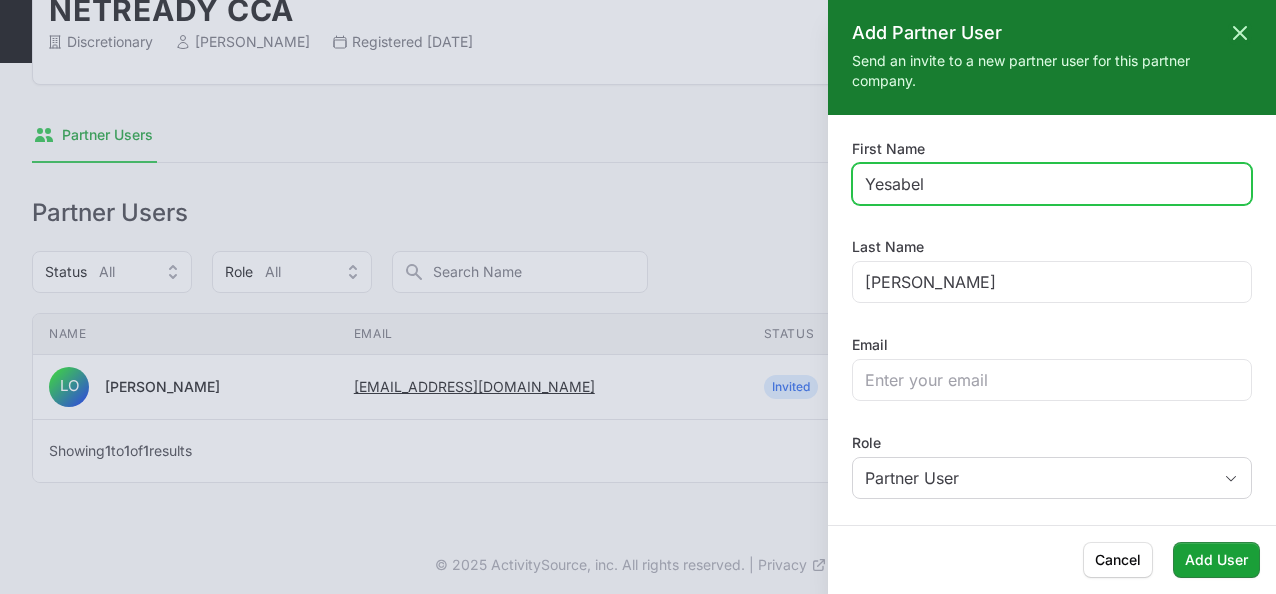 click on "Yesabel" at bounding box center [1052, 184] 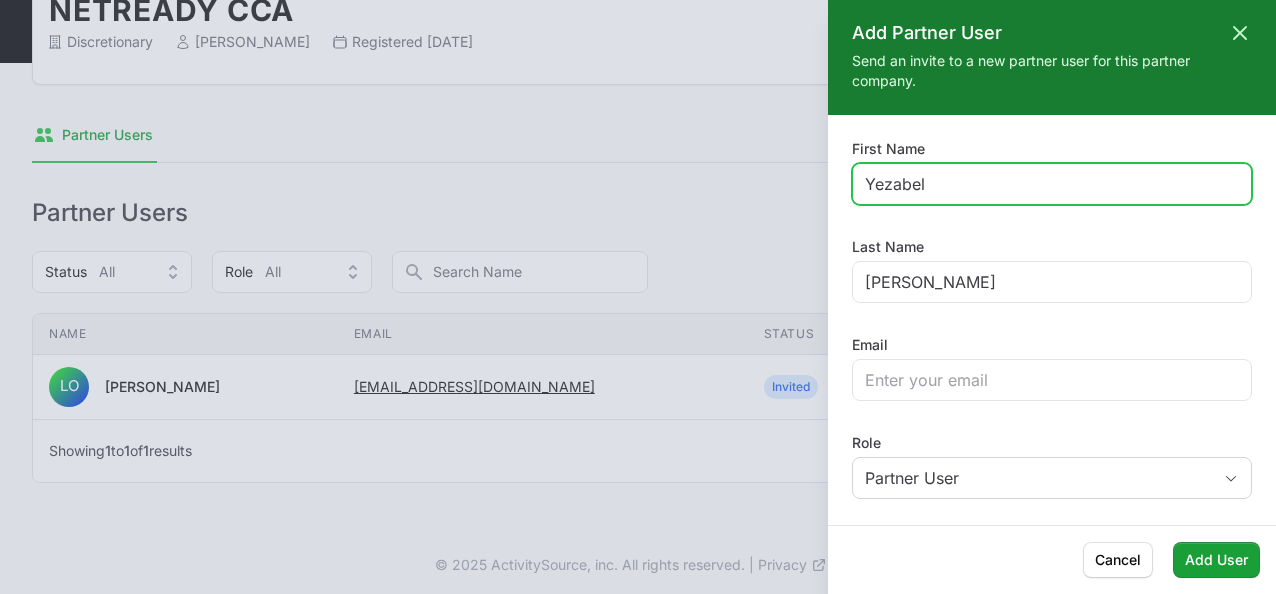 type on "Yezabel" 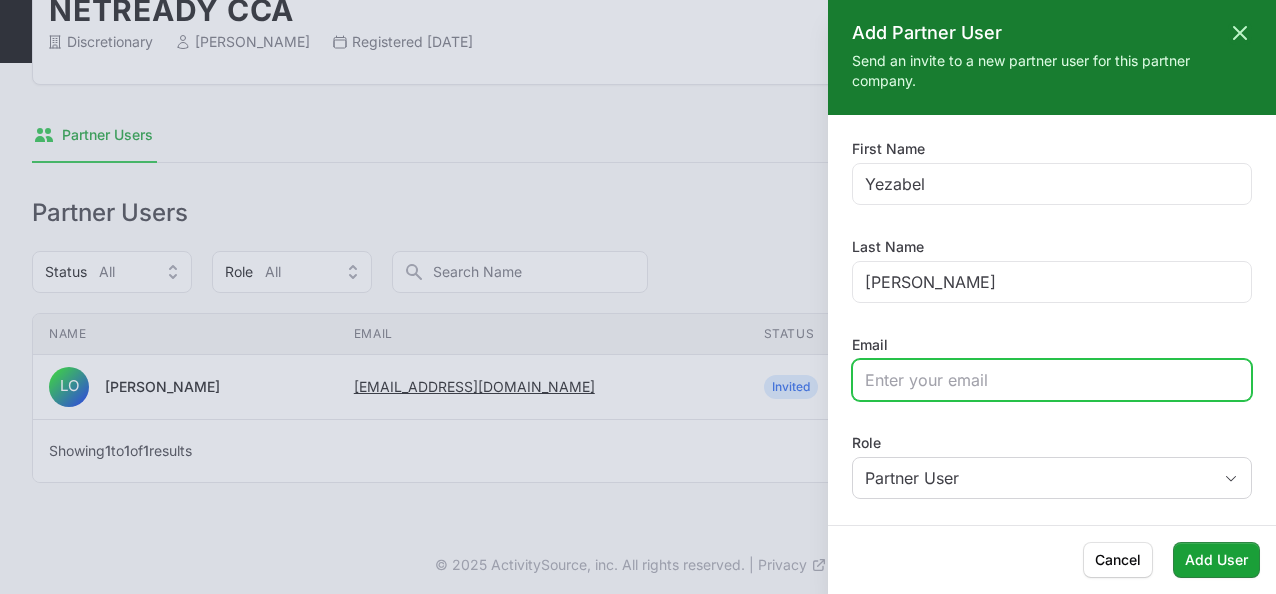 click on "Email" at bounding box center [1052, 380] 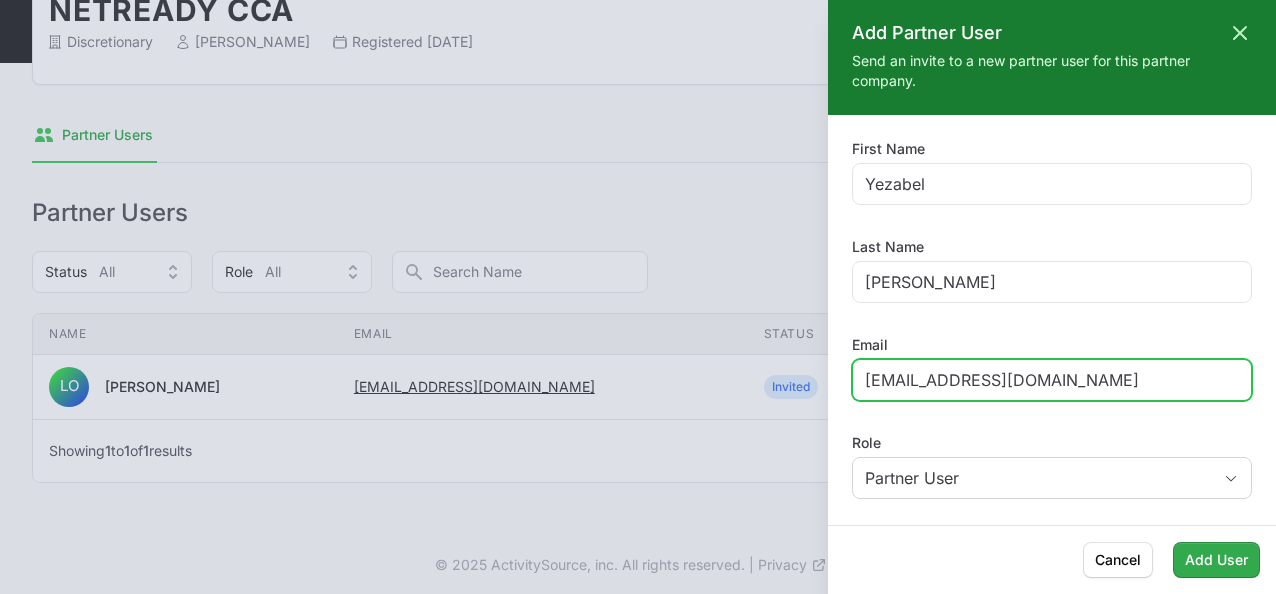 type on "[EMAIL_ADDRESS][DOMAIN_NAME]" 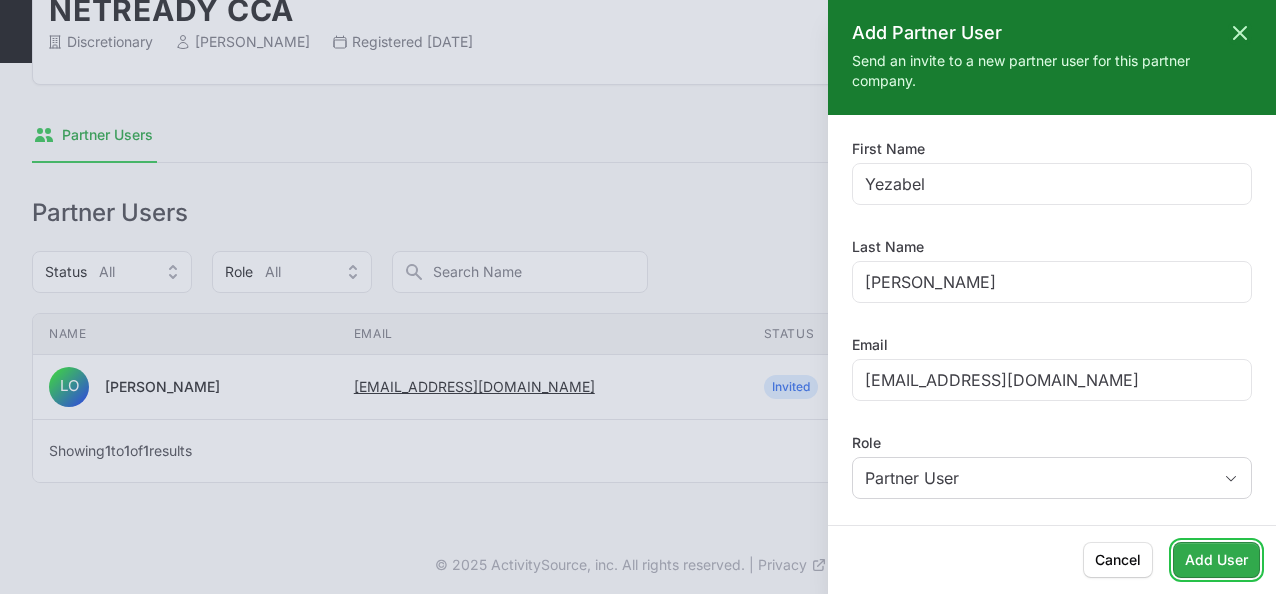 click on "Add User" 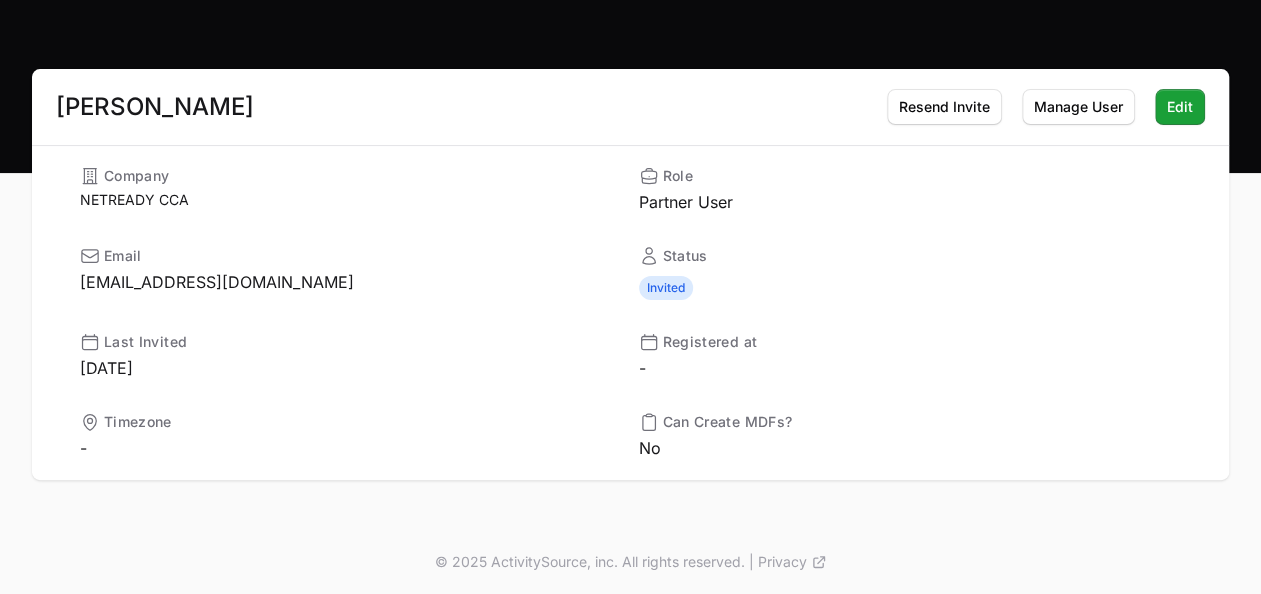 scroll, scrollTop: 0, scrollLeft: 0, axis: both 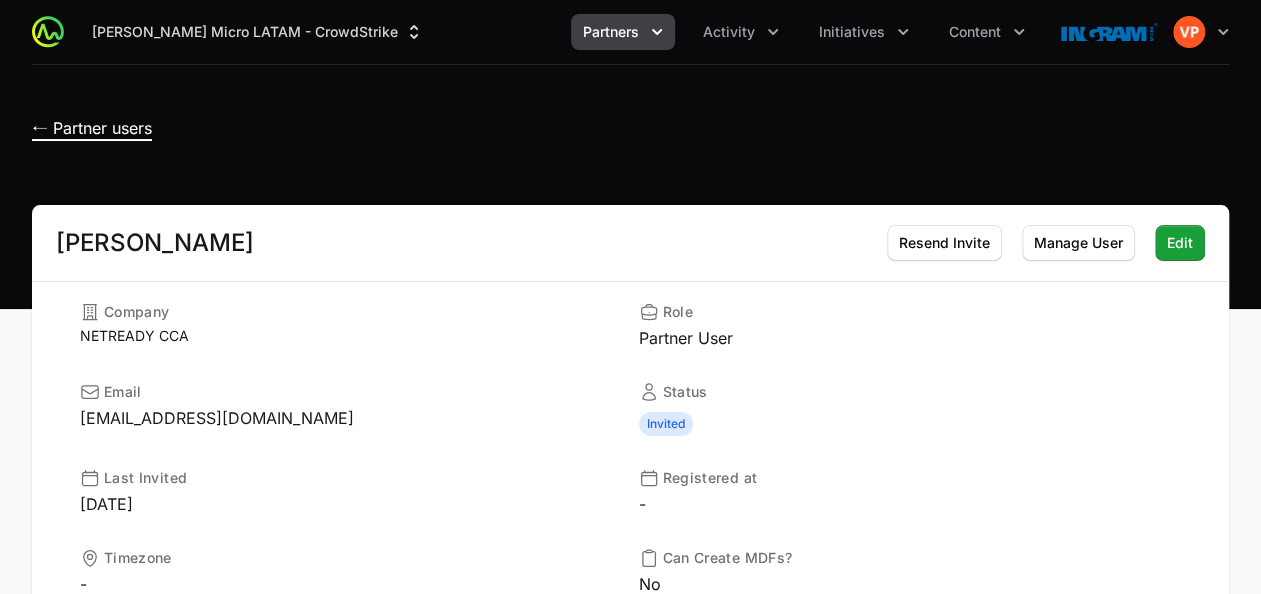 click on "← Partner users" 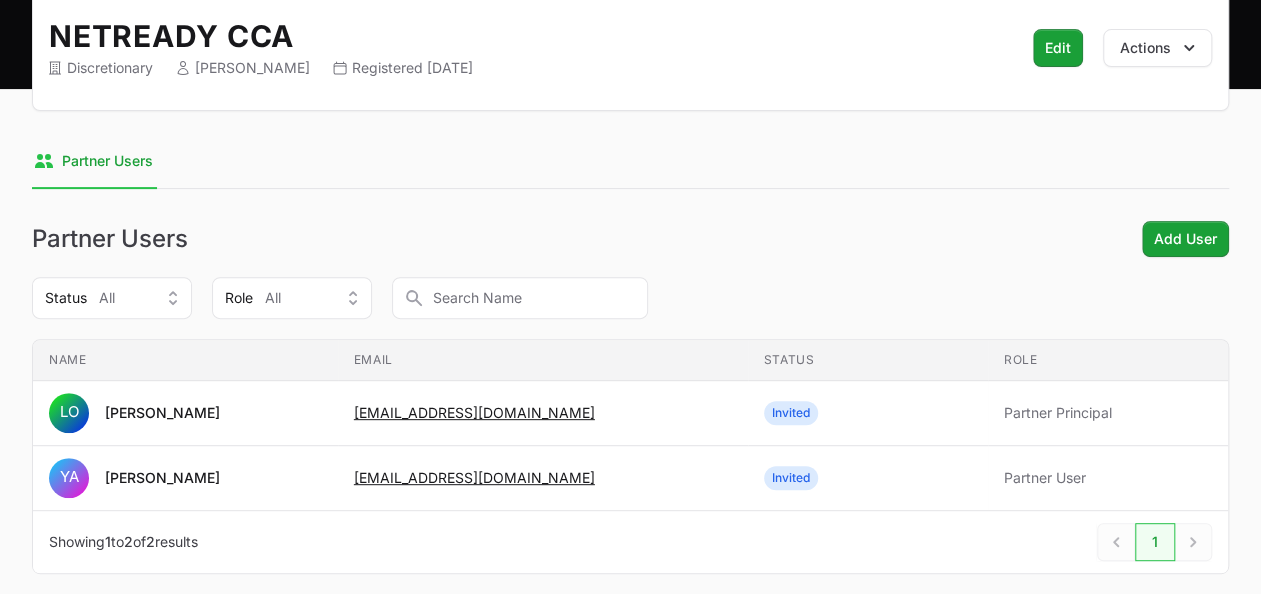 scroll, scrollTop: 224, scrollLeft: 0, axis: vertical 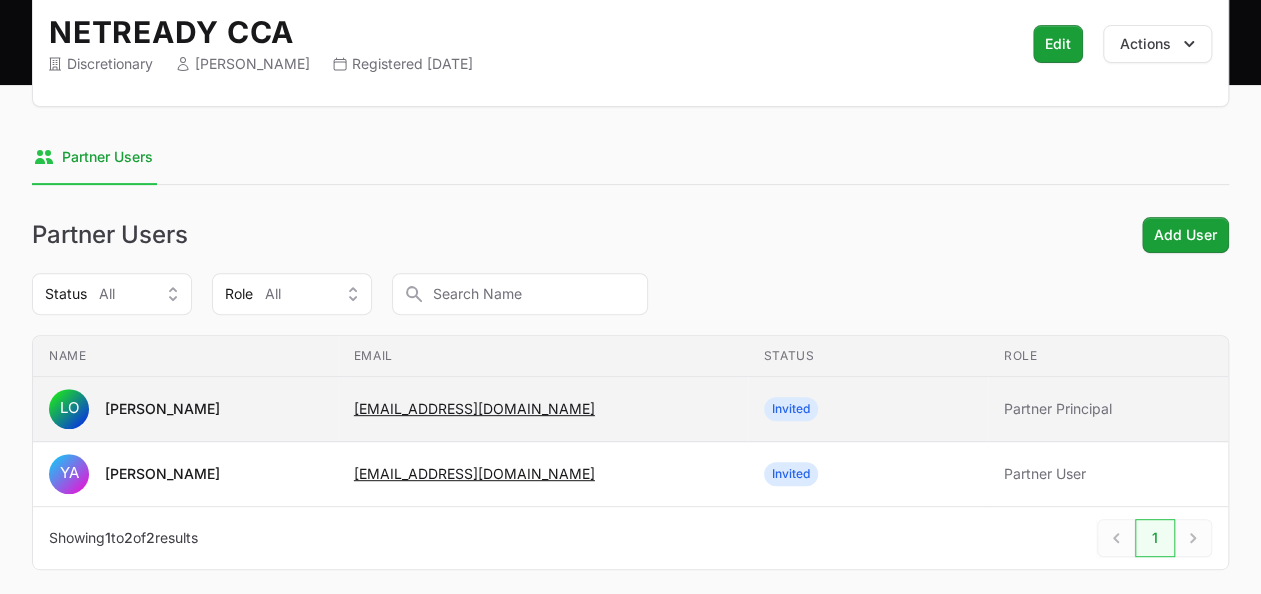 click on "Role Partner Principal" 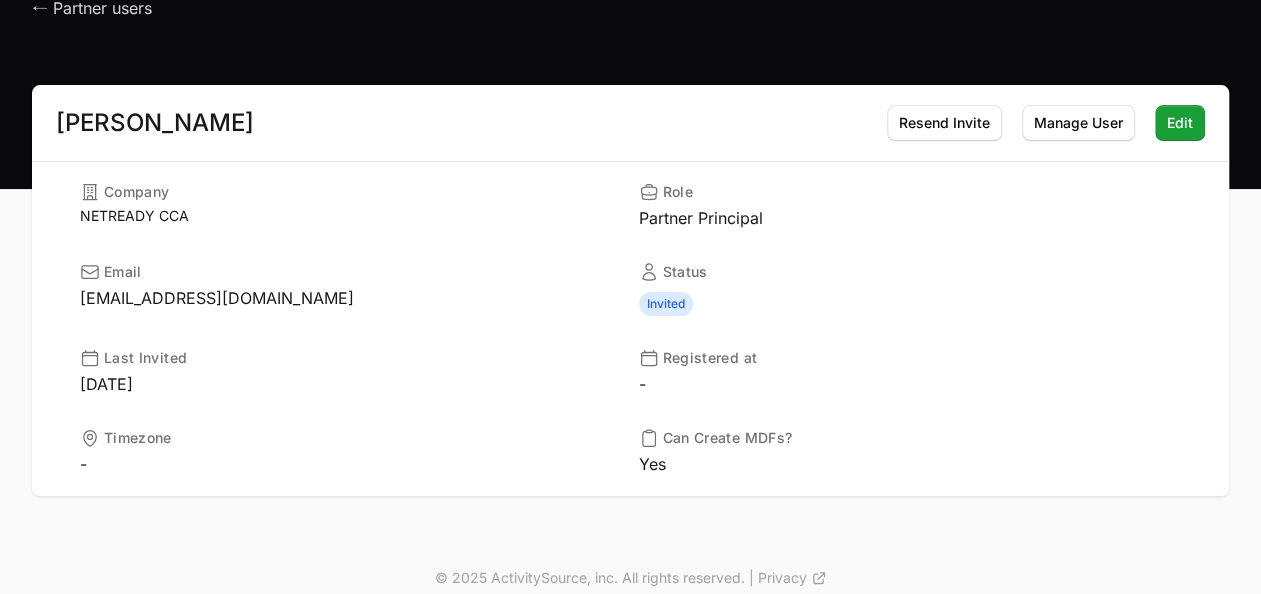 scroll, scrollTop: 123, scrollLeft: 0, axis: vertical 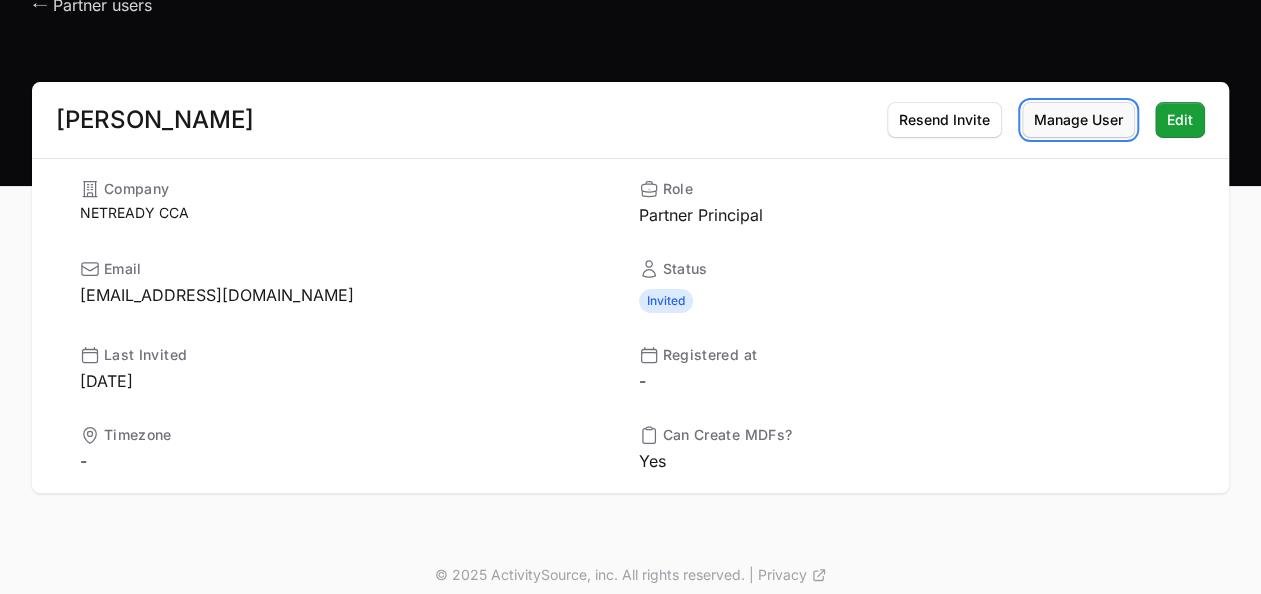 click on "Manage User" 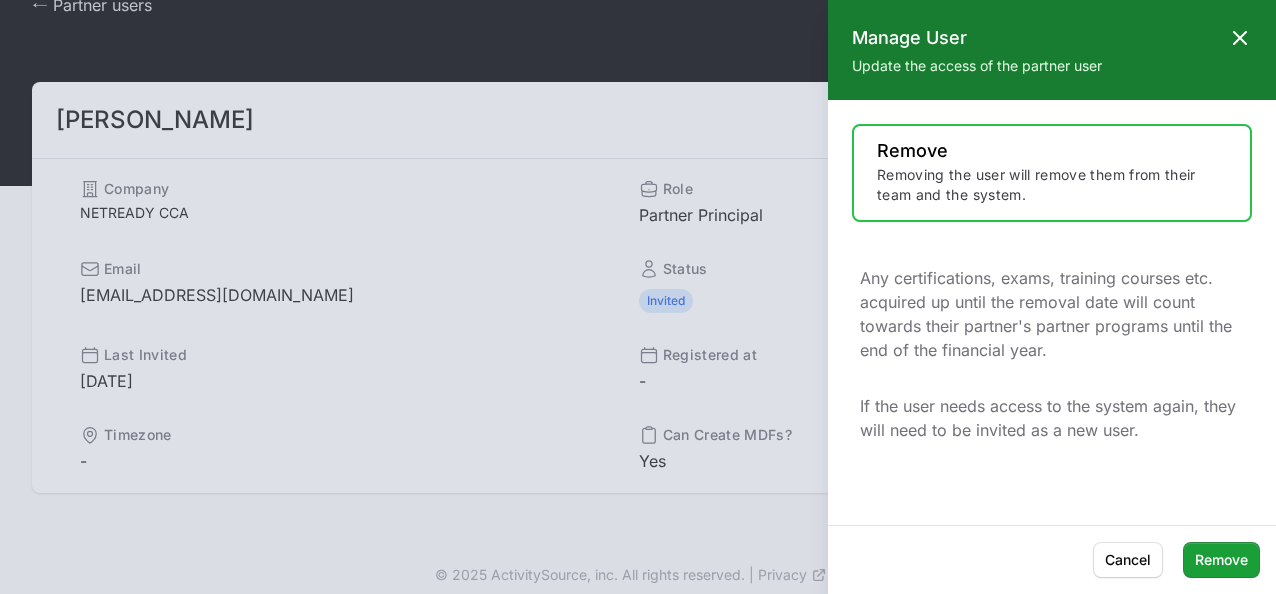 click 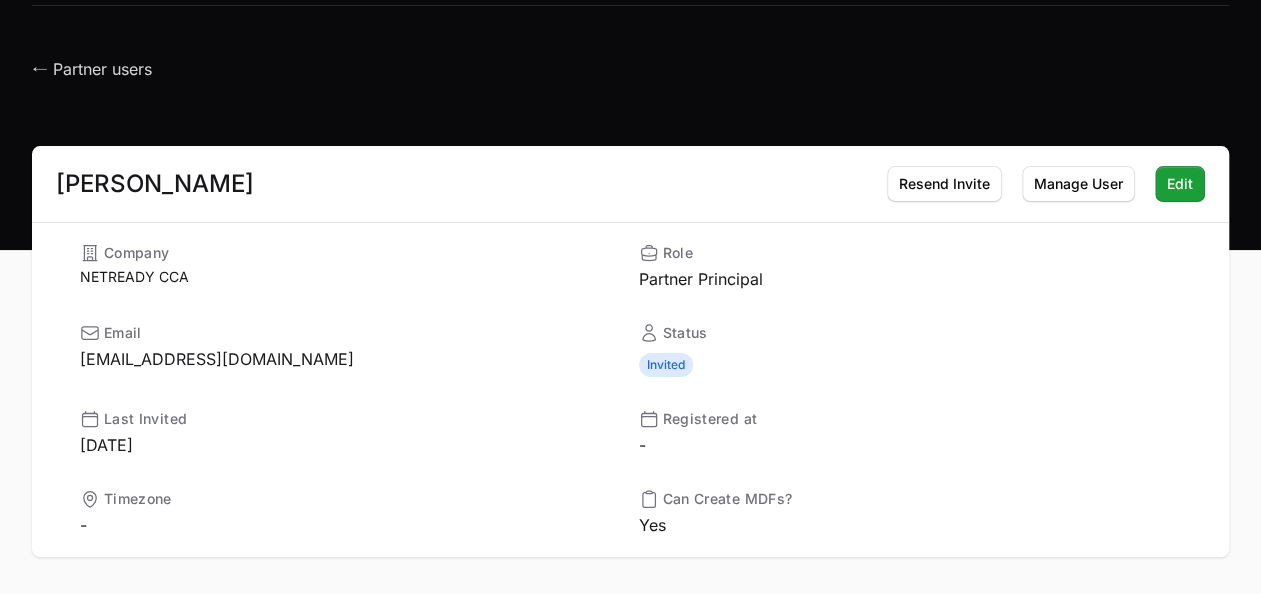 scroll, scrollTop: 52, scrollLeft: 0, axis: vertical 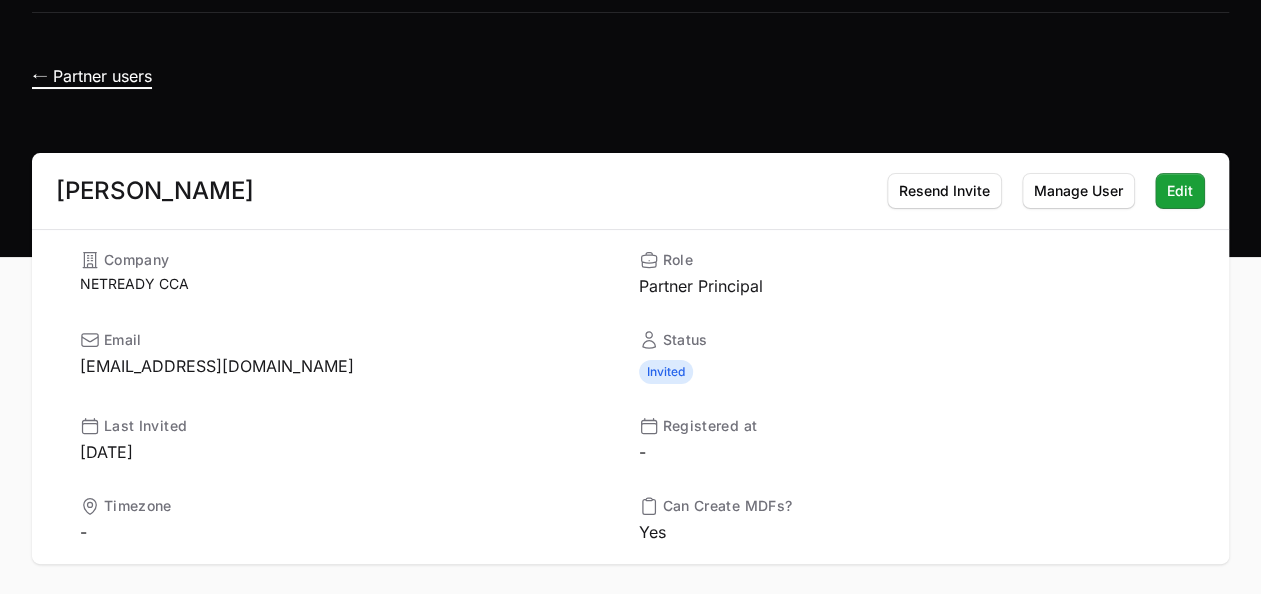 click on "← Partner users" 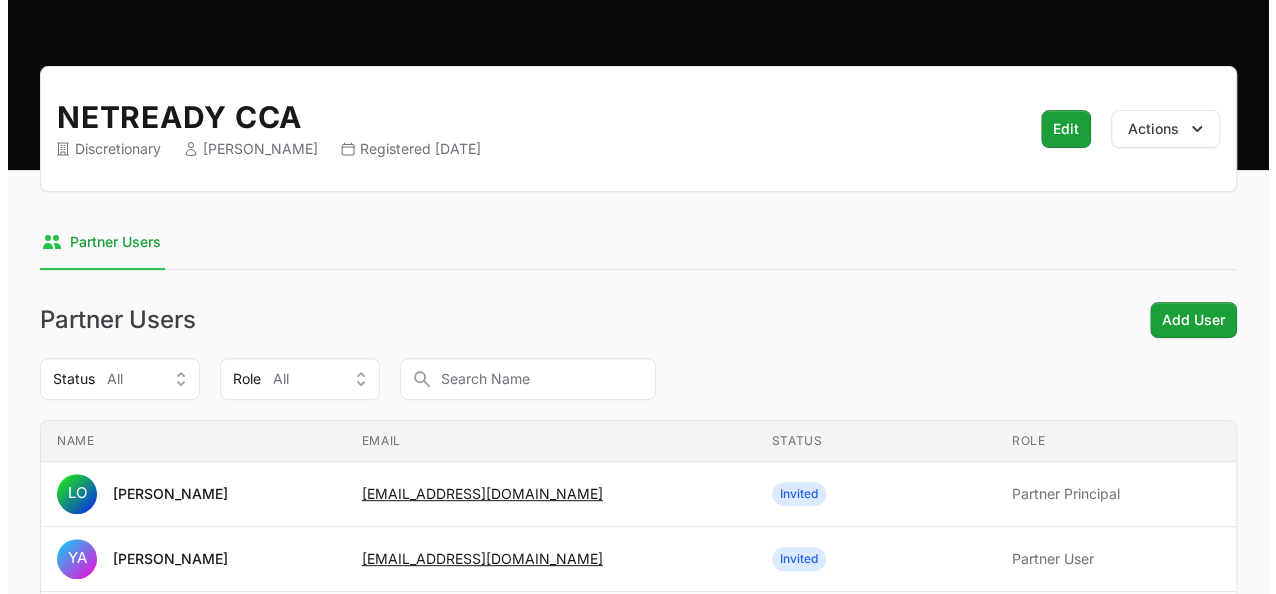 scroll, scrollTop: 158, scrollLeft: 0, axis: vertical 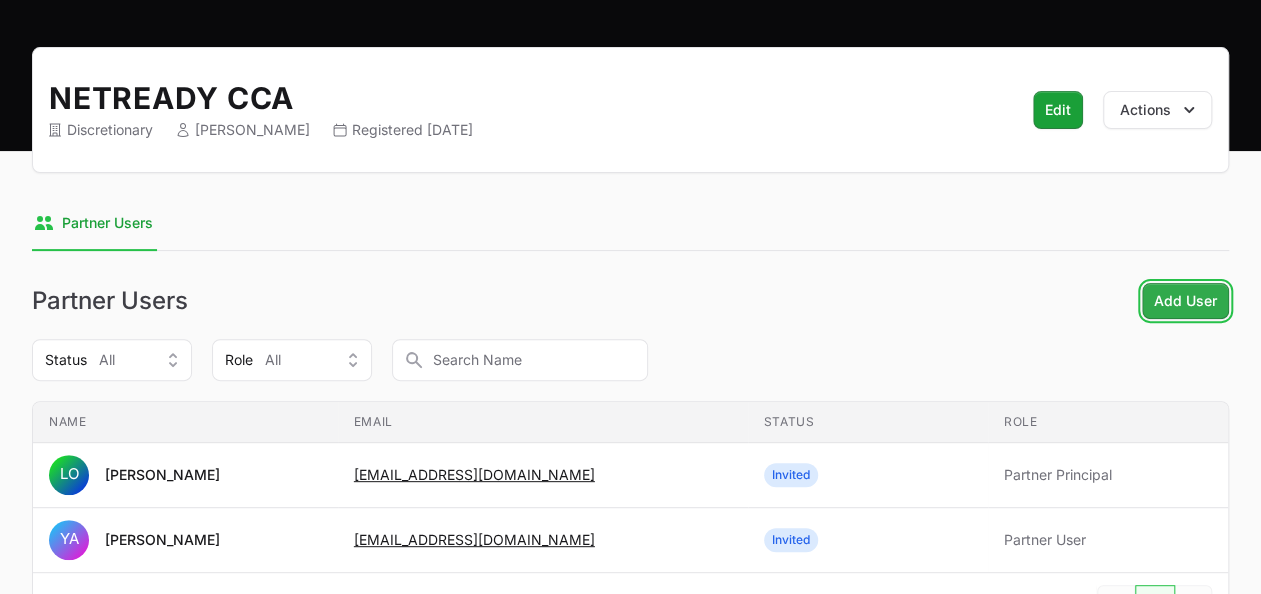 click on "Add User" 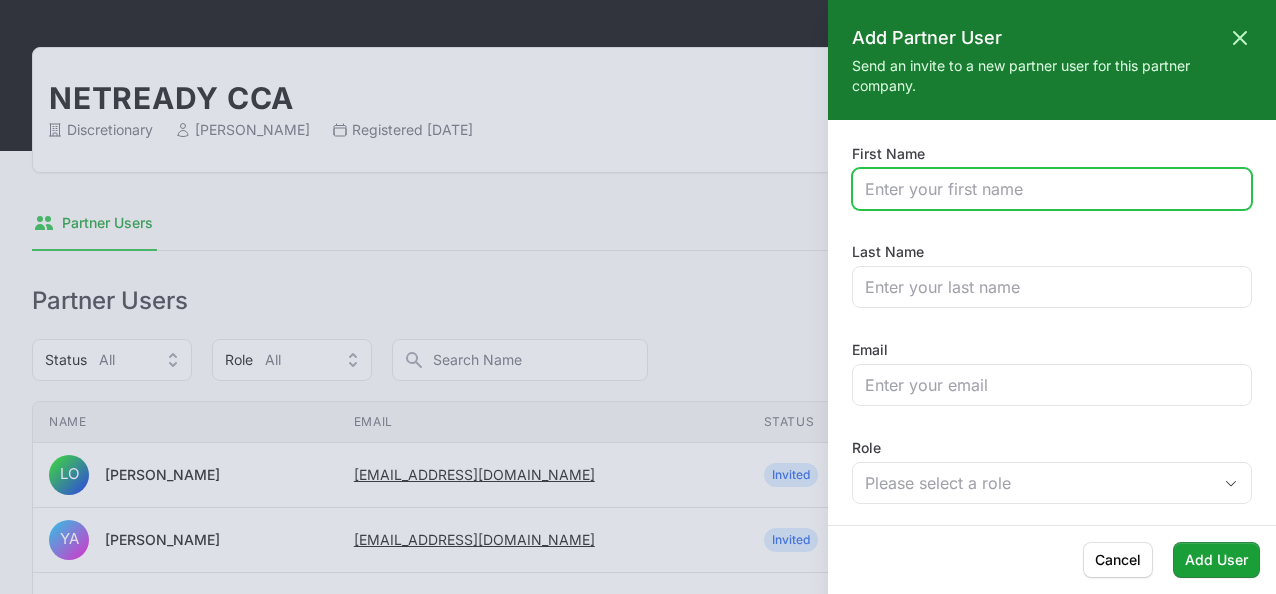 click on "First Name" at bounding box center (1052, 189) 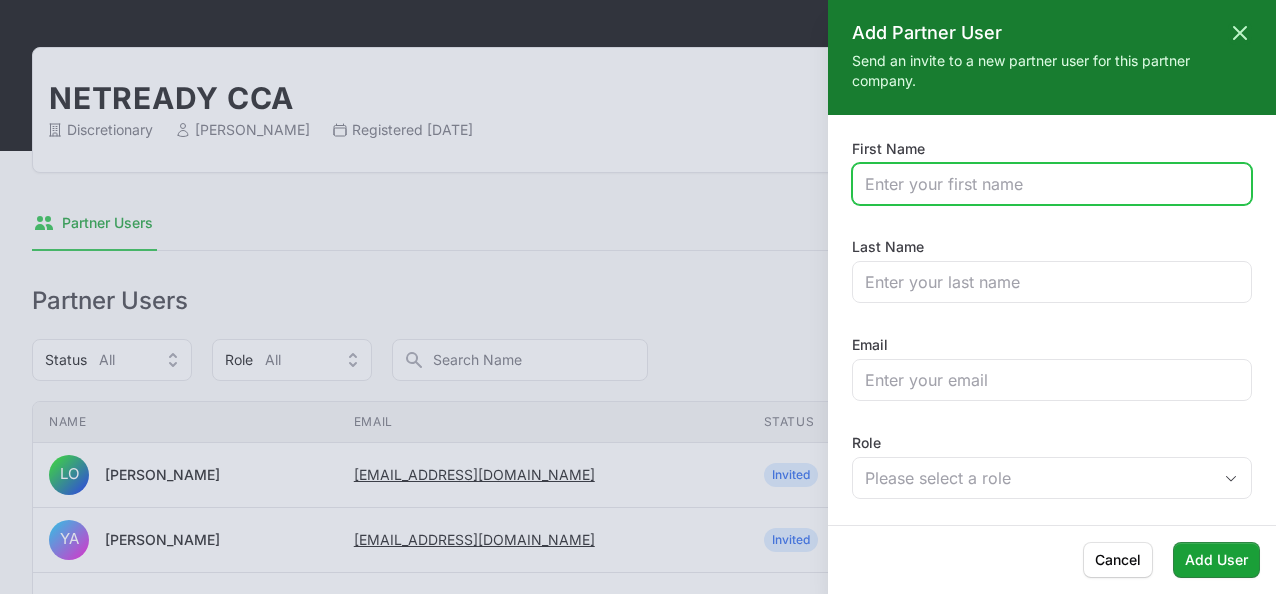 click on "First Name" at bounding box center (1052, 184) 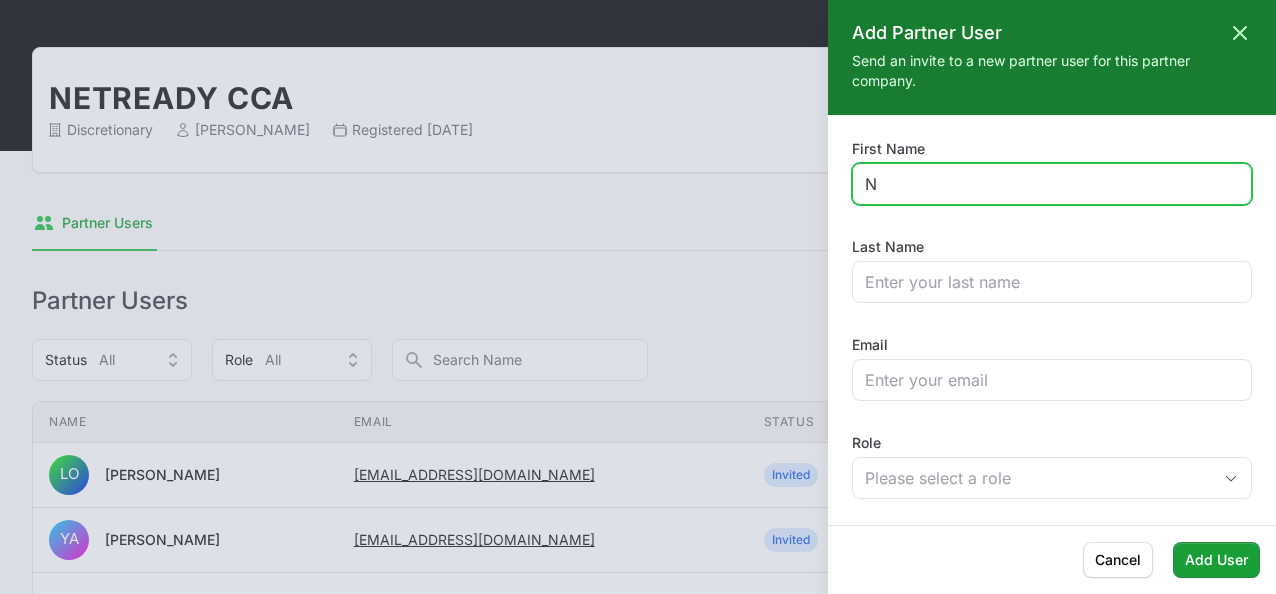 type on "N" 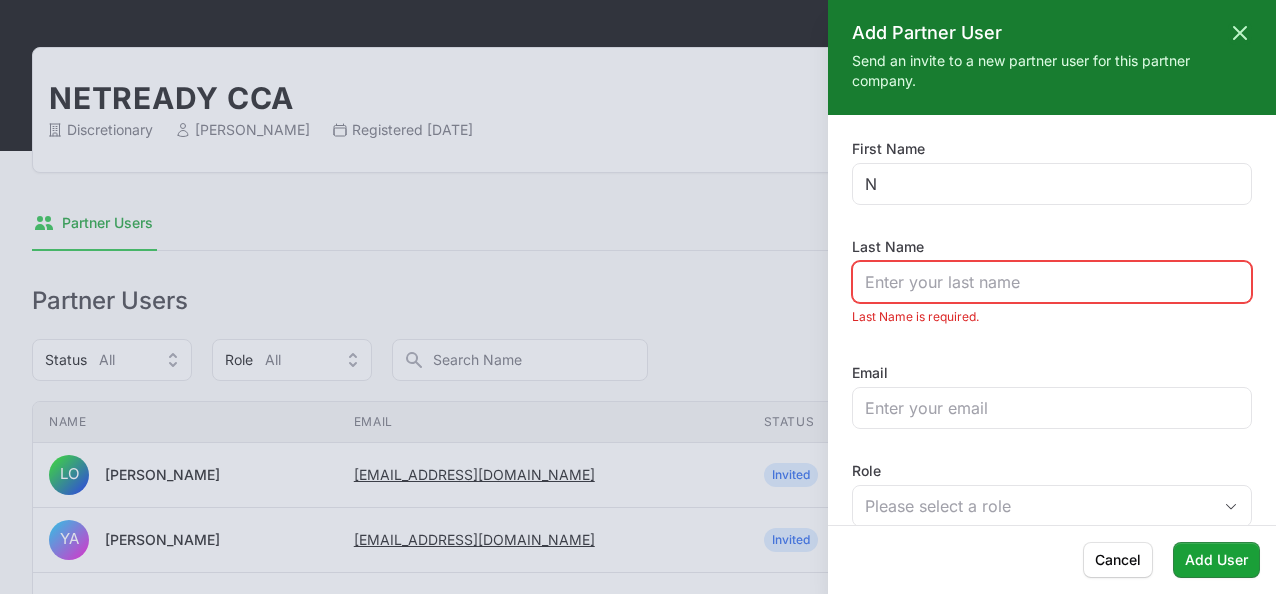 click on "Email" at bounding box center [1052, 396] 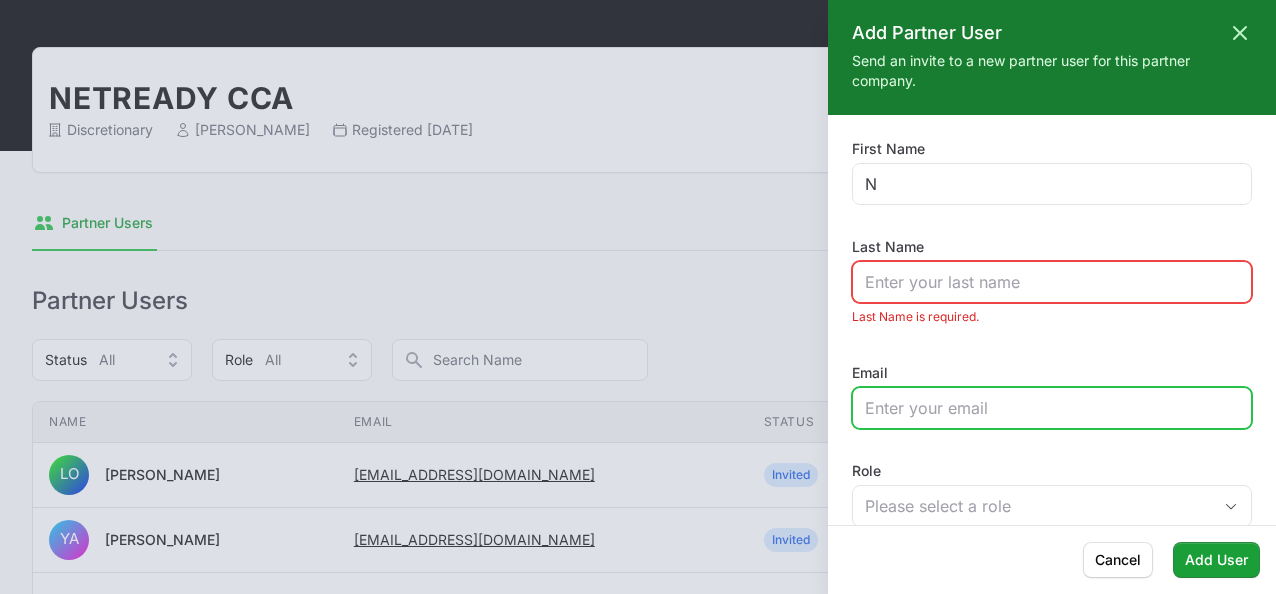 click on "Email" at bounding box center [1052, 408] 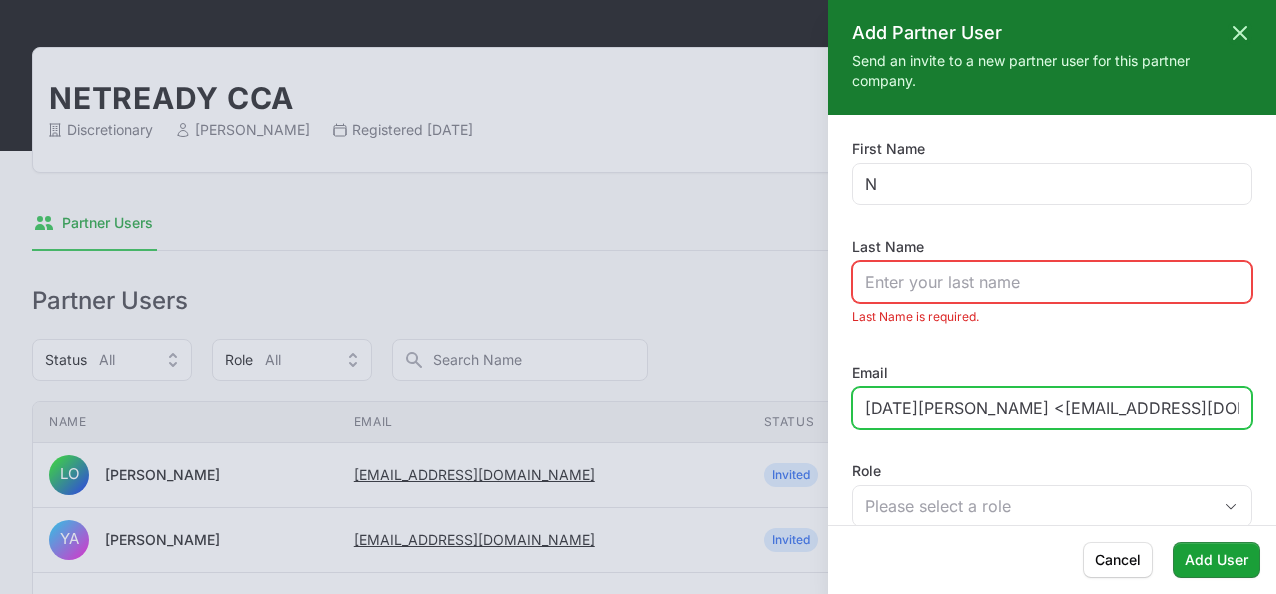 scroll, scrollTop: 0, scrollLeft: 42, axis: horizontal 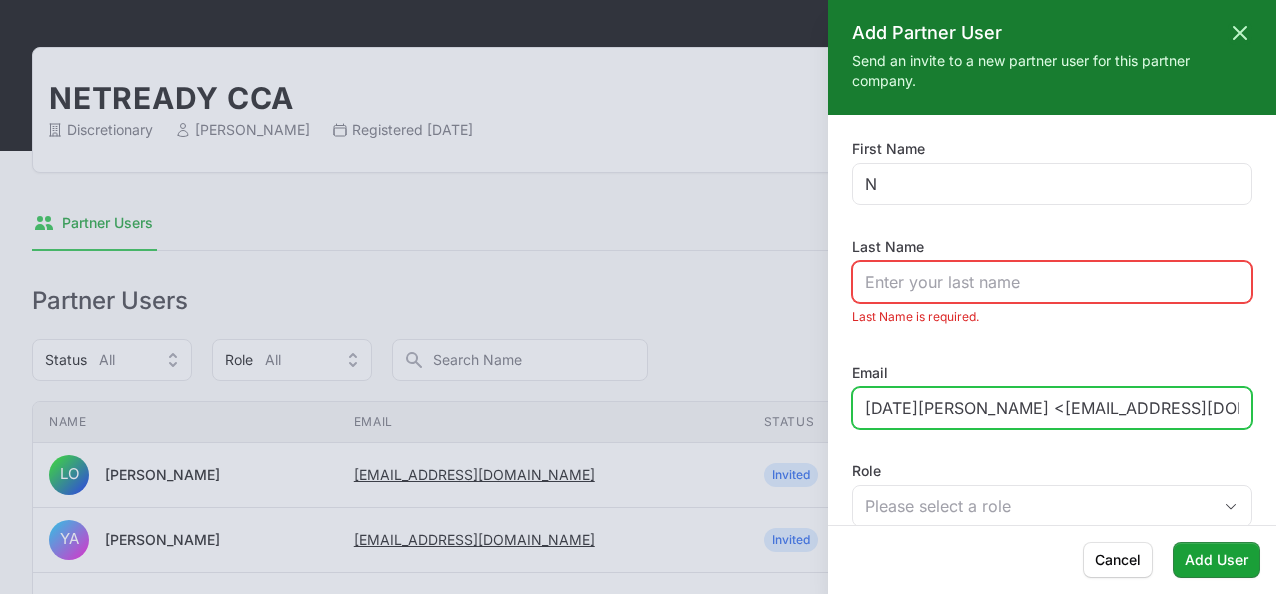 drag, startPoint x: 942, startPoint y: 408, endPoint x: 610, endPoint y: 369, distance: 334.2828 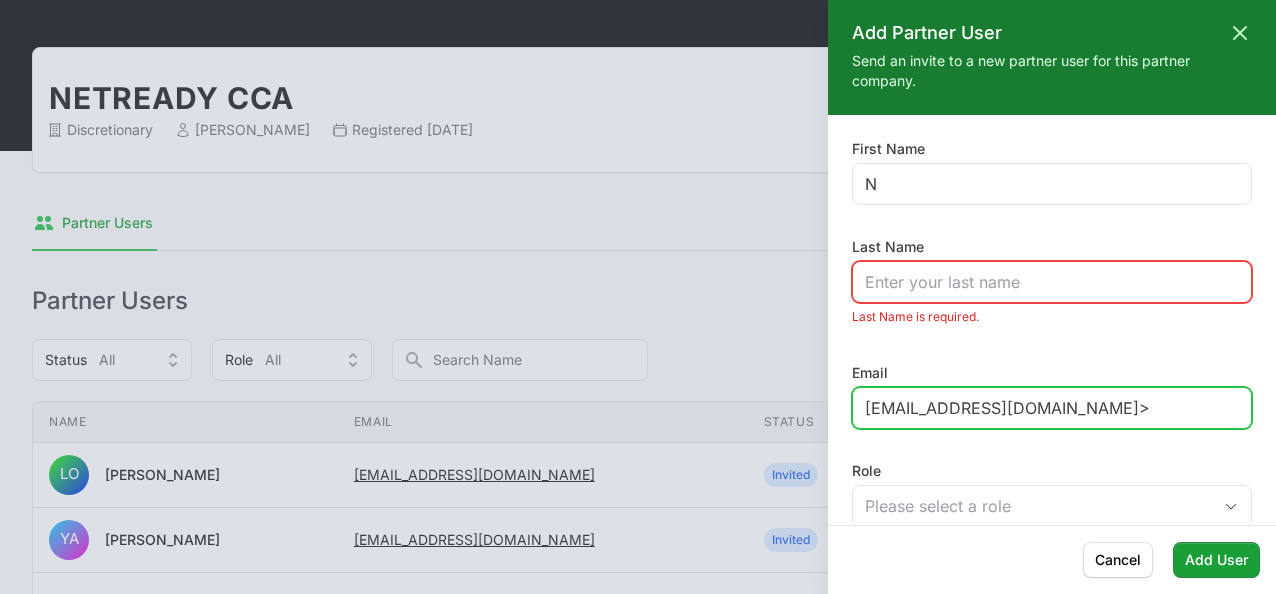 click on "[EMAIL_ADDRESS][DOMAIN_NAME]>" at bounding box center (1052, 408) 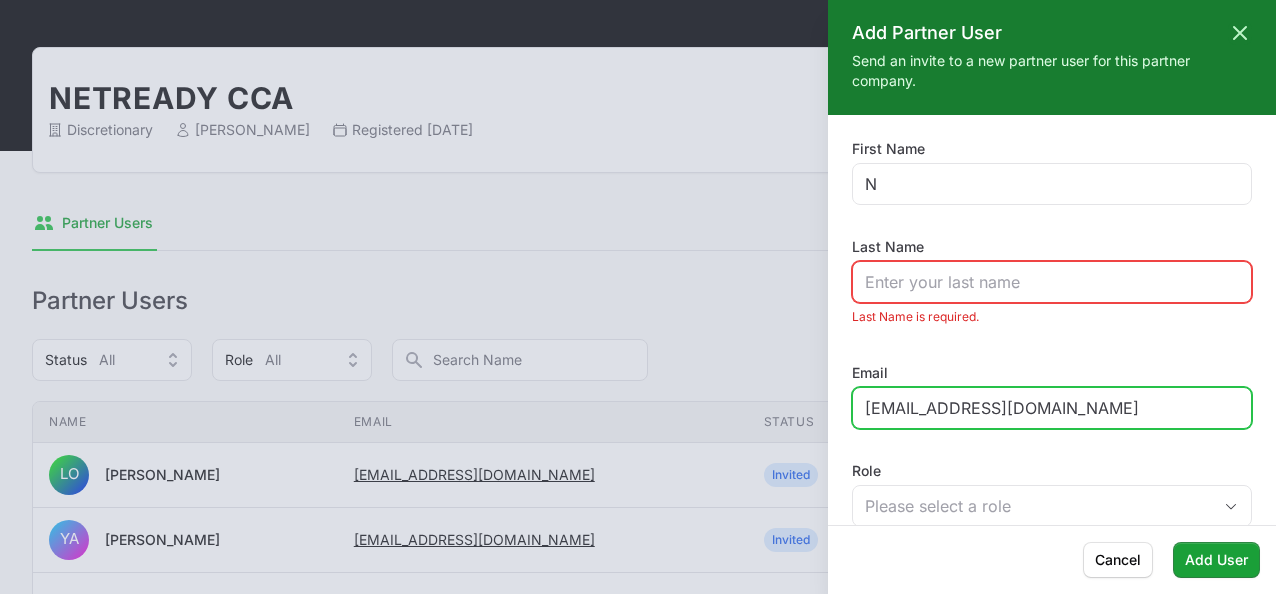 type on "[EMAIL_ADDRESS][DOMAIN_NAME]" 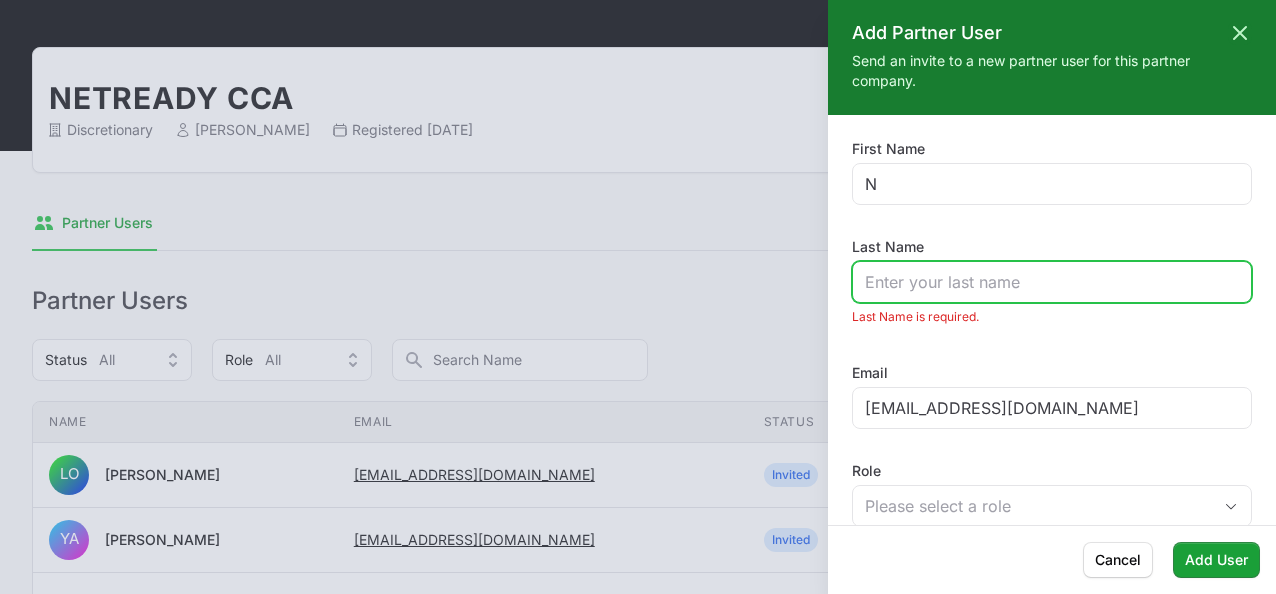 click on "Last Name" at bounding box center (1052, 282) 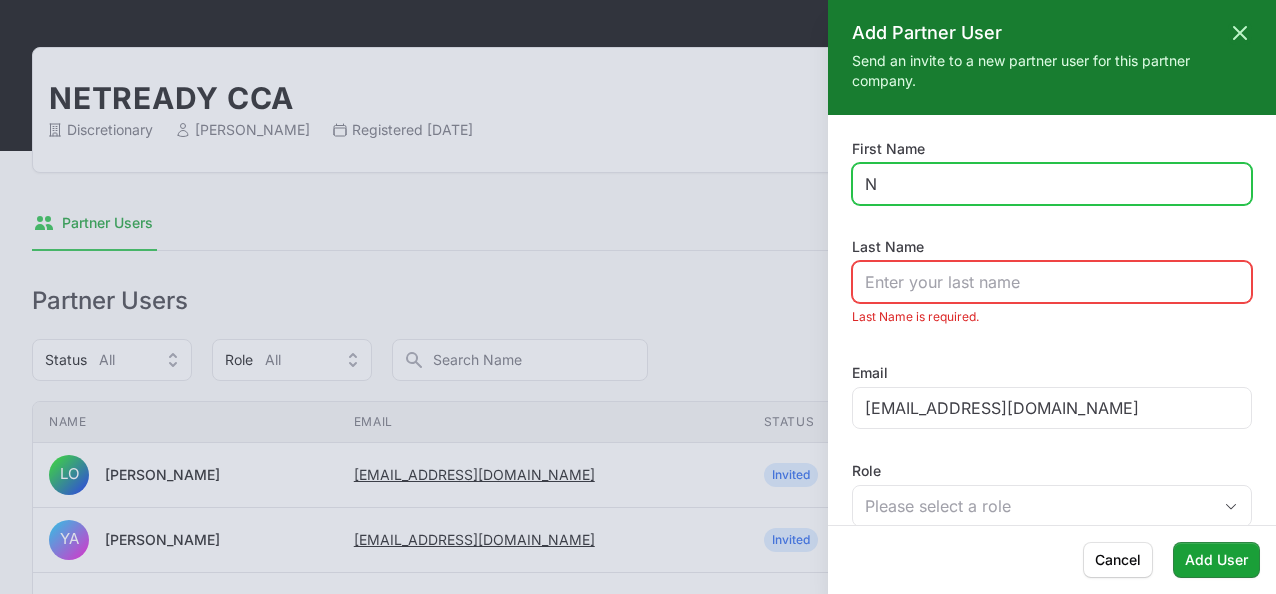 click on "N" at bounding box center (1052, 184) 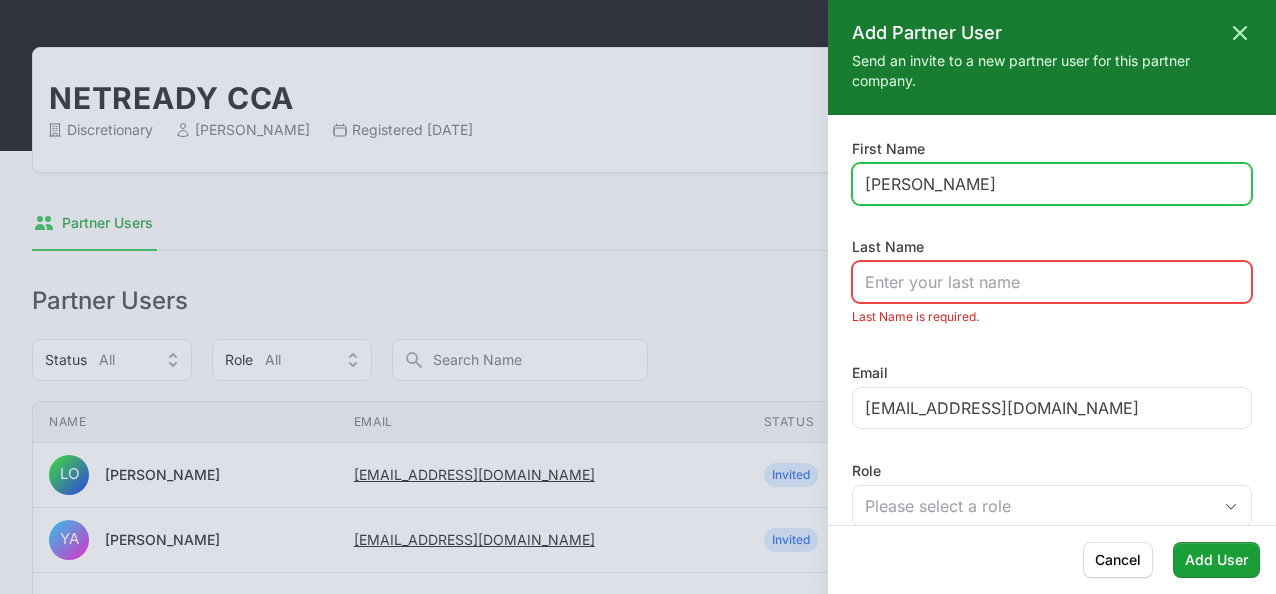 type on "[PERSON_NAME]" 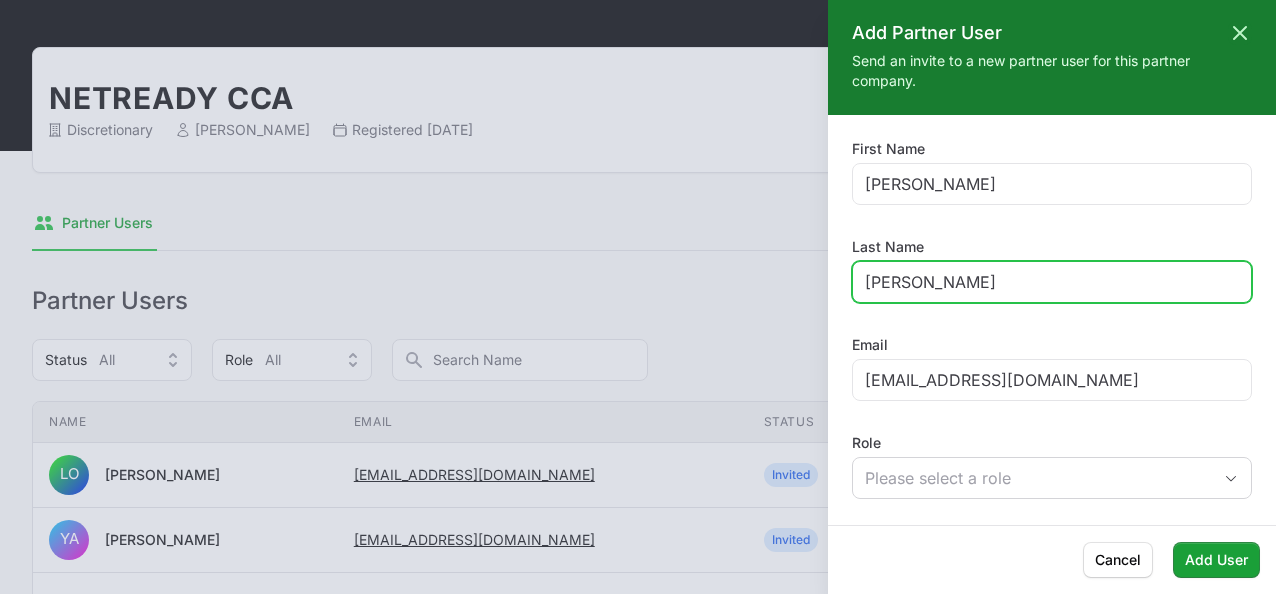 type on "[PERSON_NAME]" 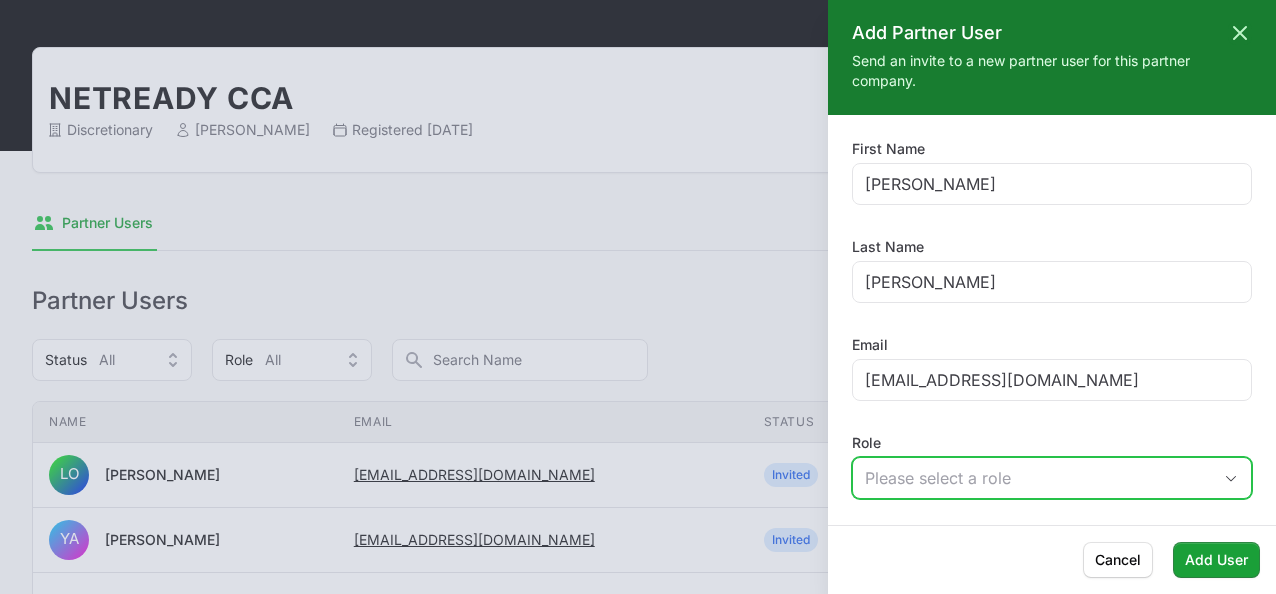 click on "Please select a role" at bounding box center (1038, 478) 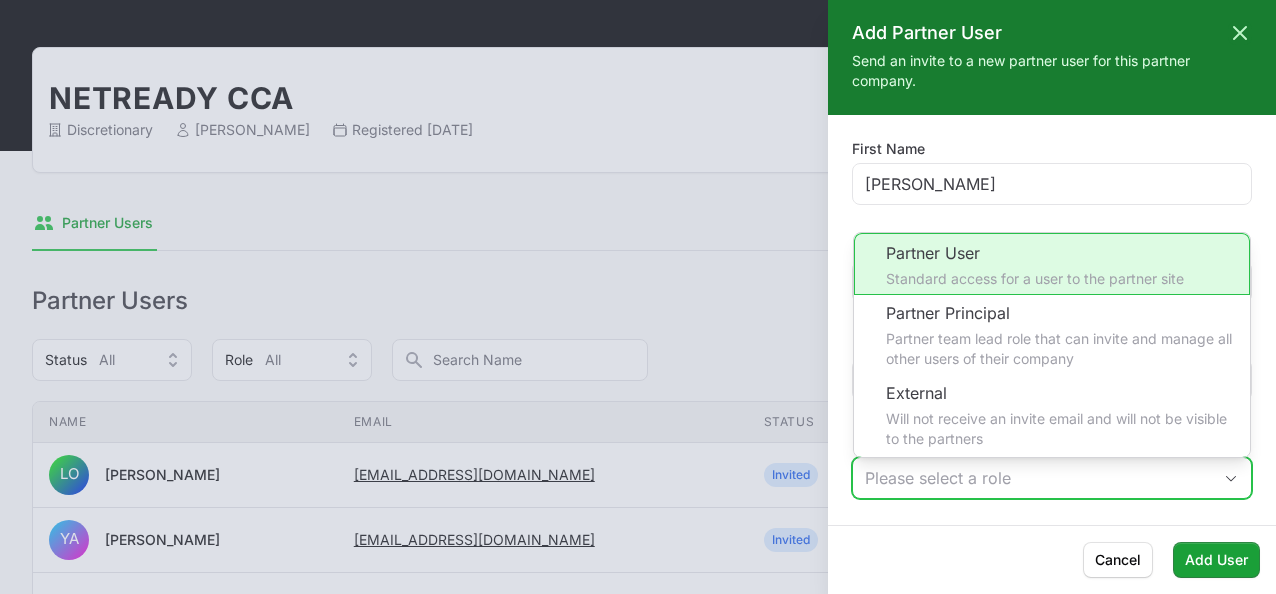 click on "Partner User Standard access for a user to the partner site" 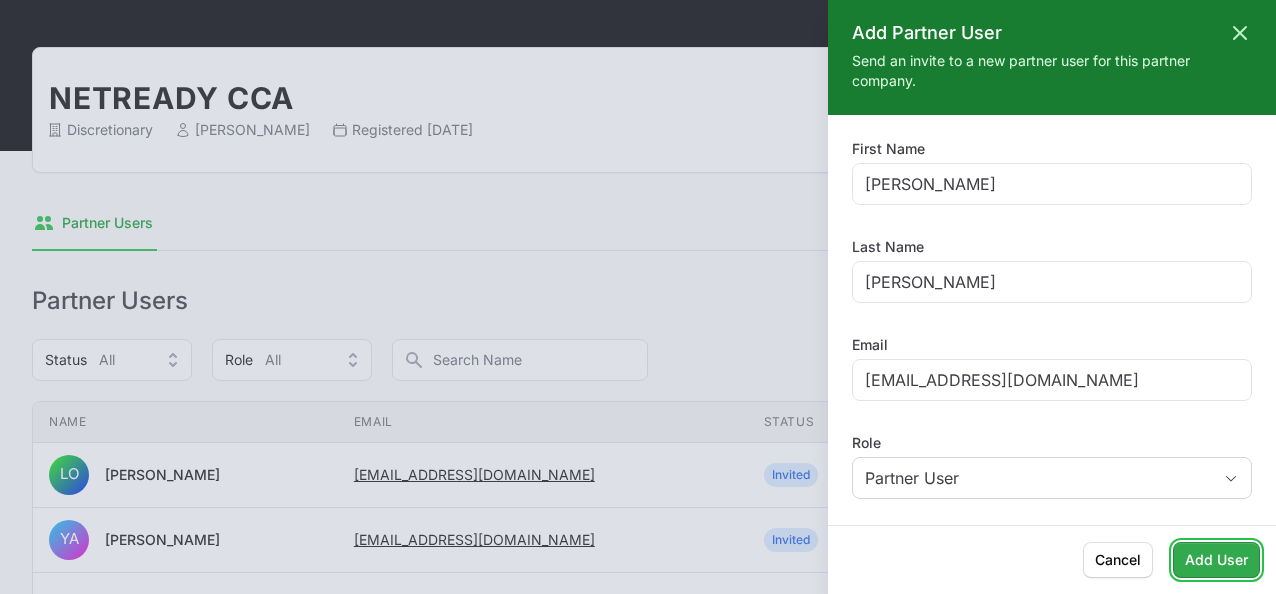 click on "Add User" 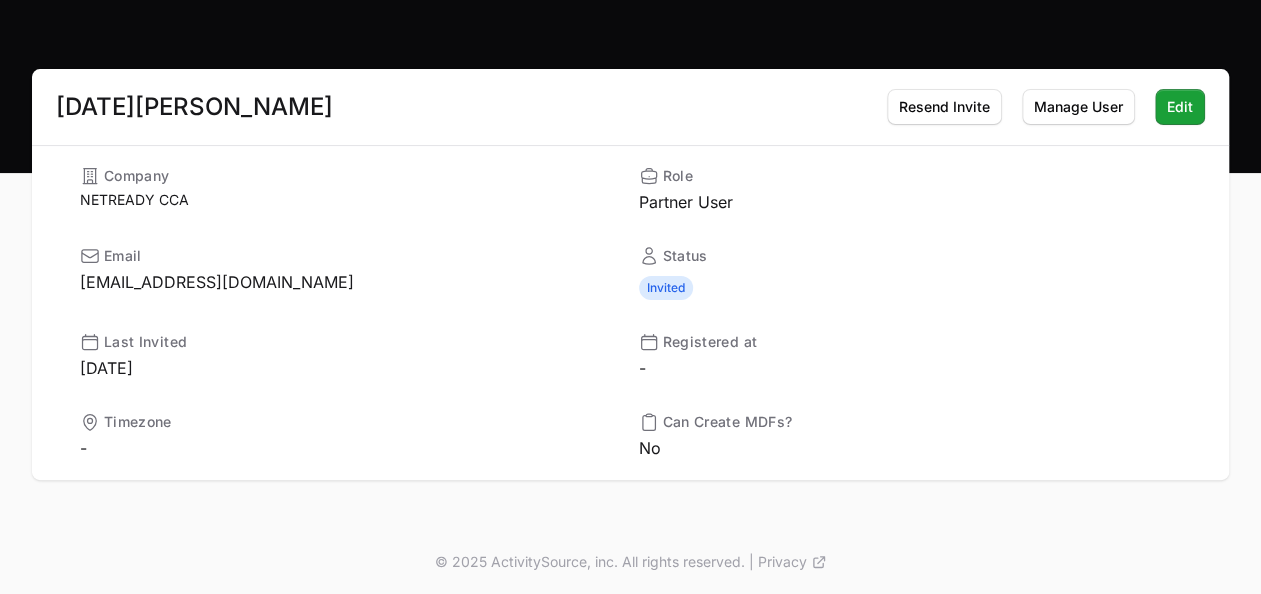scroll, scrollTop: 0, scrollLeft: 0, axis: both 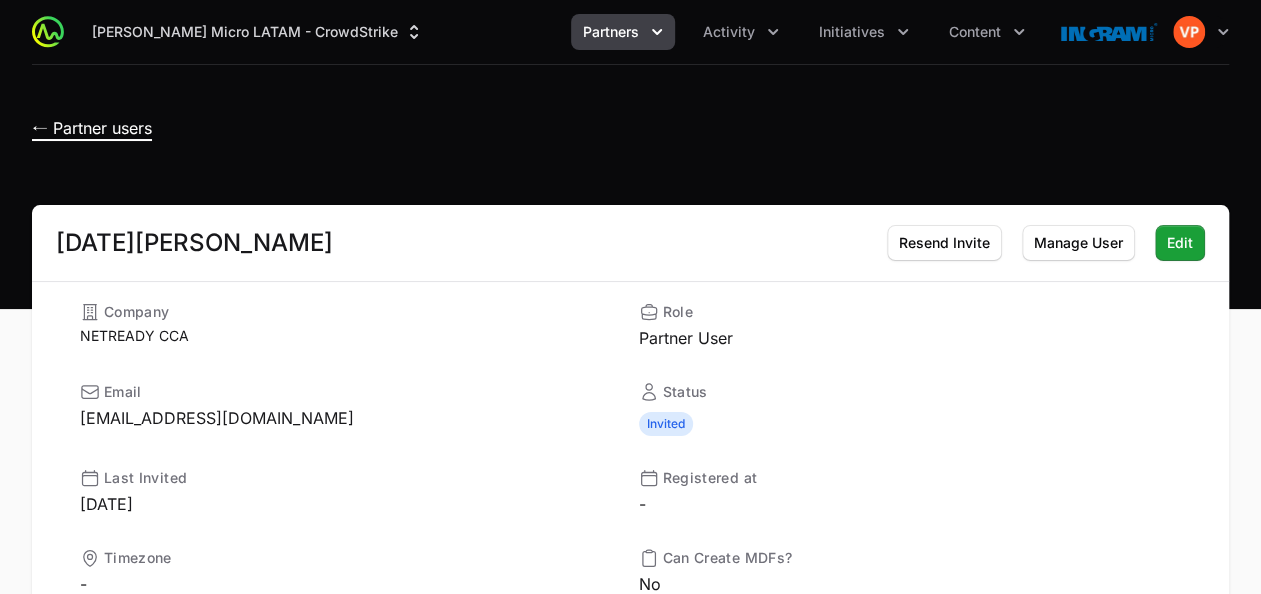 click on "← Partner users" 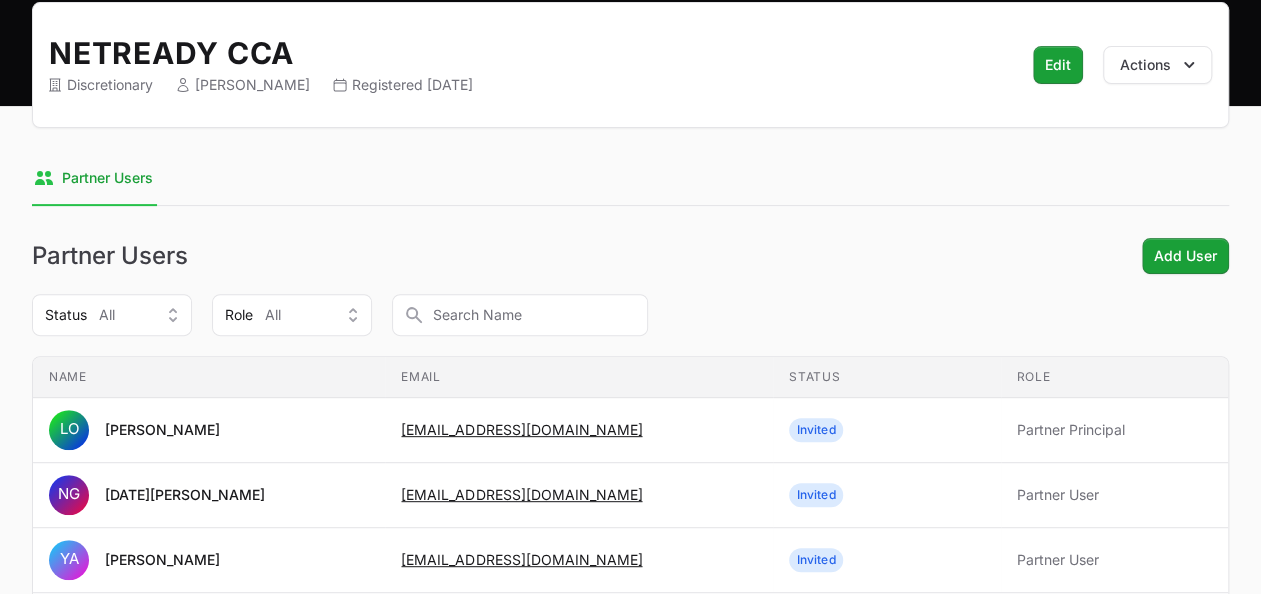 scroll, scrollTop: 0, scrollLeft: 0, axis: both 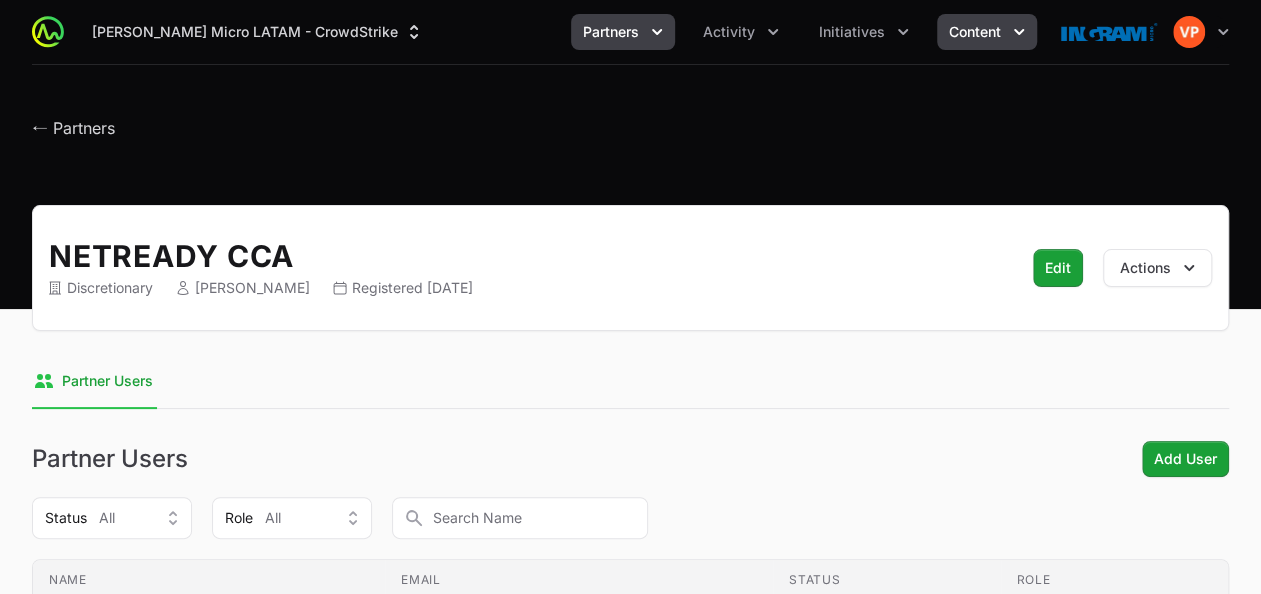 click on "Content" 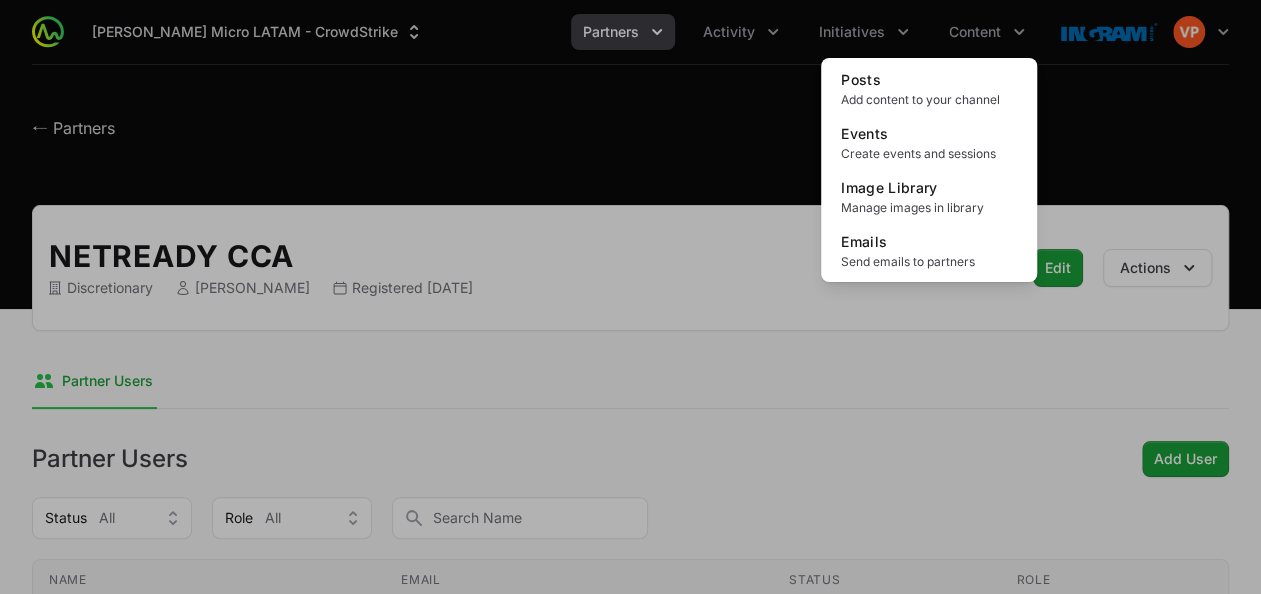click on "Posts Add content to your channel Events Create events and sessions Image Library Manage images in library Emails Send emails to partners" 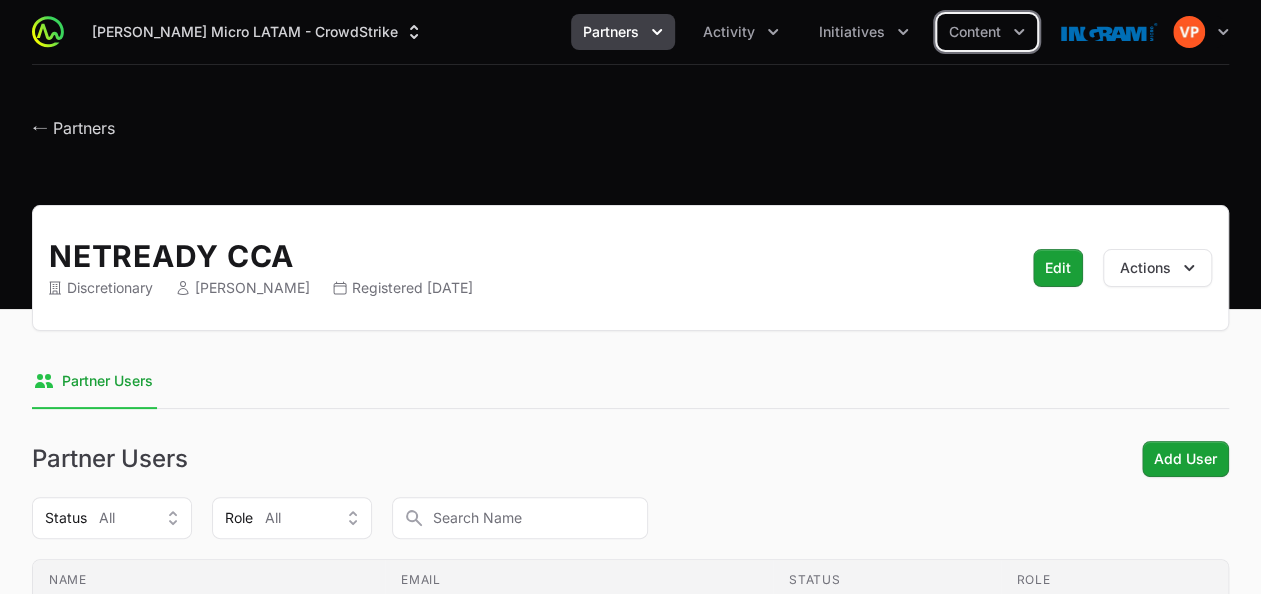 click on "Initiatives" 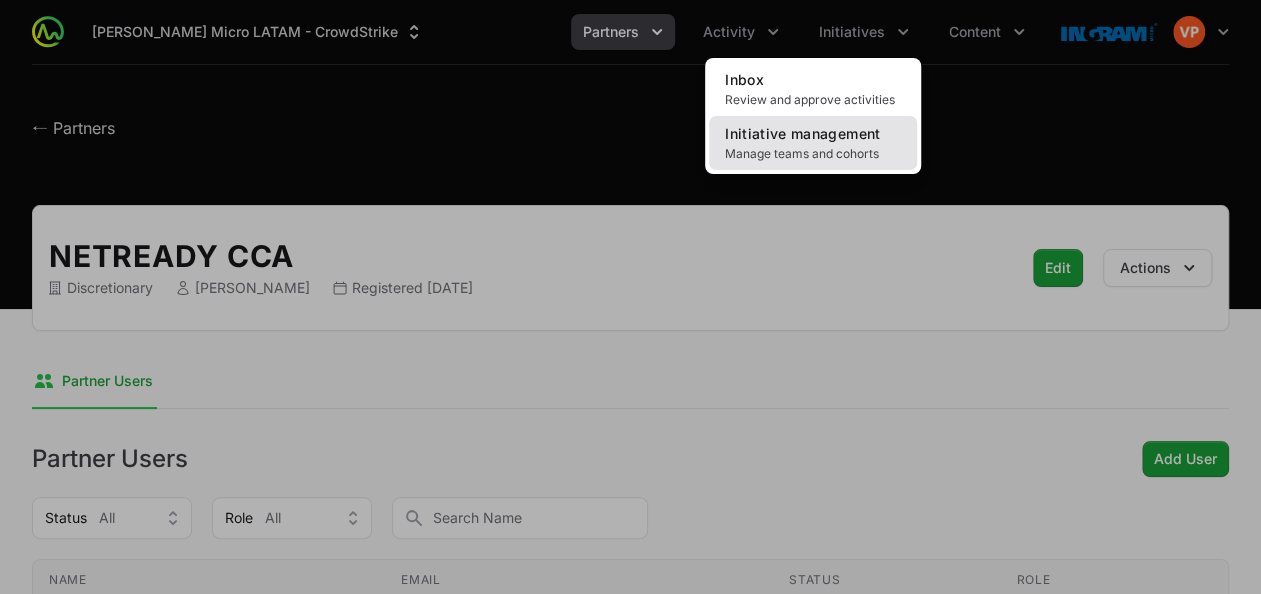 click on "Manage teams and cohorts" 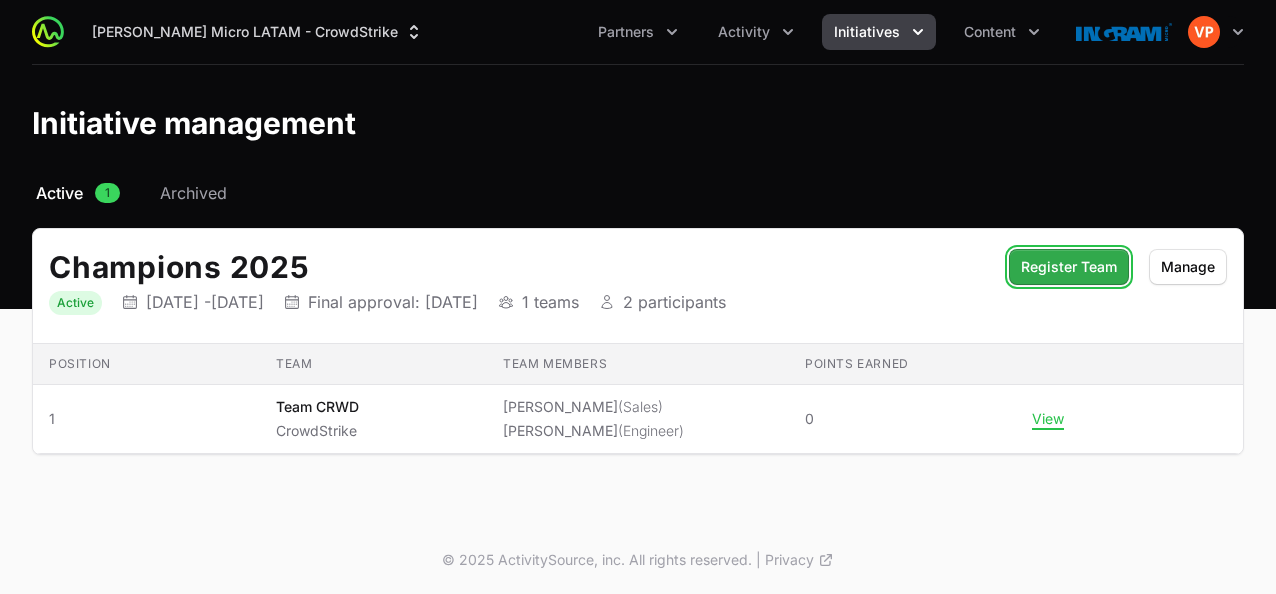 click on "Register Team" 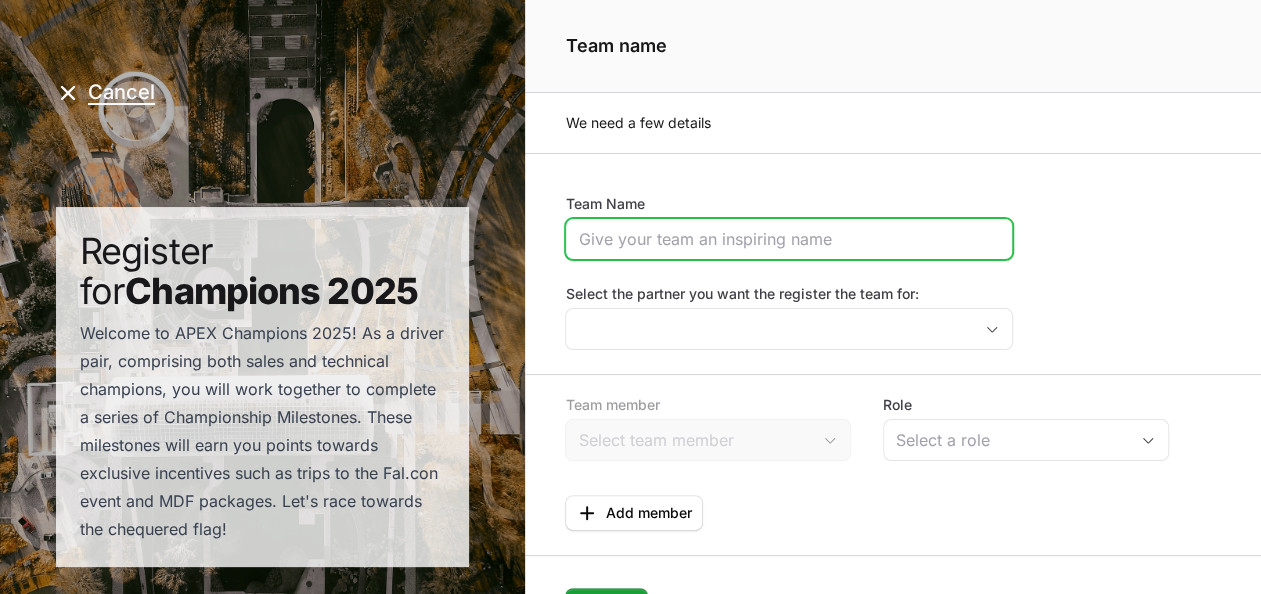 click on "Team Name" 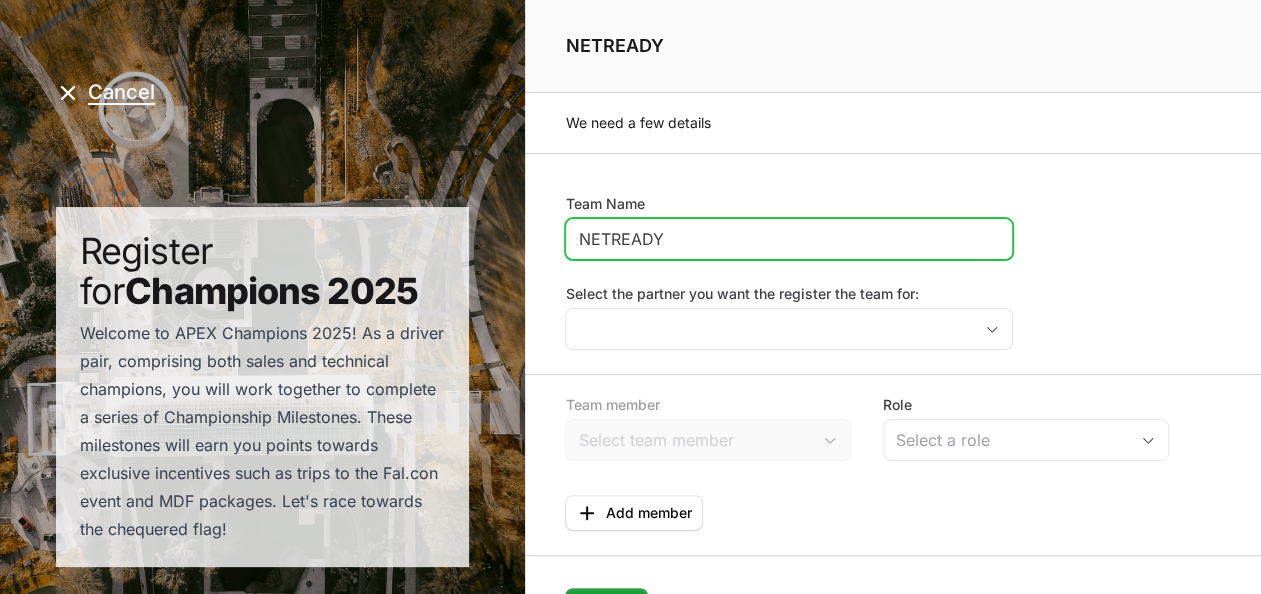 type on "NETREADY CCA" 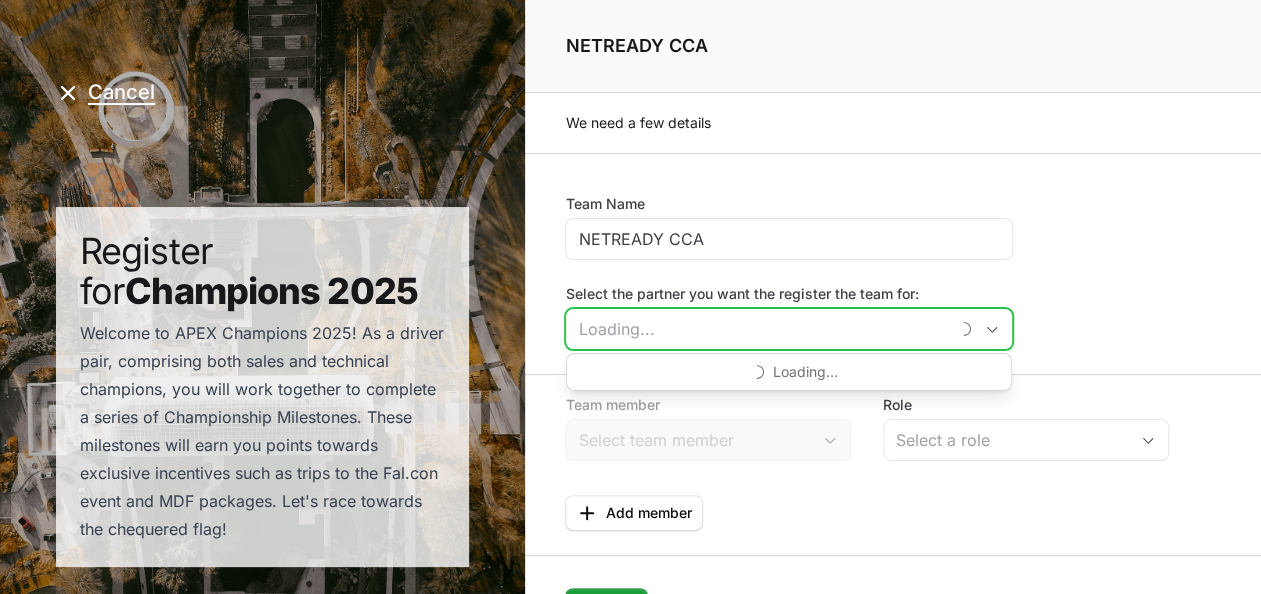 click on "Select the partner you want the register the team for:" 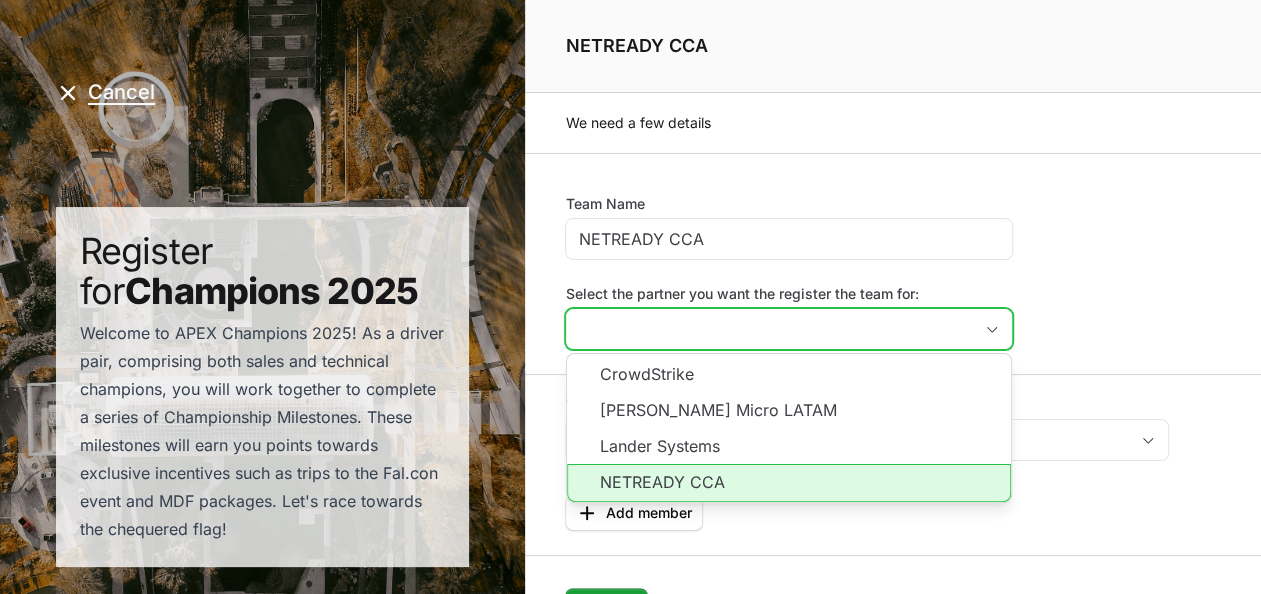 click on "NETREADY CCA" 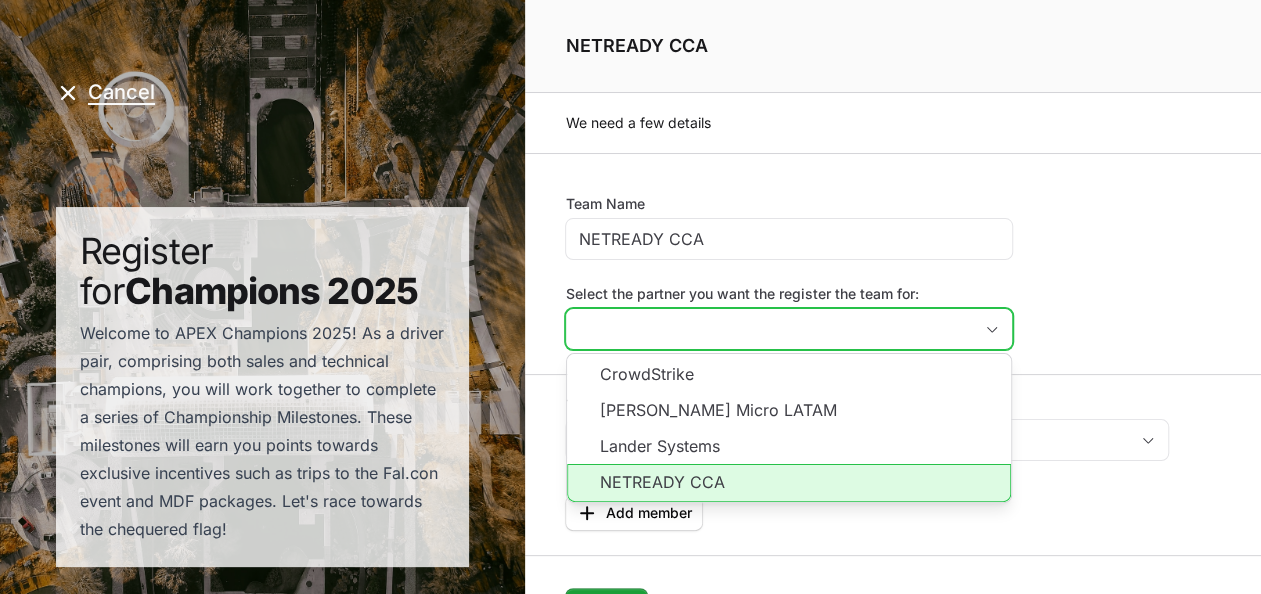 type on "NETREADY CCA" 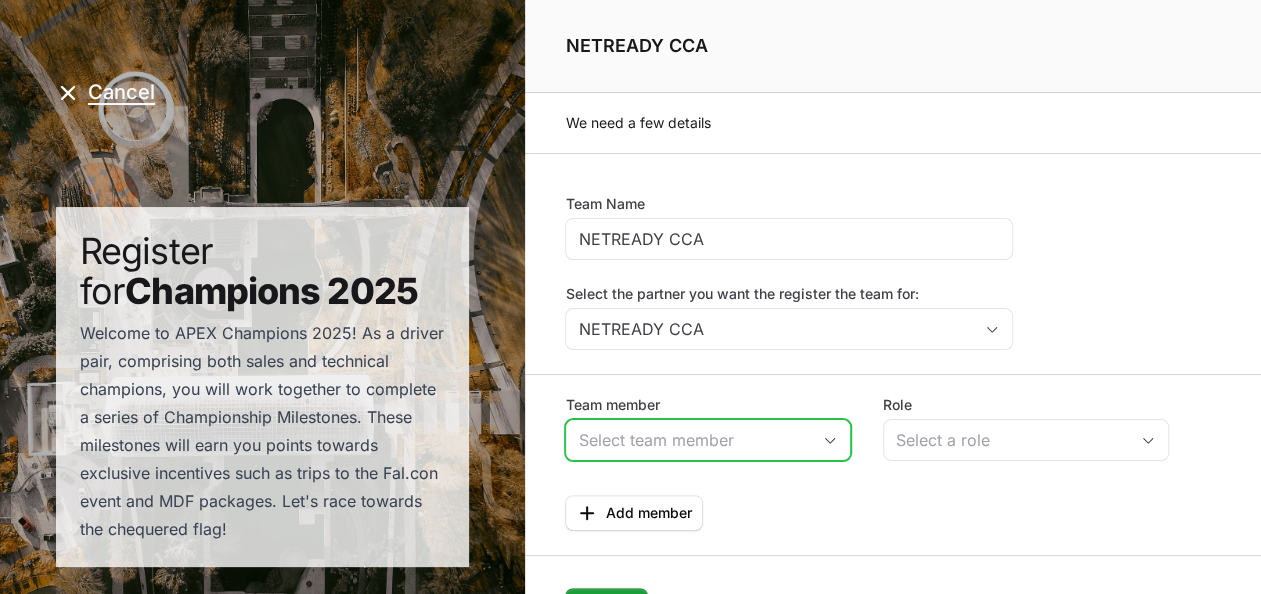 click on "Team member" 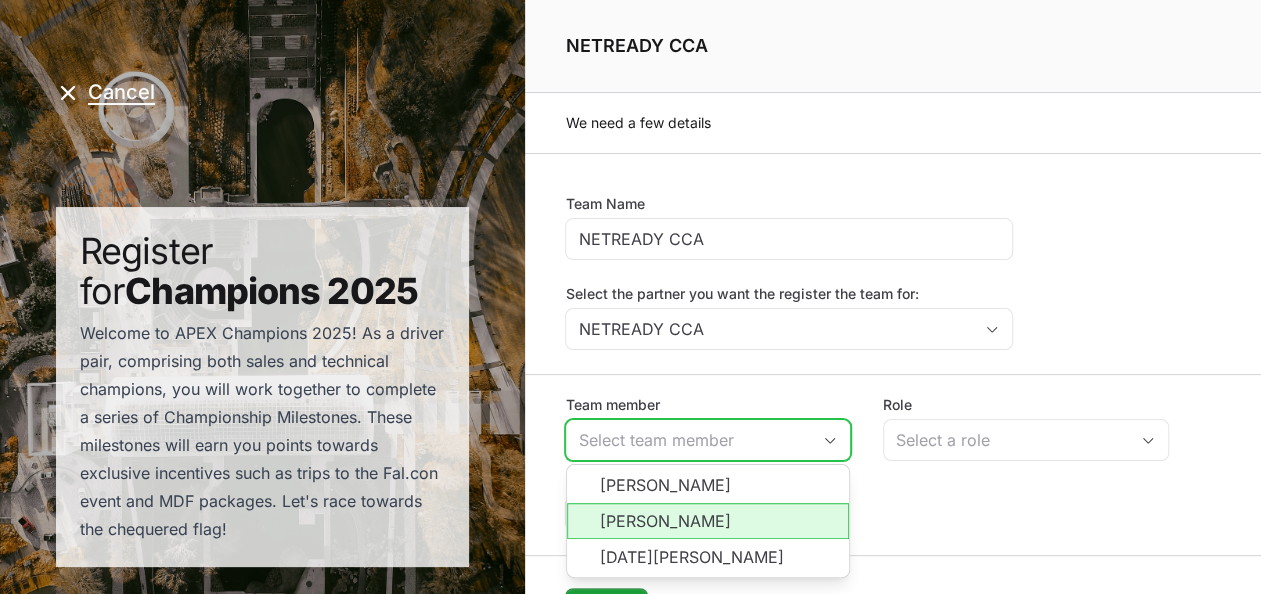 click on "[PERSON_NAME]" 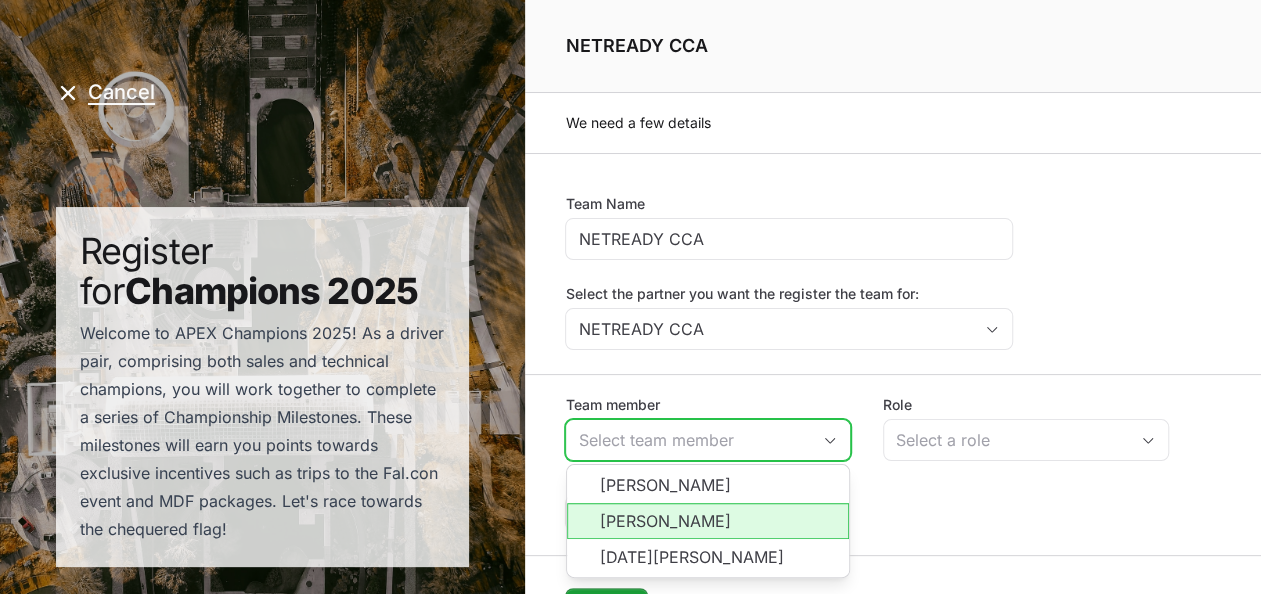 type on "[PERSON_NAME]" 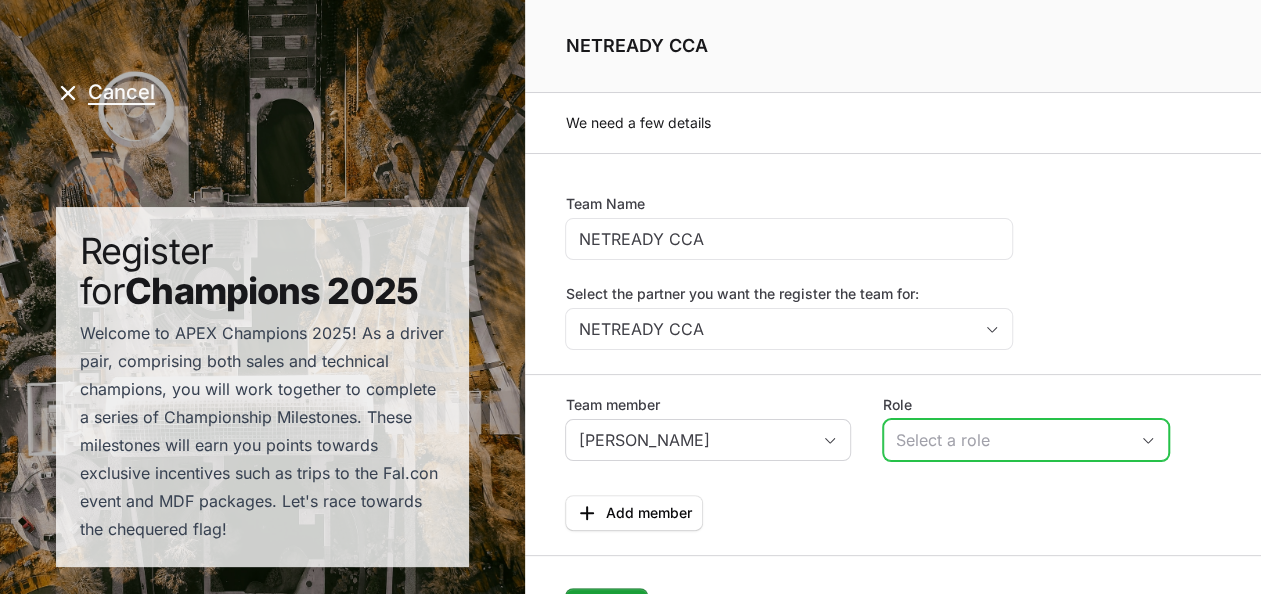click on "Select a role" 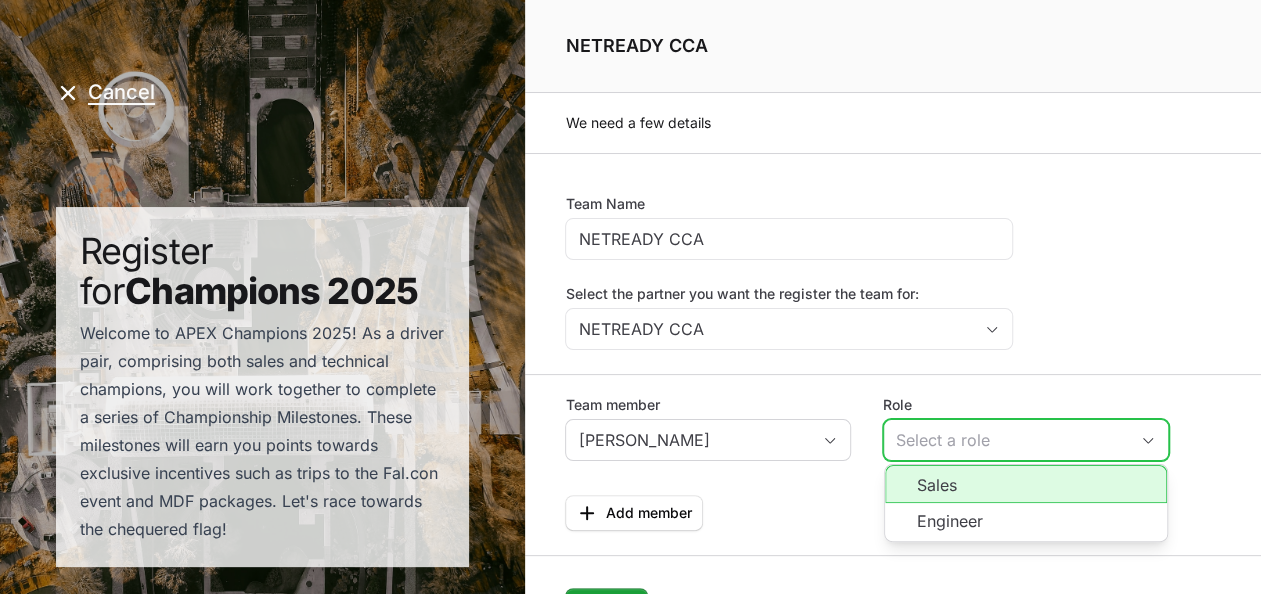 click on "Sales" 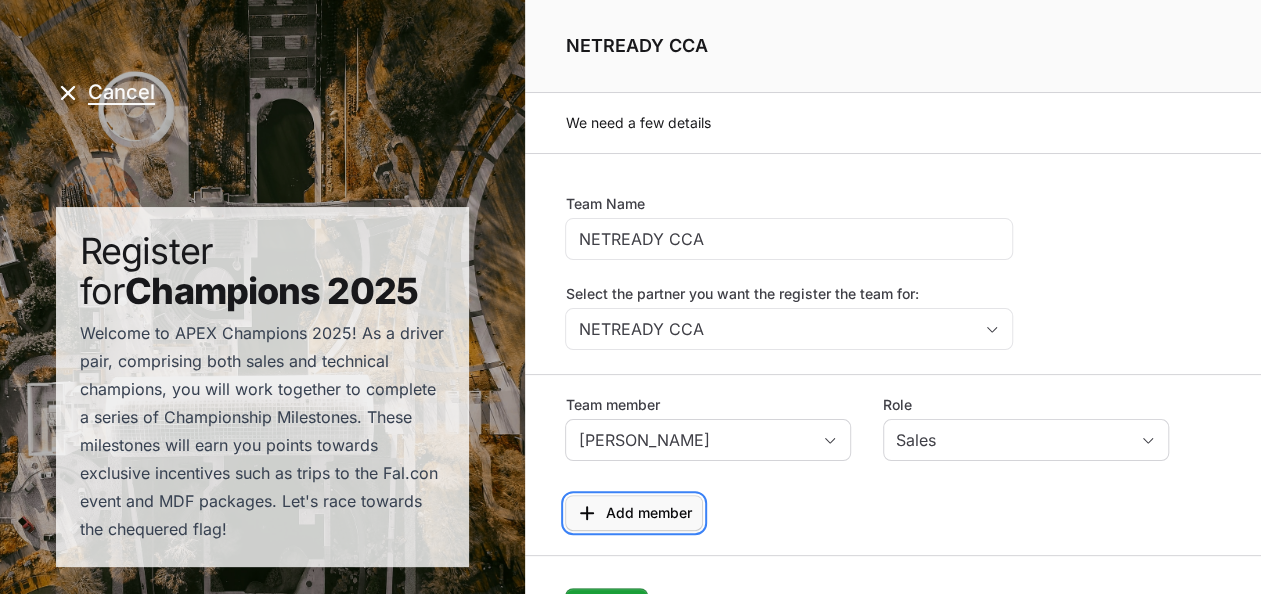 click on "Add member" 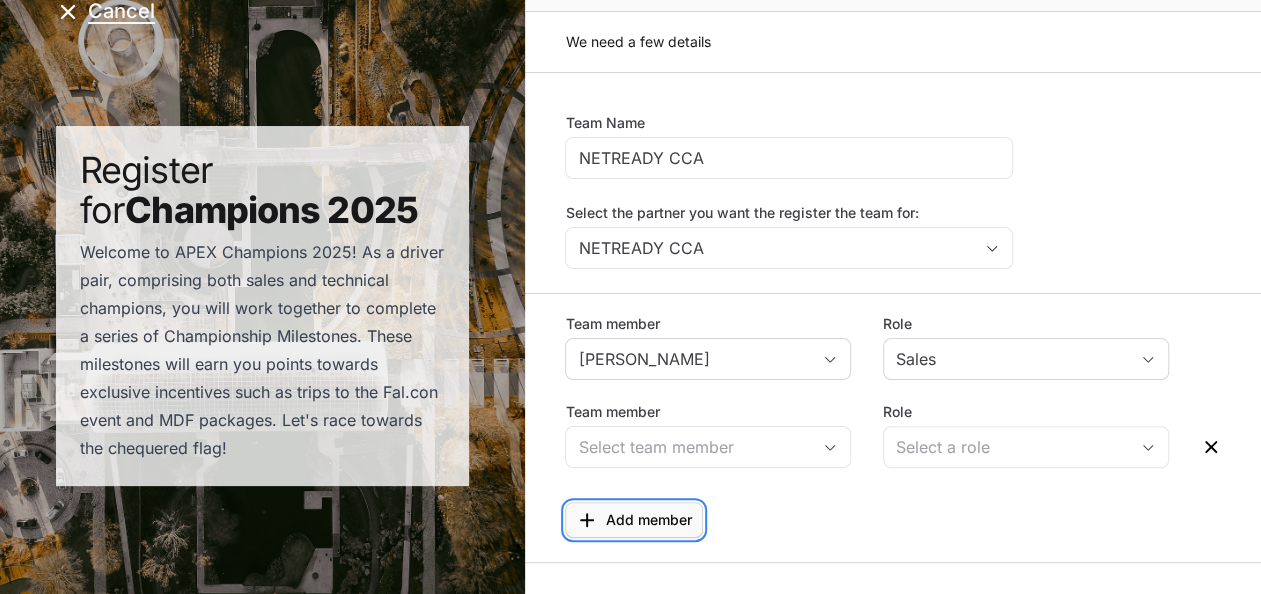 scroll, scrollTop: 83, scrollLeft: 0, axis: vertical 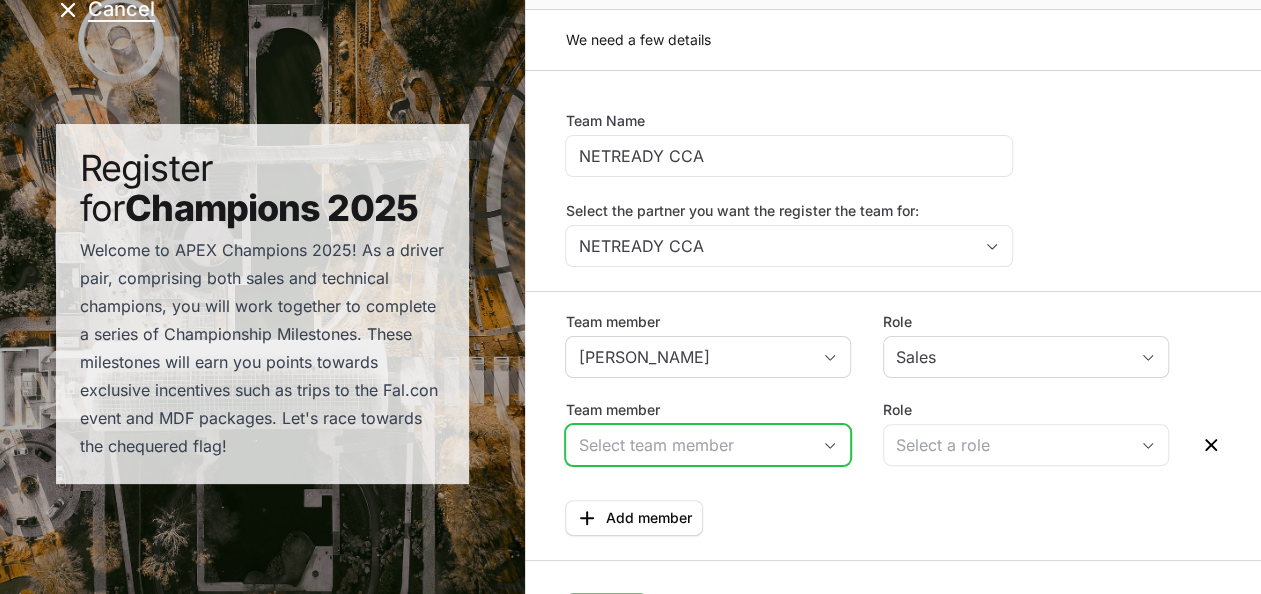 click on "Team member" 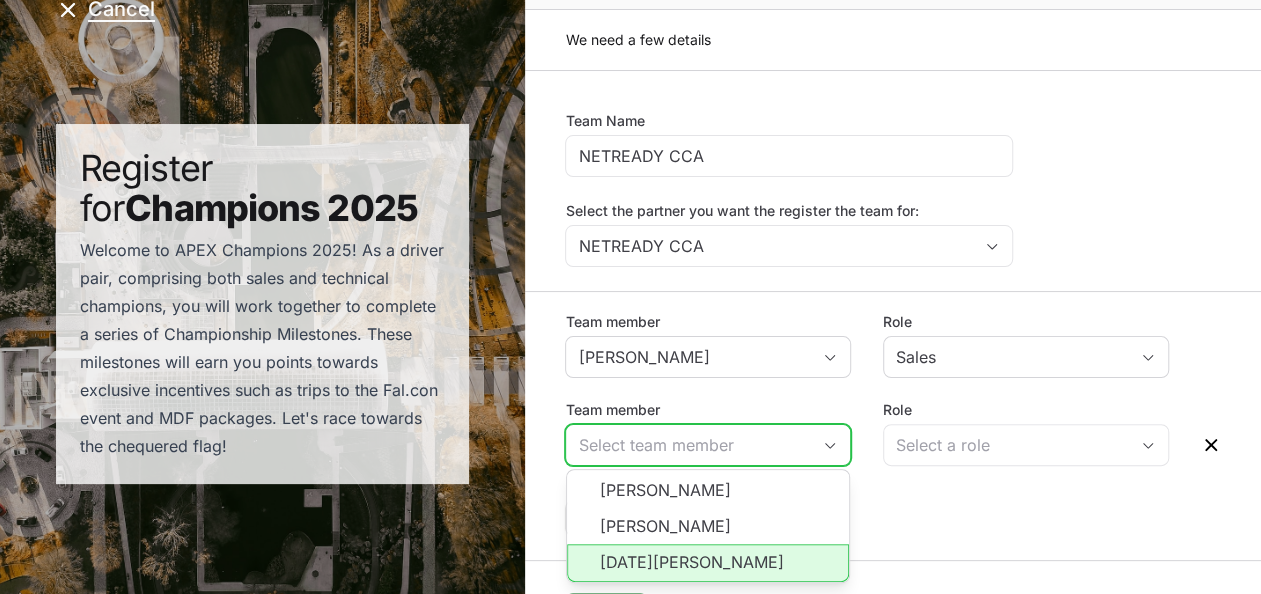 click on "[DATE][PERSON_NAME]" 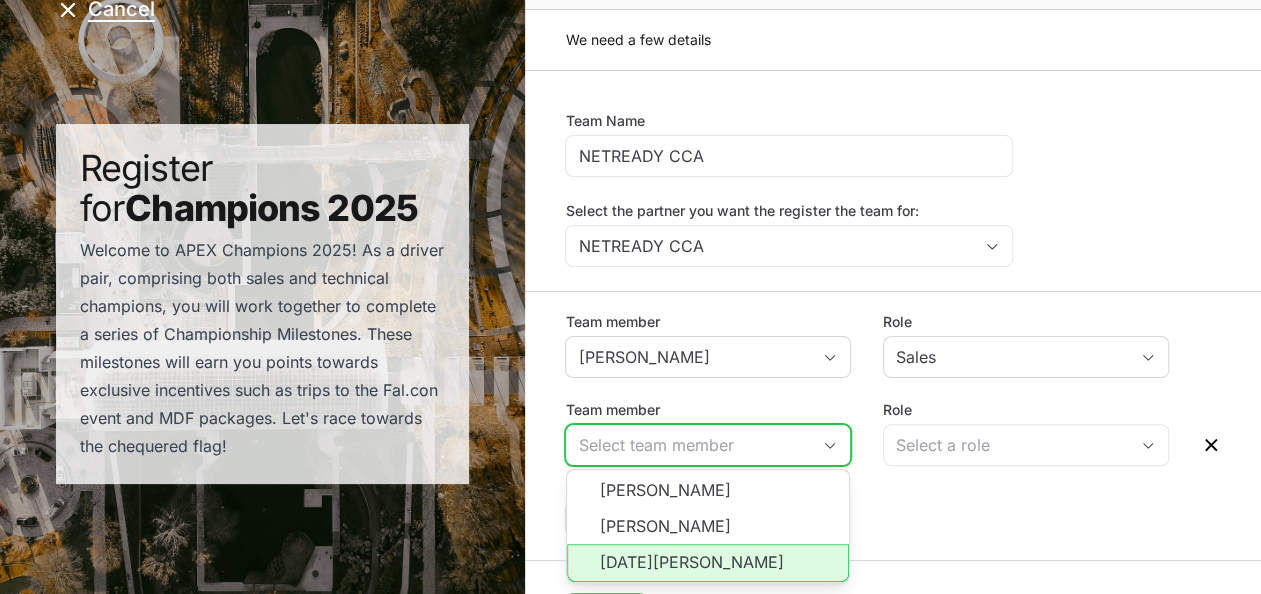 type on "[DATE][PERSON_NAME]" 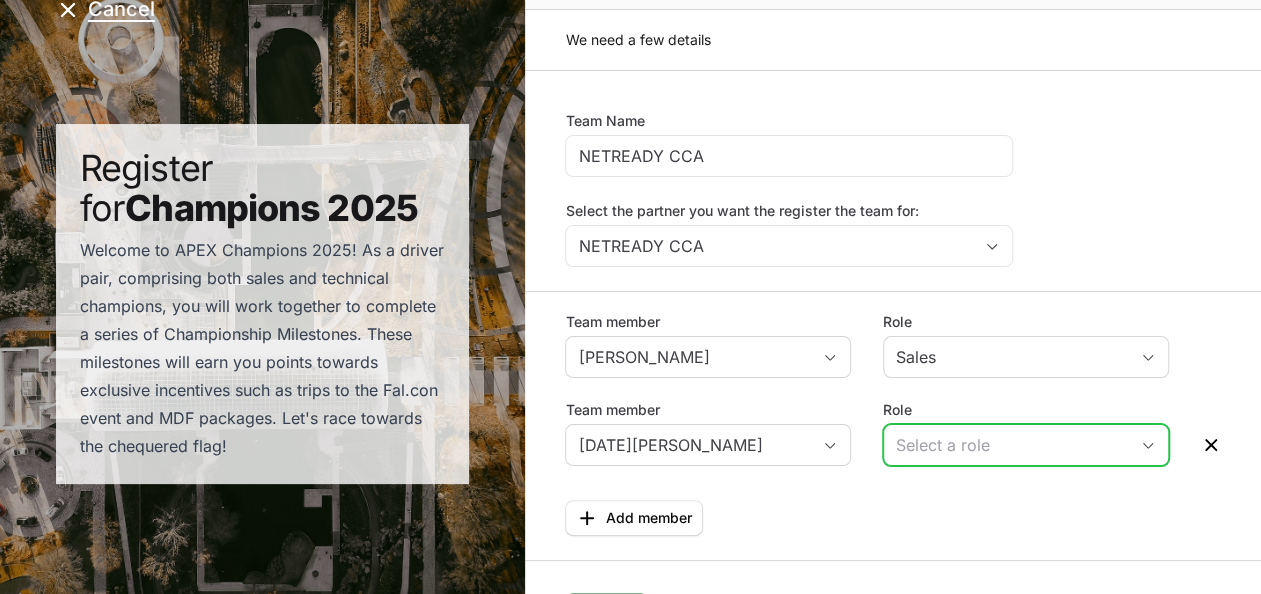 click on "Select a role" 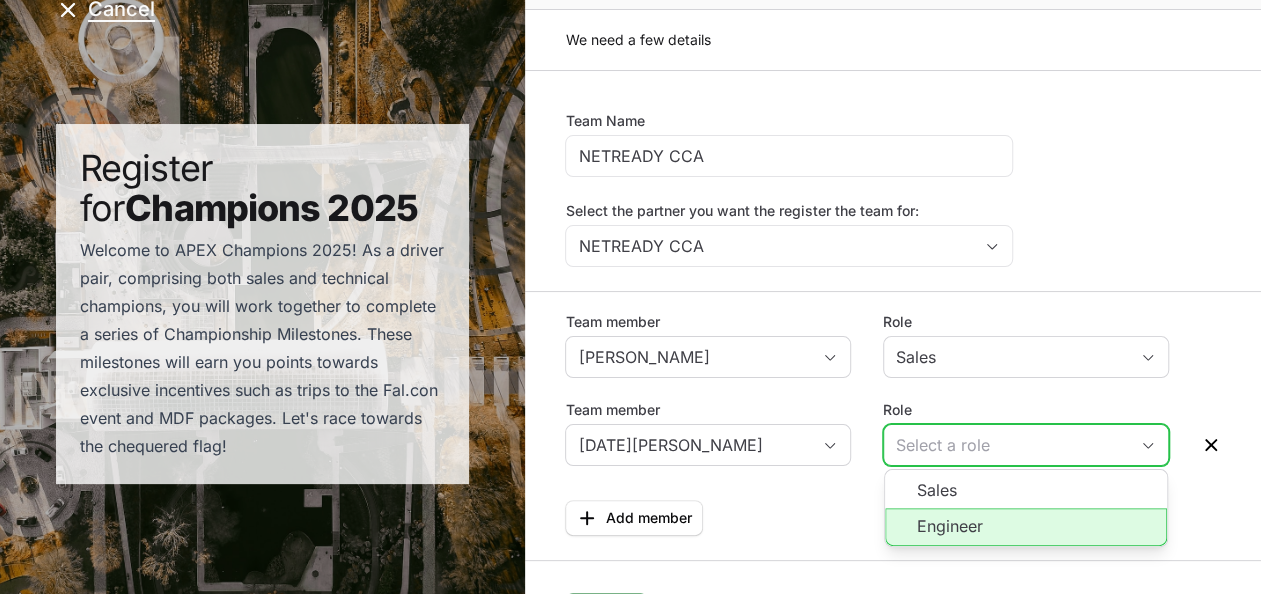 click on "Engineer" 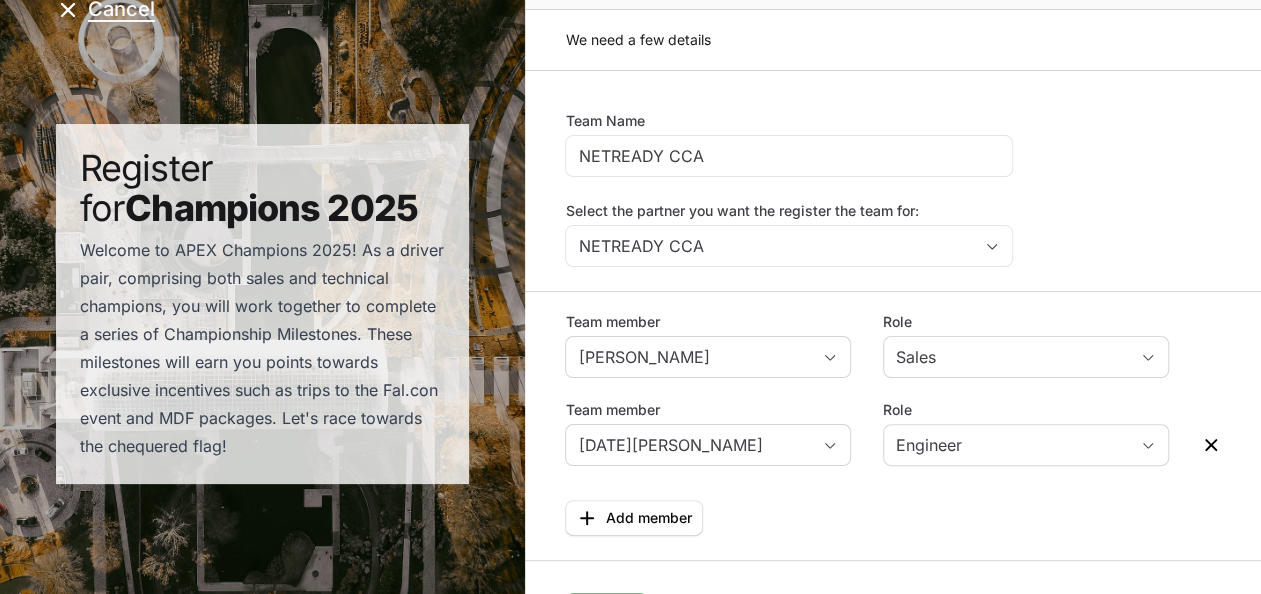click on "Team Name NETREADY CCA Select the partner you want the register the team for: NETREADY CCA Team member [PERSON_NAME] Role Sales Team member [DATE][PERSON_NAME] Role Engineer  Add member  Continue" 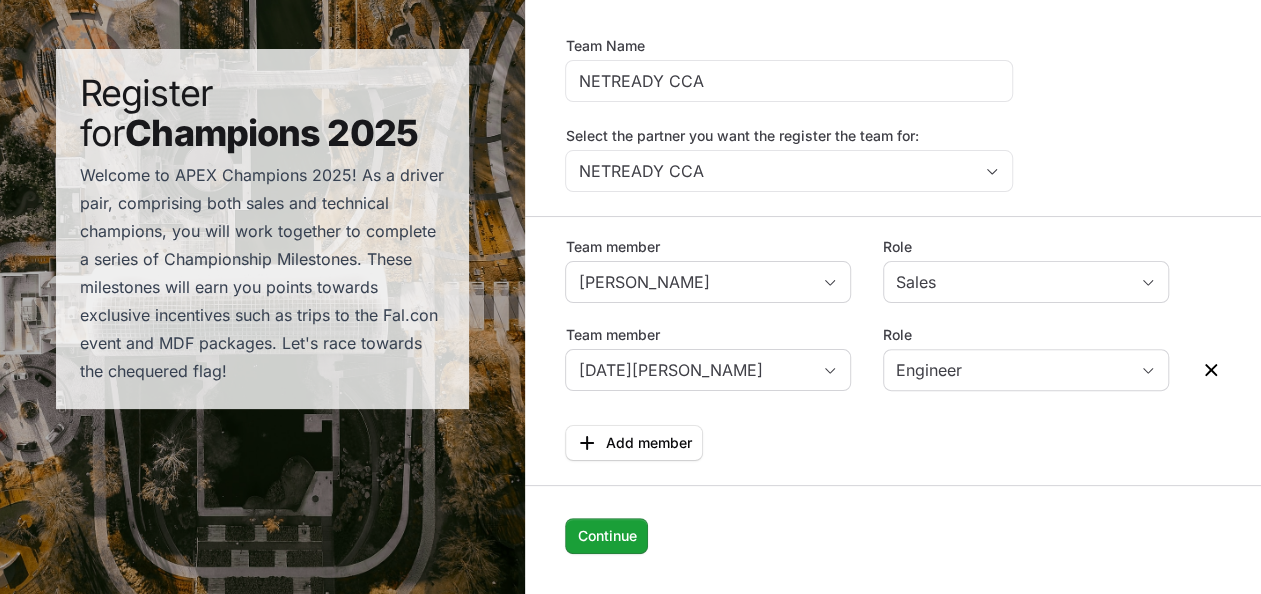 scroll, scrollTop: 176, scrollLeft: 0, axis: vertical 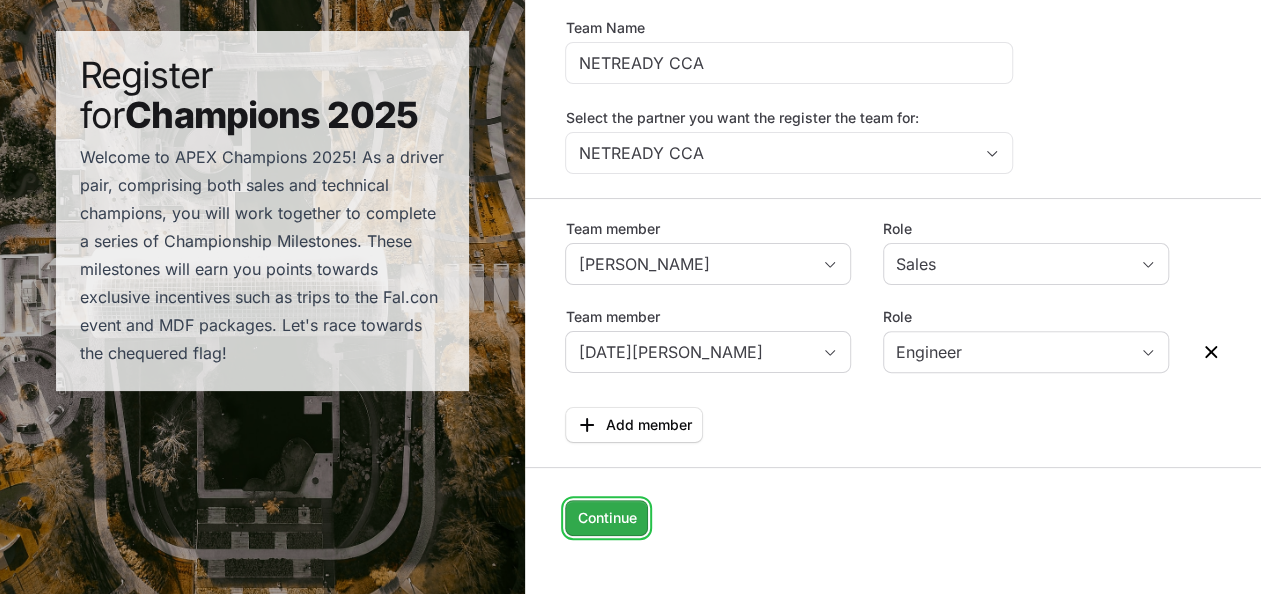 click on "Continue" 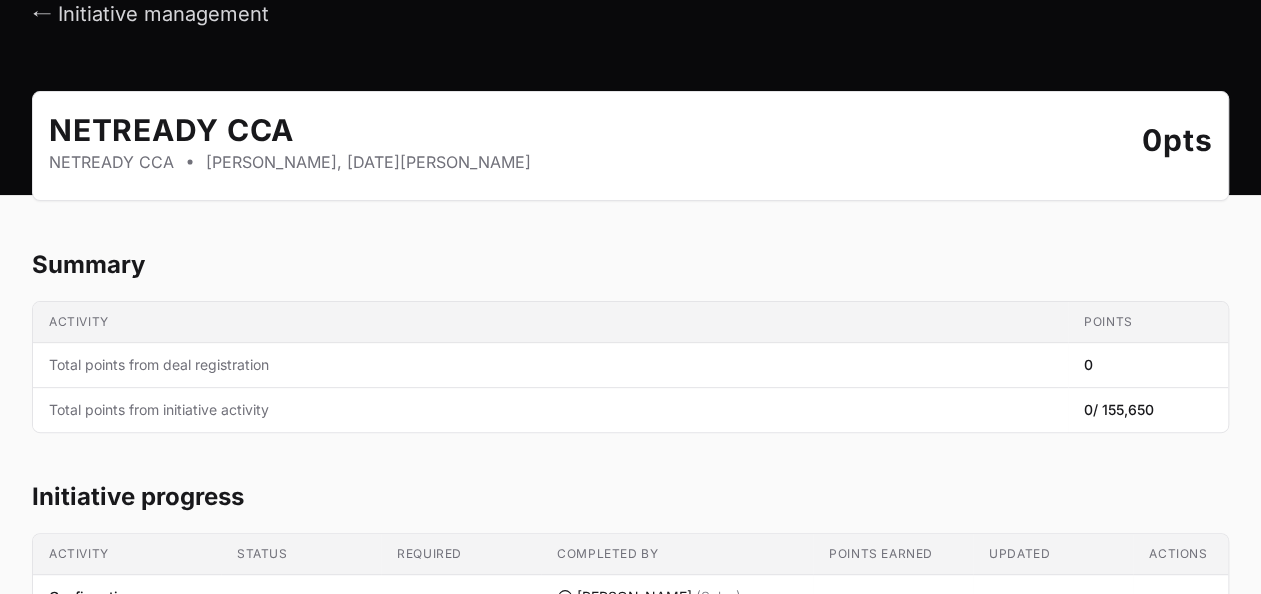 scroll, scrollTop: 0, scrollLeft: 0, axis: both 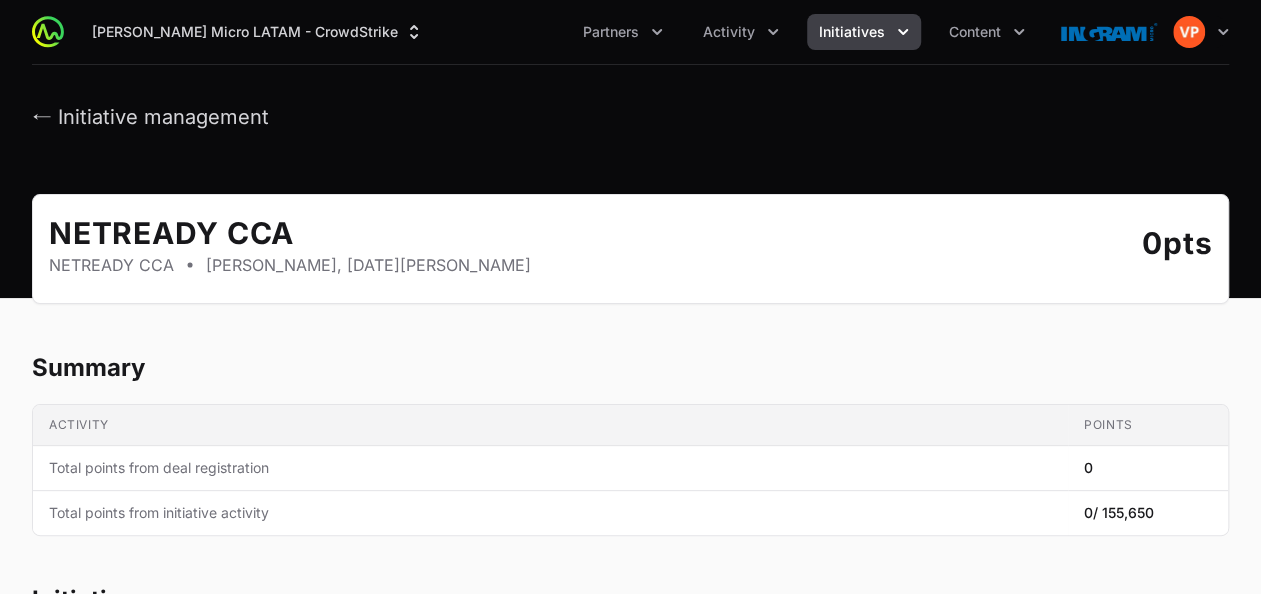 click on "[PERSON_NAME] Micro LATAM - CrowdStrike  Partners Activity Initiatives Content Open user menu Open main menu" 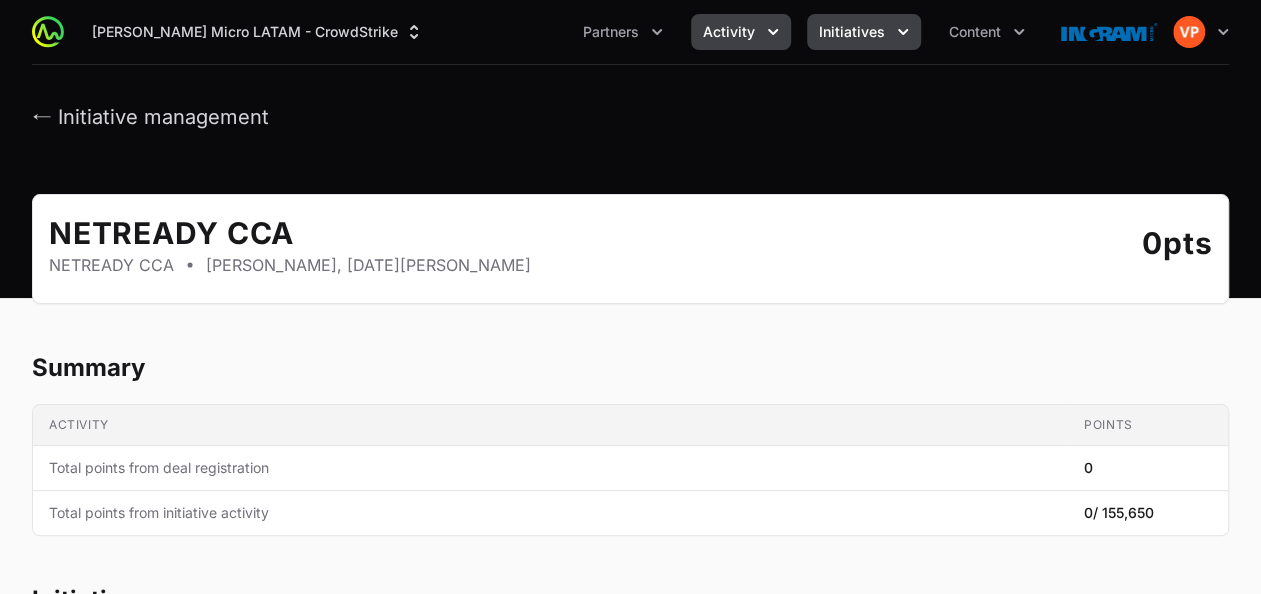 click on "Activity" 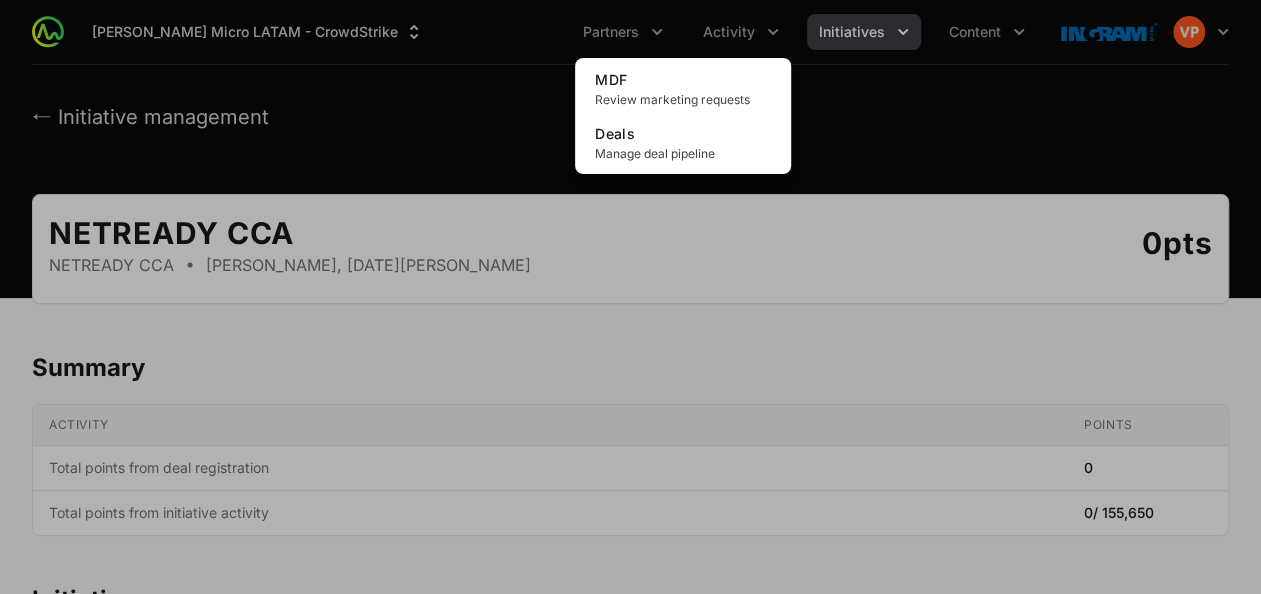 click 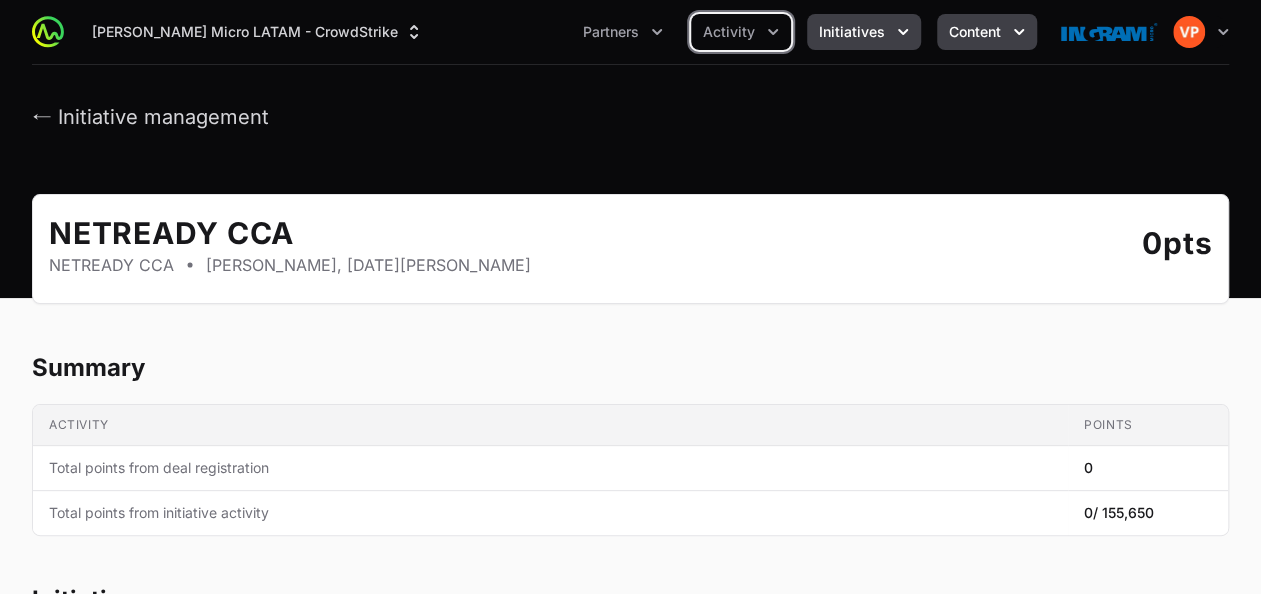 click on "Content" 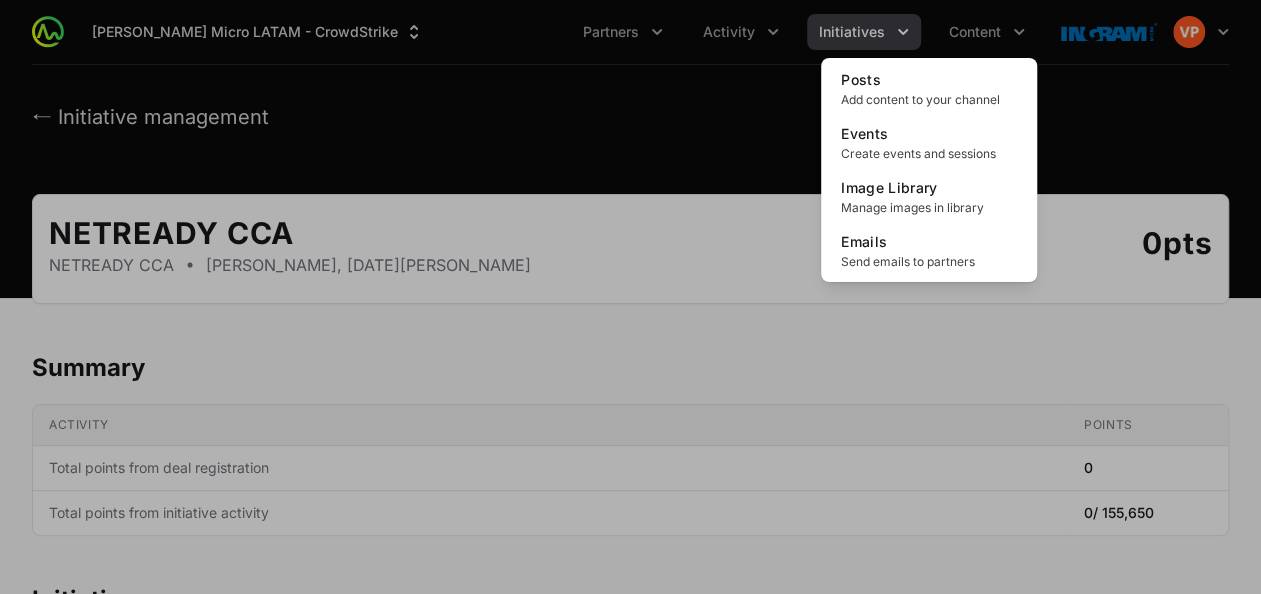 click 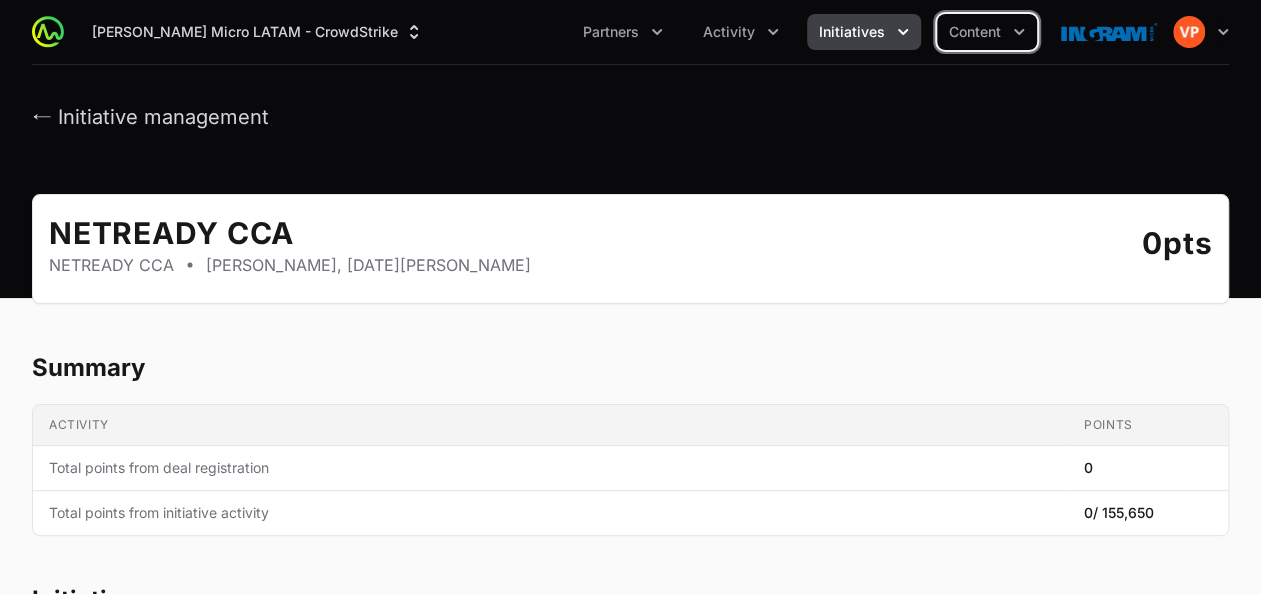 click on "Partners" 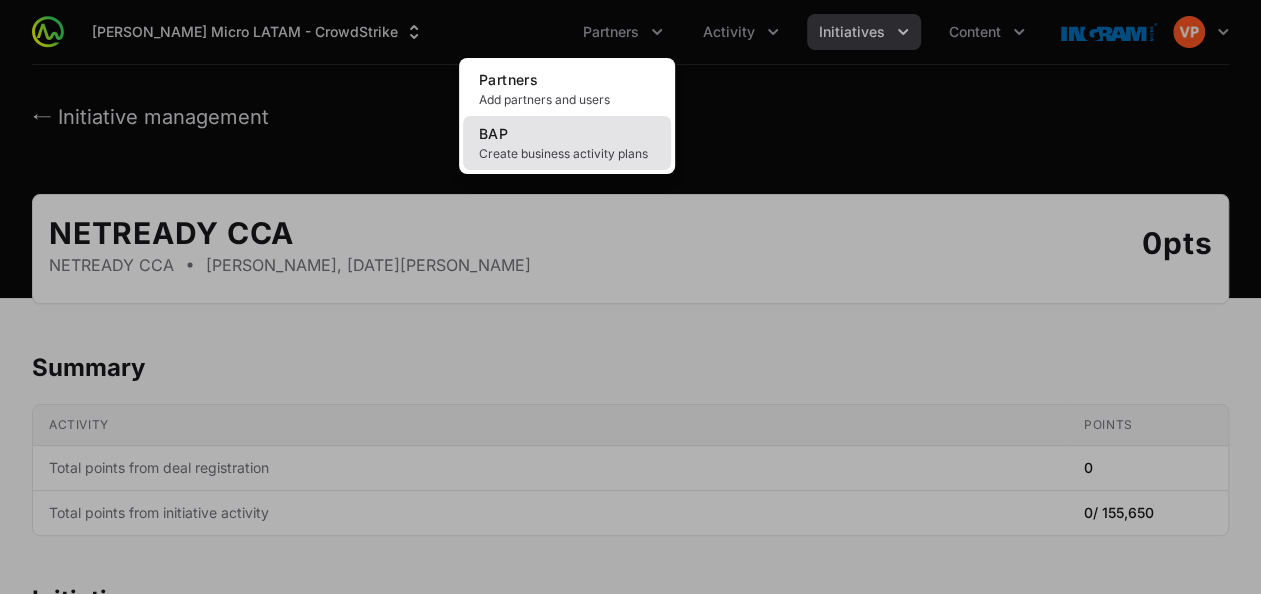 click on "Create business activity plans" 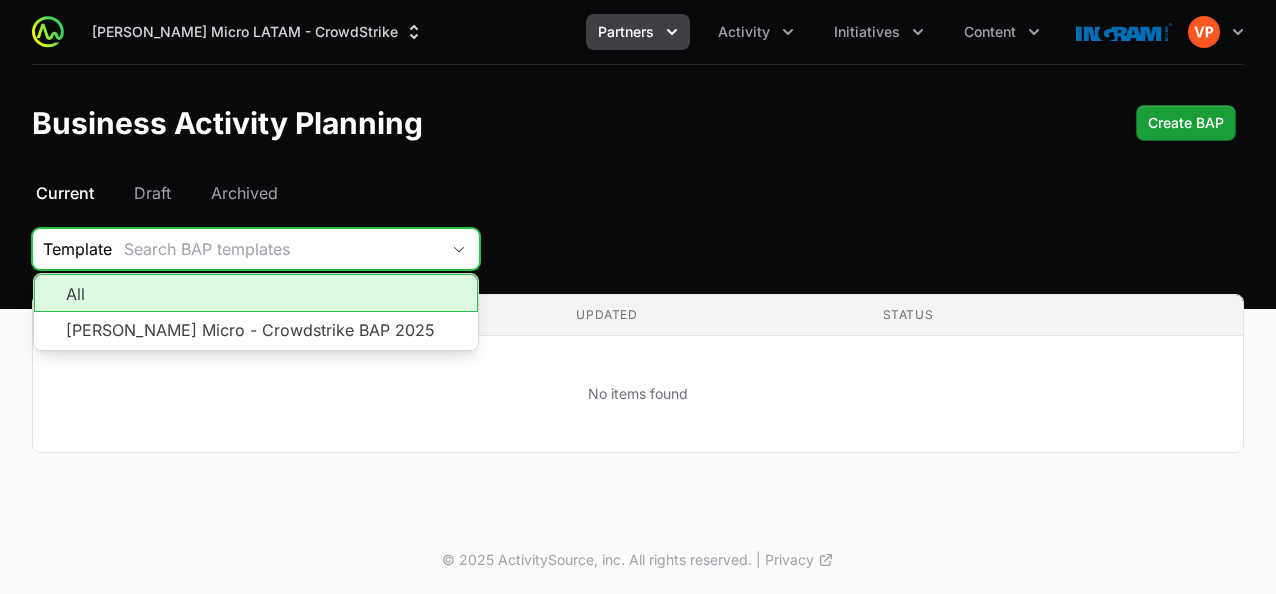 click on "Search BAP templates" 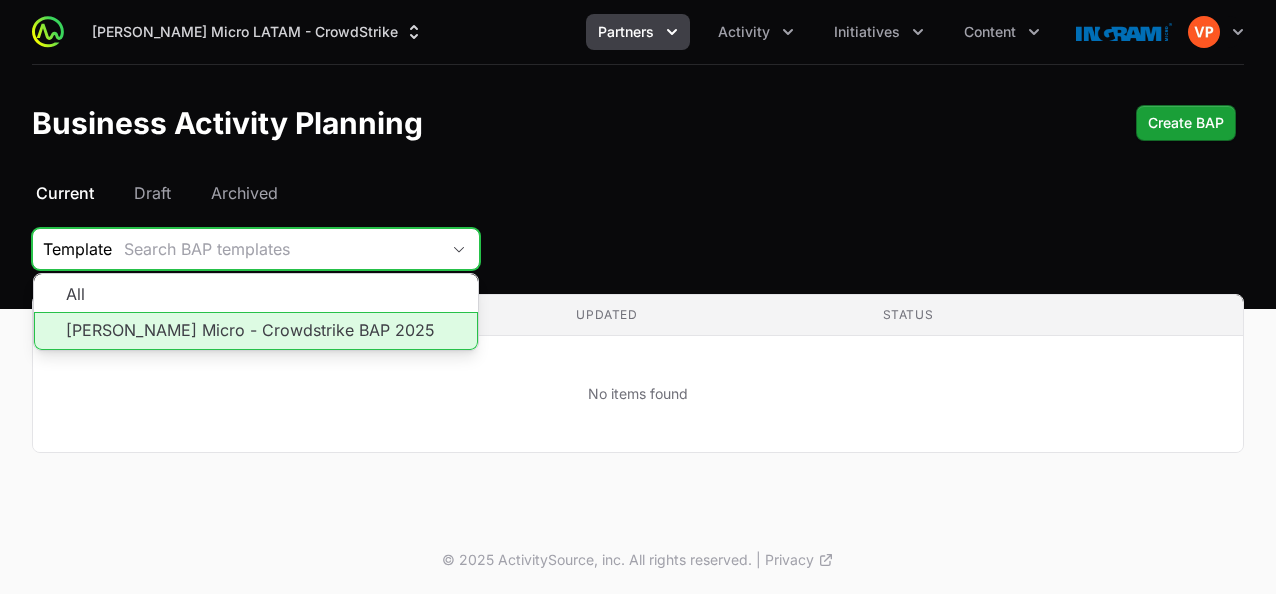 click on "[PERSON_NAME] Micro - Crowdstrike BAP 2025" 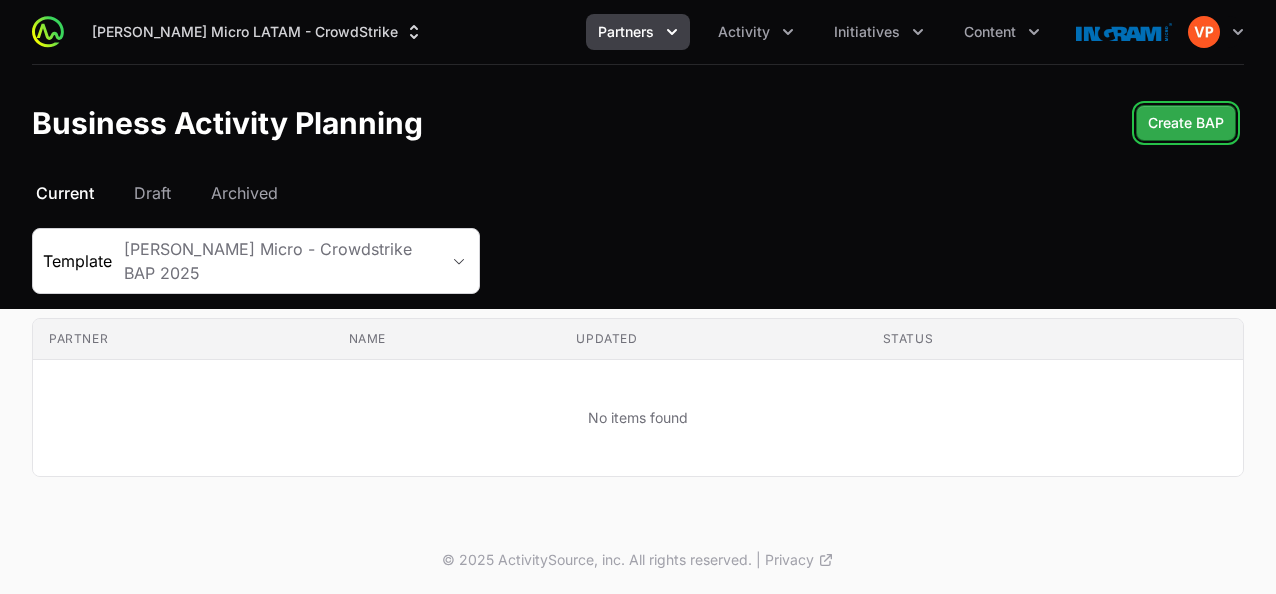 click on "Create BAP" 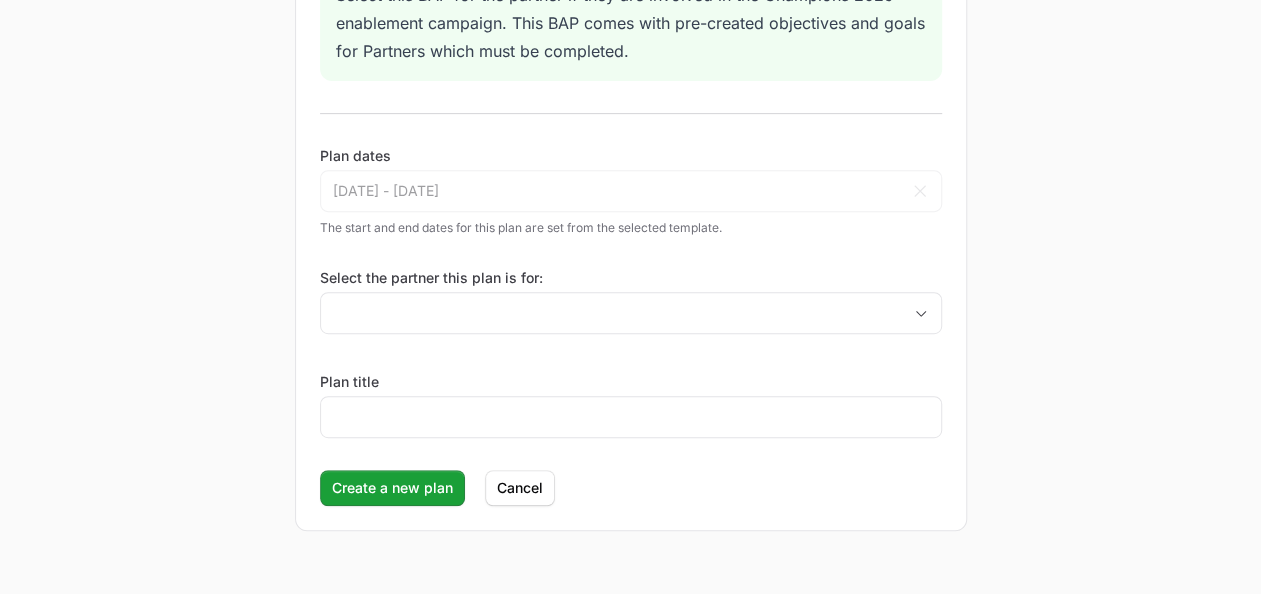 scroll, scrollTop: 398, scrollLeft: 0, axis: vertical 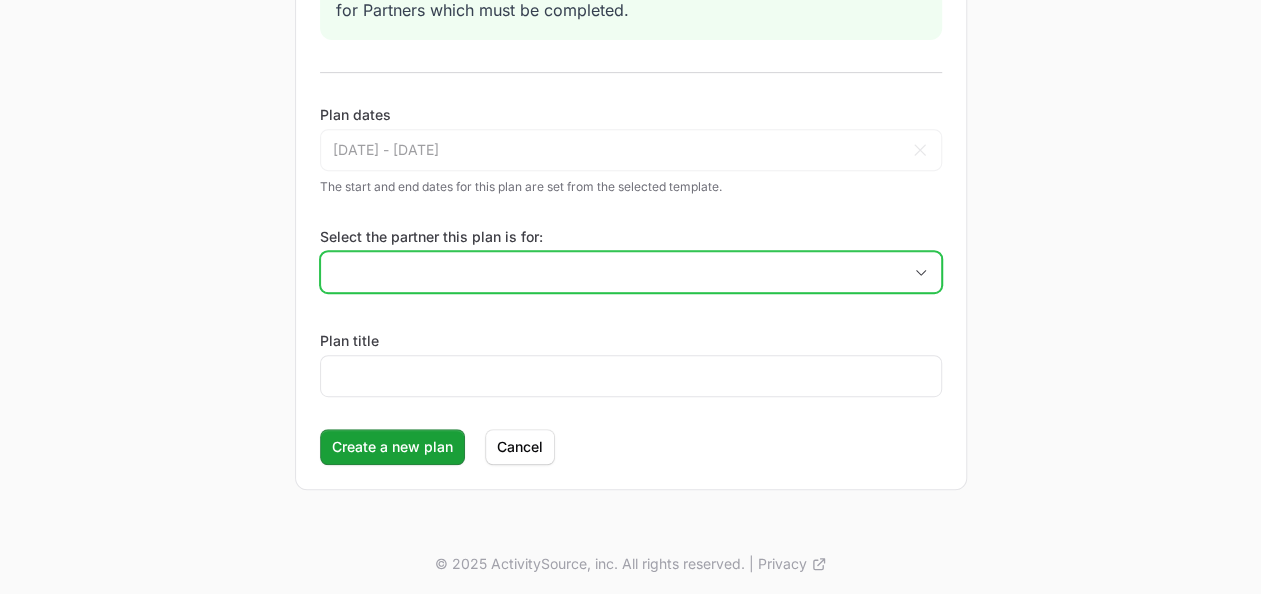 click 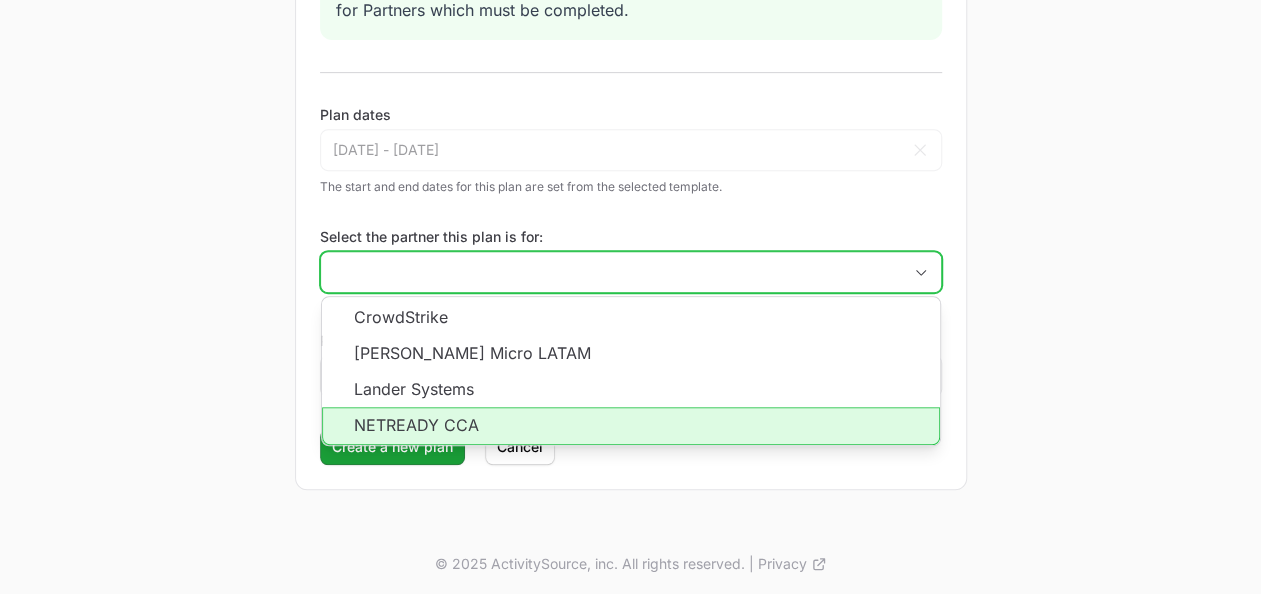 click on "NETREADY CCA" 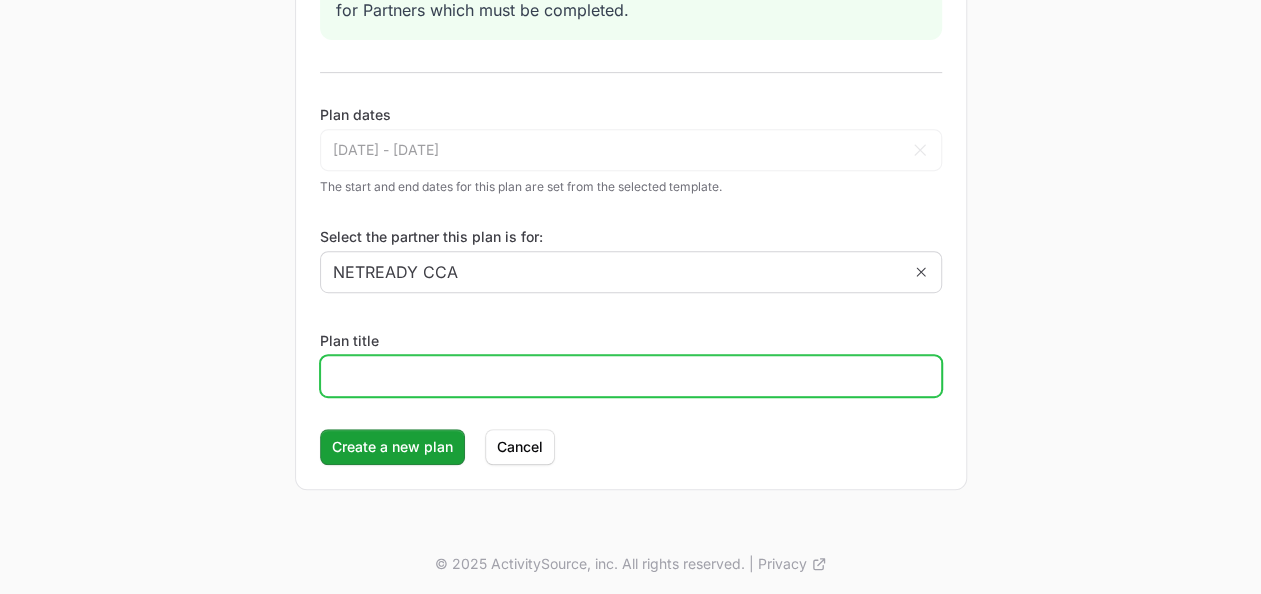 click on "Plan title" 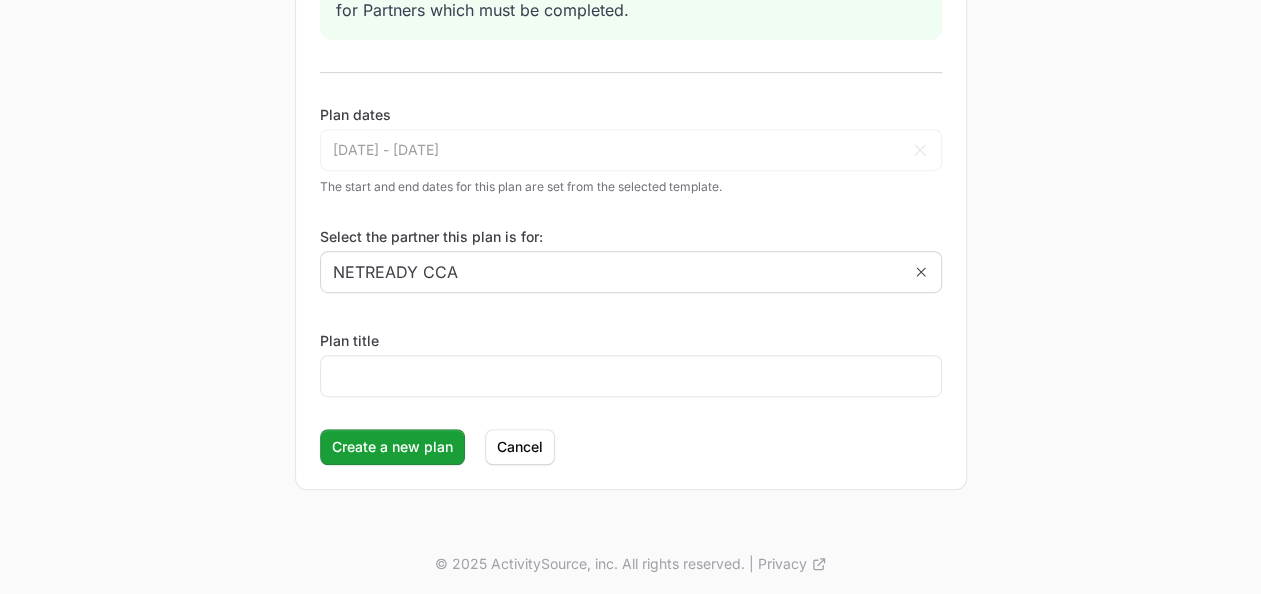 click on "New Business Activity Plan  Select plan template: [PERSON_NAME] Micro - Crowdstrike BAP 2025  About this template:  Select this BAP for the partner if they are involved in the Champions 2025 enablement campaign. This BAP comes with pre-created objectives and goals for Partners which must be completed.   Plan dates  [DATE] - [DATE] Apr [DATE] Feb Mar Apr May Jun [DATE] Aug Sep Oct Nov [DATE] 2026 2027 2028 2029 2030 2031 2032 2033 2034 2035 2036 Sun Mon Tue Wed Thu Fri Sat 30 31 1 2 3 4 5 6 7 8 9 10 11 12 13 14 15 16 17 18 19 20 21 22 23 24 25 26 27 28 29 30 1 2 3 4 5 6 7 8 9 [DATE] Jan Feb Mar Apr May Jun [DATE] Aug Sep Oct Nov [DATE] 2027 2028 2029 2030 2031 2032 2033 2034 2035 2036 2037 Sun Mon Tue Wed Thu Fri Sat 26 27 28 29 30 1 2 3 4 5 6 7 8 9 10 11 12 13 14 15 16 17 18 19 20 21 22 23 24 25 26 27 28 29 30 31 1 2 3 4 5 6 Cancel  The start and end dates for this plan are set from the selected template.  Select the partner this plan is for: NETREADY CCA Plan title Create a new plan  Cancel" 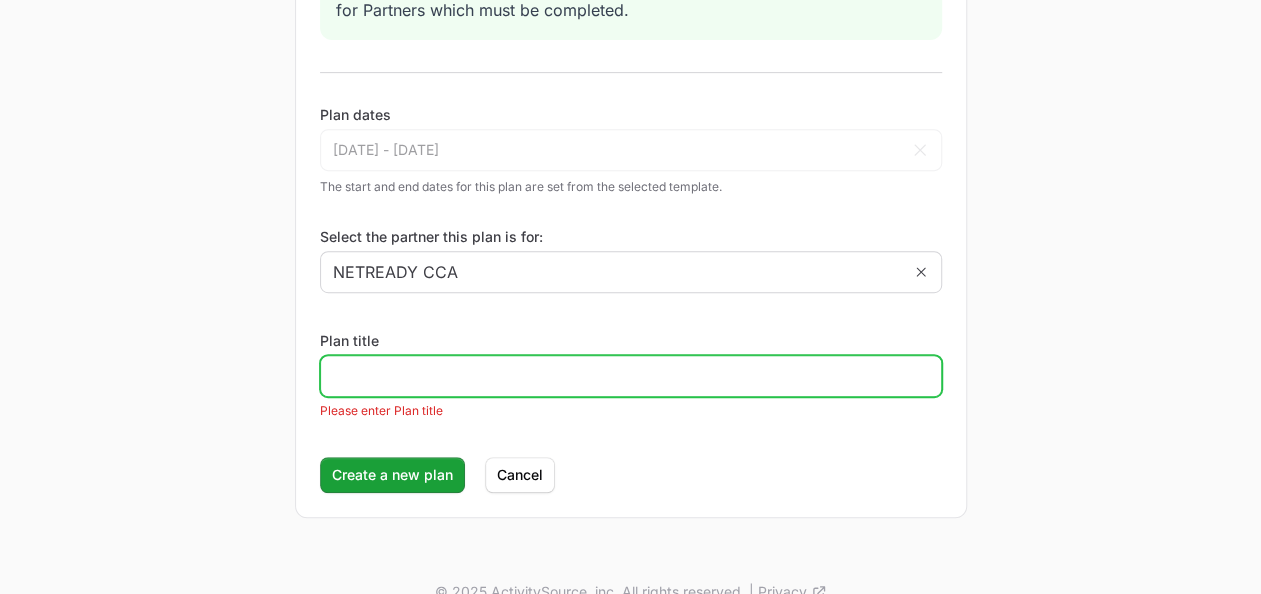 click on "Plan title" 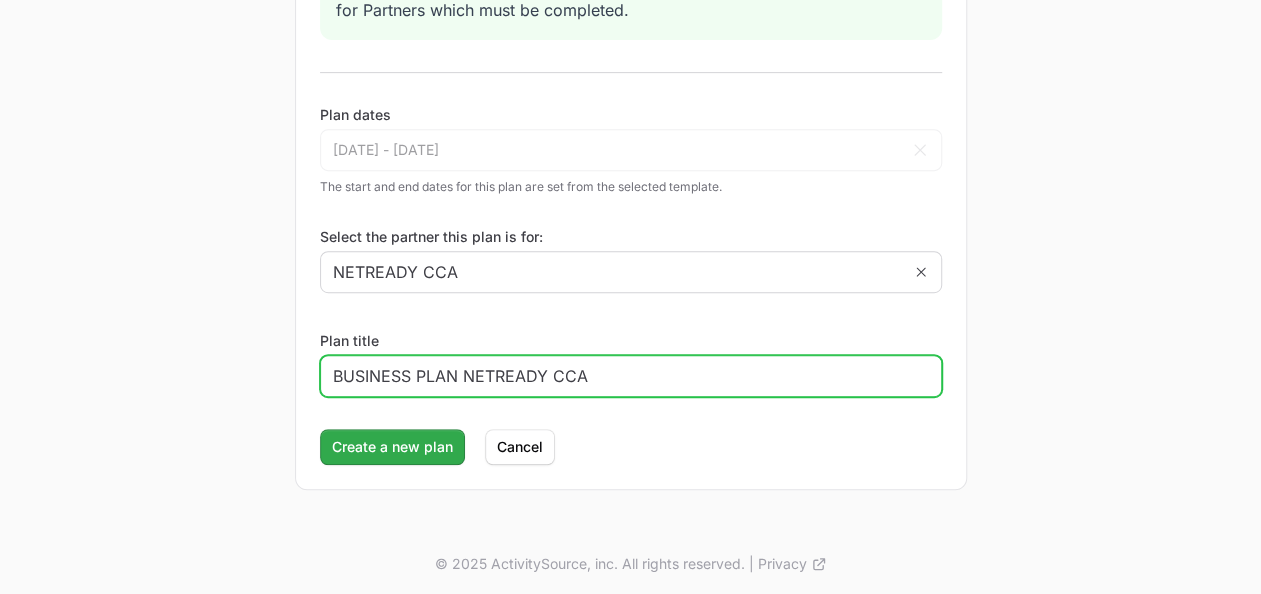 type on "BUSINESS PLAN NETREADY CCA" 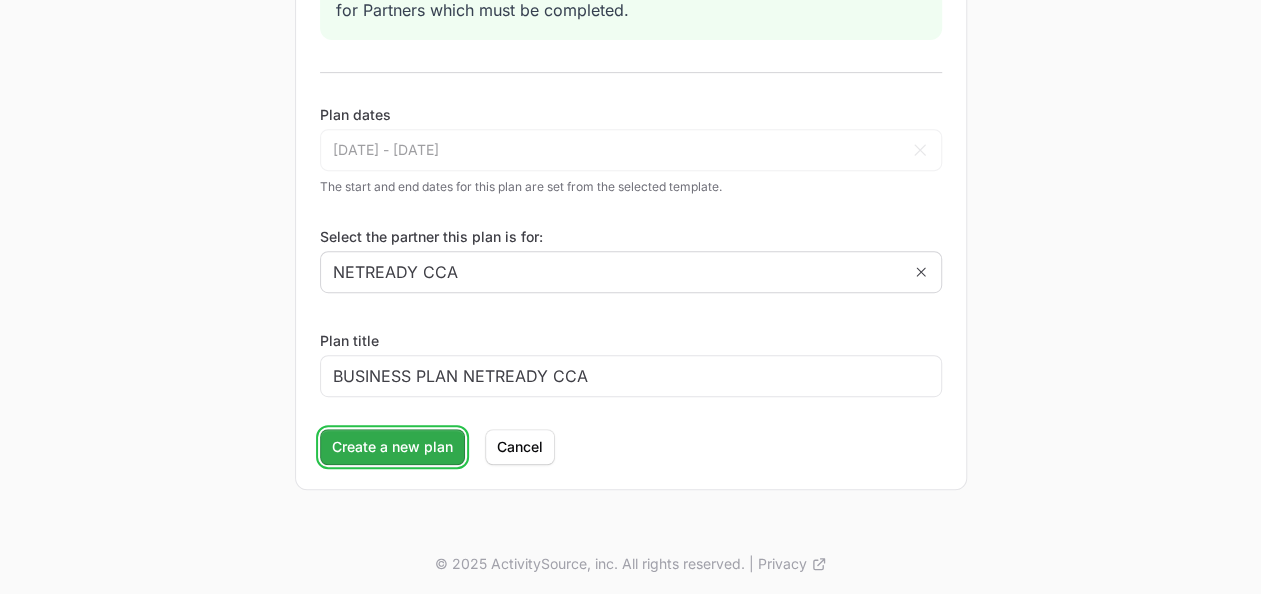 click on "Create a new plan" 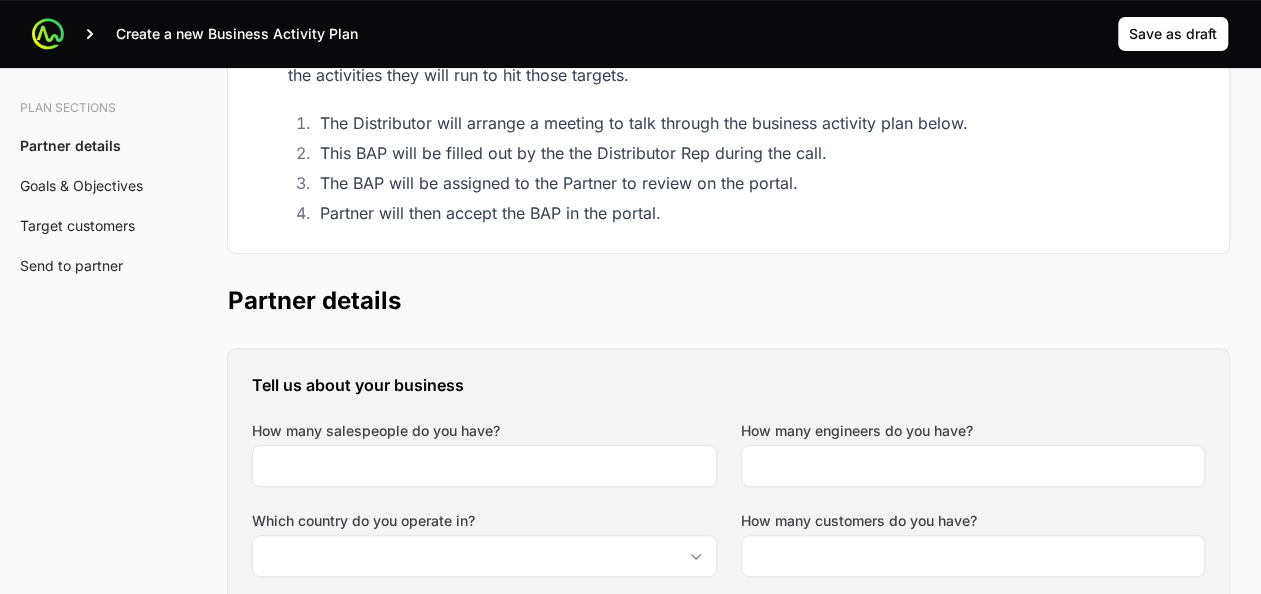 scroll, scrollTop: 372, scrollLeft: 0, axis: vertical 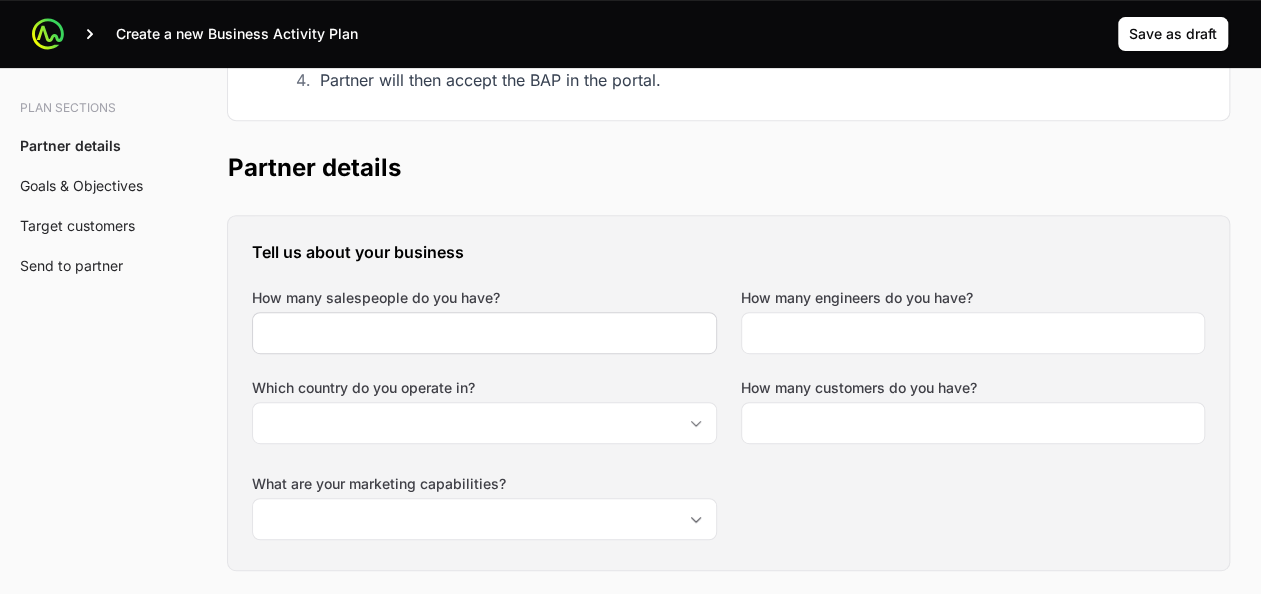 click 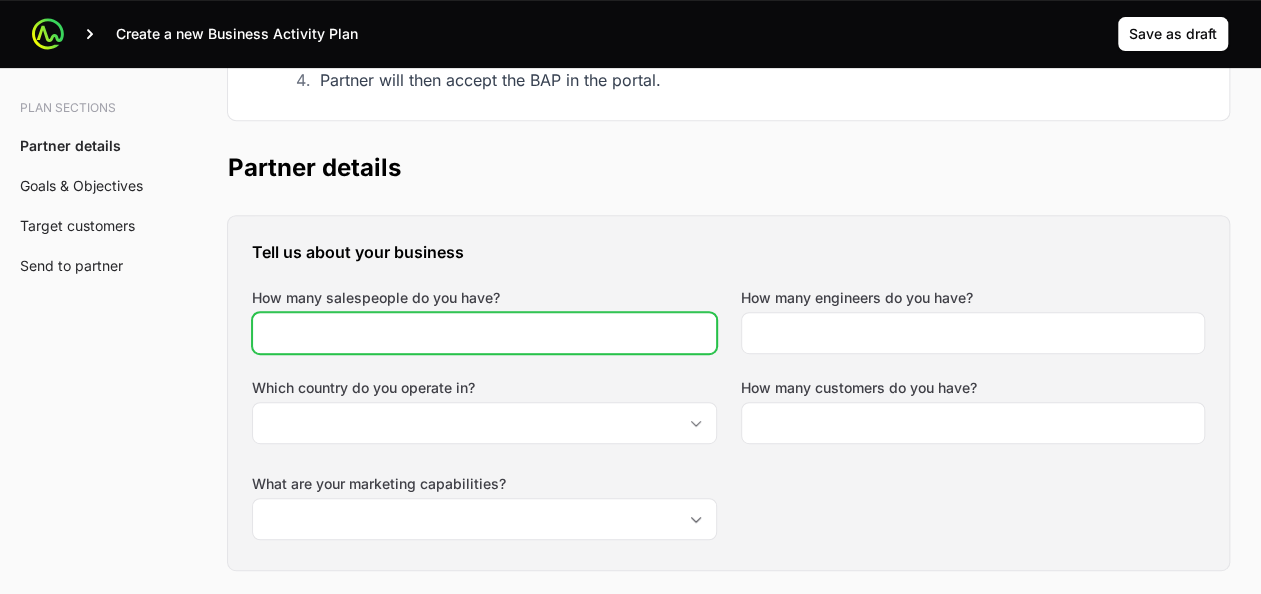 click on "How many salespeople do you have?" 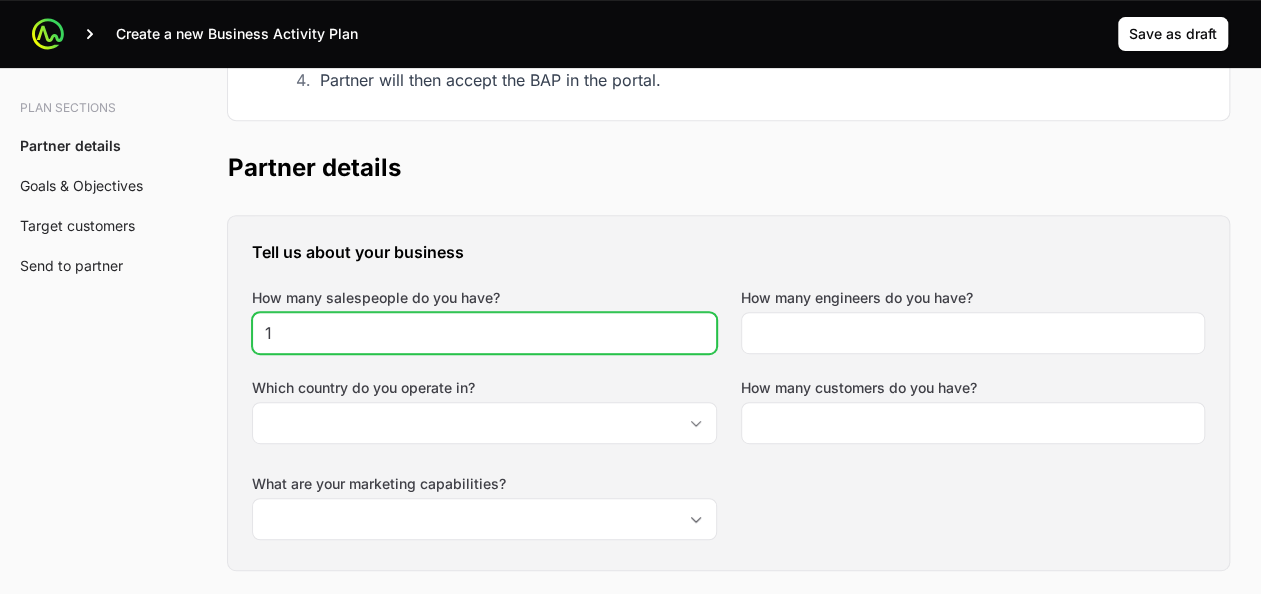 type on "1" 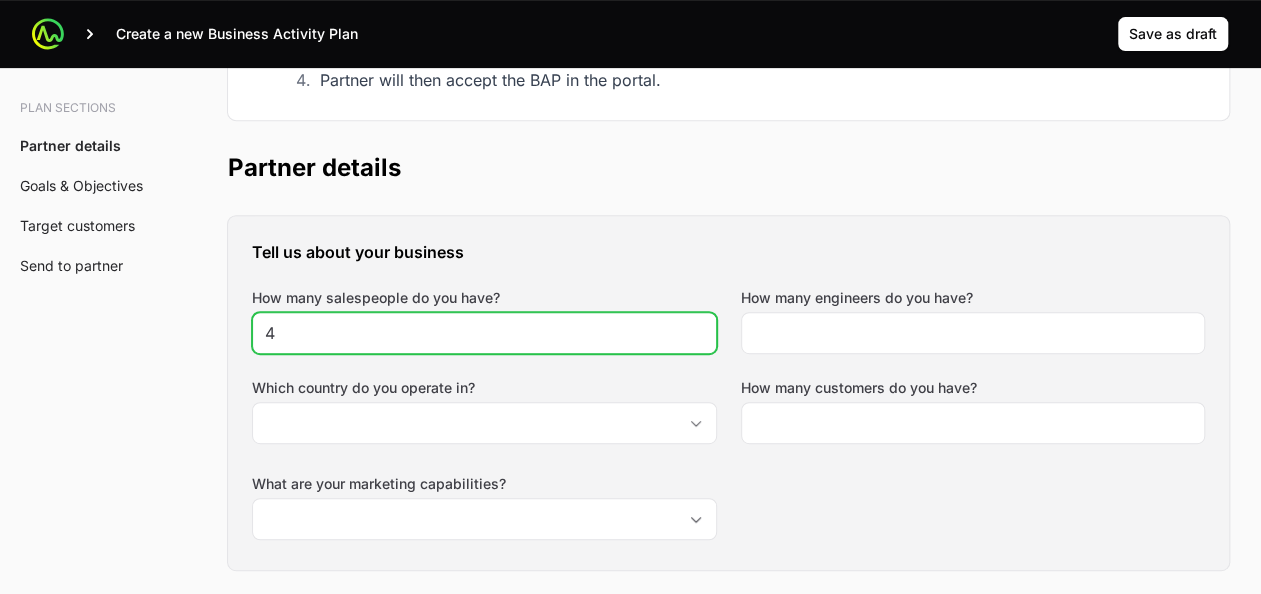 type on "4" 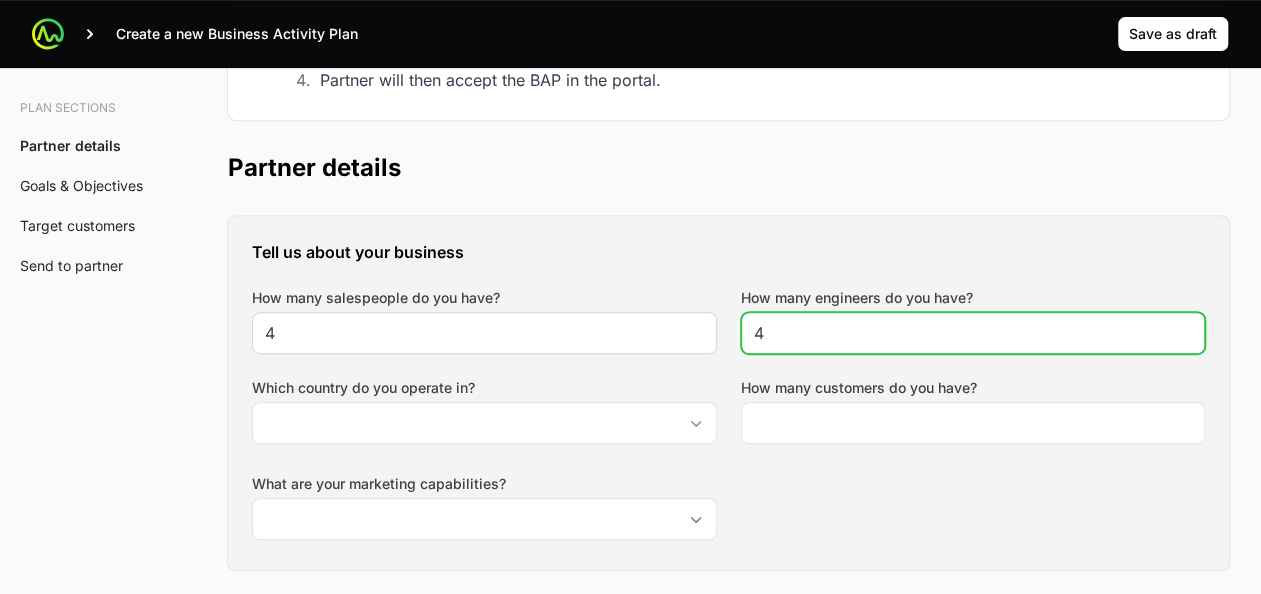 type on "4" 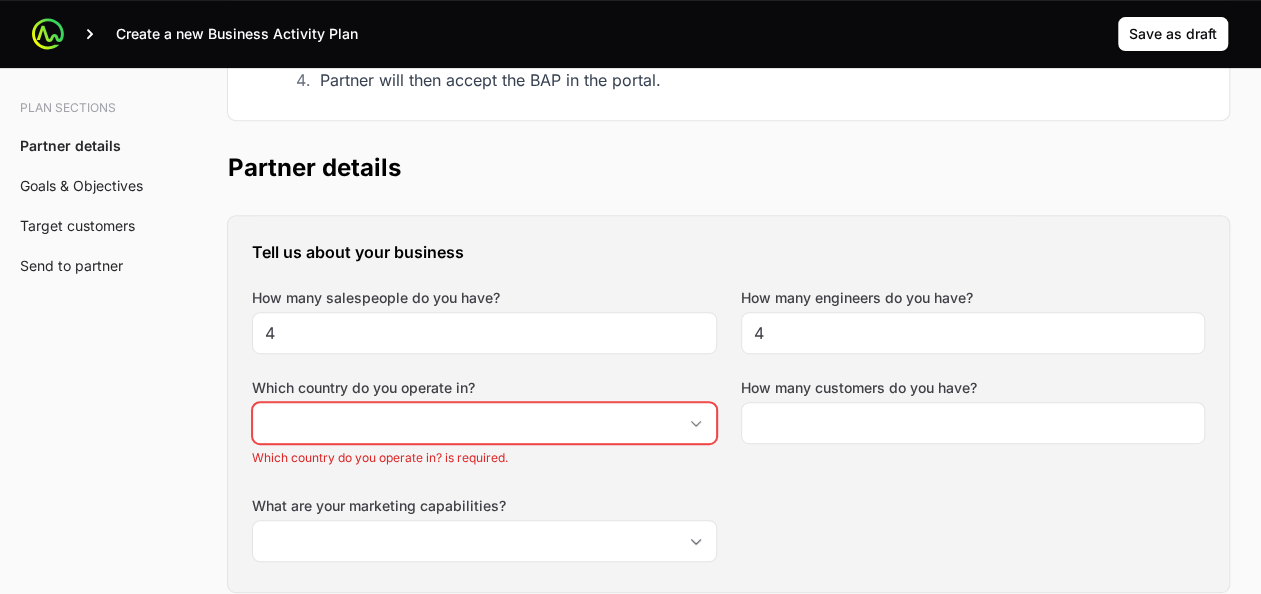 click on "Tell us about your business How many salespeople do you have? 4 How many engineers do you have? 4 Which country do you operate in? Which country do you operate in? is required. How many customers do you have? What are your marketing capabilities?" 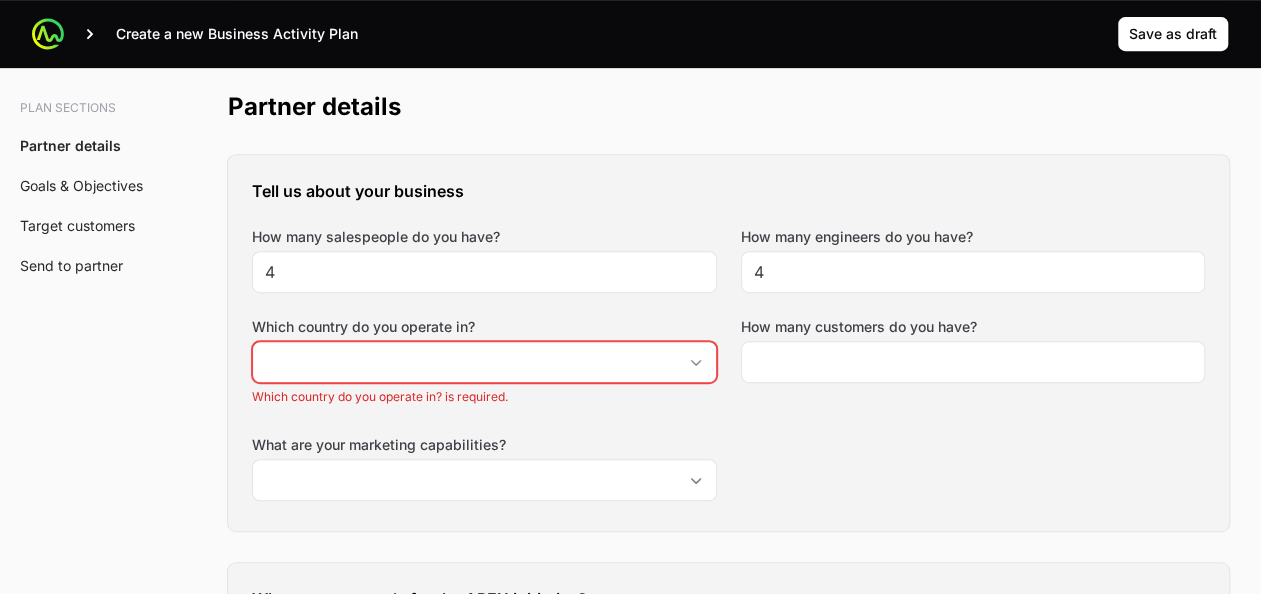 scroll, scrollTop: 438, scrollLeft: 0, axis: vertical 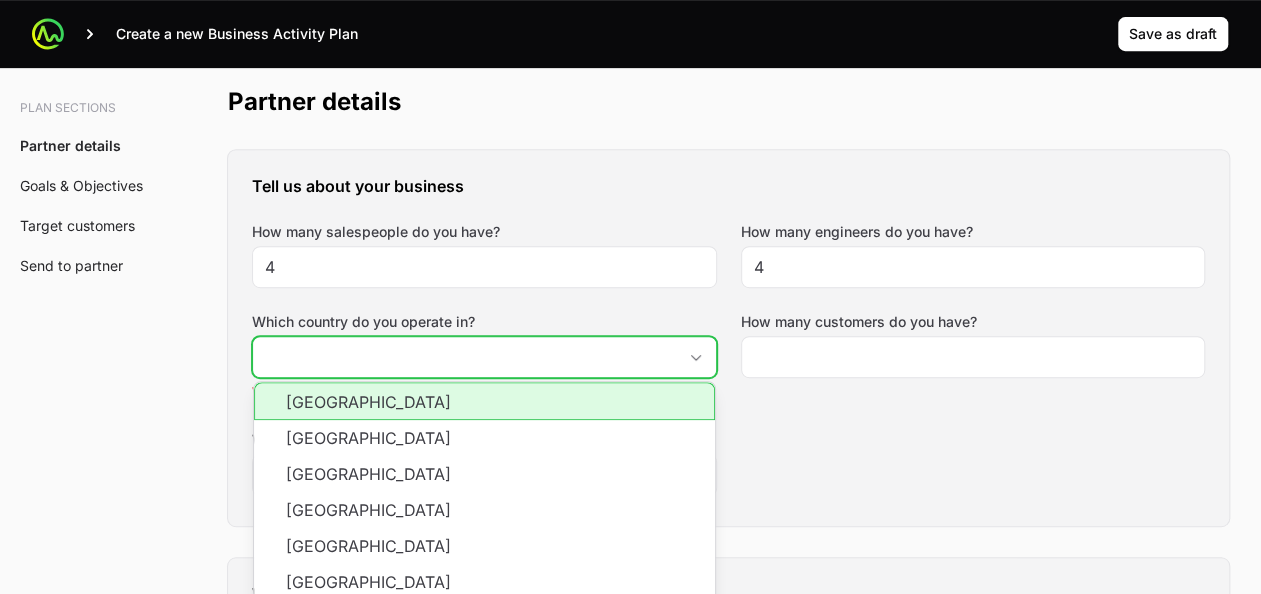 click on "Which country do you operate in?" 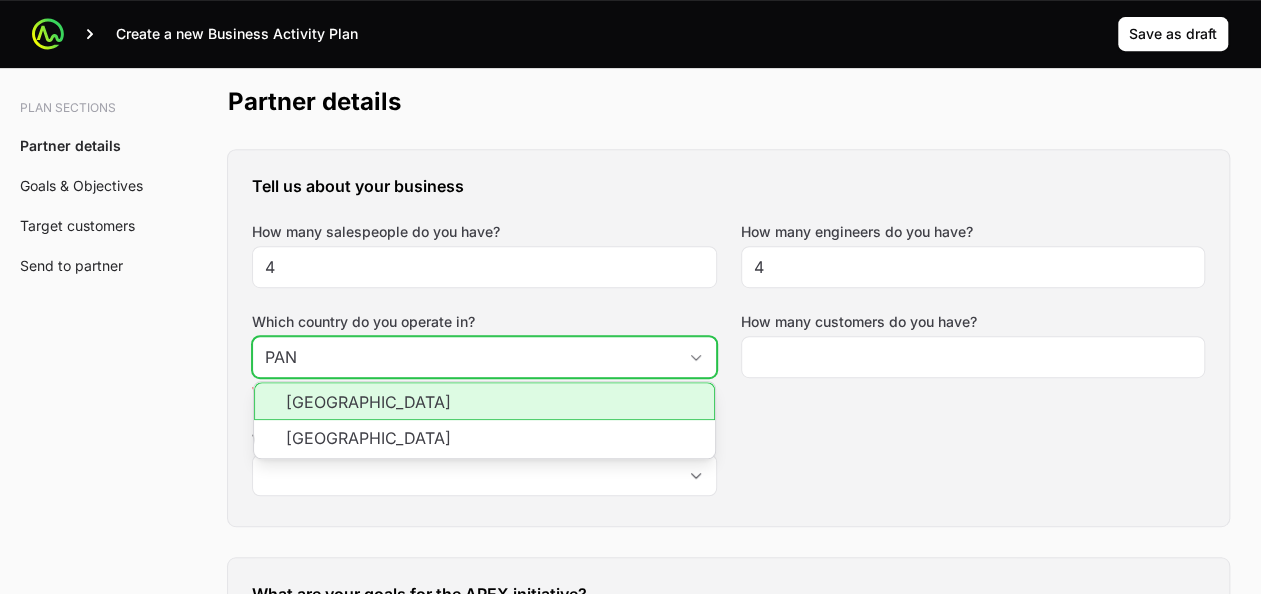type on "PANA" 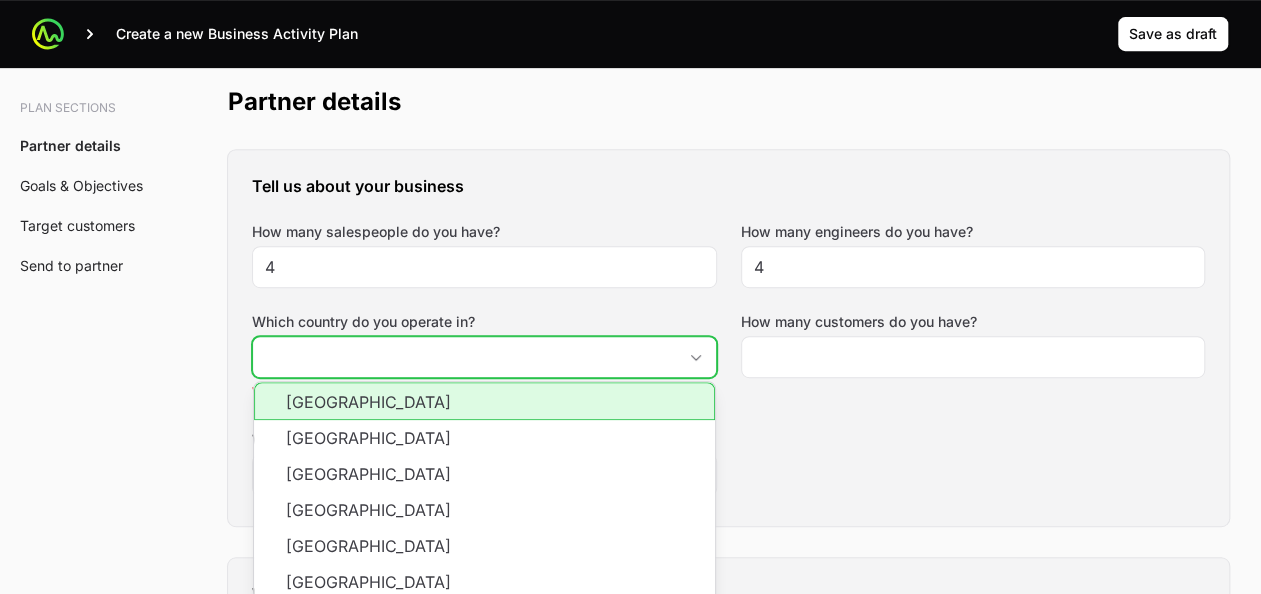 click on "Which country do you operate in?" 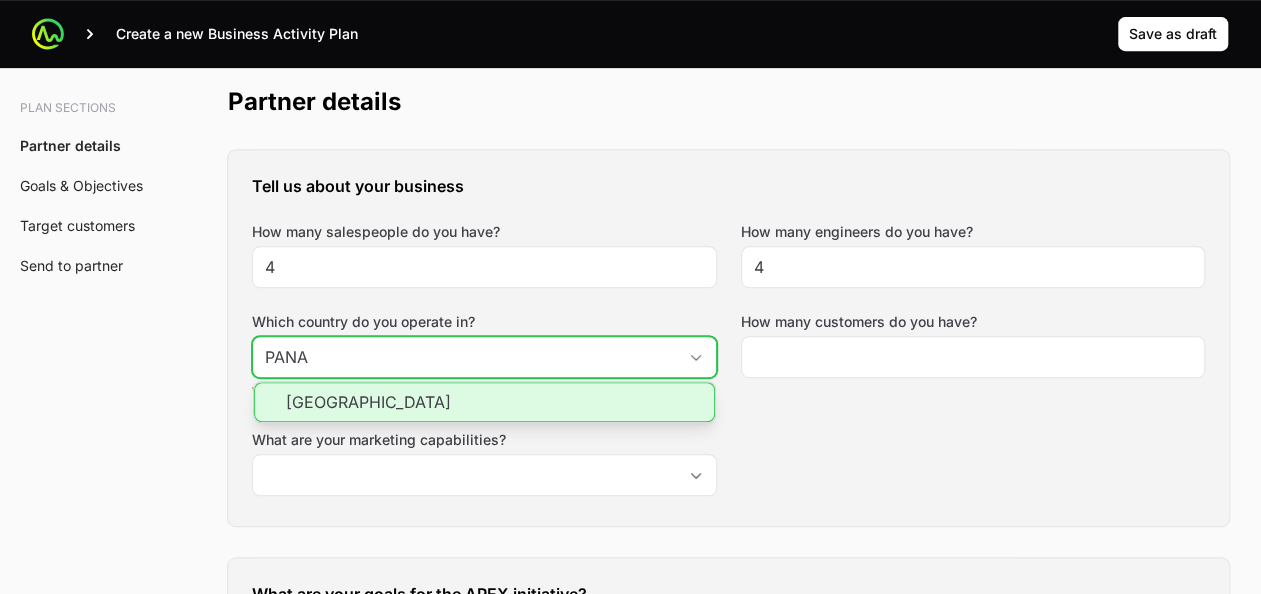 click on "[GEOGRAPHIC_DATA]" 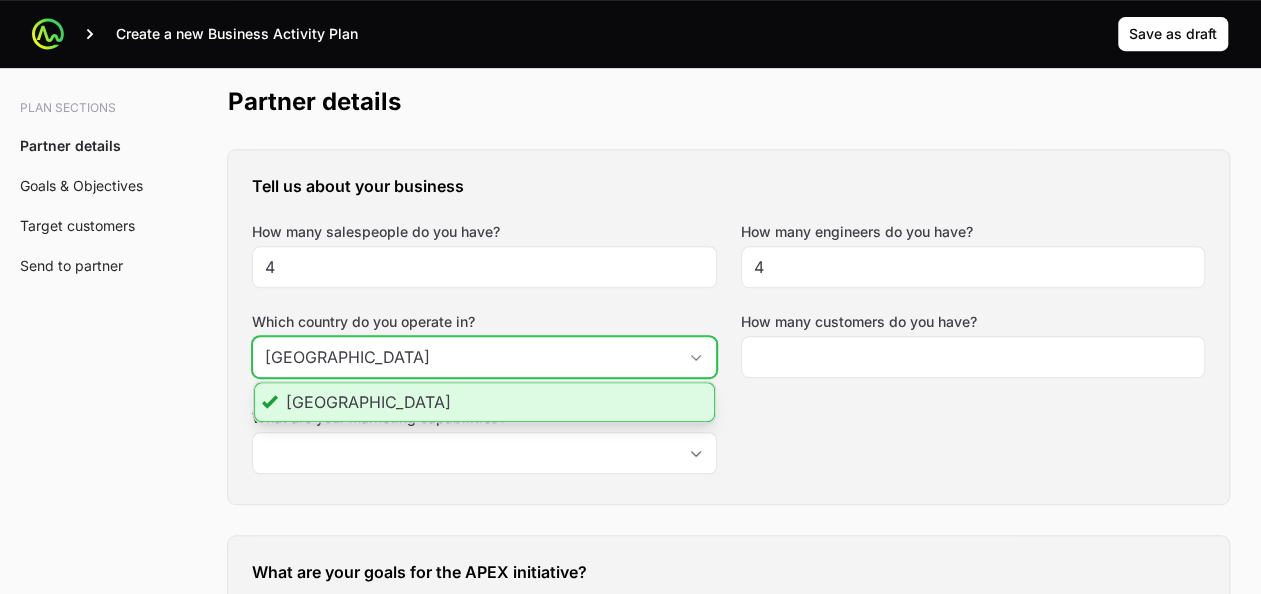 click on "[GEOGRAPHIC_DATA]" 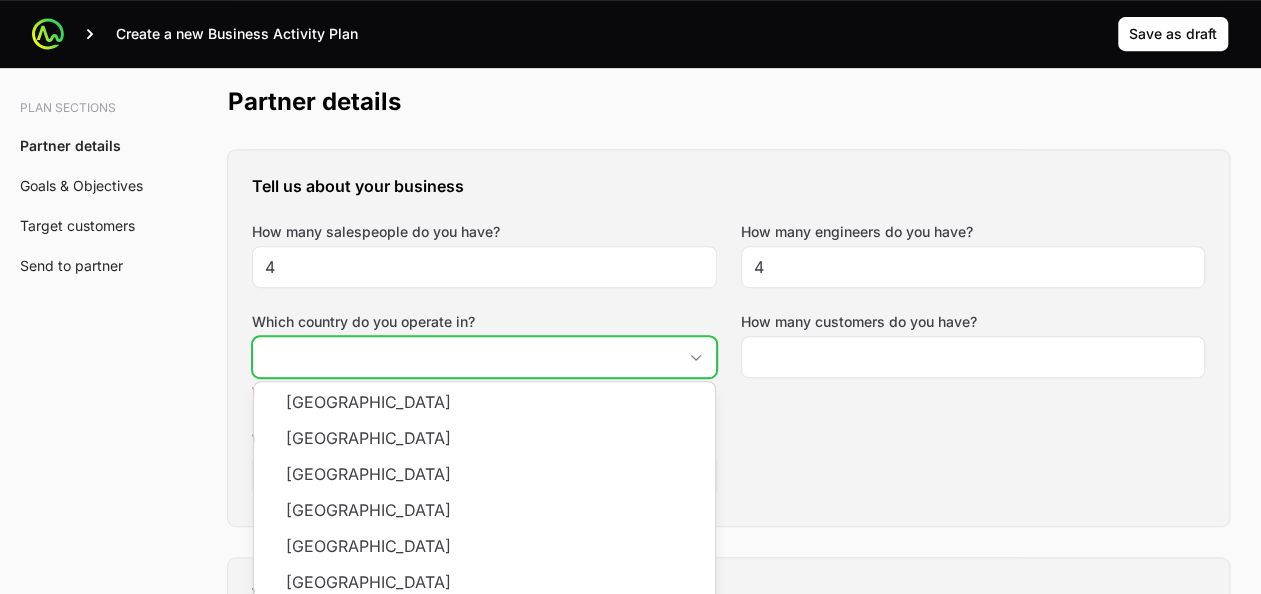 click on "Which country do you operate in?" 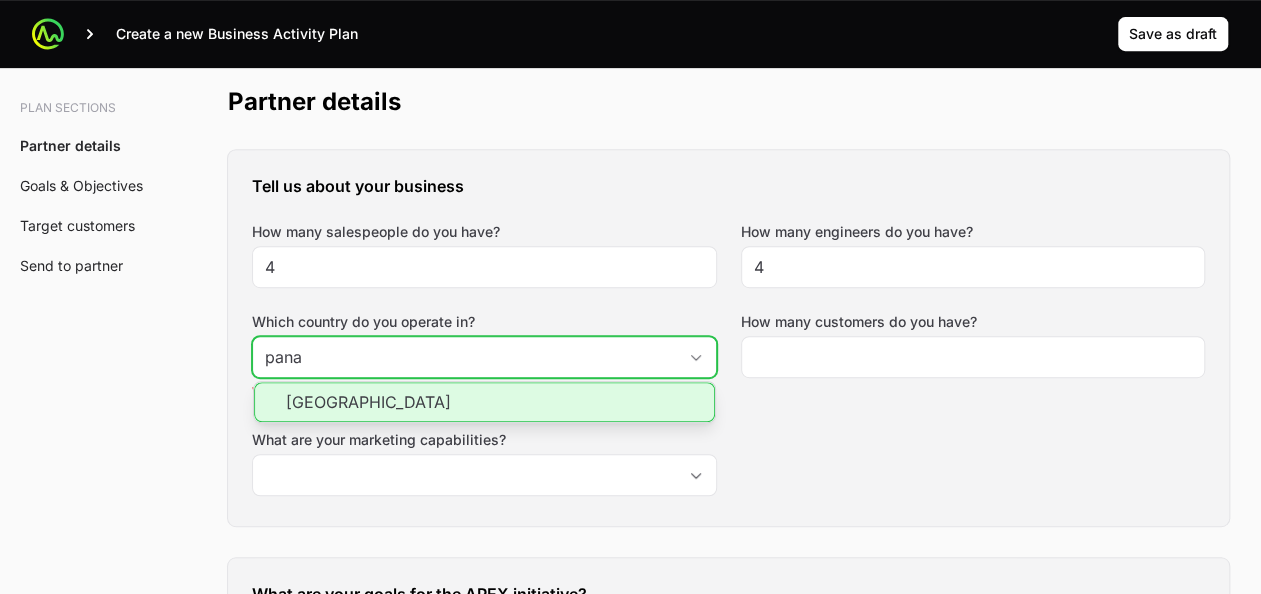 click on "[GEOGRAPHIC_DATA]" 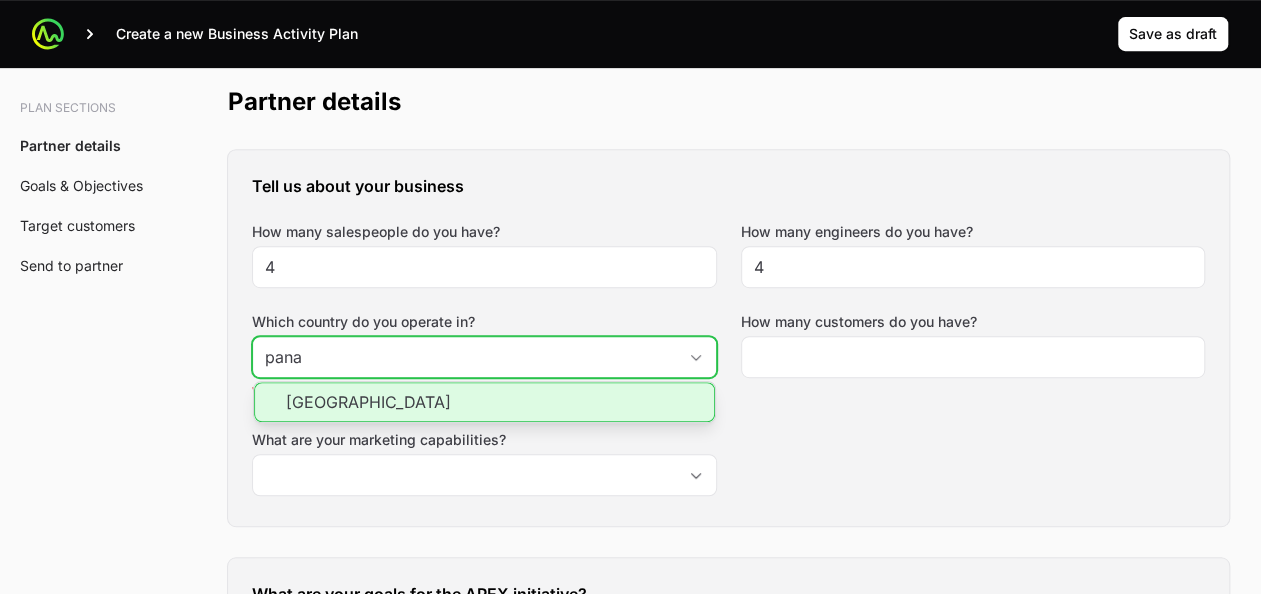 type on "[GEOGRAPHIC_DATA]" 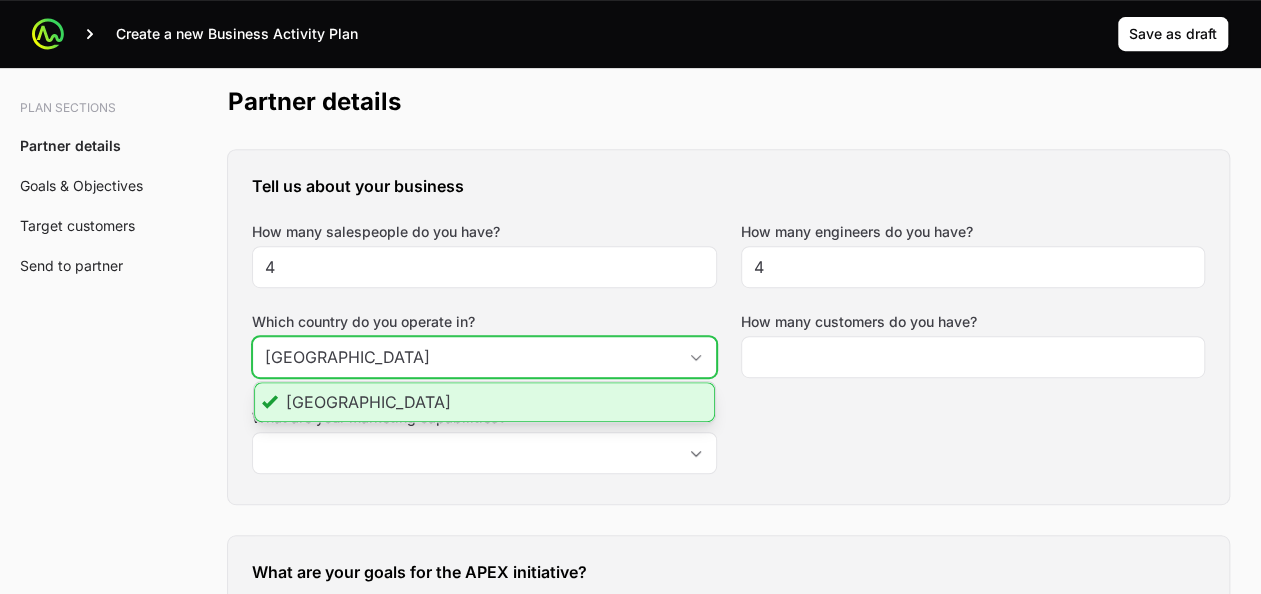 click on "[GEOGRAPHIC_DATA]" 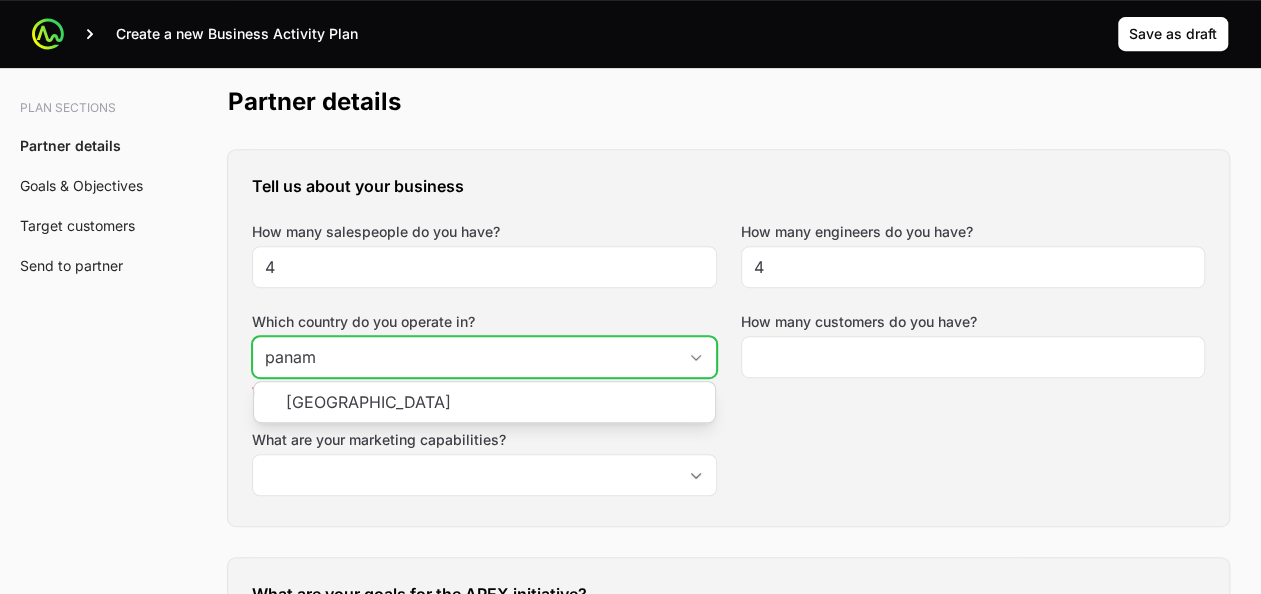 type on "[GEOGRAPHIC_DATA]" 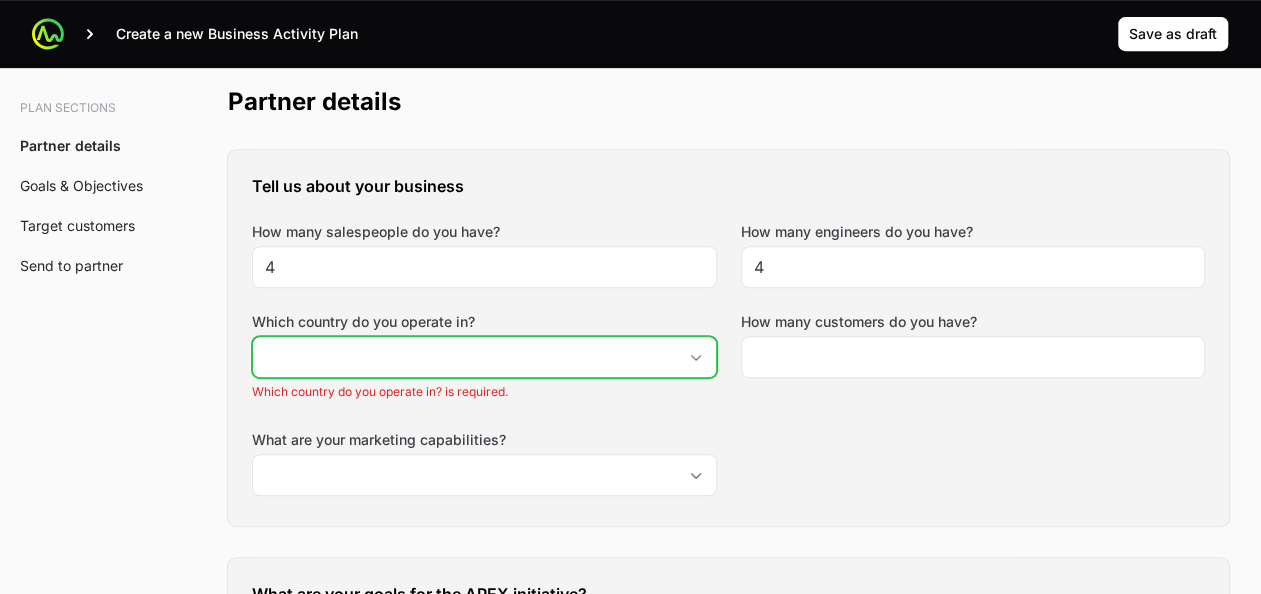 click on "Which country do you operate in?" 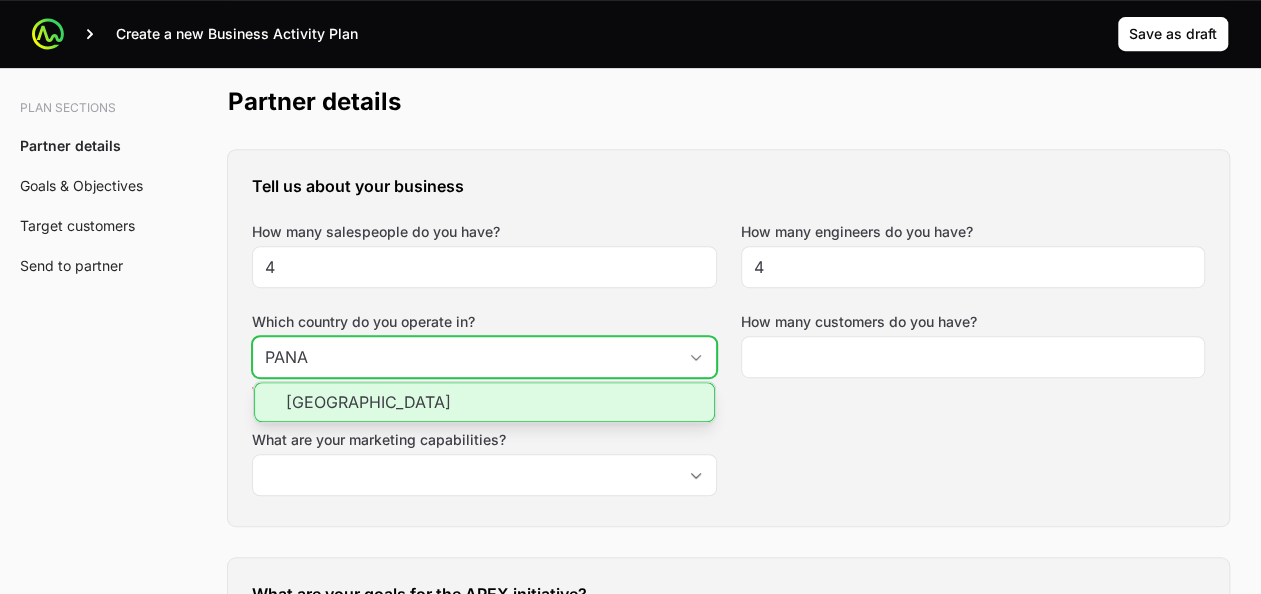 click on "[GEOGRAPHIC_DATA]" 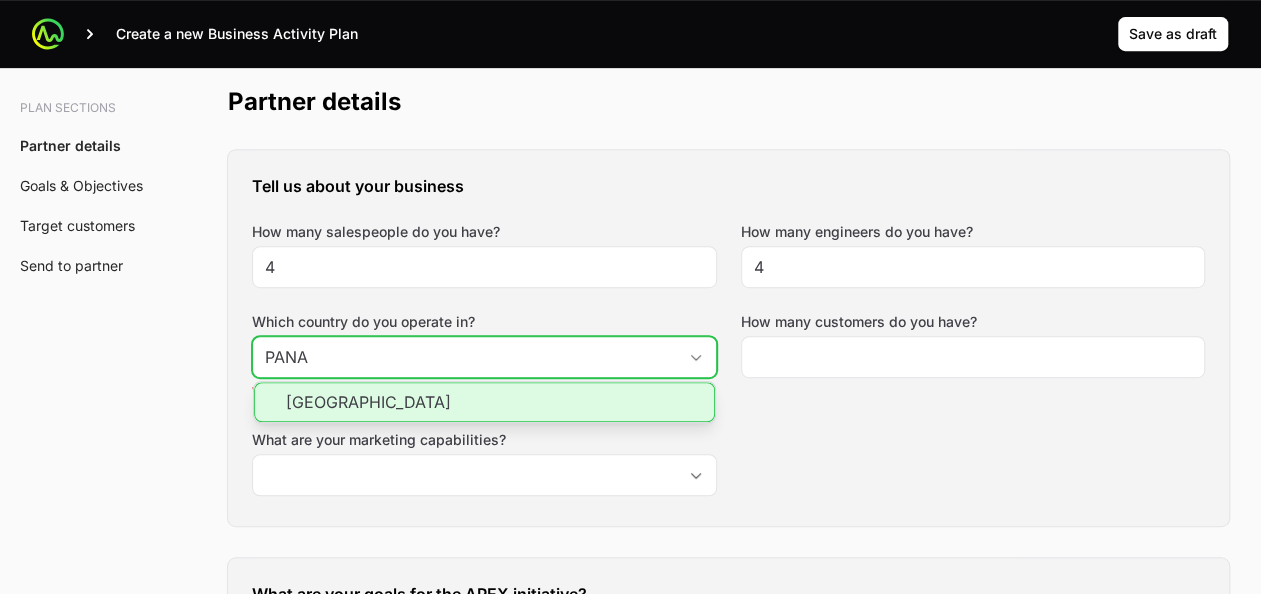 type on "[GEOGRAPHIC_DATA]" 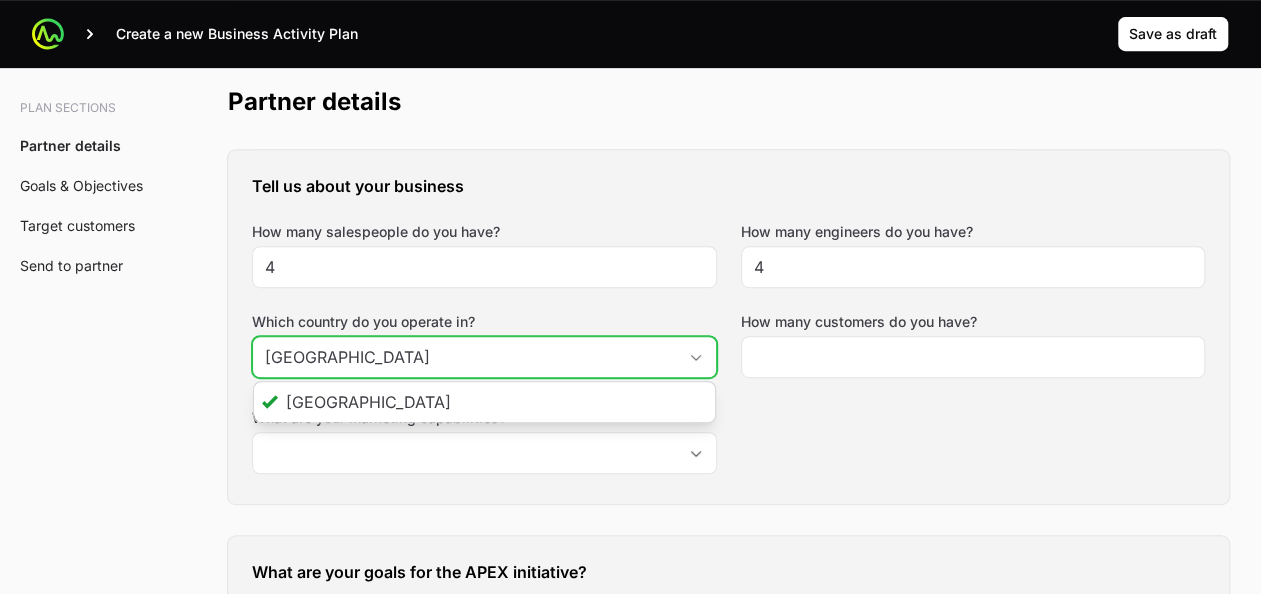 click 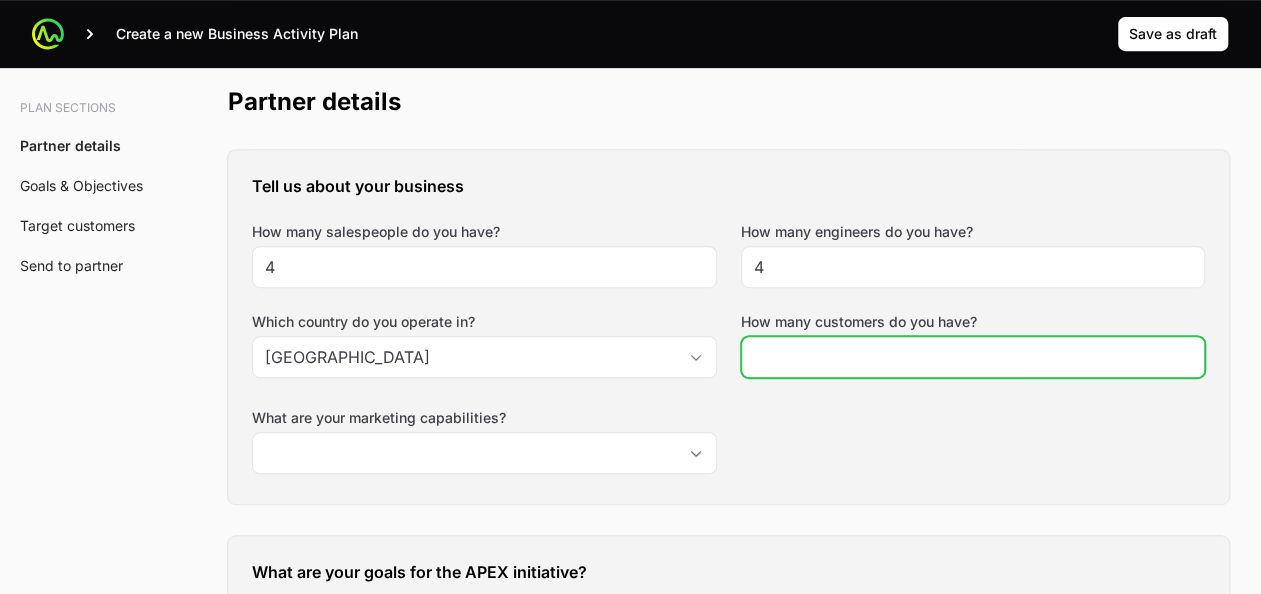 click on "How many customers do you have?" 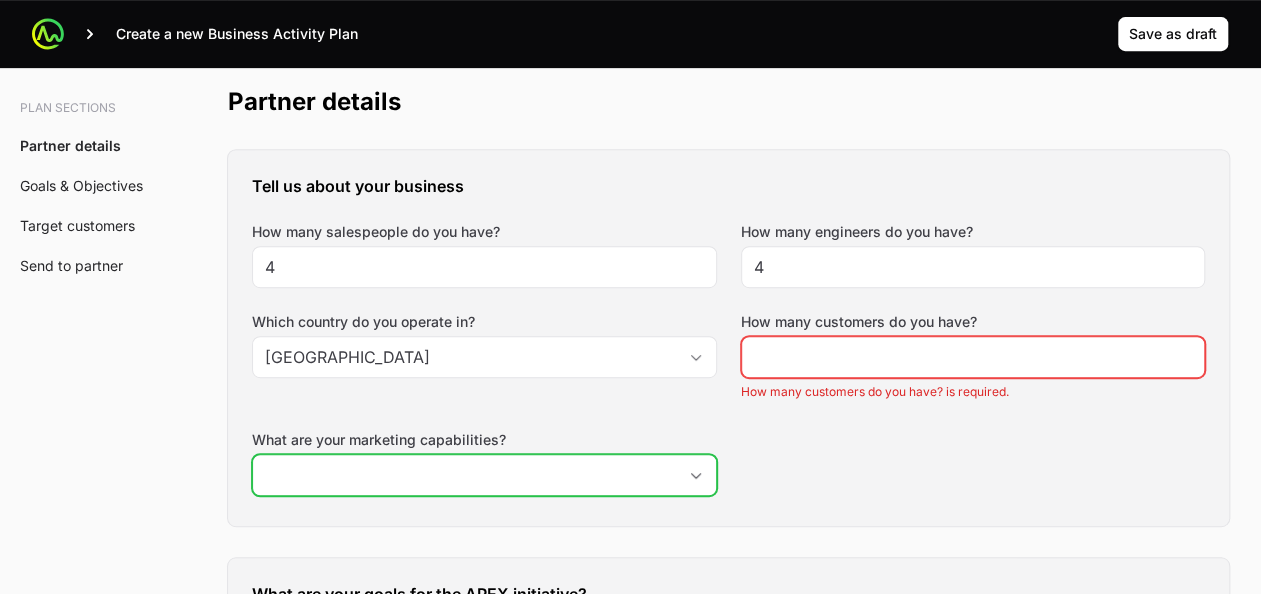 click on "What are your marketing capabilities?" 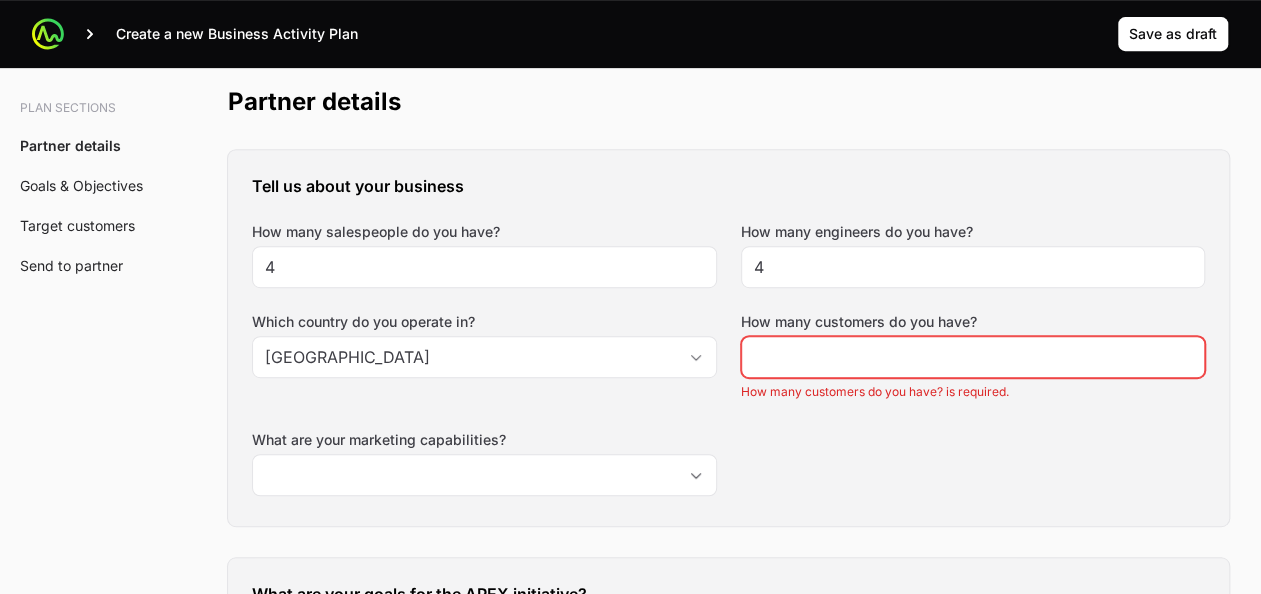 click on "What are your marketing capabilities?" 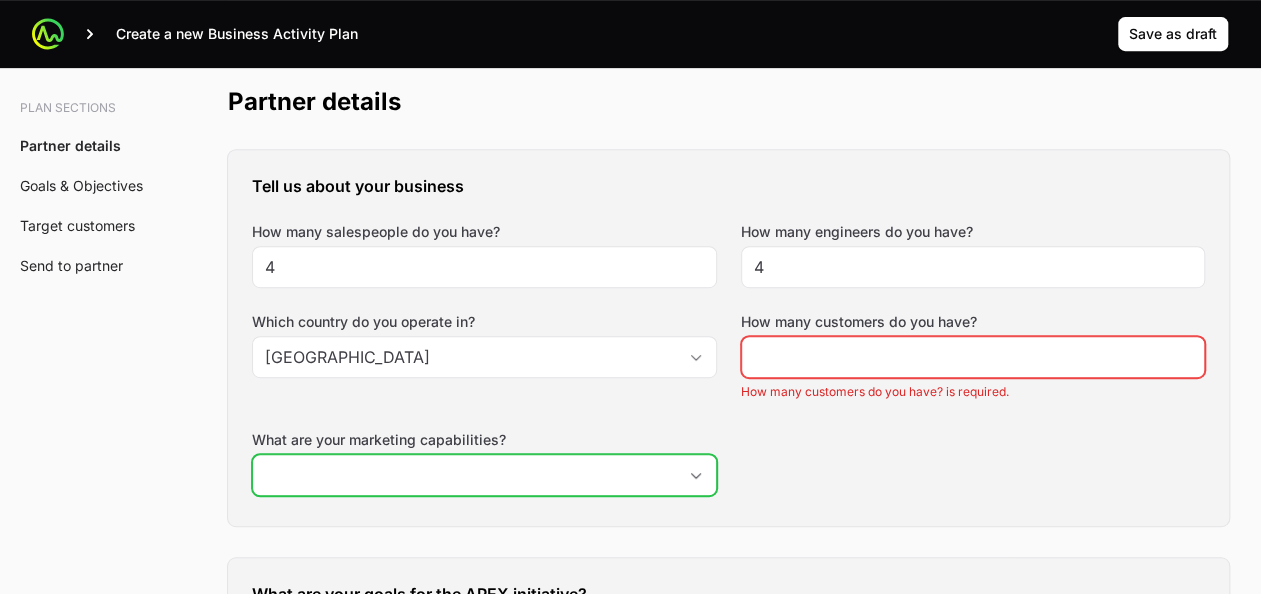 click on "What are your marketing capabilities?" 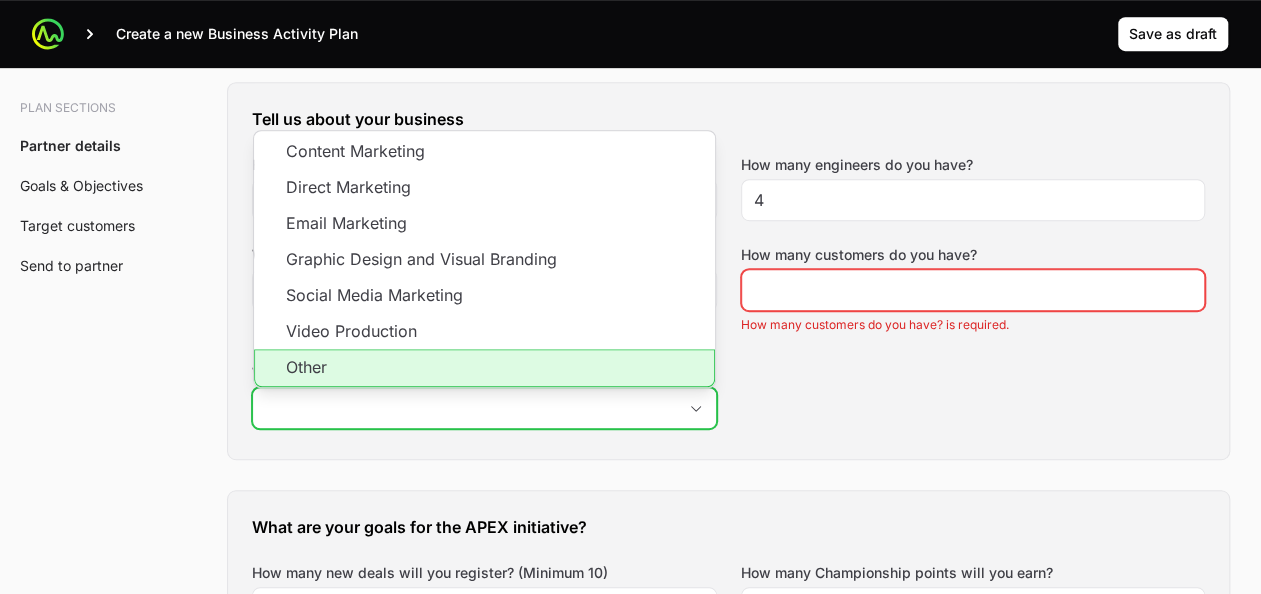 scroll, scrollTop: 478, scrollLeft: 0, axis: vertical 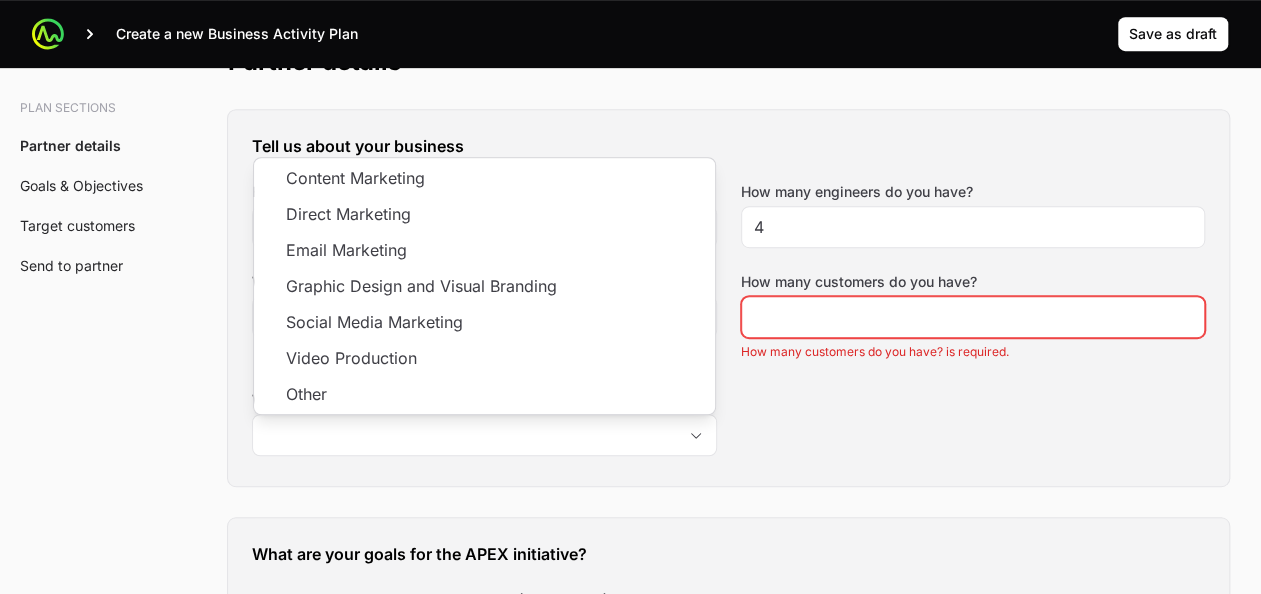 click on "Tell us about your business How many salespeople do you have? 4 How many engineers do you have? 4 Which country do you operate in? [GEOGRAPHIC_DATA] How many customers do you have? How many customers do you have? is required. What are your marketing capabilities? Content Marketing Direct Marketing Email Marketing Graphic Design and Visual Branding Social Media Marketing Video Production Other" 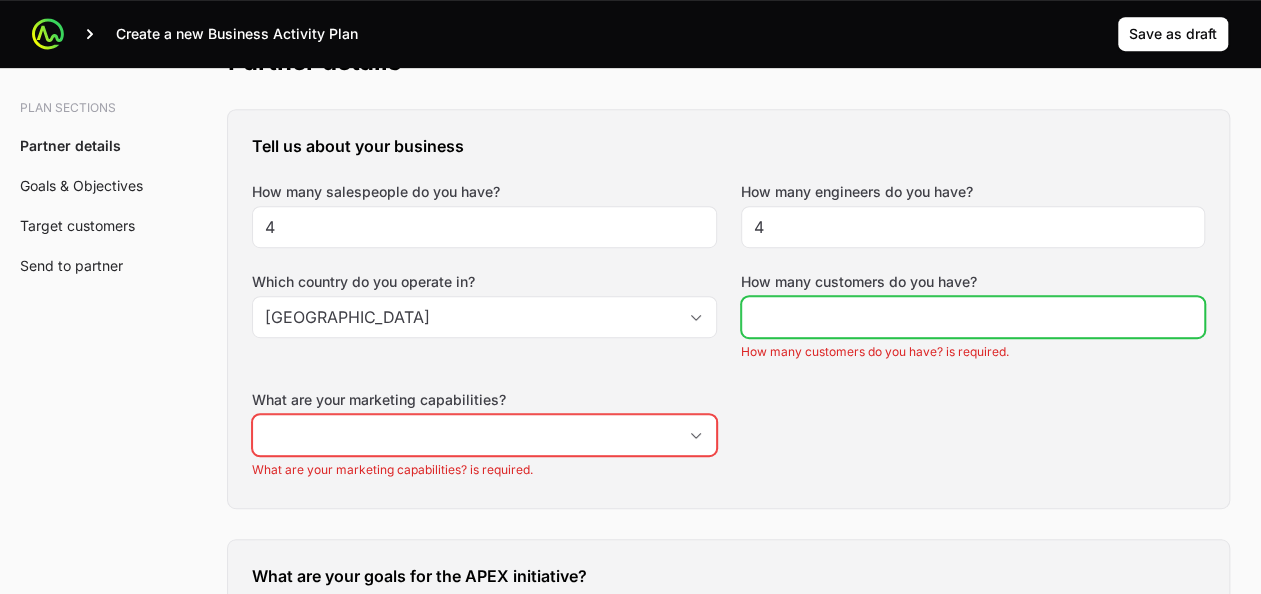 click on "How many customers do you have?" 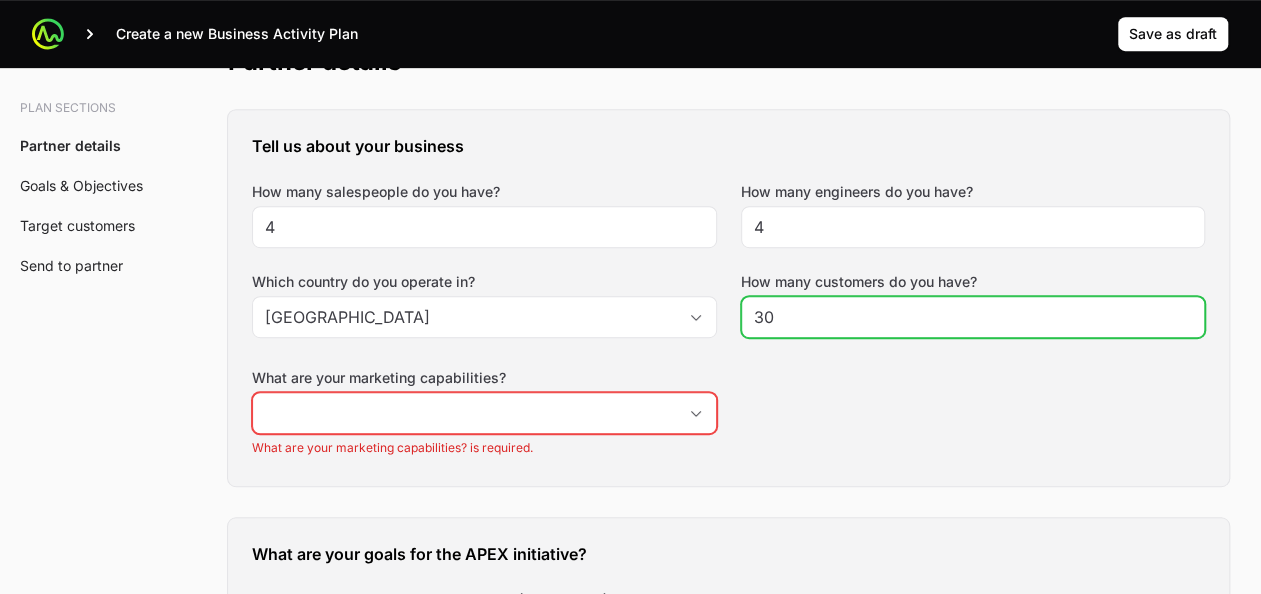 type on "30" 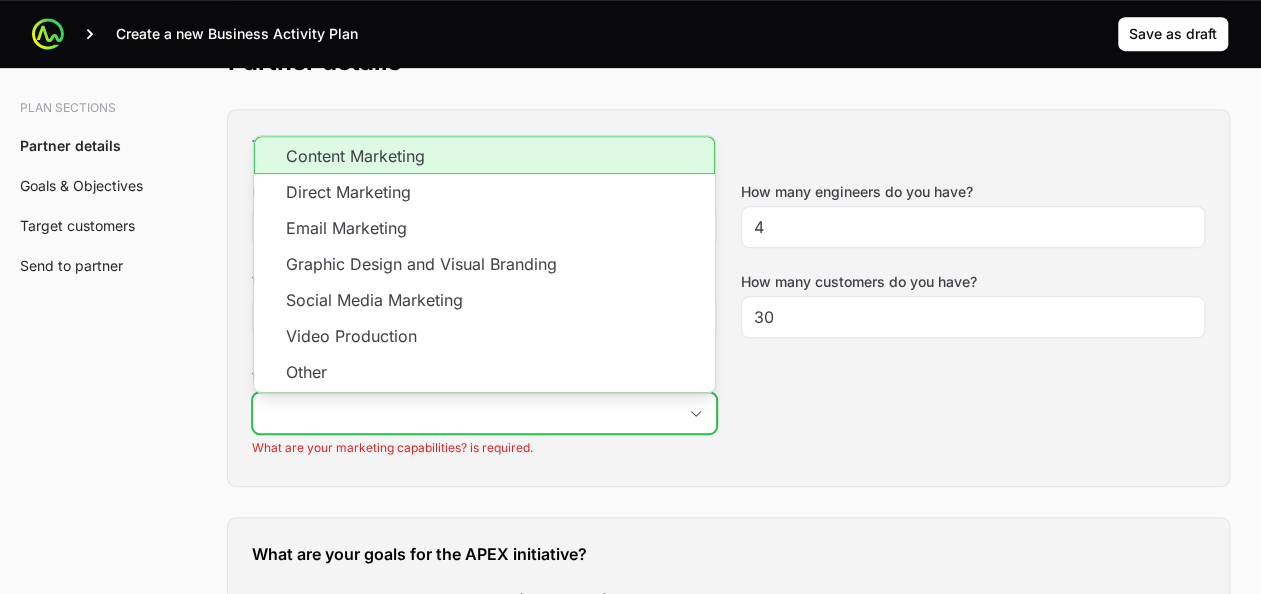 click on "What are your marketing capabilities?" 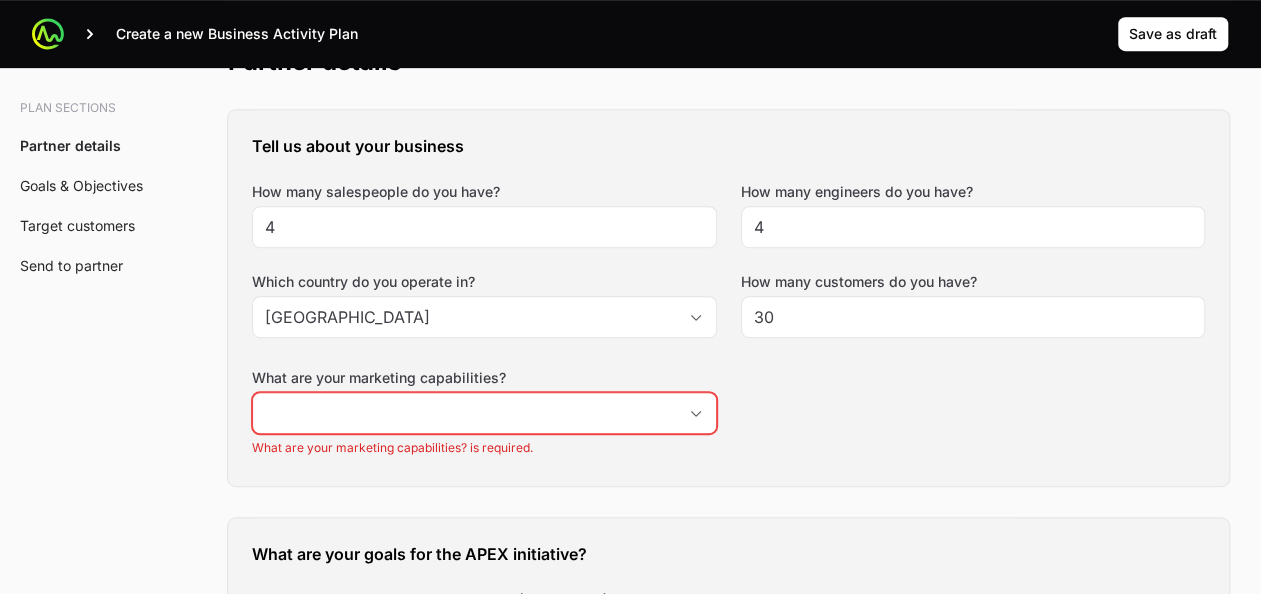 click on "Tell us about your business How many salespeople do you have? 4 How many engineers do you have? 4 Which country do you operate in? [GEOGRAPHIC_DATA] How many customers do you have? 30 What are your marketing capabilities? What are your marketing capabilities? is required." 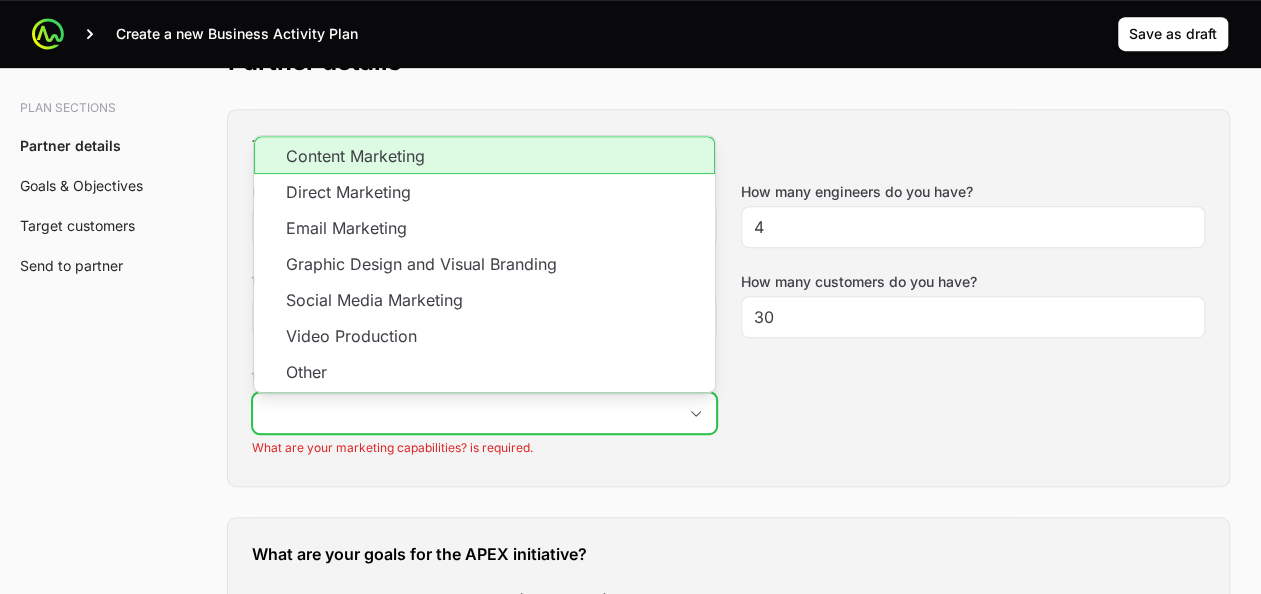click on "What are your marketing capabilities?" 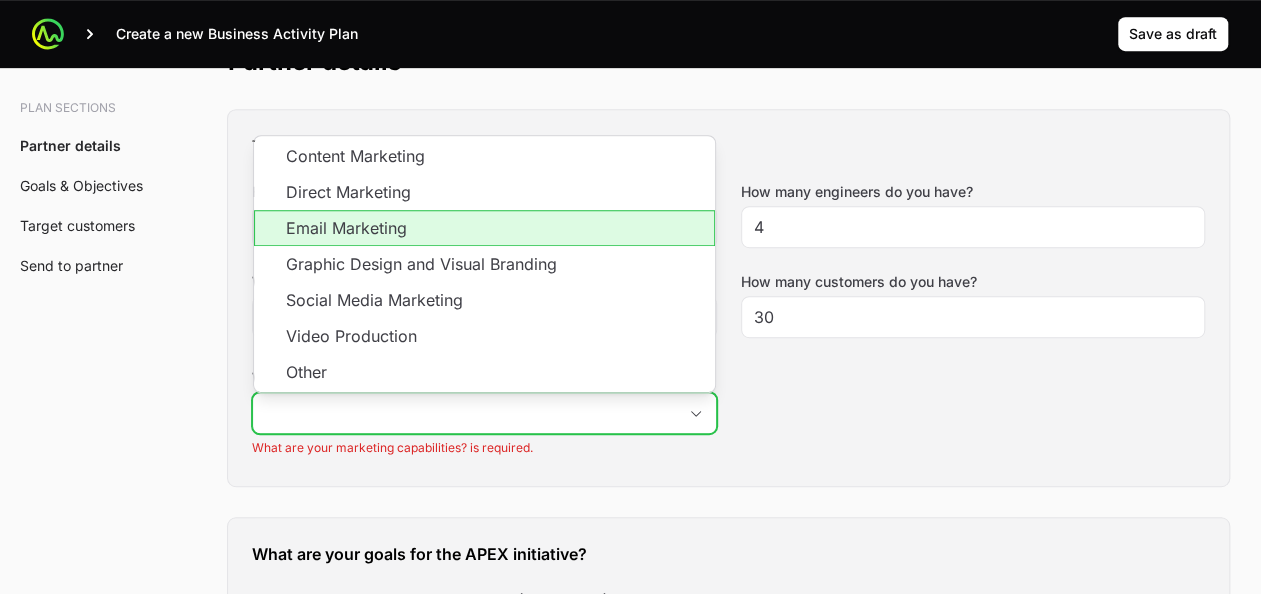 click on "Email Marketing" 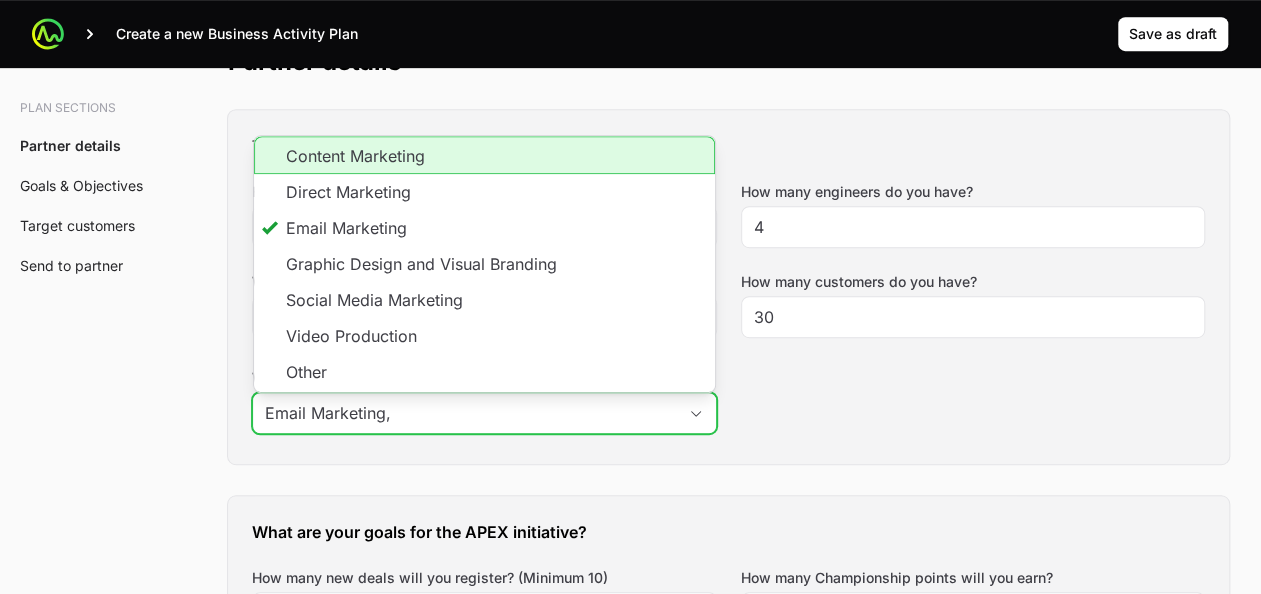 click on "Content Marketing" 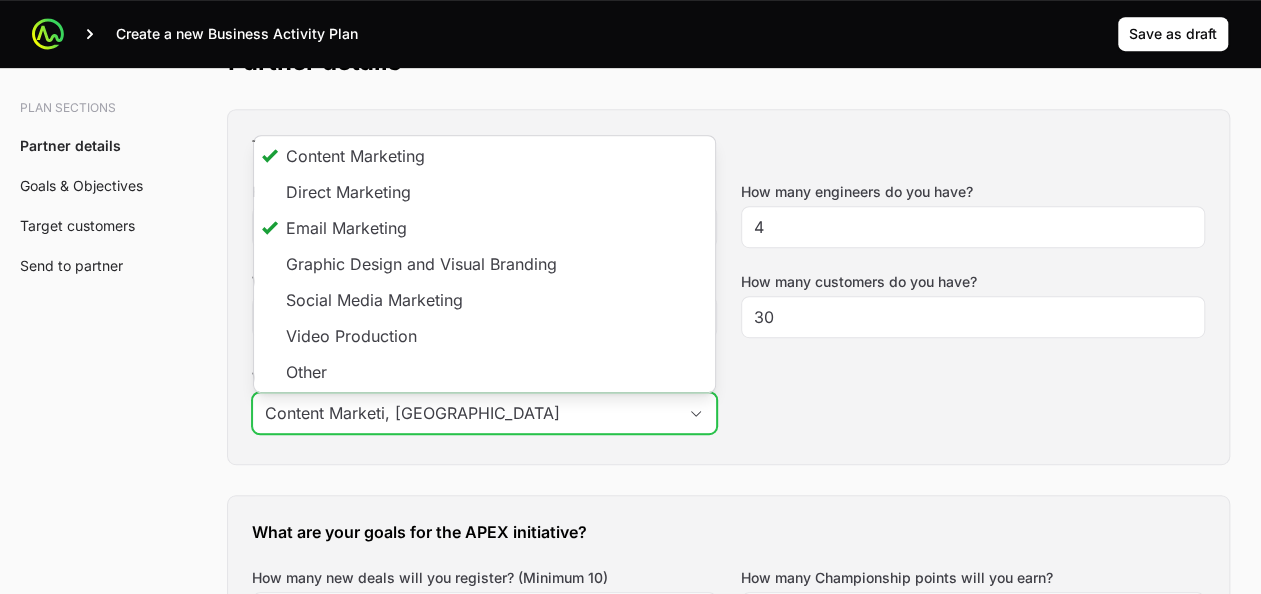 type on "Content Marketi" 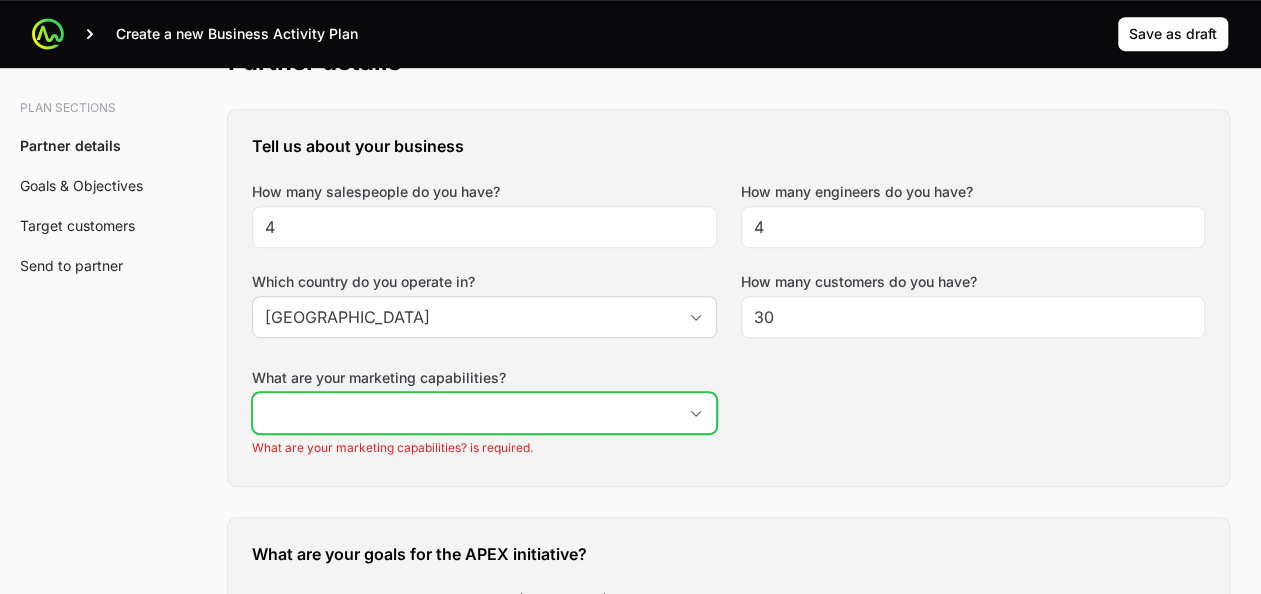 type 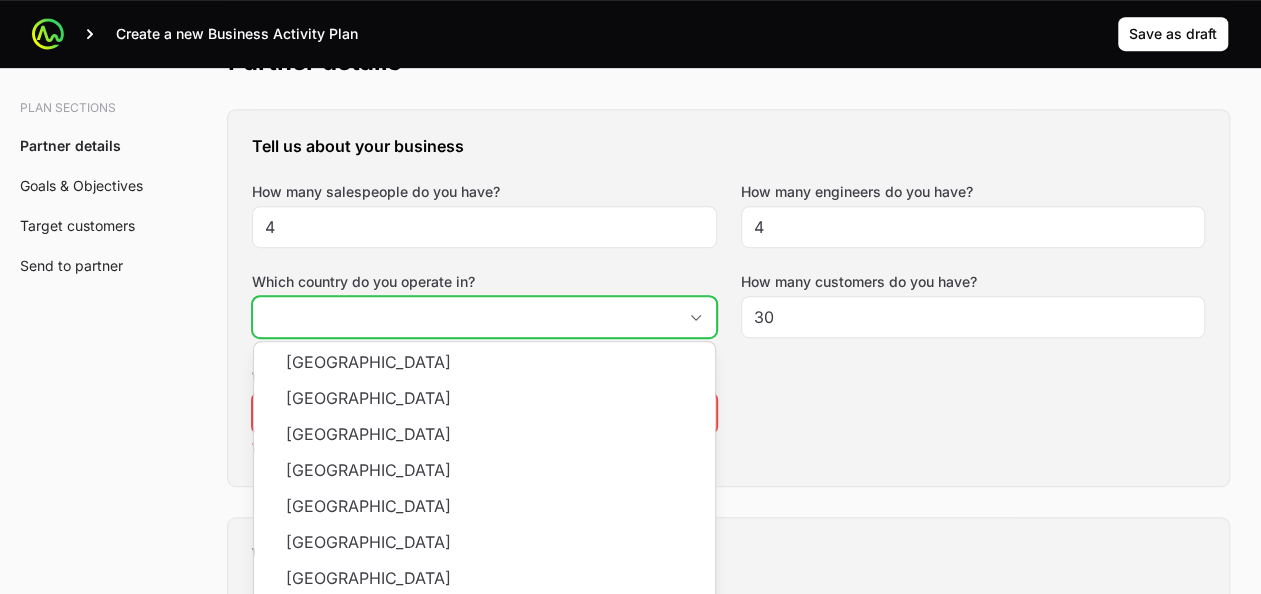 click on "Which country do you operate in?" 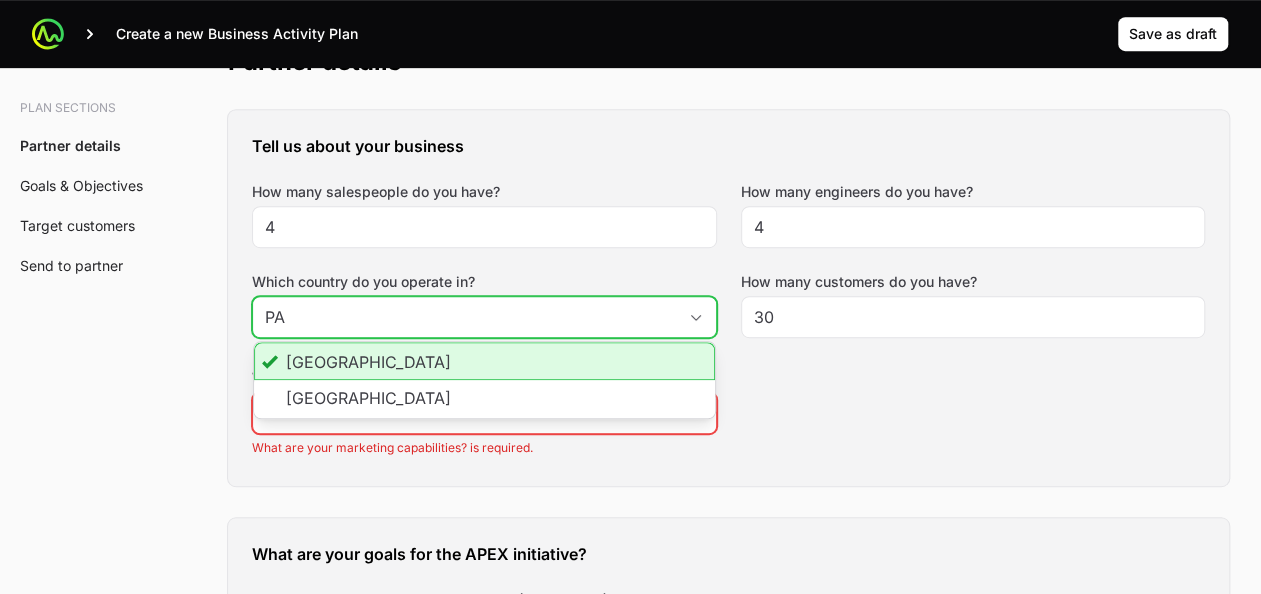 scroll, scrollTop: 0, scrollLeft: 0, axis: both 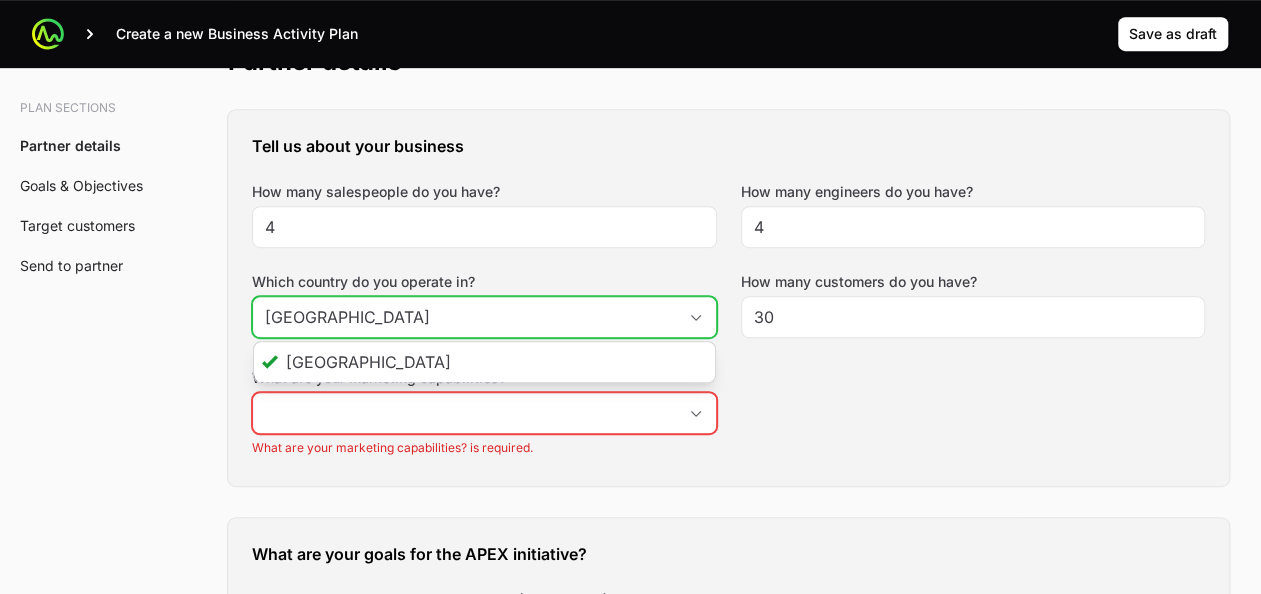 click 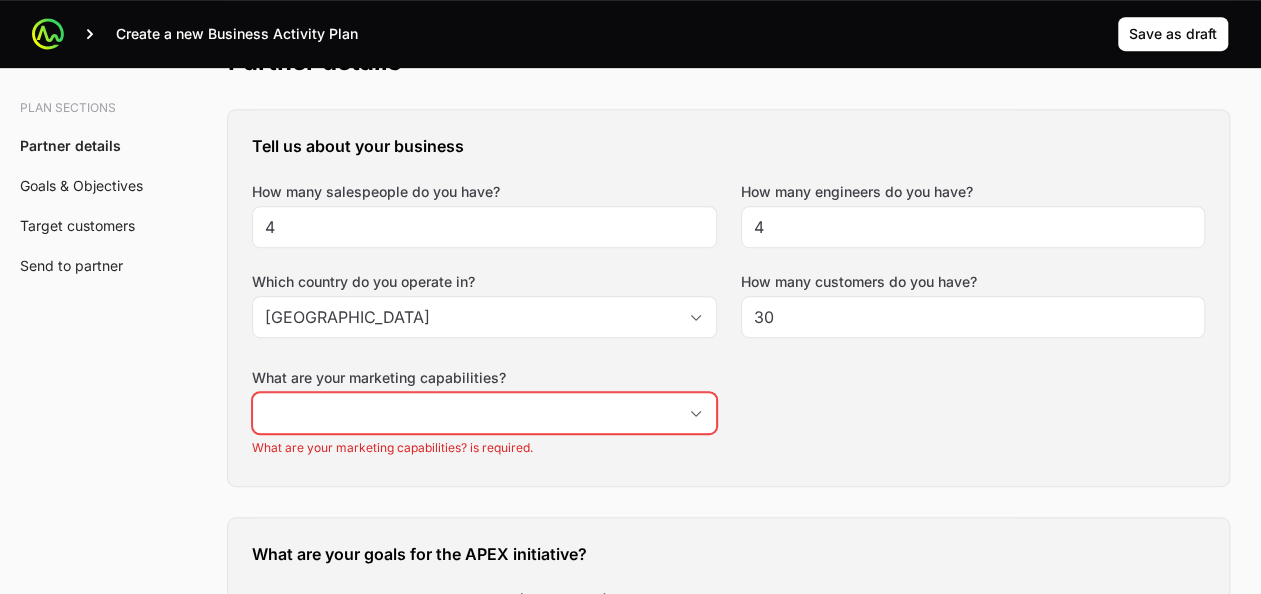 click on "Tell us about your business How many salespeople do you have? 4 How many engineers do you have? 4 Which country do you operate in? [GEOGRAPHIC_DATA] How many customers do you have? 30 What are your marketing capabilities? What are your marketing capabilities? is required." 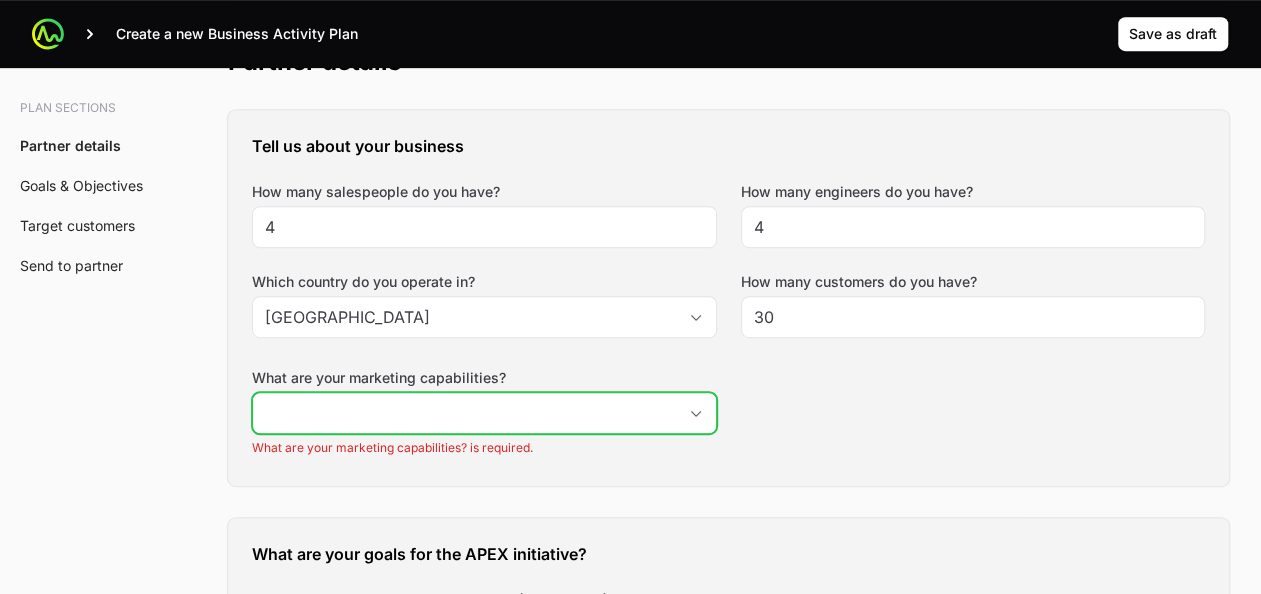 click on "What are your marketing capabilities?" 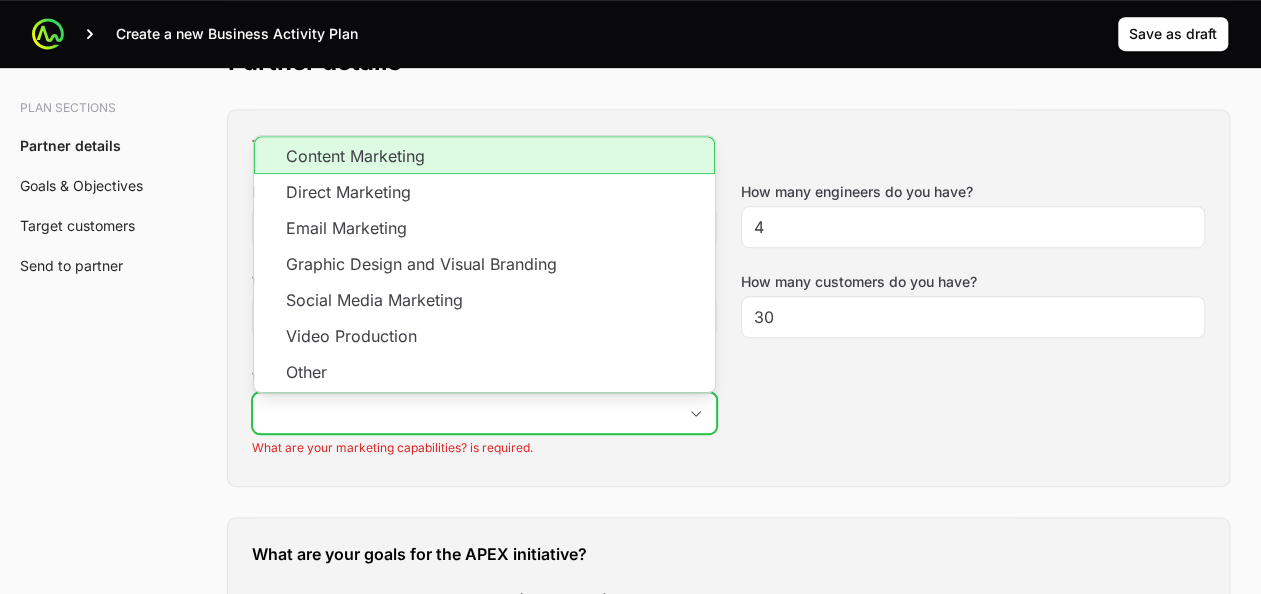 click on "Content Marketing" 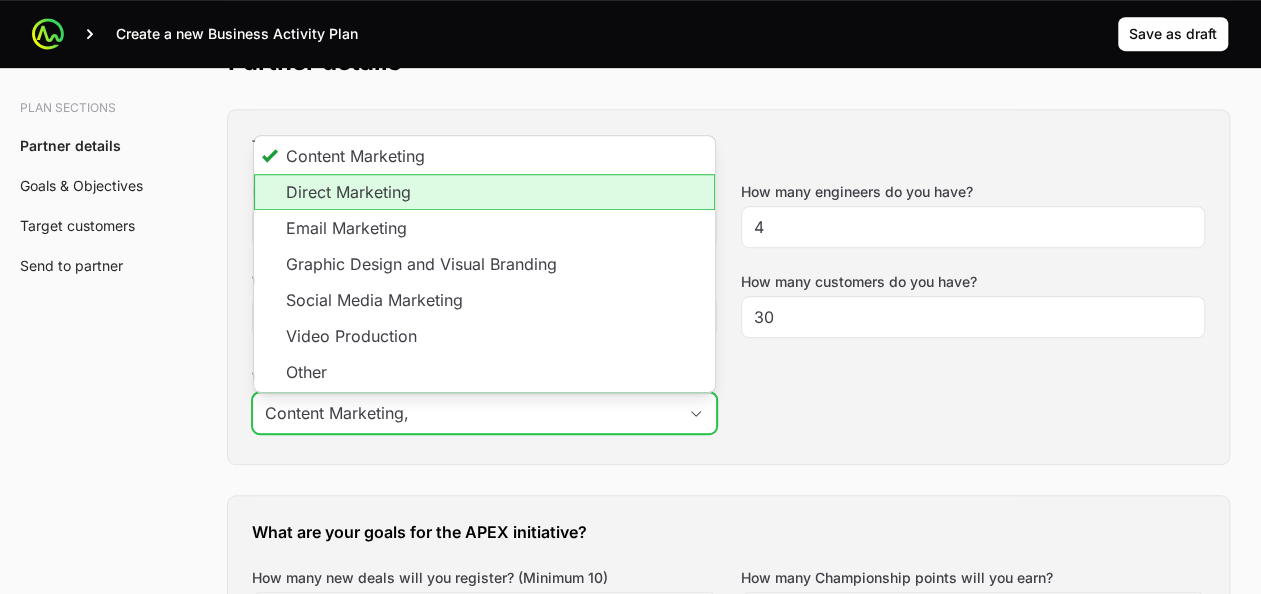 click on "Direct Marketing" 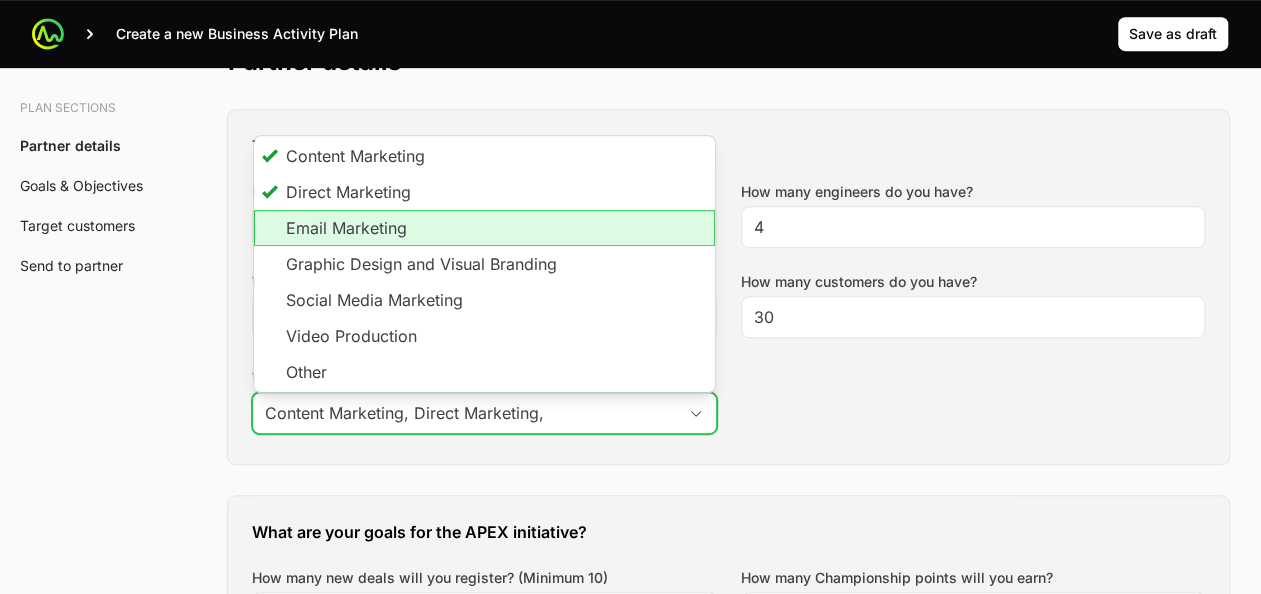 click on "Email Marketing" 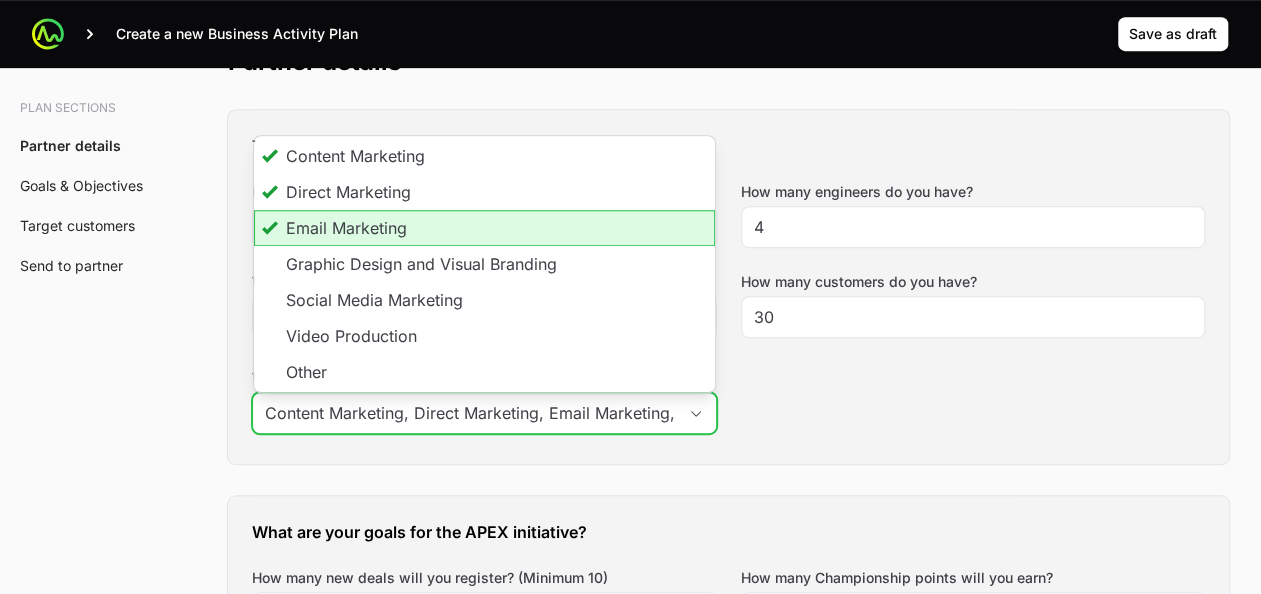 scroll, scrollTop: 0, scrollLeft: 2, axis: horizontal 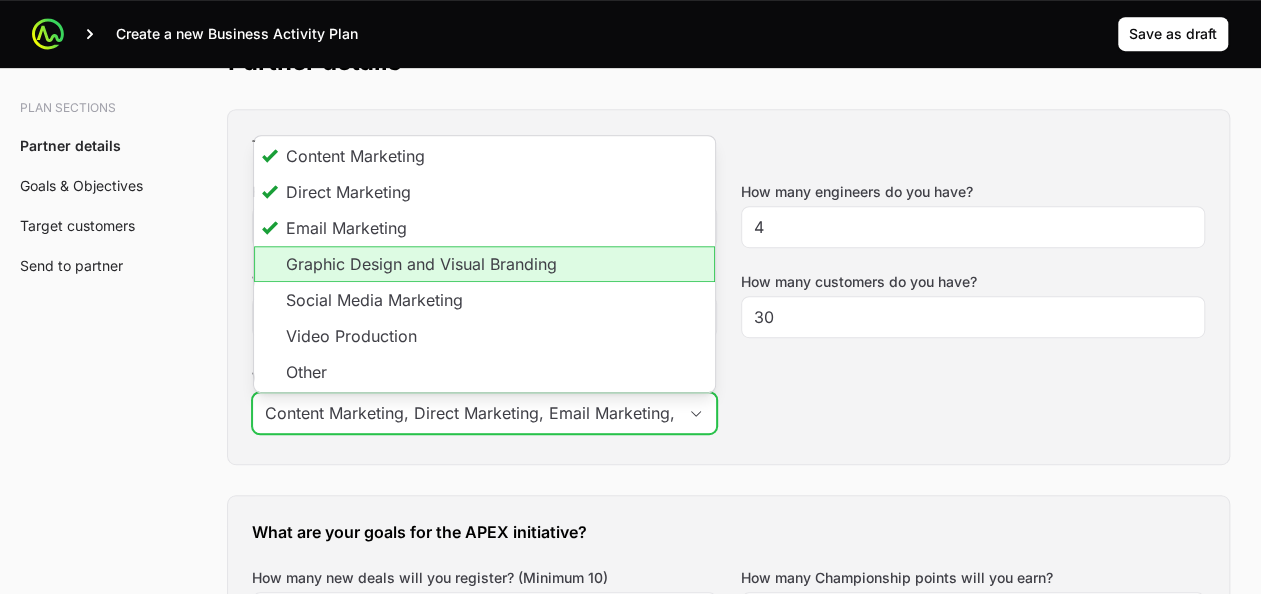 click on "Graphic Design and Visual Branding" 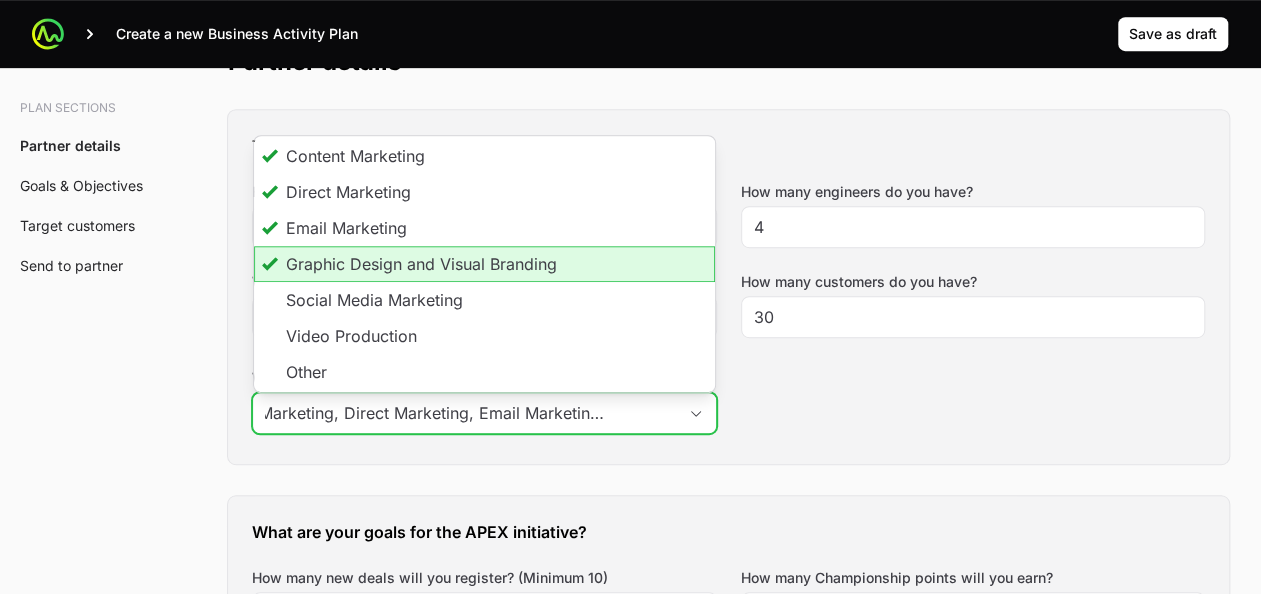 scroll, scrollTop: 0, scrollLeft: 282, axis: horizontal 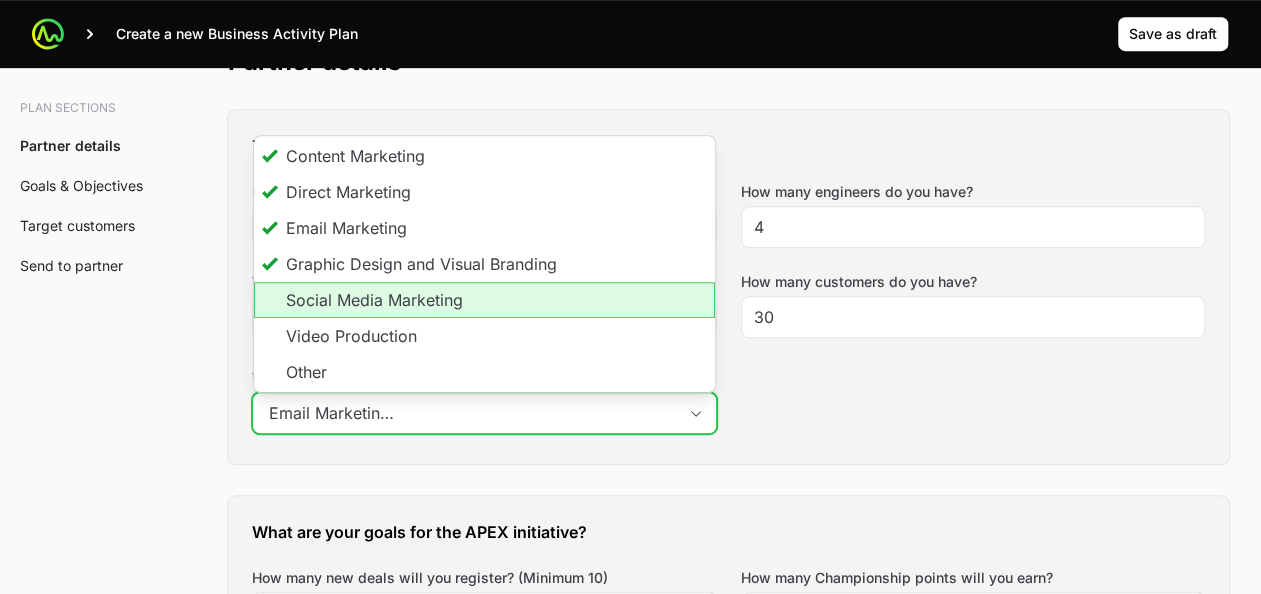 click on "Social Media Marketing" 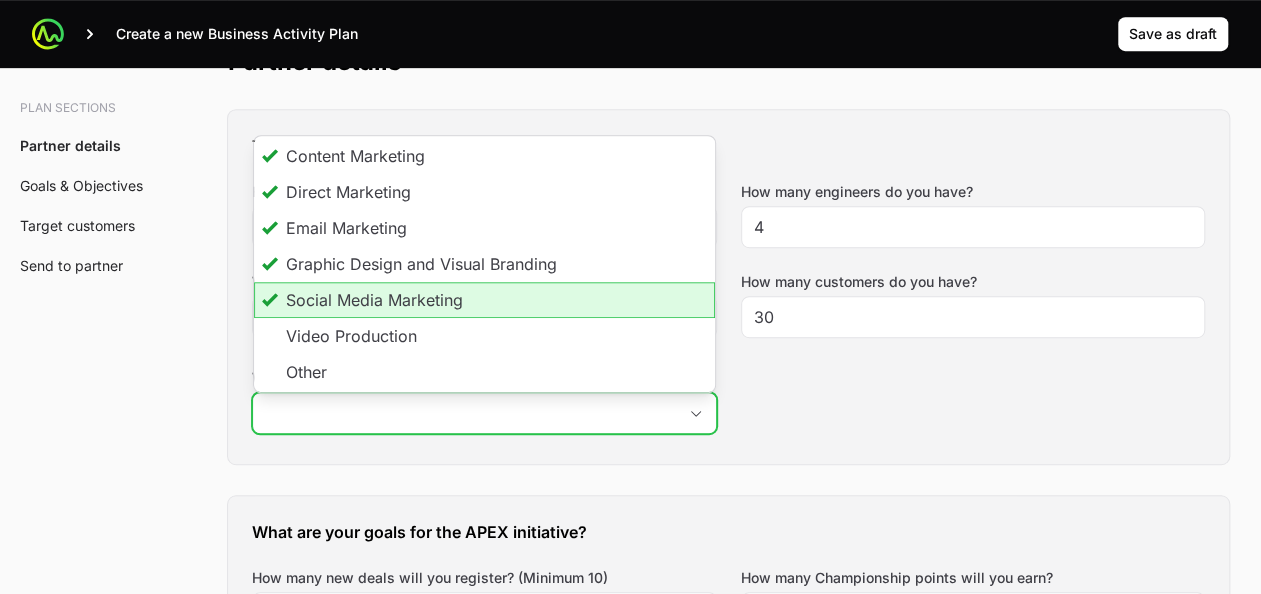 scroll, scrollTop: 0, scrollLeft: 468, axis: horizontal 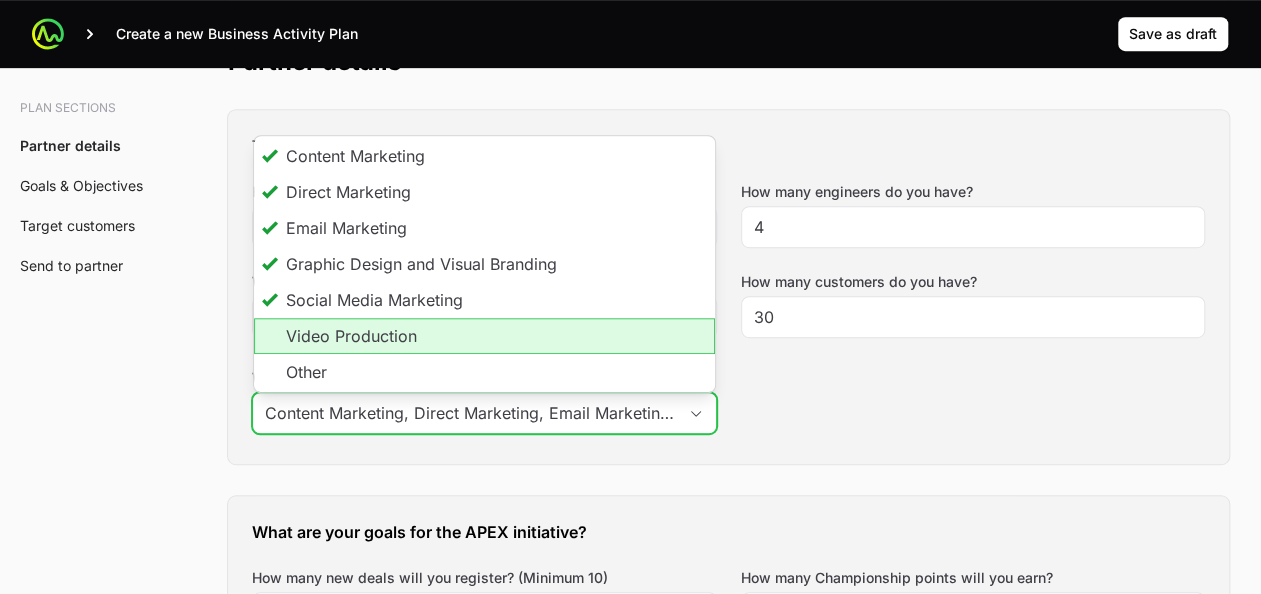 click on "Video Production" 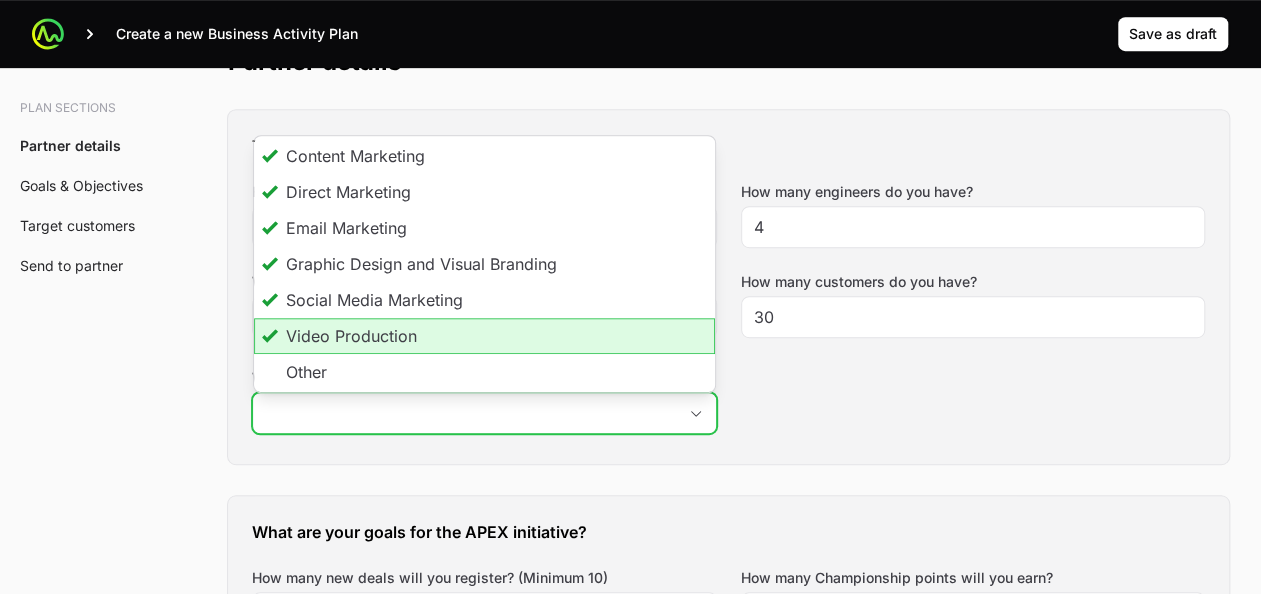 scroll, scrollTop: 0, scrollLeft: 608, axis: horizontal 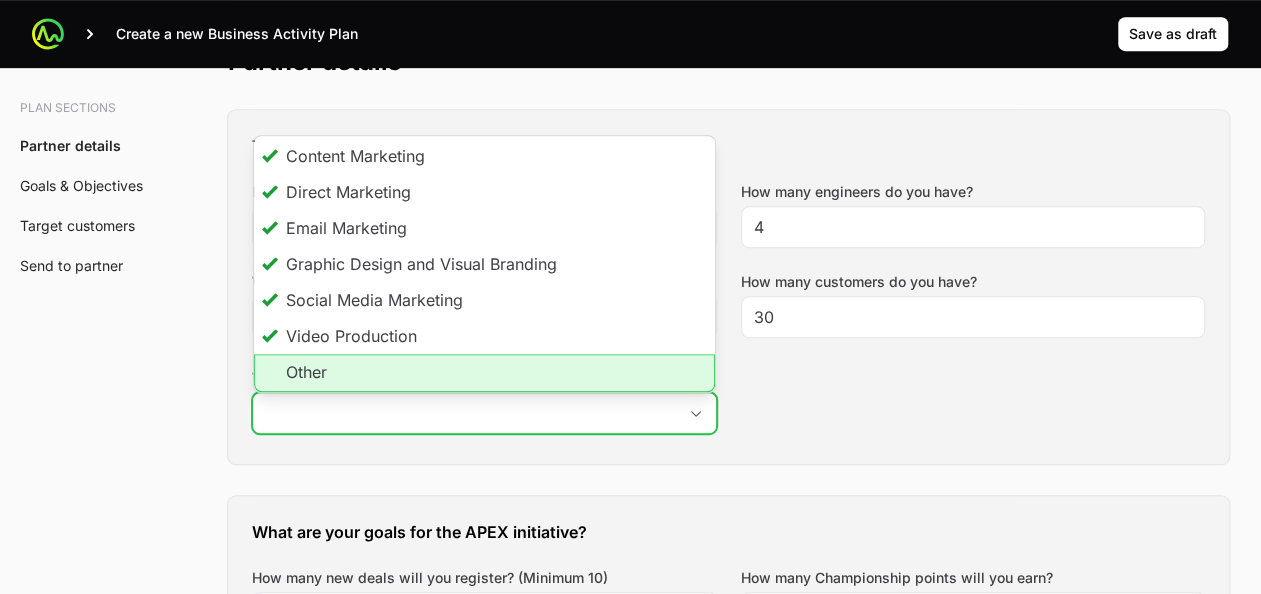 click on "Other" 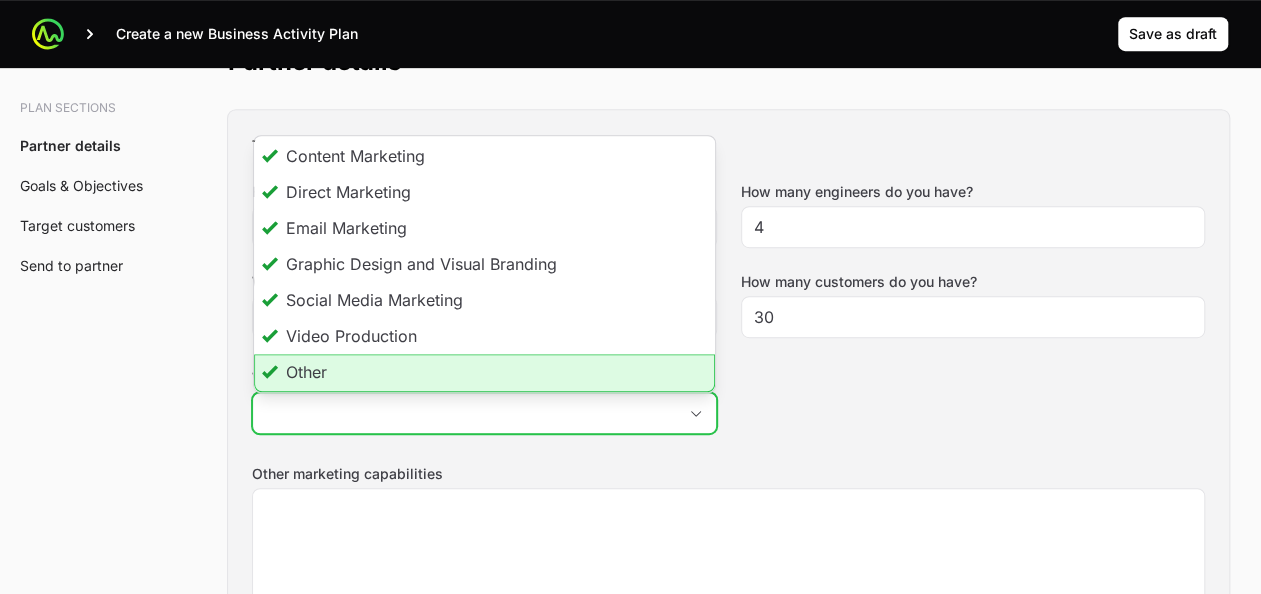 scroll, scrollTop: 0, scrollLeft: 658, axis: horizontal 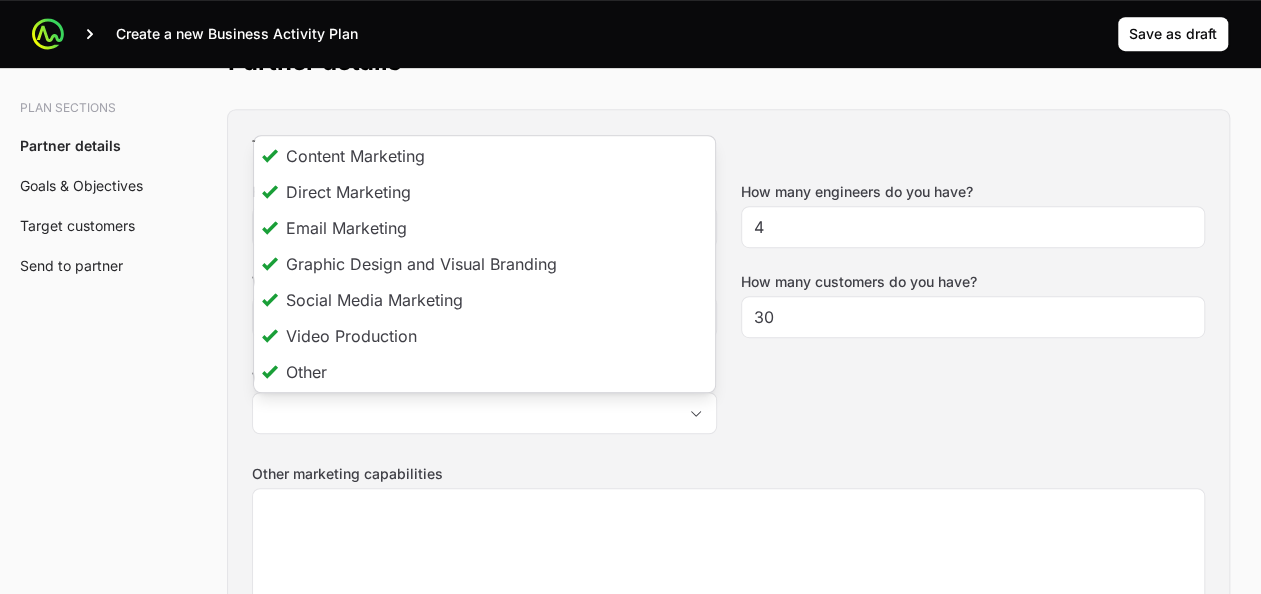 type on "Content Marketing, Direct Marketing, Email Marketing, Graphic Design and Visual Branding, Social Media Marketing, Video Production, Other" 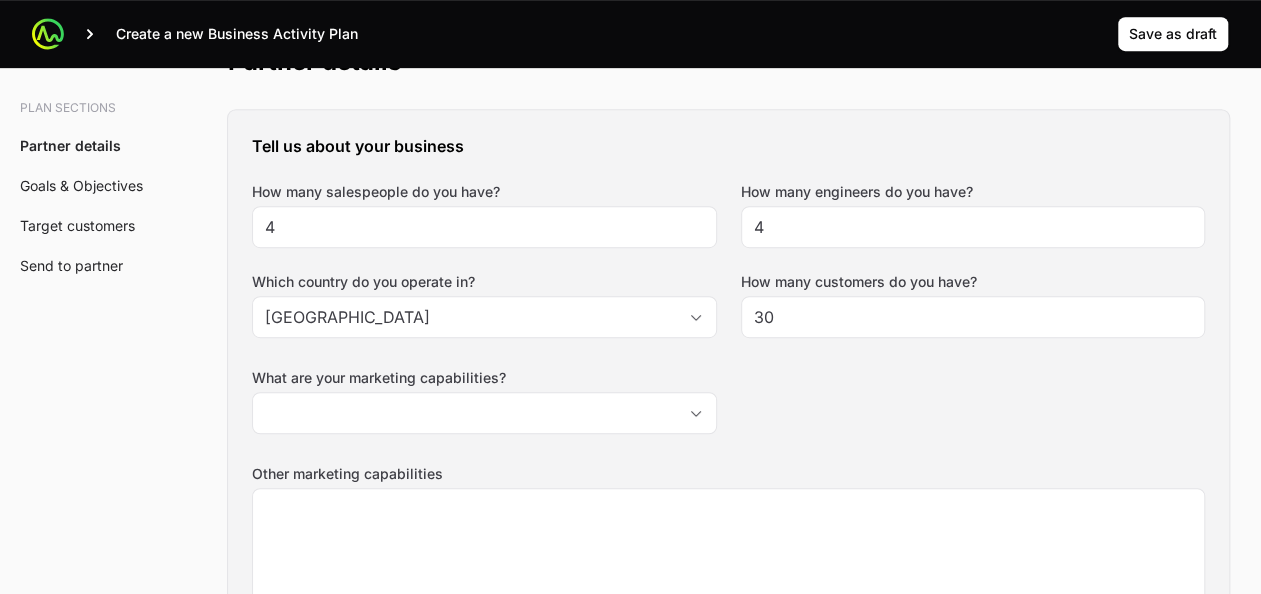click on "Tell us about your business How many salespeople do you have? 4 How many engineers do you have? 4 Which country do you operate in? [GEOGRAPHIC_DATA] How many customers do you have? 30 What are your marketing capabilities? Content Marketing, Direct Marketing, Email Marketing, Graphic Design and Visual Branding, Social Media Marketing, Video Production, Other Other marketing capabilities" 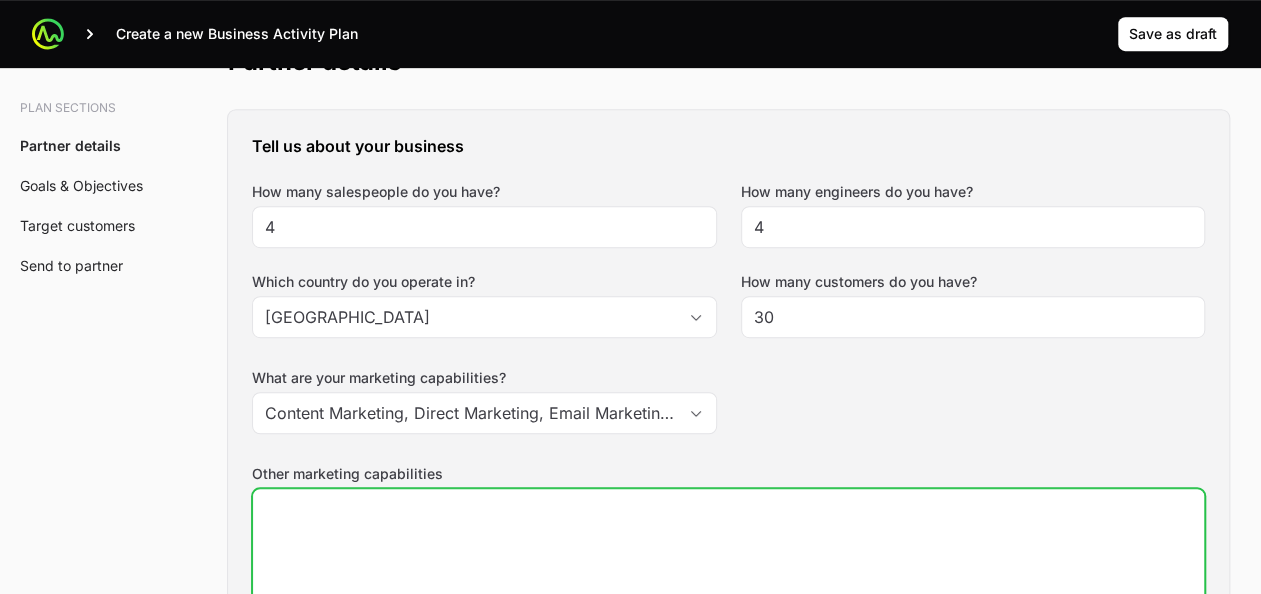click on "Other marketing capabilities" 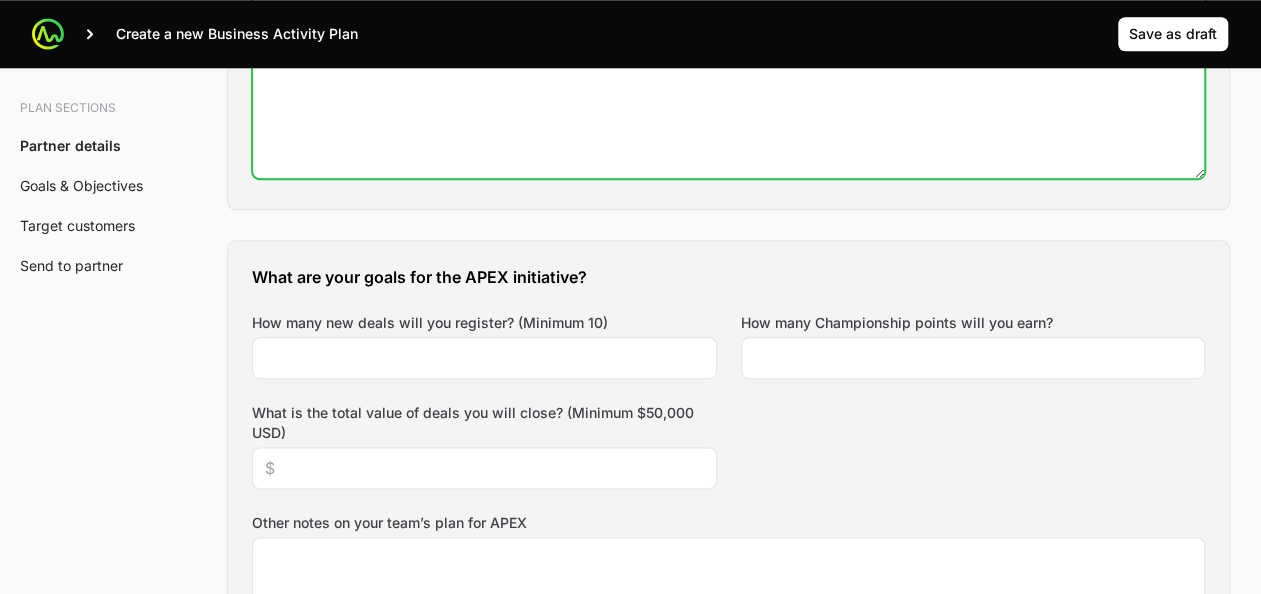 scroll, scrollTop: 998, scrollLeft: 0, axis: vertical 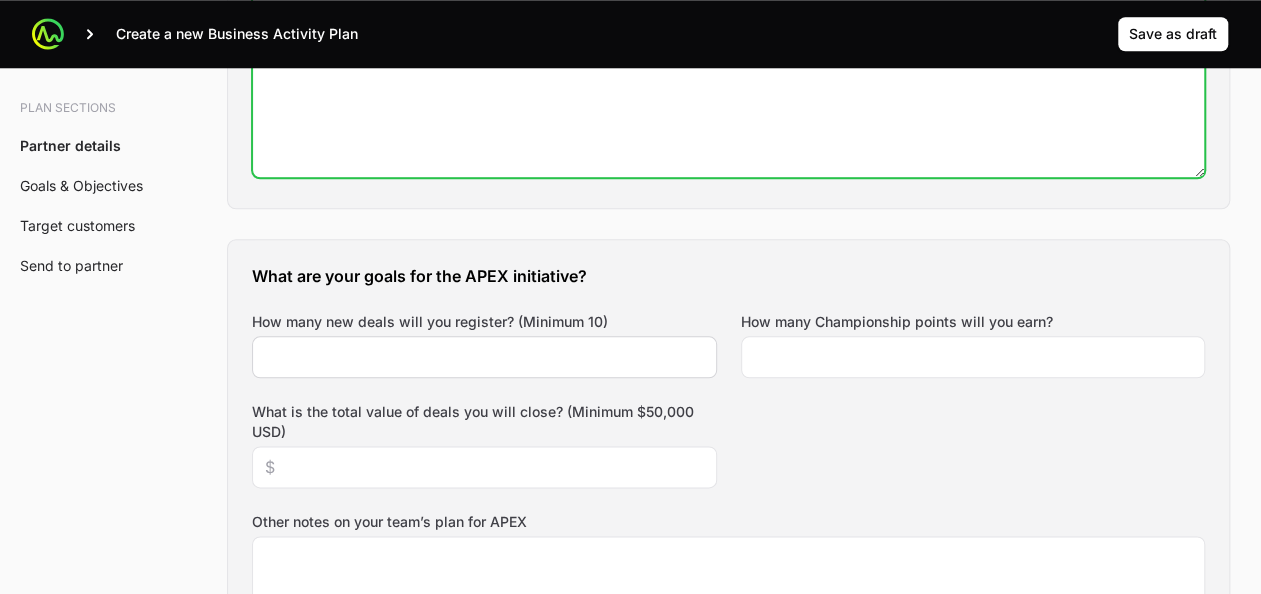 type on "DATA QUALITY AND DEMAND GENERATION" 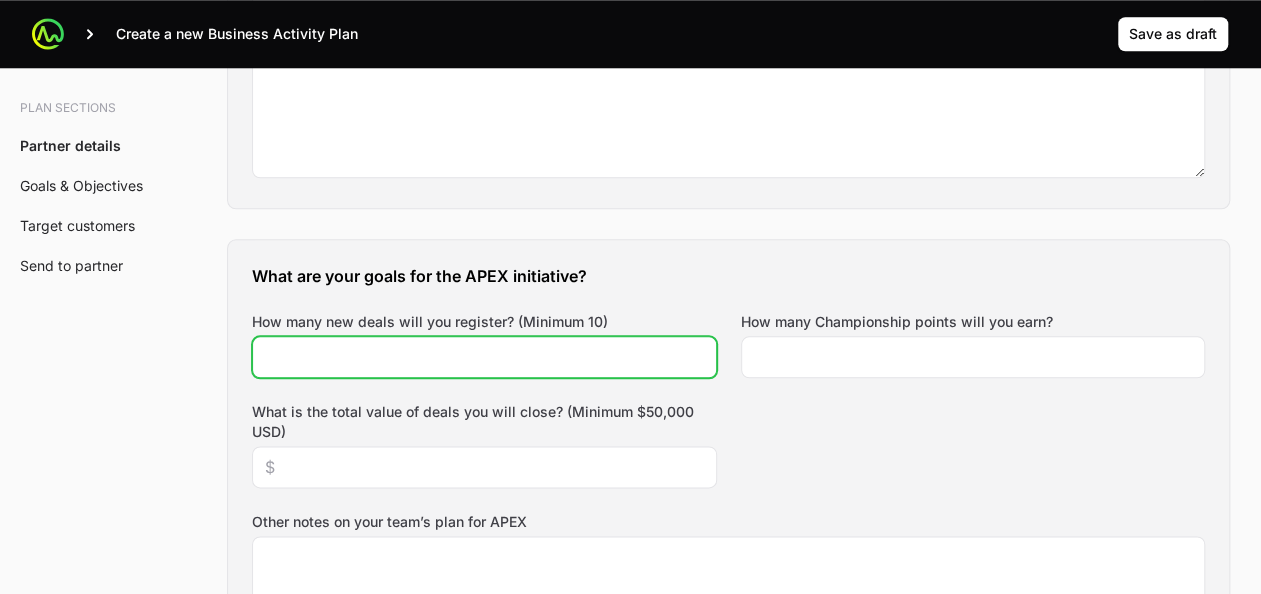 click on "How many new deals will you register? (Minimum 10)" 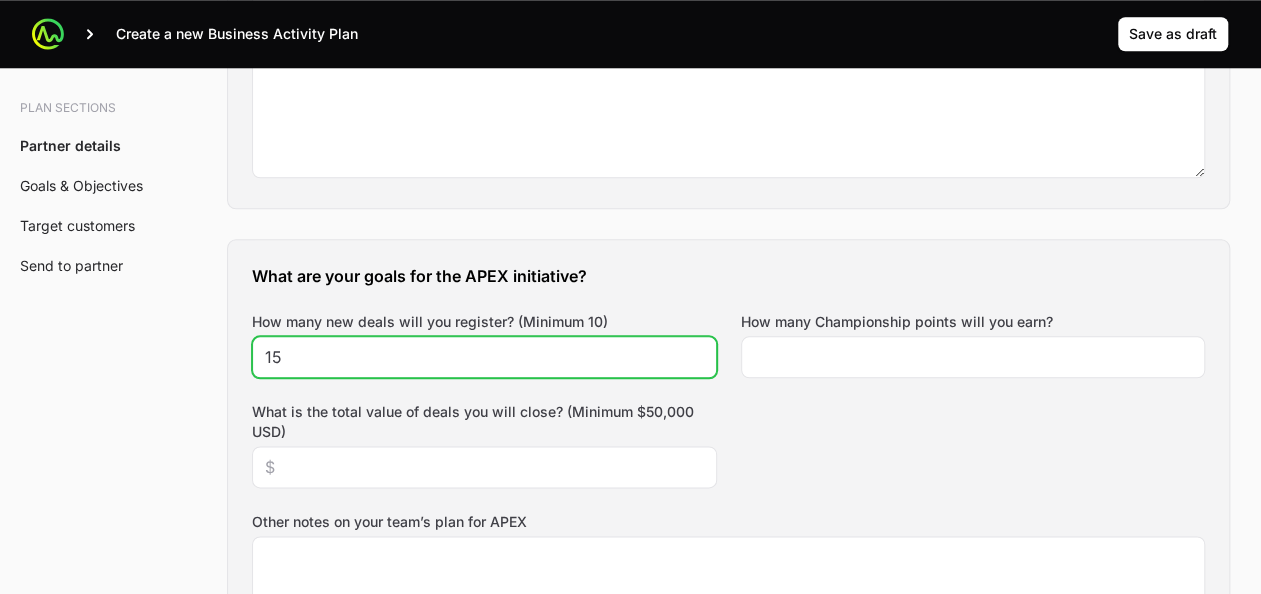 type on "15" 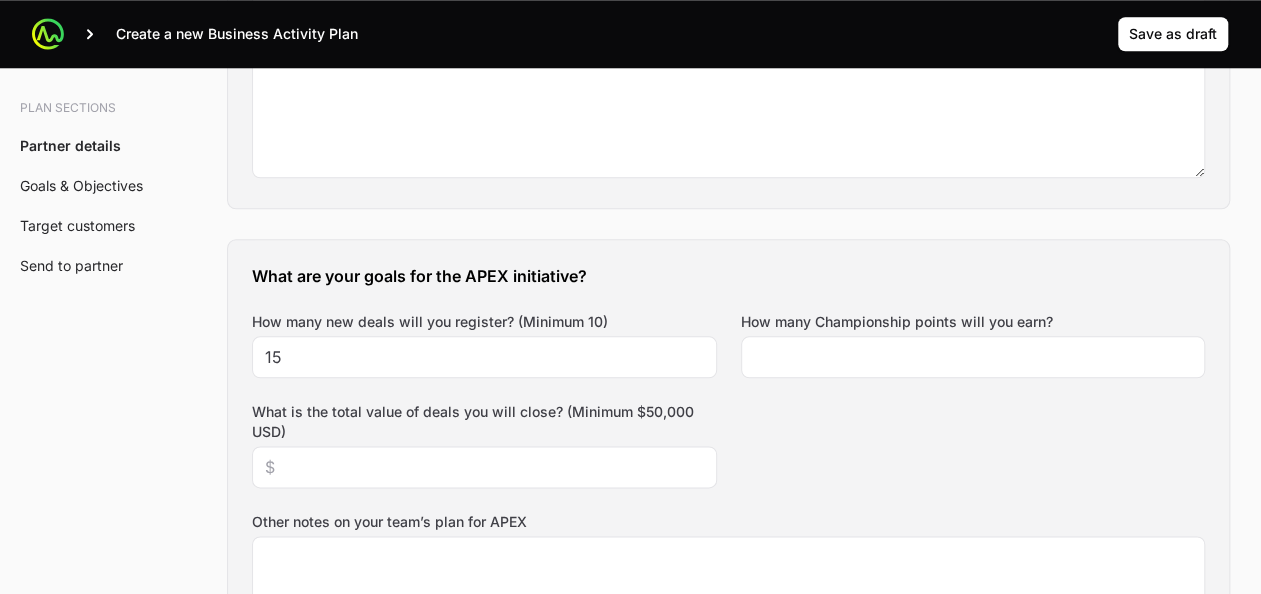 click on "What are your goals for the APEX initiative? How many new deals will you register? (Minimum 10) 15 How many Championship points will you earn? What is the total value of deals you will close? (Minimum $50,000 USD) Other notes on your team’s plan for APEX" 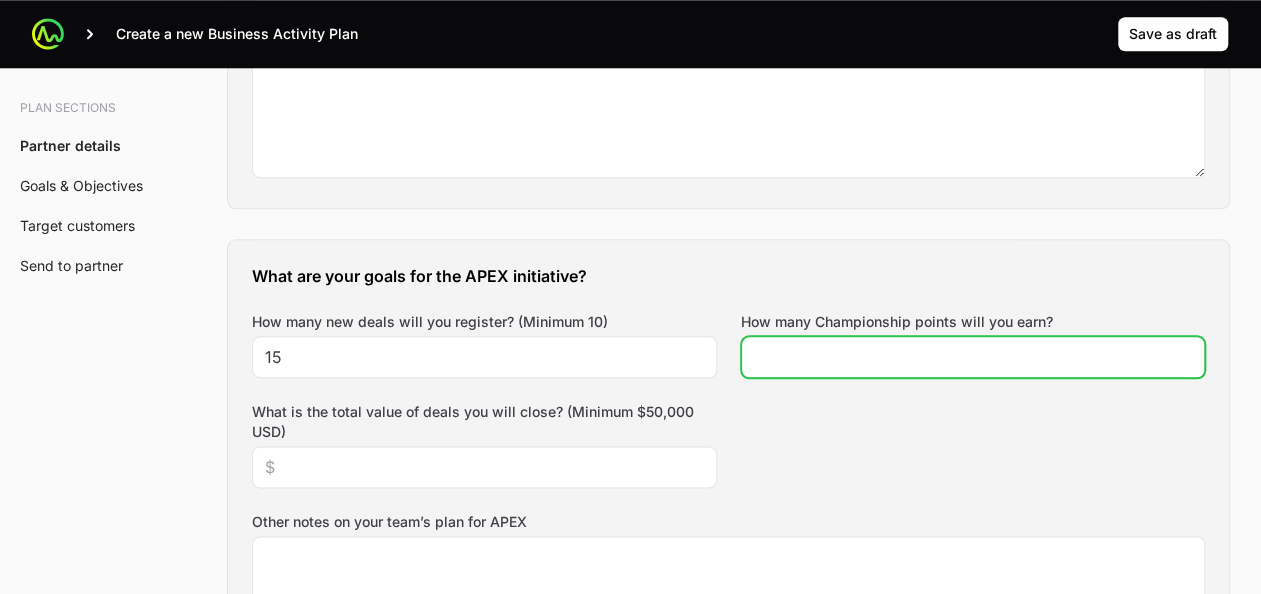 click on "How many Championship points will you earn?" 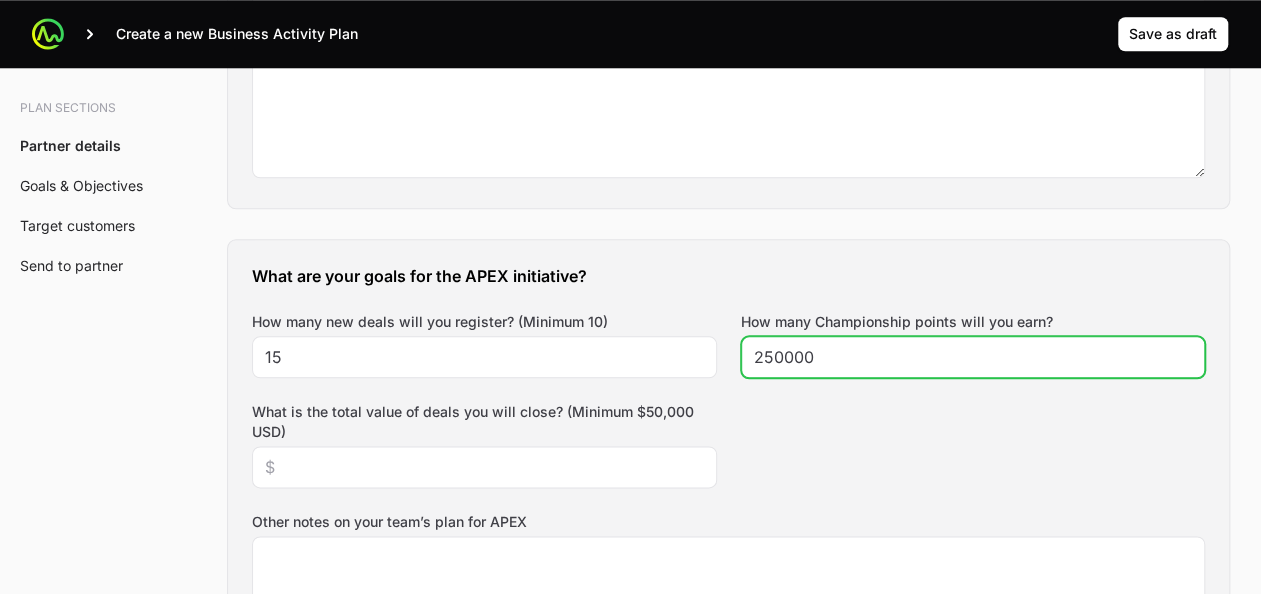 click on "250000" 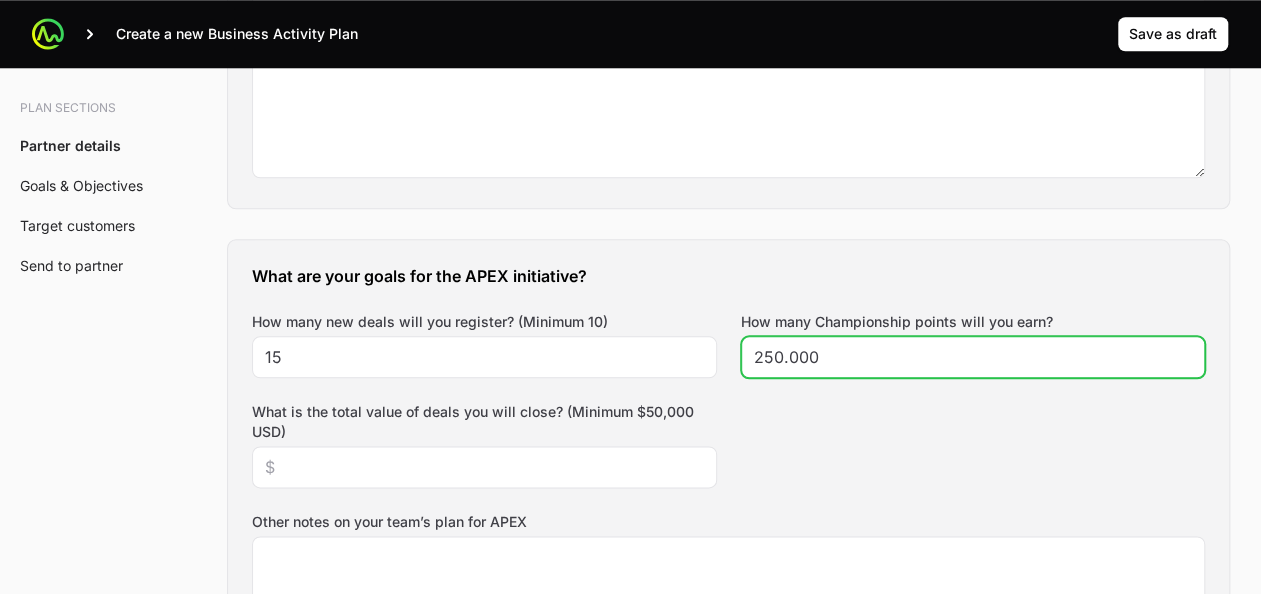 type on "250.000" 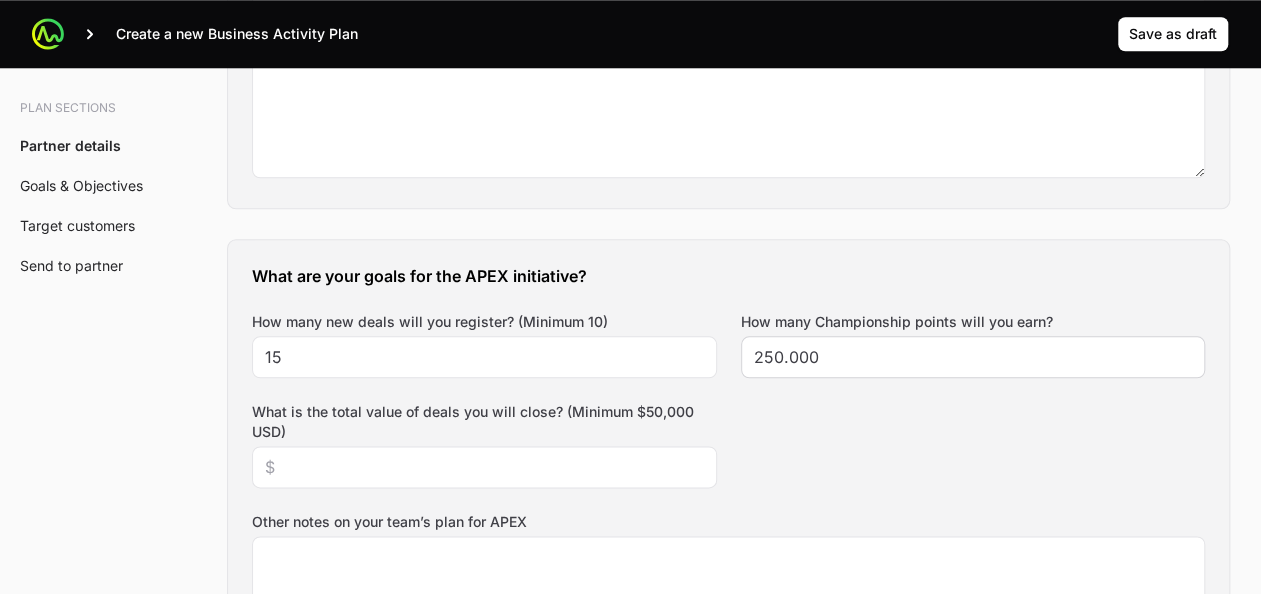 click on "250.000" 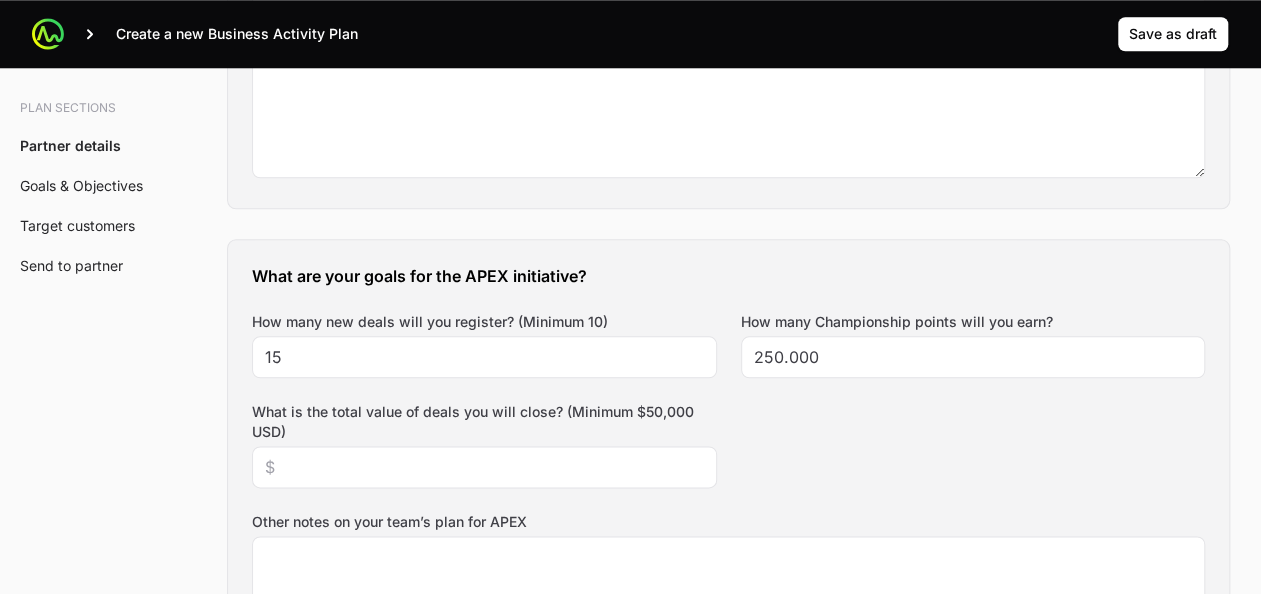 click on "What are your goals for the APEX initiative? How many new deals will you register? (Minimum 10) 15 How many Championship points will you earn? 250.000 What is the total value of deals you will close? (Minimum $50,000 USD) Other notes on your team’s plan for APEX" 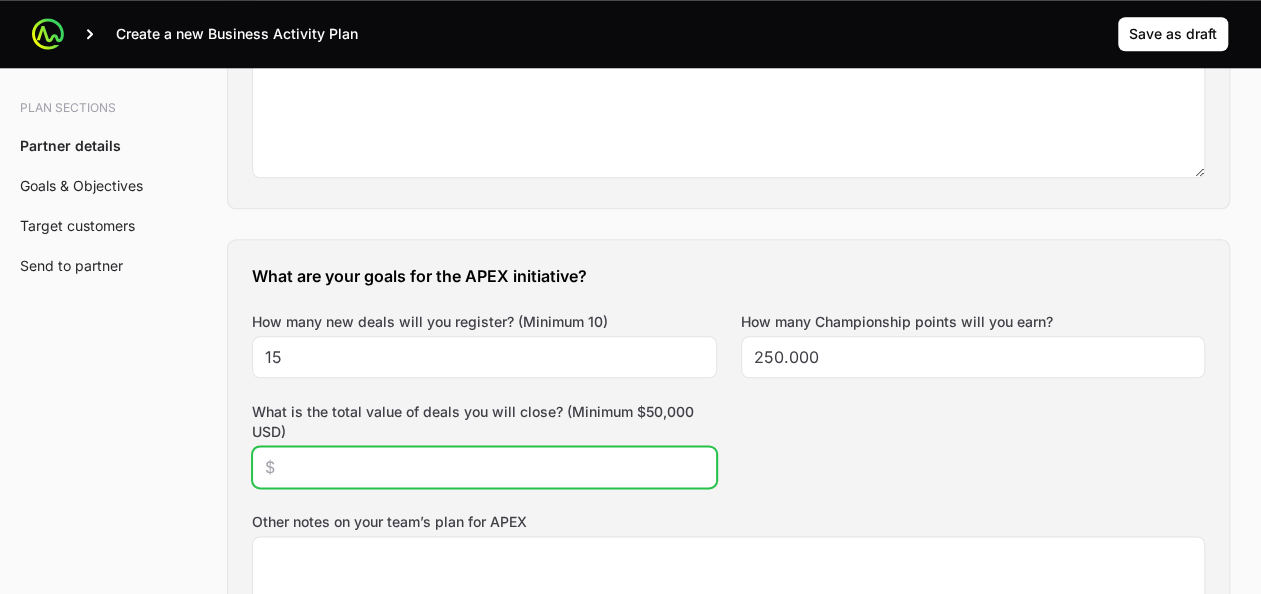 click on "What is the total value of deals you will close? (Minimum $50,000 USD)" 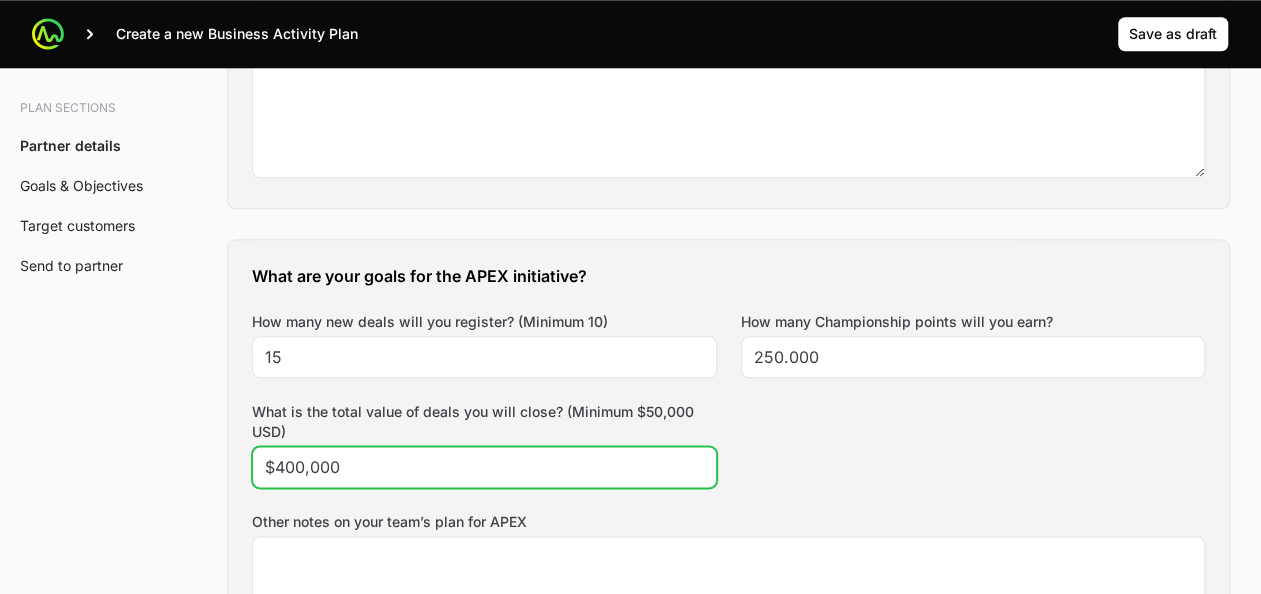 type on "$400,000" 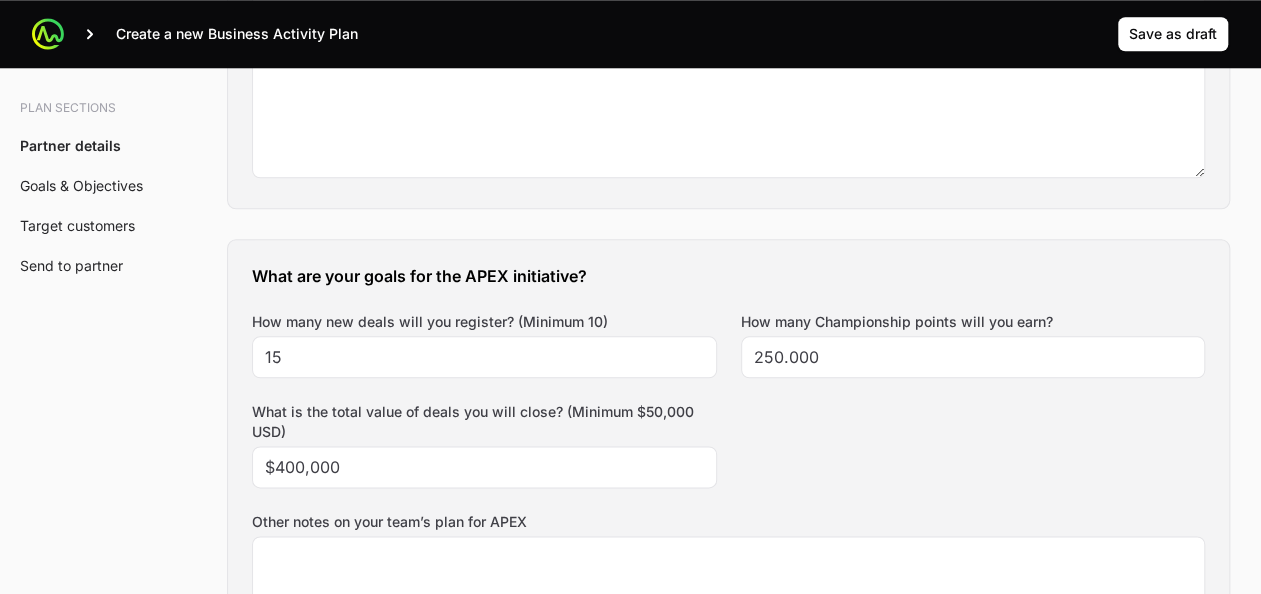 click on "What are your goals for the APEX initiative? How many new deals will you register? (Minimum 10) 15 How many Championship points will you earn? 250.000 What is the total value of deals you will close? (Minimum $50,000 USD) $400,000 Other notes on your team’s plan for APEX" 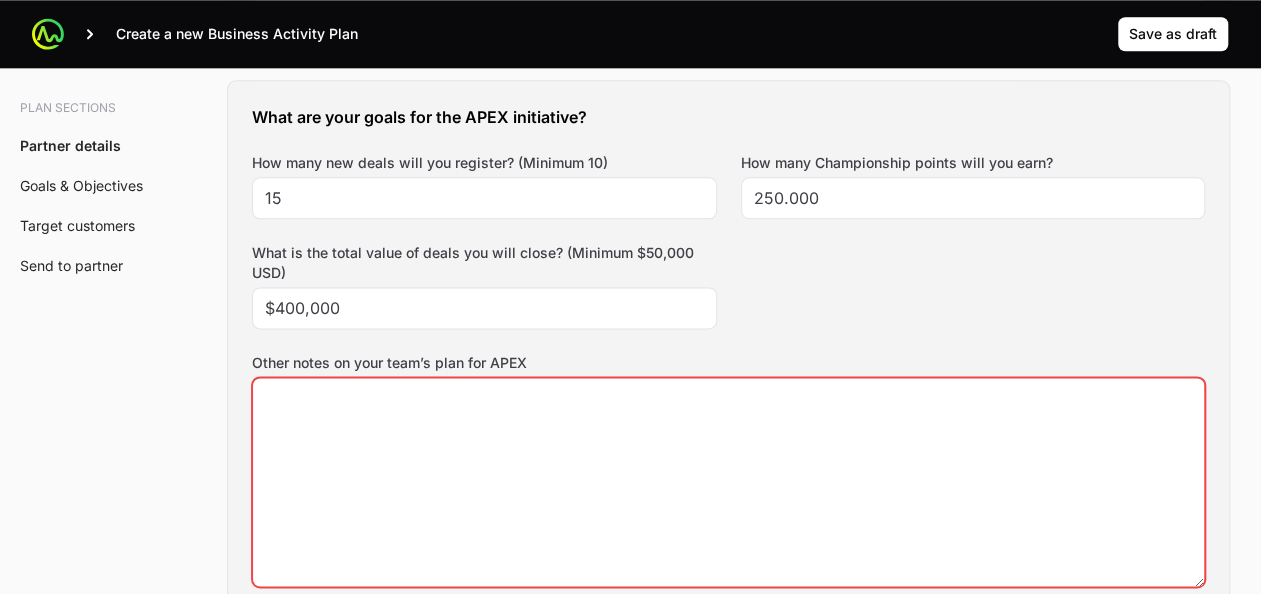 scroll, scrollTop: 1158, scrollLeft: 0, axis: vertical 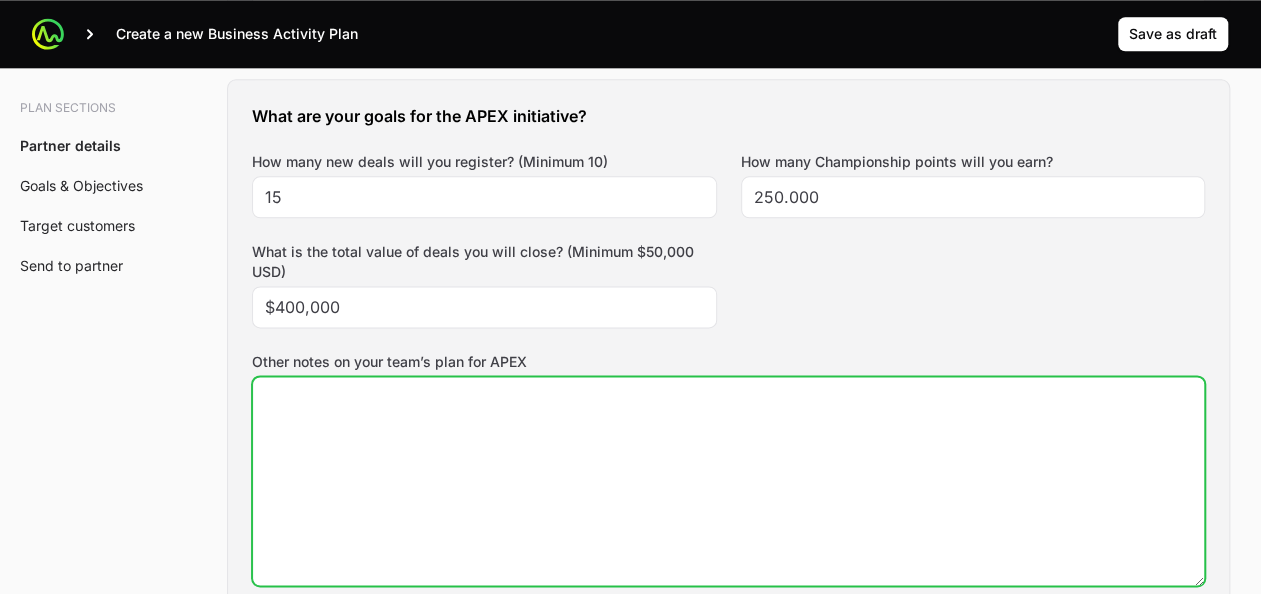 click on "Other notes on your team’s plan for APEX" 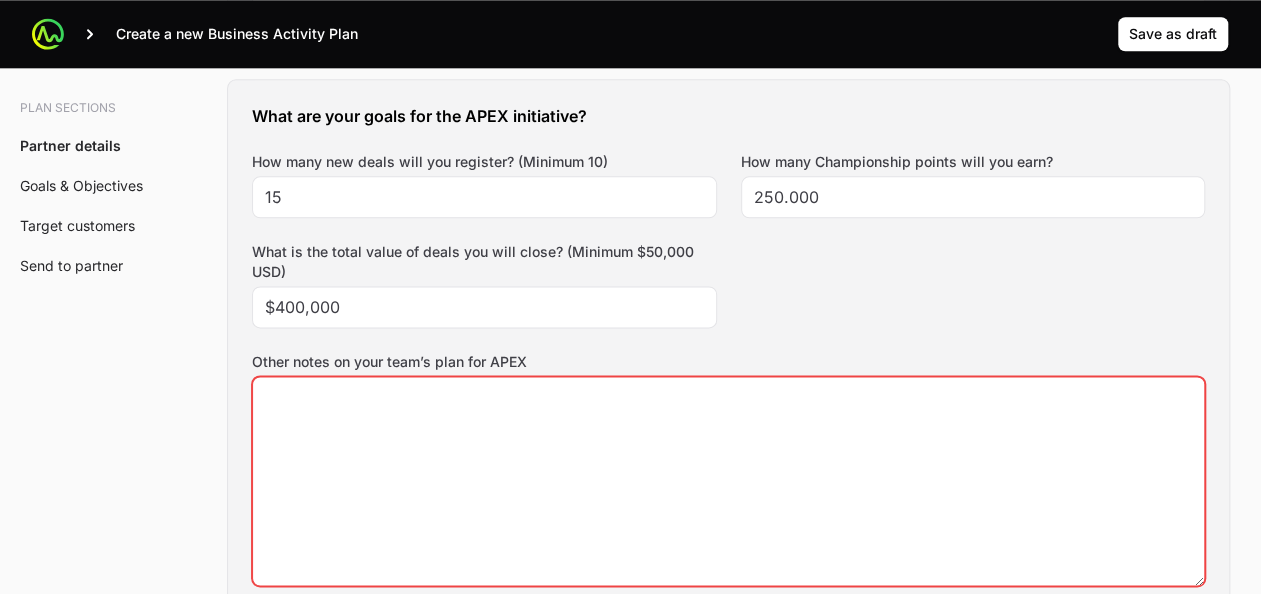 click on "Other notes on your team’s plan for APEX" 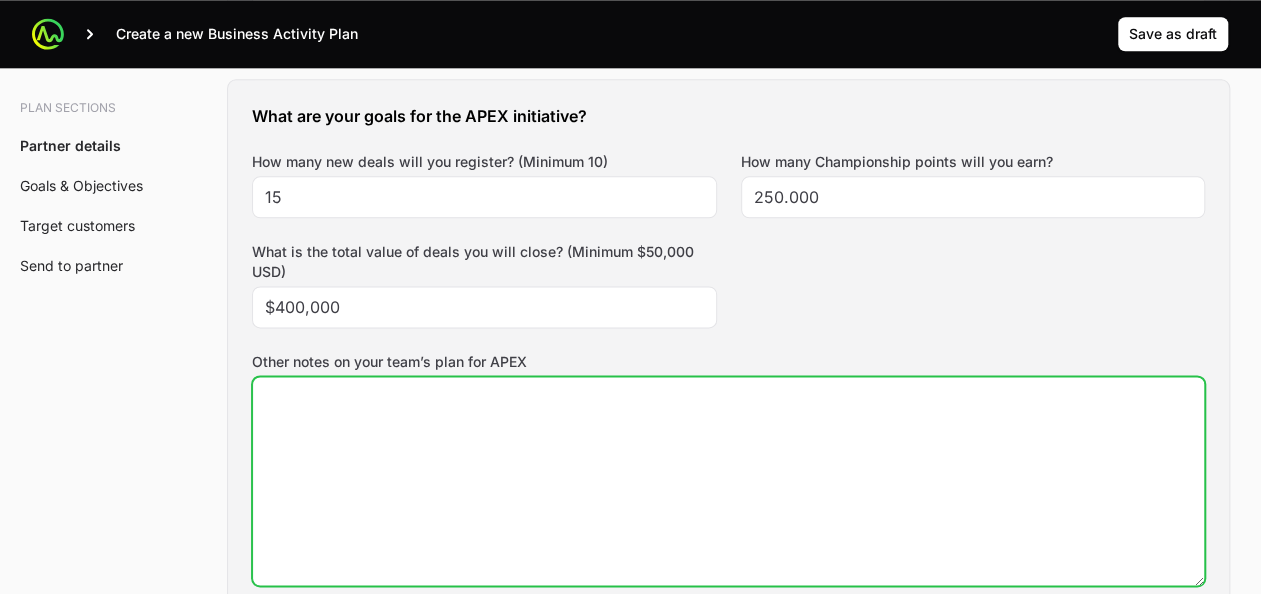 click on "Other notes on your team’s plan for APEX" 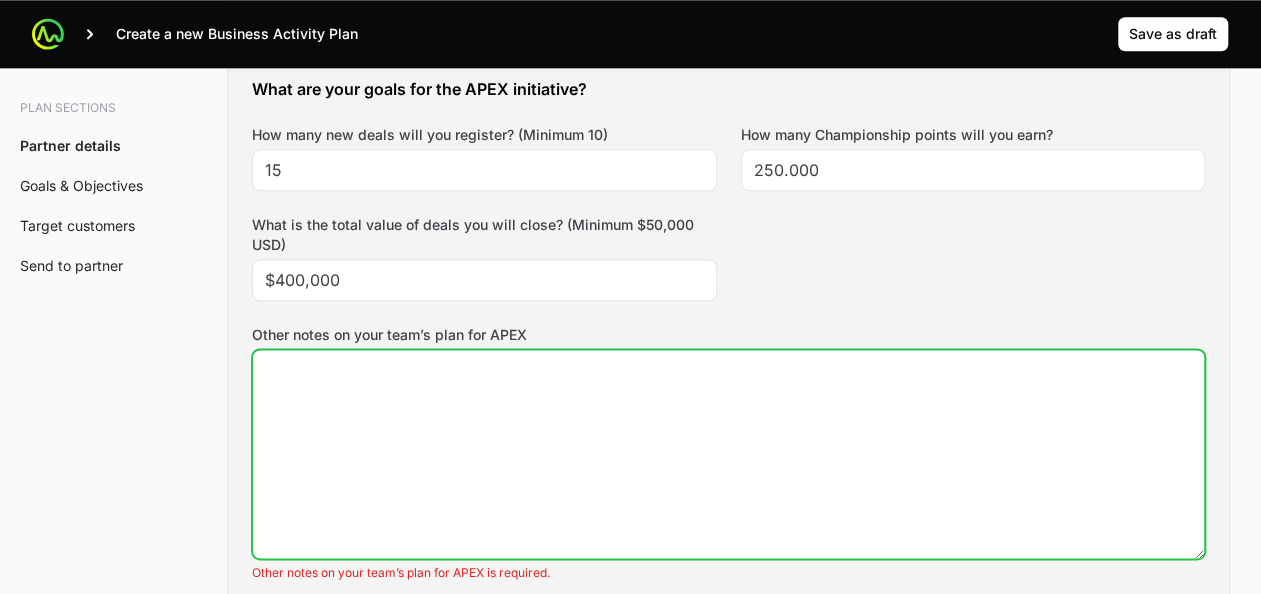 scroll, scrollTop: 1184, scrollLeft: 0, axis: vertical 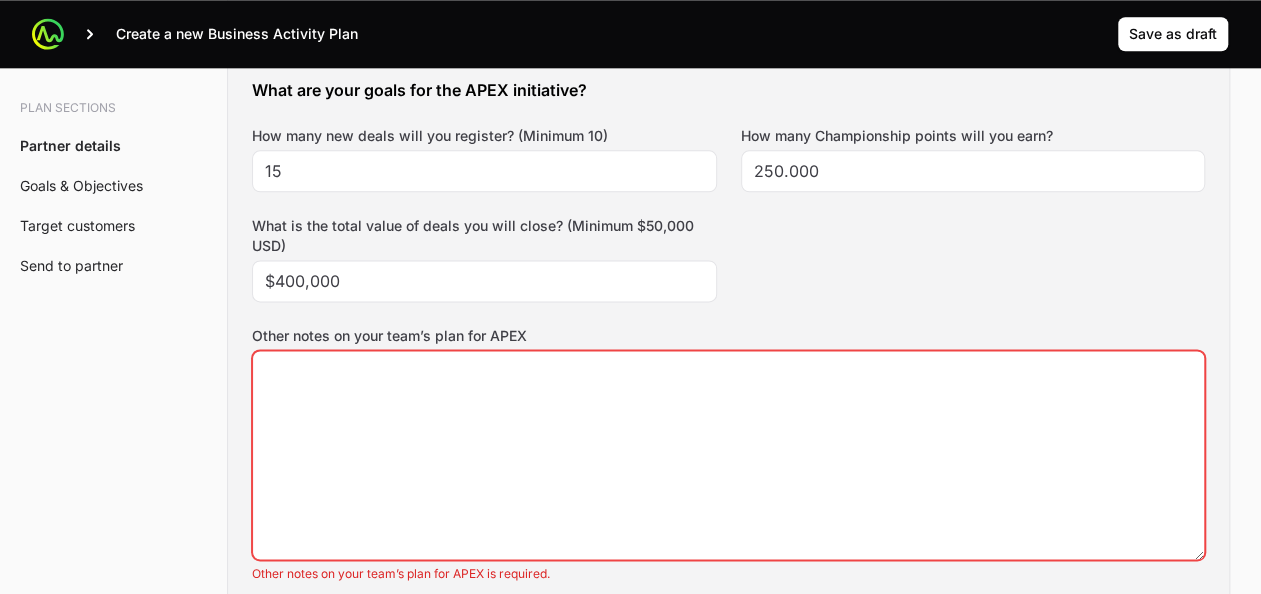 click on "Other notes on your team’s plan for APEX" 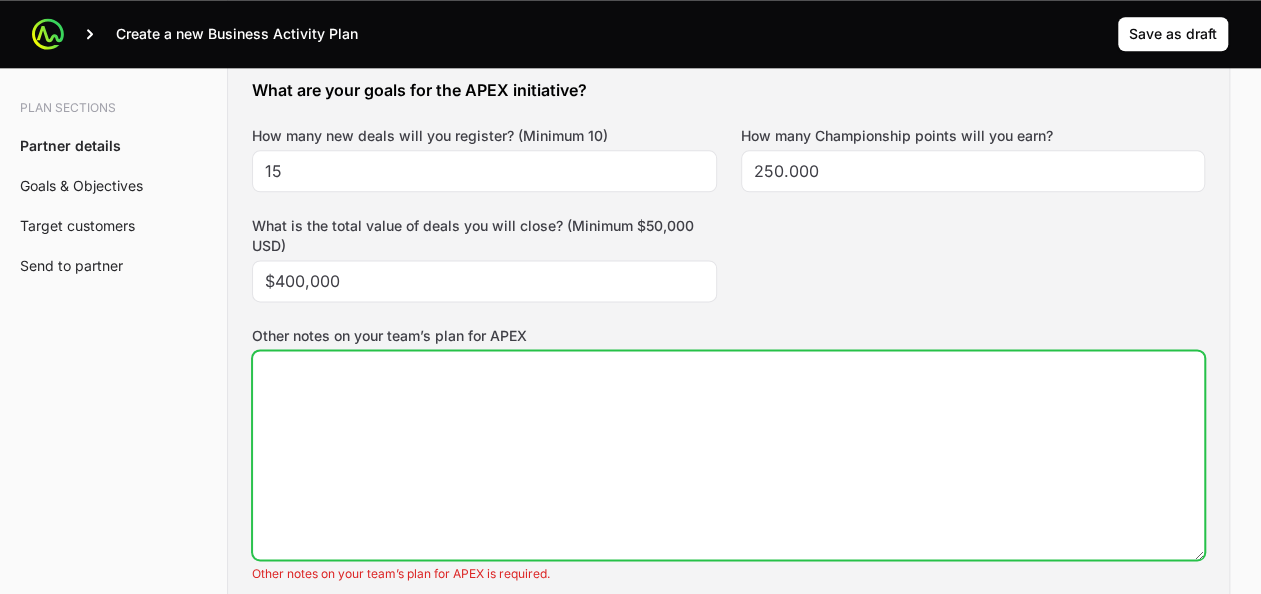 click on "Other notes on your team’s plan for APEX" 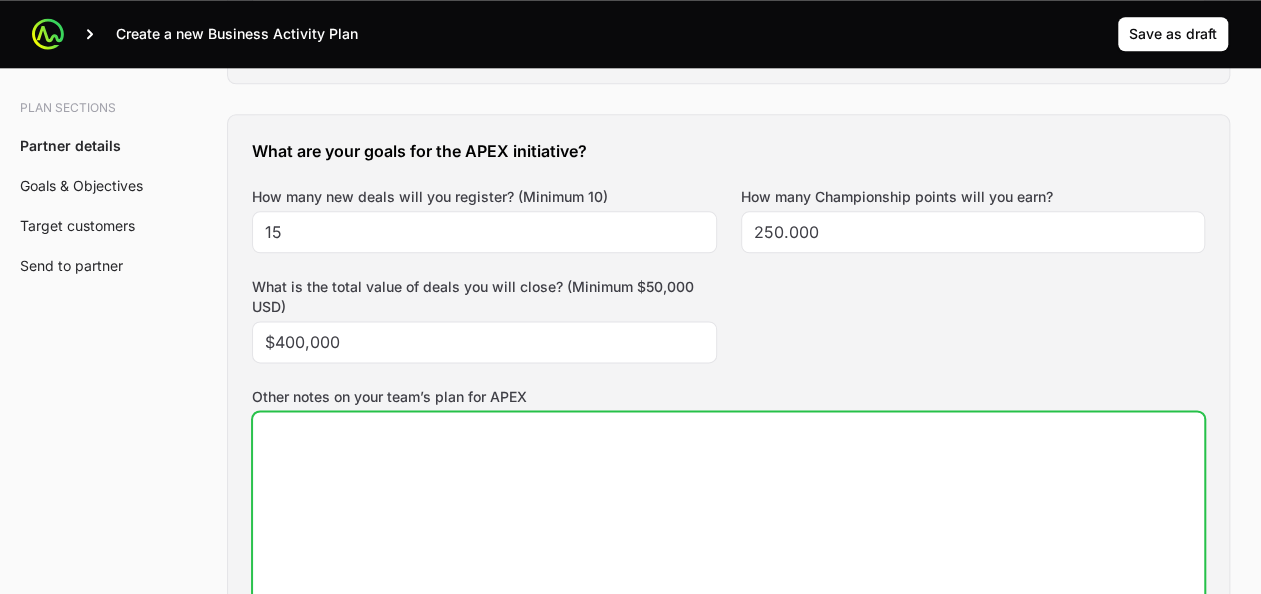 scroll, scrollTop: 1125, scrollLeft: 0, axis: vertical 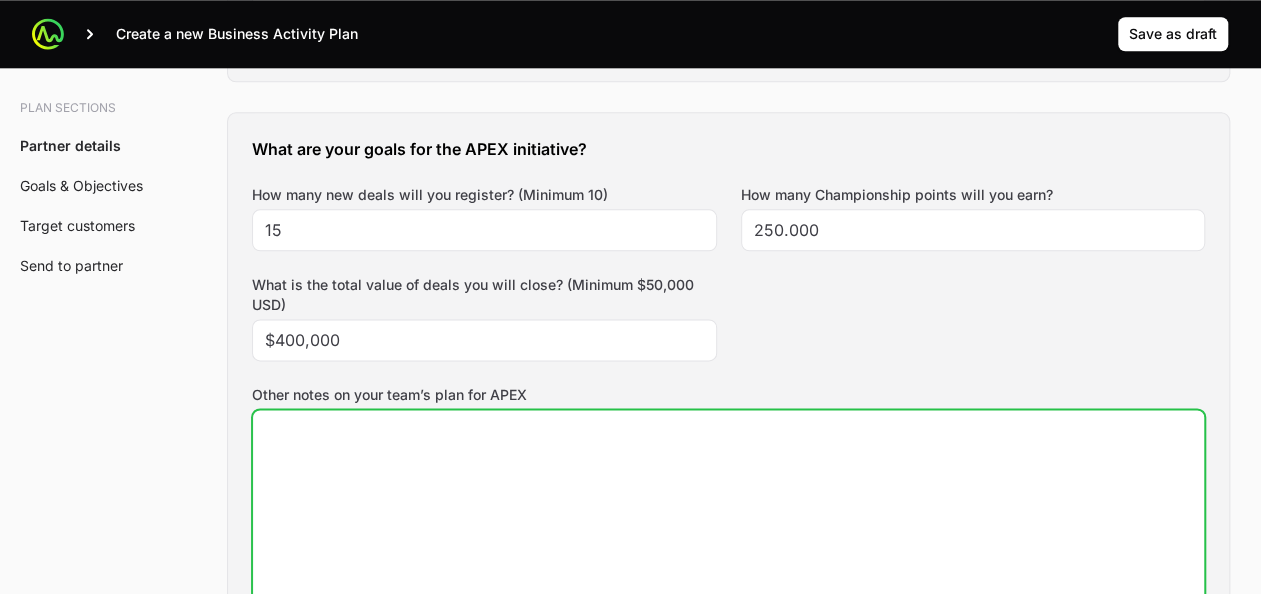 click on "Other notes on your team’s plan for APEX" 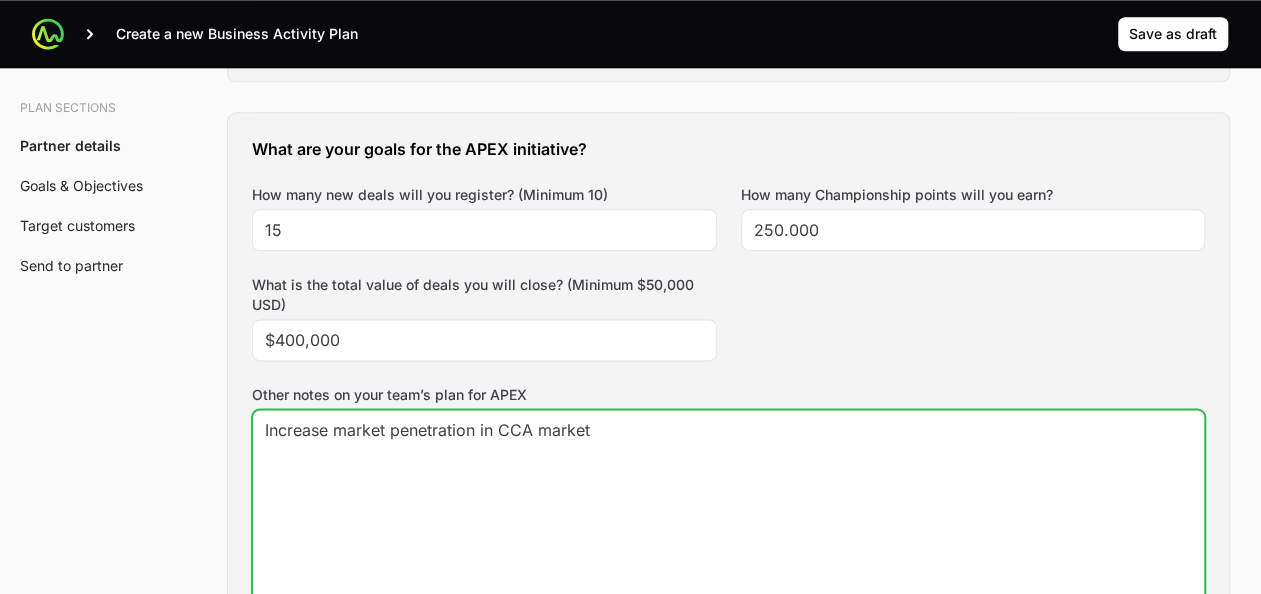 click on "Increase market penetration in CCA market" 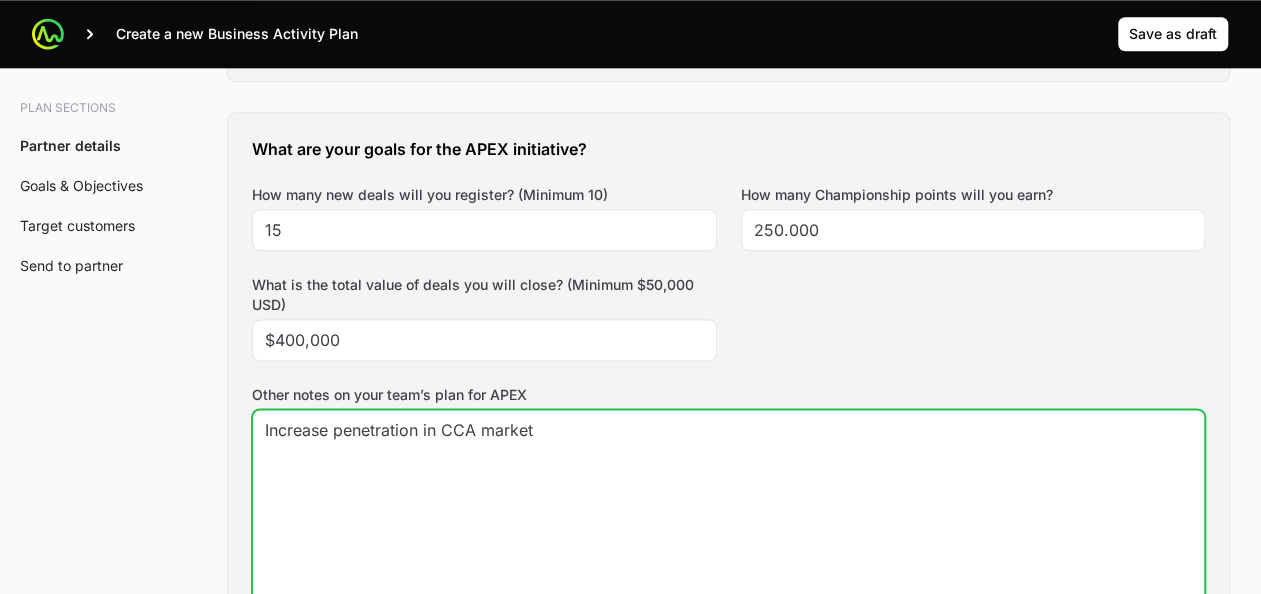 click on "Increase penetration in CCA market" 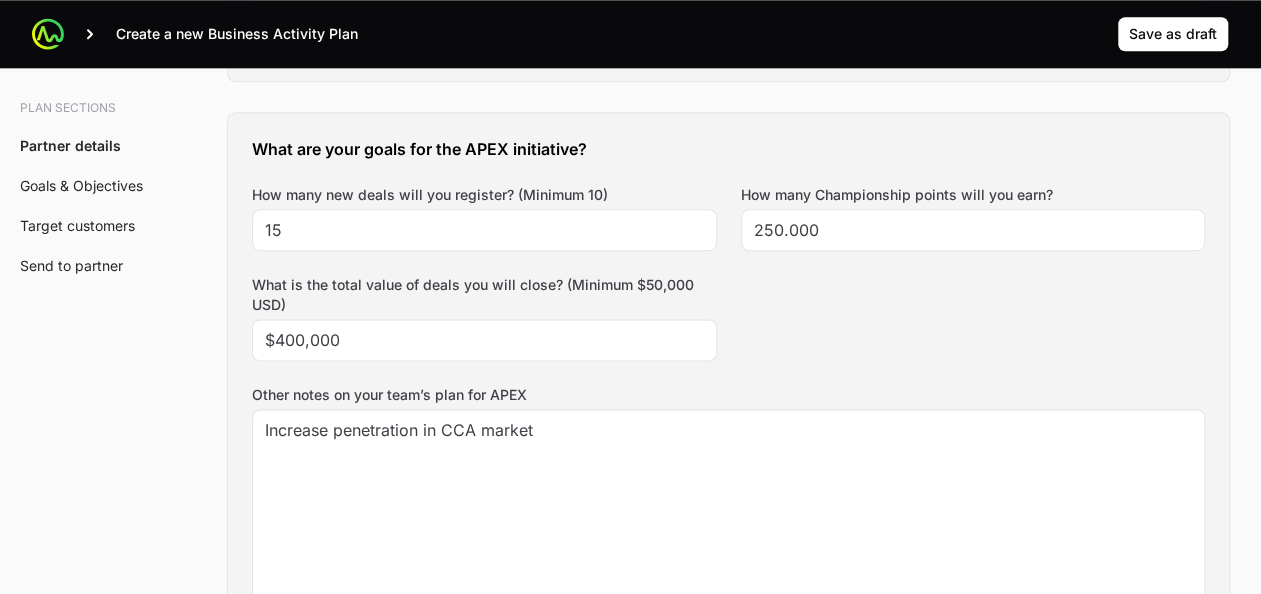 click on "What are your goals for the APEX initiative?" 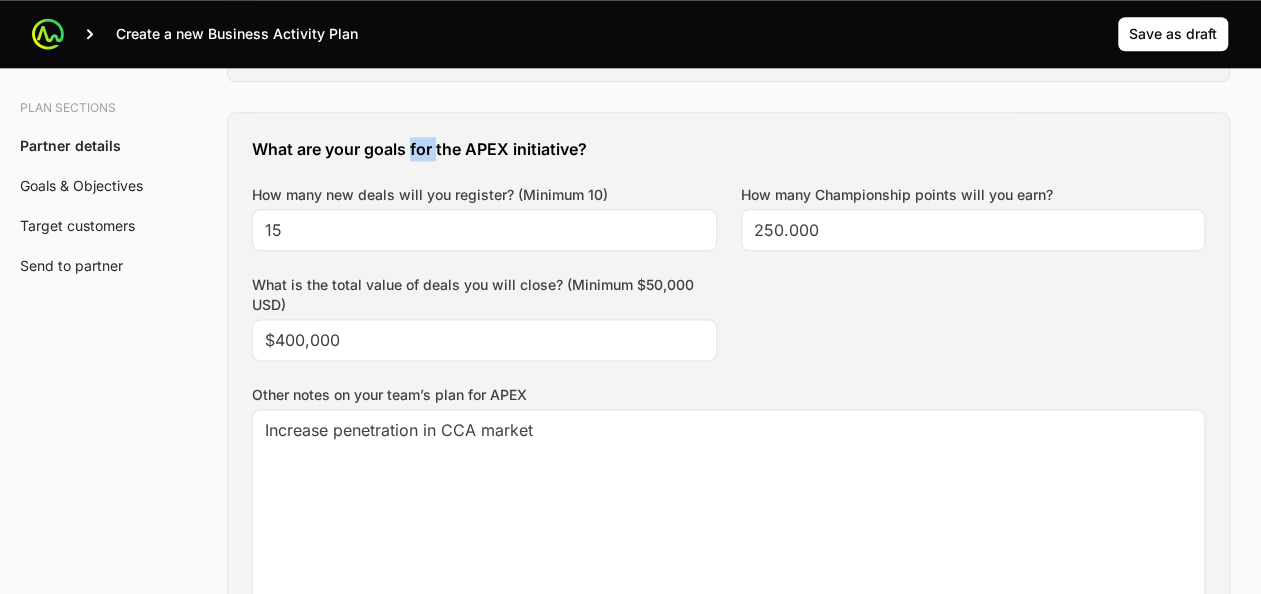 click on "What are your goals for the APEX initiative?" 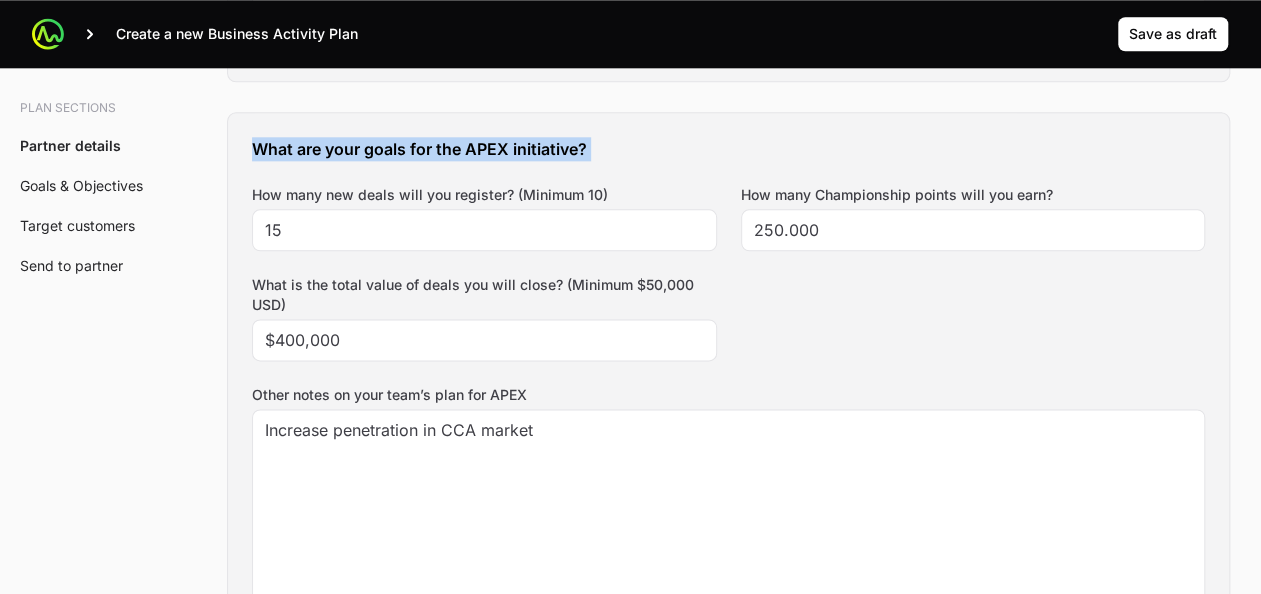 copy on "What are your goals for the APEX initiative?" 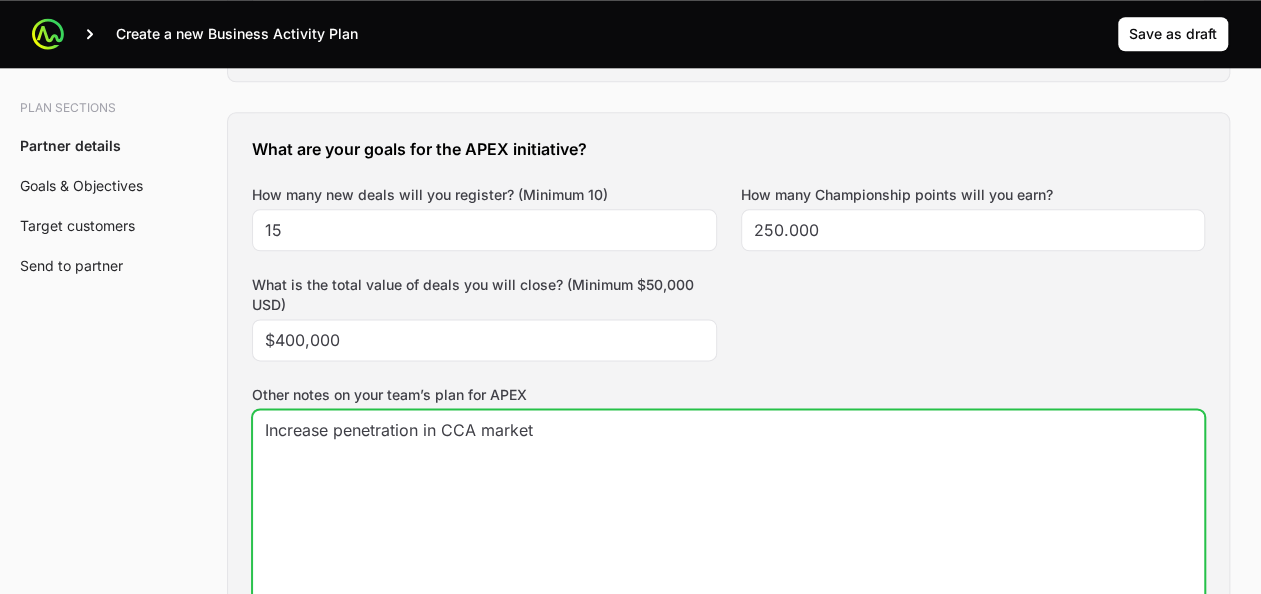 click on "Increase penetration in CCA market" 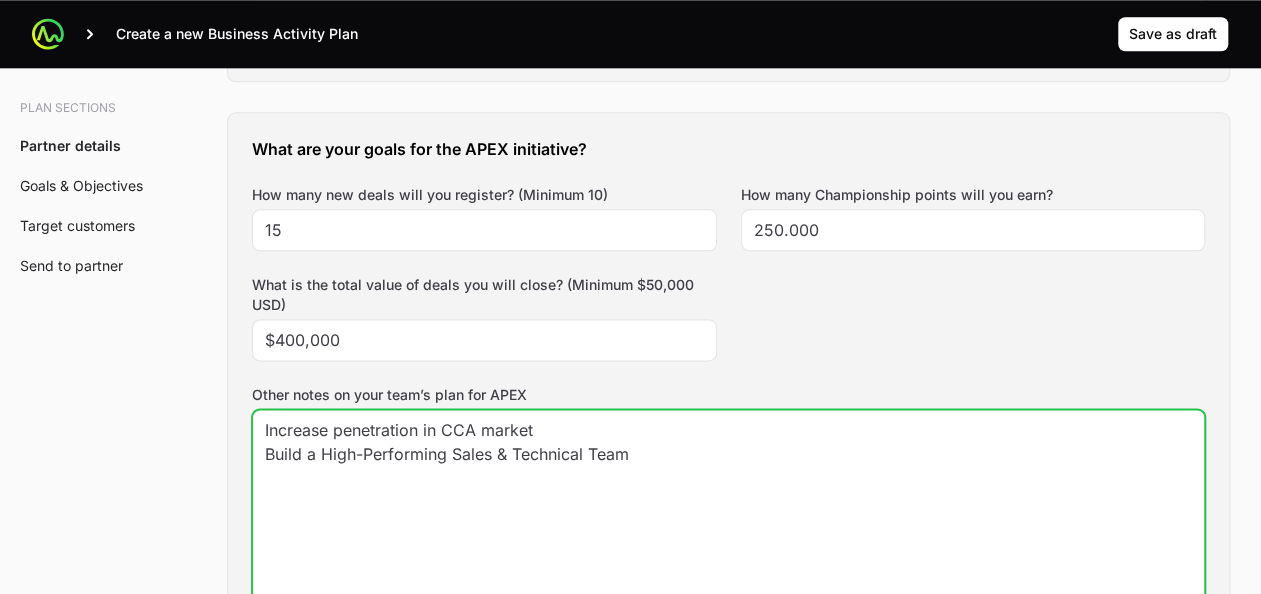 paste on "Gain tools, knowledge, and support to shorten sales cycles and close more deals." 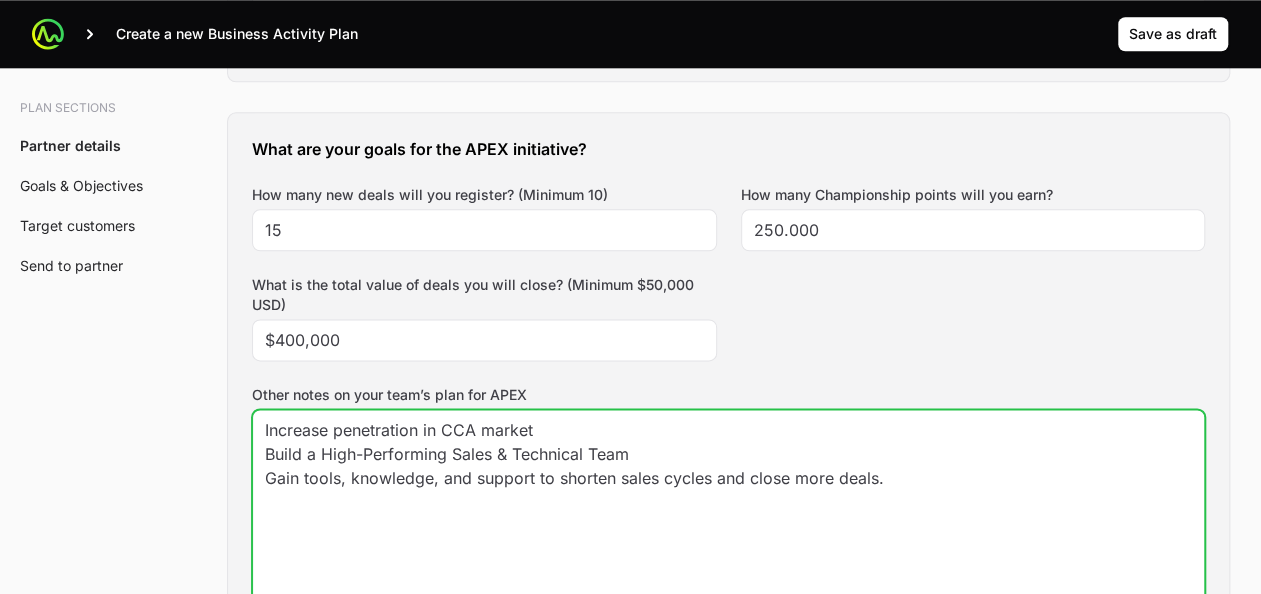 paste on "Achieve certifications or milestones related to CrowdStrike technologies." 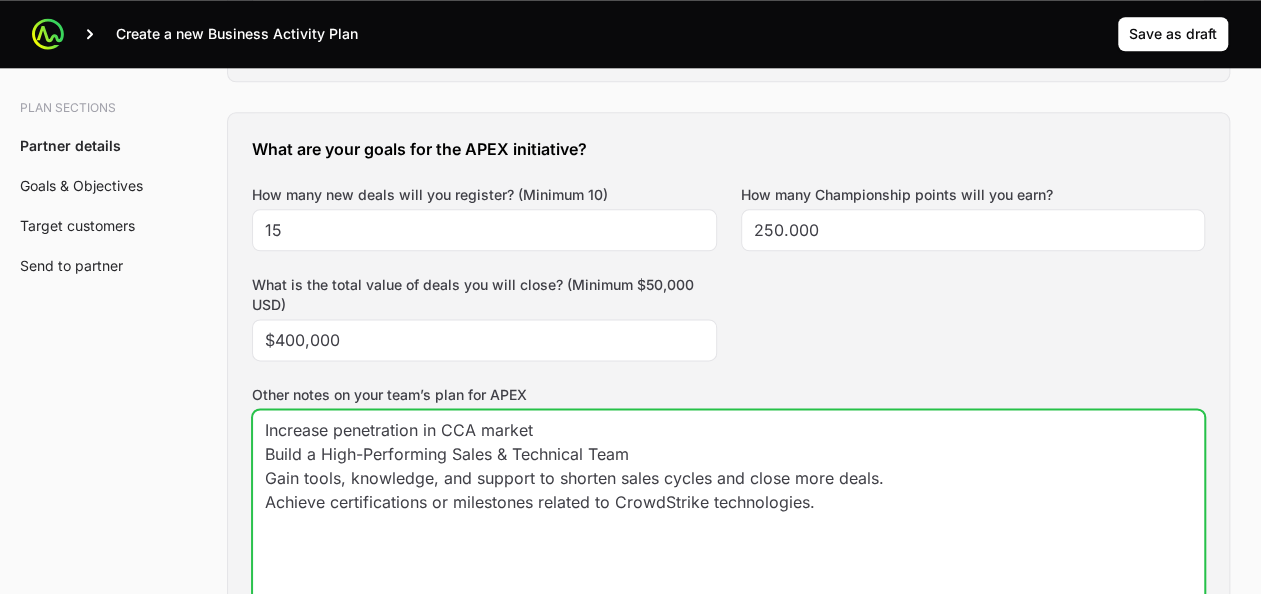 click on "Increase penetration in CCA market
Build a High-Performing Sales & Technical Team
Gain tools, knowledge, and support to shorten sales cycles and close more deals.
Achieve certifications or milestones related to CrowdStrike technologies." 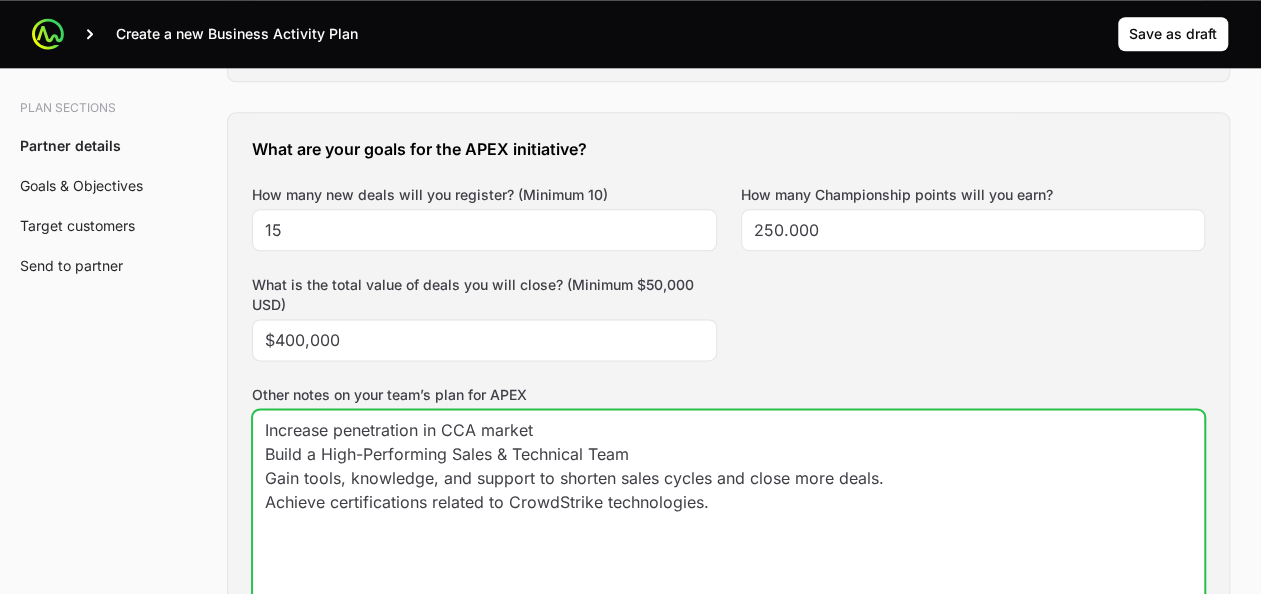 click on "Increase penetration in CCA market
Build a High-Performing Sales & Technical Team
Gain tools, knowledge, and support to shorten sales cycles and close more deals.
Achieve certifications related to CrowdStrike technologies." 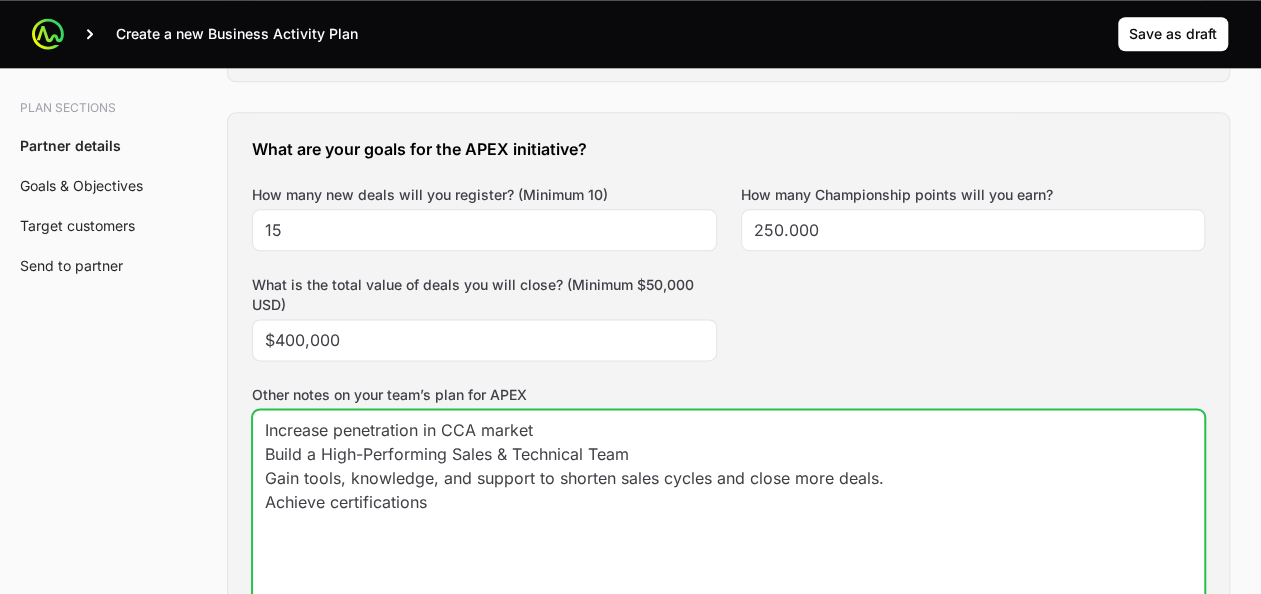 paste on "Improve the technical team's ability to:
Conduct demos.
Run proof-of-concepts (PoCs).
Handle objections and deployment discussions." 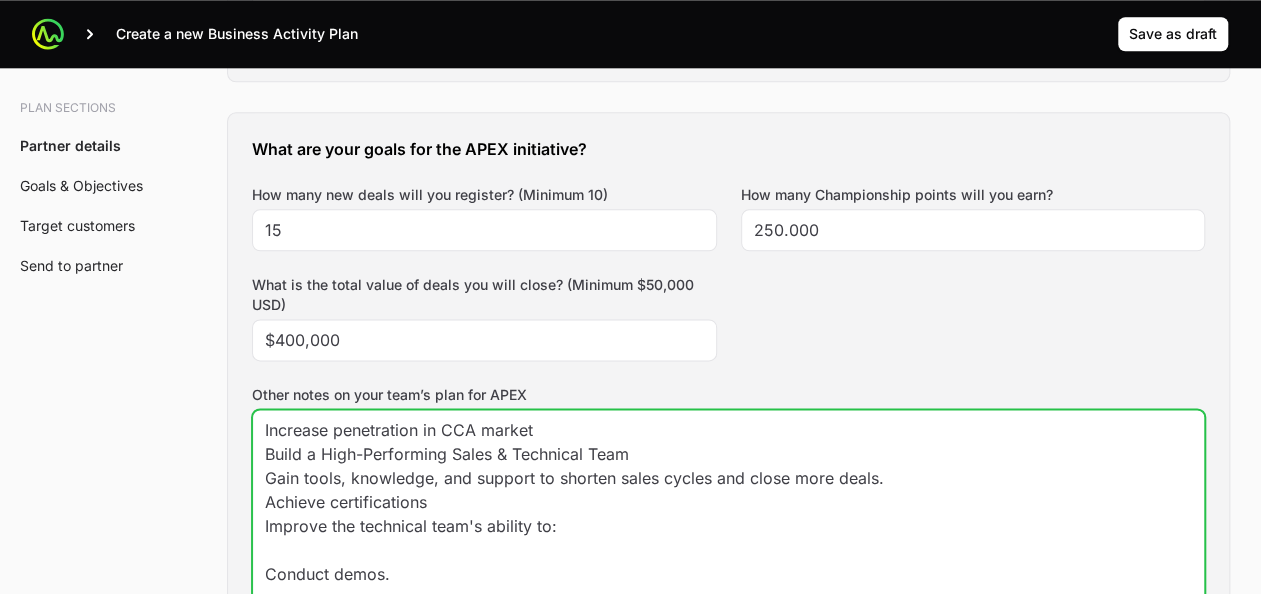 scroll, scrollTop: 61, scrollLeft: 0, axis: vertical 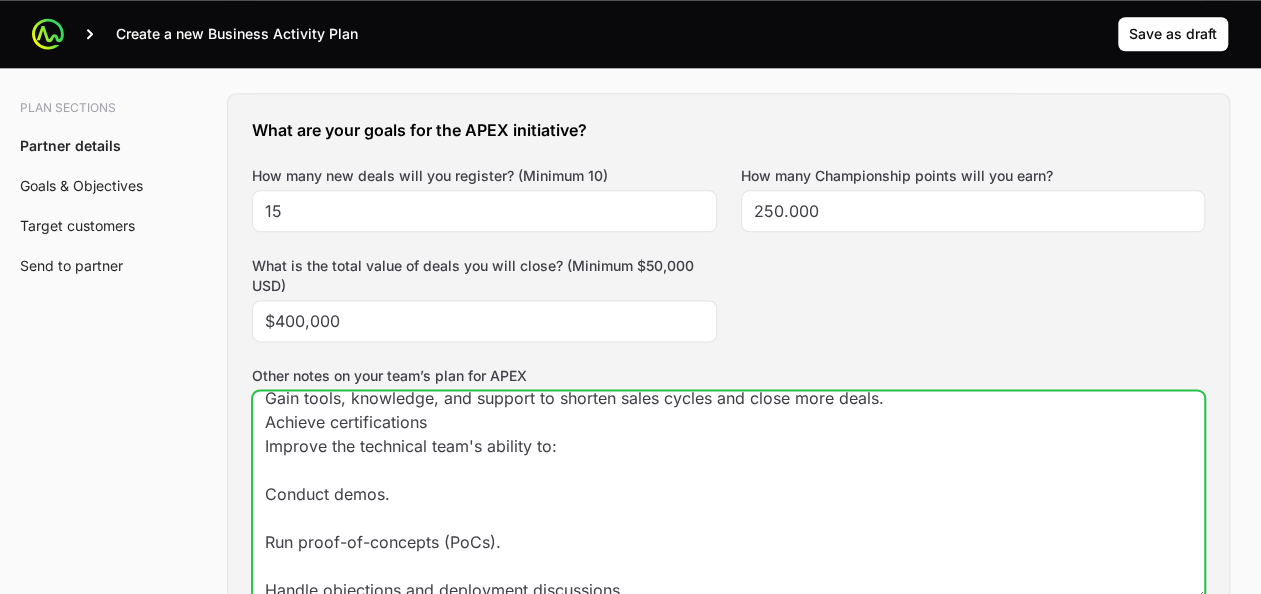 click on "Increase penetration in CCA market
Build a High-Performing Sales & Technical Team
Gain tools, knowledge, and support to shorten sales cycles and close more deals.
Achieve certifications
Improve the technical team's ability to:
Conduct demos.
Run proof-of-concepts (PoCs).
Handle objections and deployment discussions." 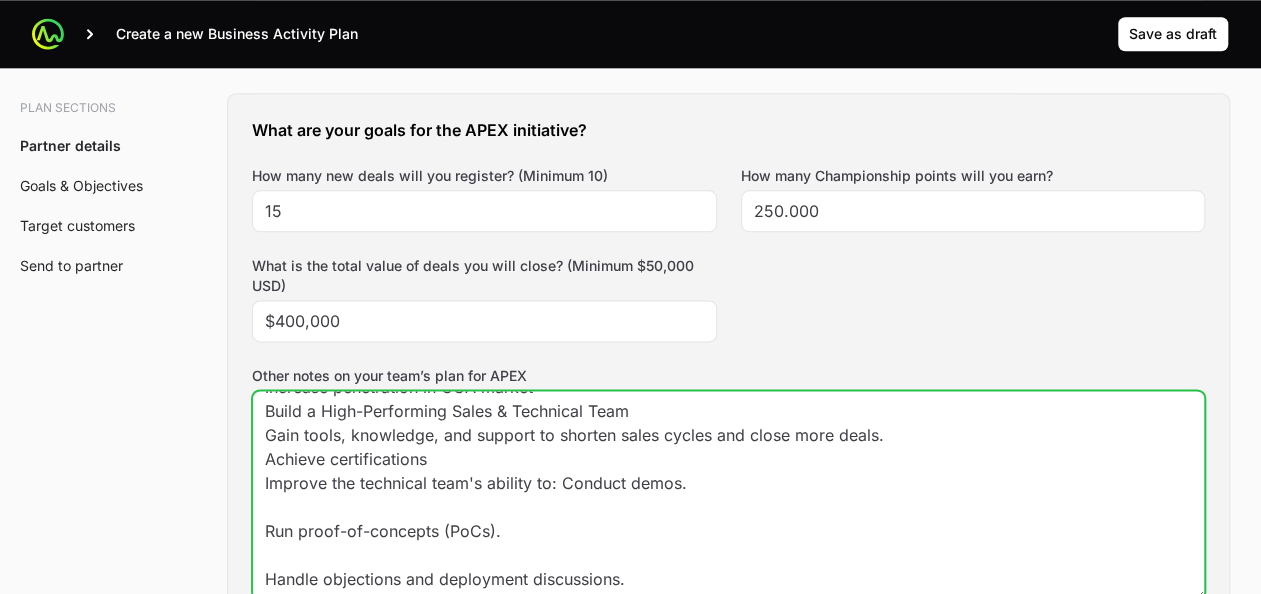 scroll, scrollTop: 24, scrollLeft: 0, axis: vertical 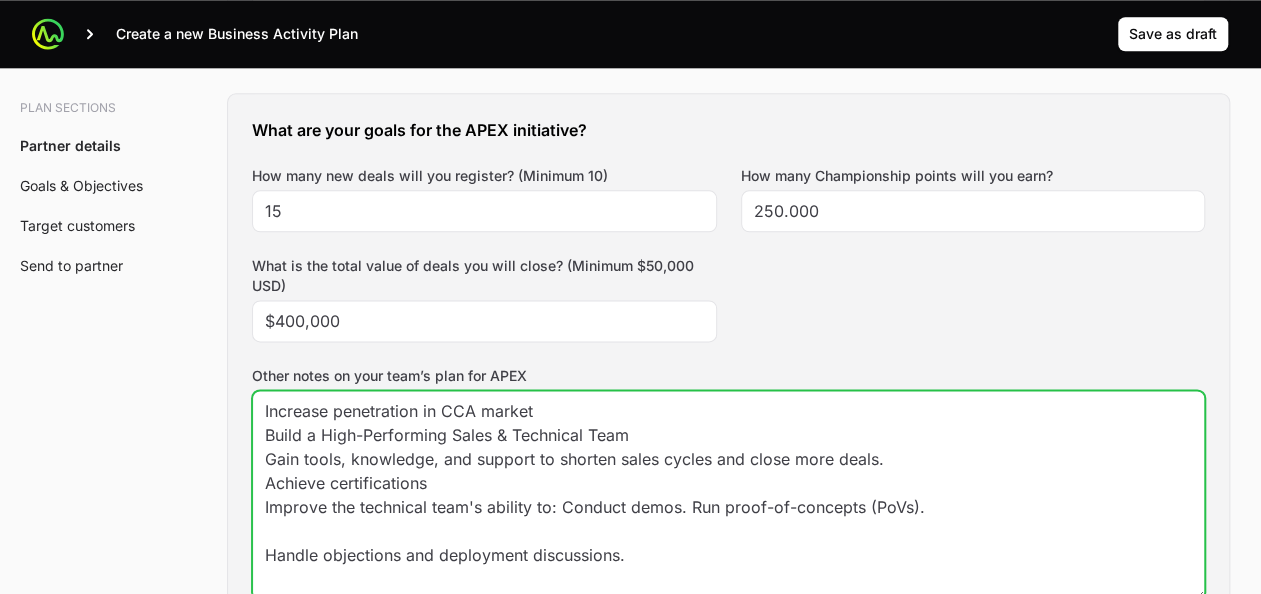 click on "Increase penetration in CCA market
Build a High-Performing Sales & Technical Team
Gain tools, knowledge, and support to shorten sales cycles and close more deals.
Achieve certifications
Improve the technical team's ability to: Conduct demos. Run proof-of-concepts (PoVs).
Handle objections and deployment discussions." 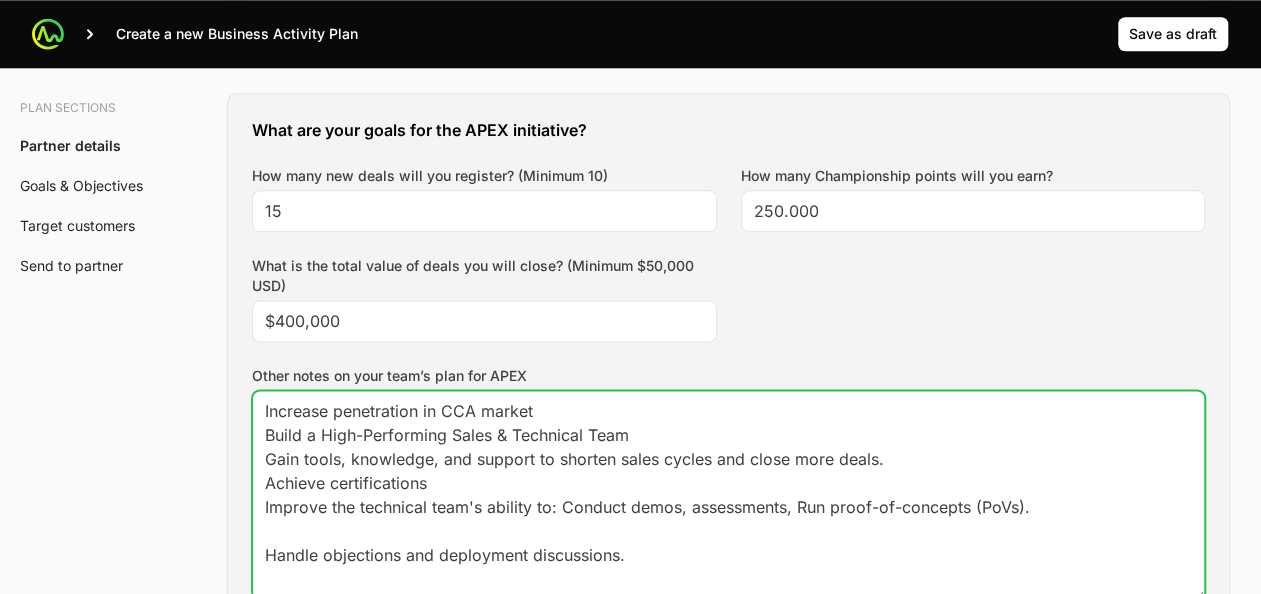 click on "Increase penetration in CCA market
Build a High-Performing Sales & Technical Team
Gain tools, knowledge, and support to shorten sales cycles and close more deals.
Achieve certifications
Improve the technical team's ability to: Conduct demos, assessments, Run proof-of-concepts (PoVs).
Handle objections and deployment discussions." 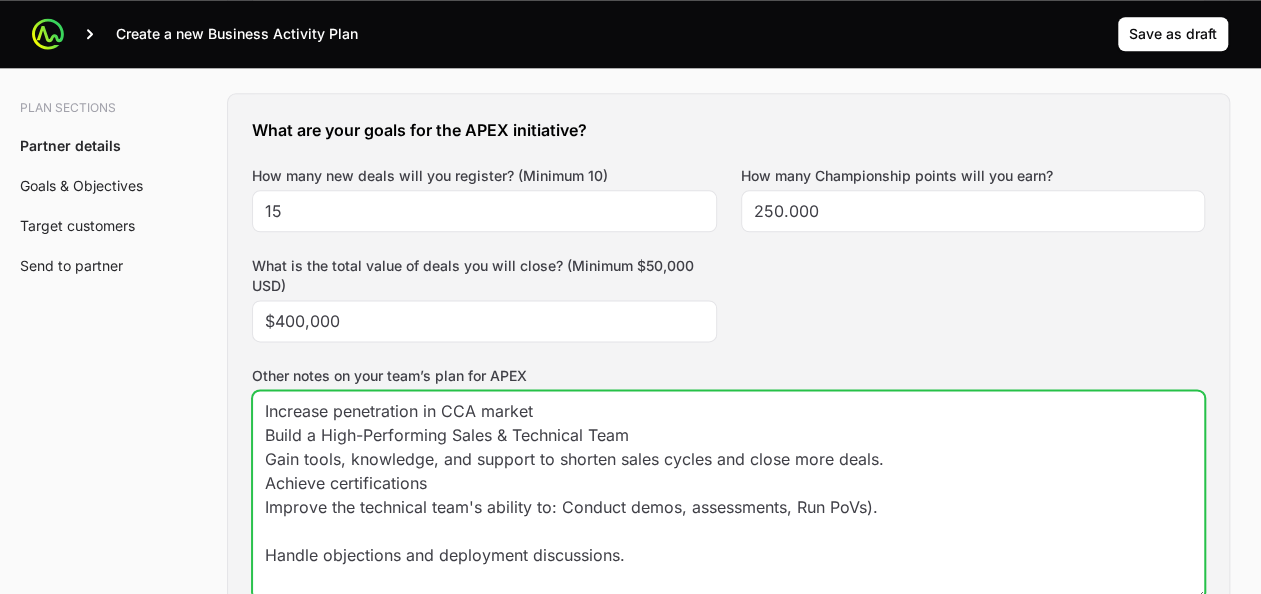 click on "Increase penetration in CCA market
Build a High-Performing Sales & Technical Team
Gain tools, knowledge, and support to shorten sales cycles and close more deals.
Achieve certifications
Improve the technical team's ability to: Conduct demos, assessments, Run PoVs).
Handle objections and deployment discussions." 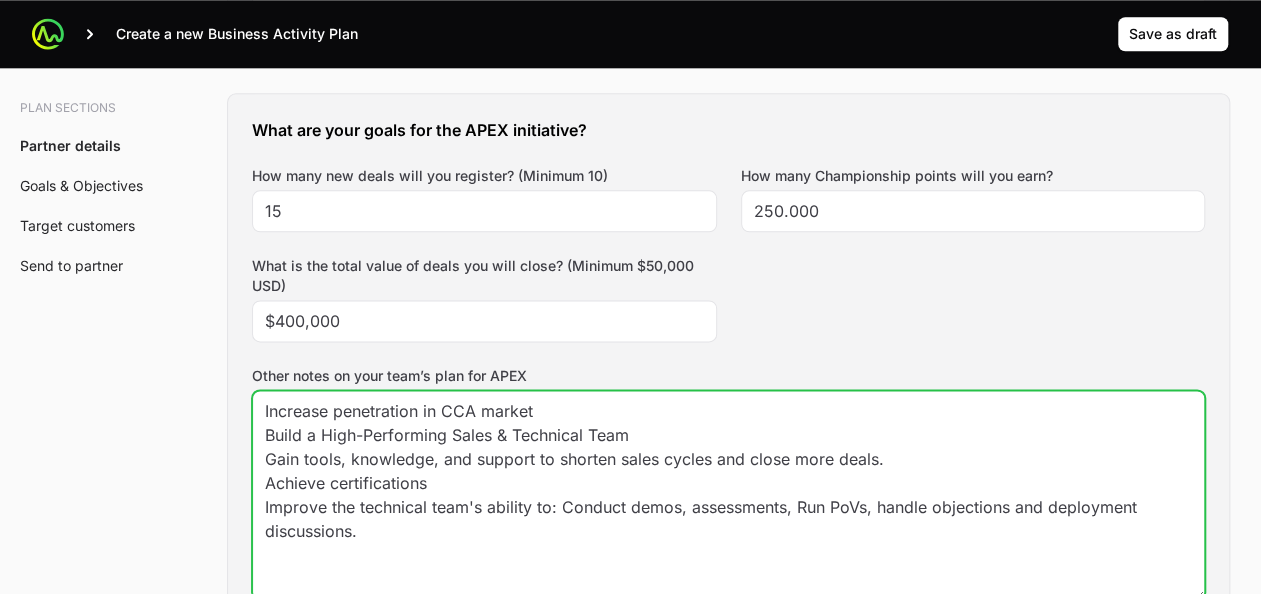 click on "Increase penetration in CCA market
Build a High-Performing Sales & Technical Team
Gain tools, knowledge, and support to shorten sales cycles and close more deals.
Achieve certifications
Improve the technical team's ability to: Conduct demos, assessments, Run PoVs, handle objections and deployment discussions." 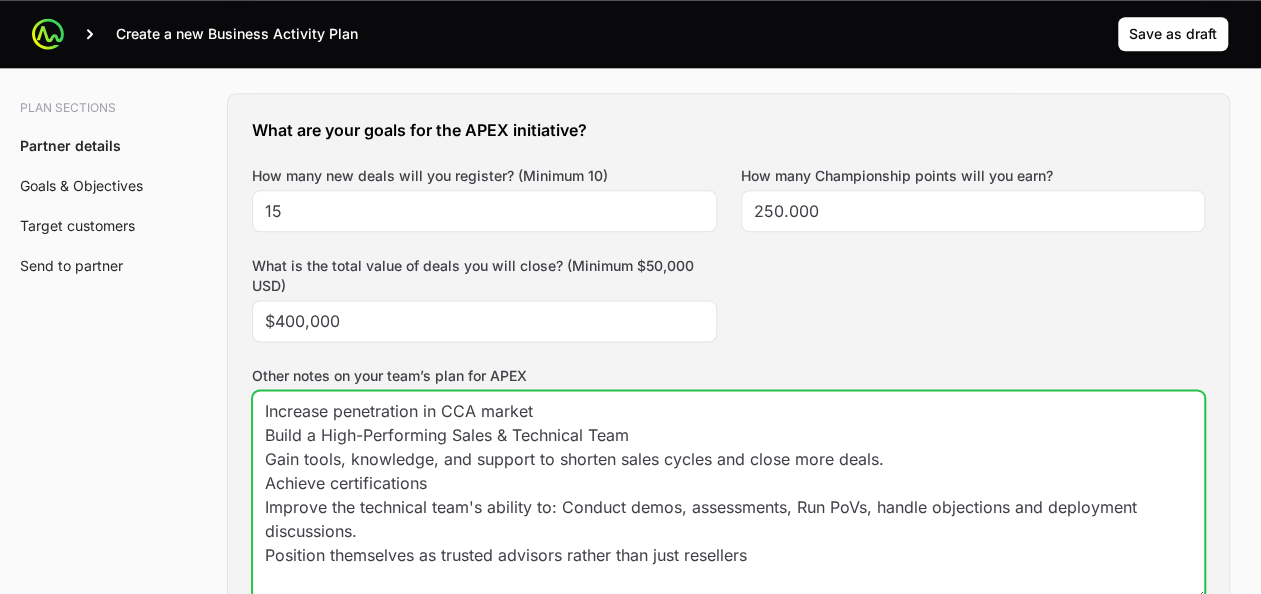 drag, startPoint x: 369, startPoint y: 551, endPoint x: 328, endPoint y: 555, distance: 41.19466 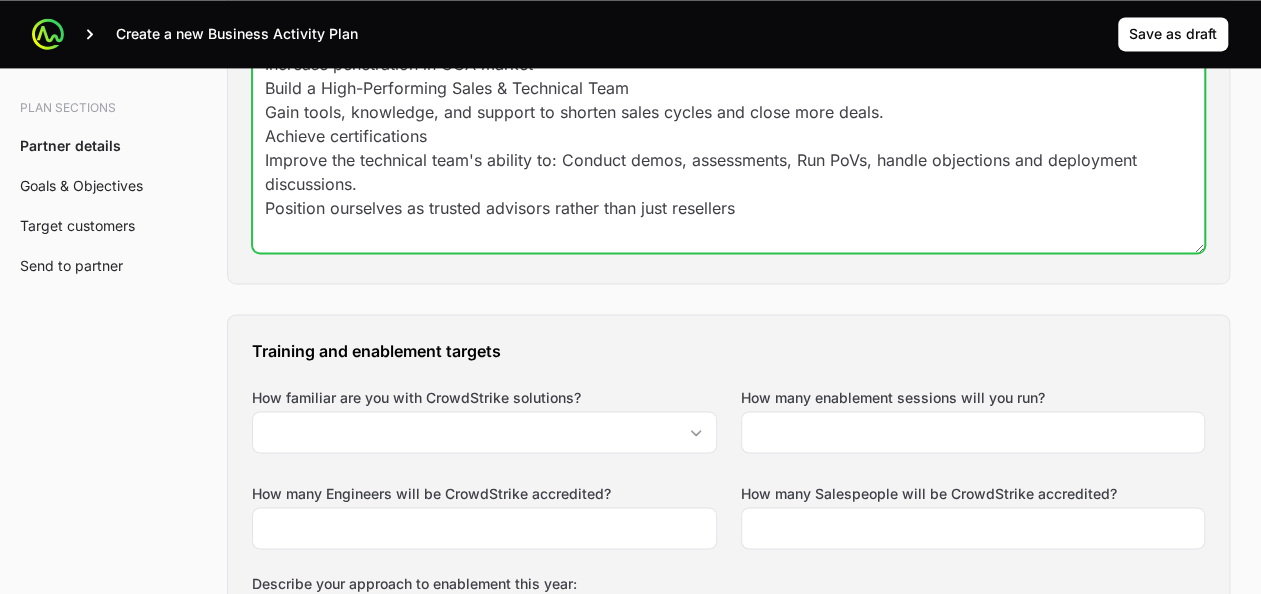 scroll, scrollTop: 1407, scrollLeft: 0, axis: vertical 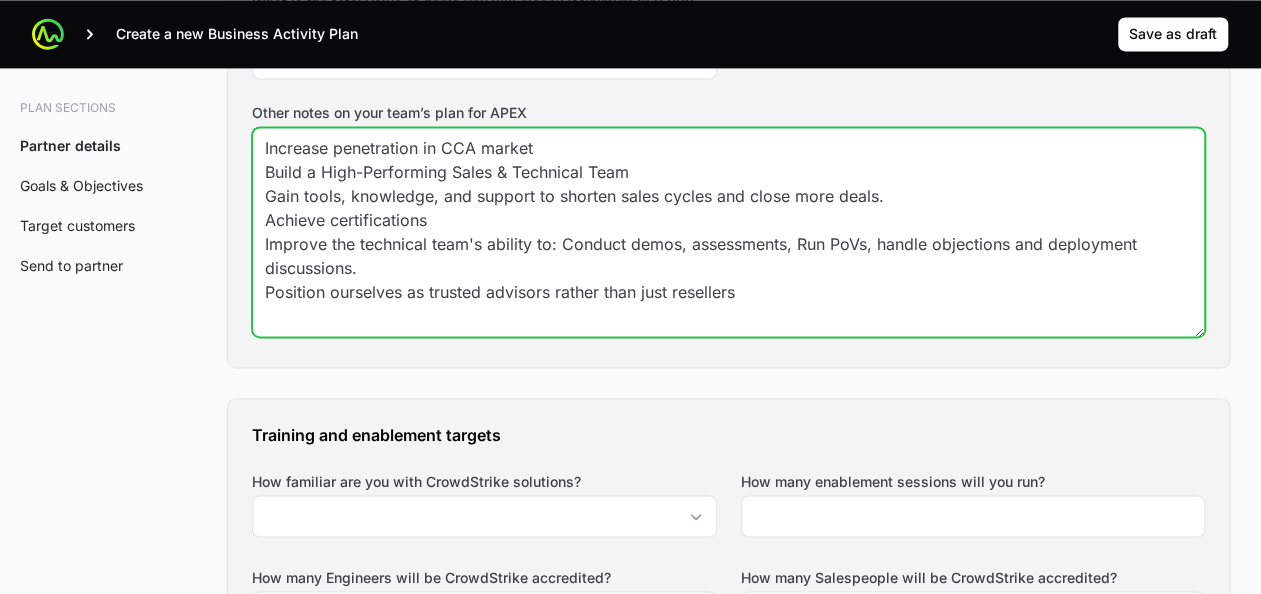 type on "Increase penetration in CCA market
Build a High-Performing Sales & Technical Team
Gain tools, knowledge, and support to shorten sales cycles and close more deals.
Achieve certifications
Improve the technical team's ability to: Conduct demos, assessments, Run PoVs, handle objections and deployment discussions.
Position ourselves as trusted advisors rather than just resellers" 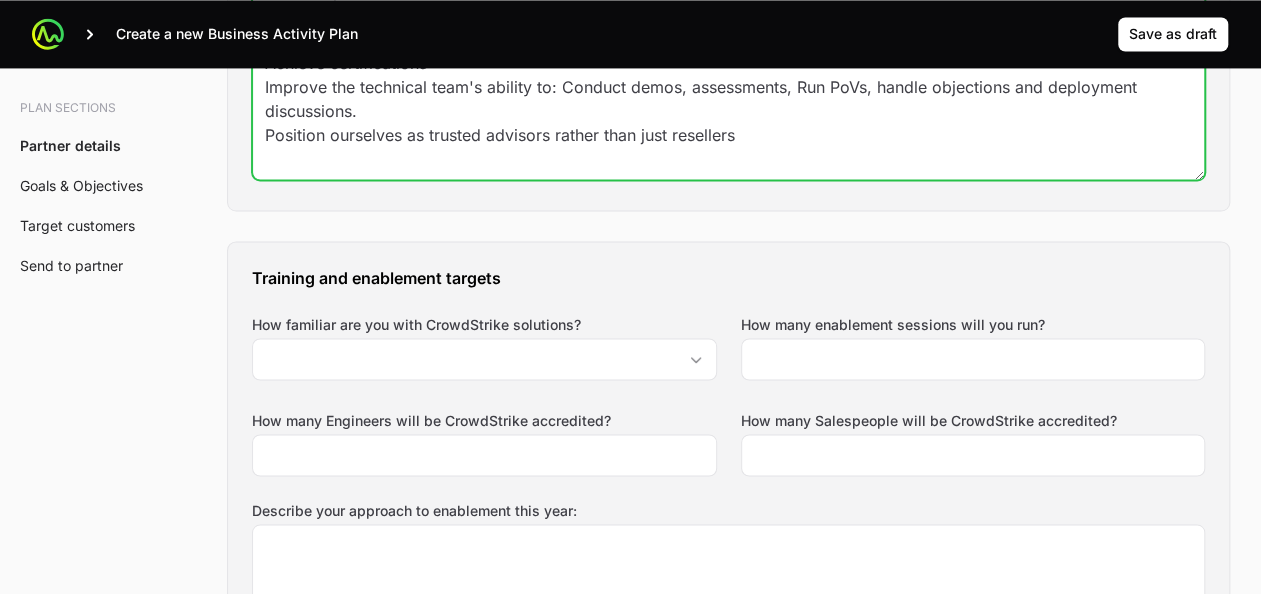 scroll, scrollTop: 1565, scrollLeft: 0, axis: vertical 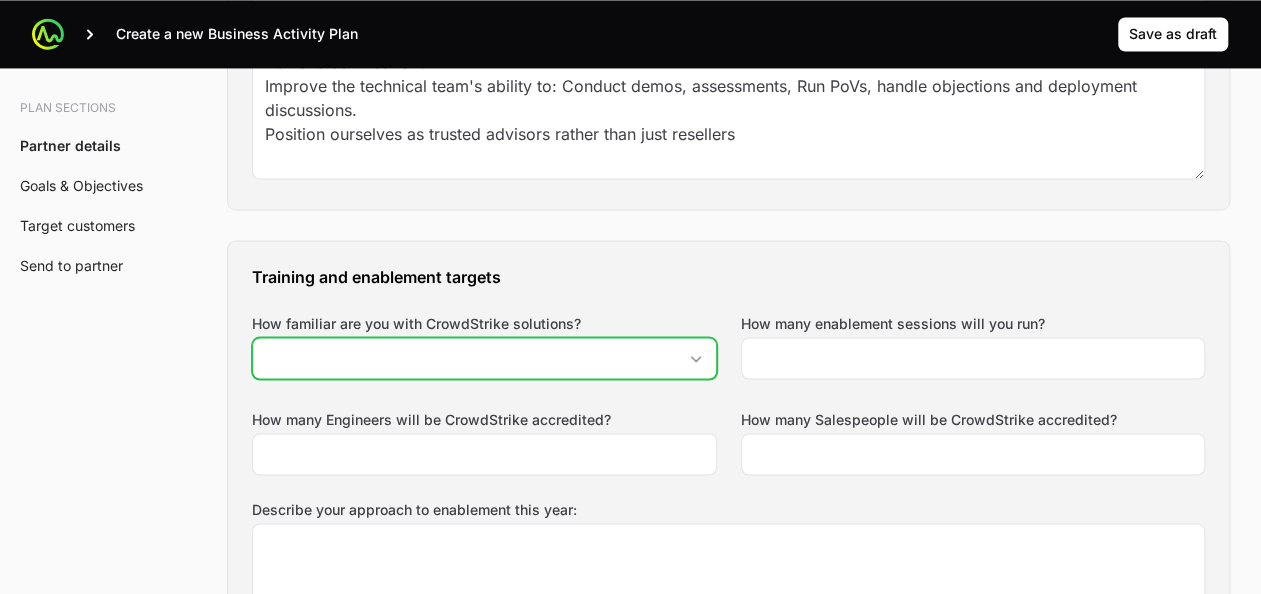 click on "How familiar are you with CrowdStrike solutions?" 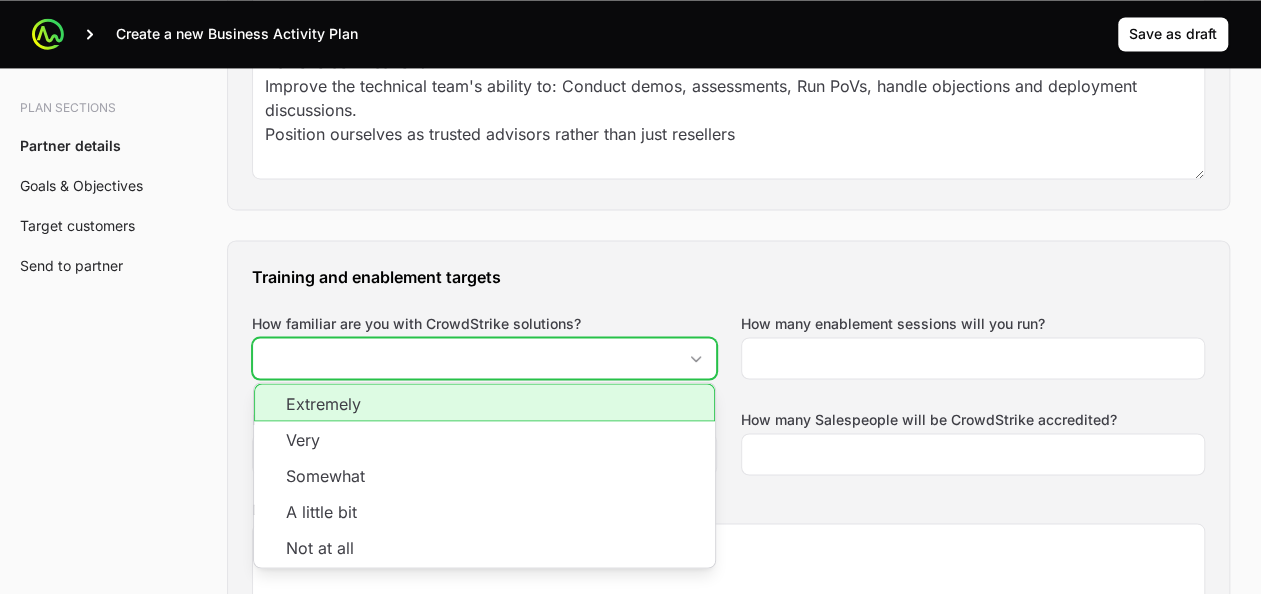 click on "Extremely" 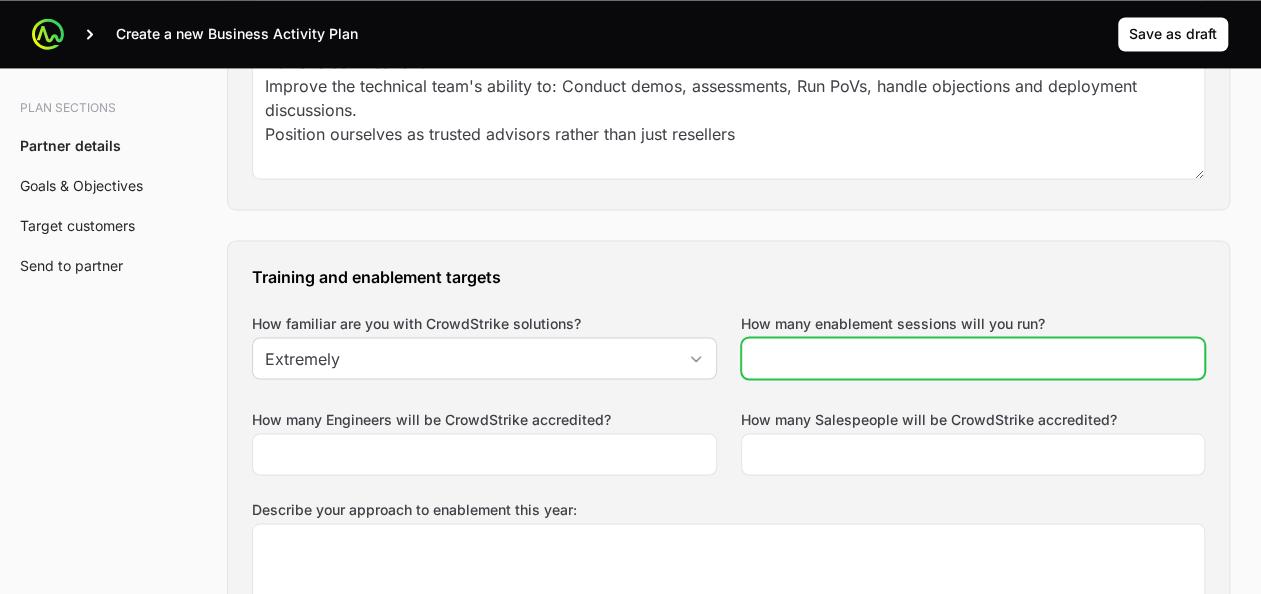 click on "How many enablement sessions will you run?" 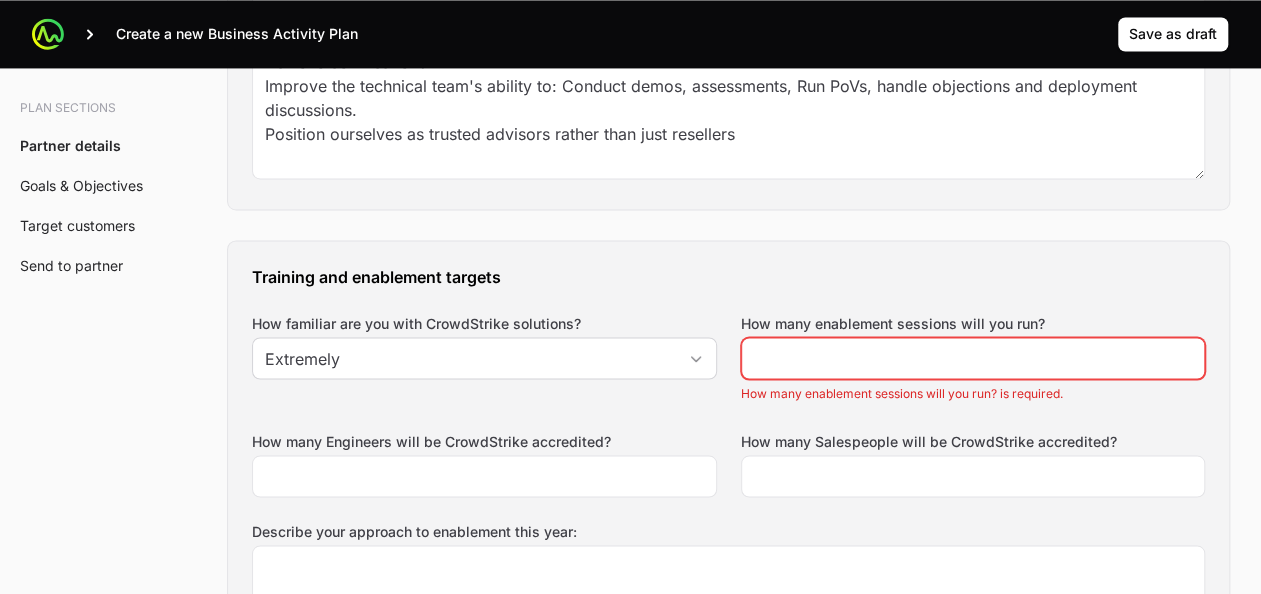 click 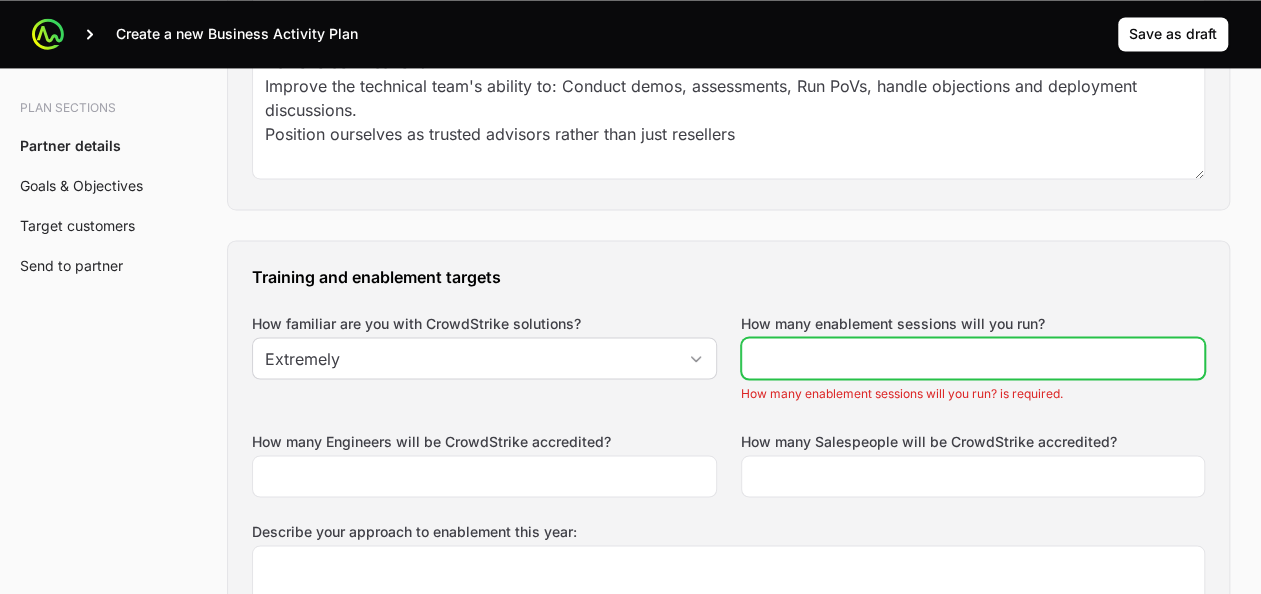 click on "How many enablement sessions will you run?" 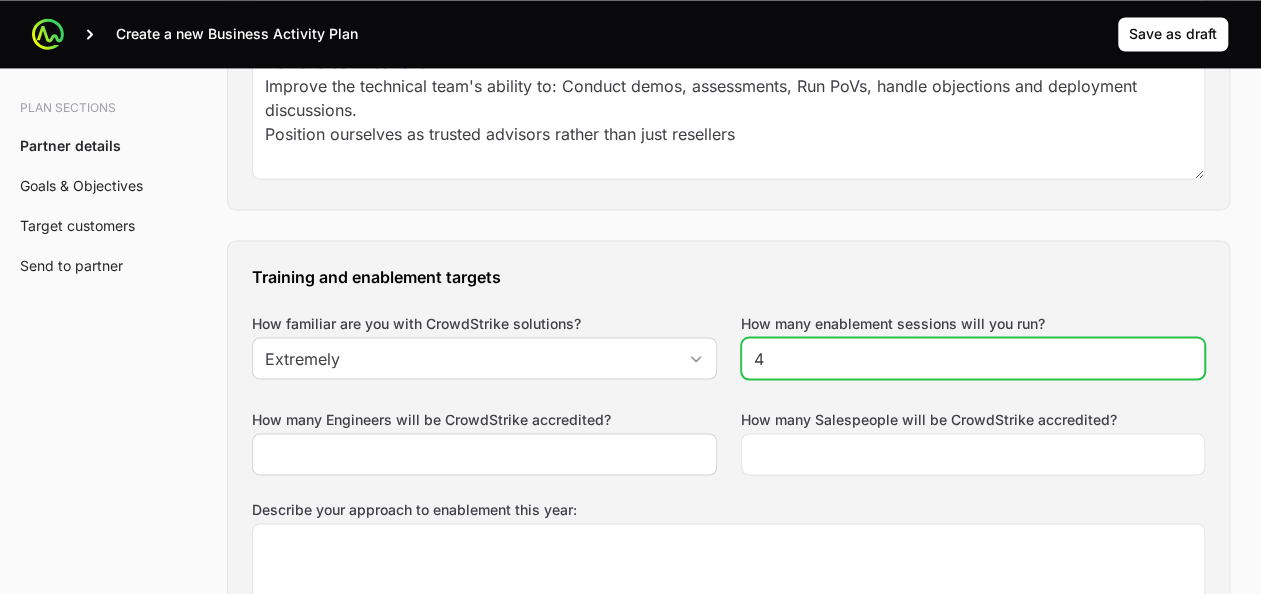 type on "4" 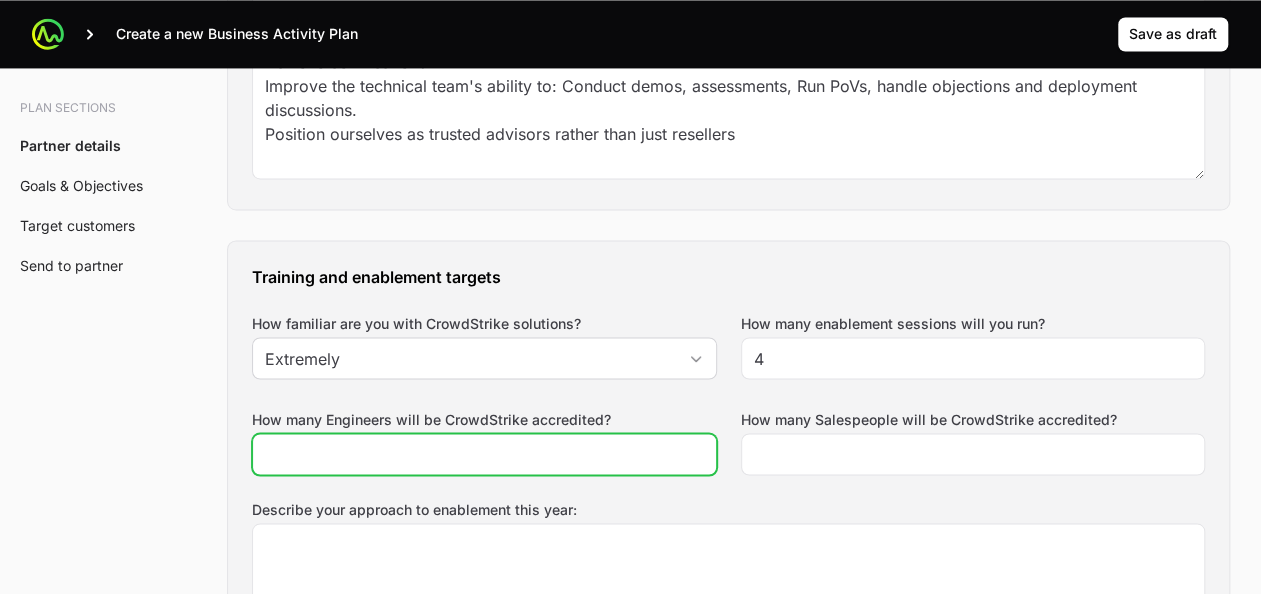 click on "How many Engineers will be CrowdStrike accredited?" 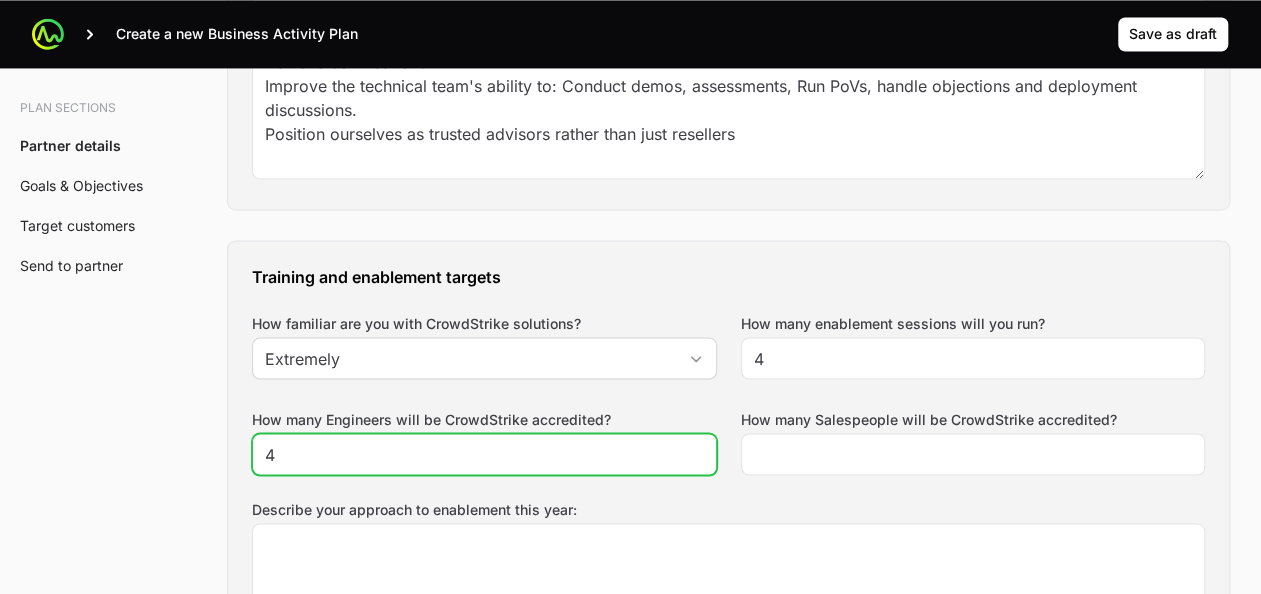 type on "4" 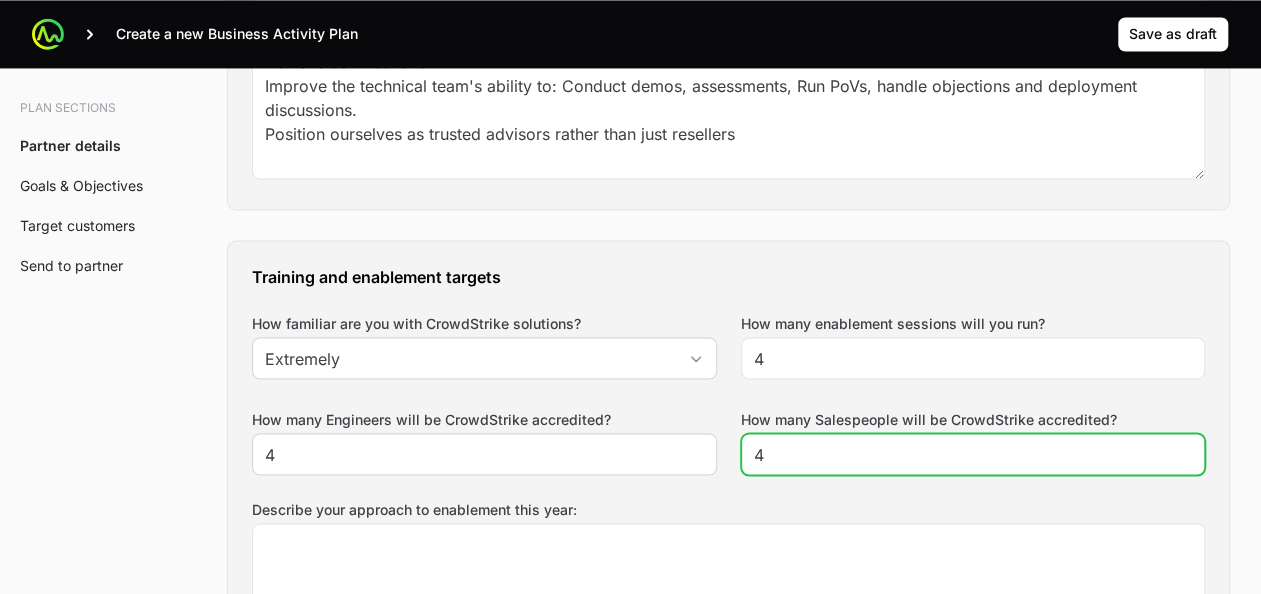 type on "4" 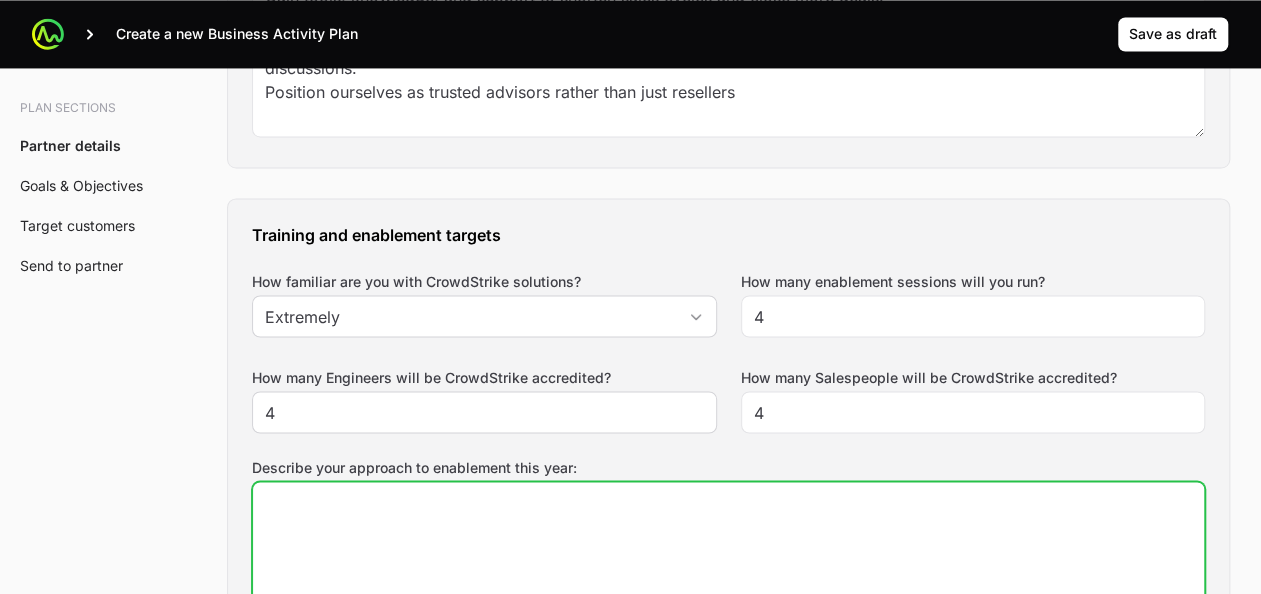 scroll, scrollTop: 1608, scrollLeft: 0, axis: vertical 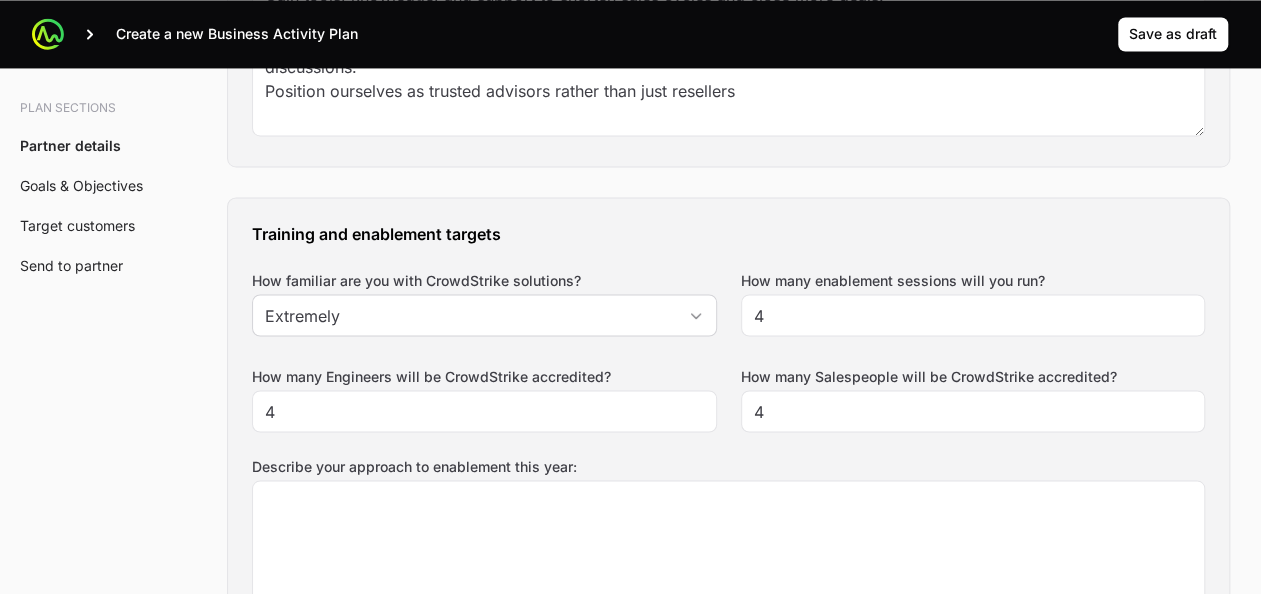 click on "Describe your approach to enablement this year:" 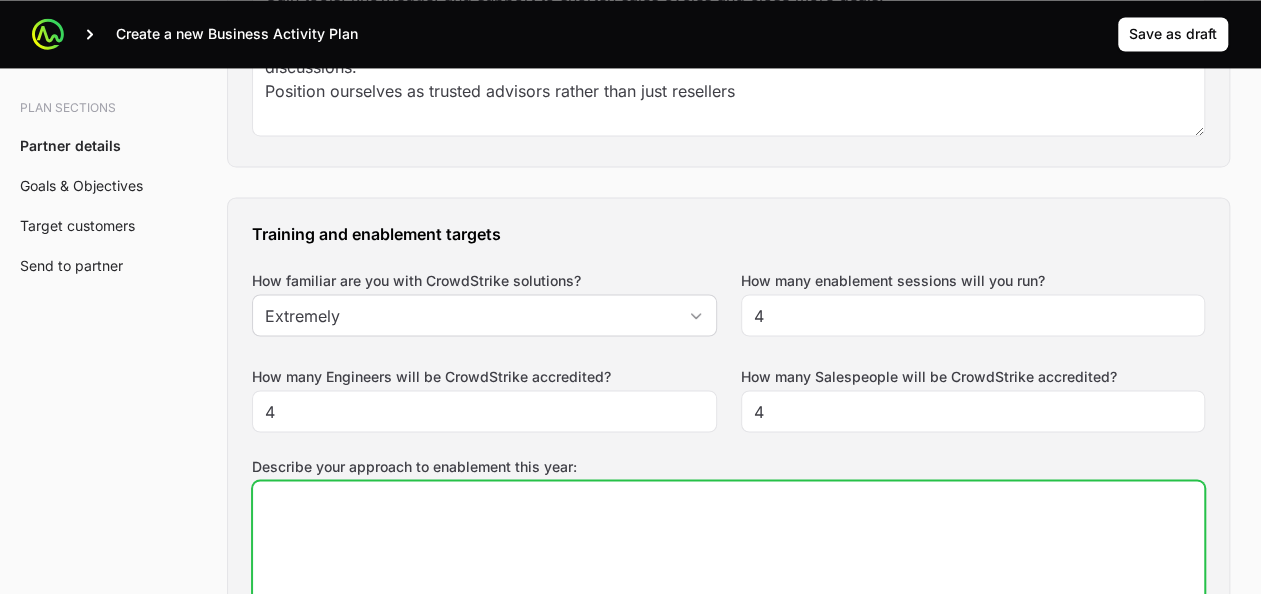click on "Describe your approach to enablement this year:" 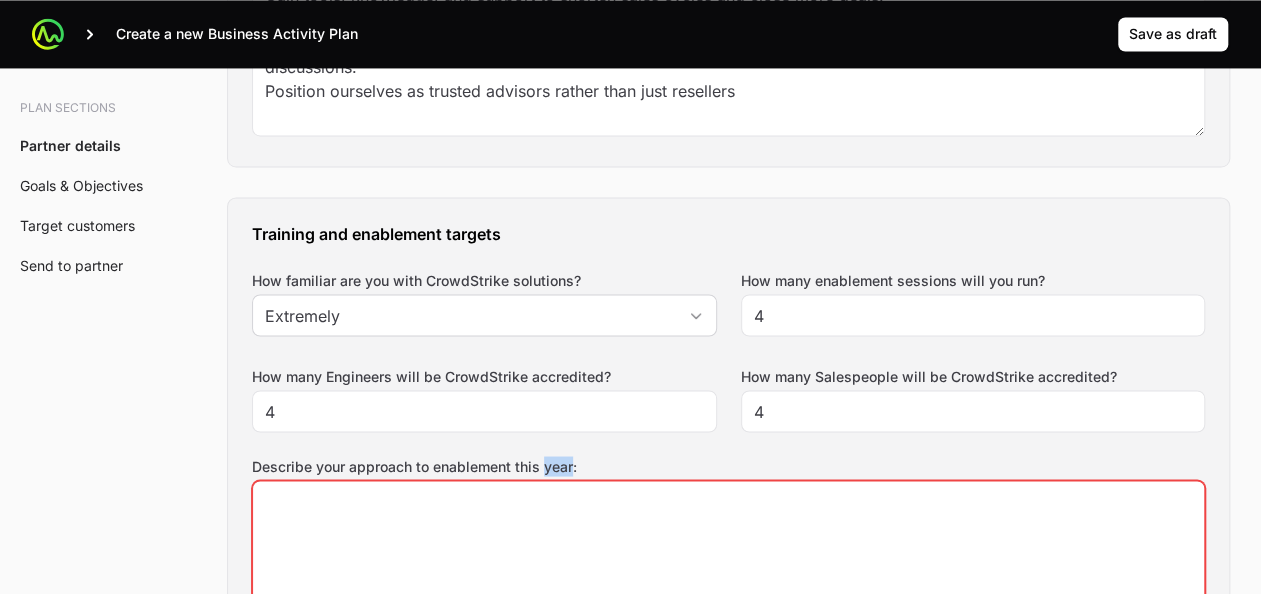 click on "Describe your approach to enablement this year:" 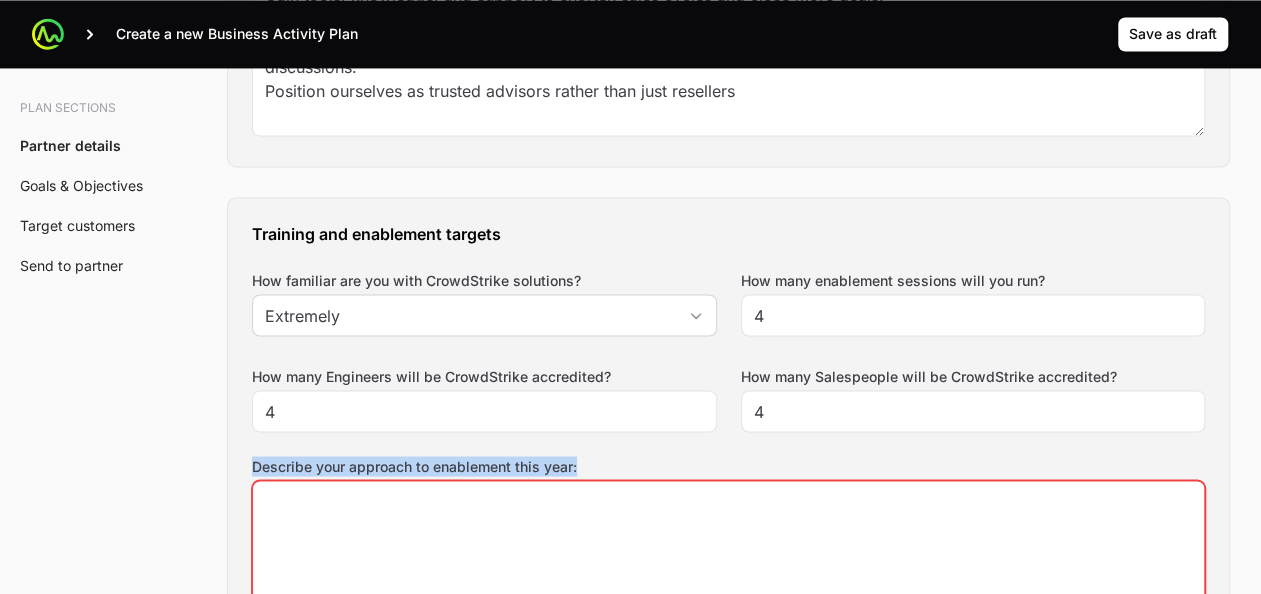 click on "Describe your approach to enablement this year:" 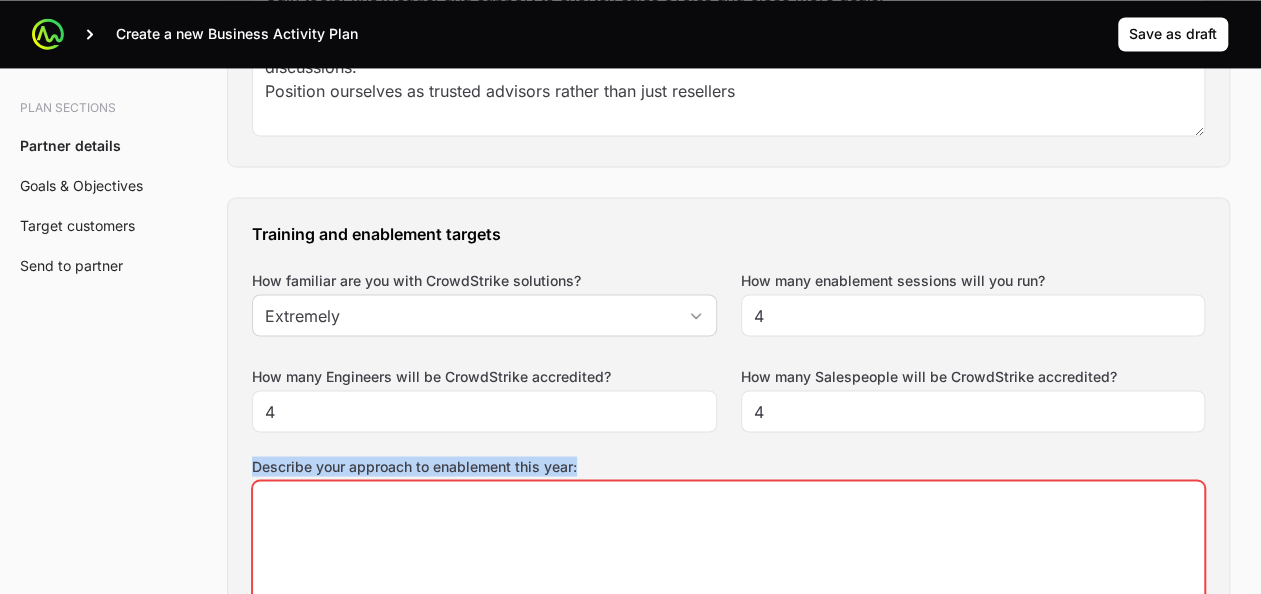 click on "Training and enablement targets" 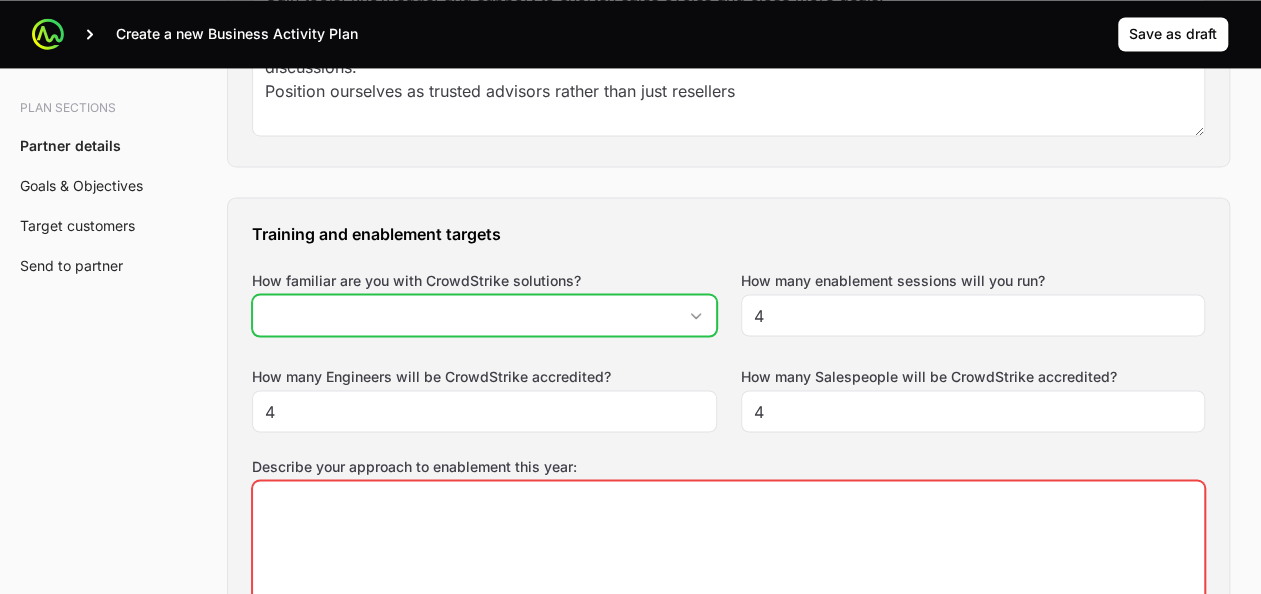 click on "How familiar are you with CrowdStrike solutions?" 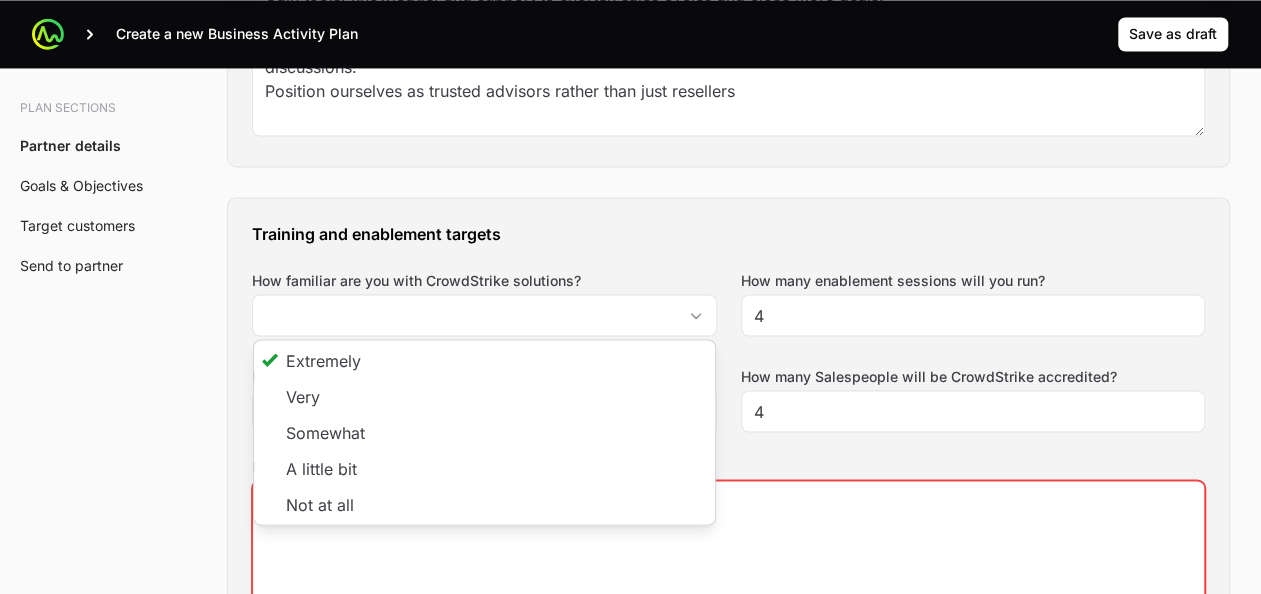 type on "Extremely" 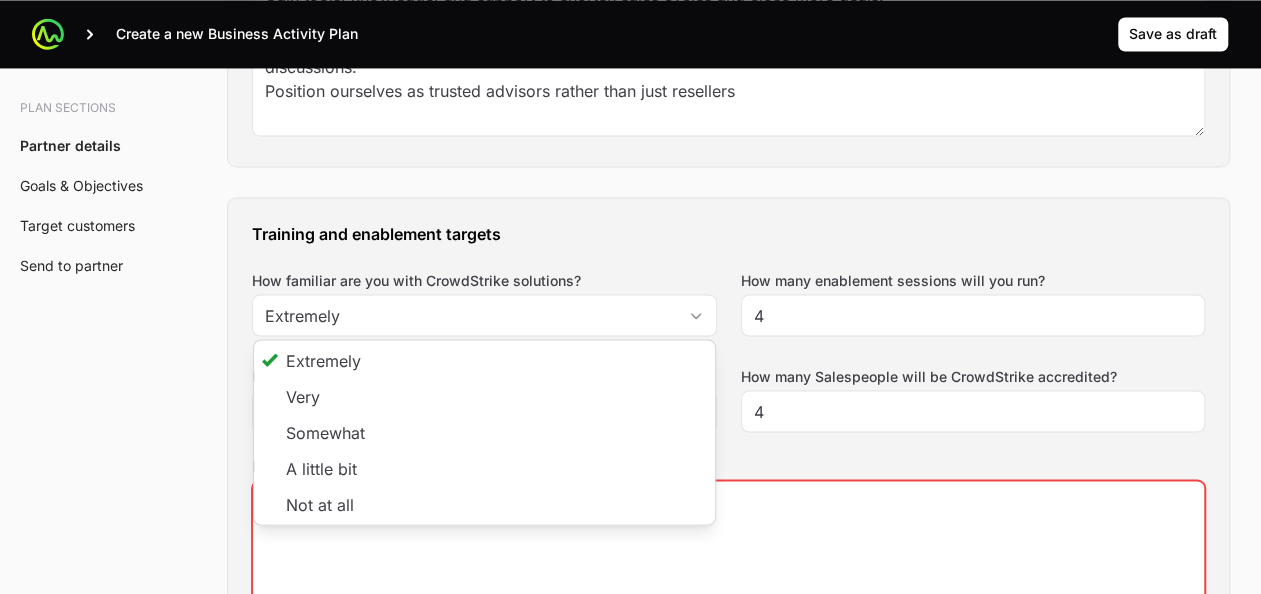 click on "Training and enablement targets How familiar are you with CrowdStrike solutions? Extremely Extremely Very Somewhat A little bit Not at all How many enablement sessions will you run? 4 How many Engineers will be CrowdStrike accredited? 4 How many Salespeople will be CrowdStrike accredited? 4 Describe your approach to enablement this year: Describe your approach to enablement this year: is required." 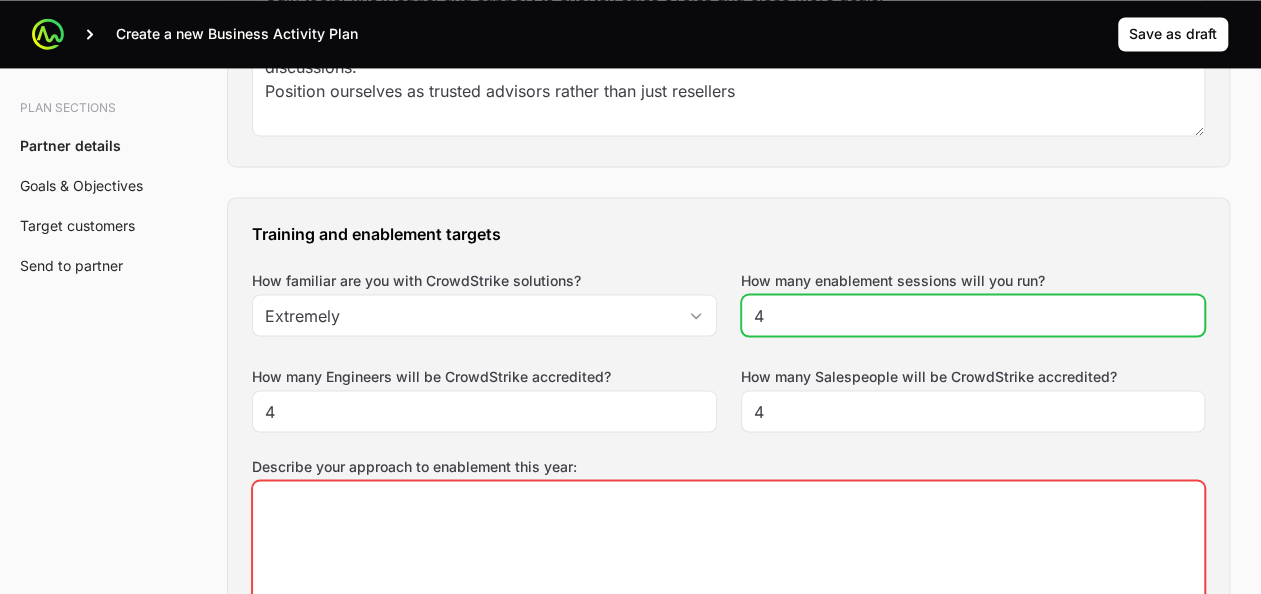 click on "4" 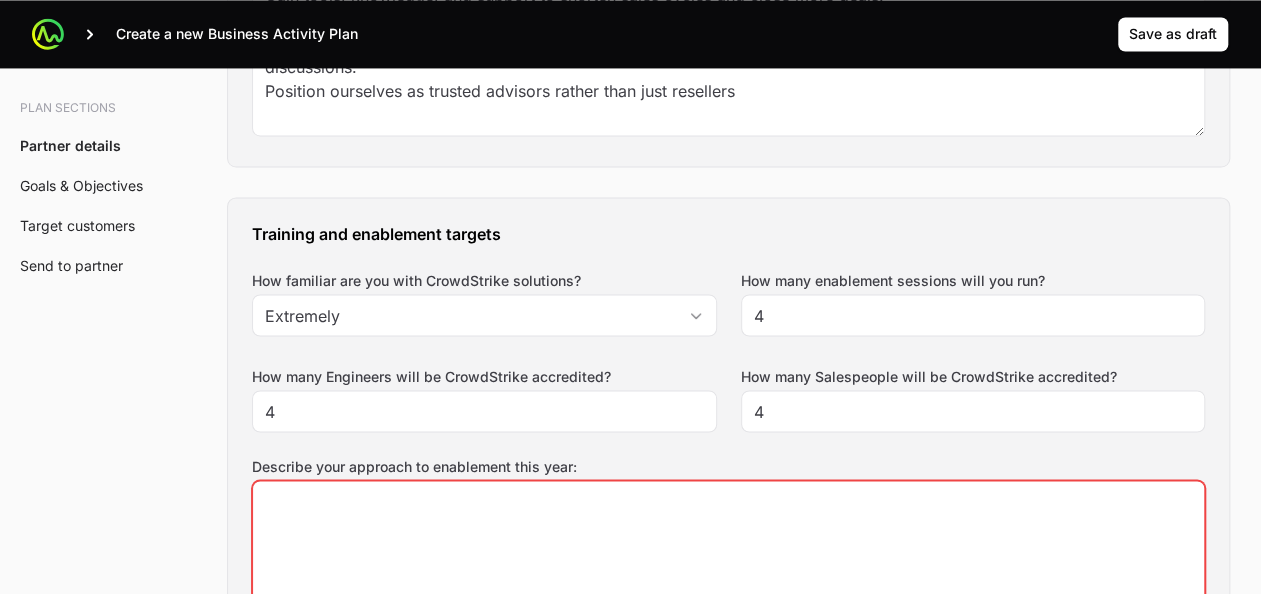 click on "Describe your approach to enablement this year:" 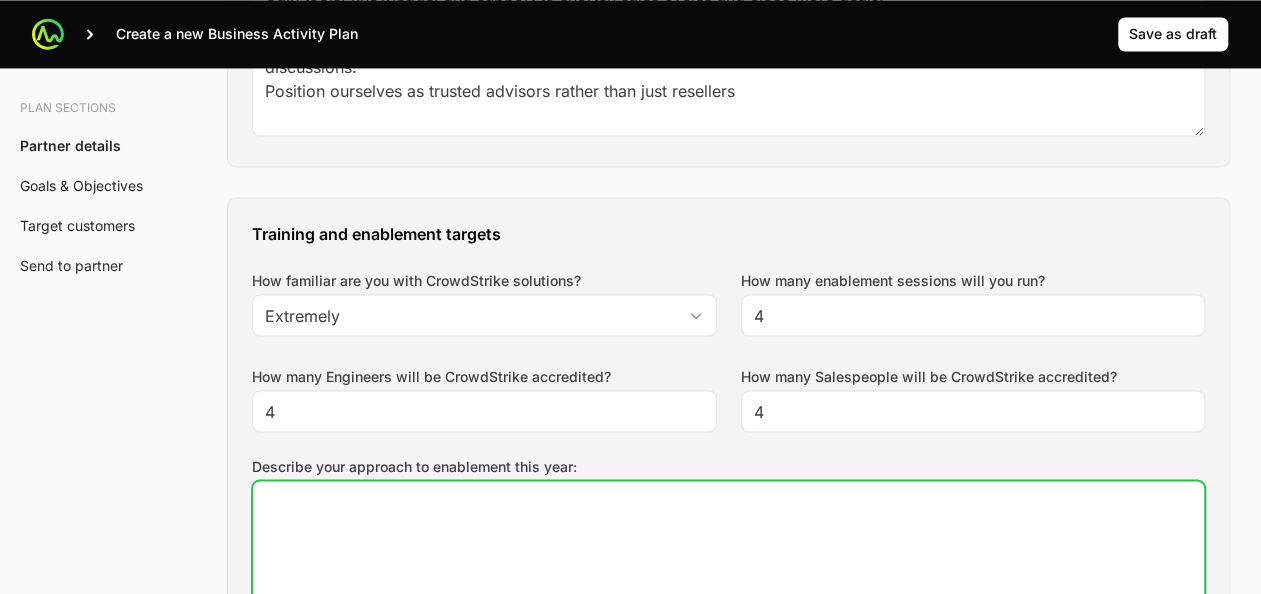 click on "Describe your approach to enablement this year:" 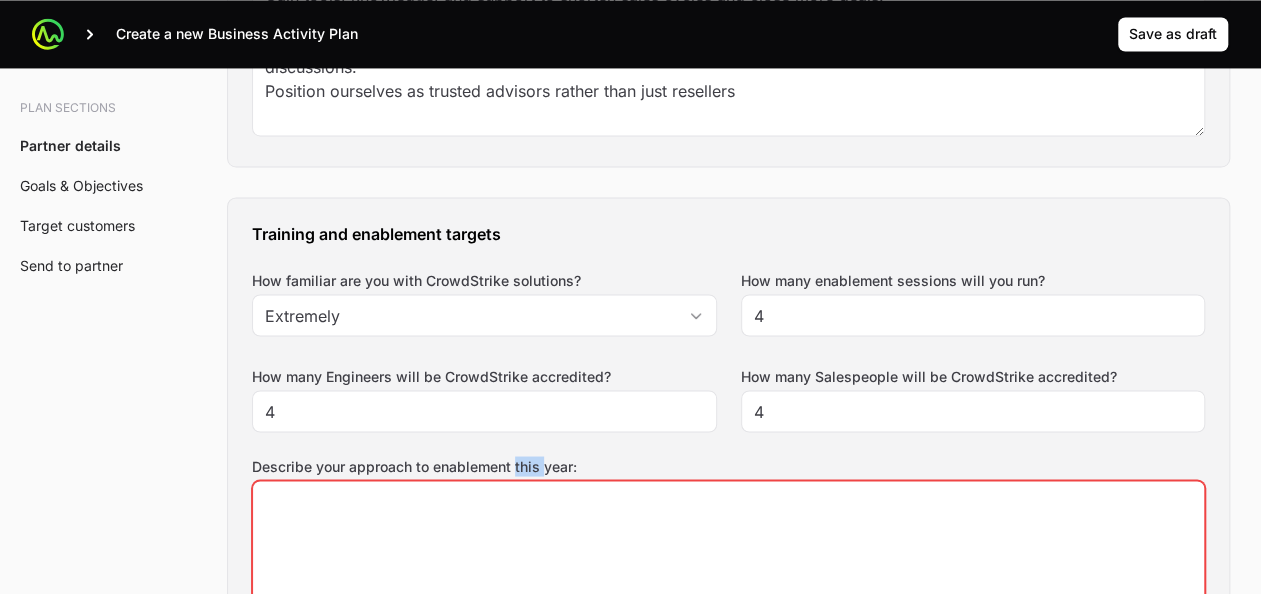 click on "Describe your approach to enablement this year:" 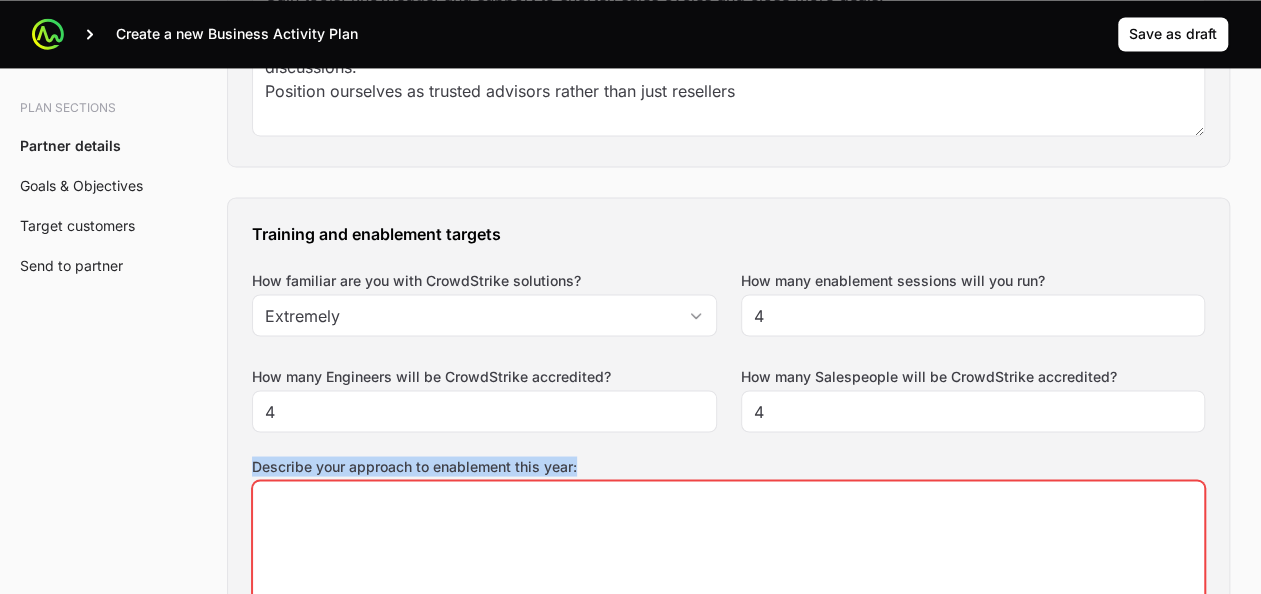 click on "Describe your approach to enablement this year:" 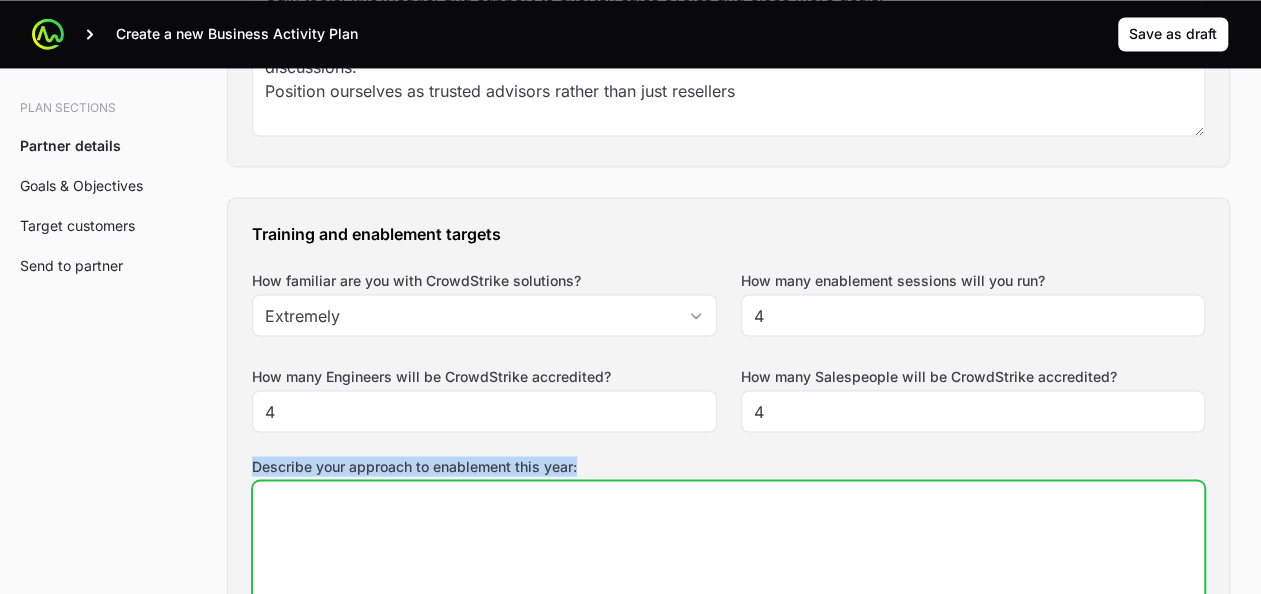 click on "Describe your approach to enablement this year:" 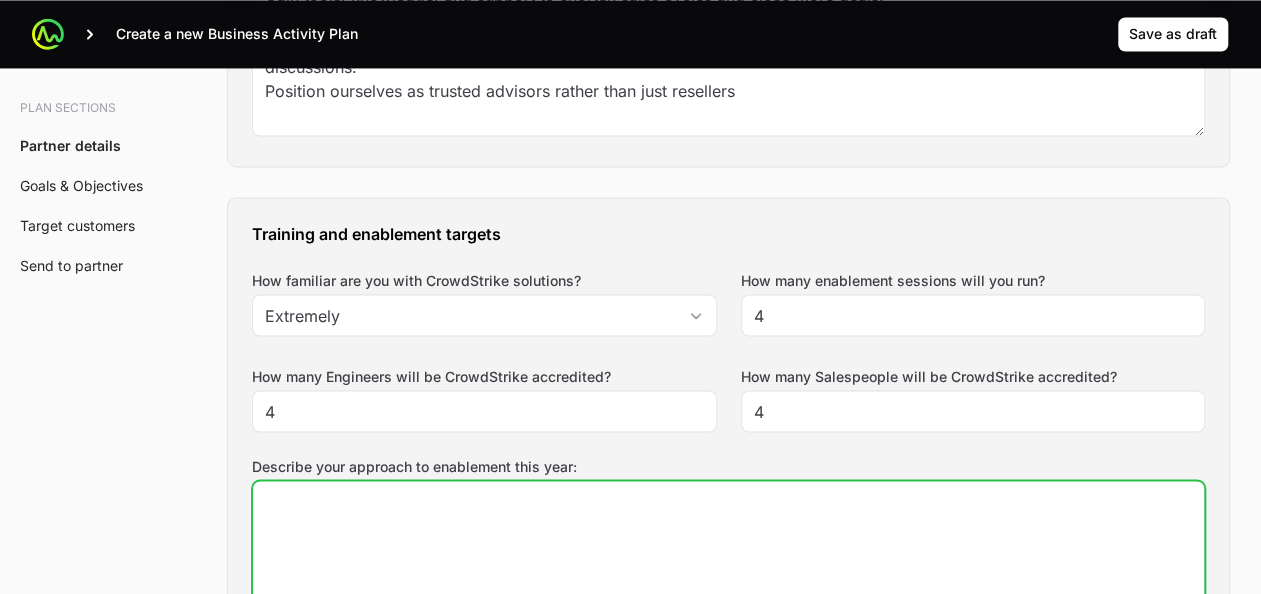 paste on "Customers often don’t realize the full potential of their CrowdStrike investment until they see how it integrates with the rest of their stack." 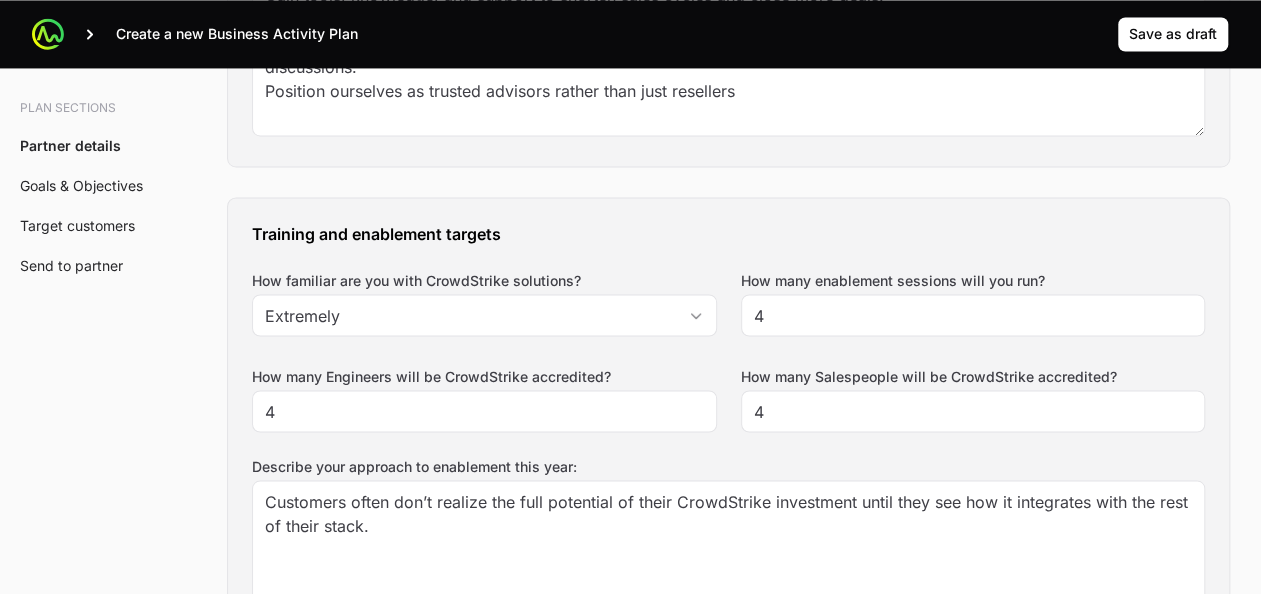 click on "Training and enablement targets How familiar are you with CrowdStrike solutions? Extremely How many enablement sessions will you run? 4 How many Engineers will be CrowdStrike accredited? 4 How many Salespeople will be CrowdStrike accredited? 4 Describe your approach to enablement this year: Customers often don’t realize the full potential of their CrowdStrike investment until they see how it integrates with the rest of their stack." 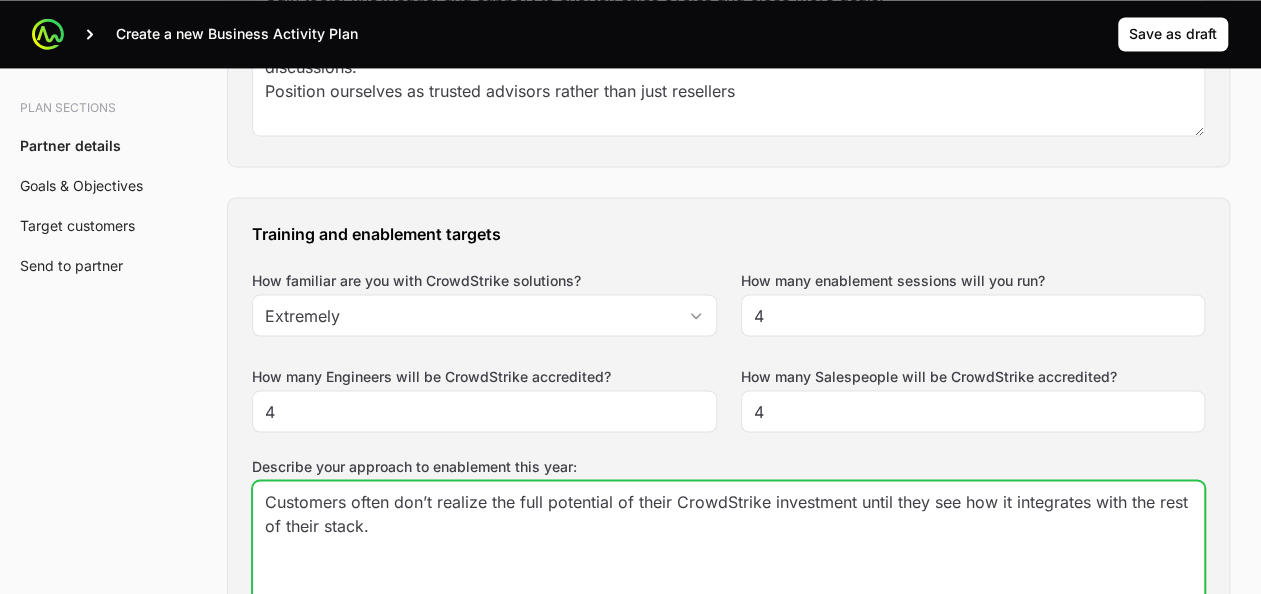 click on "Customers often don’t realize the full potential of their CrowdStrike investment until they see how it integrates with the rest of their stack." 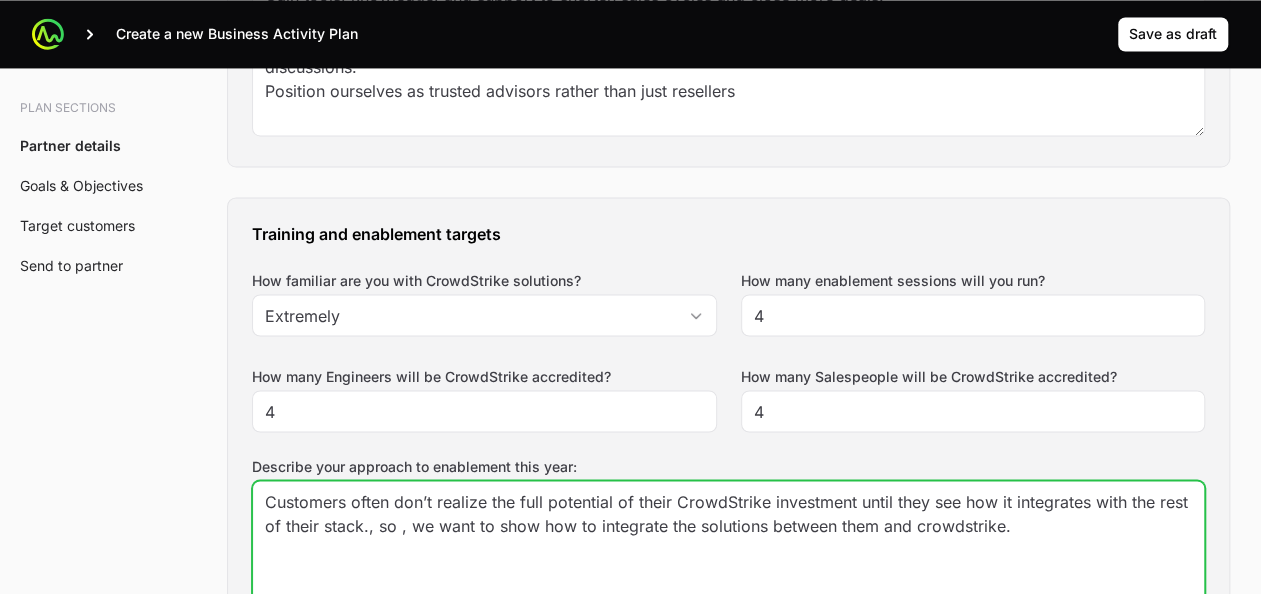 drag, startPoint x: 386, startPoint y: 537, endPoint x: 166, endPoint y: 449, distance: 236.94725 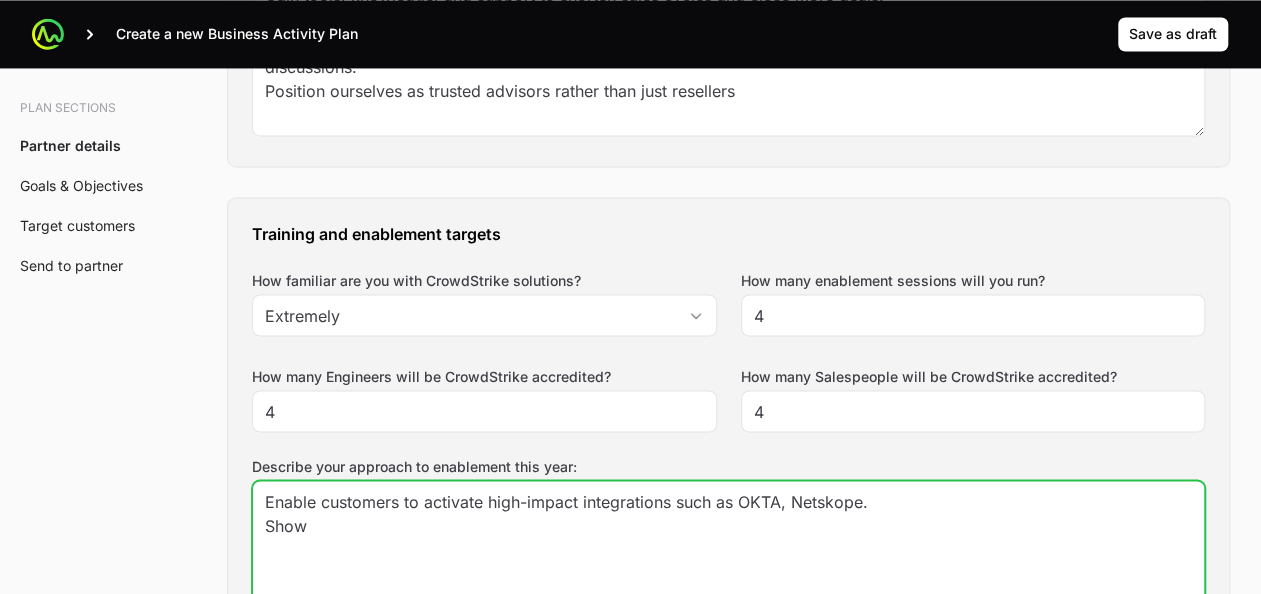 paste on "CrowdStrike not just as a product, but as a platform." 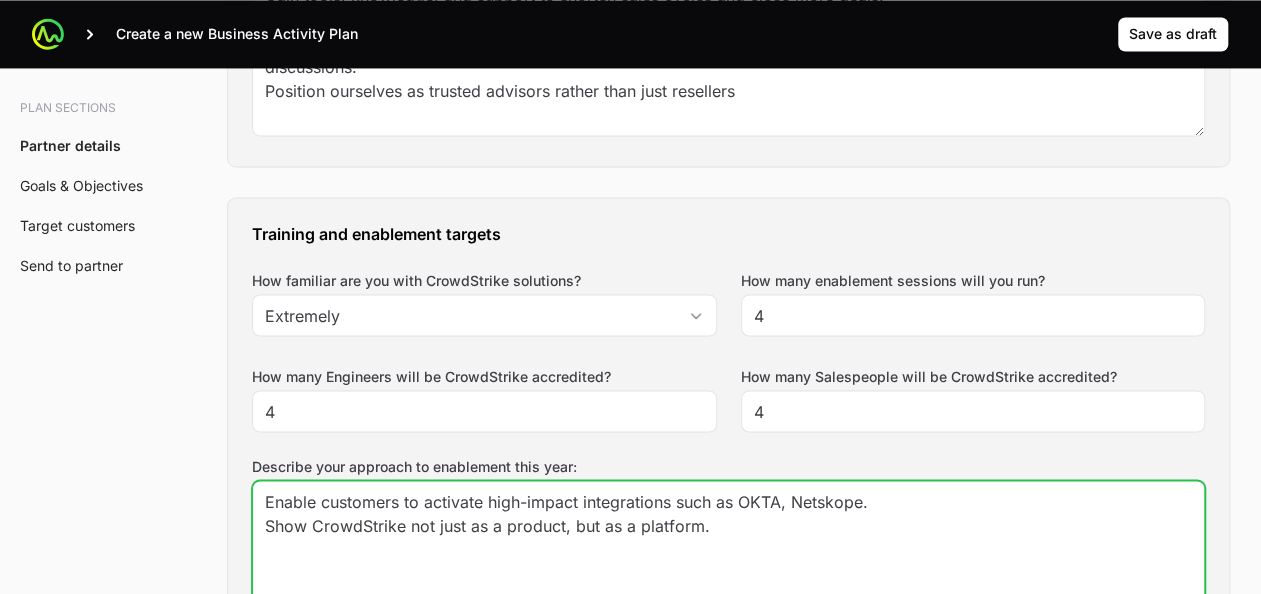 click on "Enable customers to activate high-impact integrations such as OKTA, Netskope.
Show CrowdStrike not just as a product, but as a platform." 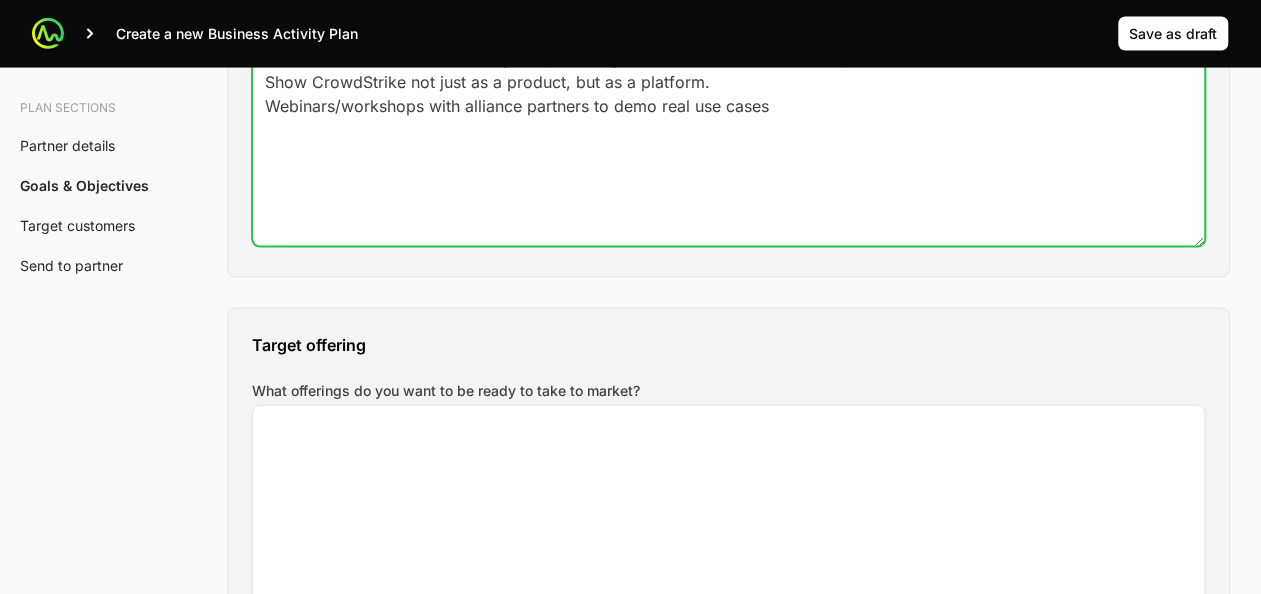 scroll, scrollTop: 2053, scrollLeft: 0, axis: vertical 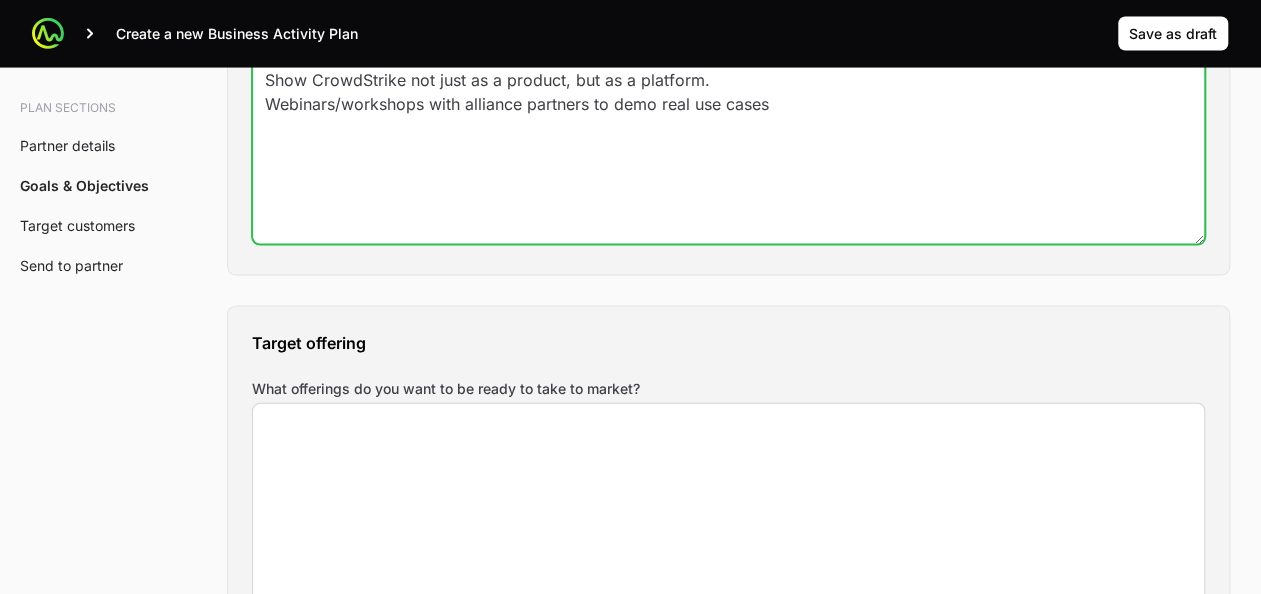 type on "Enable customers to activate high-impact integrations such as OKTA, Netskope.
Show CrowdStrike not just as a product, but as a platform.
Webinars/workshops with alliance partners to demo real use cases" 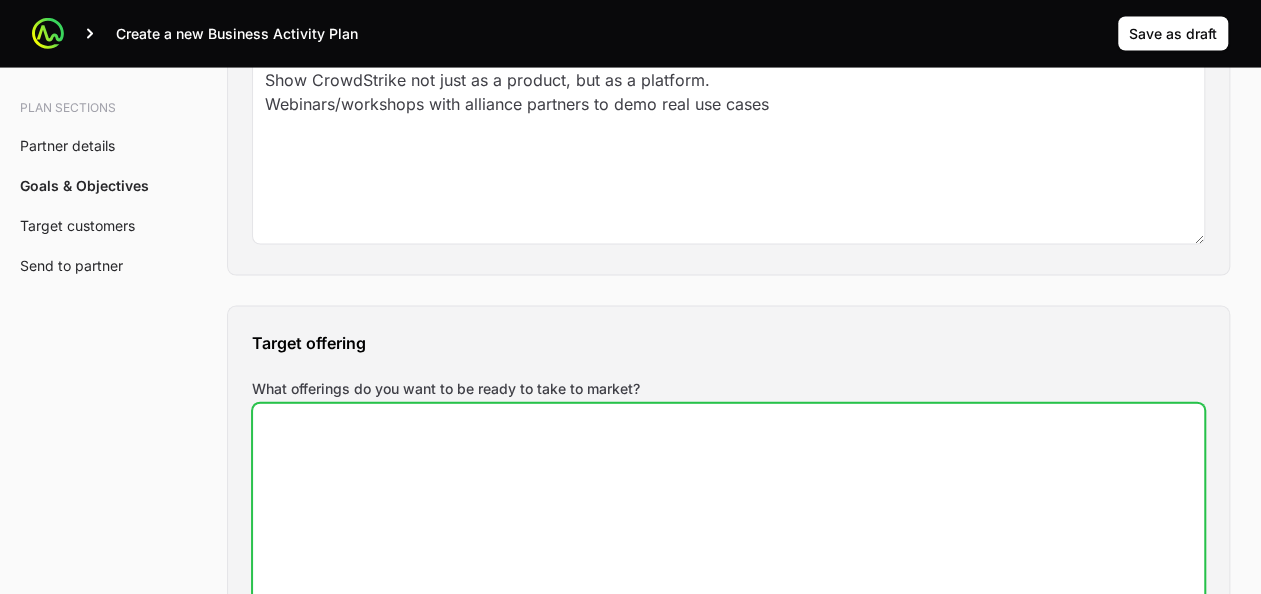 click on "What offerings do you want to be ready to take to market?" 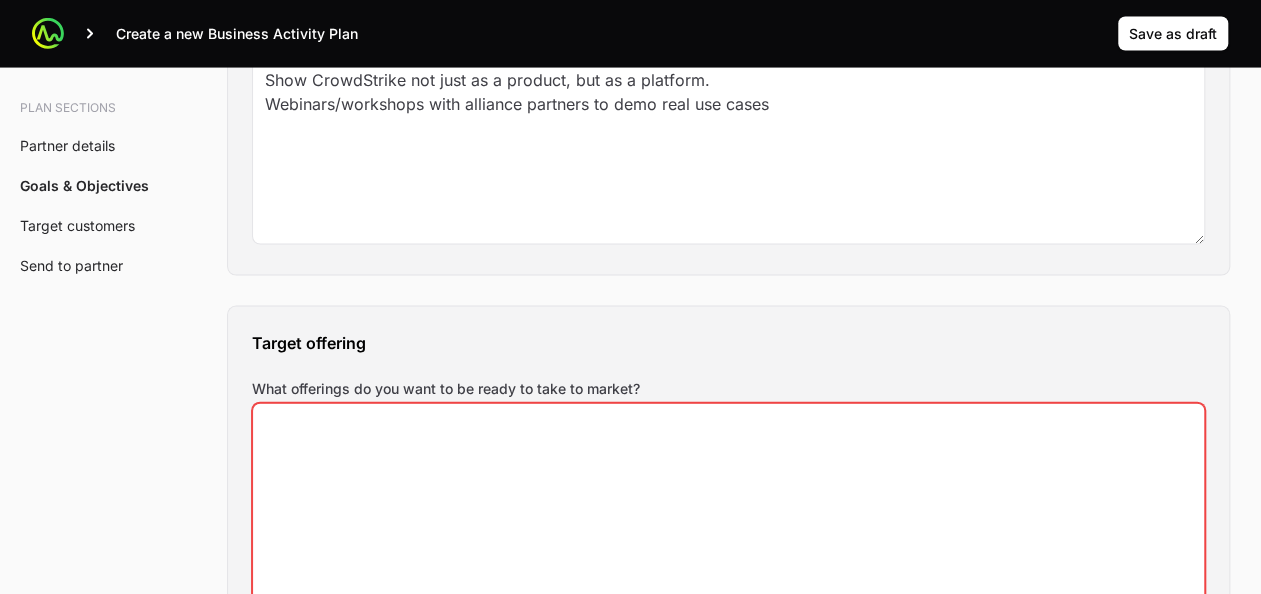 click on "Target offering" 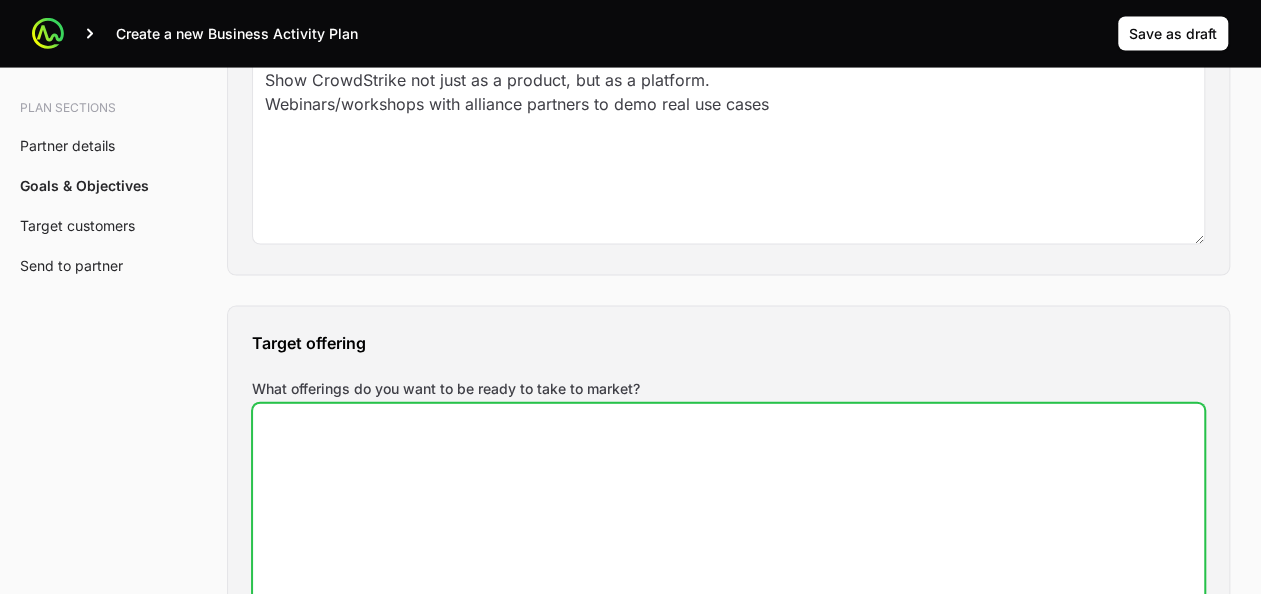 click on "What offerings do you want to be ready to take to market?" 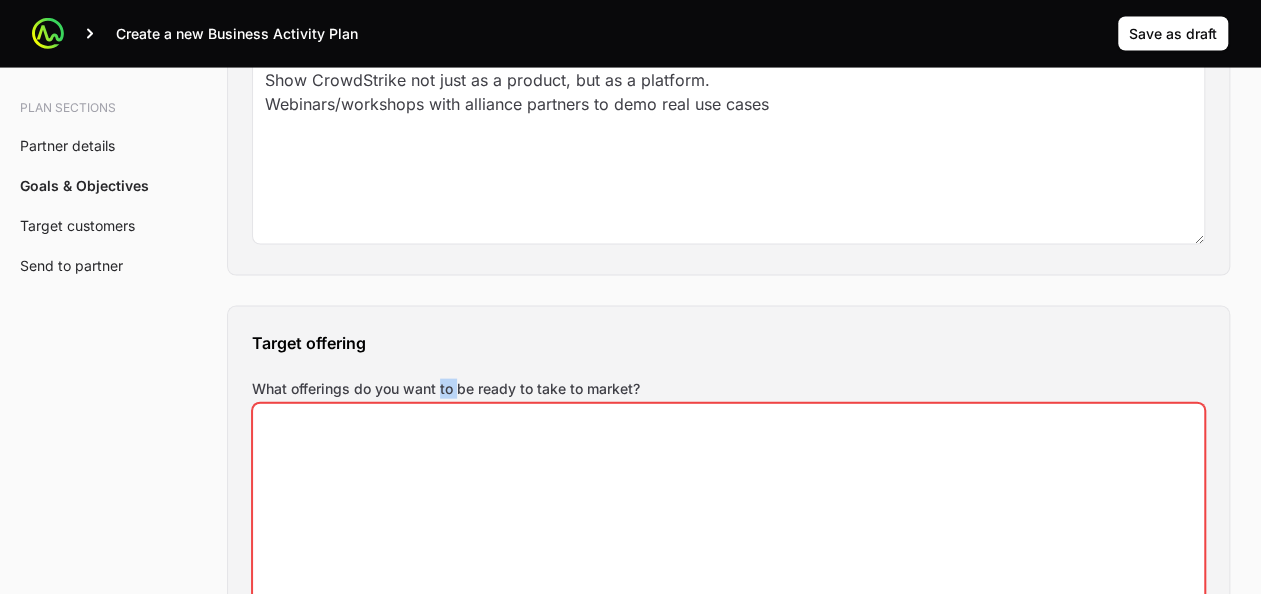 click on "What offerings do you want to be ready to take to market?" 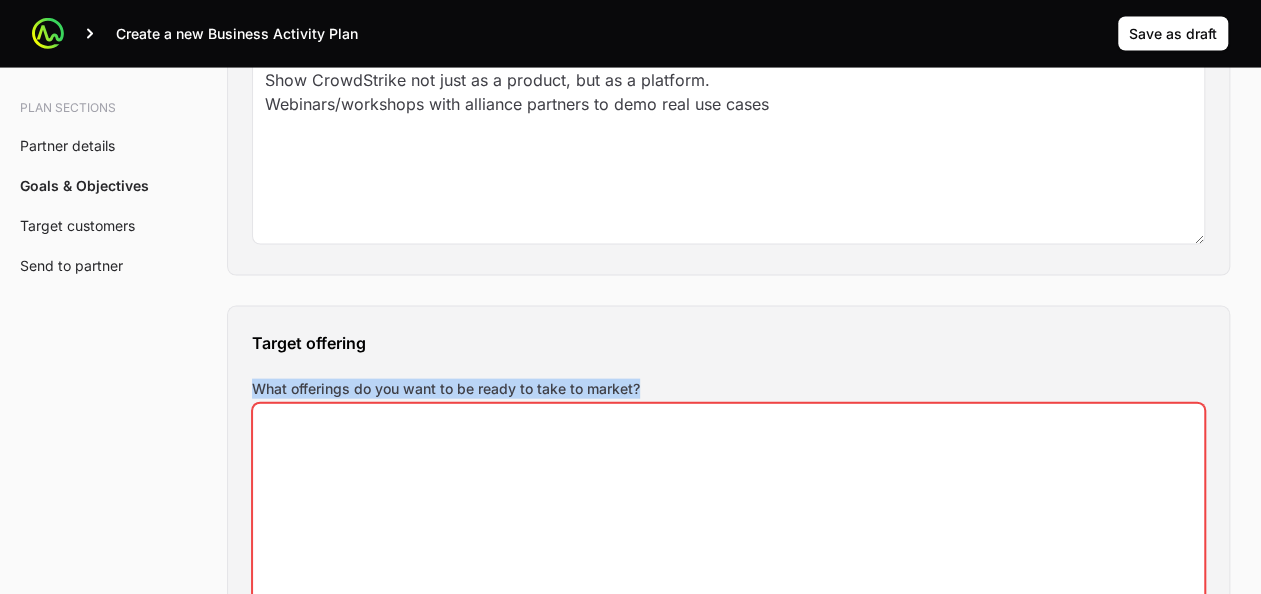 copy on "What offerings do you want to be ready to take to market?" 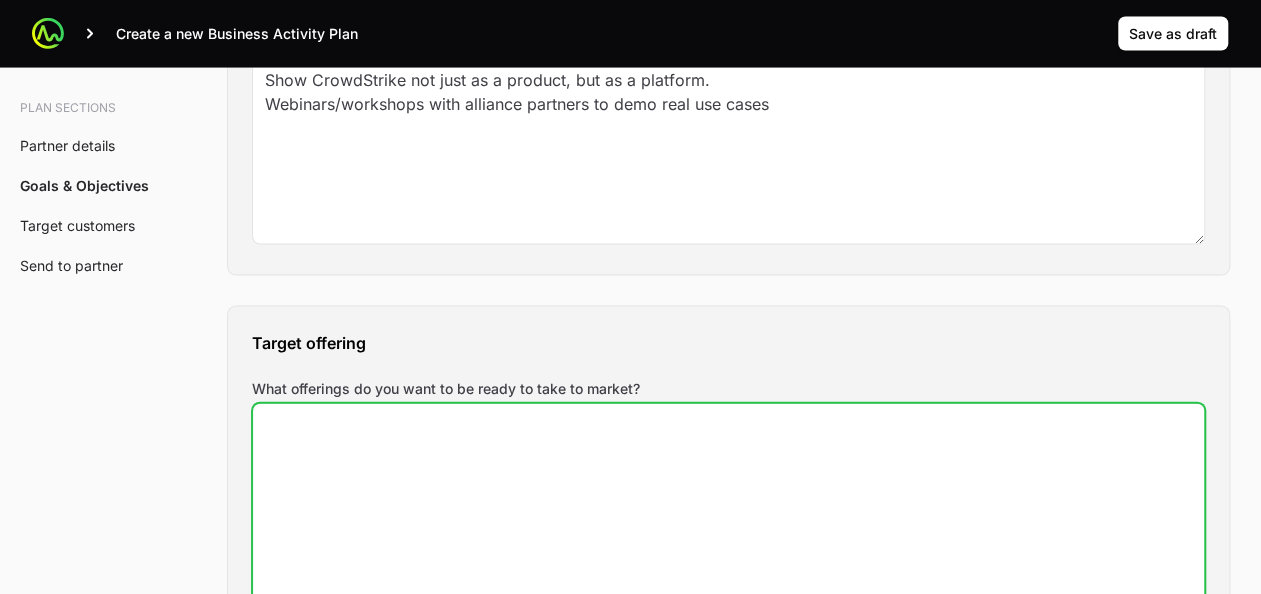 click on "What offerings do you want to be ready to take to market?" 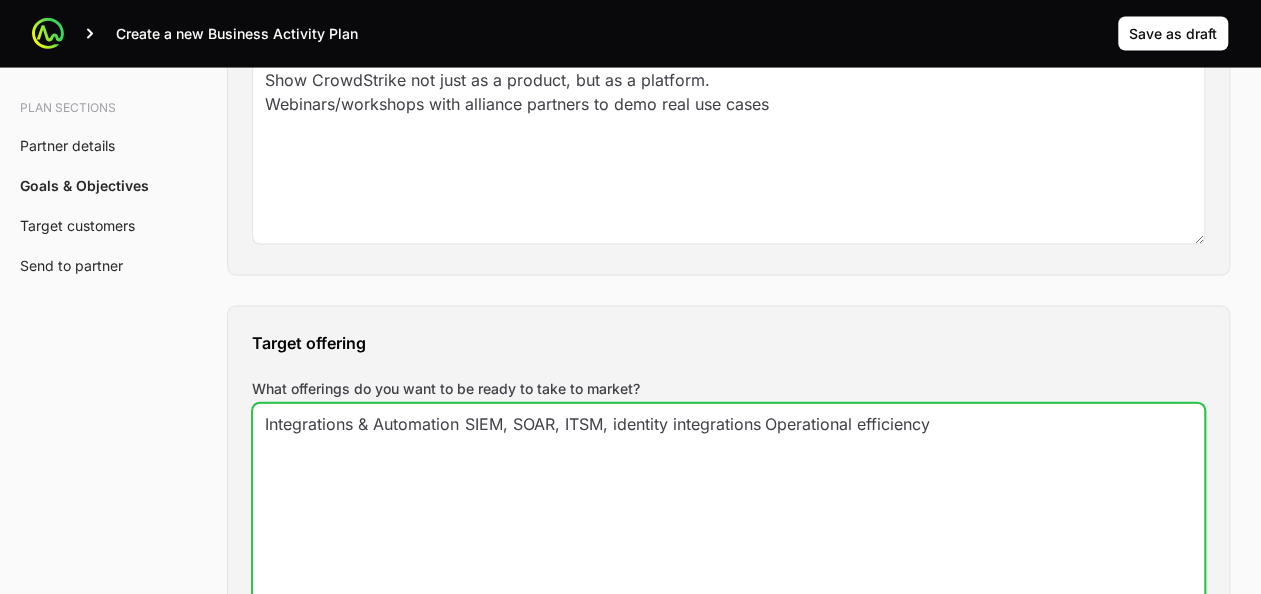 click on "Integrations & Automation	SIEM, SOAR, ITSM, identity integrations	Operational efficiency" 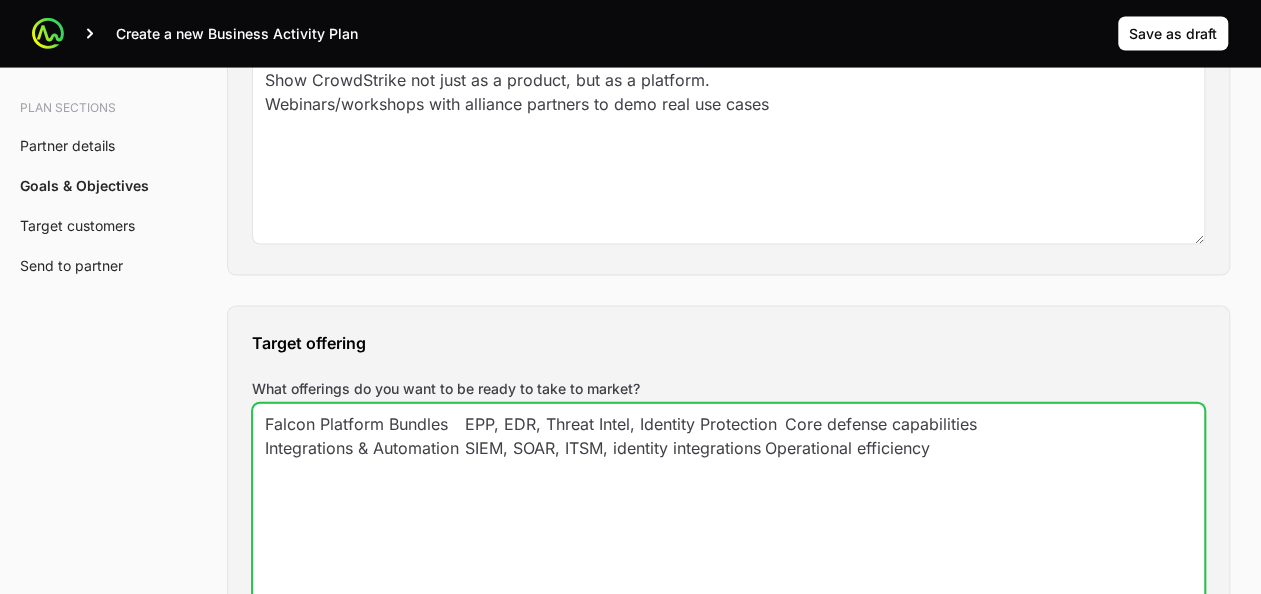 click on "Falcon Platform Bundles	EPP, EDR, Threat Intel, Identity Protection	Core defense capabilities
Integrations & Automation	SIEM, SOAR, ITSM, identity integrations	Operational efficiency" 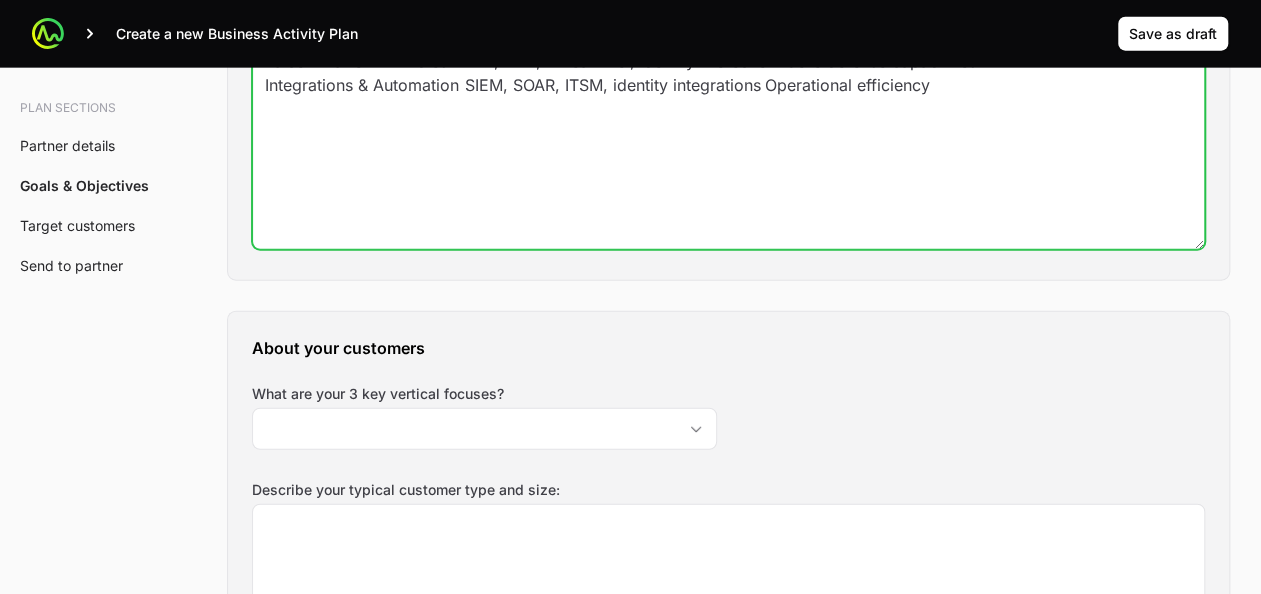 scroll, scrollTop: 2436, scrollLeft: 0, axis: vertical 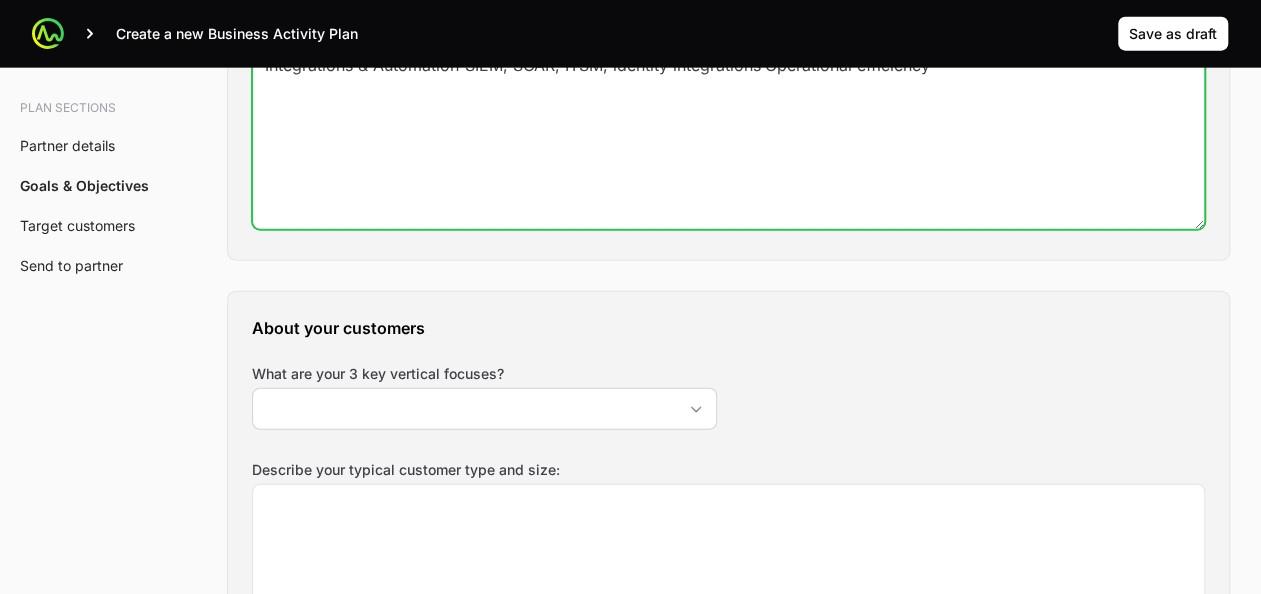 type on "Falcon Platform Bundles	EPP, EDR, Threat Intel, Identity Protection	Core defense capabilities
Integrations & Automation	SIEM, SOAR, ITSM, identity integrations	Operational efficiency" 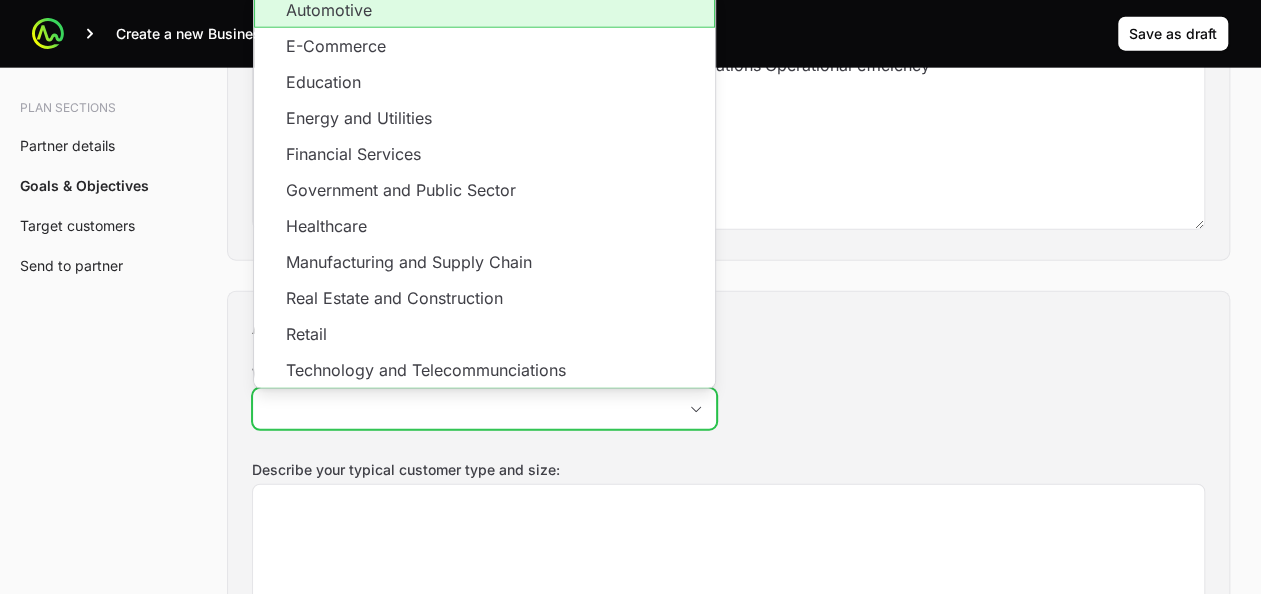 click on "What are your 3 key vertical focuses?" 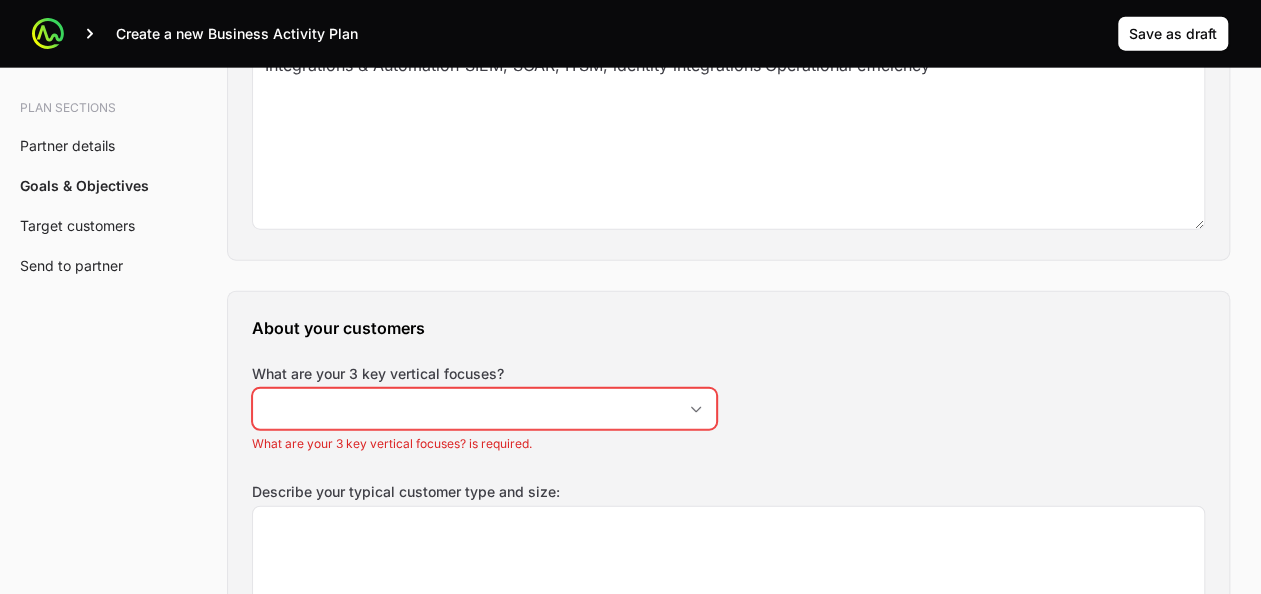 click on "About your customers What are your 3 key vertical focuses? What are your 3 key vertical focuses? is required. Describe your typical customer type and size:" 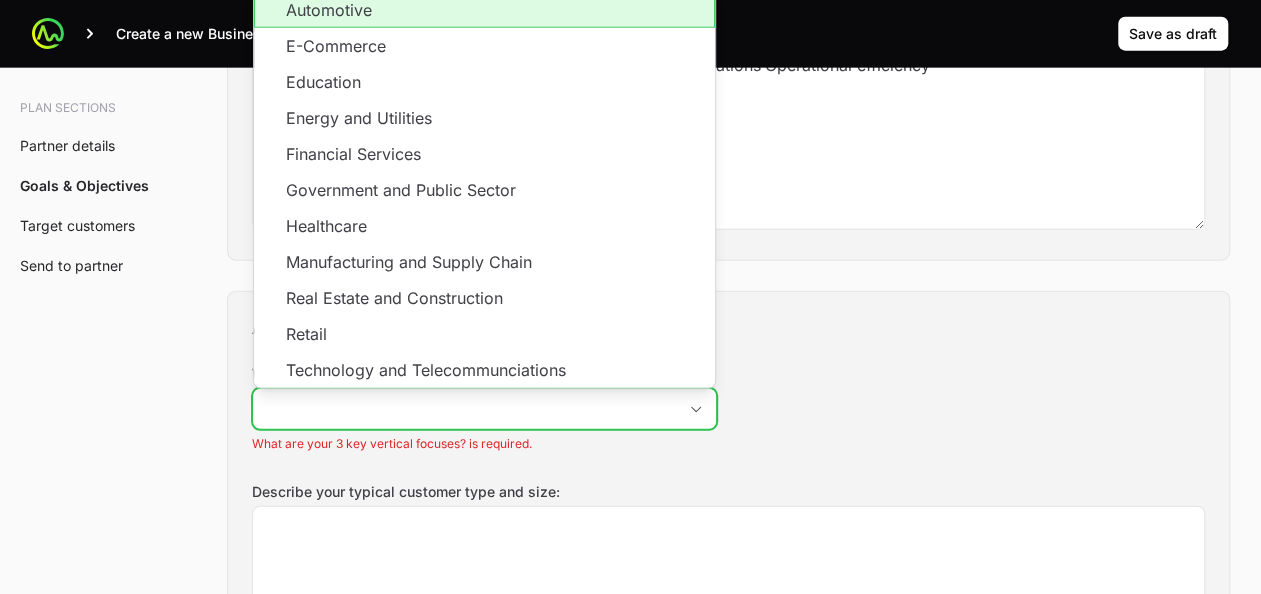 click on "What are your 3 key vertical focuses?" 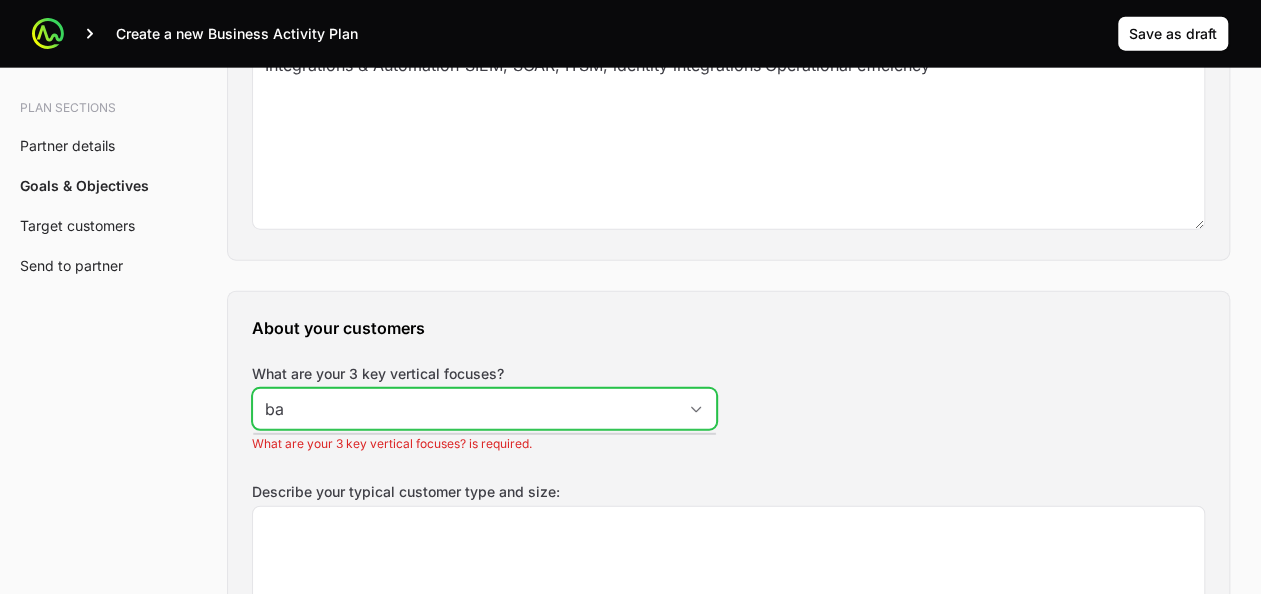 type on "b" 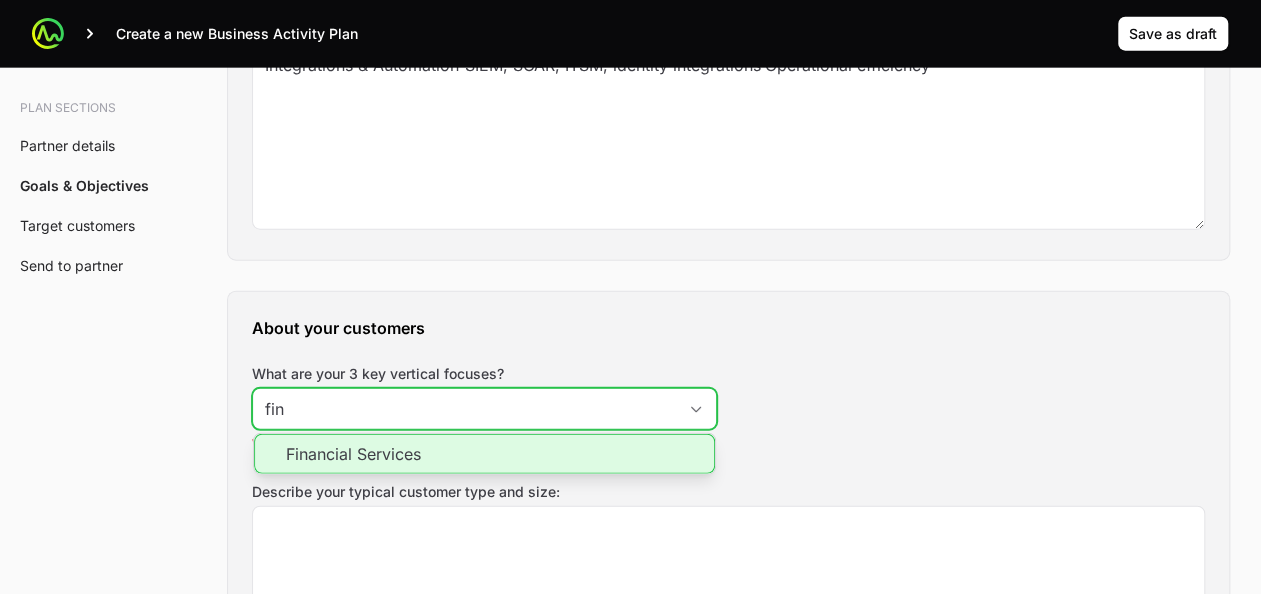 click on "Financial Services" 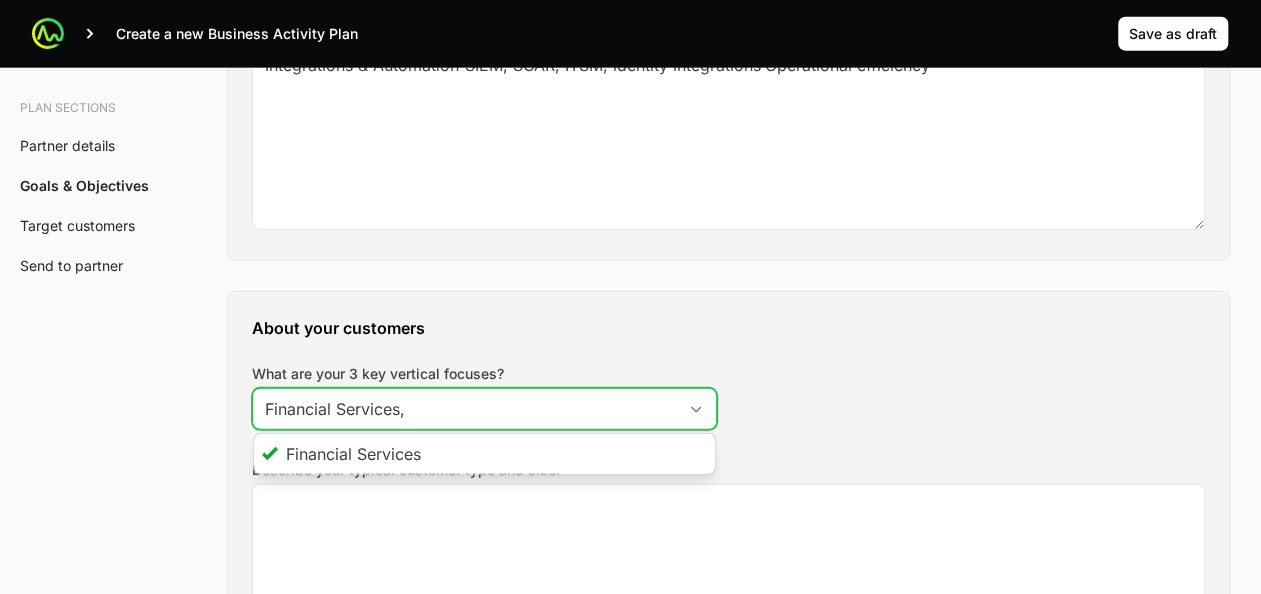click 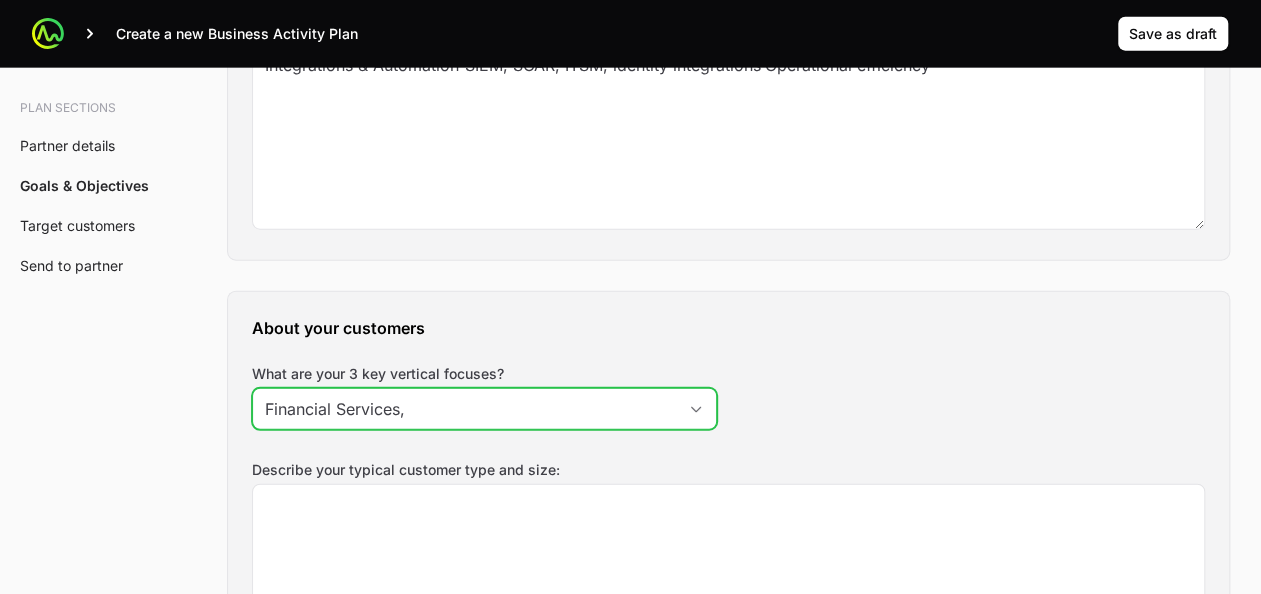 click 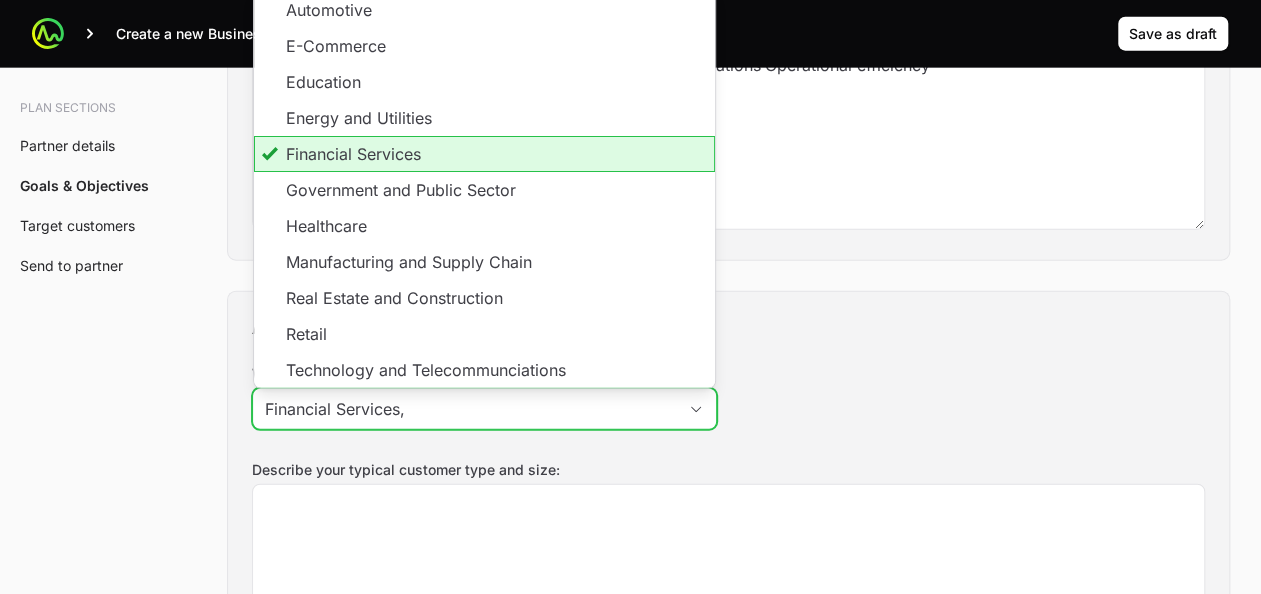 click on "Financial Services," 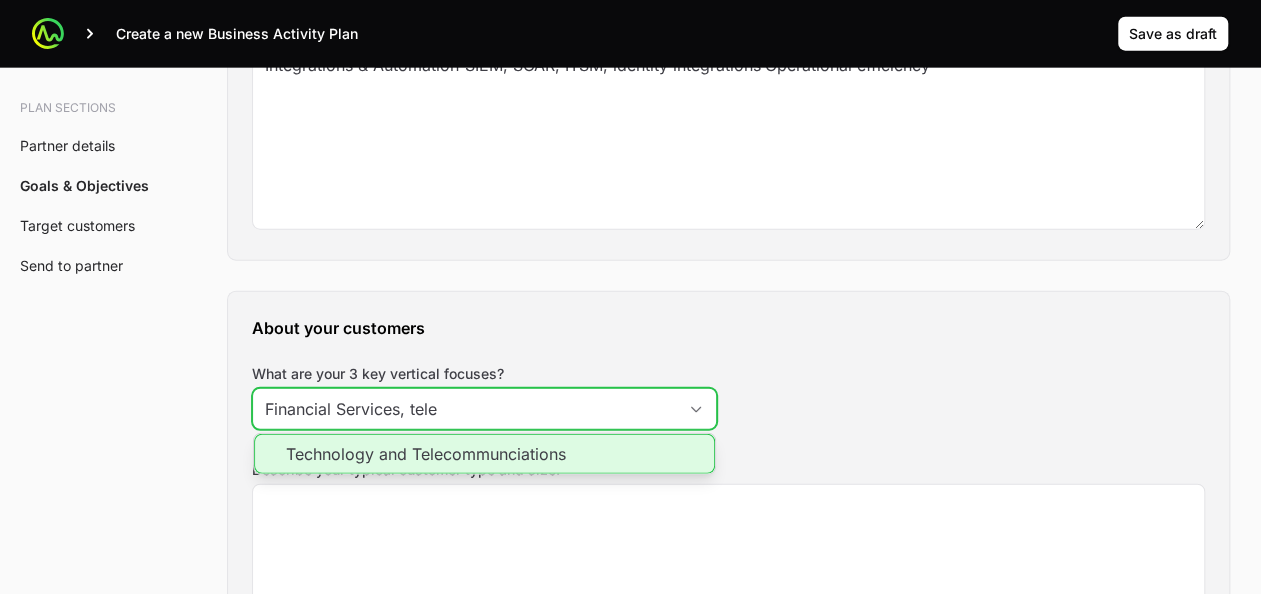 click on "Technology and Telecommunciations" 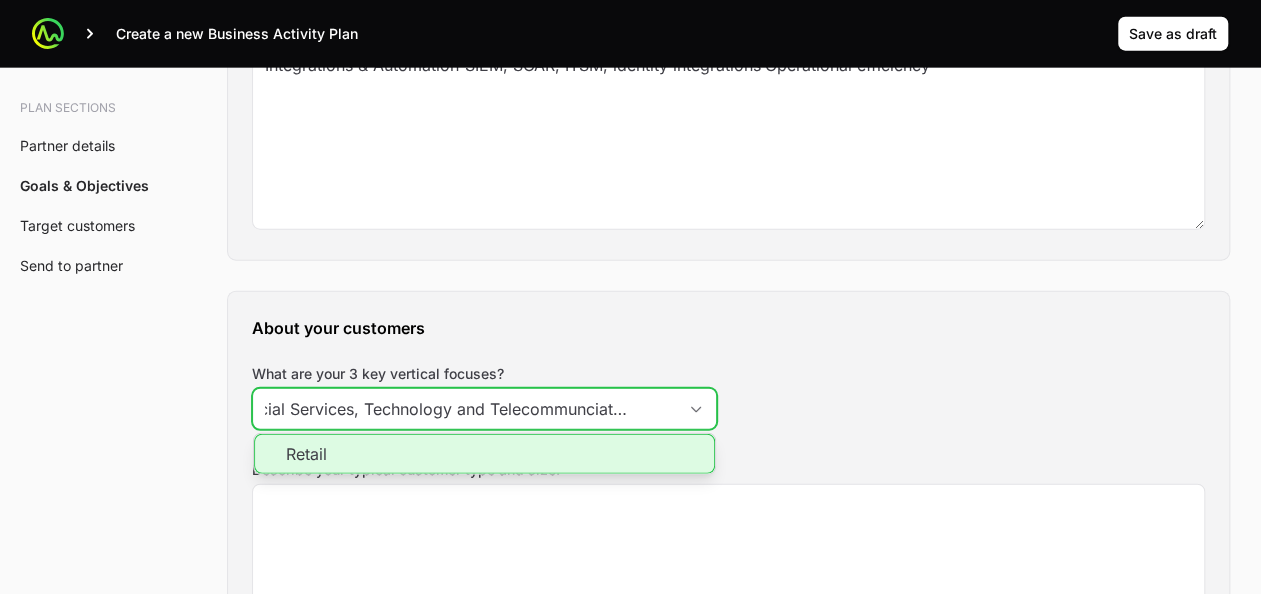 scroll, scrollTop: 0, scrollLeft: 58, axis: horizontal 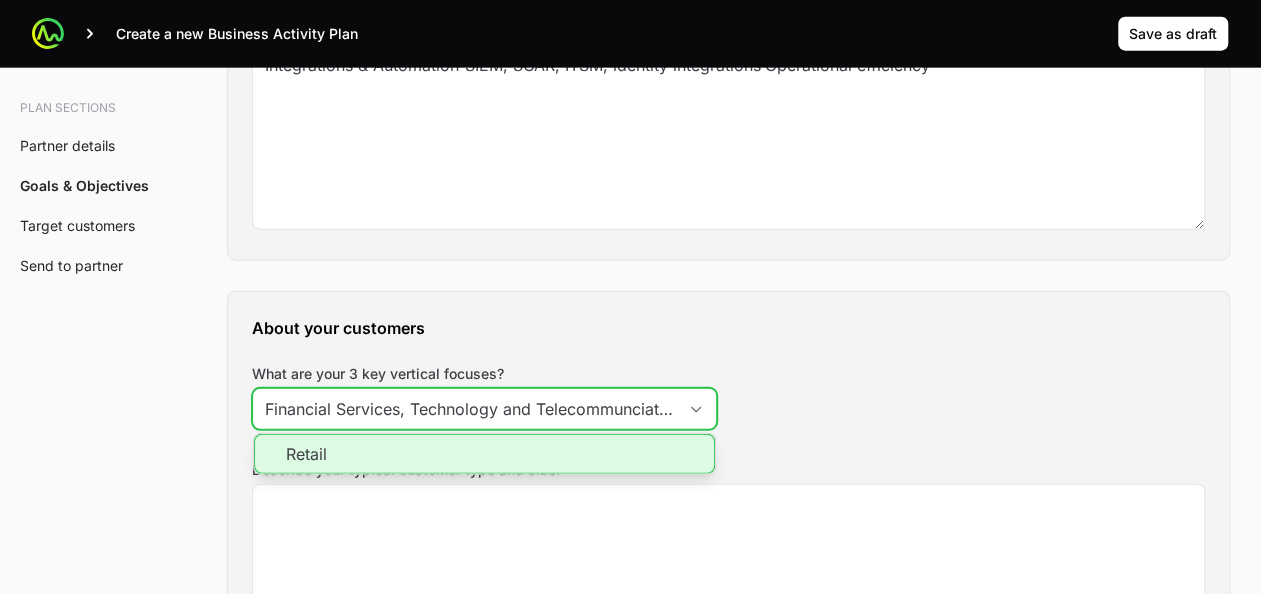 click on "Retail" 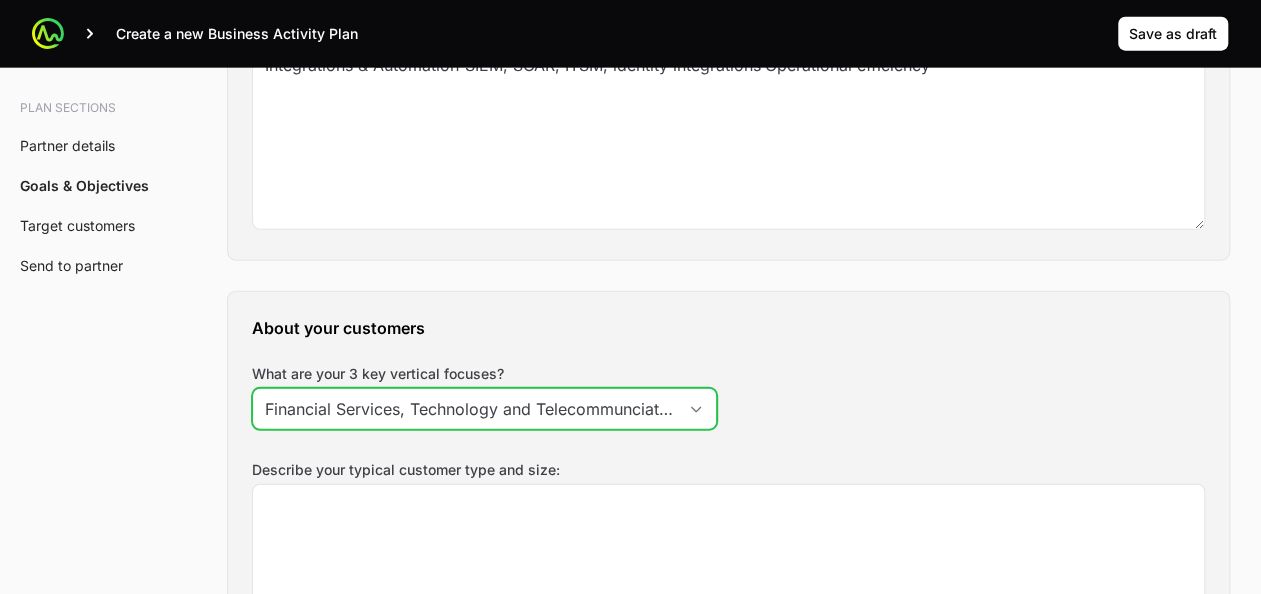 type on "Financial Services, Technology and Telecommunciations, Retail" 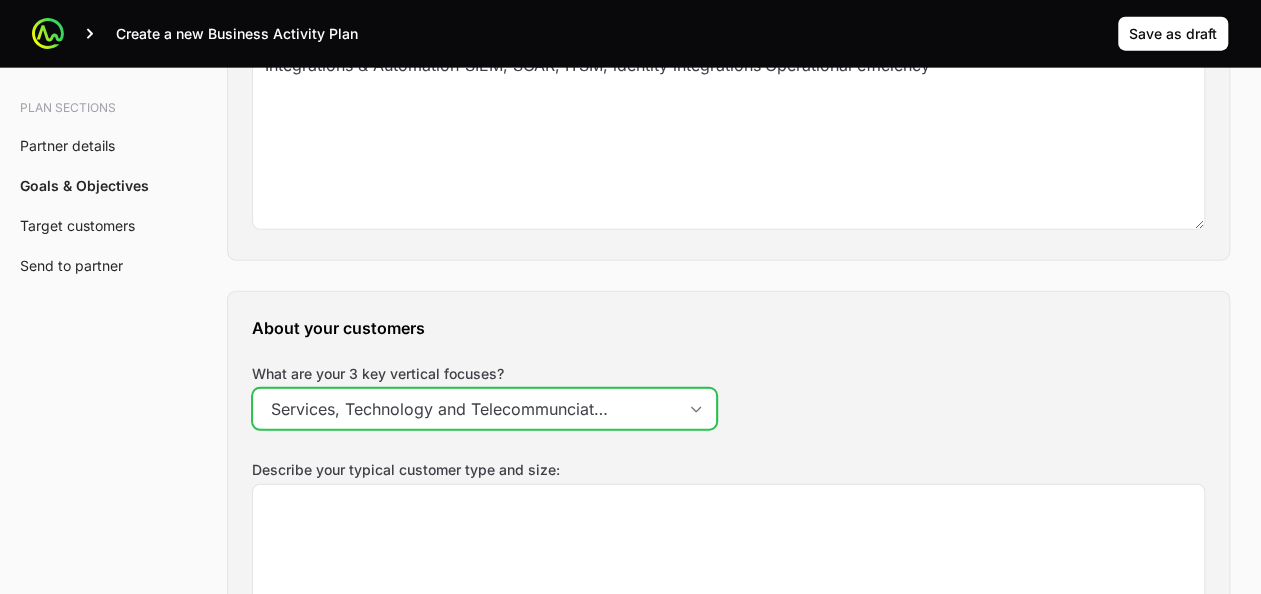 scroll, scrollTop: 0, scrollLeft: 71, axis: horizontal 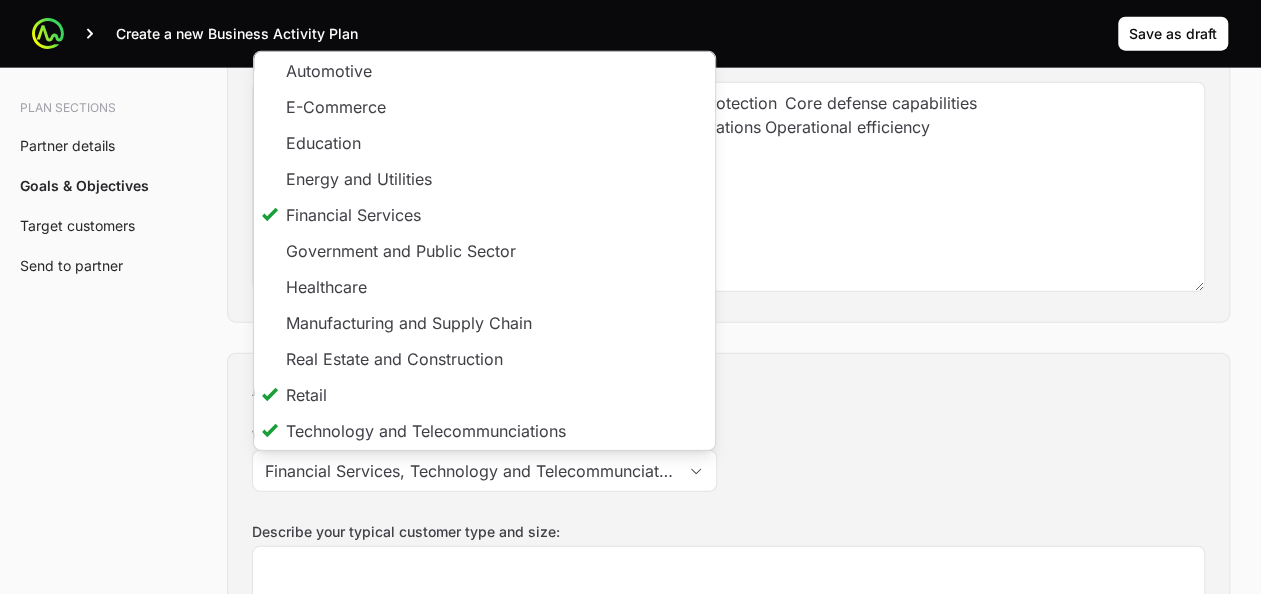 click on "About your customers What are your 3 key vertical focuses? Financial Services, Technology and Telecommunciations, Retail Automotive E-Commerce Education Energy and Utilities Financial Services Government and Public Sector Healthcare Manufacturing and Supply Chain Real Estate and Construction Retail Technology and Telecommunciations Travel and Hospitality Describe your typical customer type and size:" 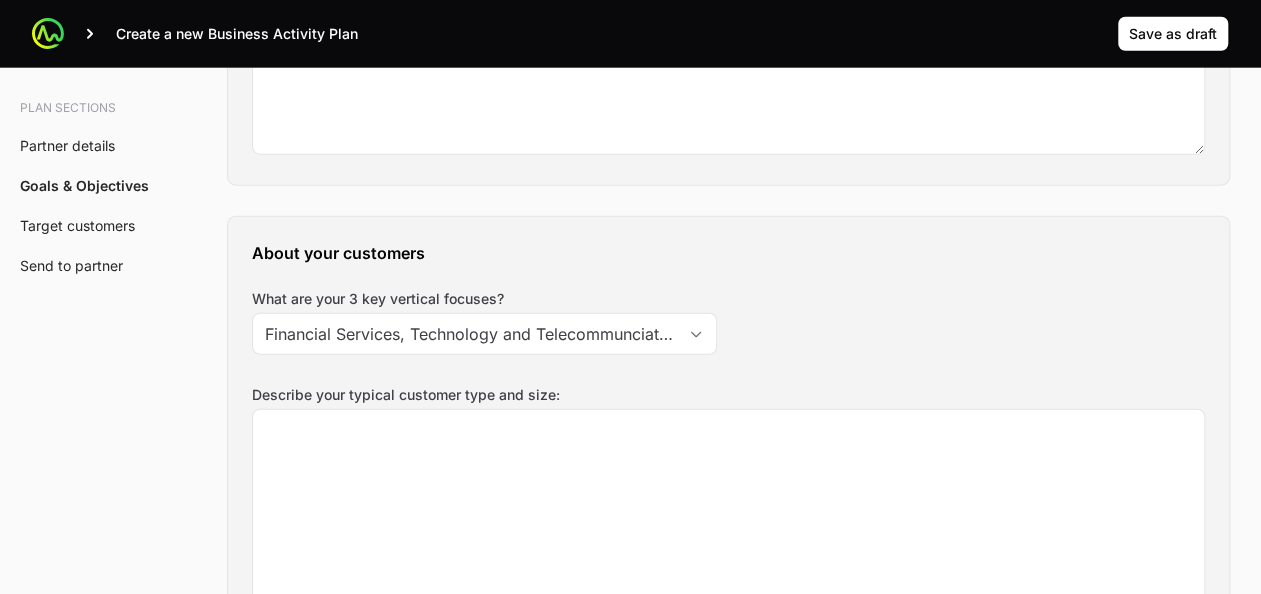 scroll, scrollTop: 2514, scrollLeft: 0, axis: vertical 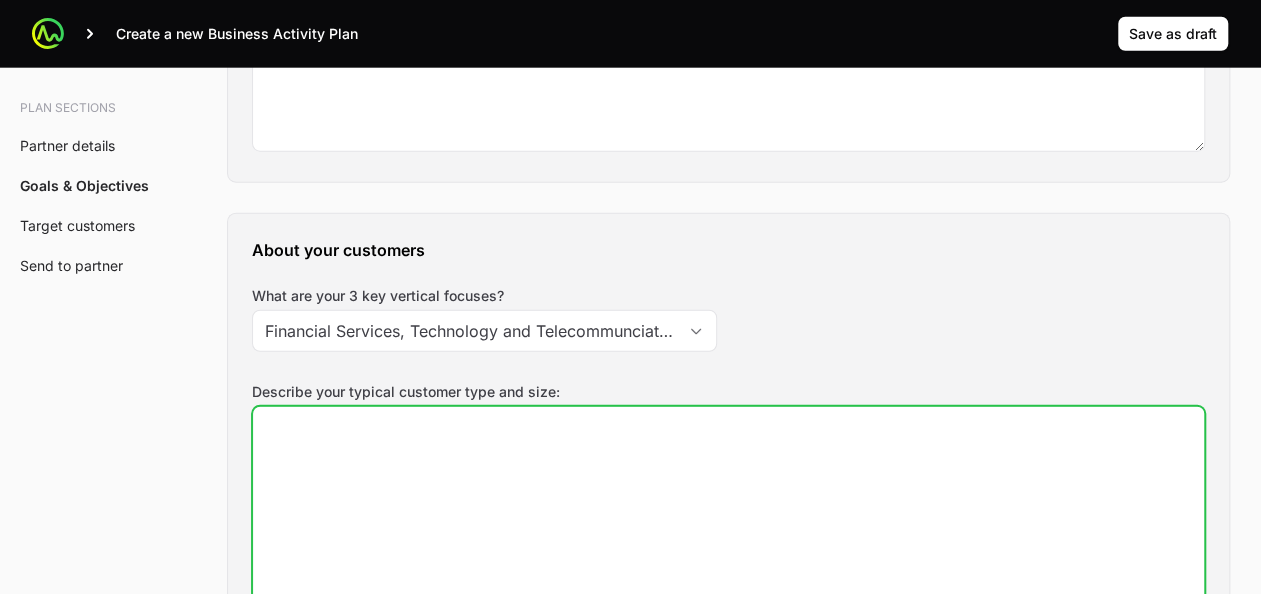 click on "Describe your typical customer type and size:" 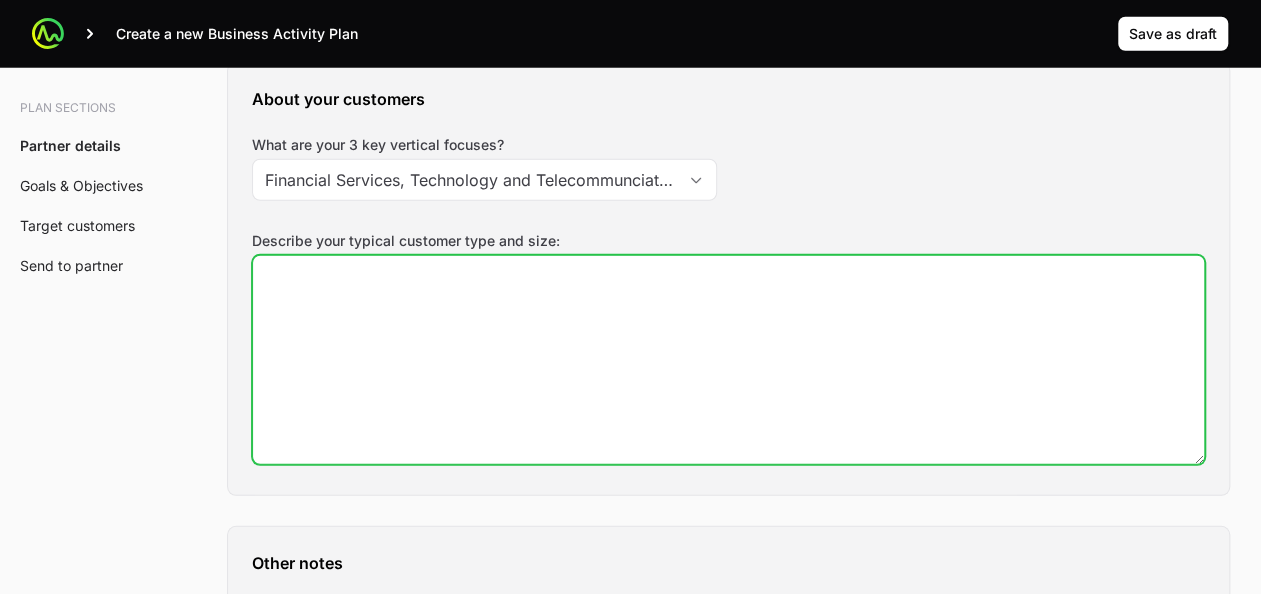 scroll, scrollTop: 2650, scrollLeft: 0, axis: vertical 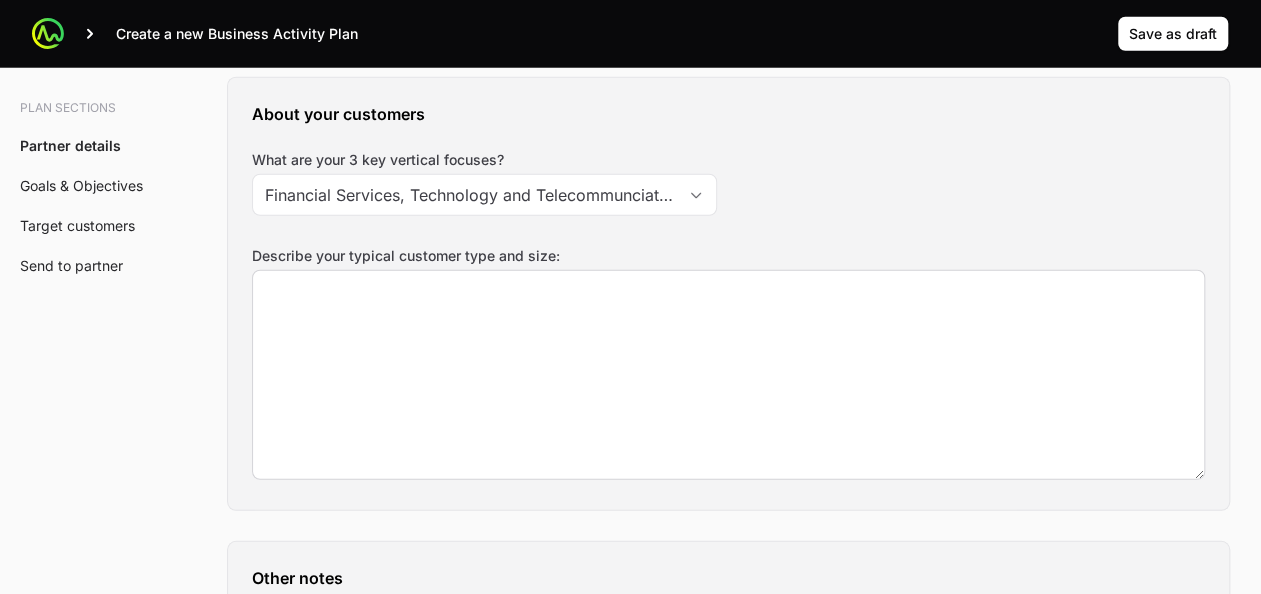 click on "About your customers What are your 3 key vertical focuses? Financial Services, Technology and Telecommunciations, Retail Describe your typical customer type and size:" 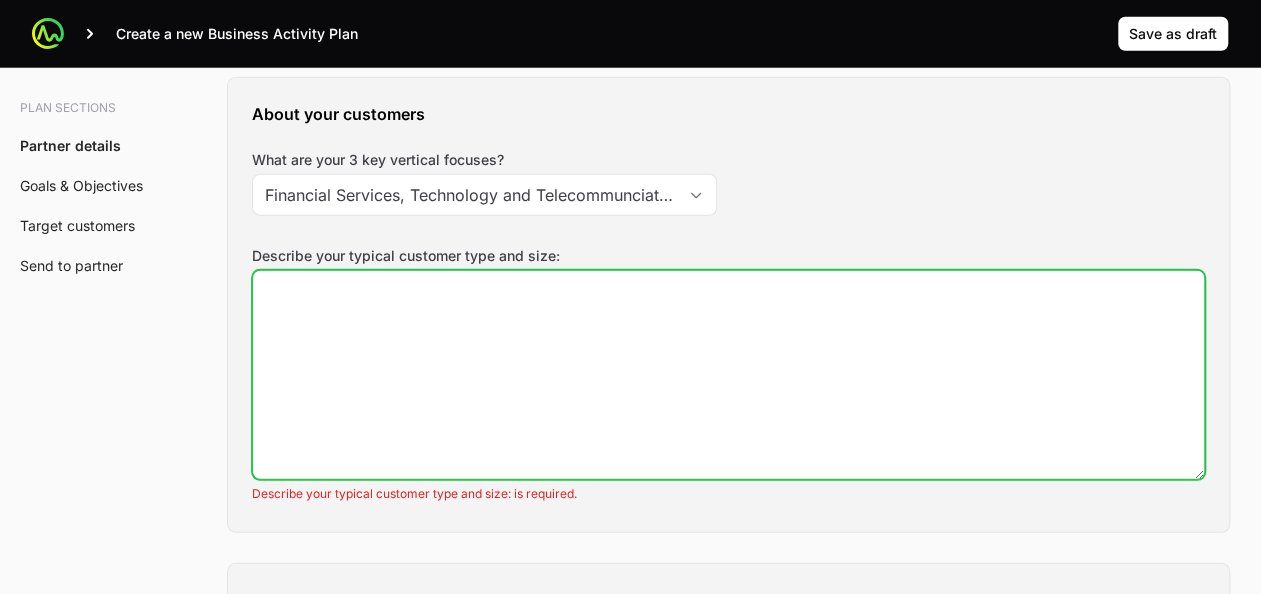 click on "Describe your typical customer type and size:" 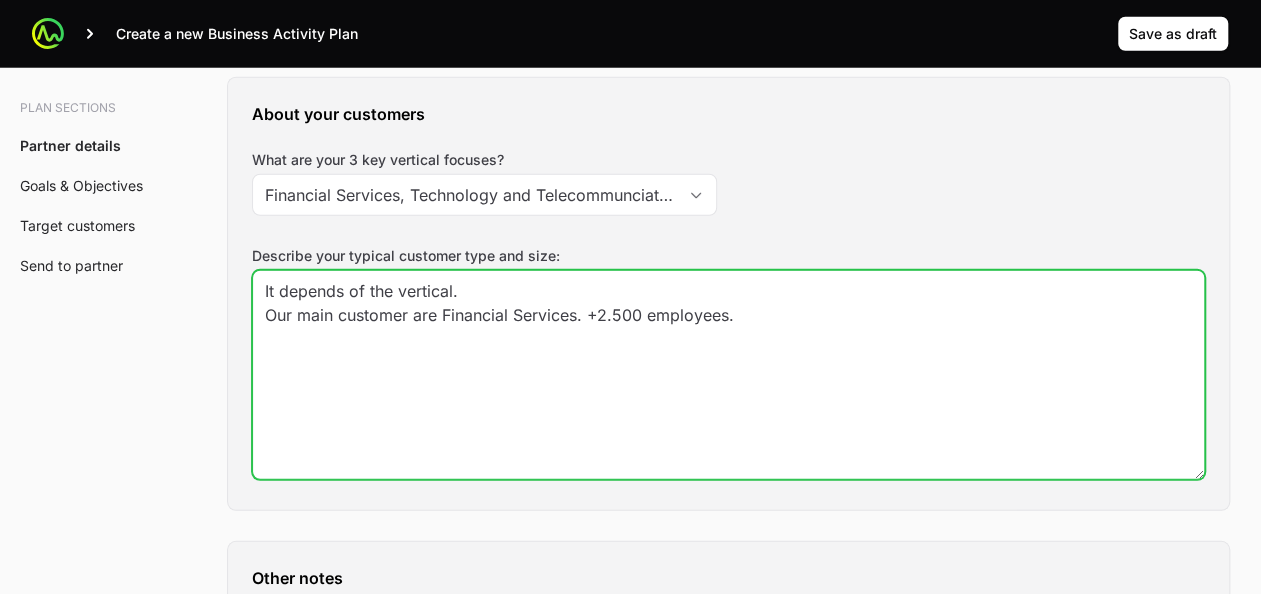 click on "It depends of the vertical.
Our main customer are Financial Services. +2.500 employees." 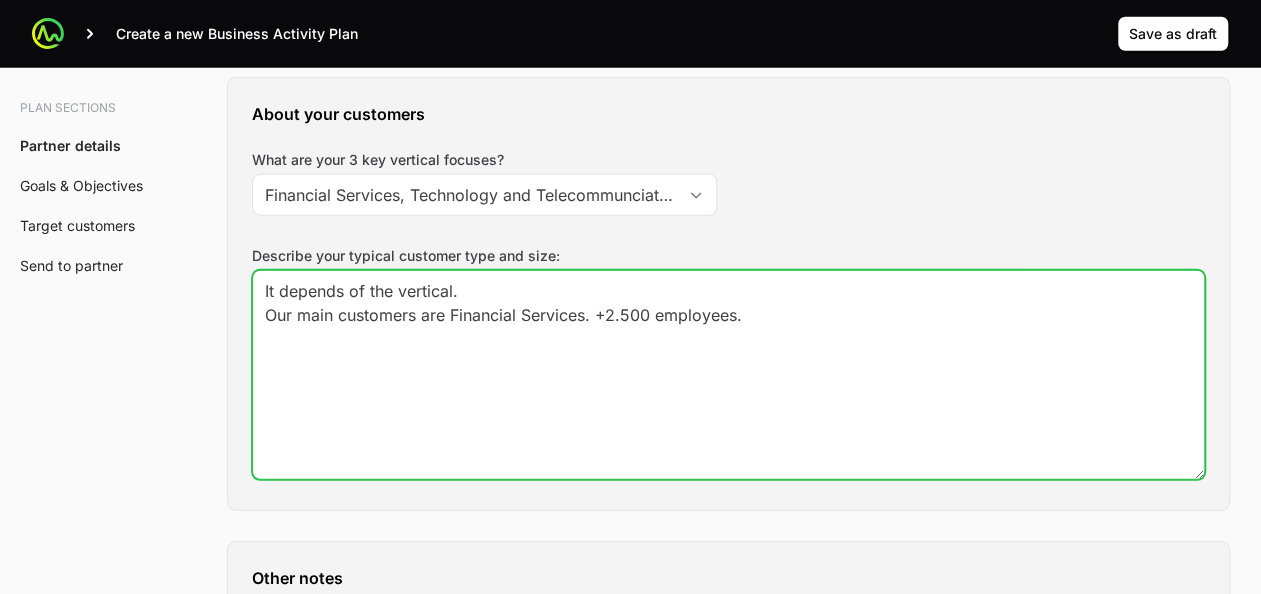 click on "It depends of the vertical.
Our main customers are Financial Services. +2.500 employees." 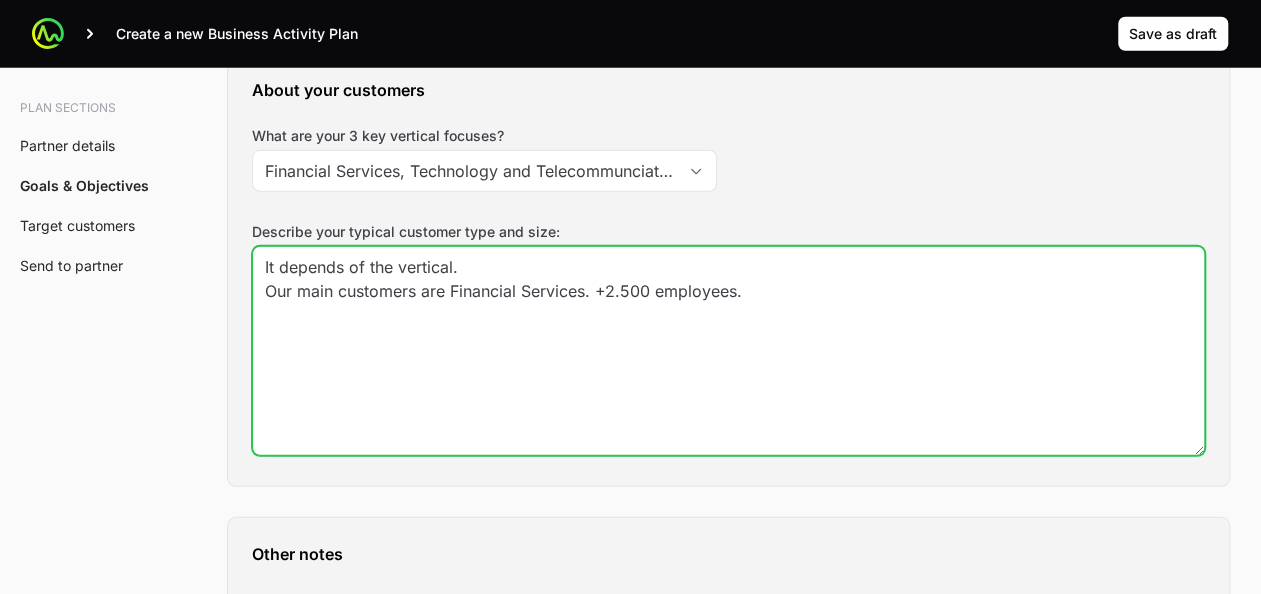click on "It depends of the vertical.
Our main customers are Financial Services. +2.500 employees." 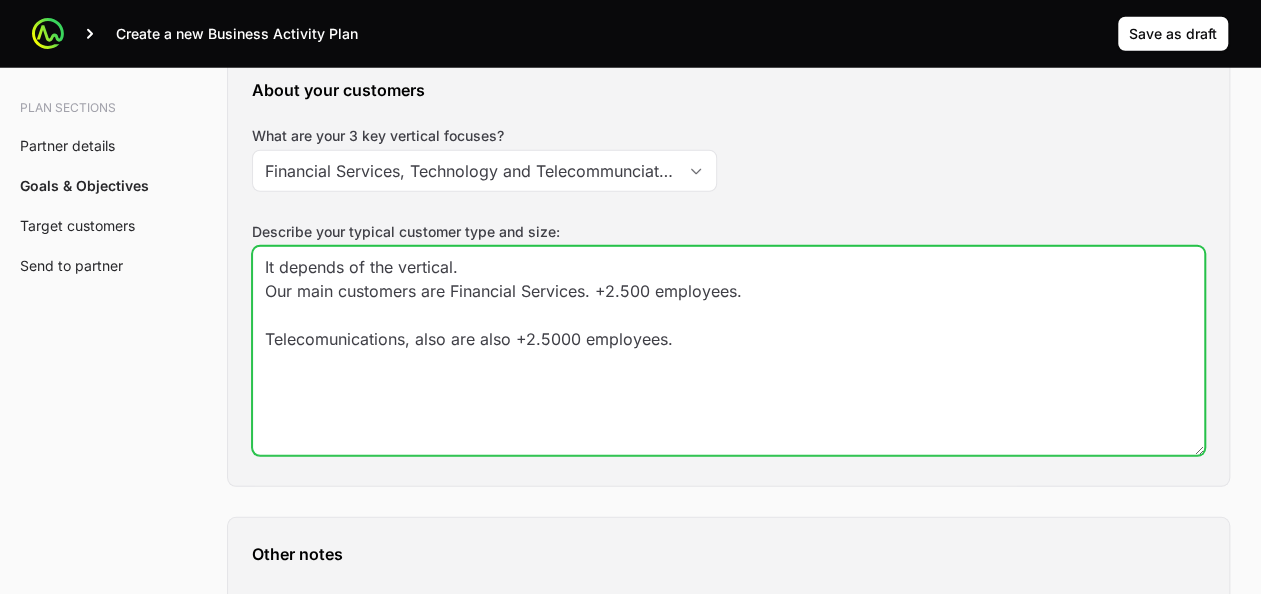 drag, startPoint x: 710, startPoint y: 332, endPoint x: 234, endPoint y: 328, distance: 476.0168 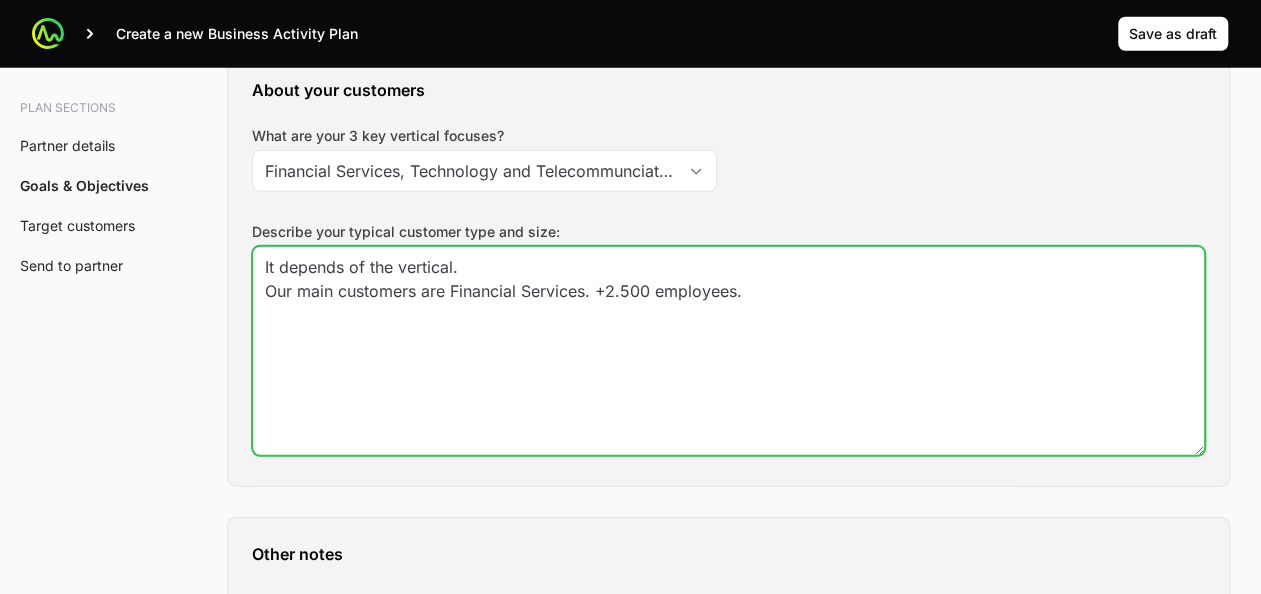 drag, startPoint x: 593, startPoint y: 281, endPoint x: 448, endPoint y: 279, distance: 145.0138 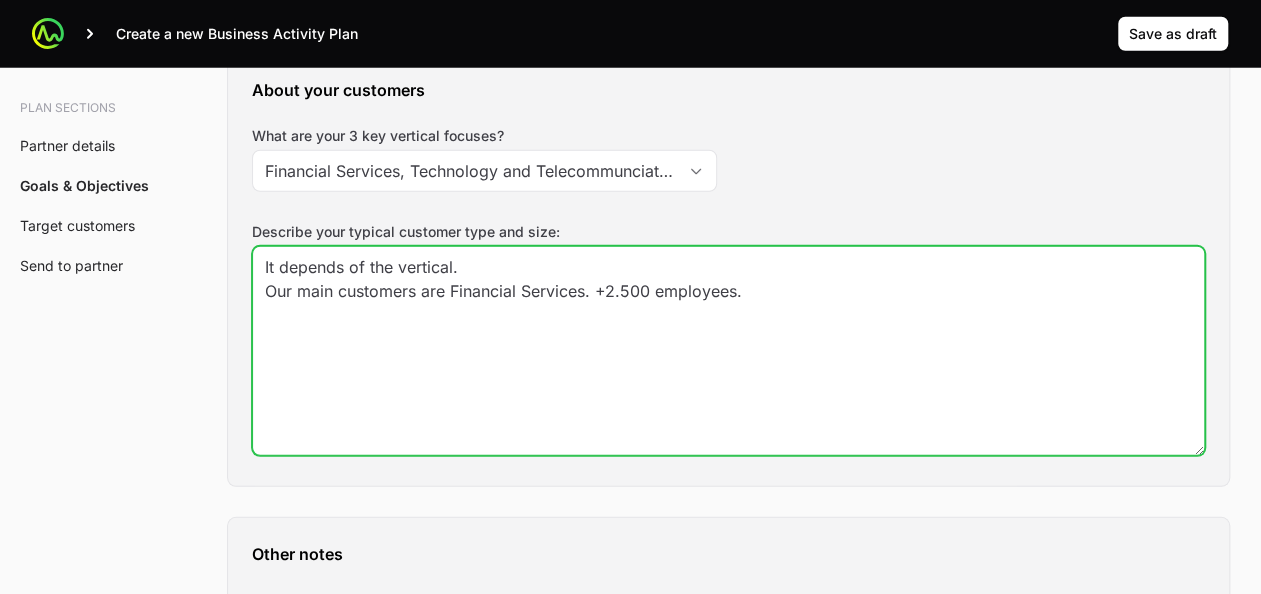 click on "It depends of the vertical.
Our main customers are Financial Services. +2.500 employees." 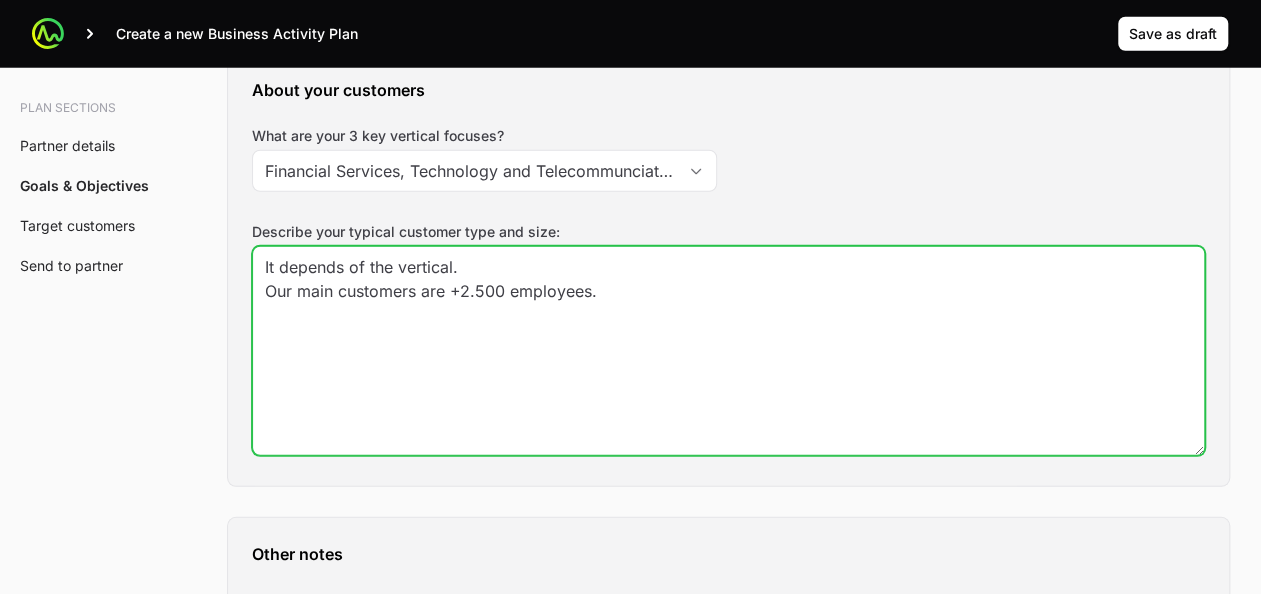 click on "It depends of the vertical.
Our main customers are +2.500 employees." 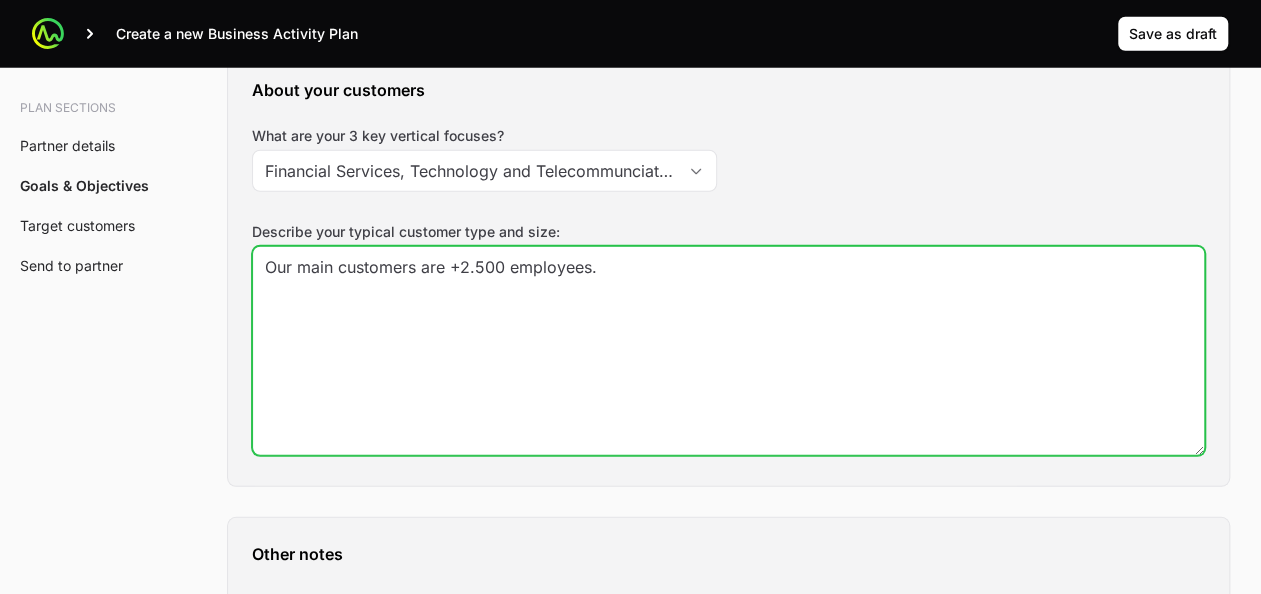 click on "Our main customers are +2.500 employees." 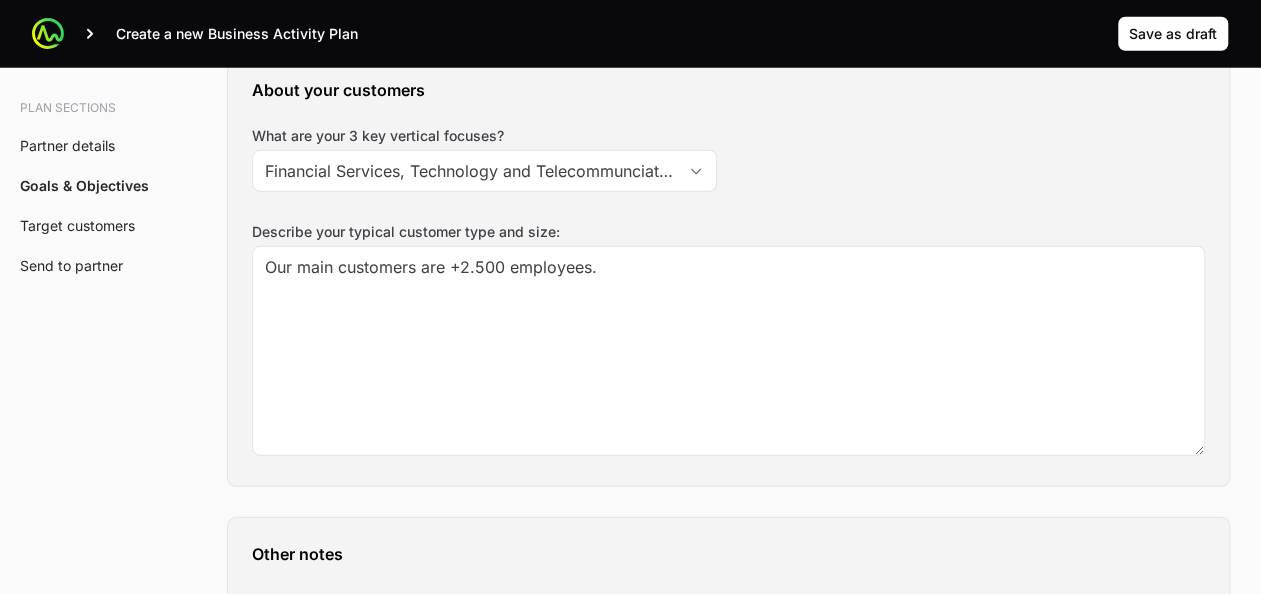 click on "Describe your typical customer type and size:" 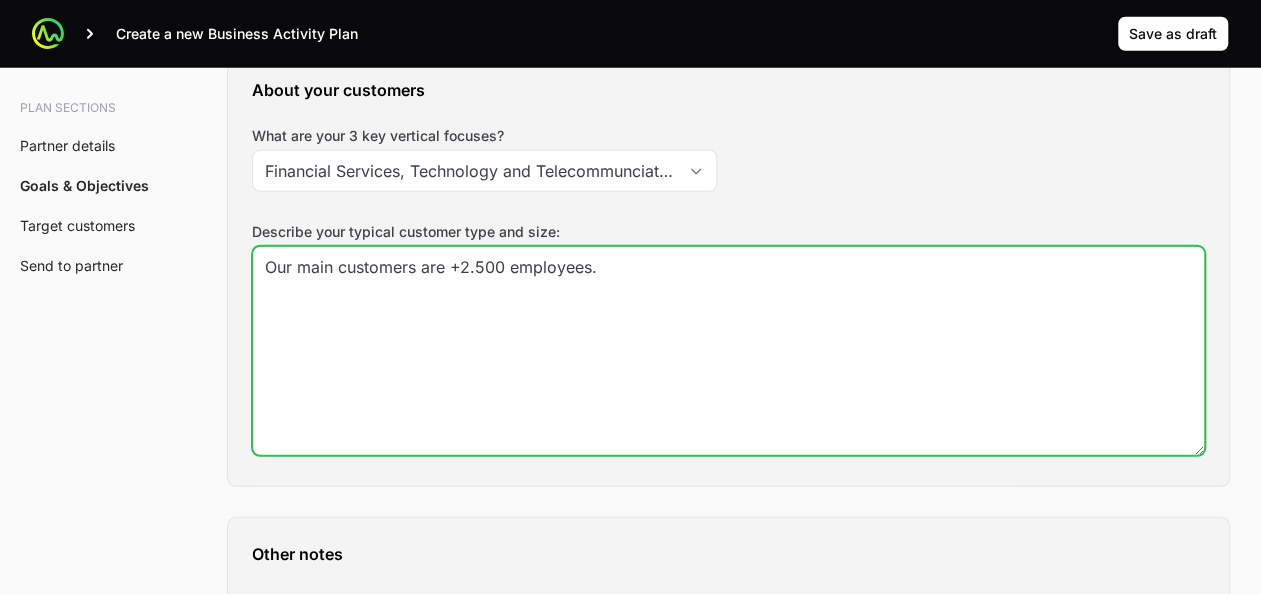 click on "Our main customers are +2.500 employees." 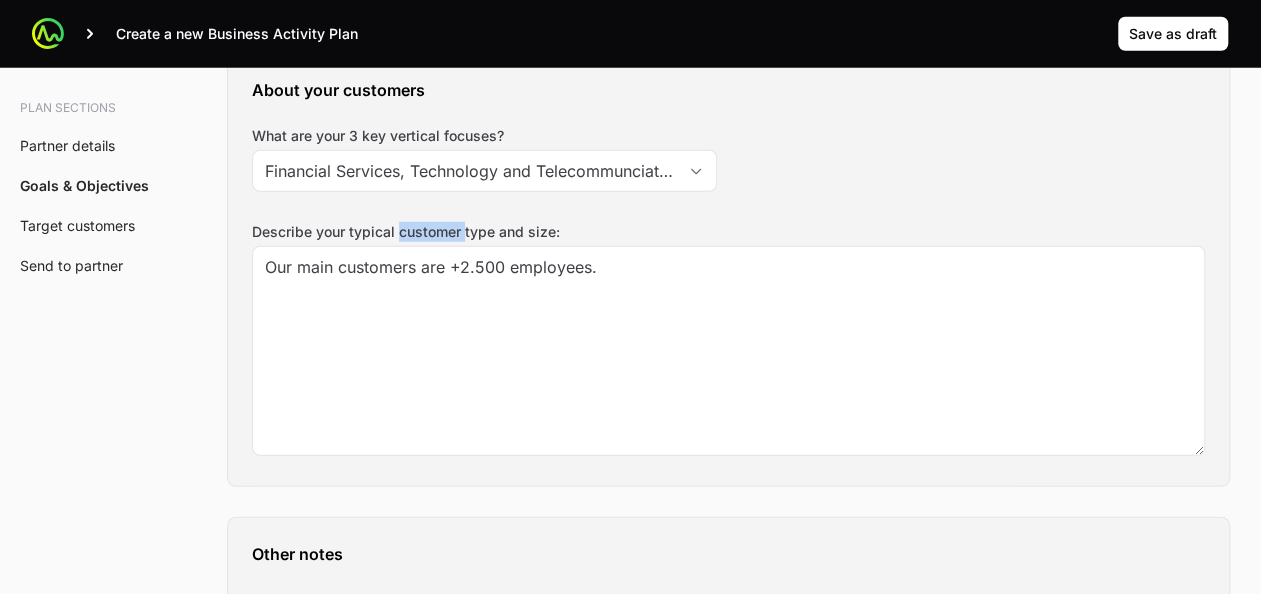 click on "Describe your typical customer type and size:" 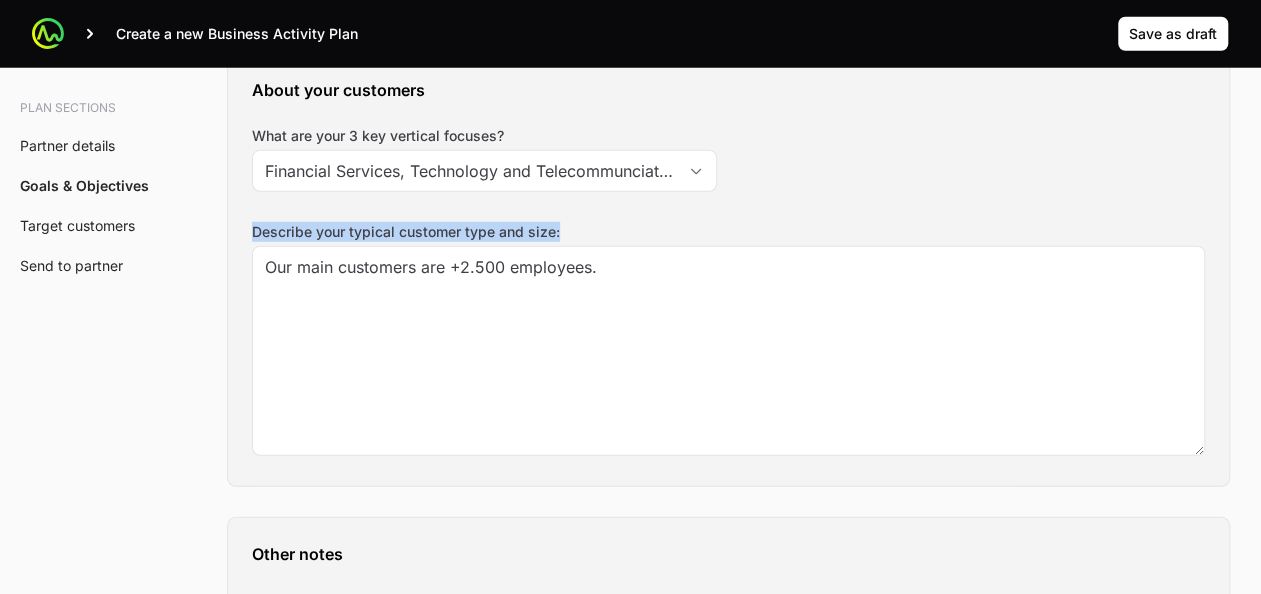 copy on "Describe your typical customer type and size:" 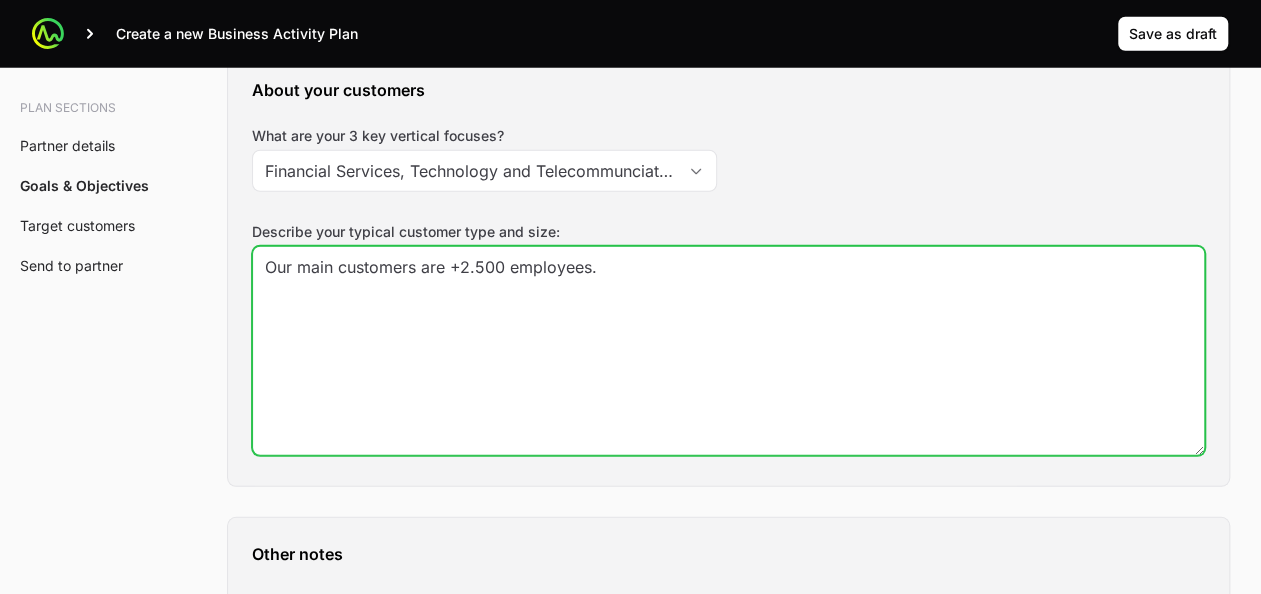 click on "Our main customers are +2.500 employees." 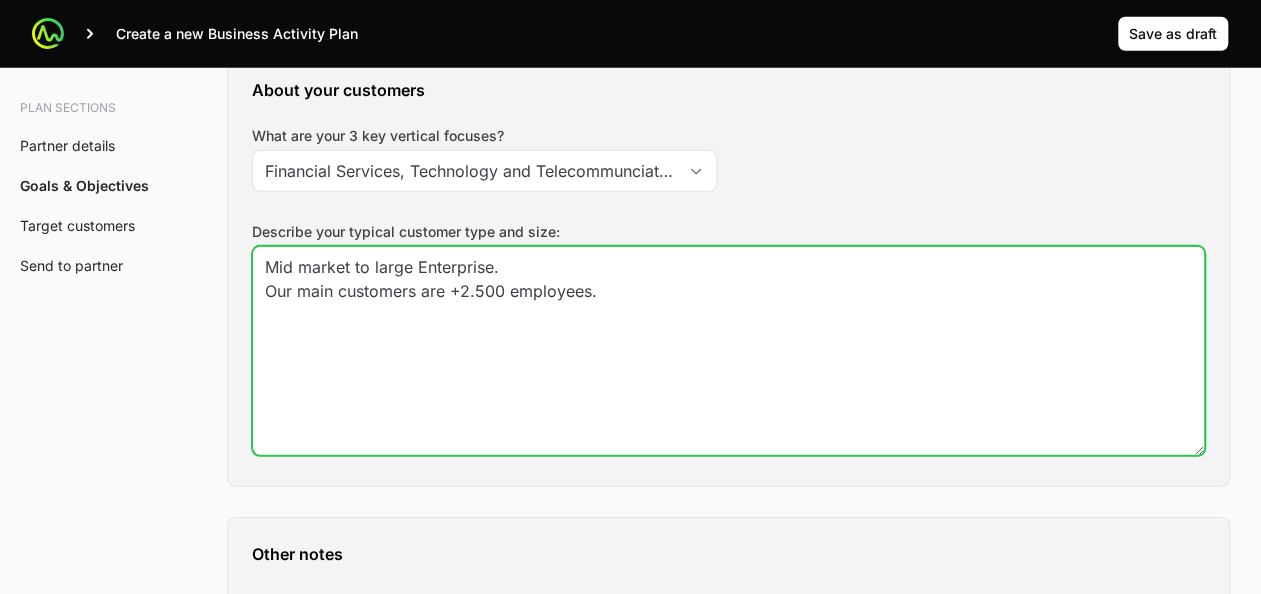 click on "Mid market to large Enterprise.
Our main customers are +2.500 employees." 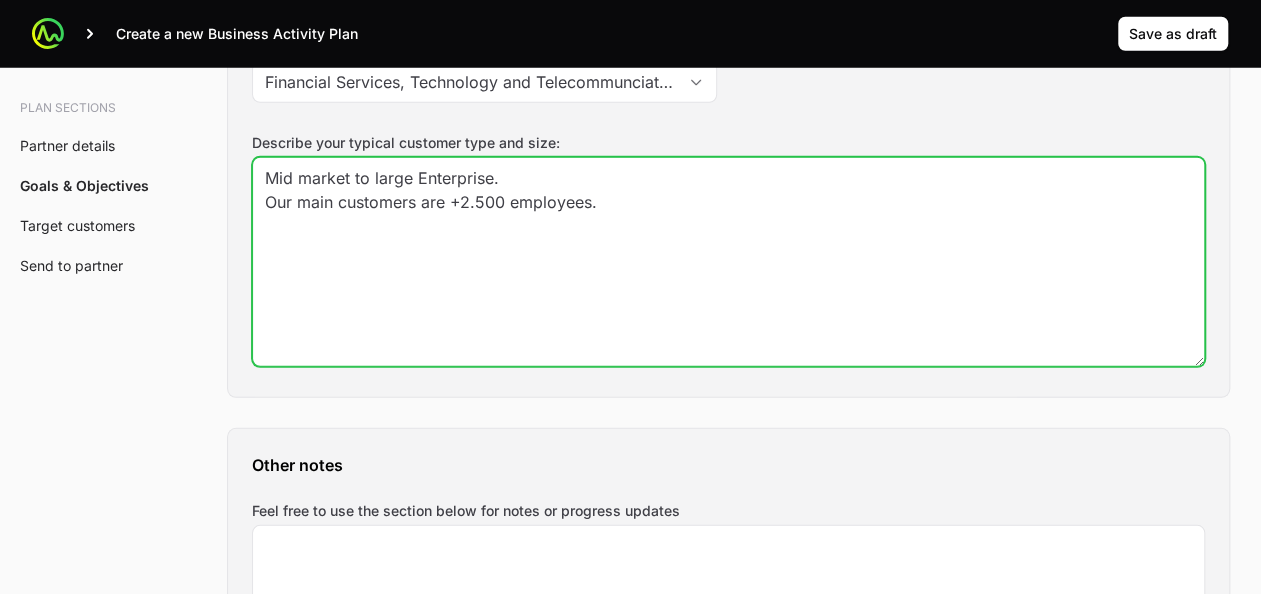 scroll, scrollTop: 2764, scrollLeft: 0, axis: vertical 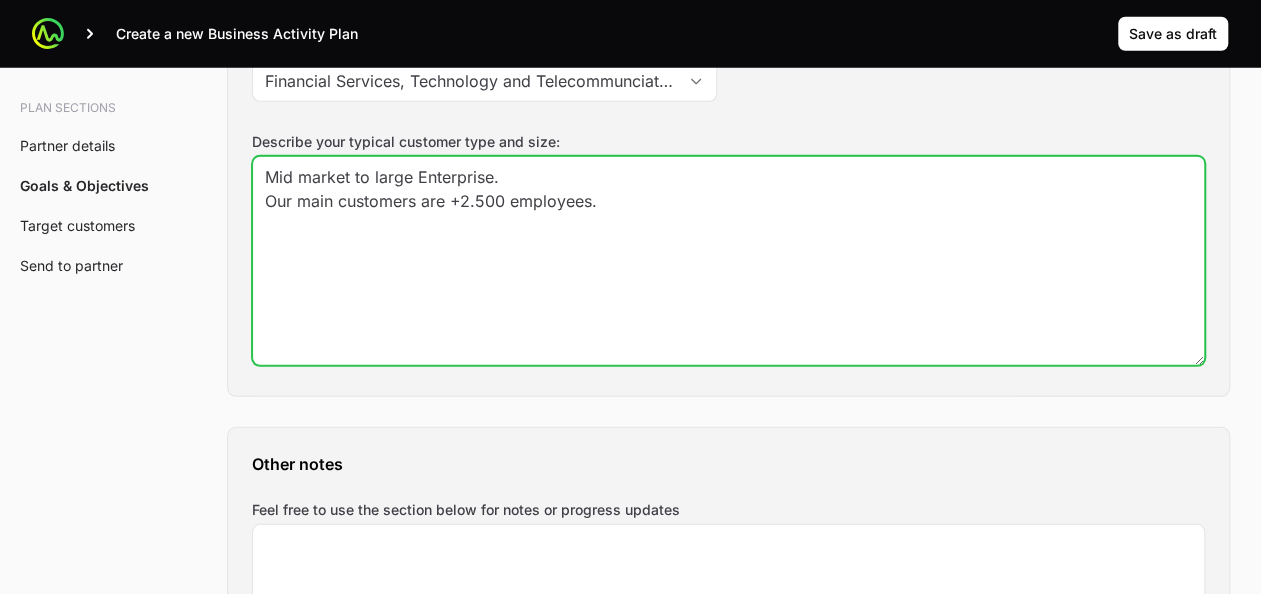 click on "Mid market to large Enterprise.
Our main customers are +2.500 employees." 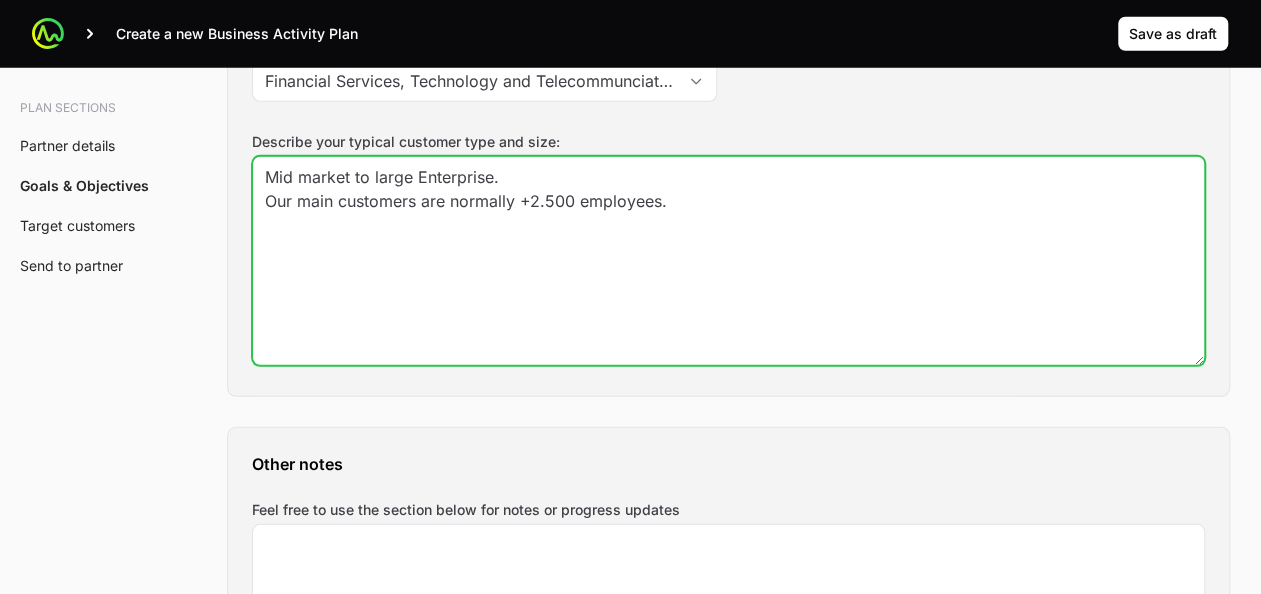 click on "Mid market to large Enterprise.
Our main customers are normally +2.500 employees." 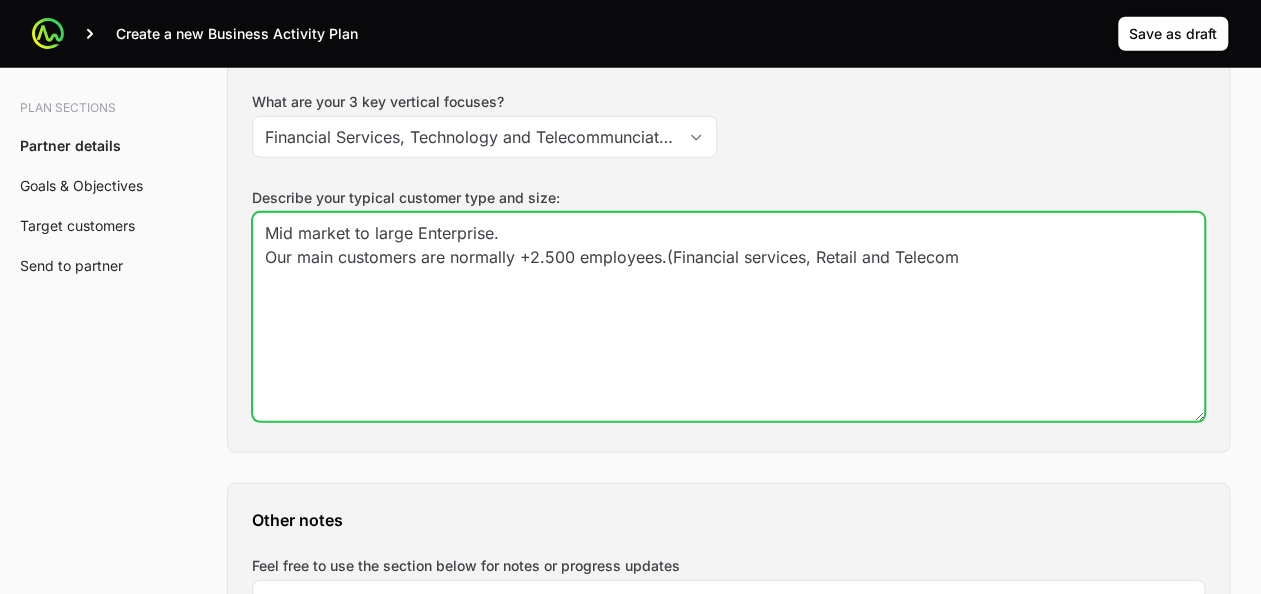 scroll, scrollTop: 2689, scrollLeft: 0, axis: vertical 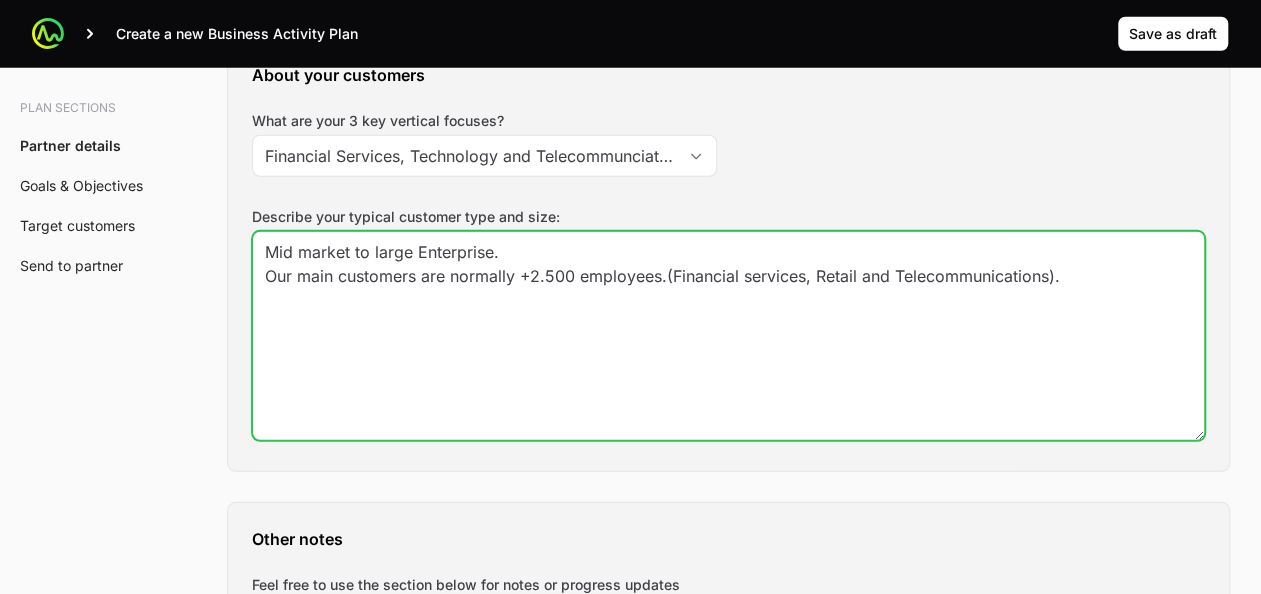 click on "Mid market to large Enterprise.
Our main customers are normally +2.500 employees.(Financial services, Retail and Telecommunications)." 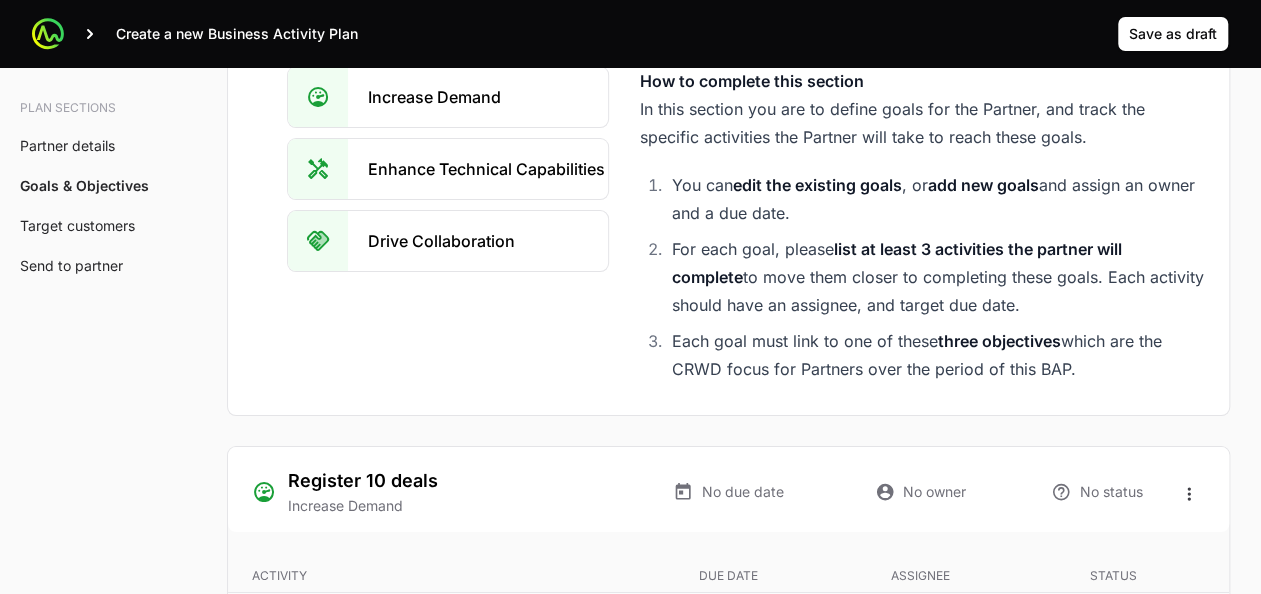 scroll, scrollTop: 3639, scrollLeft: 0, axis: vertical 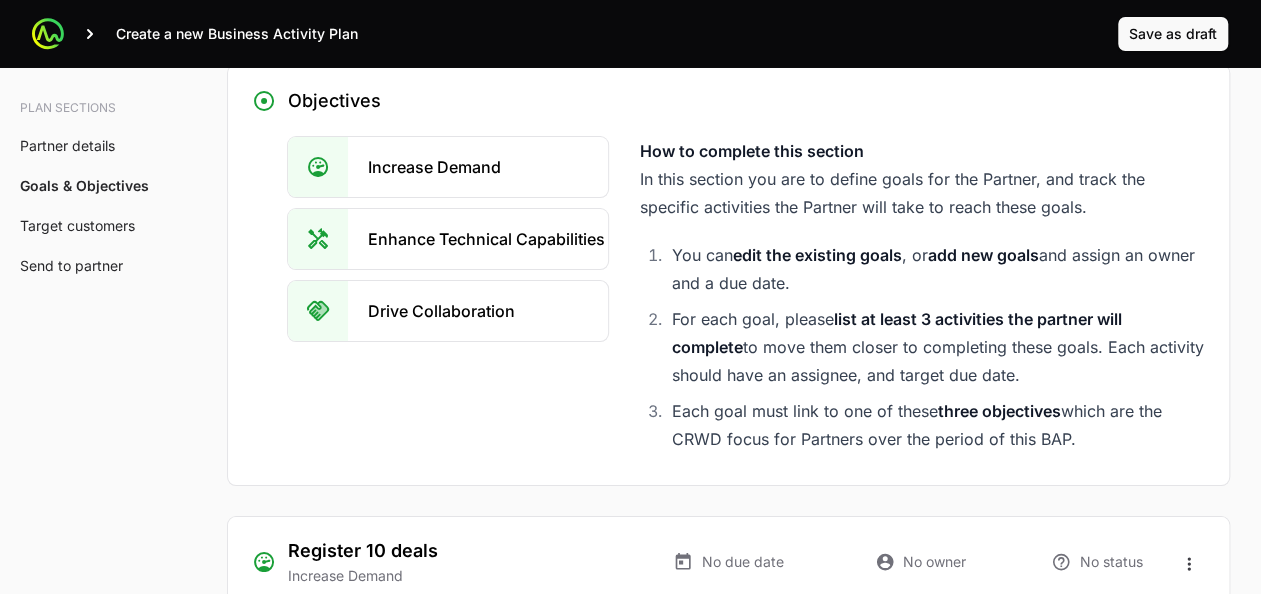 type on "Mid market to large Enterprise.
Our main customers are normally +2.500 employees.(Financial services, Retail and Telecommunications)." 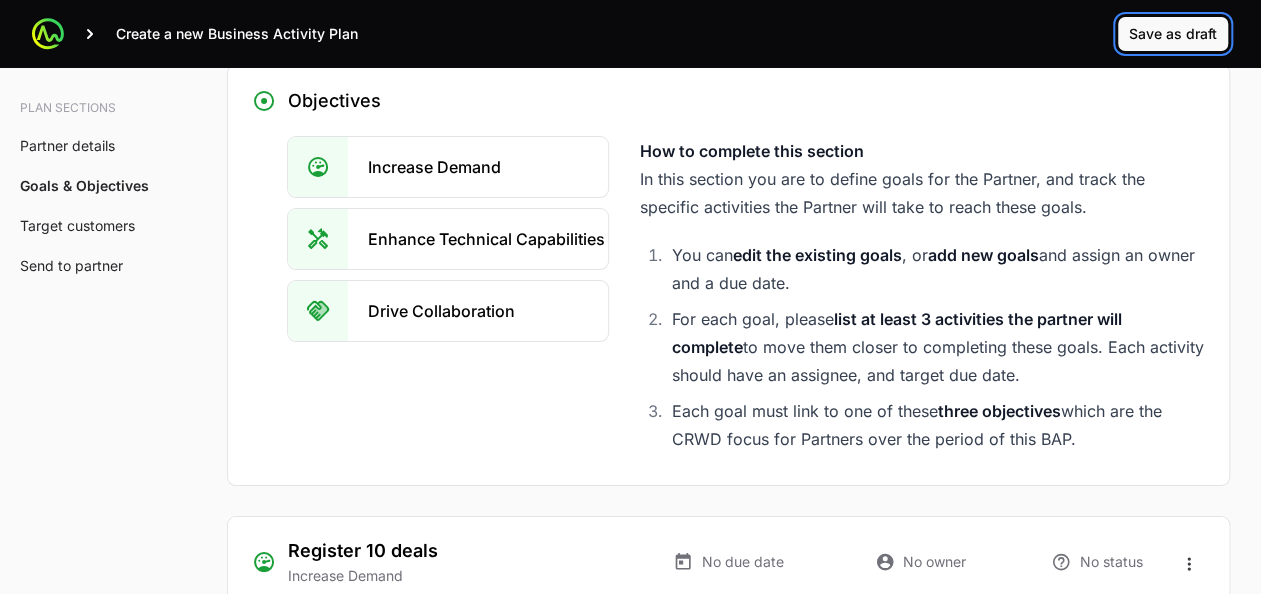 click on "Save as draft" 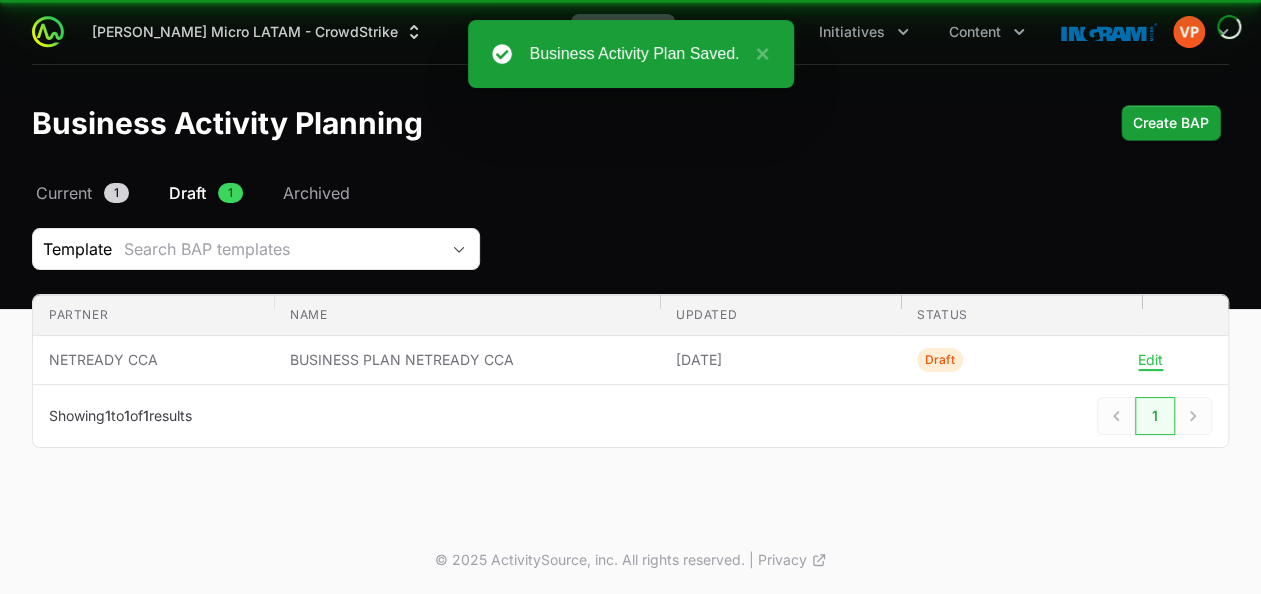 scroll, scrollTop: 0, scrollLeft: 0, axis: both 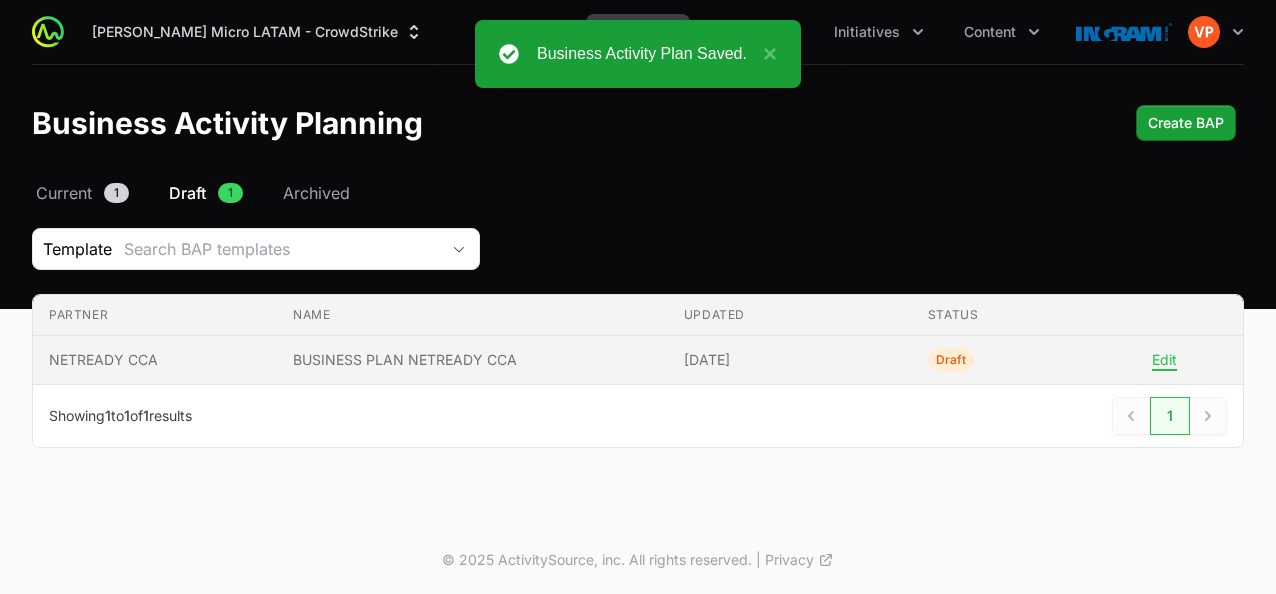 click on "NETREADY CCA" 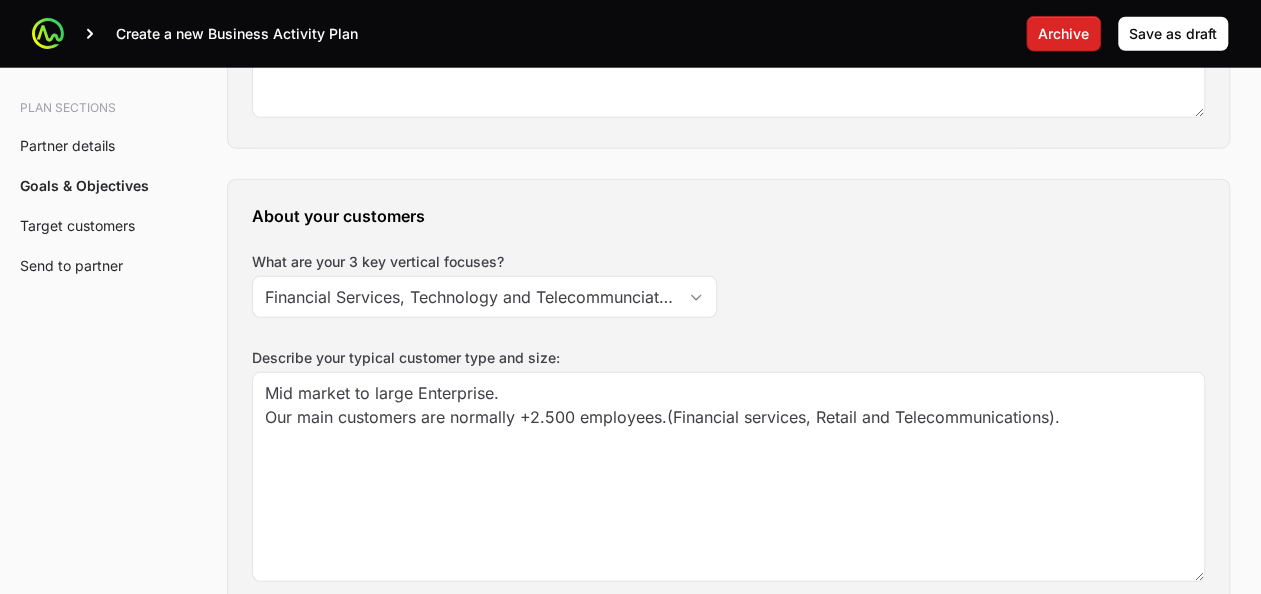 click on "Goals & Objectives" 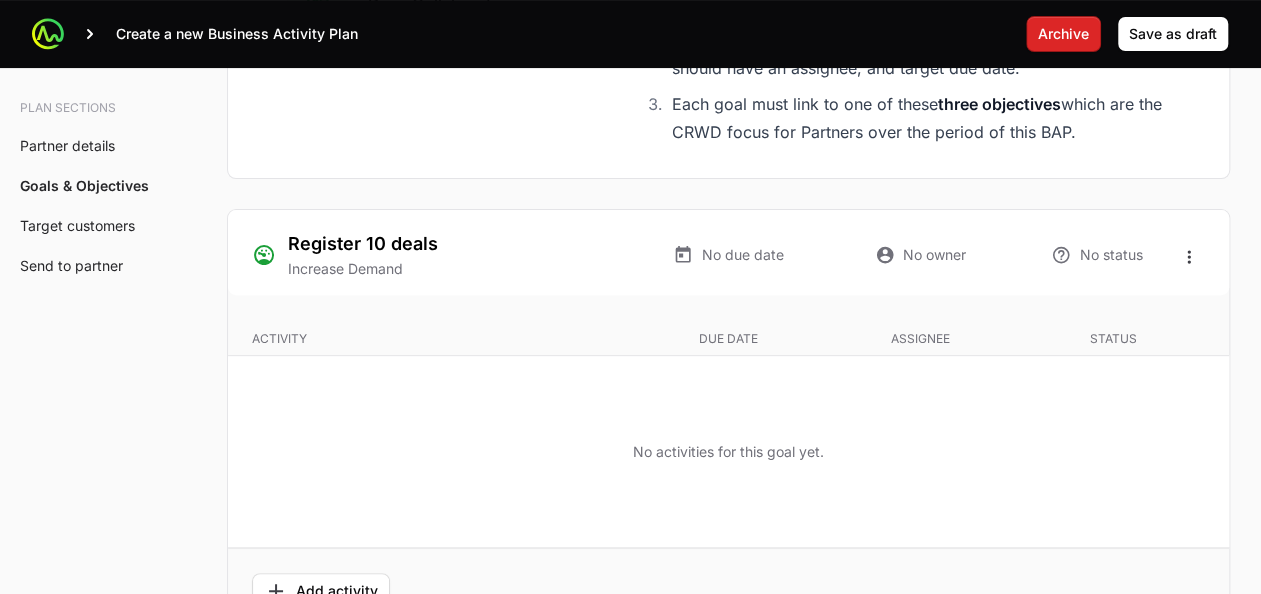 scroll, scrollTop: 3986, scrollLeft: 0, axis: vertical 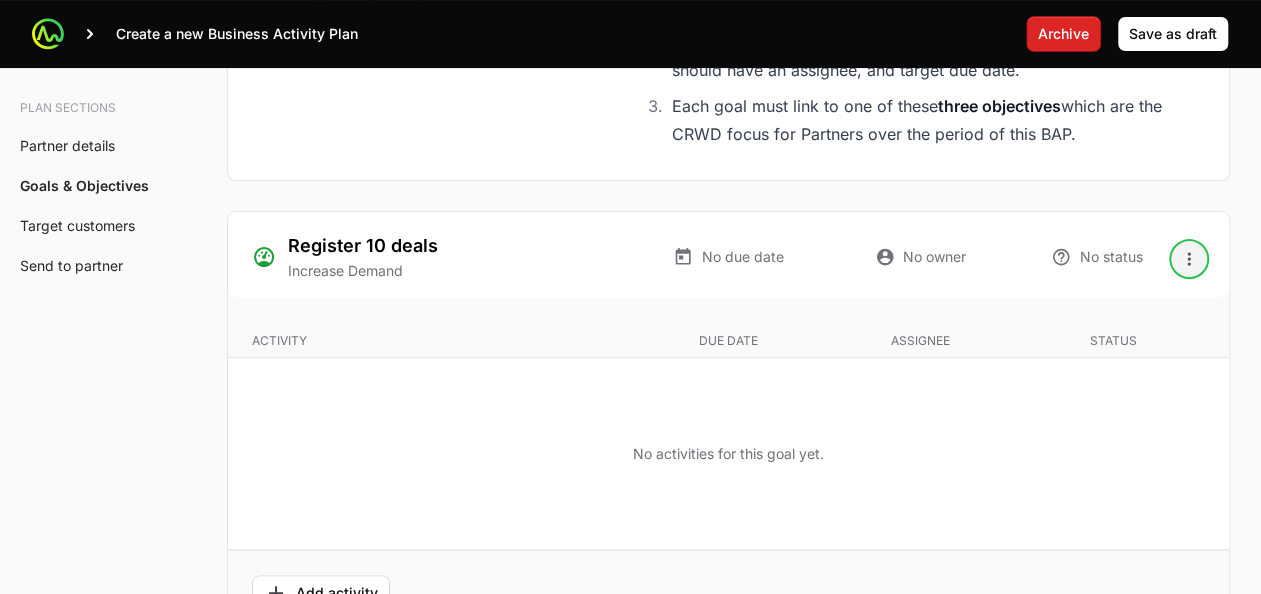 click 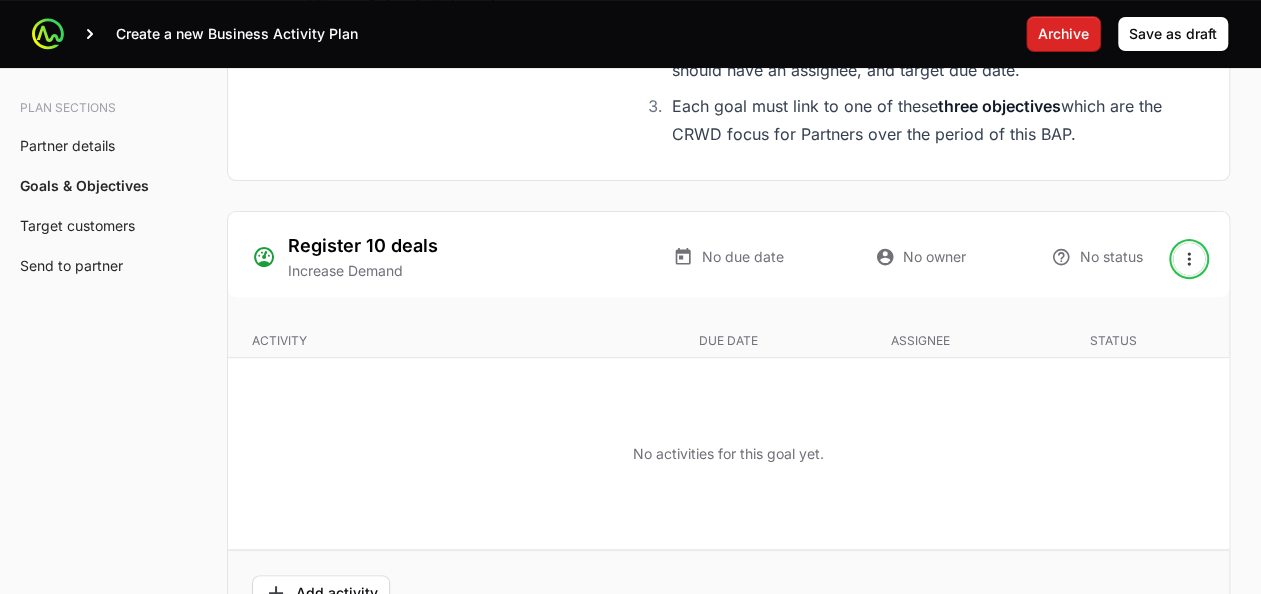 click on "Create a new Business Activity Plan   Archive  Save as draft Draft BUSINESS PLAN NETREADY CCA NETREADY CCA   ·   CrowdStrike   ·   [PERSON_NAME] Micro LATAM Plan sections Partner details Goals & Objectives Target customers Send to partner A  Business Activity Plan  is an agreement between the partner and the distributor about the targets they will aim for and the activities they will run to hit those targets. The Distributor will arrange a meeting to talk through the business activity plan below. This BAP will be filled out by the the Distributor Rep during the call. The BAP will be assigned to the Partner to review on the portal. Partner will then accept the BAP in the portal. Partner details Tell us about your business How many salespeople do you have? 4 How many engineers do you have? 4 Which country do you operate in? [GEOGRAPHIC_DATA] How many customers do you have? 30 What are your marketing capabilities? Other marketing capabilities DATA QUALITY AND DEMAND GENERATION 15 250.000 $400,000 Extremely 4 4 4 , or" at bounding box center [630, -815] 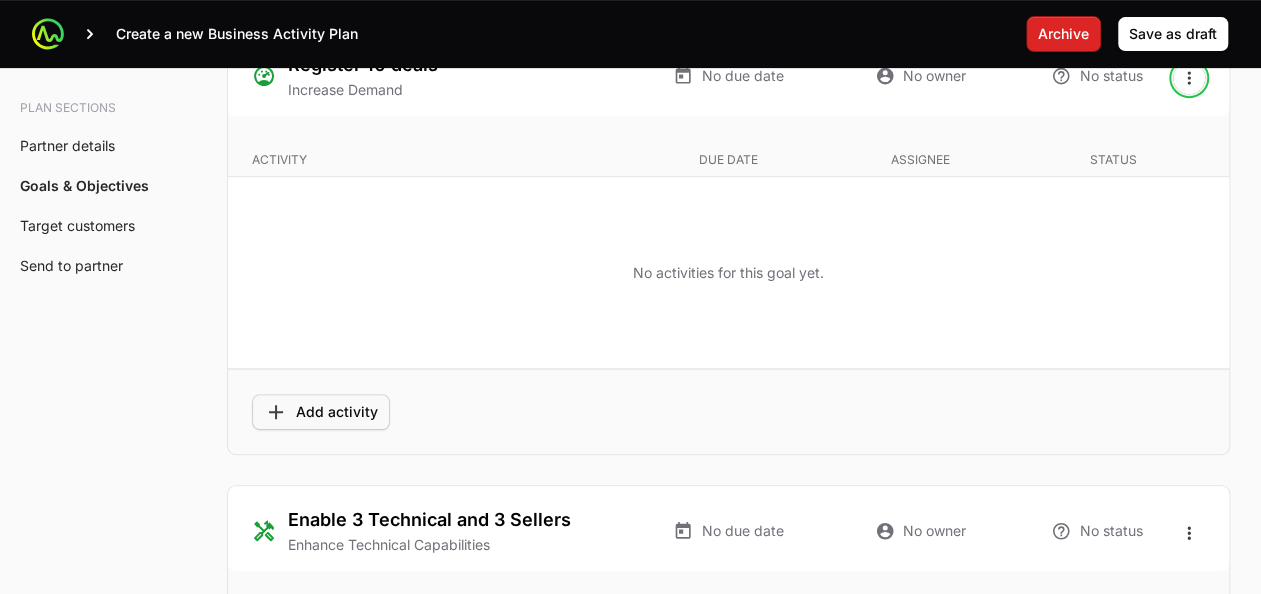 scroll, scrollTop: 4168, scrollLeft: 0, axis: vertical 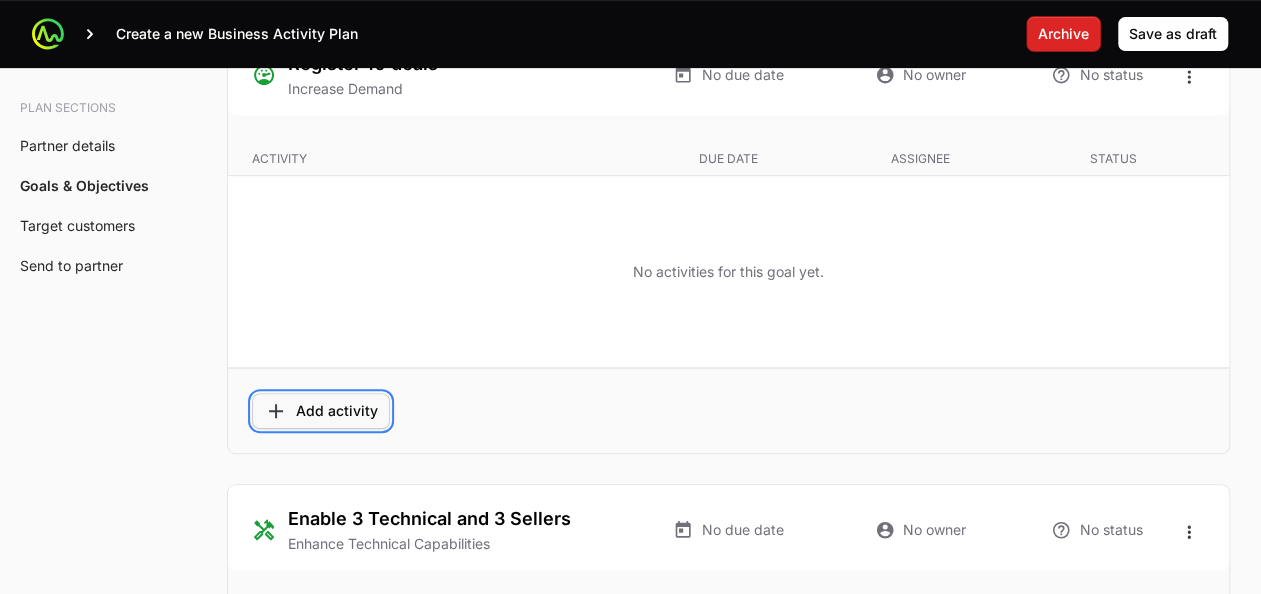 click on "Add activity" 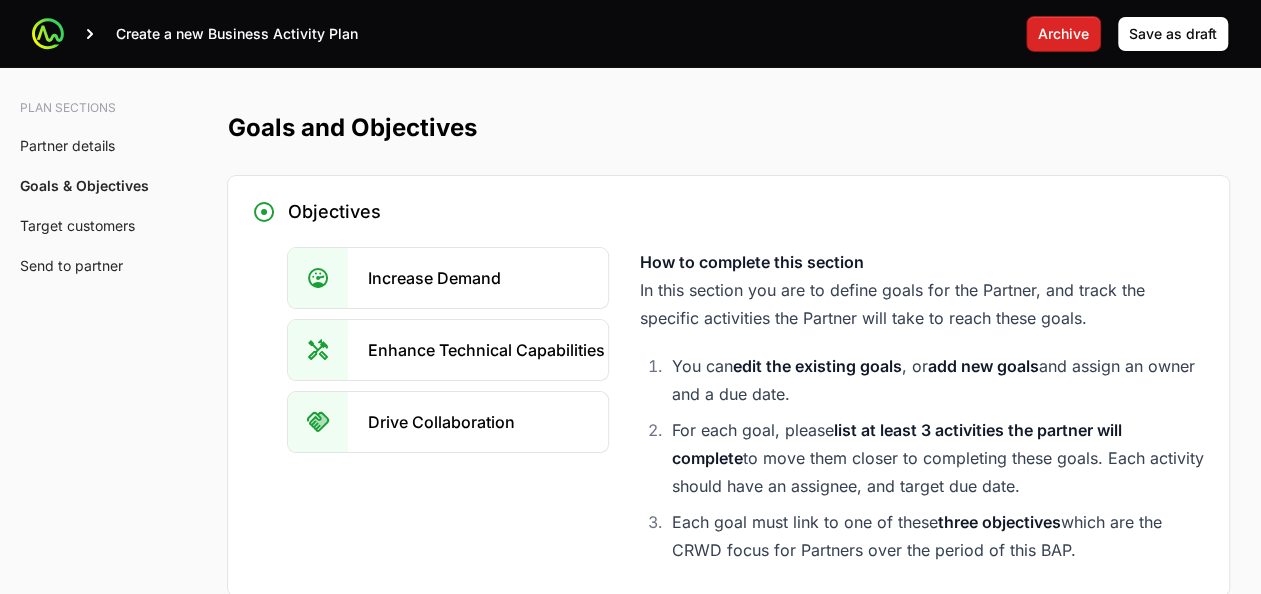 scroll, scrollTop: 3569, scrollLeft: 0, axis: vertical 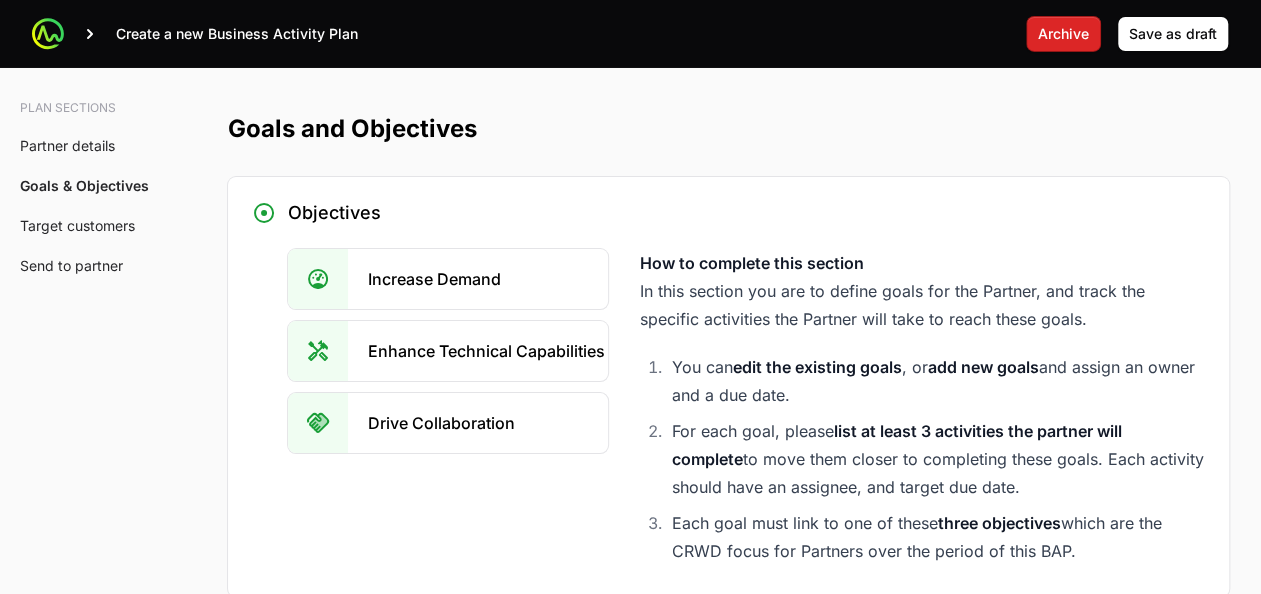 click on "Increase Demand" 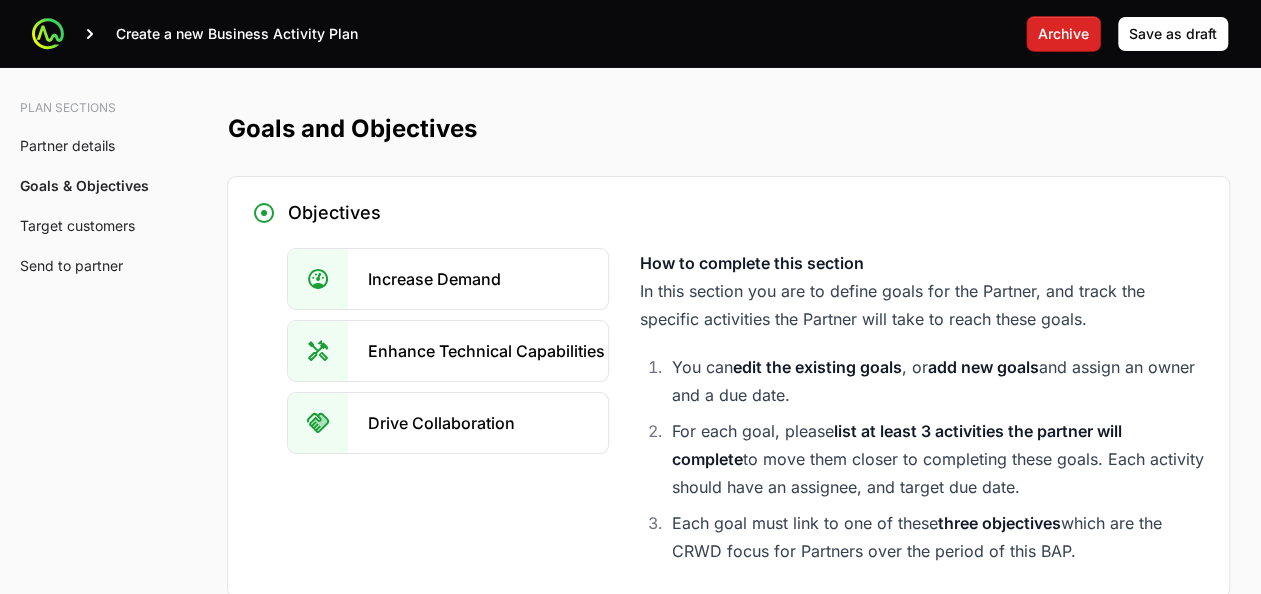 click on "Objectives Increase Demand Enhance Technical Capabilities Drive Collaboration How to complete this section In this section you are to define goals for the Partner, and track the specific activities the Partner will take to reach these goals. You can  edit the existing goals , or  add new goals  and assign an owner and a due date. For each goal, please  list at least 3 activities the partner will complete  to move them closer to completing these goals. Each activity should have an assignee, and target due date. Each goal must link to one of these  three objectives  which are the CRWD focus for Partners over the period of this BAP." 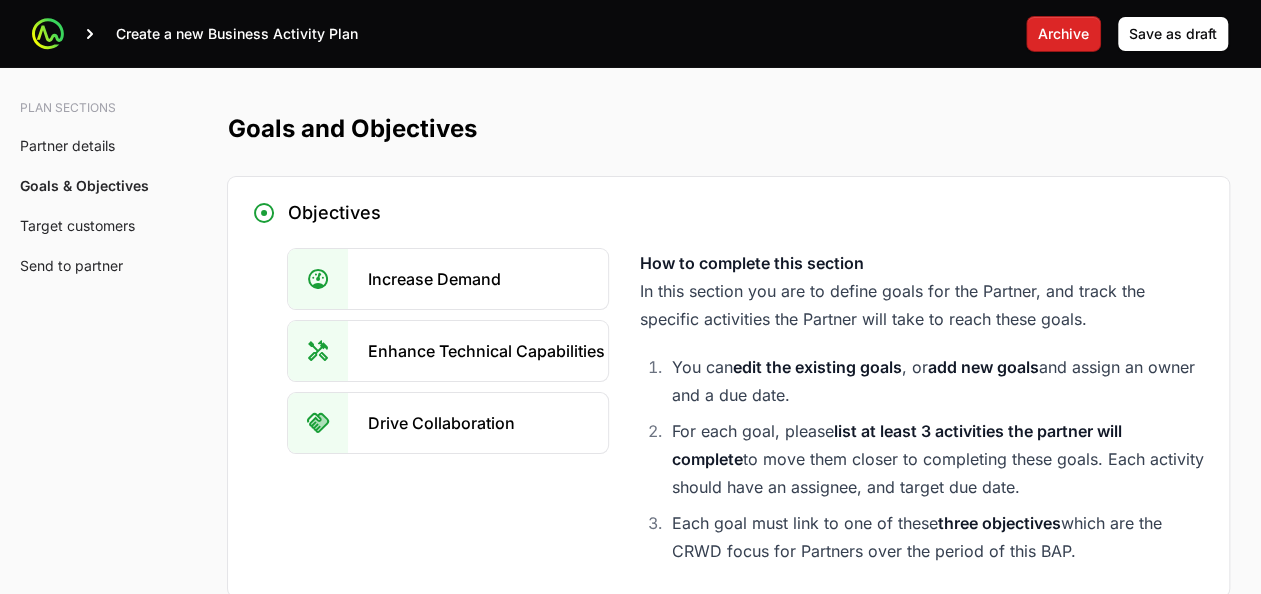 click 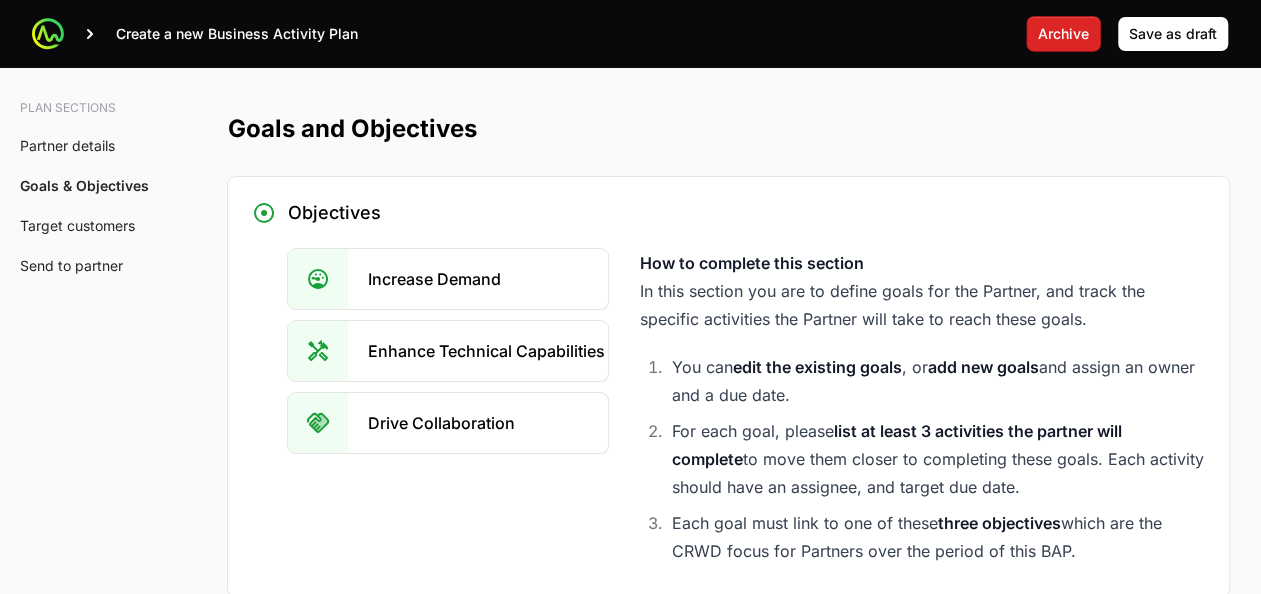 click on "How to complete this section" 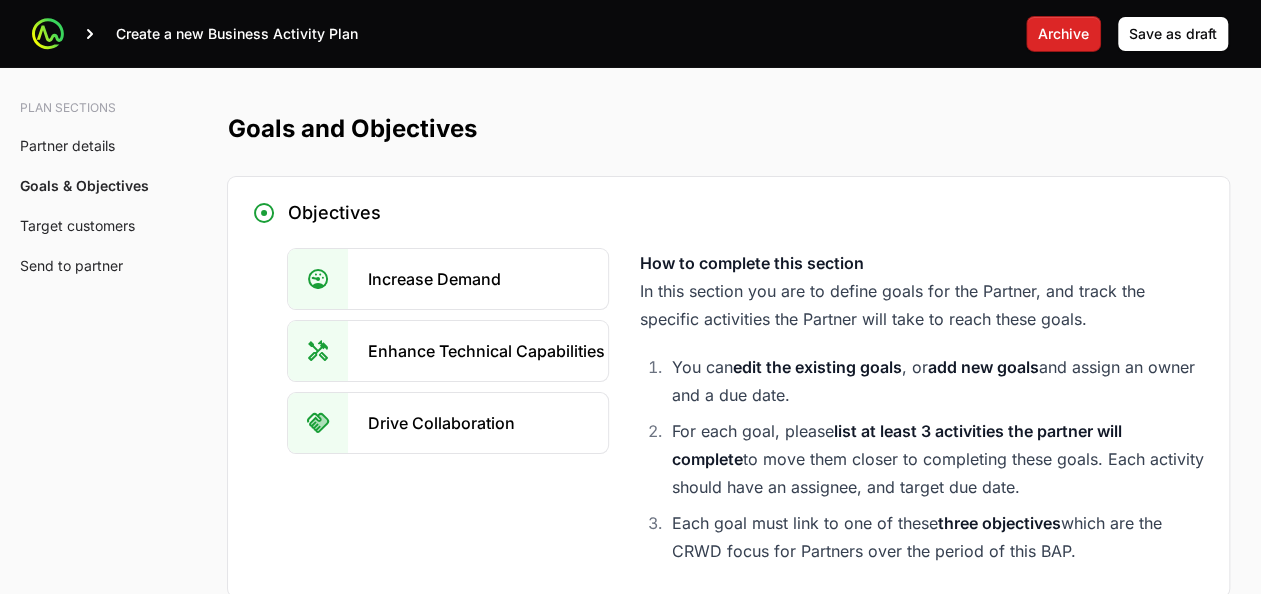 click on "Increase Demand" 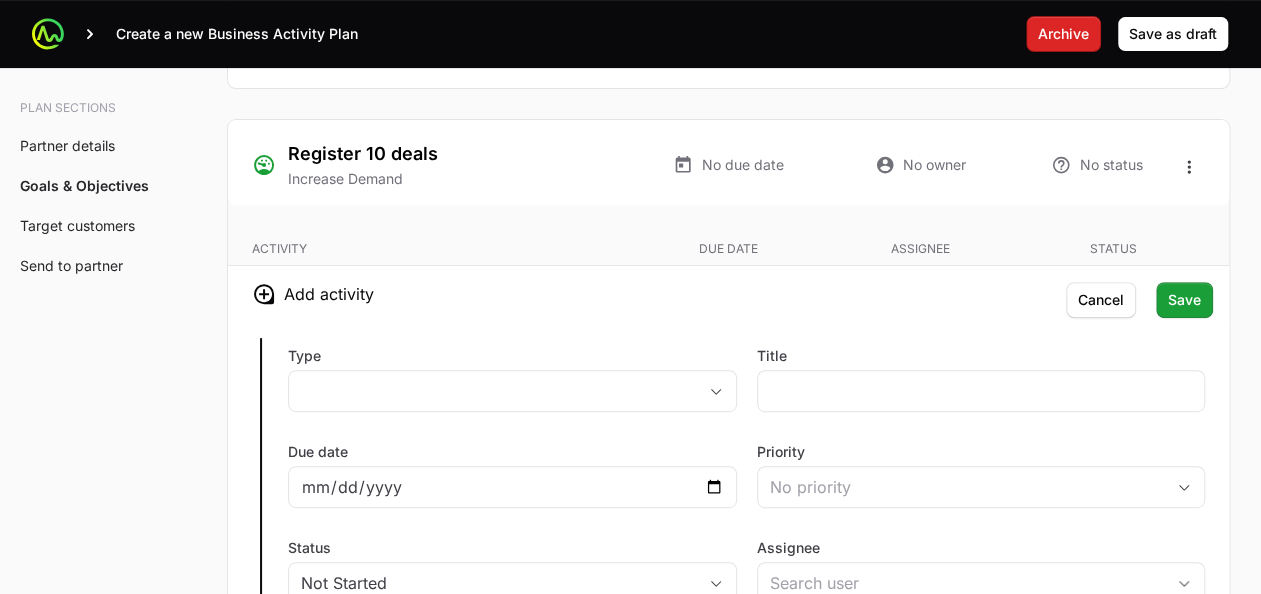 scroll, scrollTop: 4083, scrollLeft: 0, axis: vertical 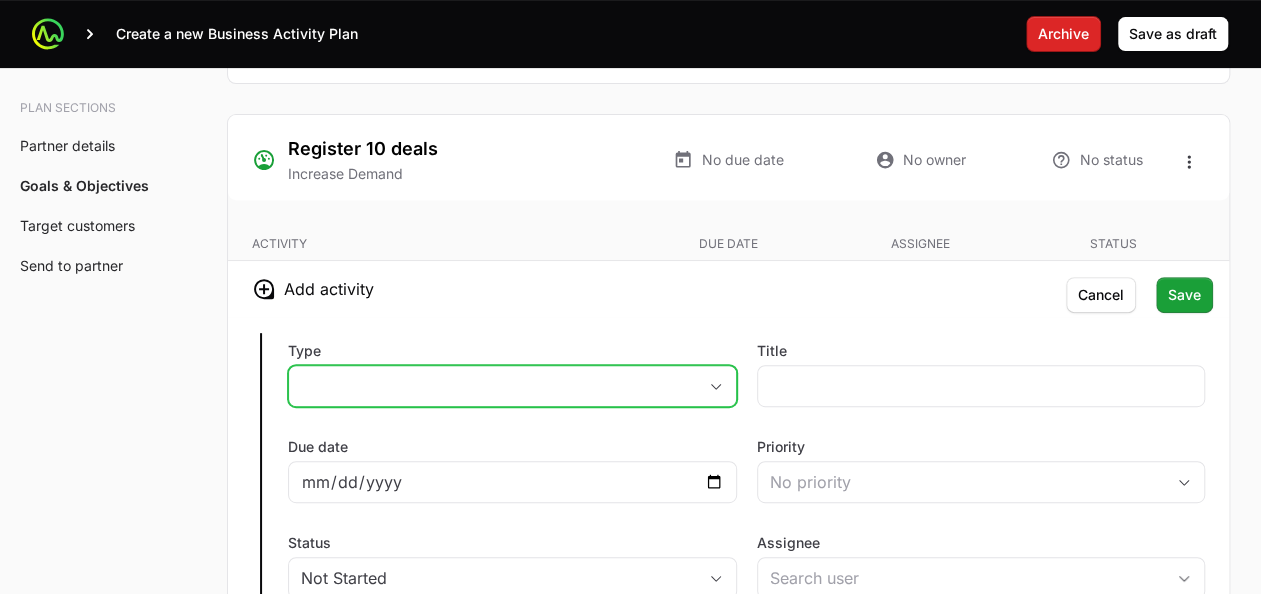 click on "placeholder" 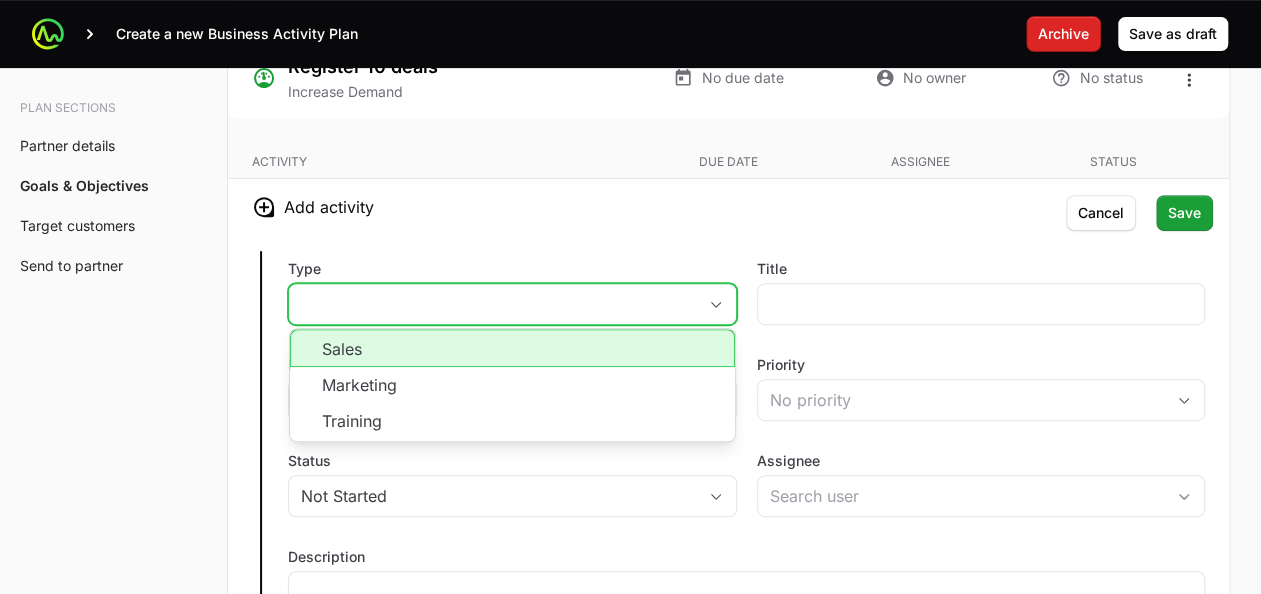 scroll, scrollTop: 4170, scrollLeft: 0, axis: vertical 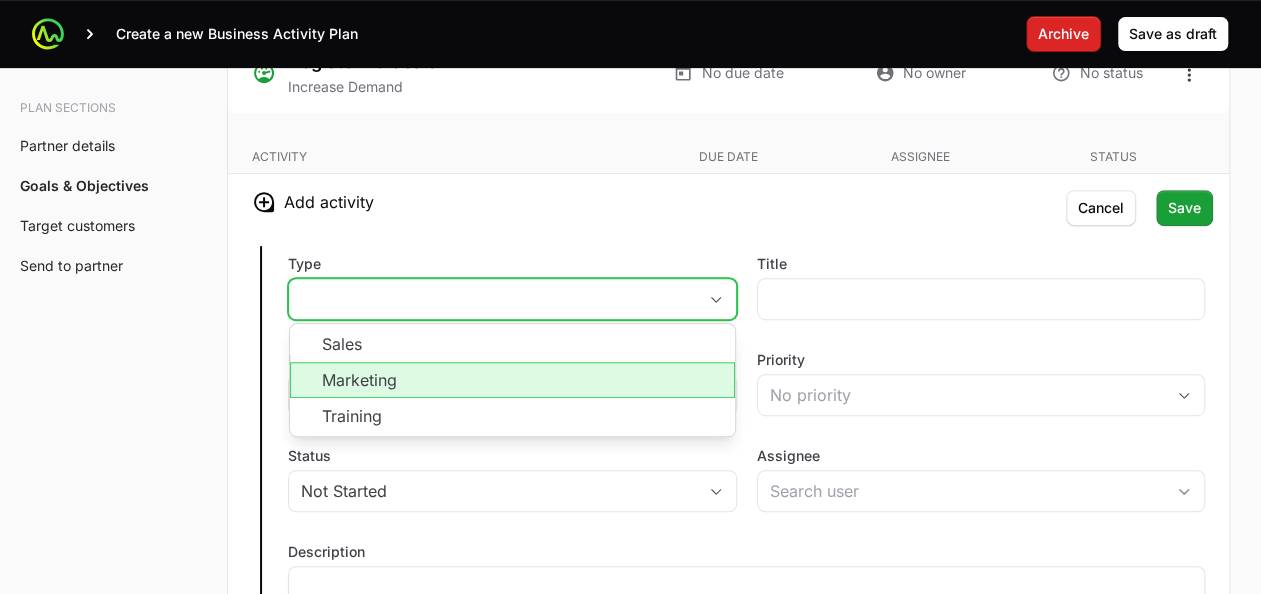 click on "Marketing" 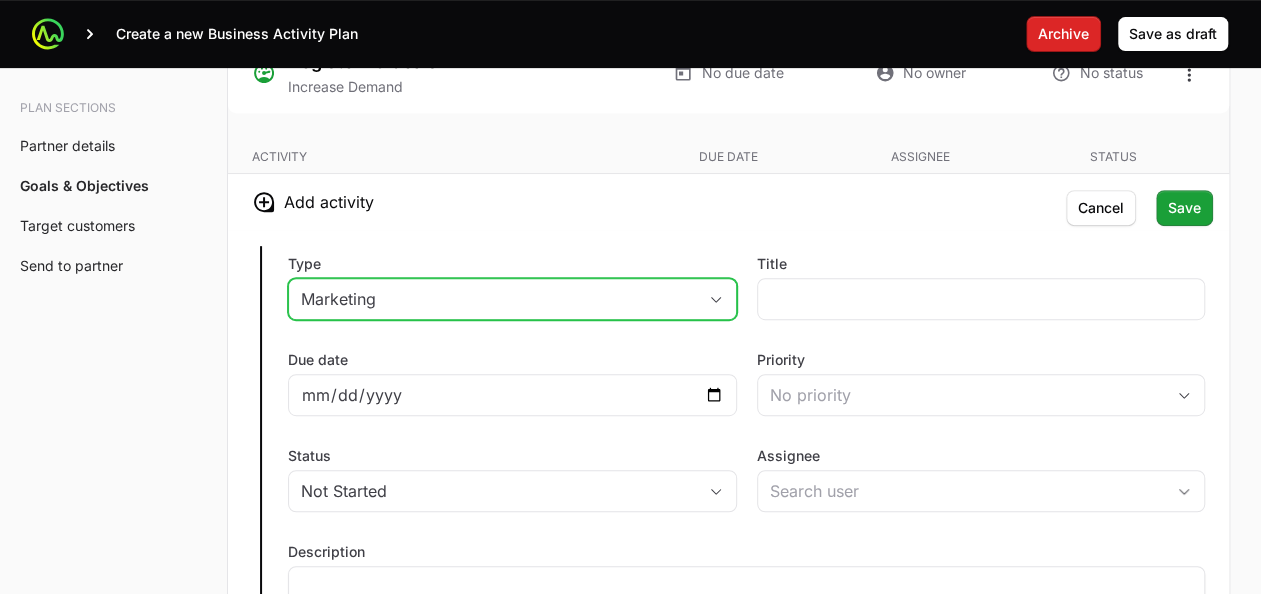 click on "Marketing" 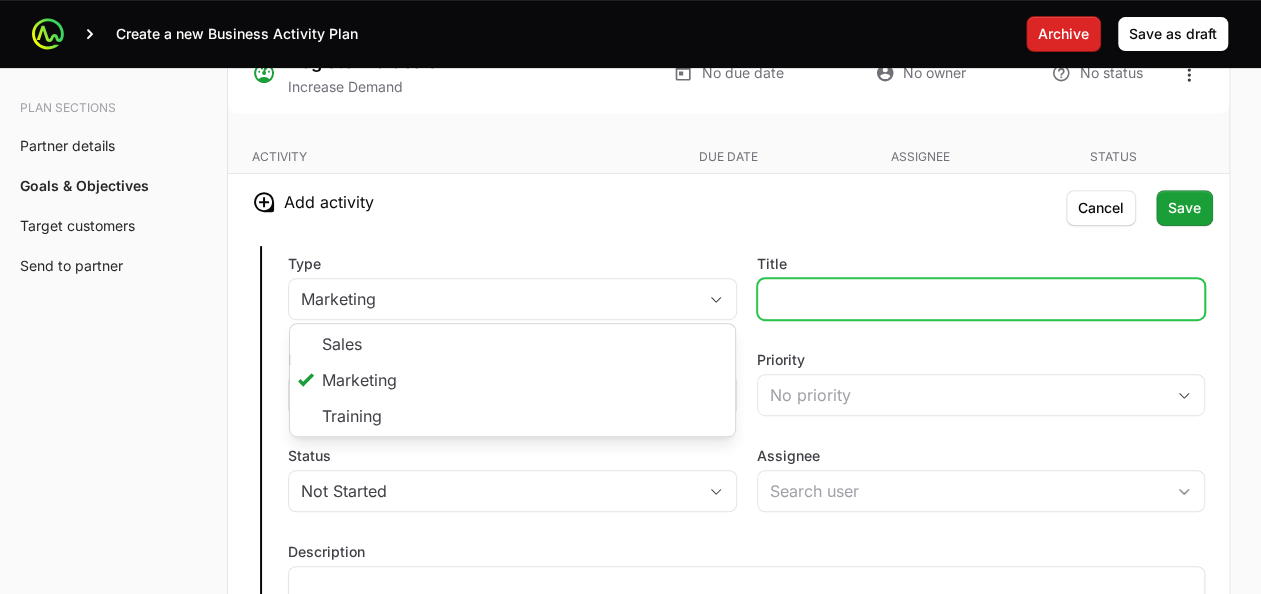 click on "Title" 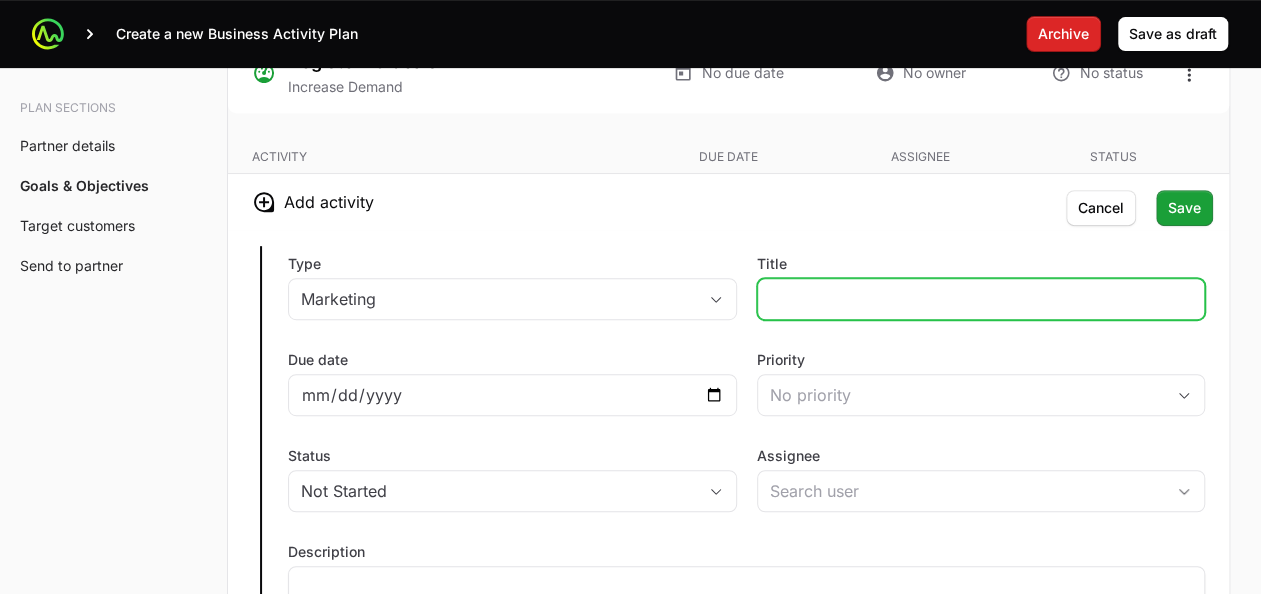 click on "Title" 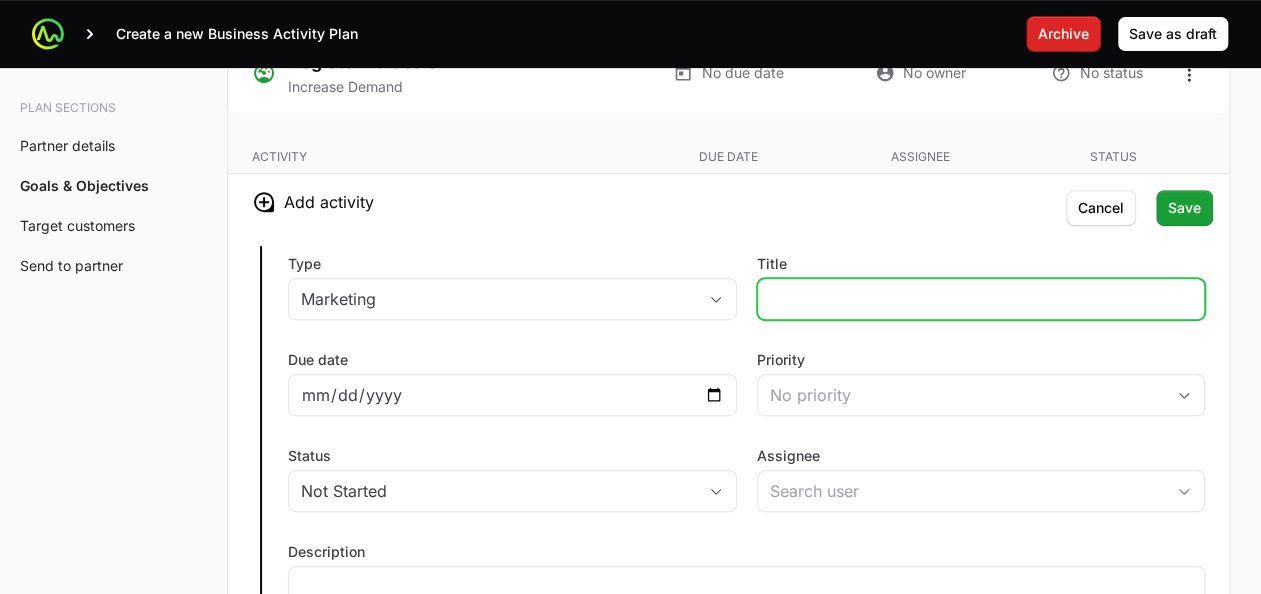 click on "Title" 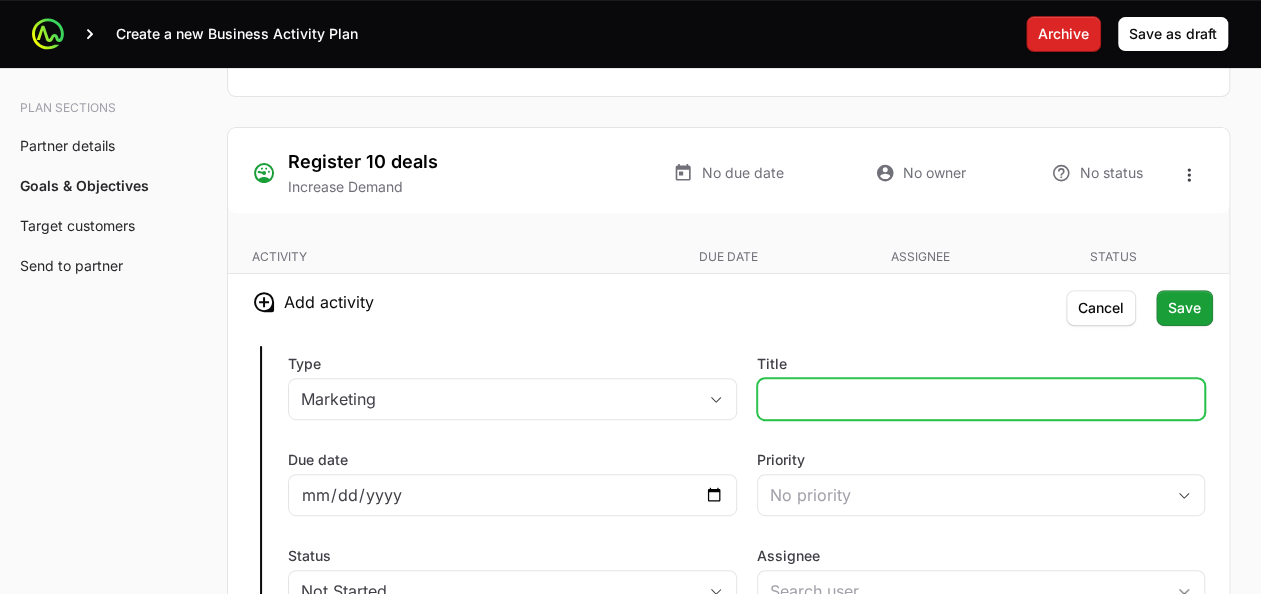 scroll, scrollTop: 4071, scrollLeft: 0, axis: vertical 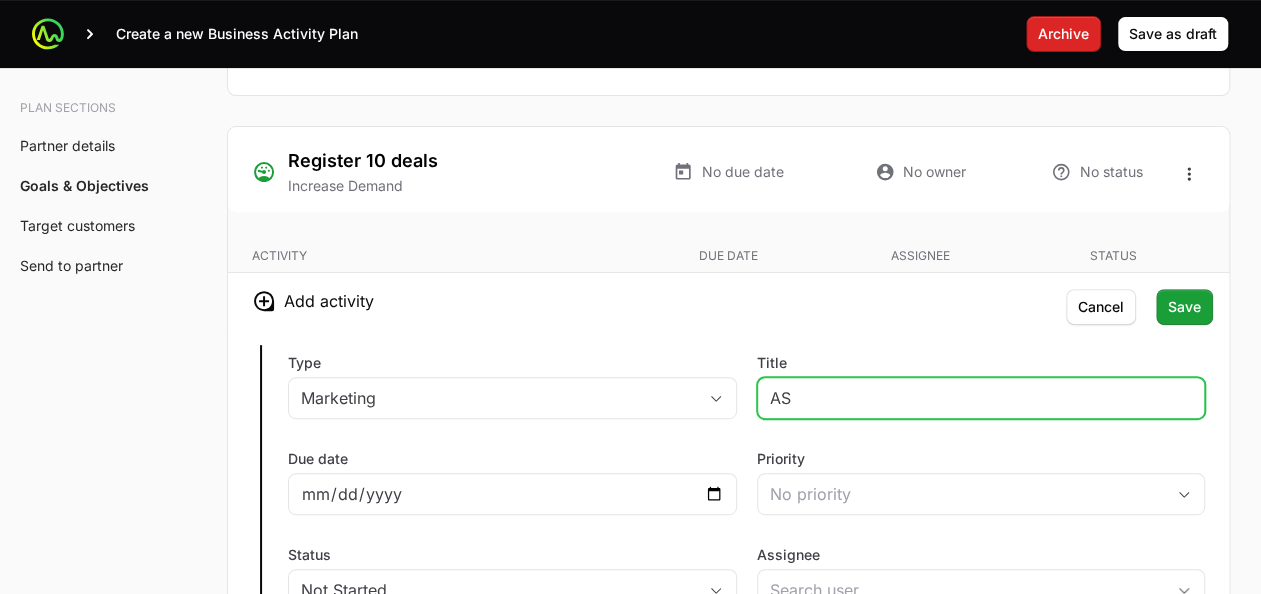 type on "A" 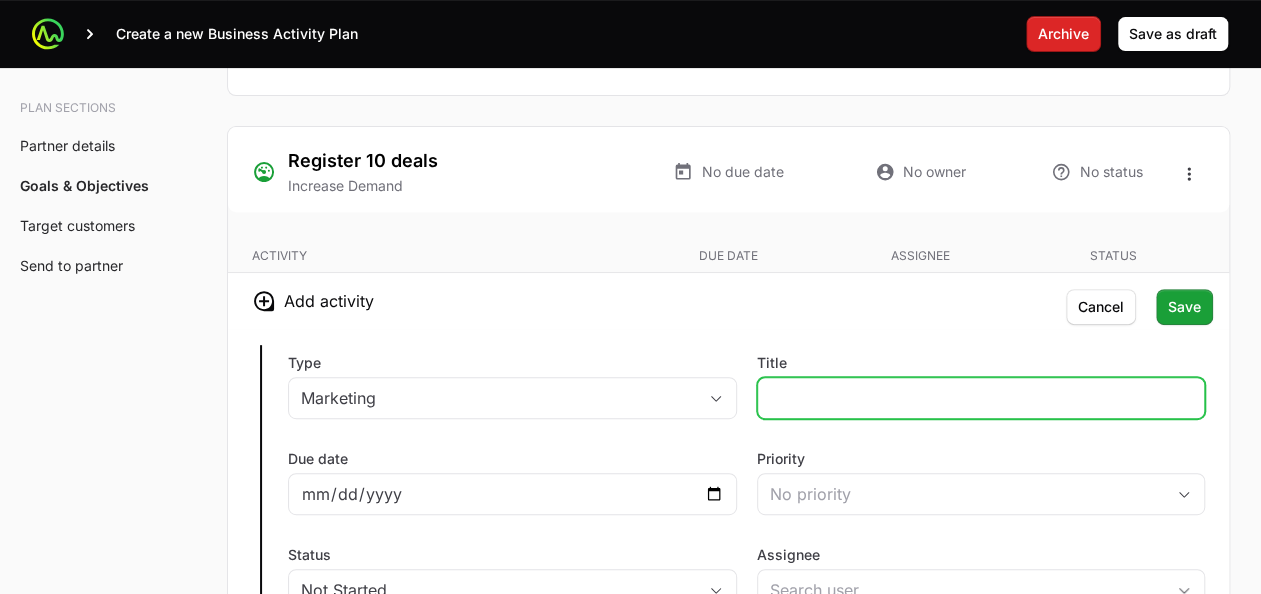 paste on "Asonahores" 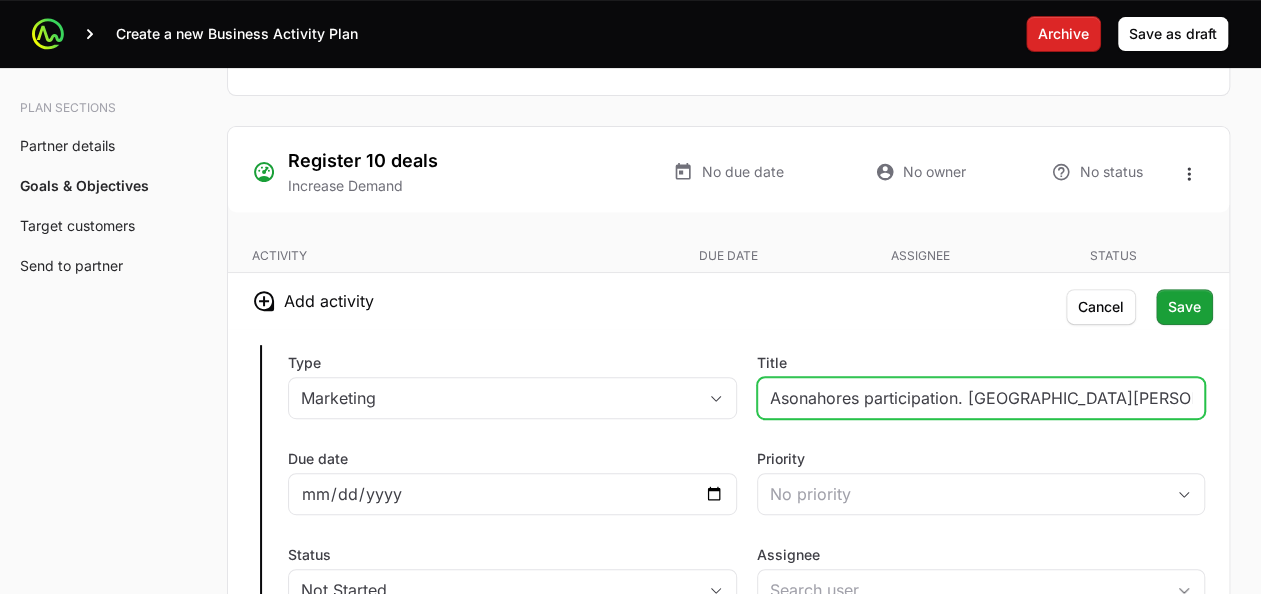 type on "Asonahores participation. [GEOGRAPHIC_DATA][PERSON_NAME]" 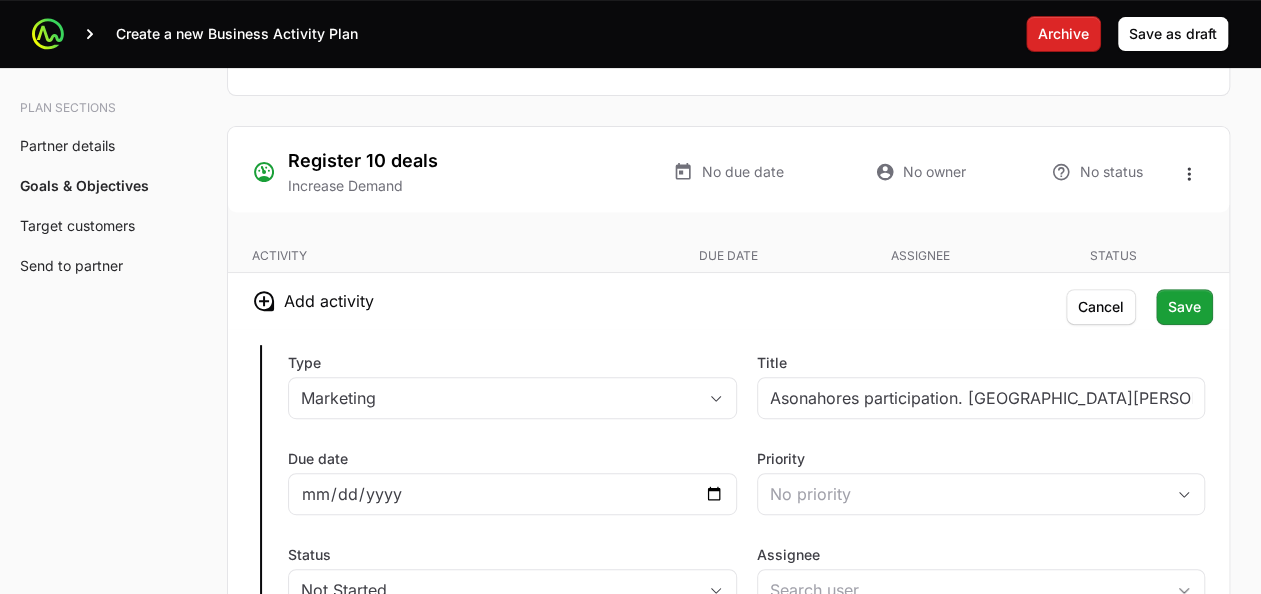 click on "Type Marketing Title Asonahores participation. [GEOGRAPHIC_DATA][PERSON_NAME] Due date Priority No priority Status Not Started Assignee Description Save Cancel" 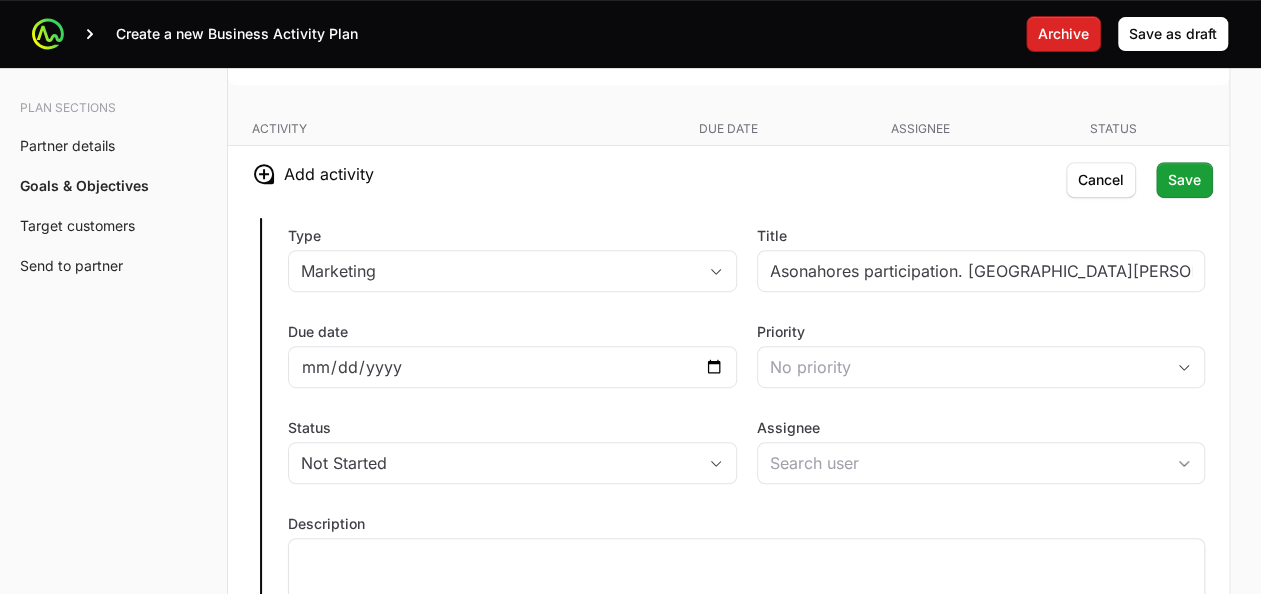 scroll, scrollTop: 4203, scrollLeft: 0, axis: vertical 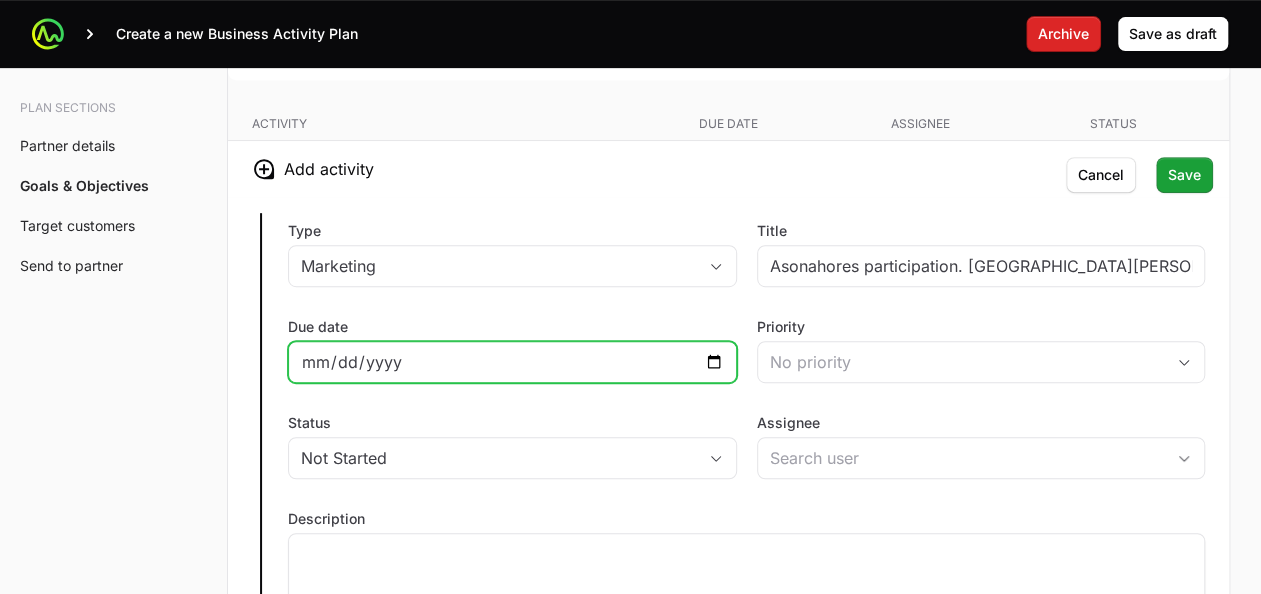 click on "Due date" 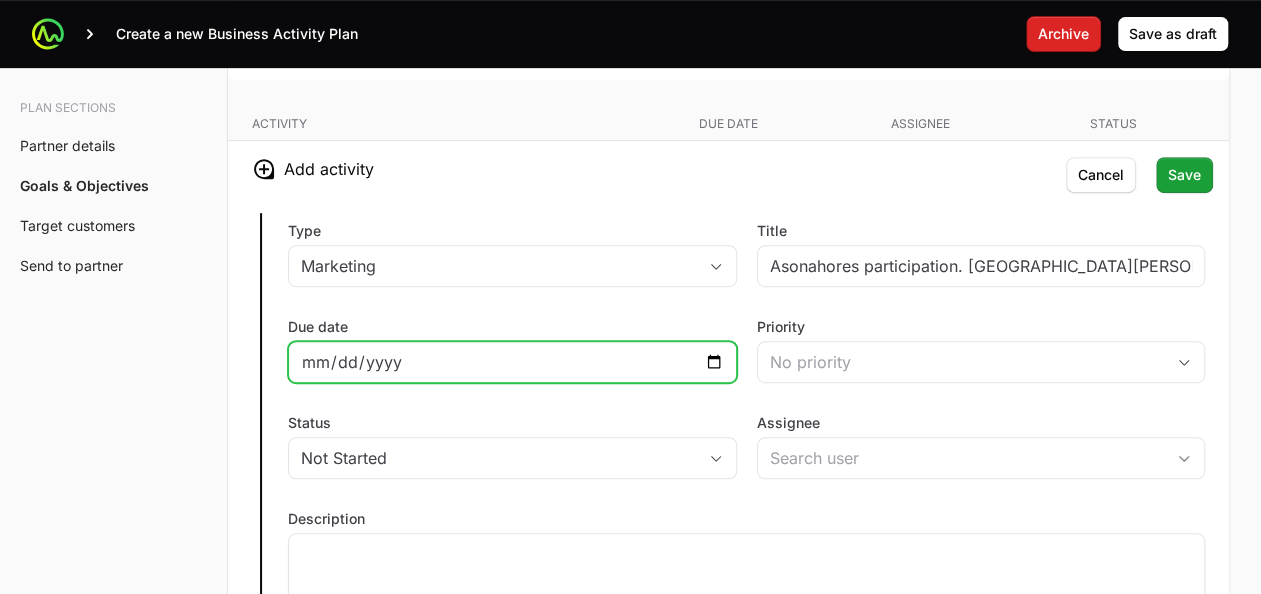 type on "[DATE]" 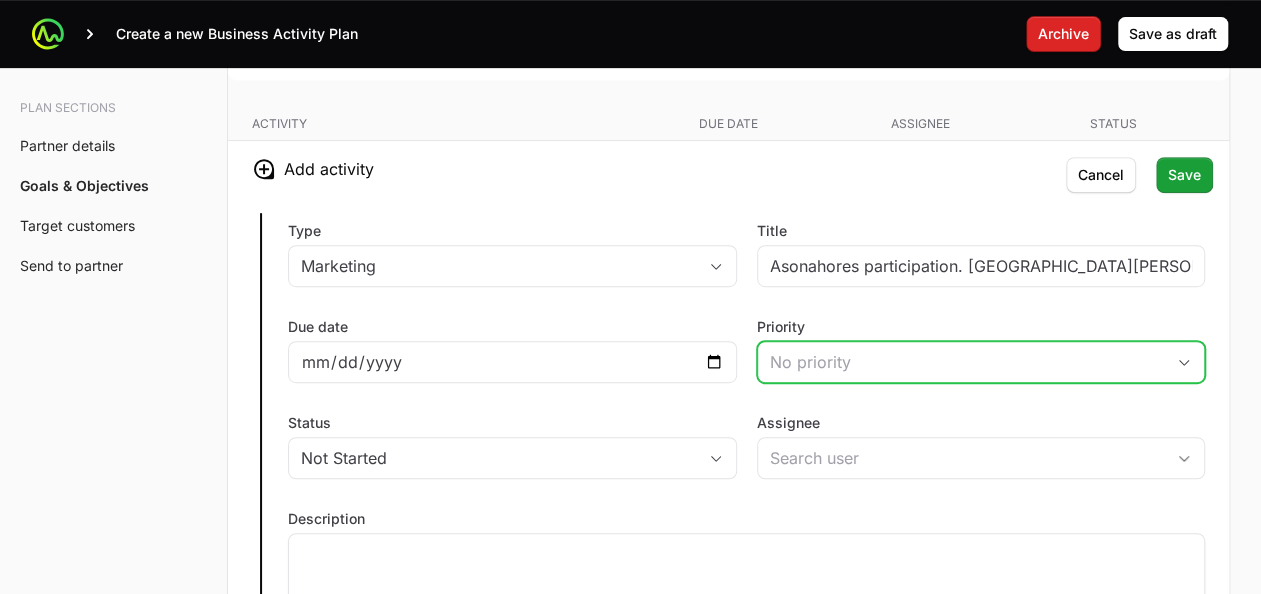 click on "No priority" 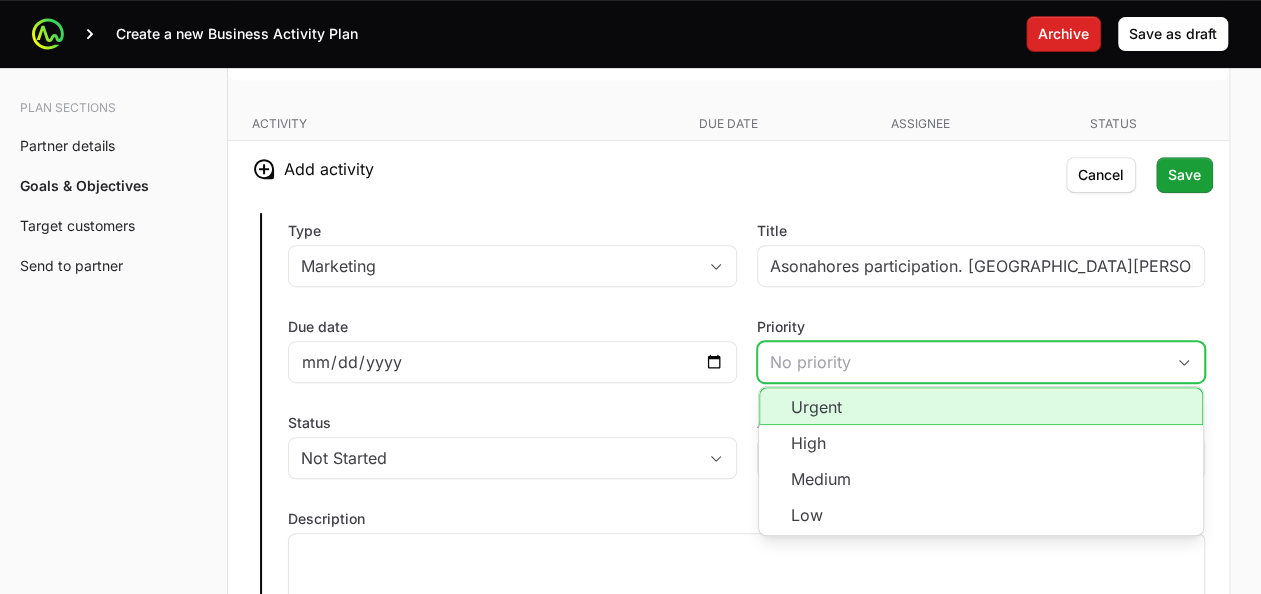 click on "No priority" 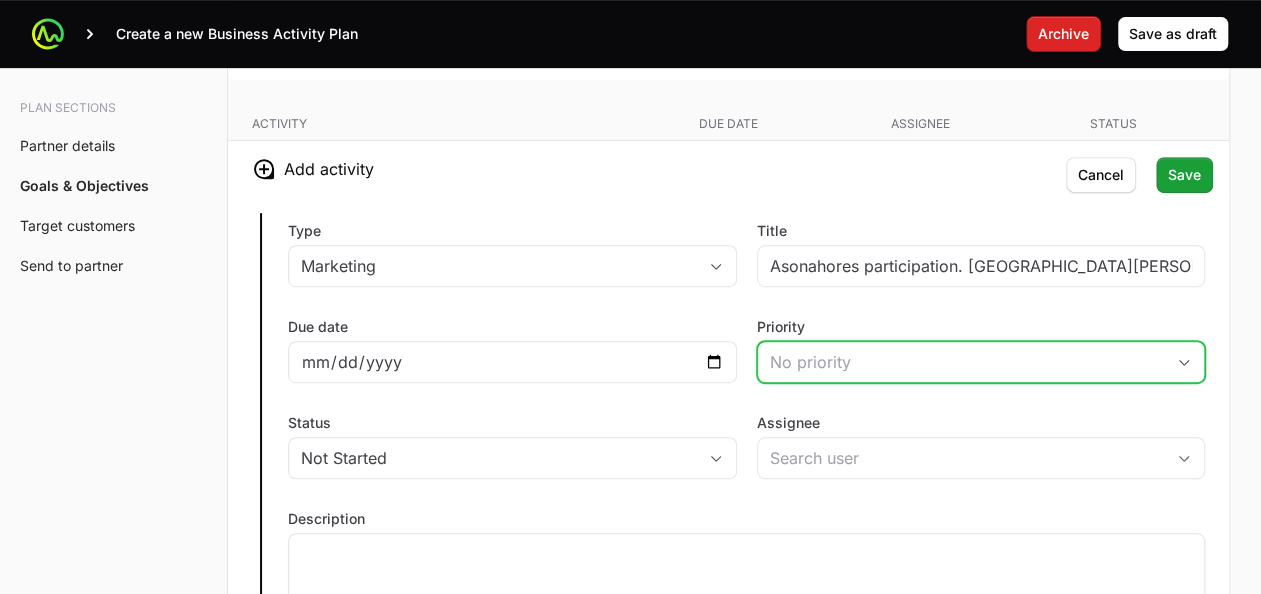 click on "No priority" 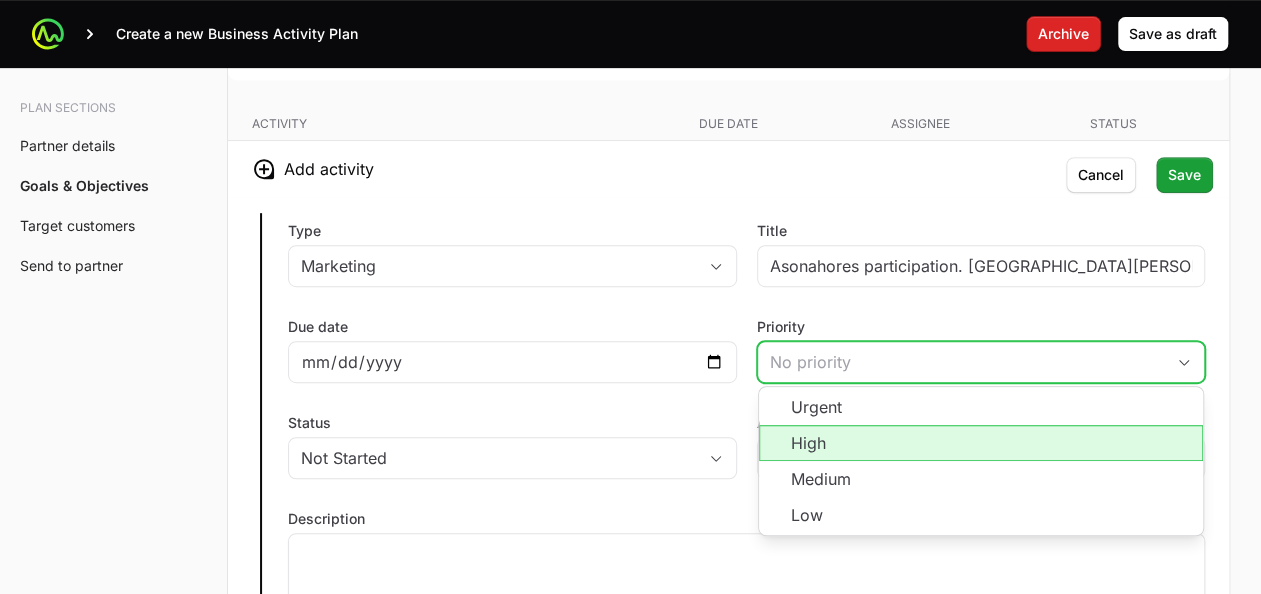 click on "High" 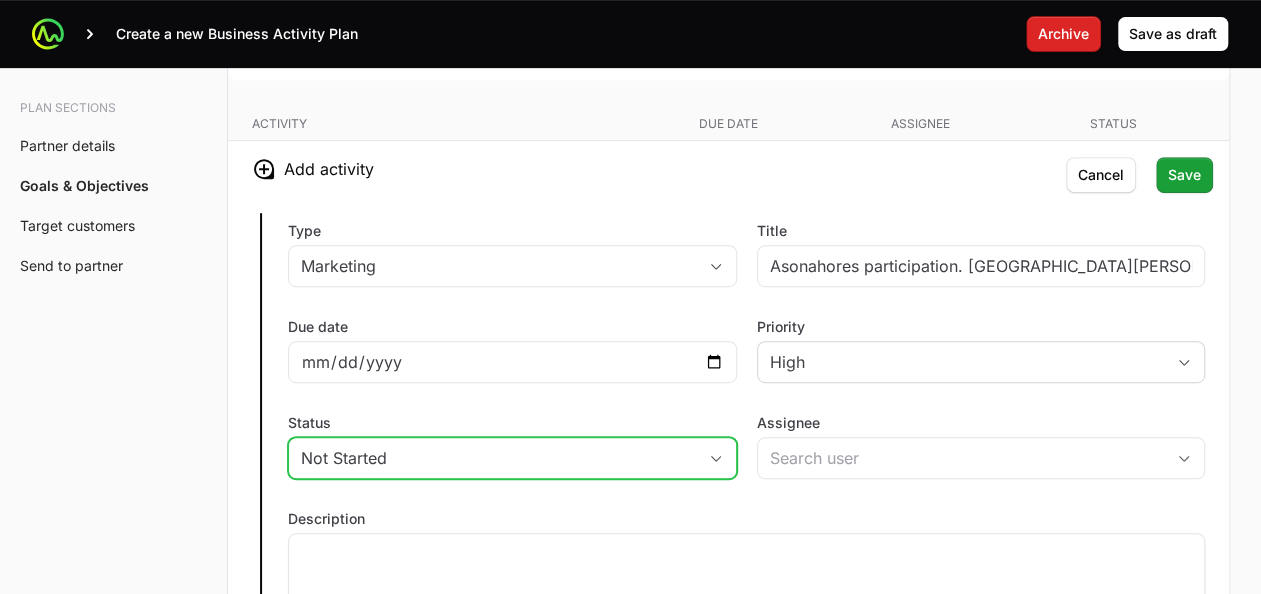 click on "Not Started" 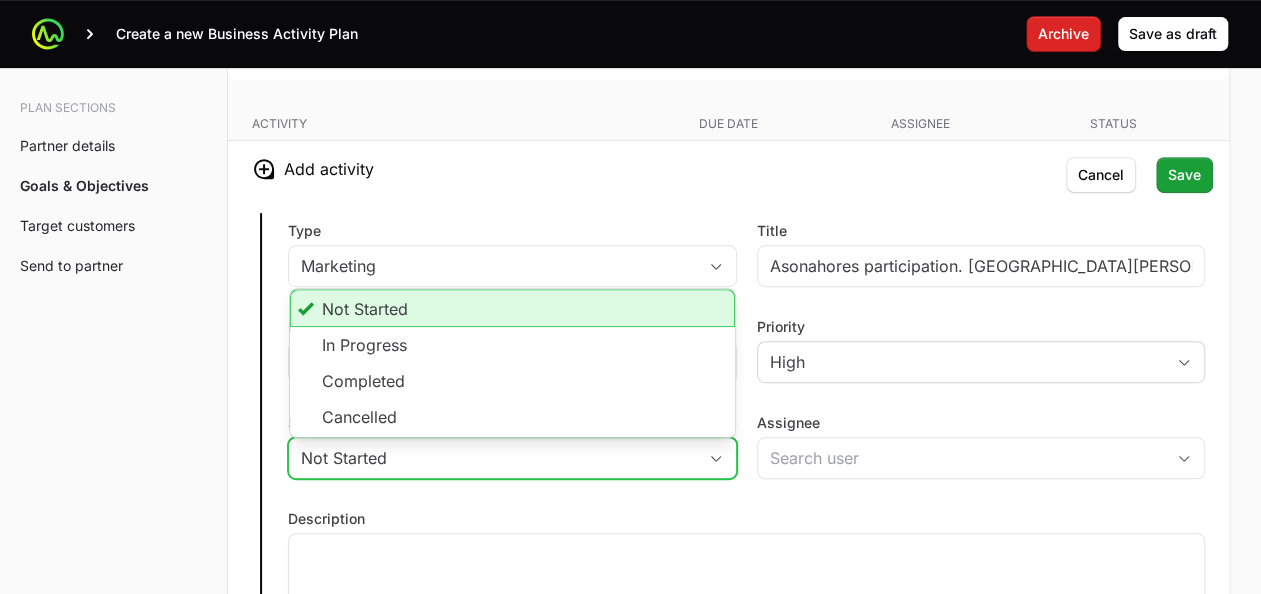 click on "Not Started" 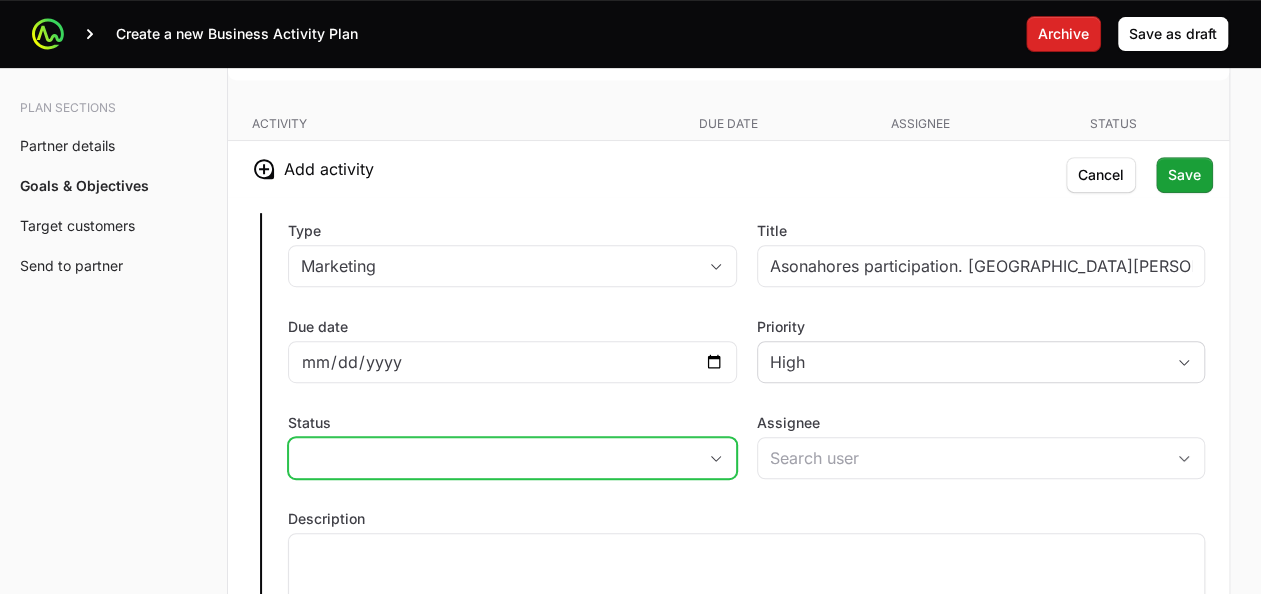 click on "placeholder" 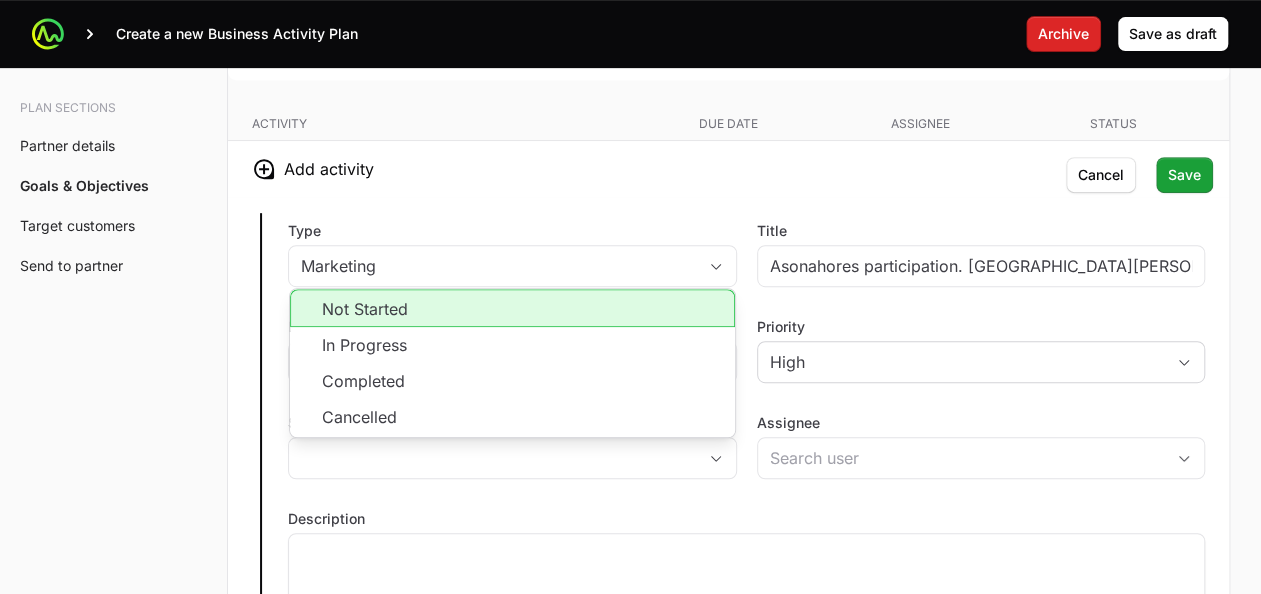 click on "Not Started" 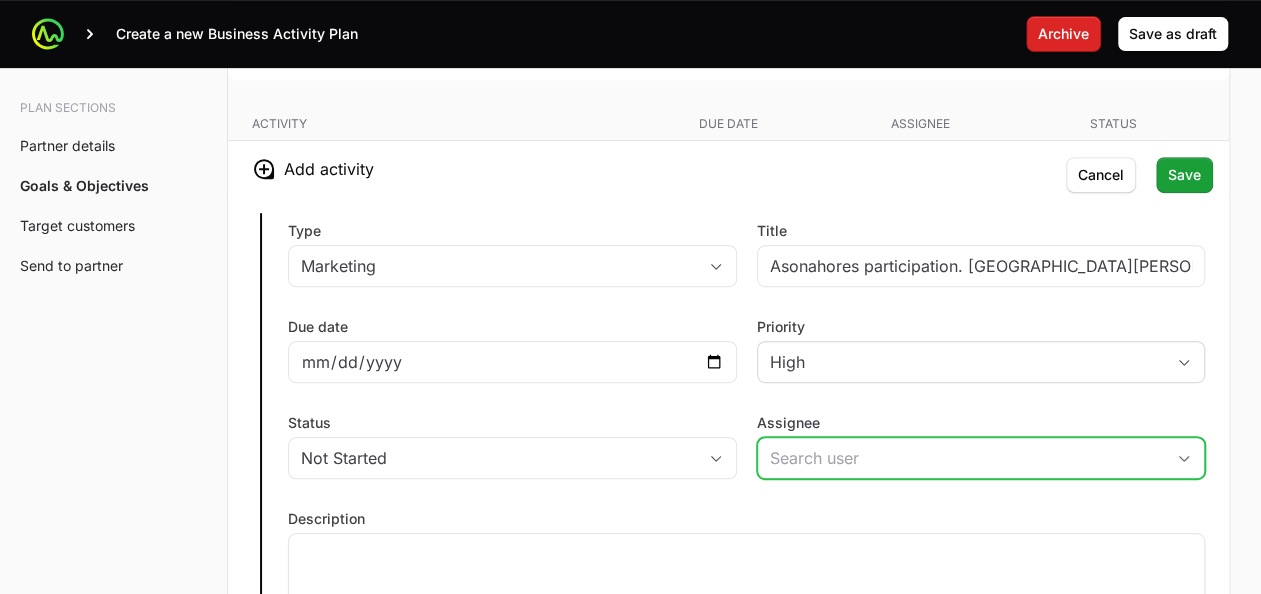 click on "Assignee" 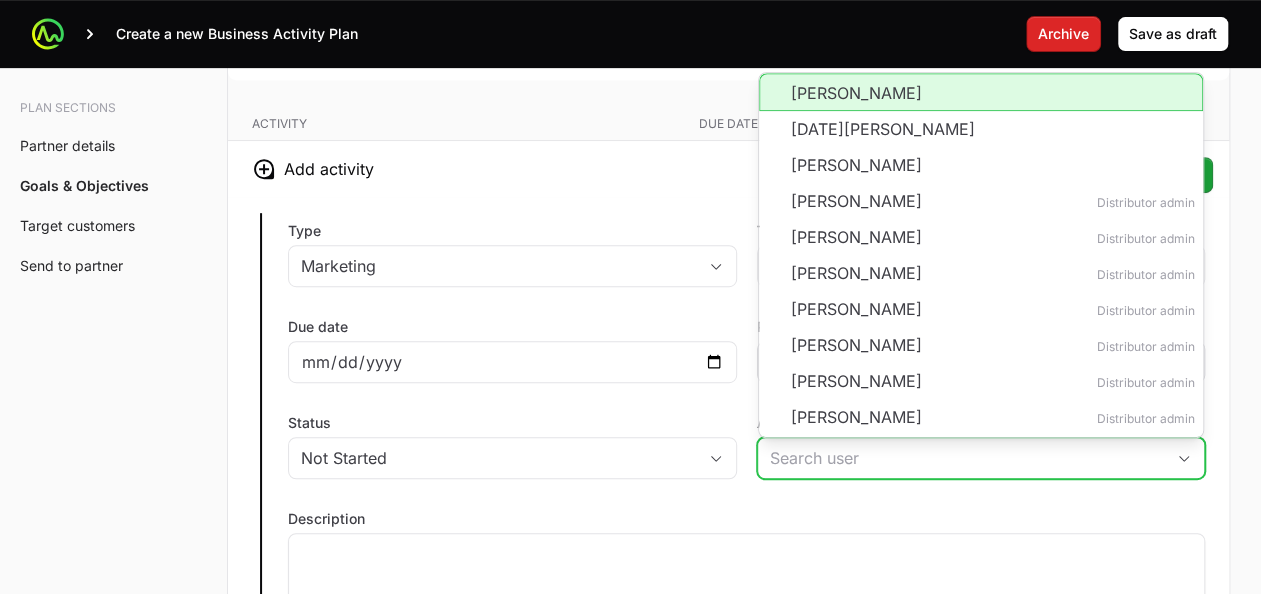 click on "[PERSON_NAME]" 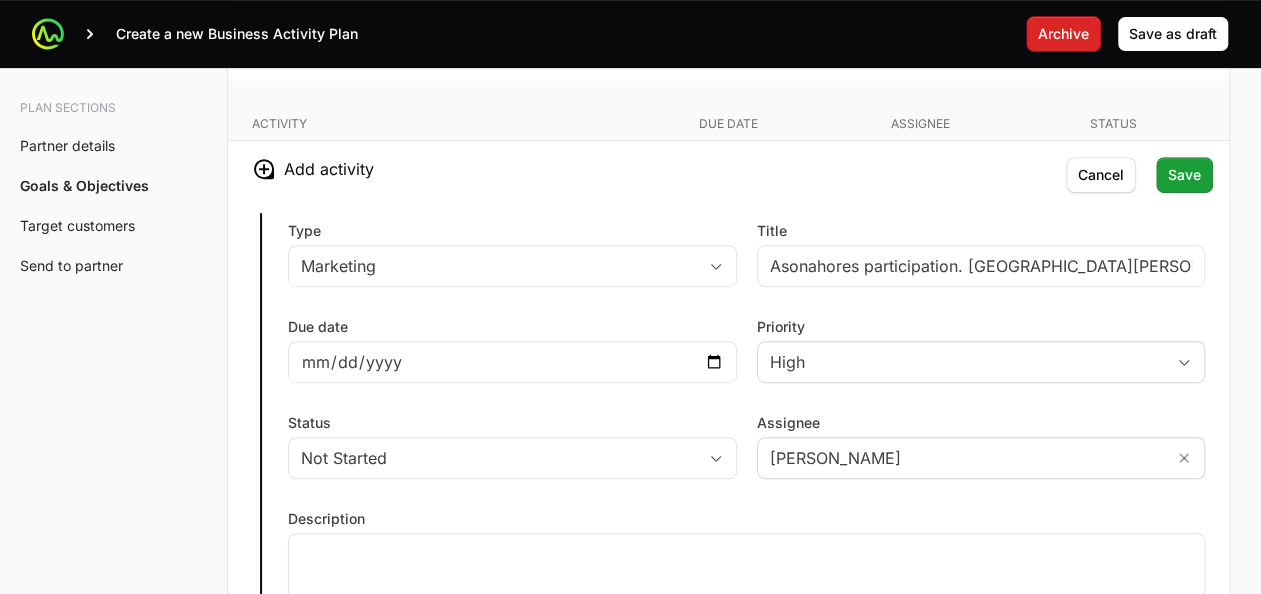 click on "Type Marketing Title Asonahores participation. [GEOGRAPHIC_DATA][PERSON_NAME] Due date [DATE] Priority High Status Not Started Assignee [PERSON_NAME] Description Save Cancel" 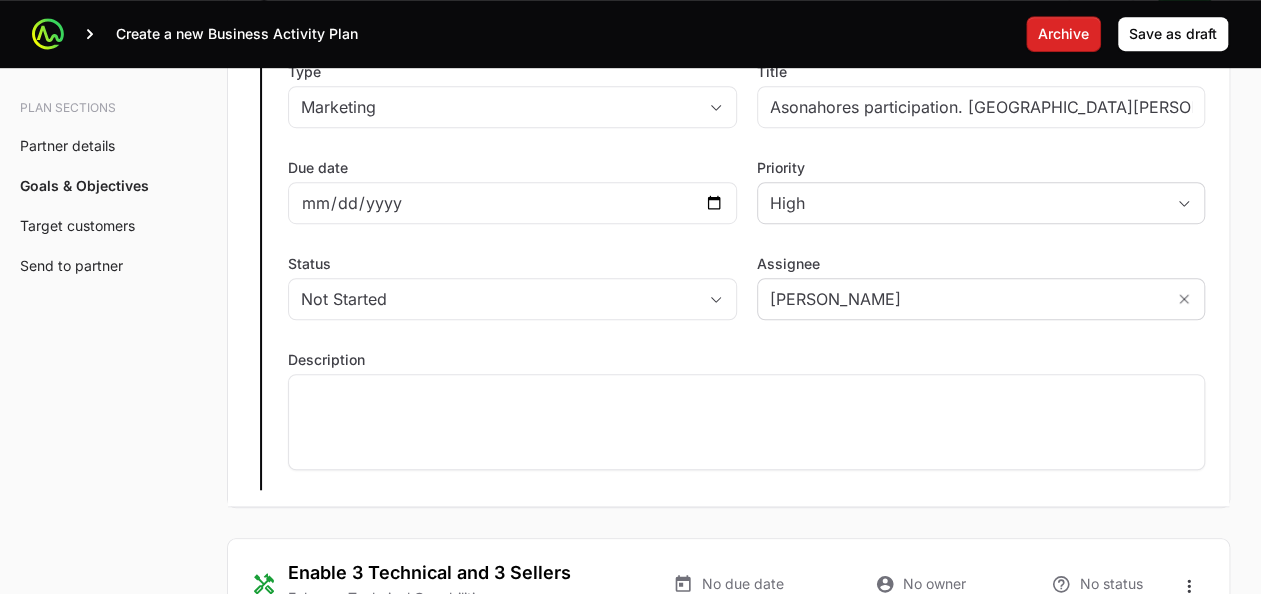 scroll, scrollTop: 4369, scrollLeft: 0, axis: vertical 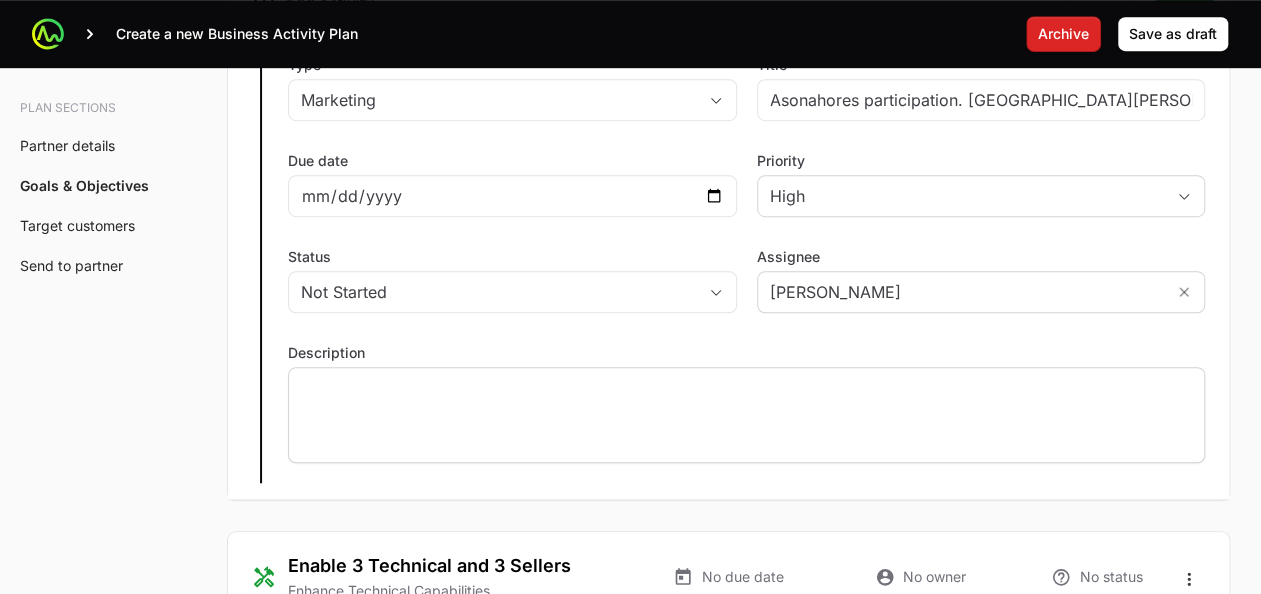 click 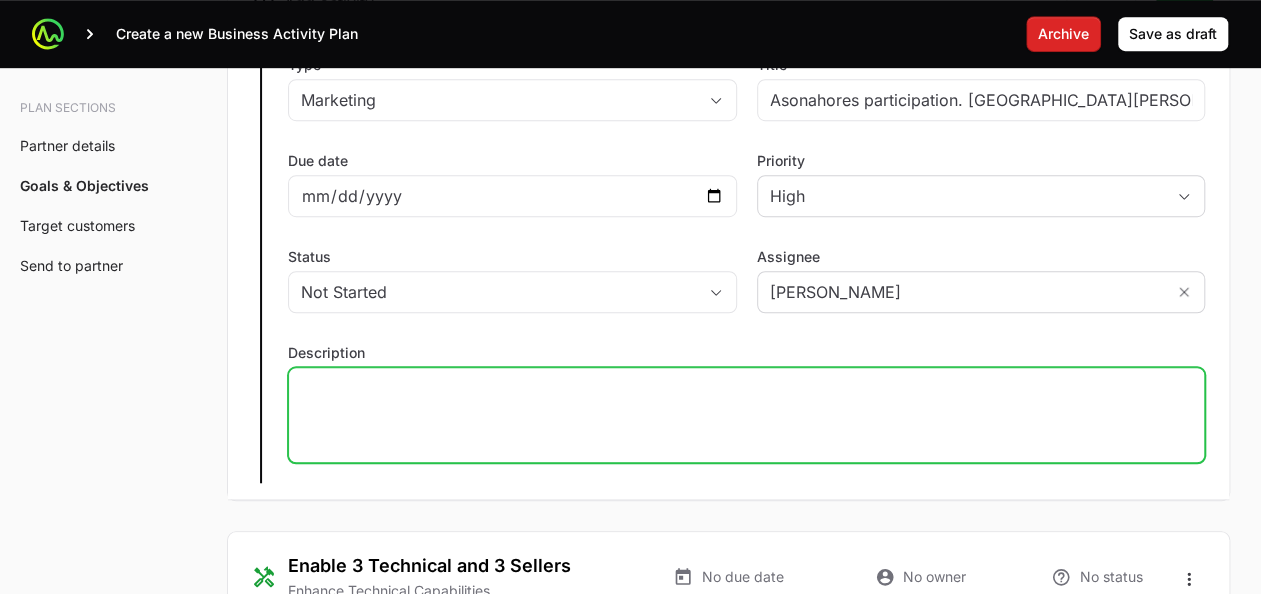 click 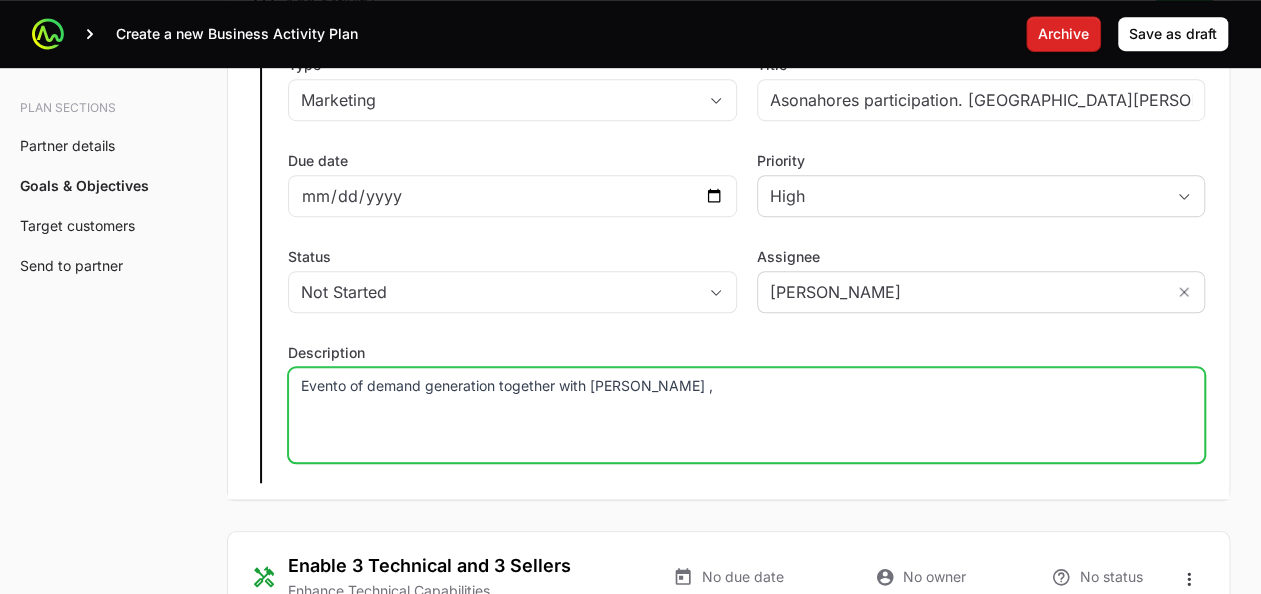 click on "Evento of demand generation together with [PERSON_NAME] ," 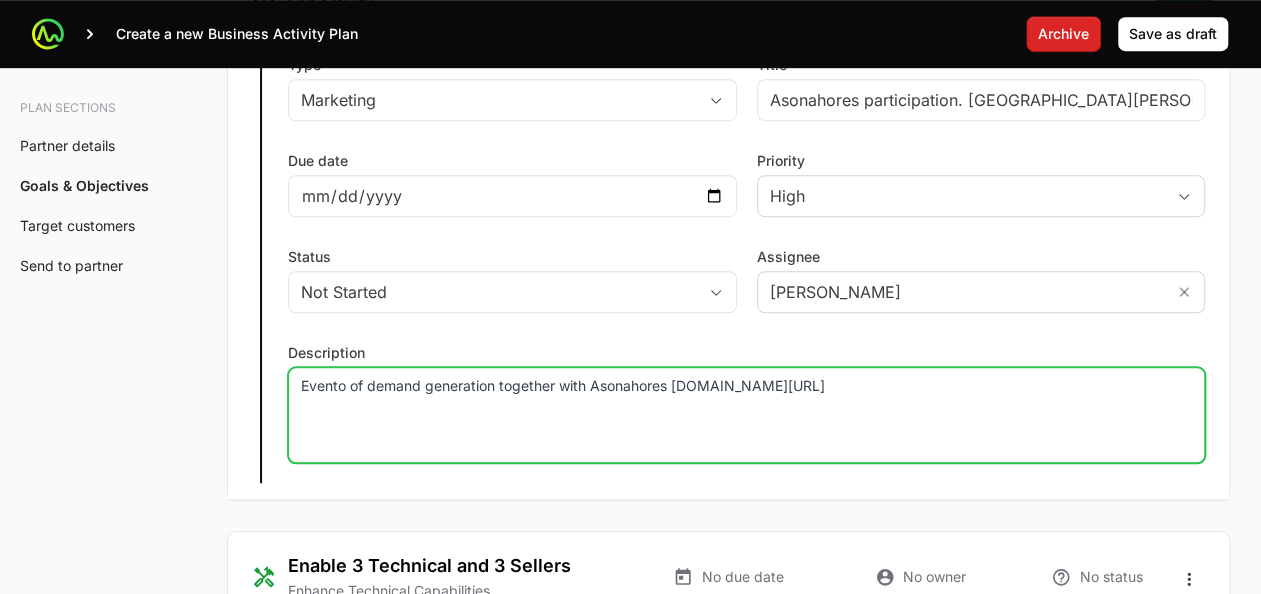 click on "Evento of demand generation together with Asonahores [DOMAIN_NAME][URL]" 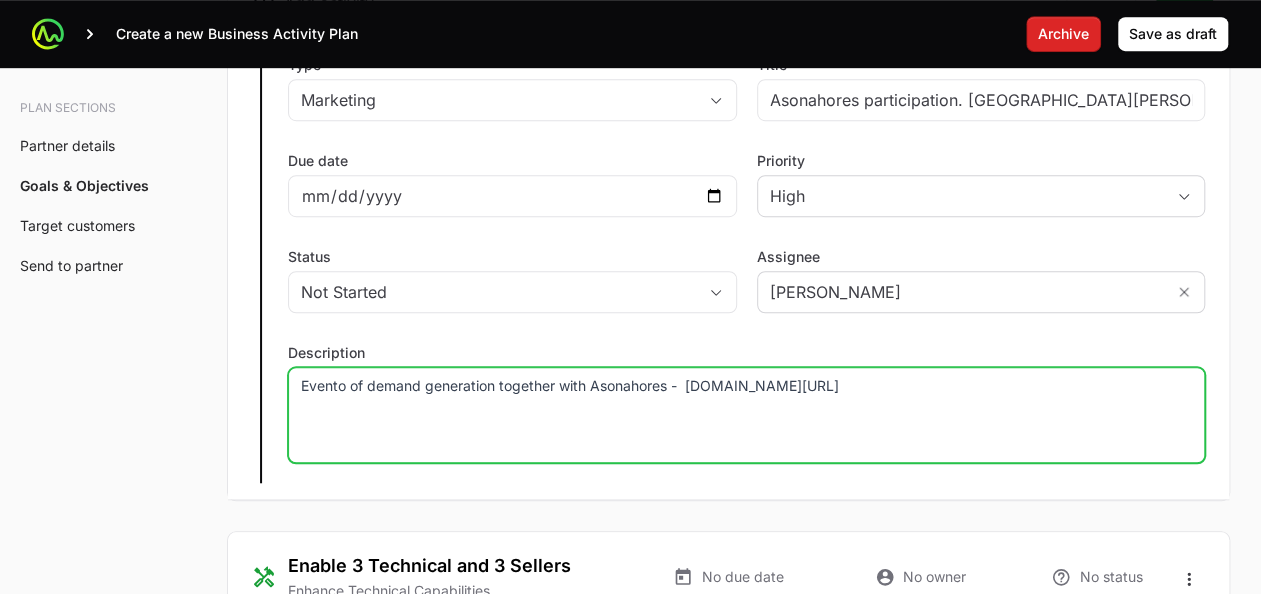 click on "Evento of demand generation together with Asonahores -  [DOMAIN_NAME][URL]" 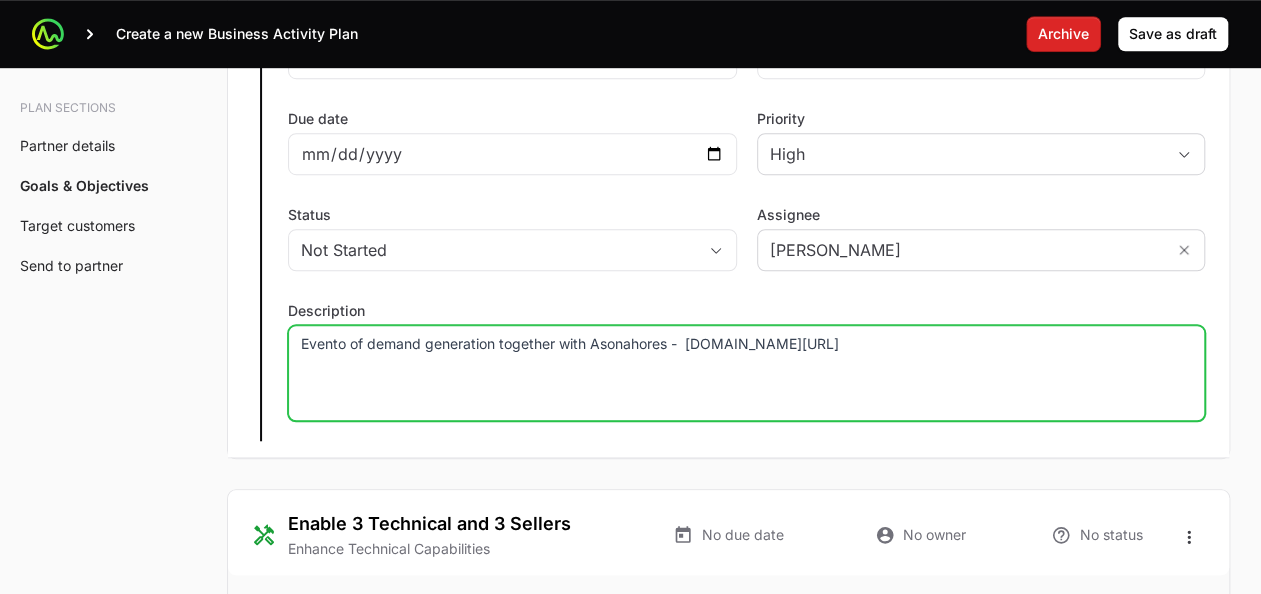 scroll, scrollTop: 4412, scrollLeft: 0, axis: vertical 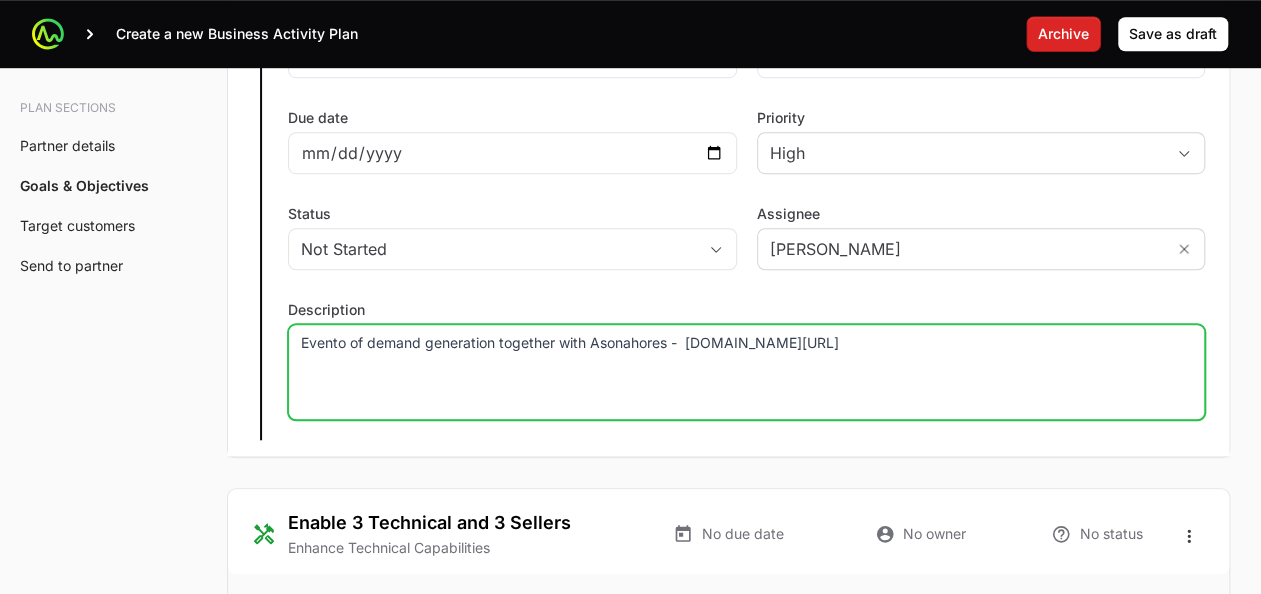 click 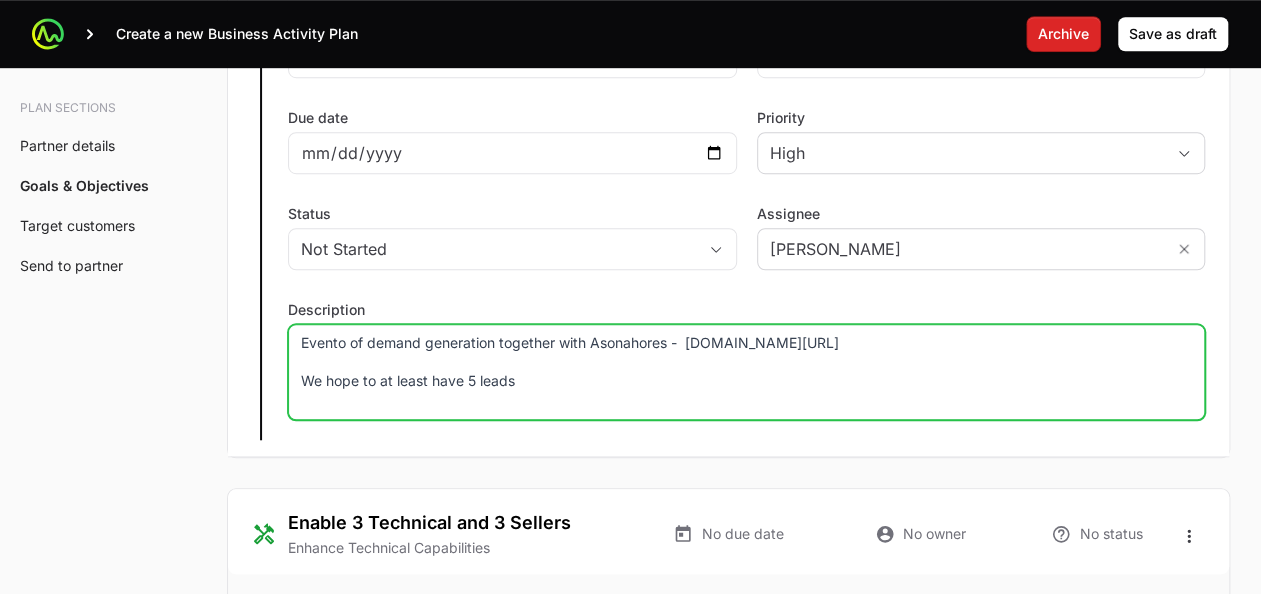 click on "We hope to at least have 5 leads" 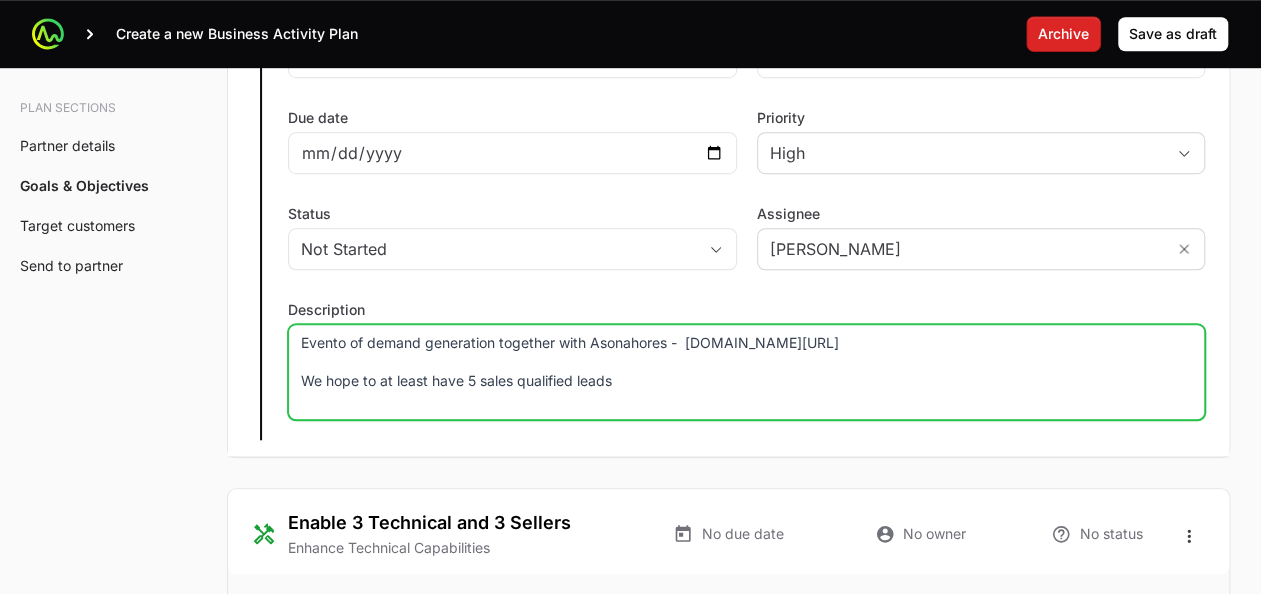 click on "We hope to at least have 5 sales qualified leads" 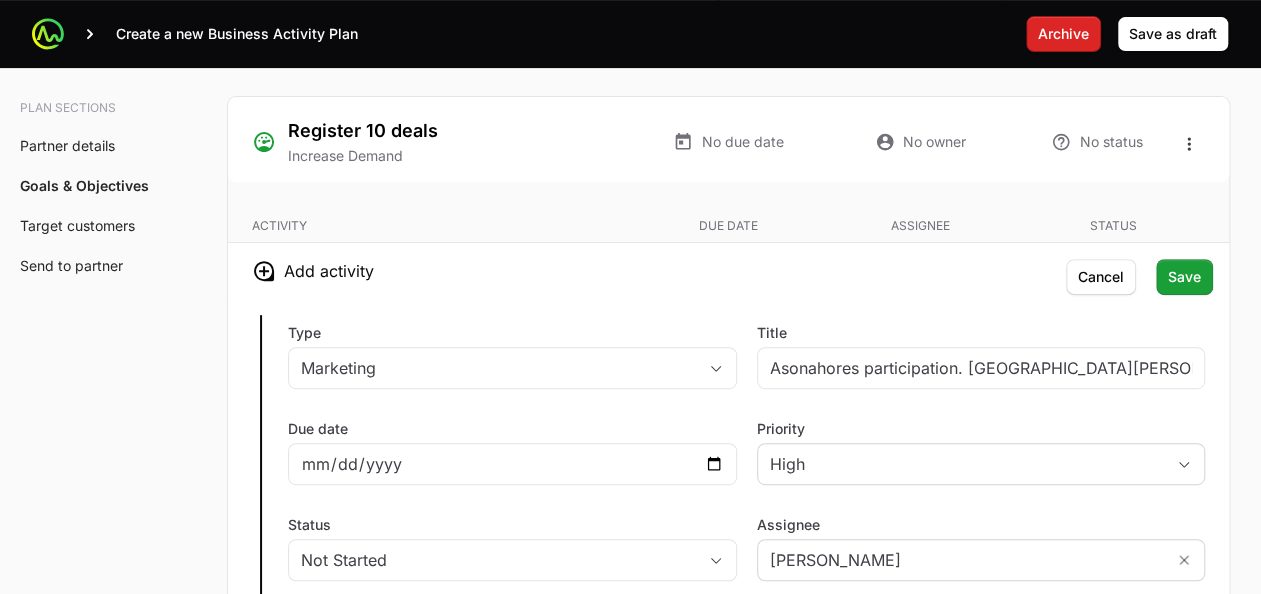 scroll, scrollTop: 4082, scrollLeft: 0, axis: vertical 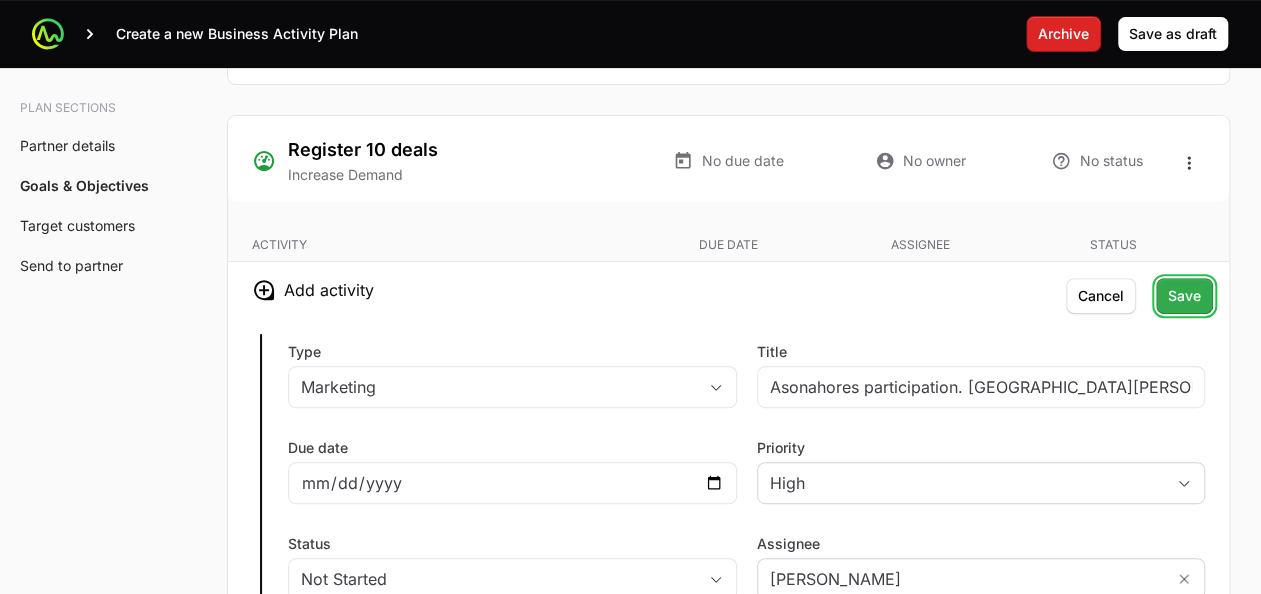 click on "Save" 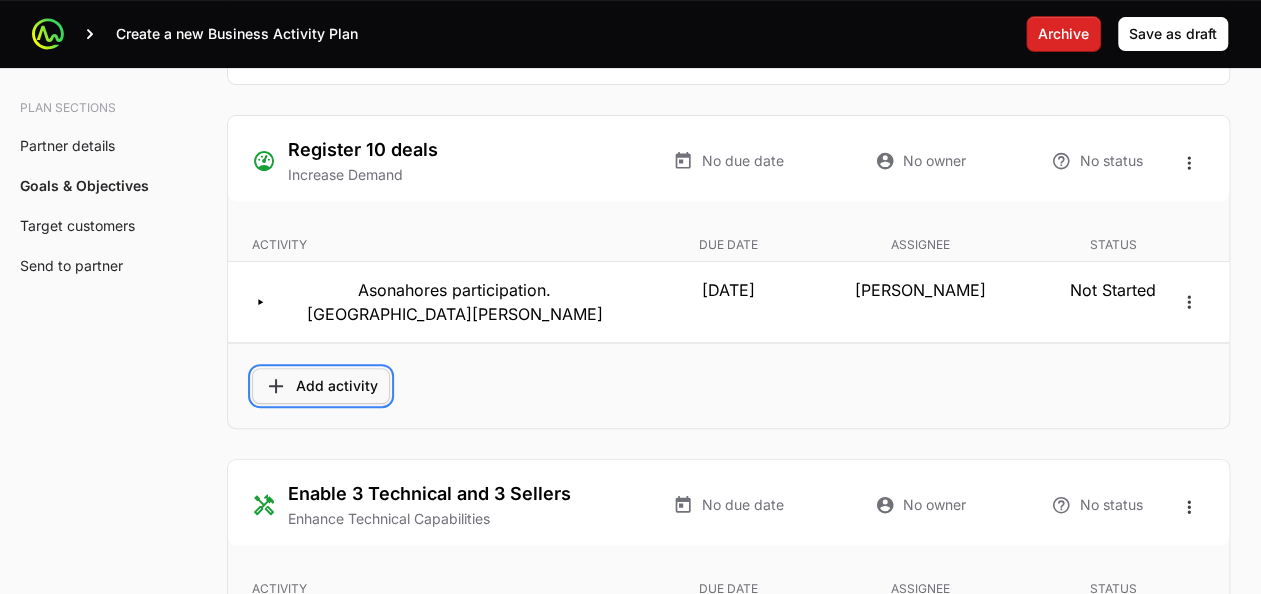 click on "Add activity" 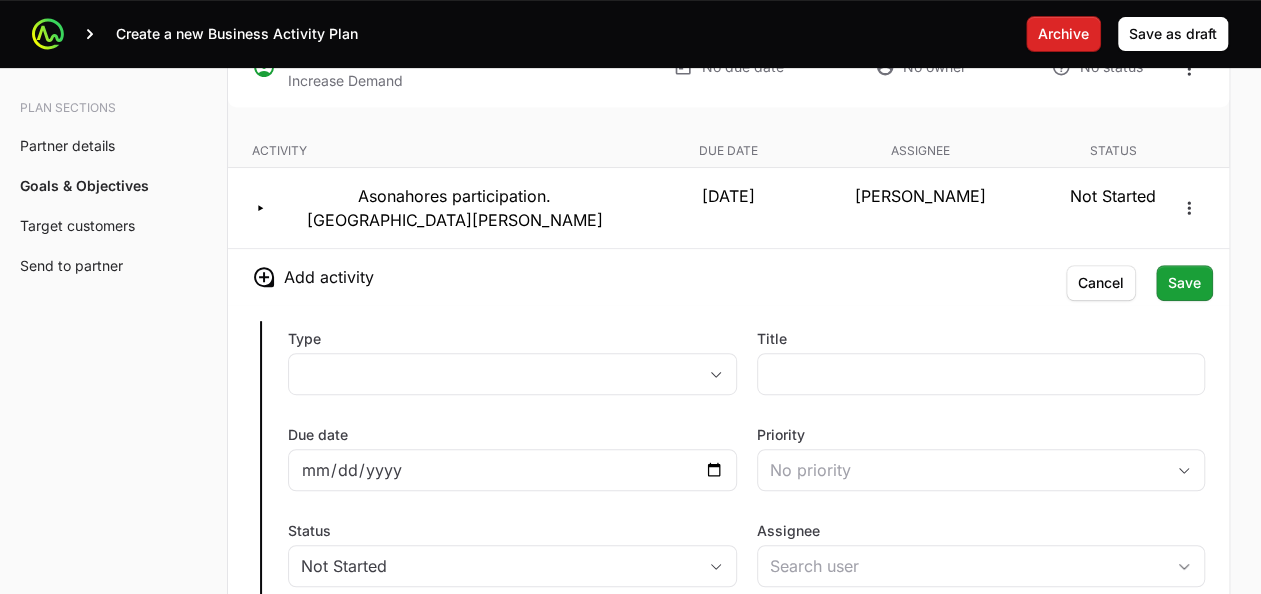 scroll, scrollTop: 4187, scrollLeft: 0, axis: vertical 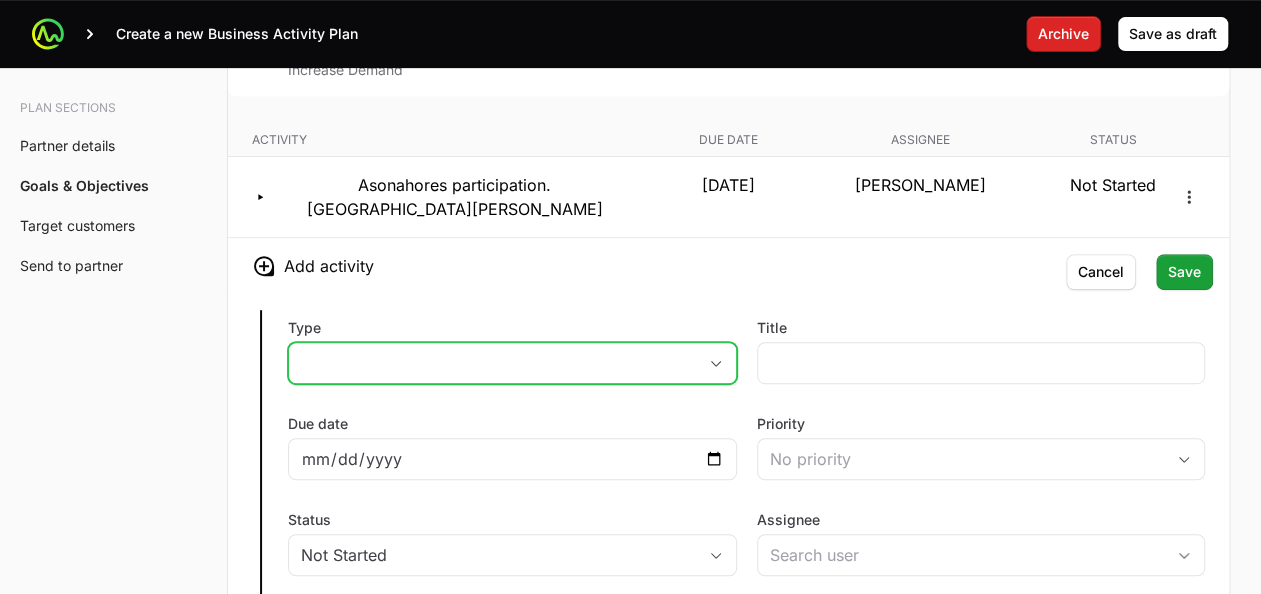 click on "placeholder" 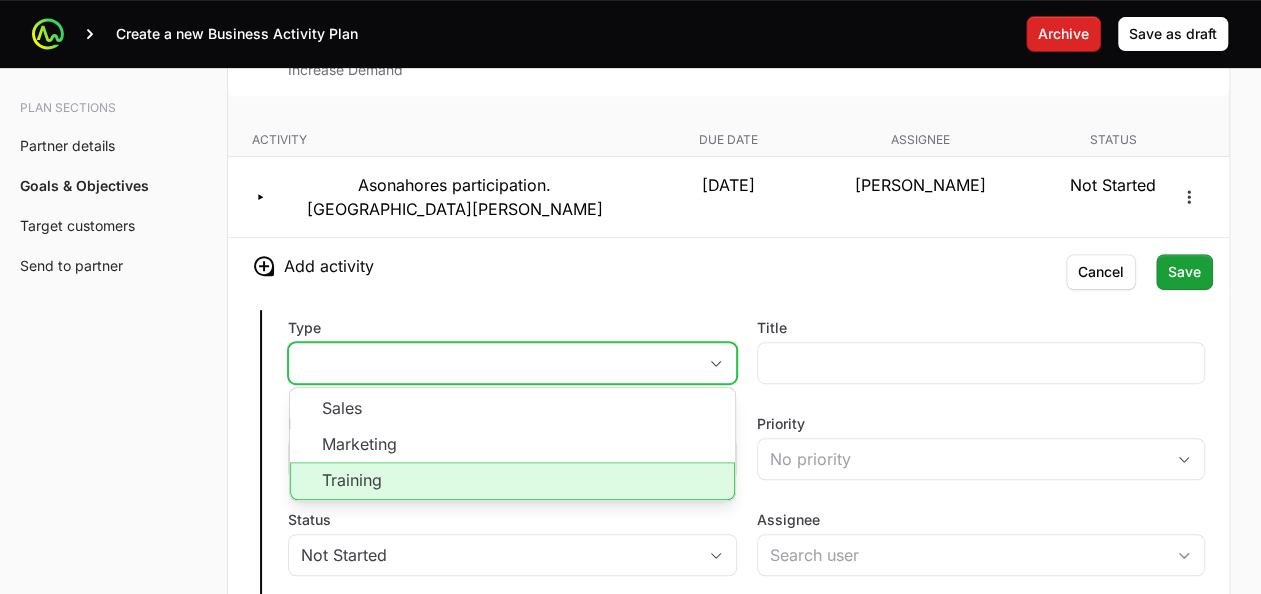 click on "Training" 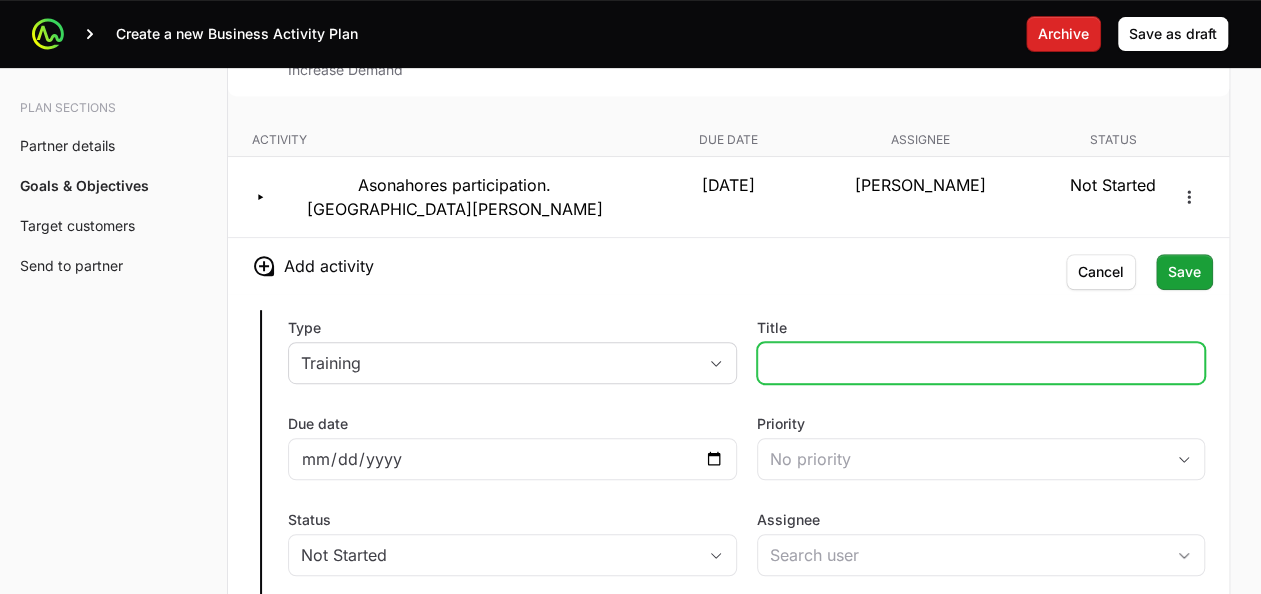 click on "Title" 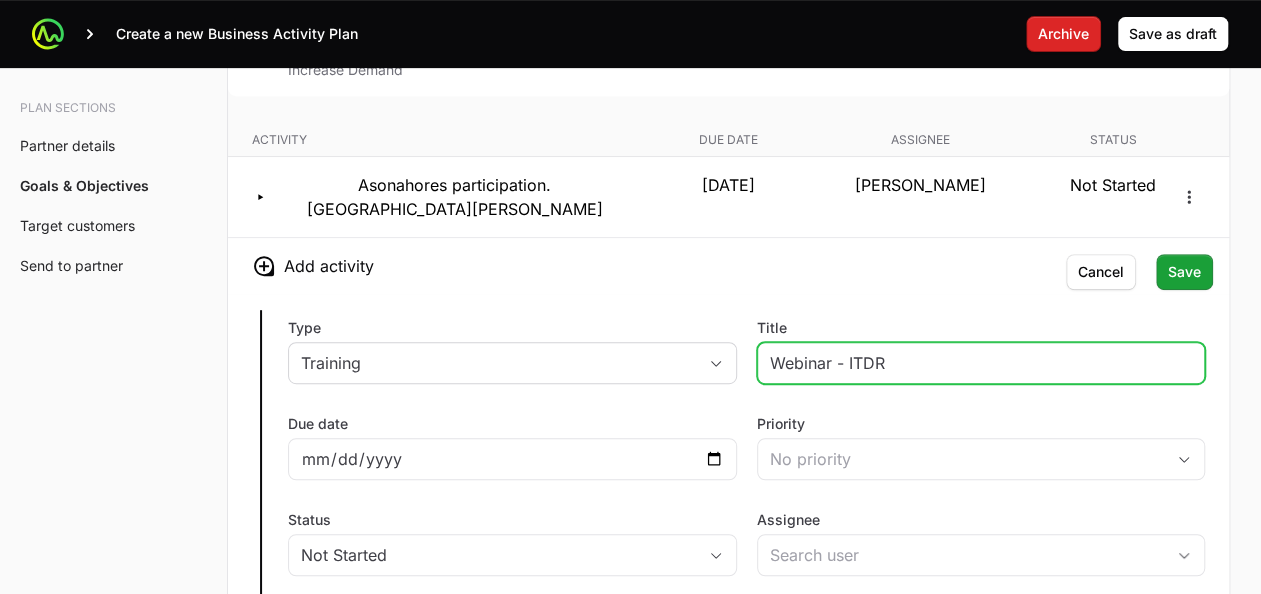 type on "Webinar - ITDR" 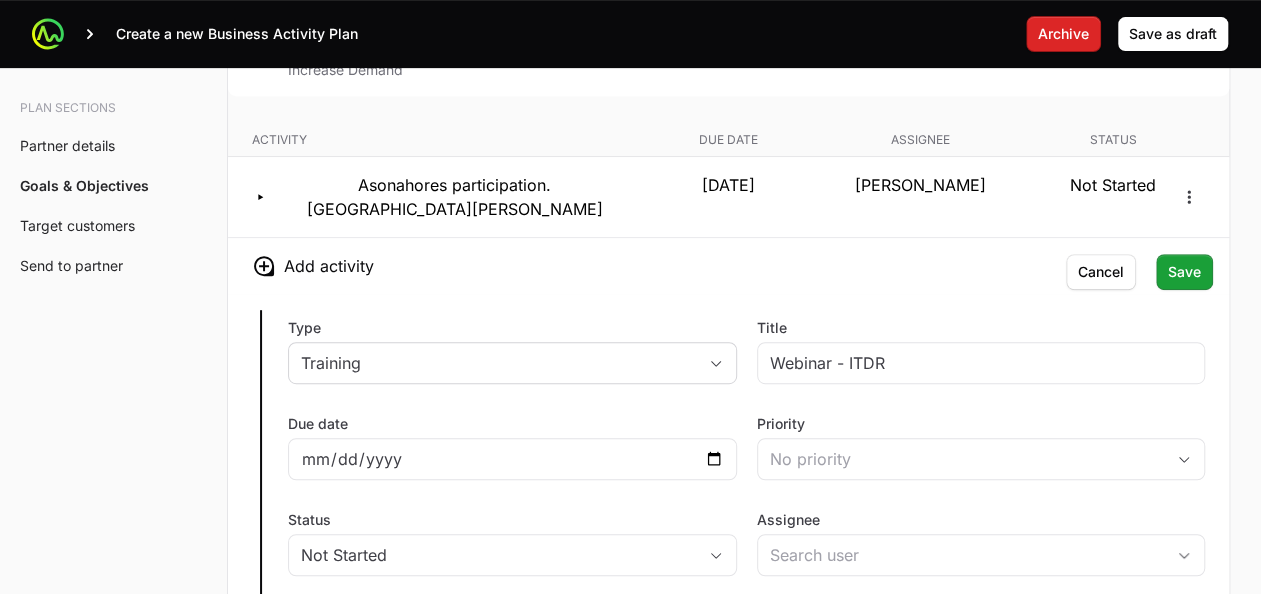 click on "Type Training Title Webinar - ITDR Due date Priority No priority Status Not Started Assignee Description Save Cancel" 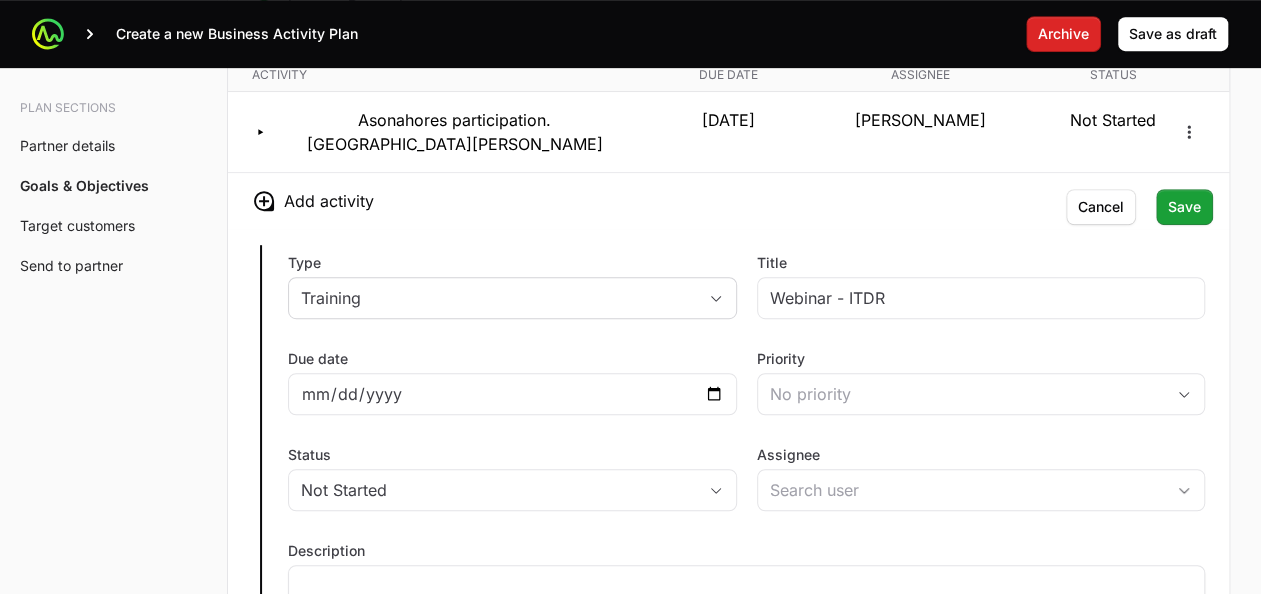 scroll, scrollTop: 4254, scrollLeft: 0, axis: vertical 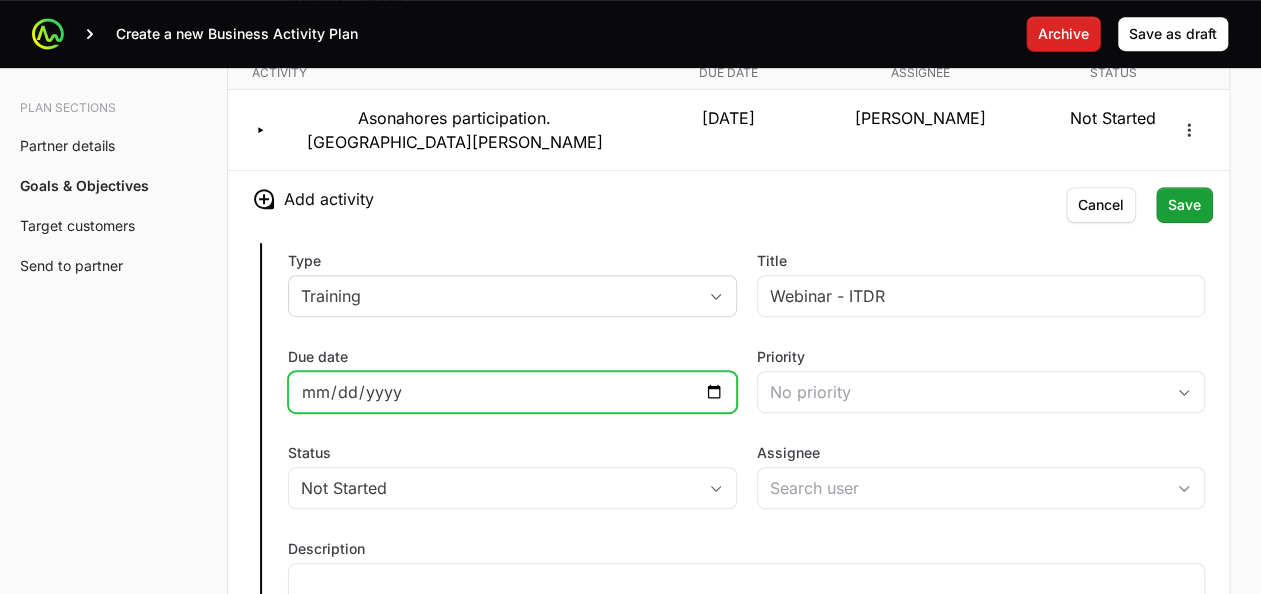 click on "Due date" 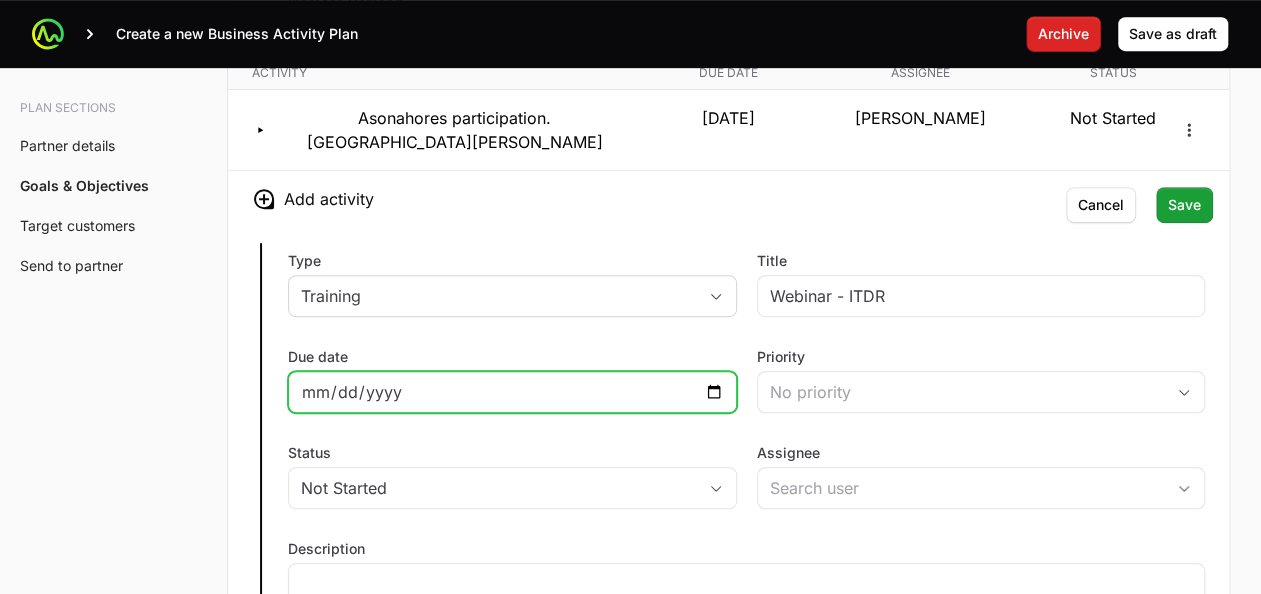 click on "Due date" 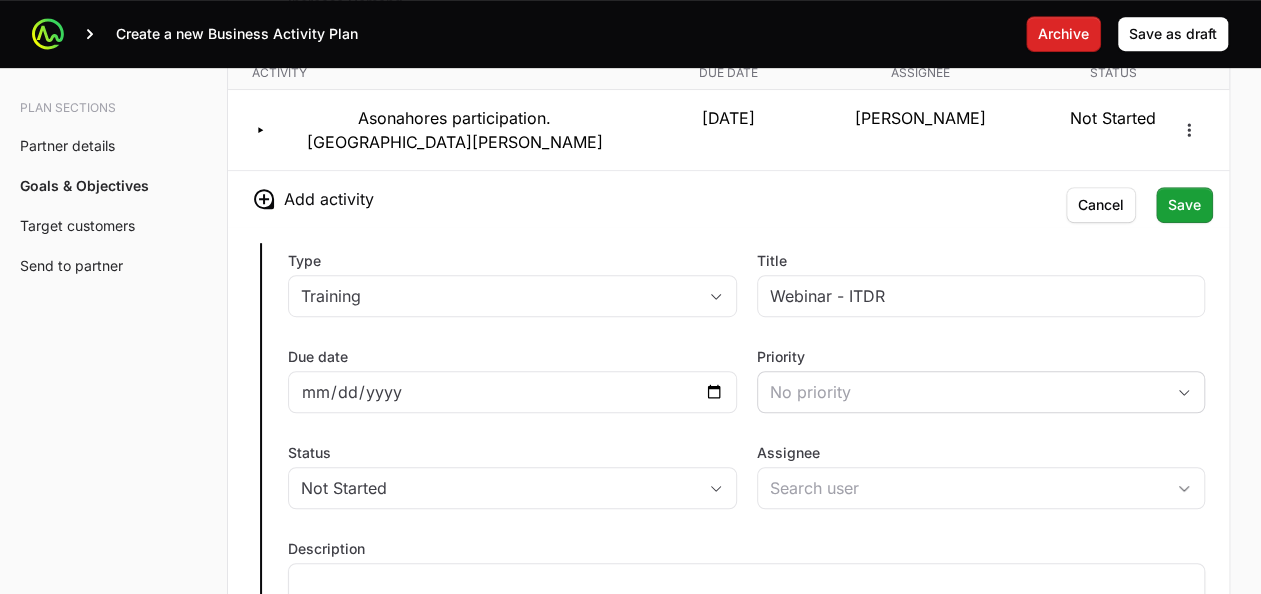 click on "No priority" 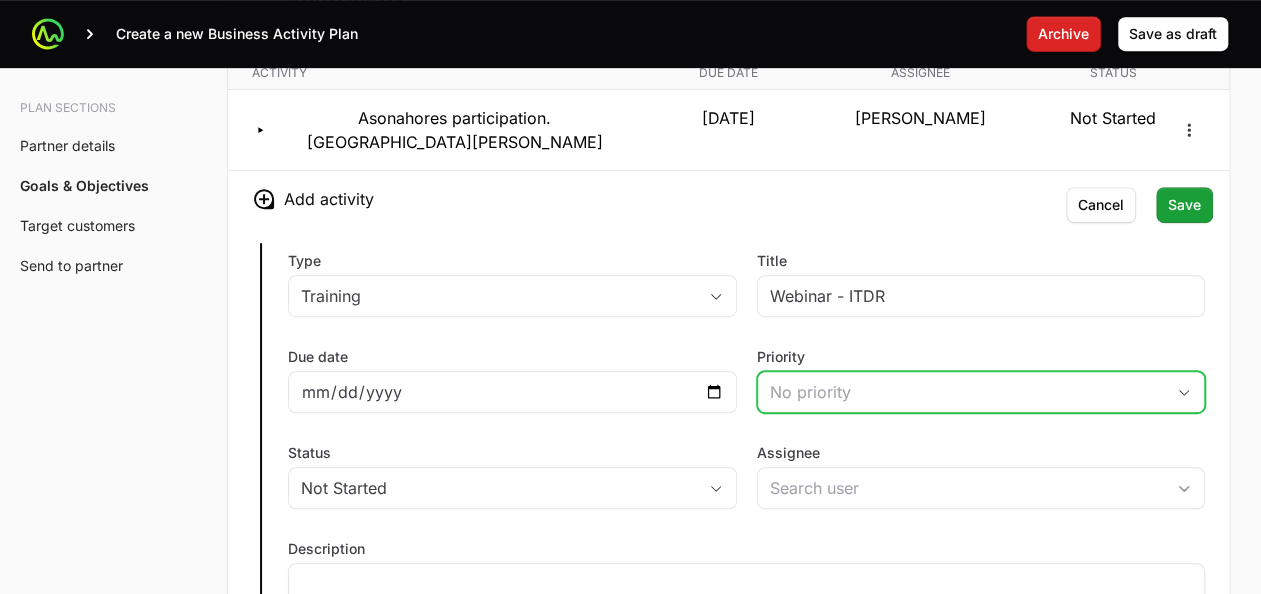 click on "No priority" 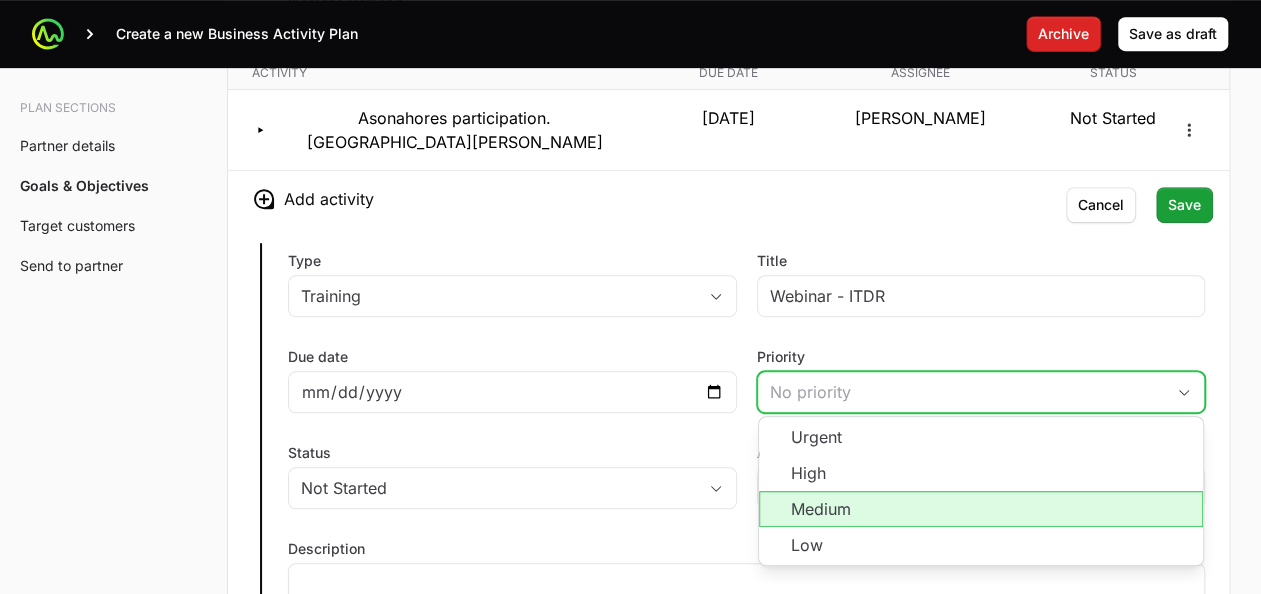 click on "Medium" 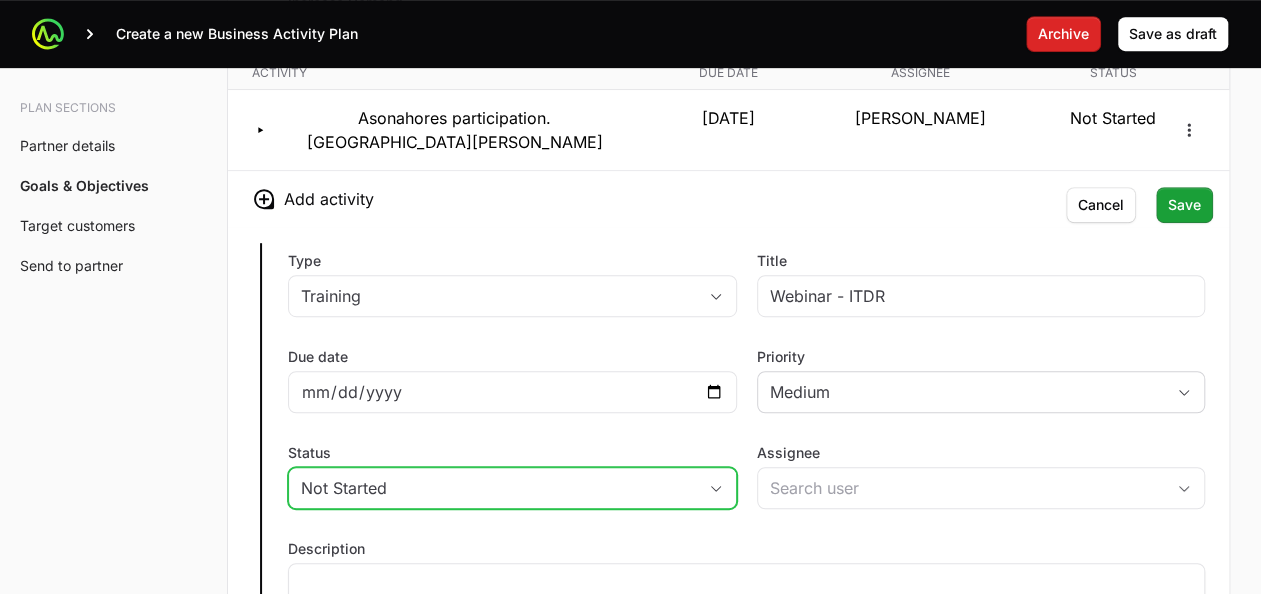 click on "Not Started" 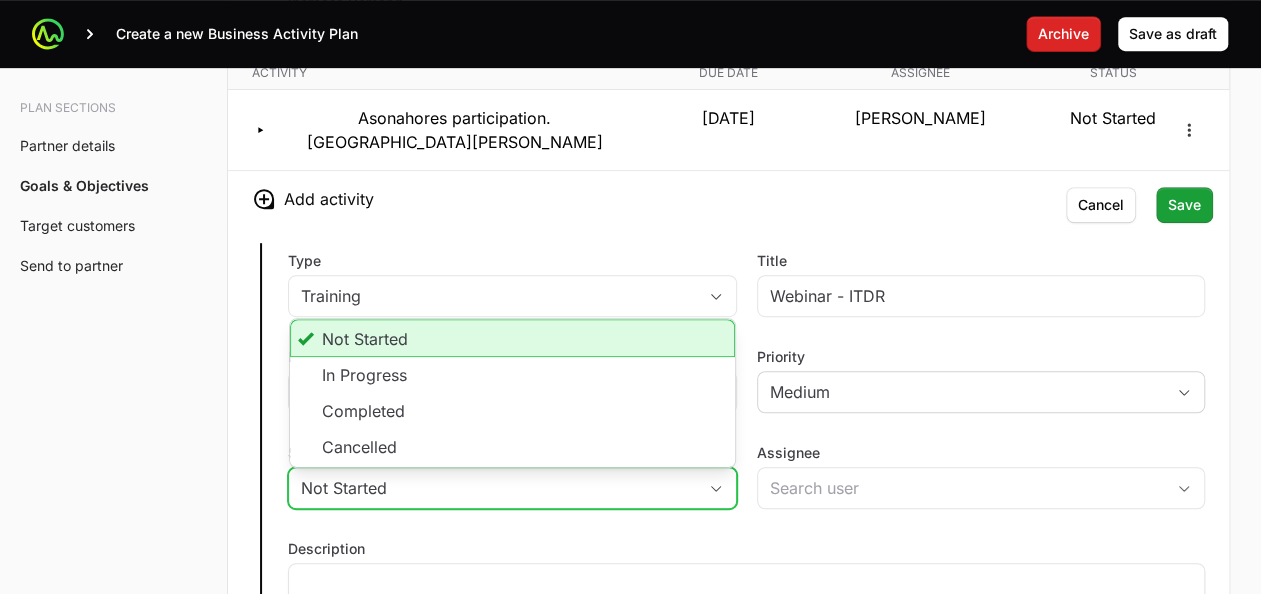 click on "Not Started" 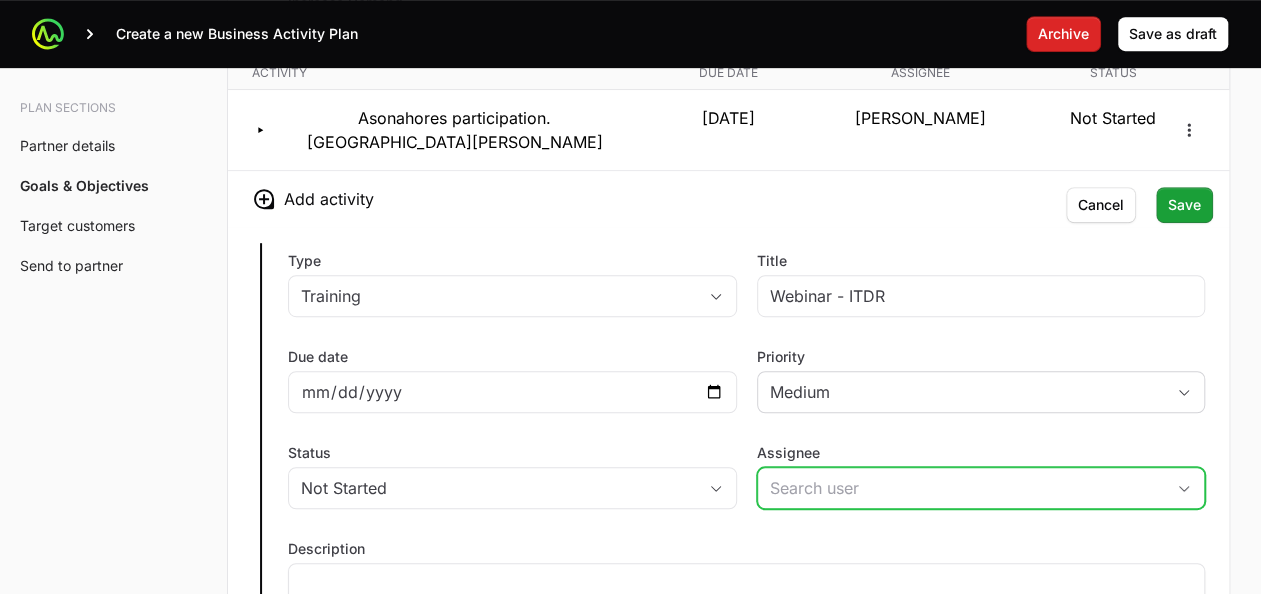 click on "Assignee" 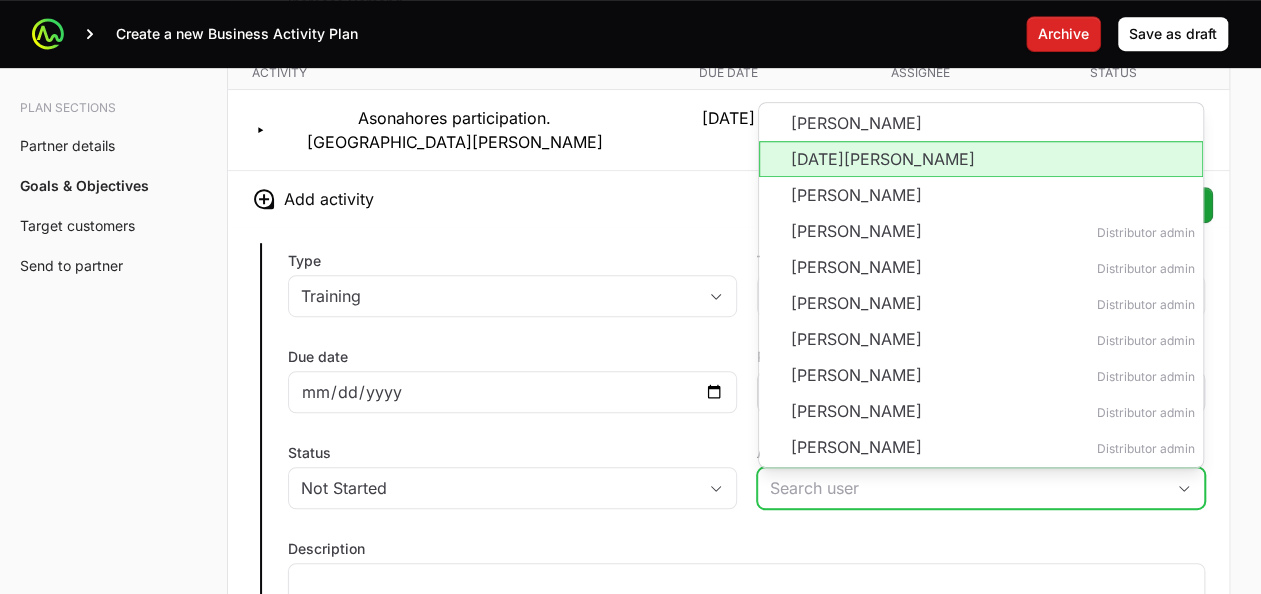click on "[DATE][PERSON_NAME]" 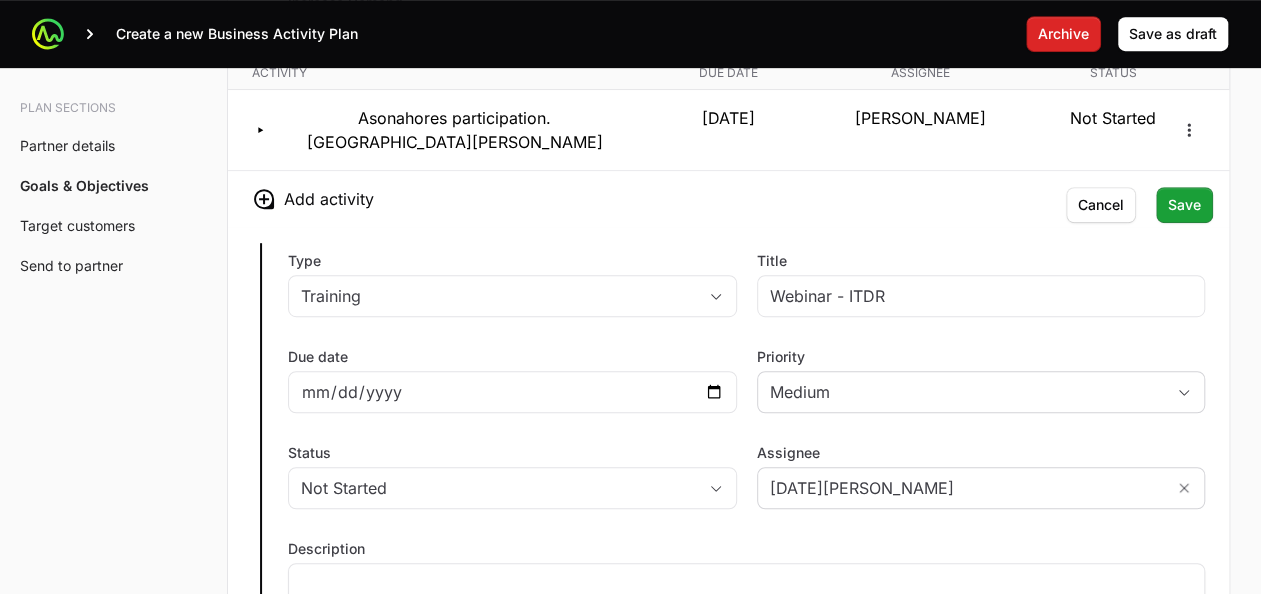 click on "Description" 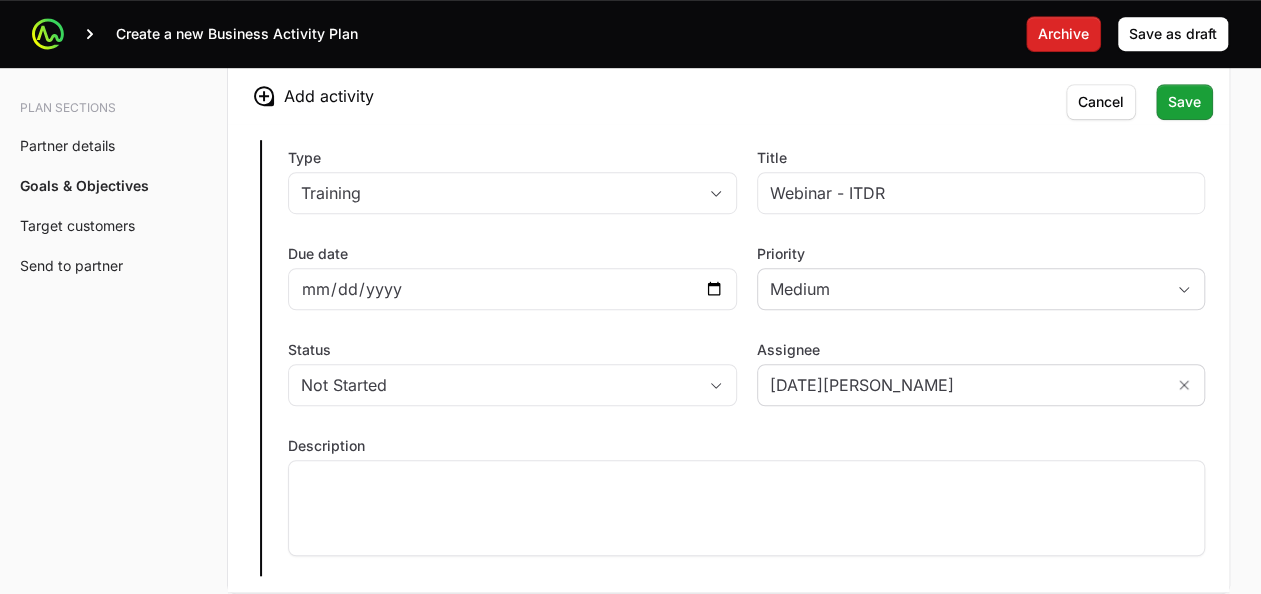 scroll, scrollTop: 4374, scrollLeft: 0, axis: vertical 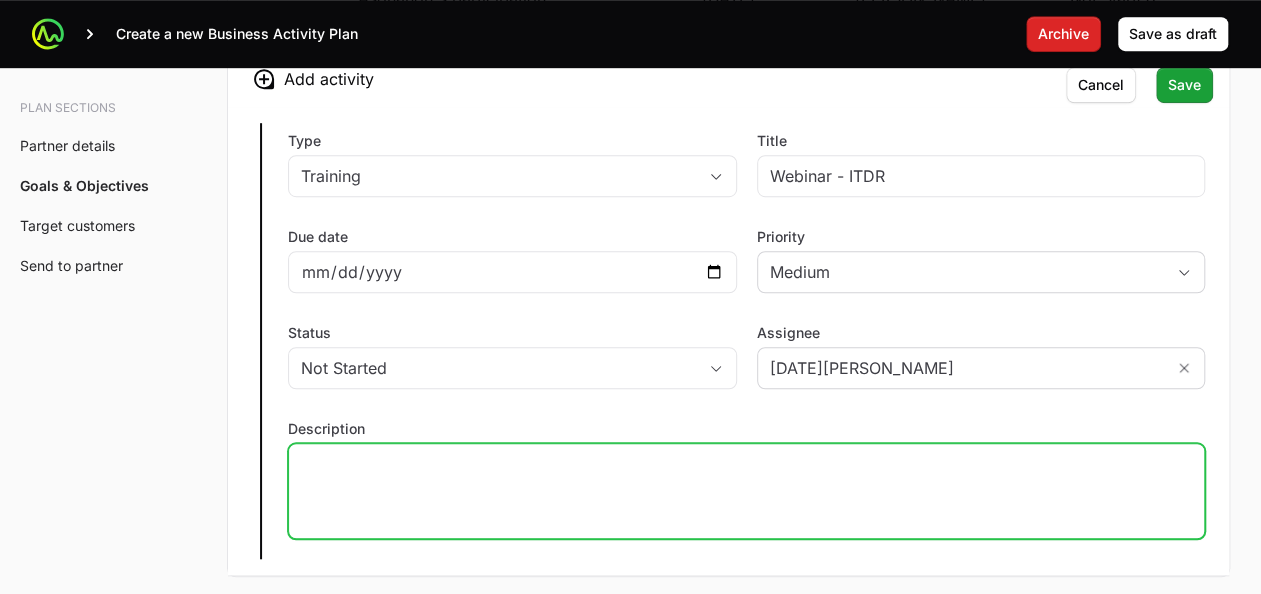 click 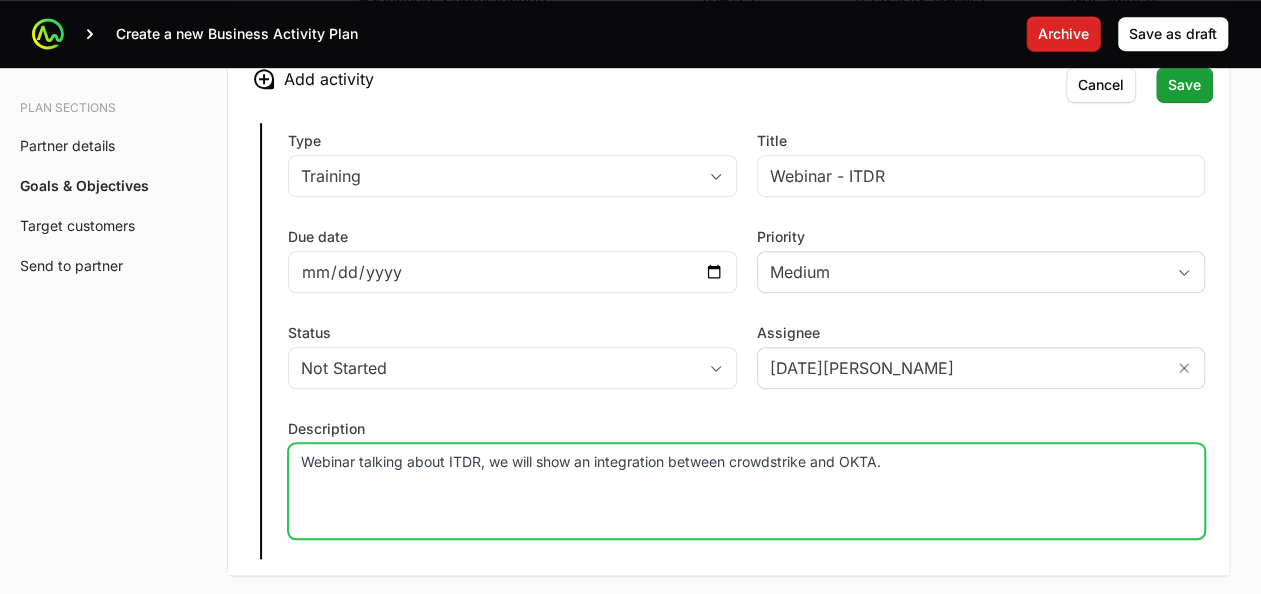click on "Webinar talking about ITDR, we will show an integration between crowdstrike and OKTA." 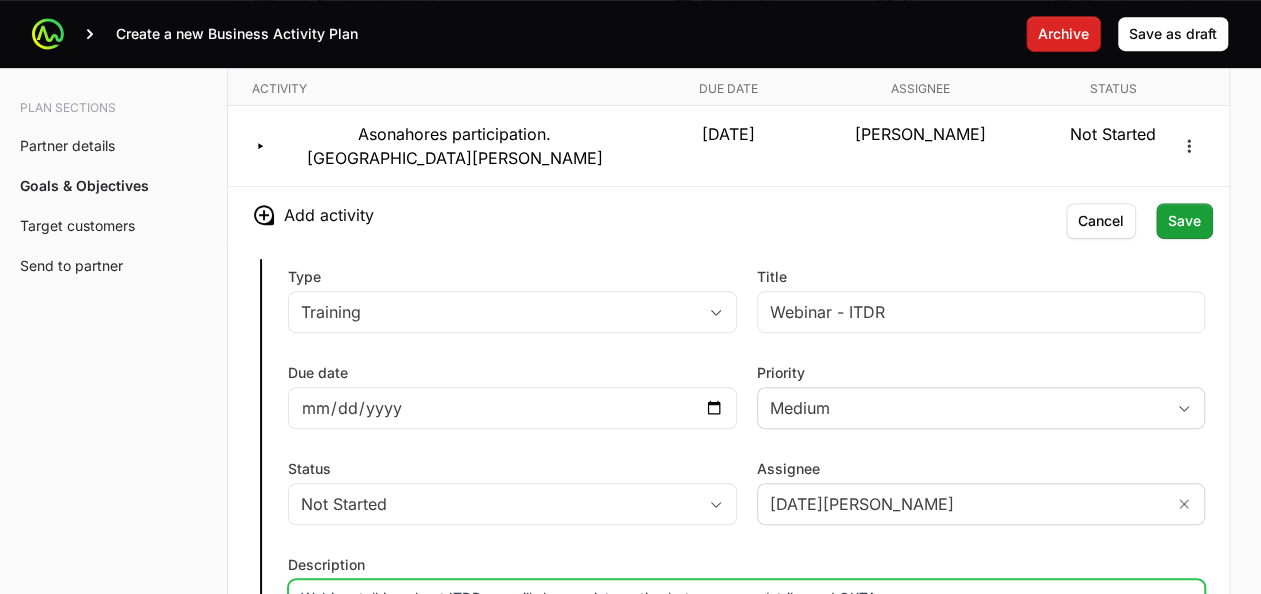 scroll, scrollTop: 4222, scrollLeft: 0, axis: vertical 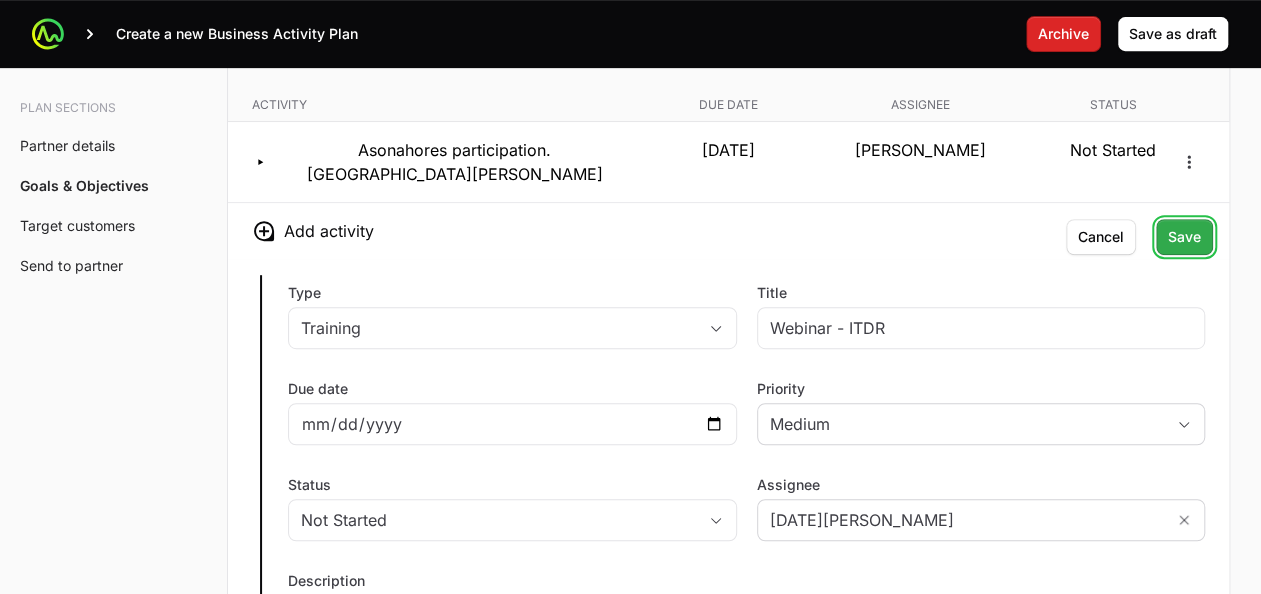 click on "Save" 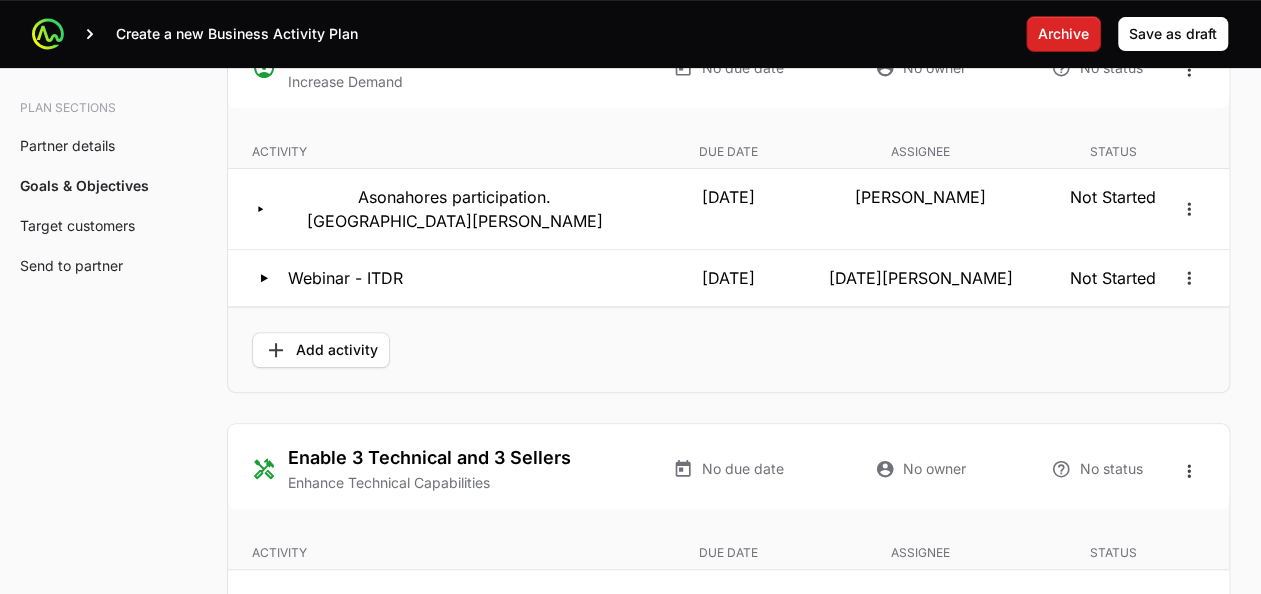 scroll, scrollTop: 4172, scrollLeft: 0, axis: vertical 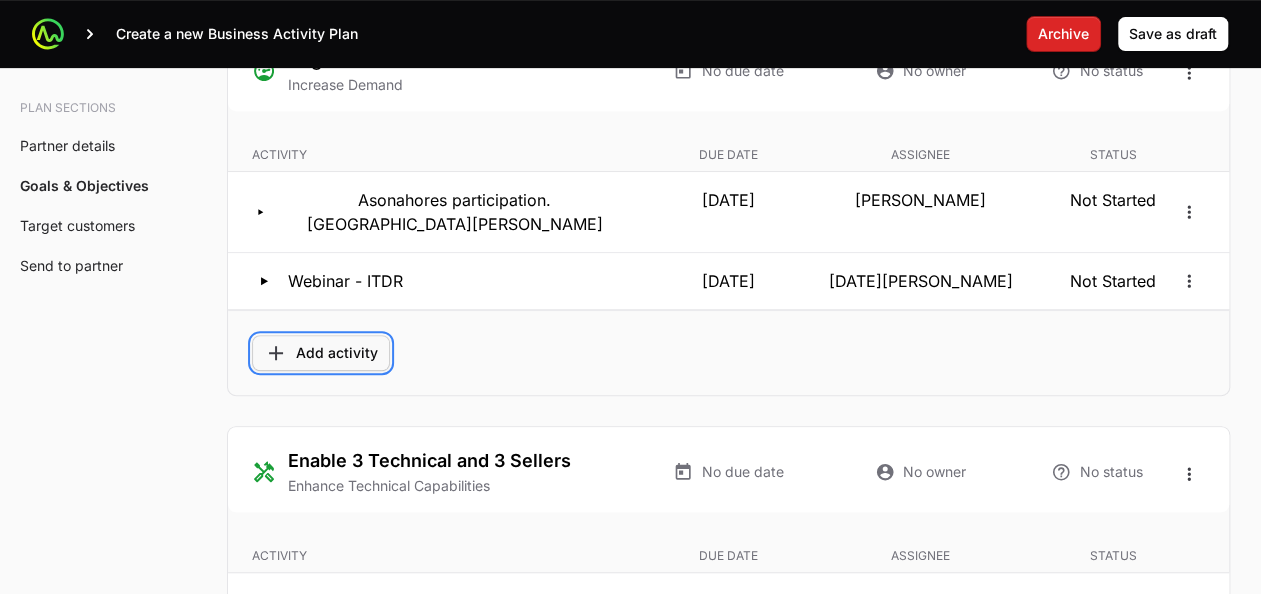 click on "Add activity" 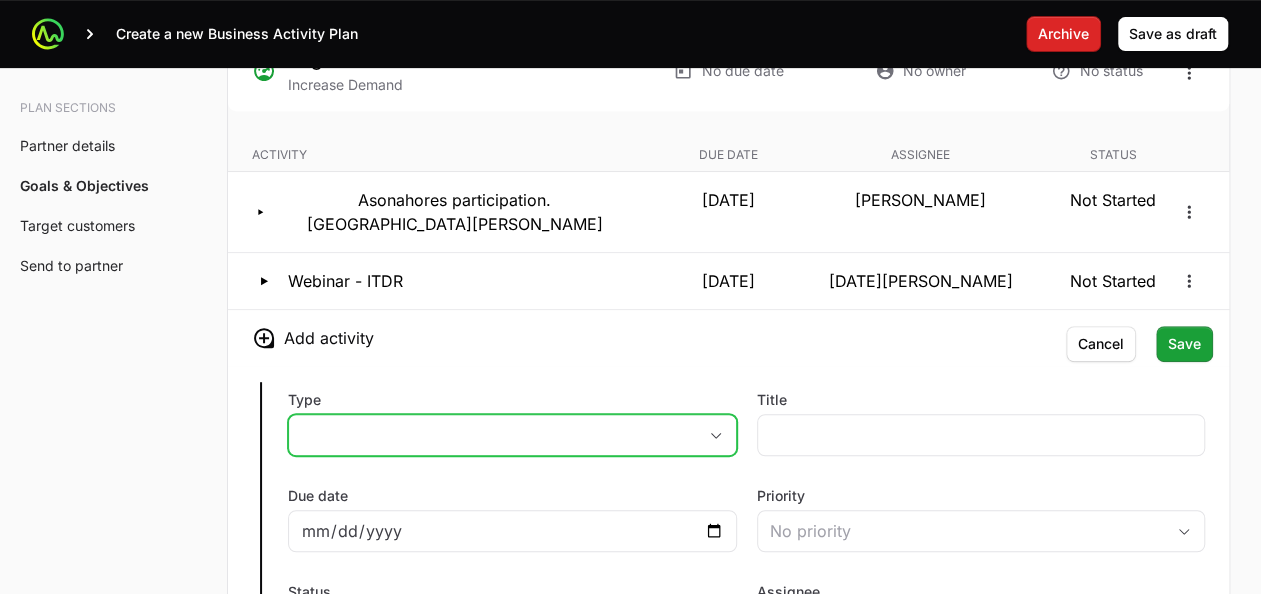 click on "placeholder" 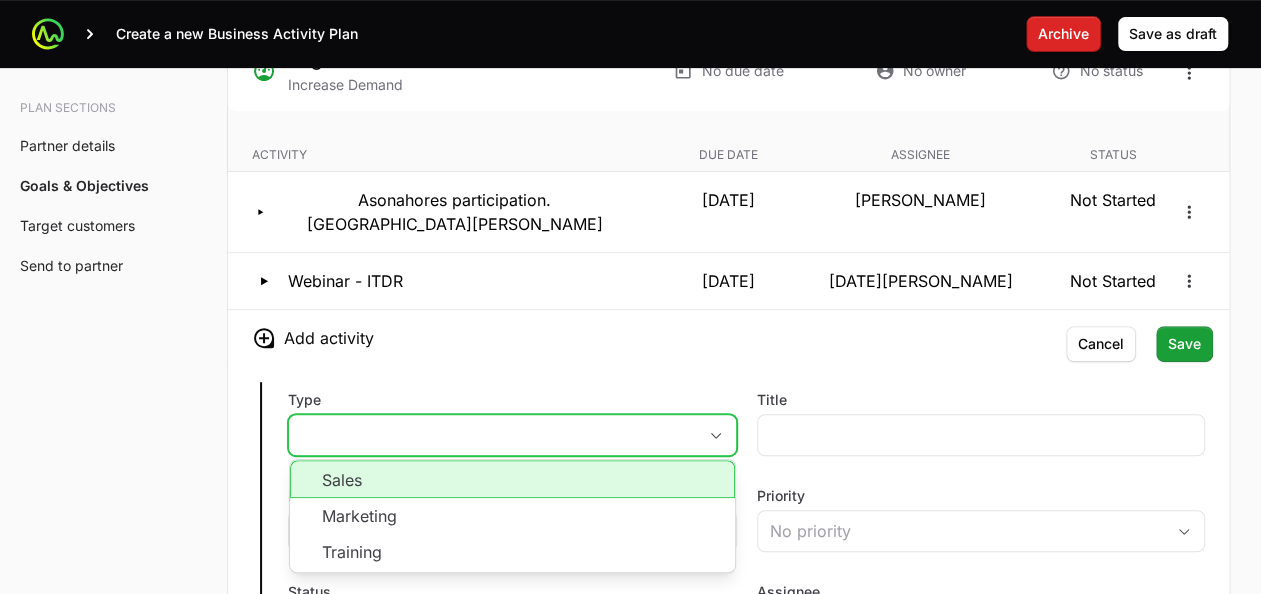 click on "Sales" 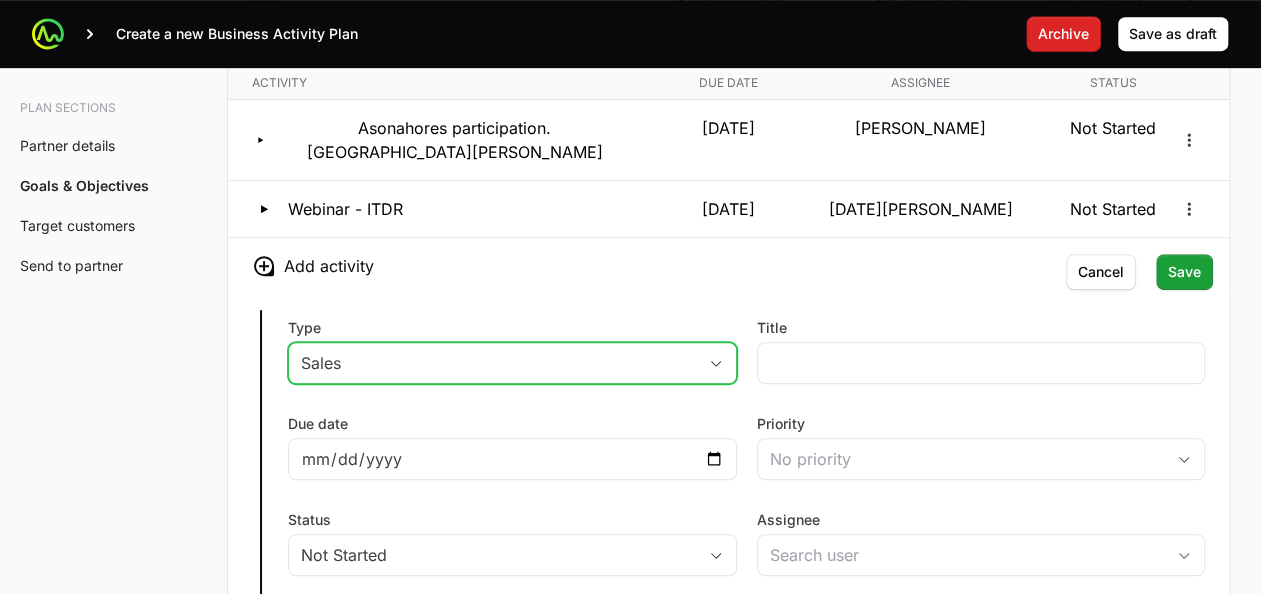 scroll, scrollTop: 4247, scrollLeft: 0, axis: vertical 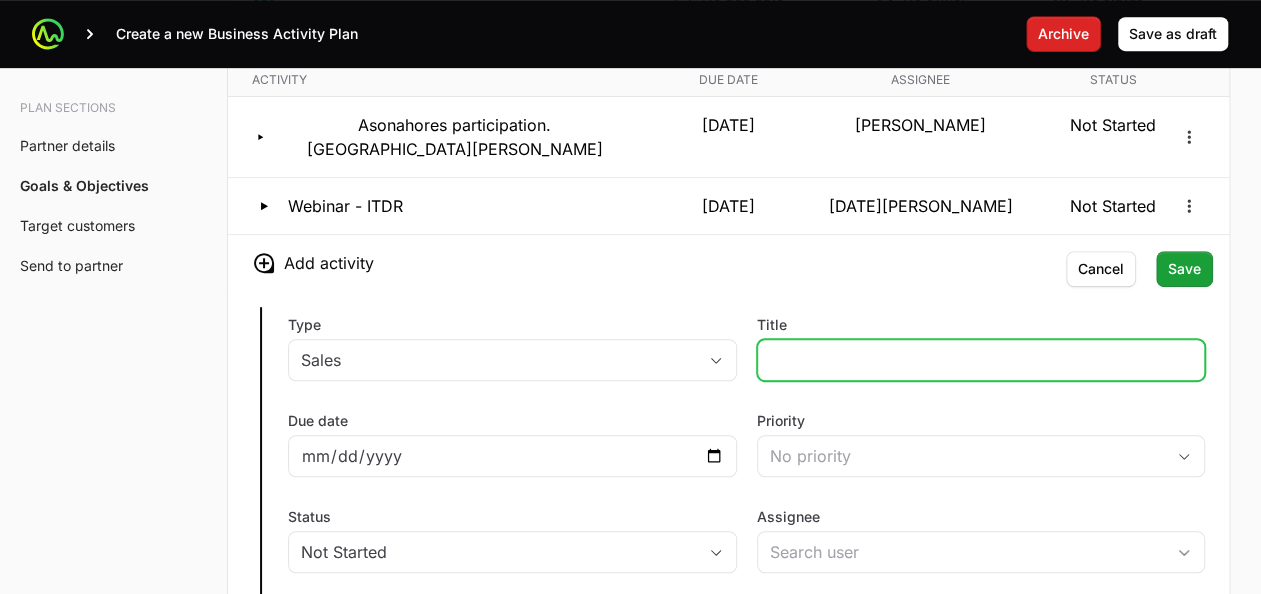 click on "Title" 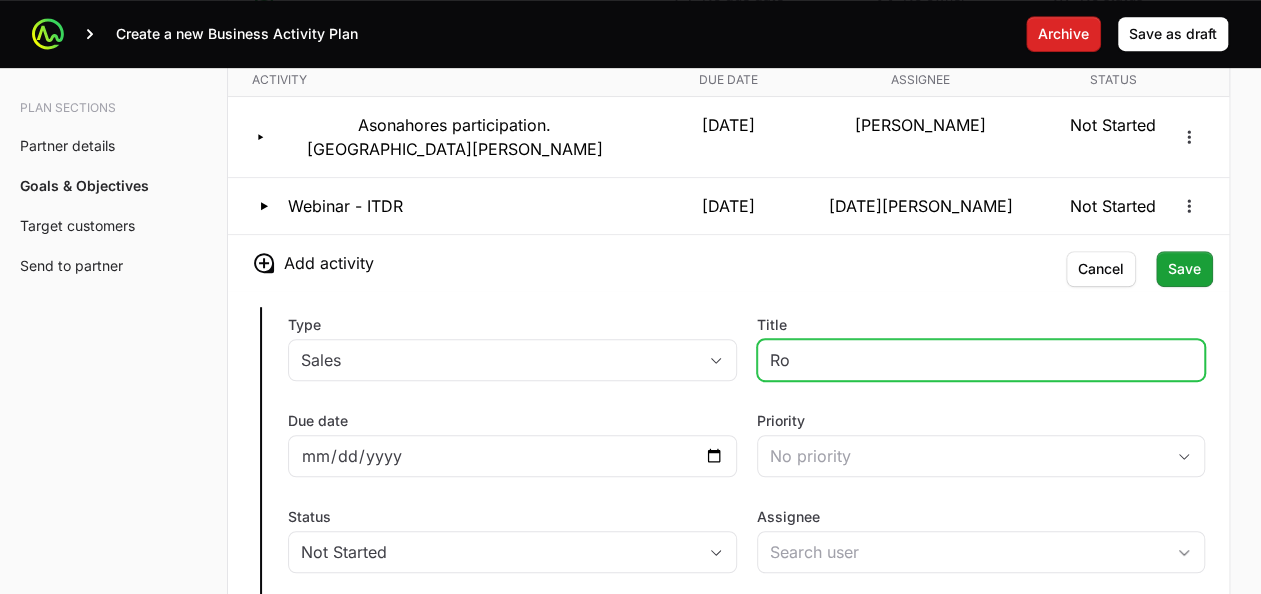 type on "R" 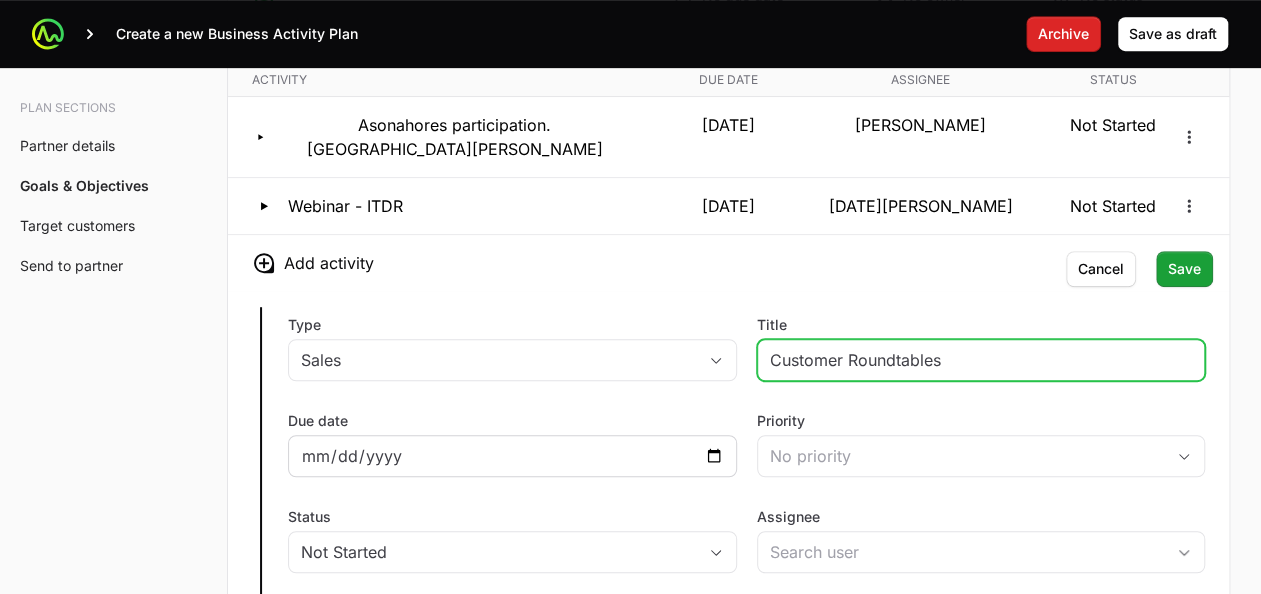 drag, startPoint x: 793, startPoint y: 321, endPoint x: 708, endPoint y: 424, distance: 133.544 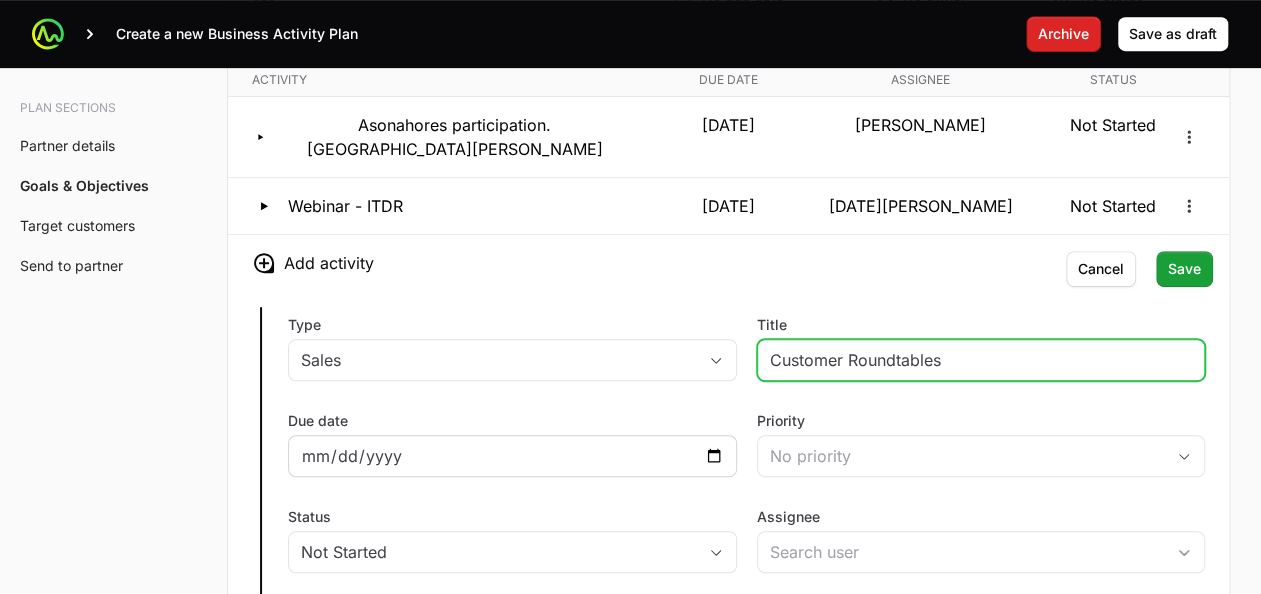 click on "Type Sales Title Customer Roundtables Due date Priority No priority Status Not Started Assignee Description Save Cancel" 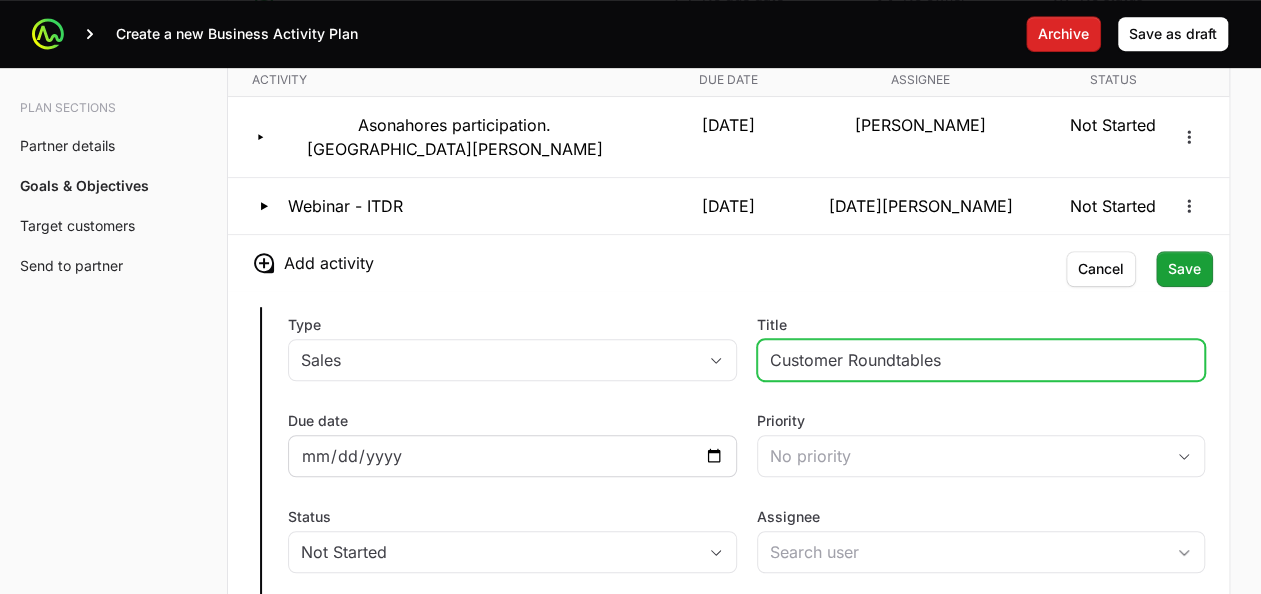 type on "Customer Roundtables" 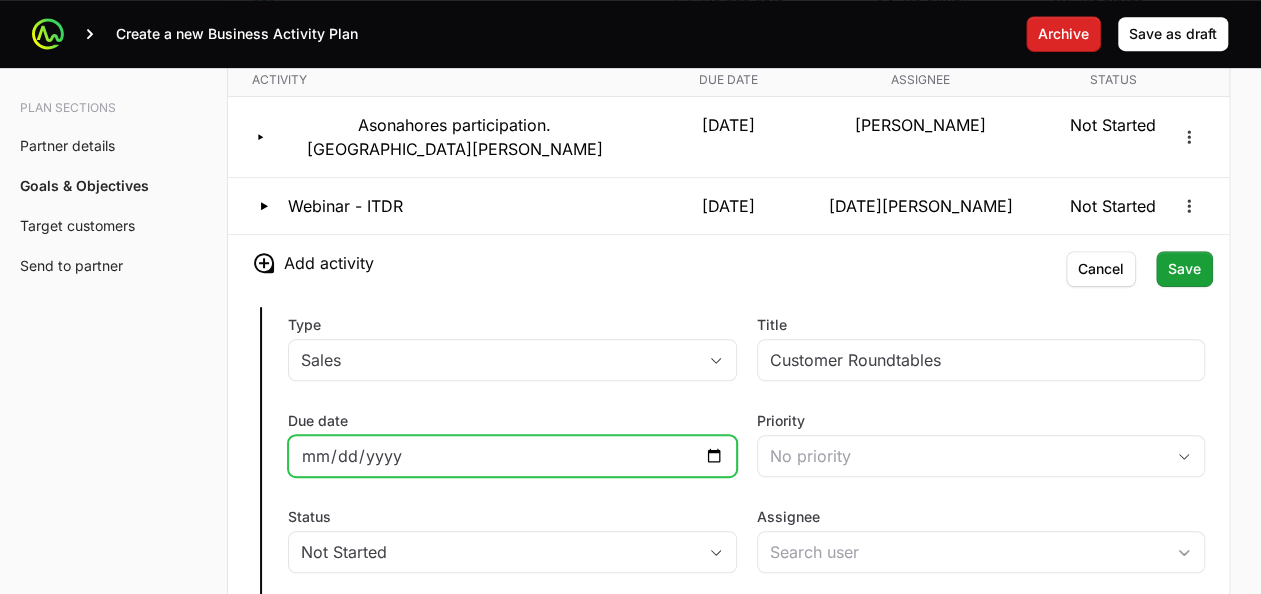 click on "Due date" 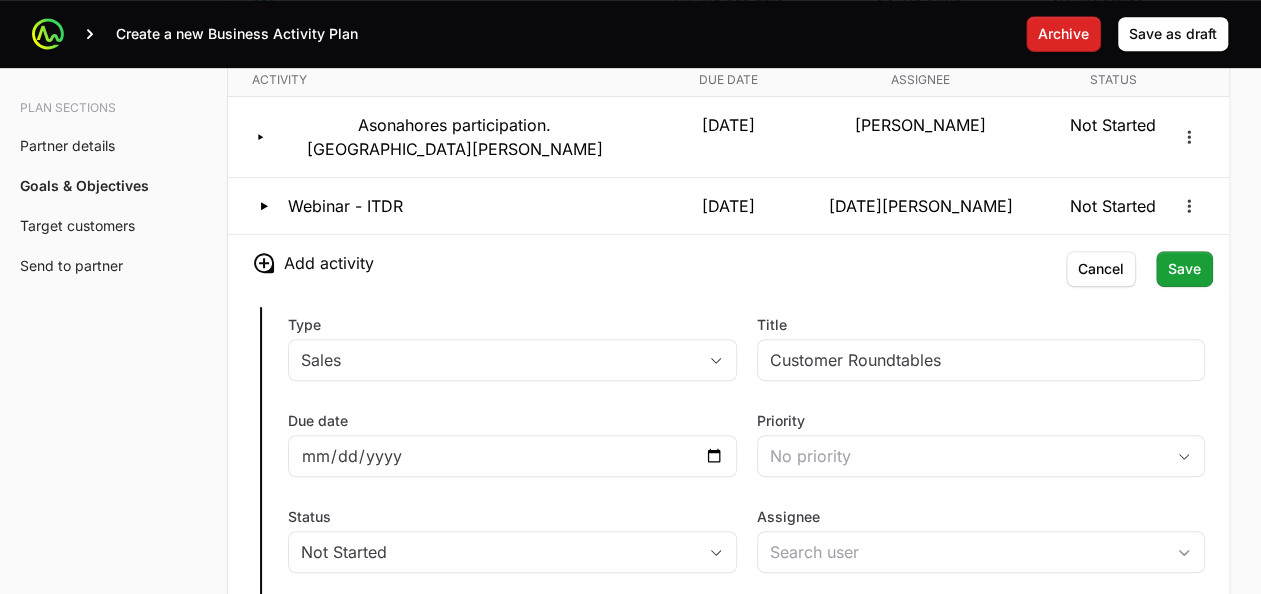 click on "Type Sales Title Customer Roundtables Due date Priority No priority Status Not Started Assignee Description Save Cancel" 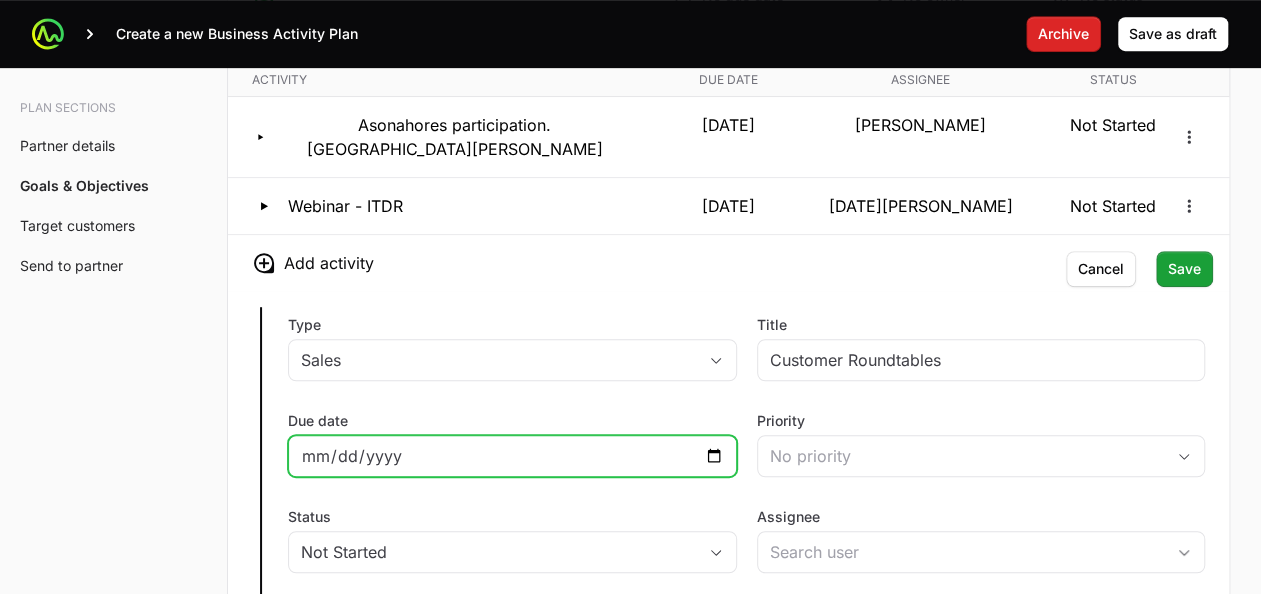 click on "Due date" 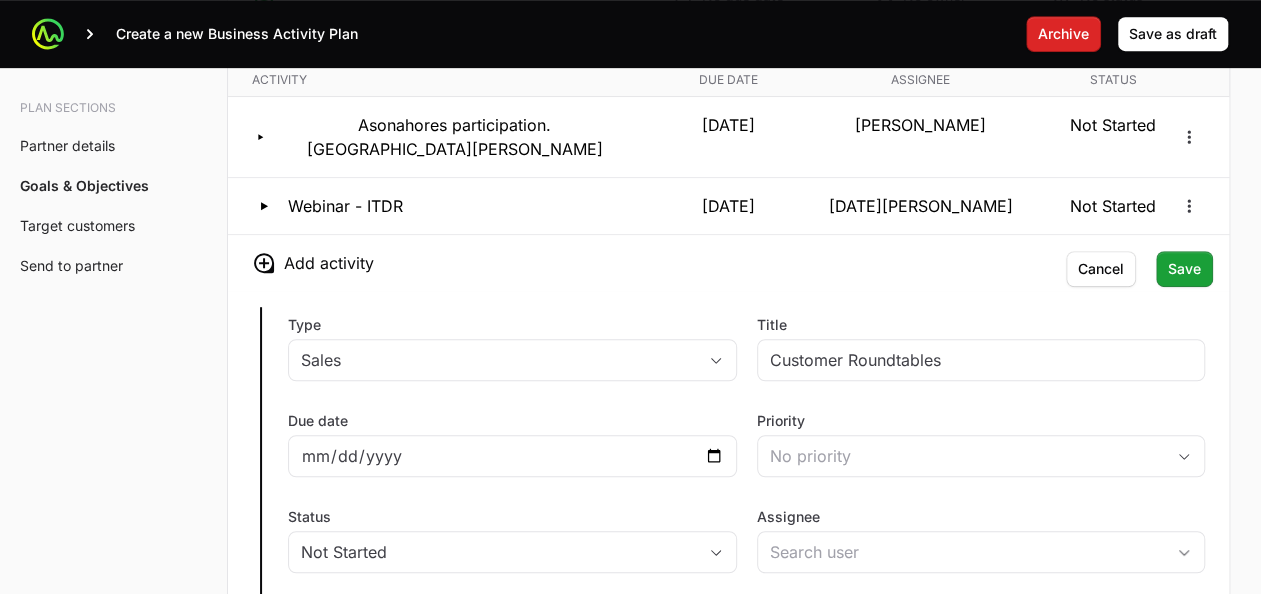 type on "[DATE]" 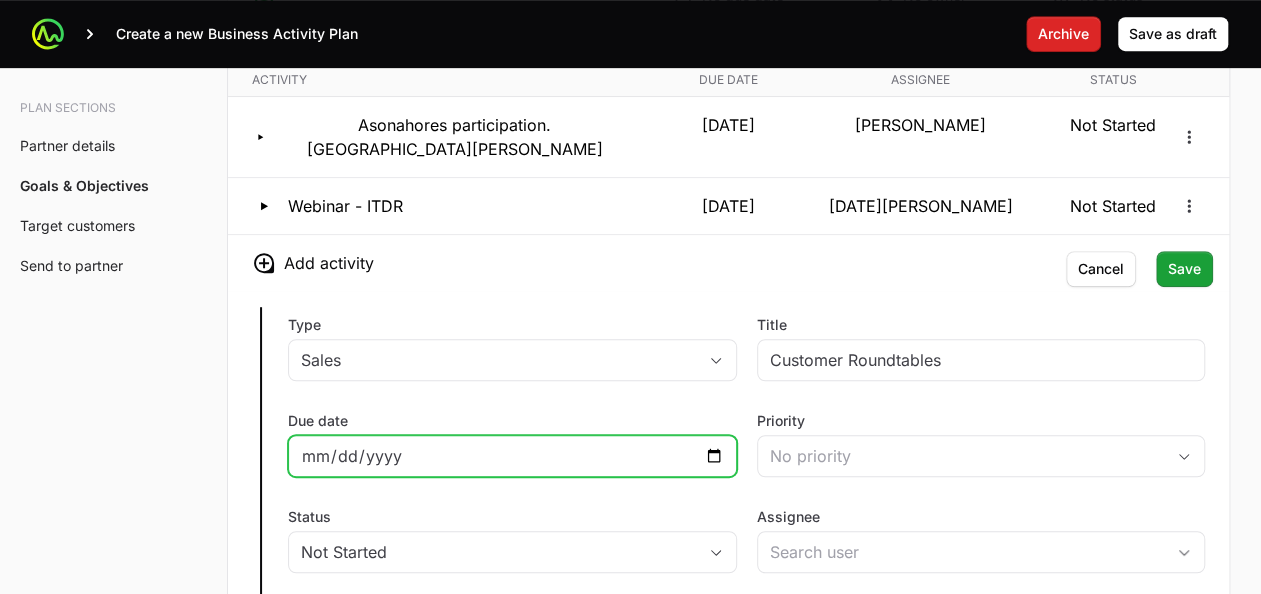 click on "[DATE]" 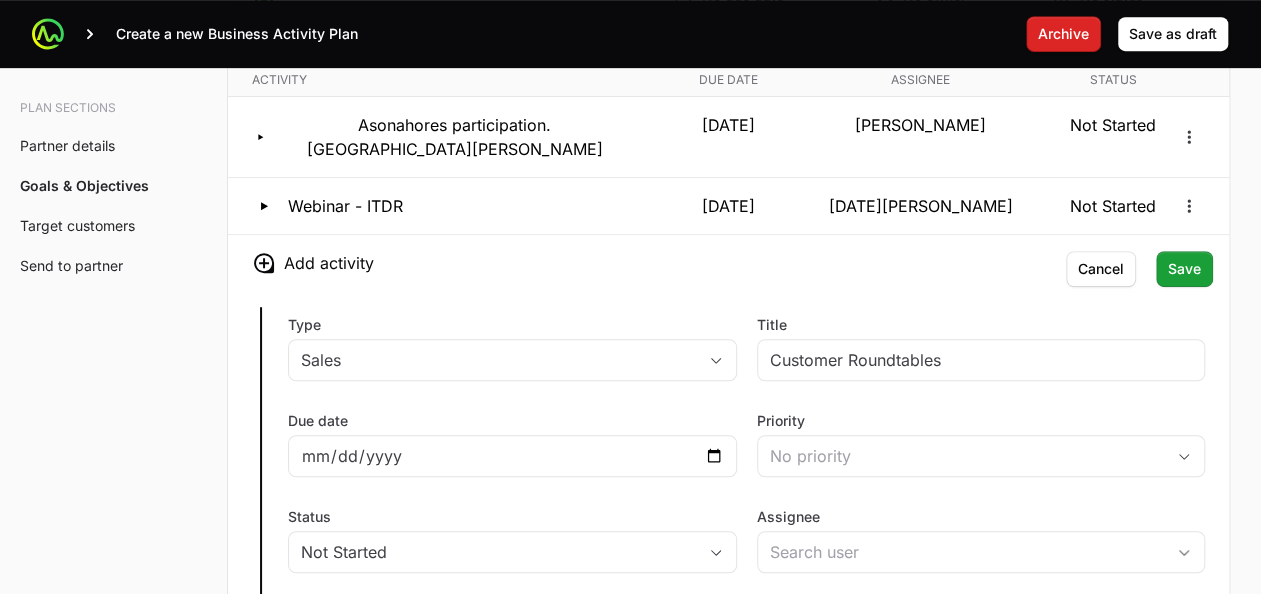 click on "Type Sales Title Customer Roundtables Due date [DATE] Priority No priority Status Not Started Assignee Description Save Cancel" 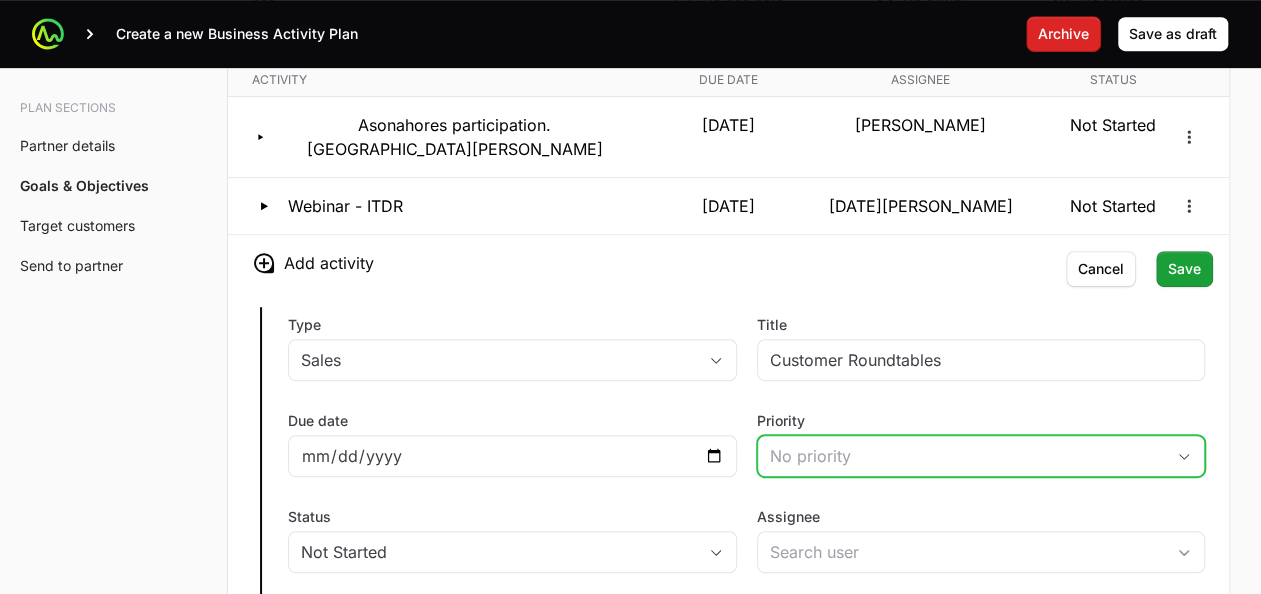 click on "No priority" 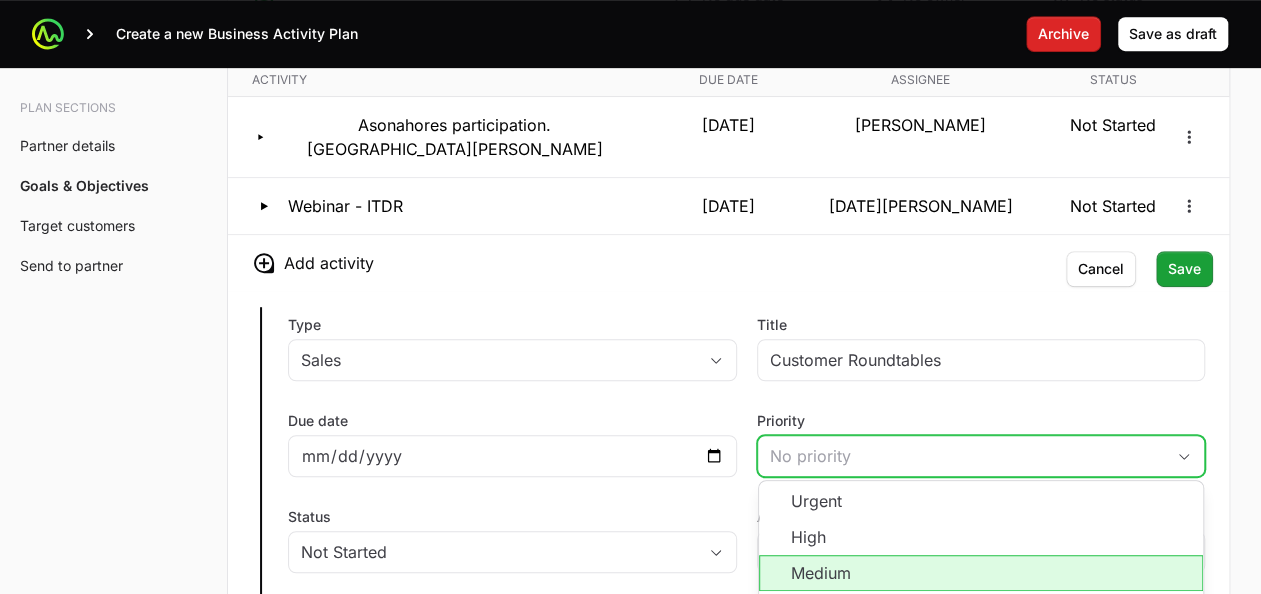 click on "Medium" 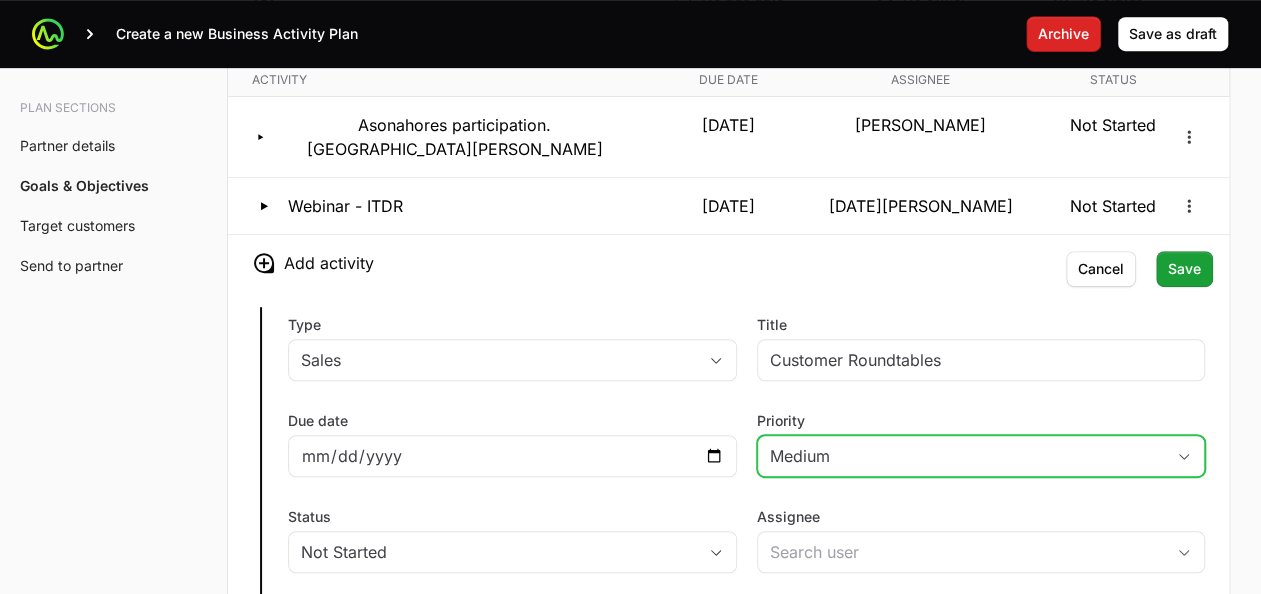 click on "Medium" 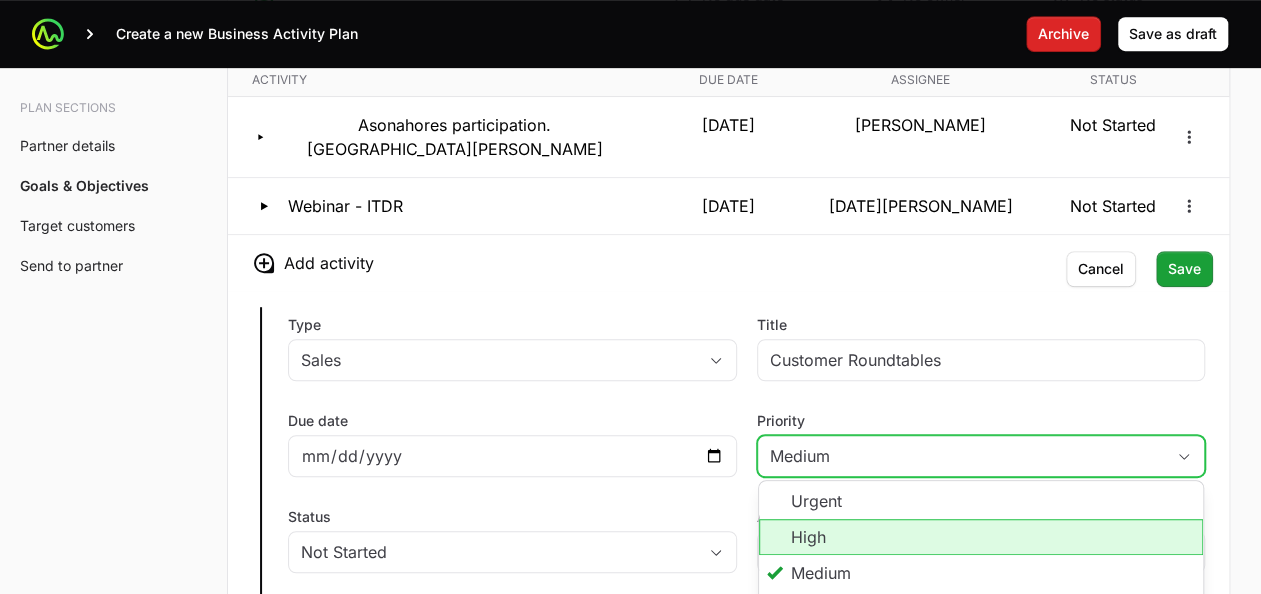 click on "High" 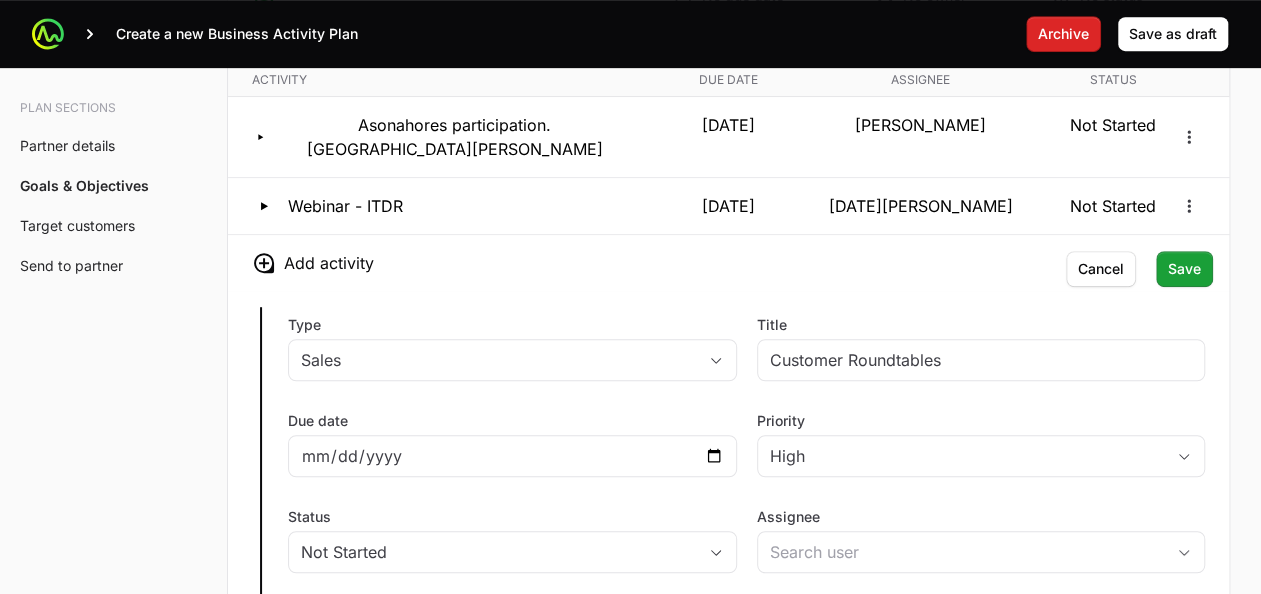 click on "Type Sales Title Customer Roundtables Due date [DATE] Priority High Status Not Started Assignee Description Save Cancel" 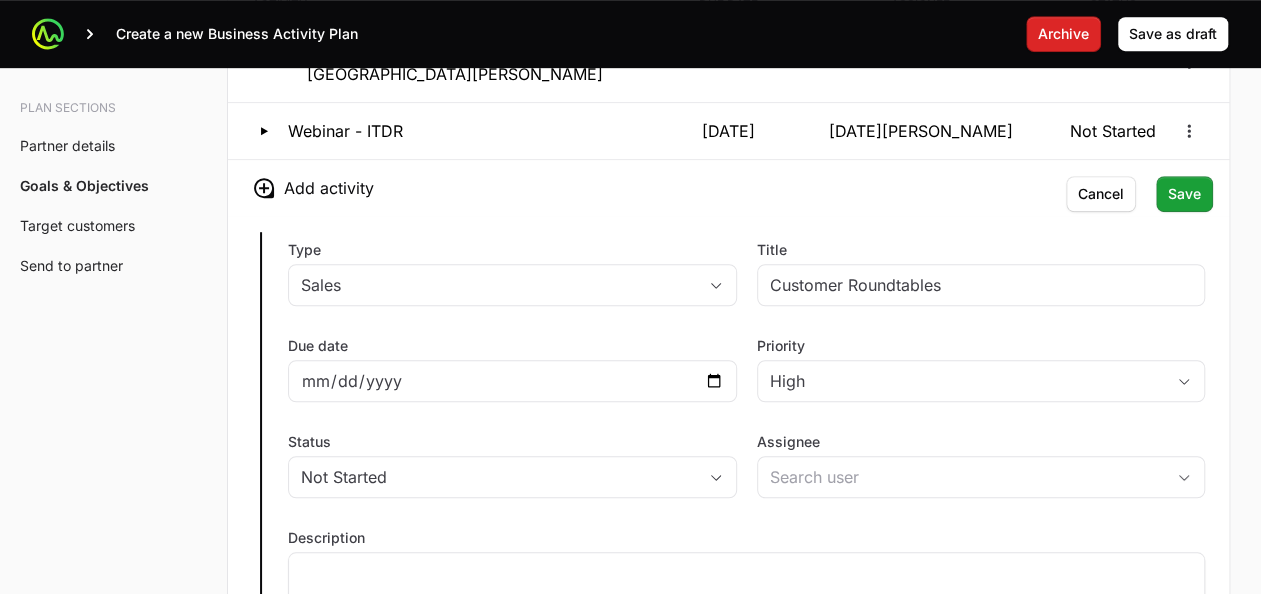 scroll, scrollTop: 4327, scrollLeft: 0, axis: vertical 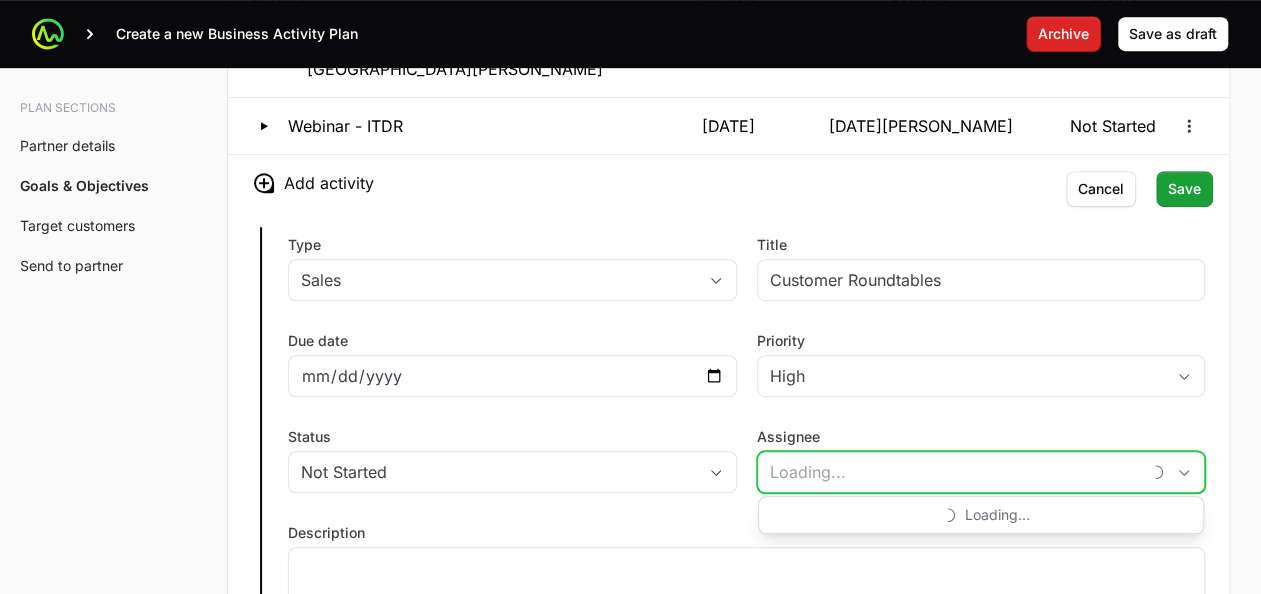 click on "Assignee" 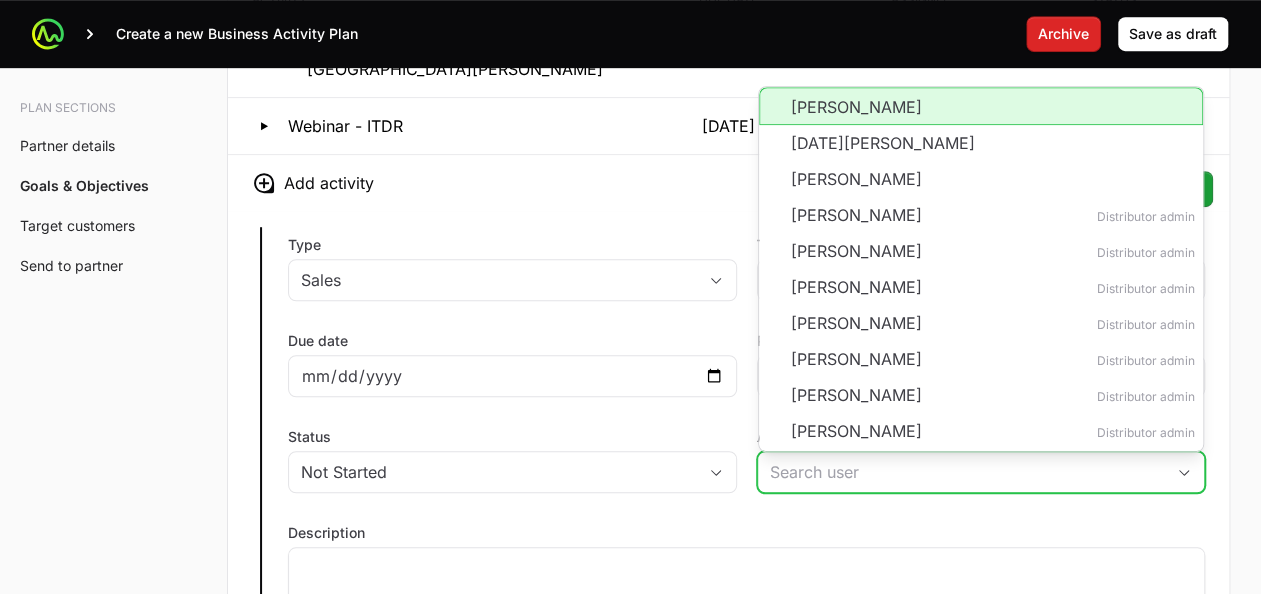 click on "[PERSON_NAME]" 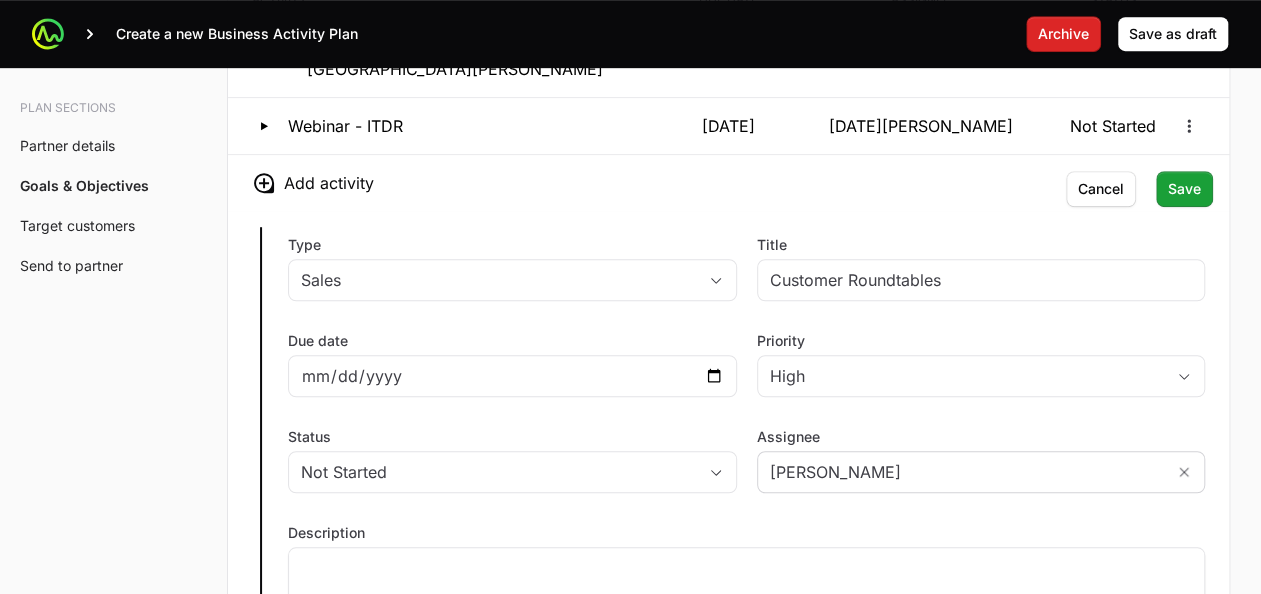 click on "Description" 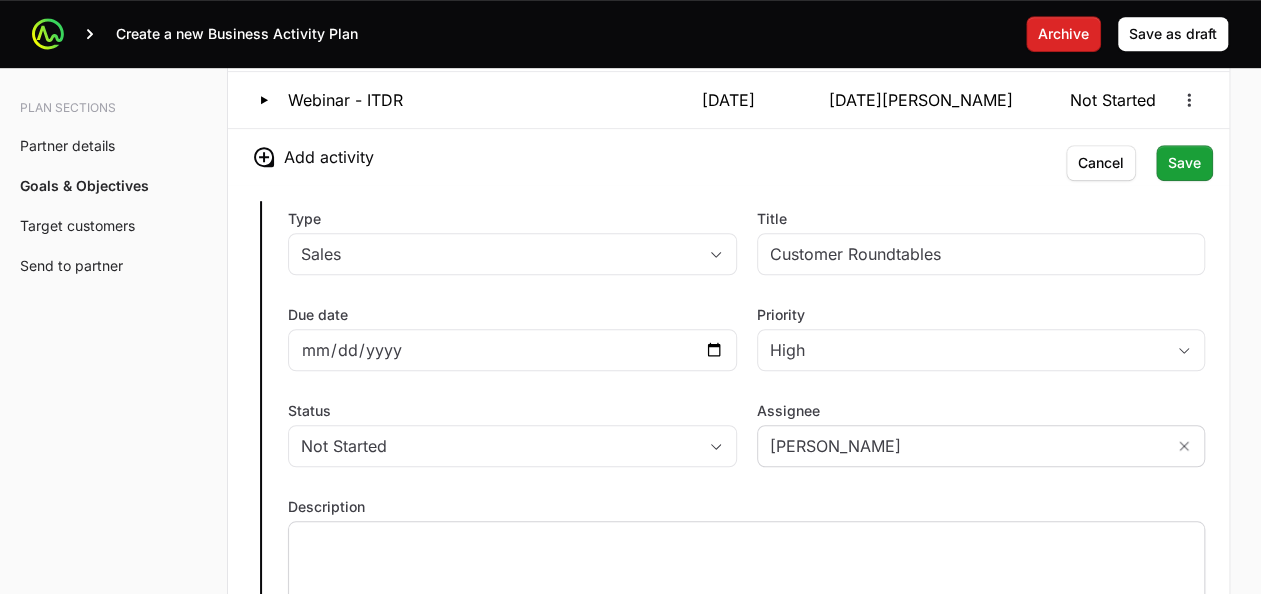click 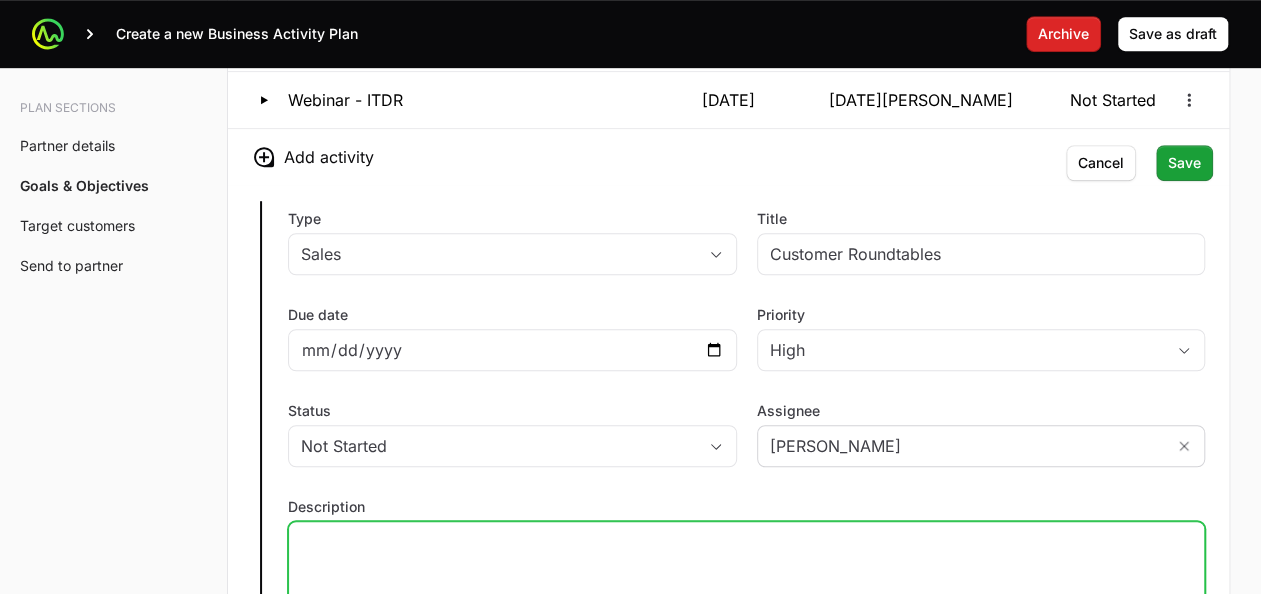 type 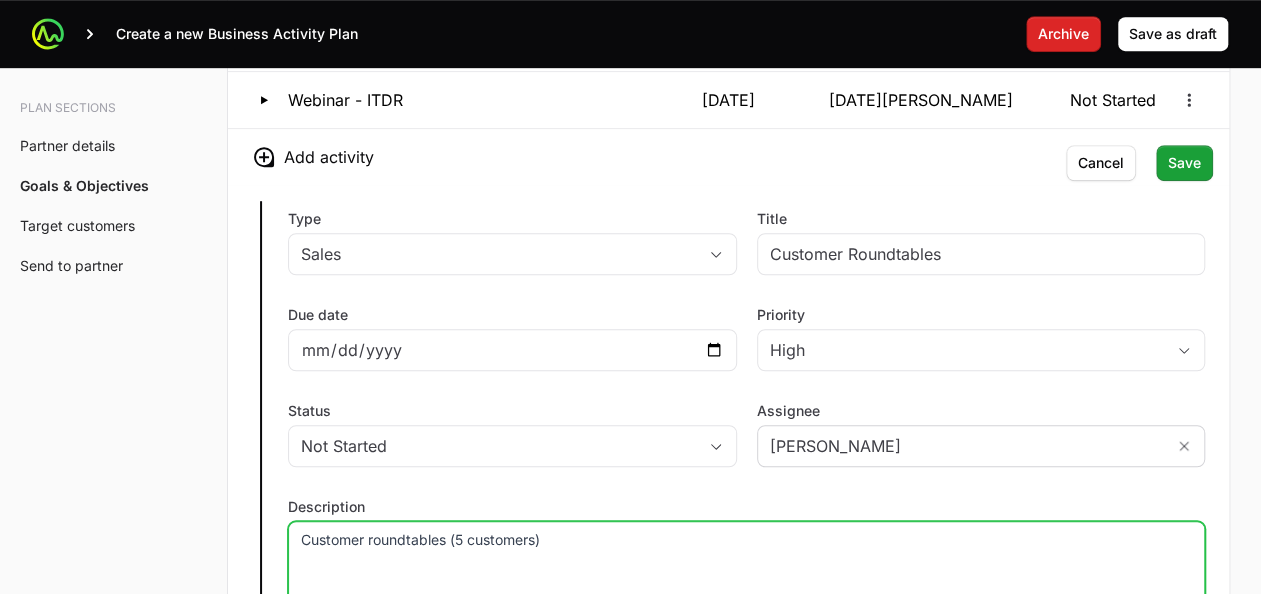 click on "Customer roundtables (5 customers)" 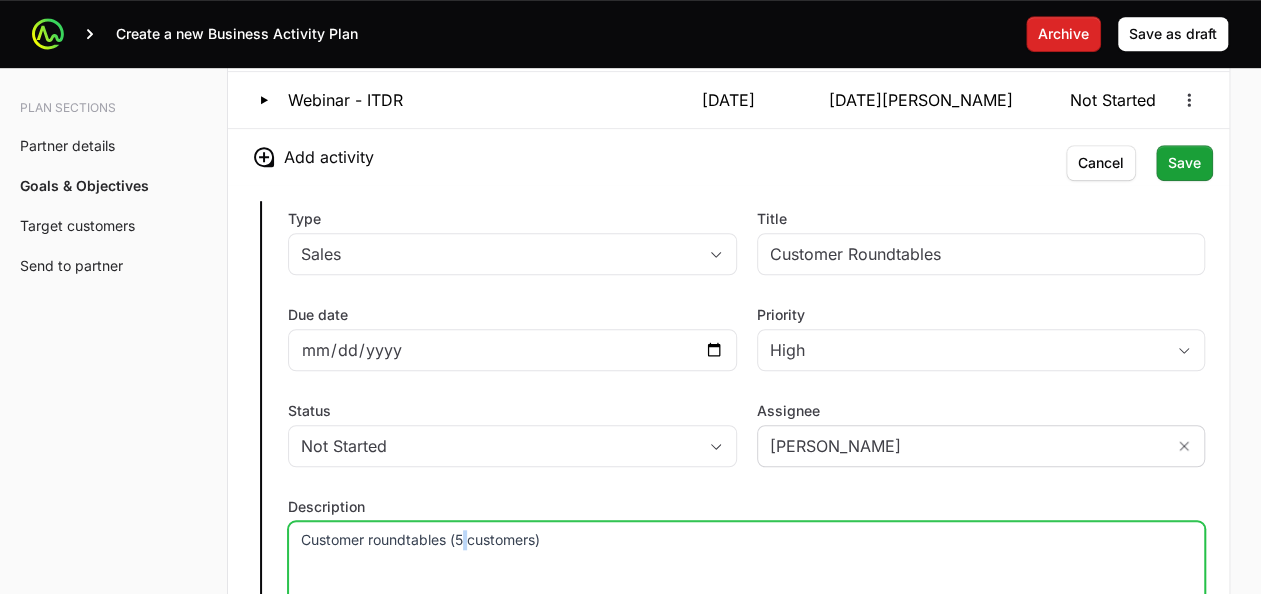 click on "Customer roundtables (5 customers)" 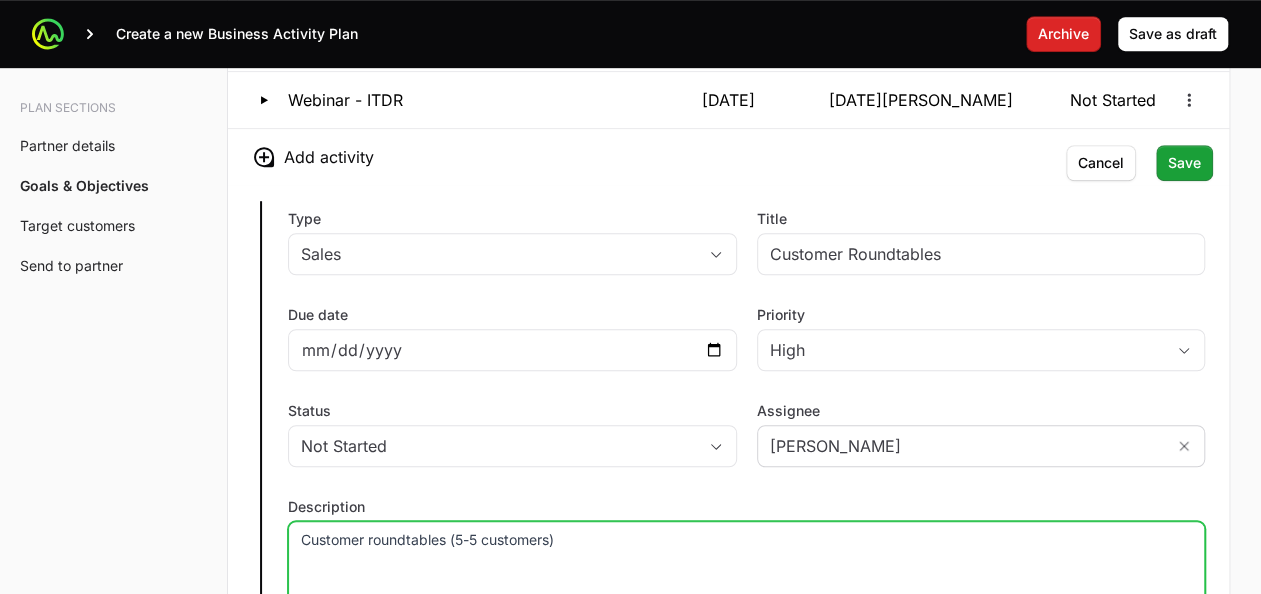 click on "Customer roundtables (5-5 customers)" 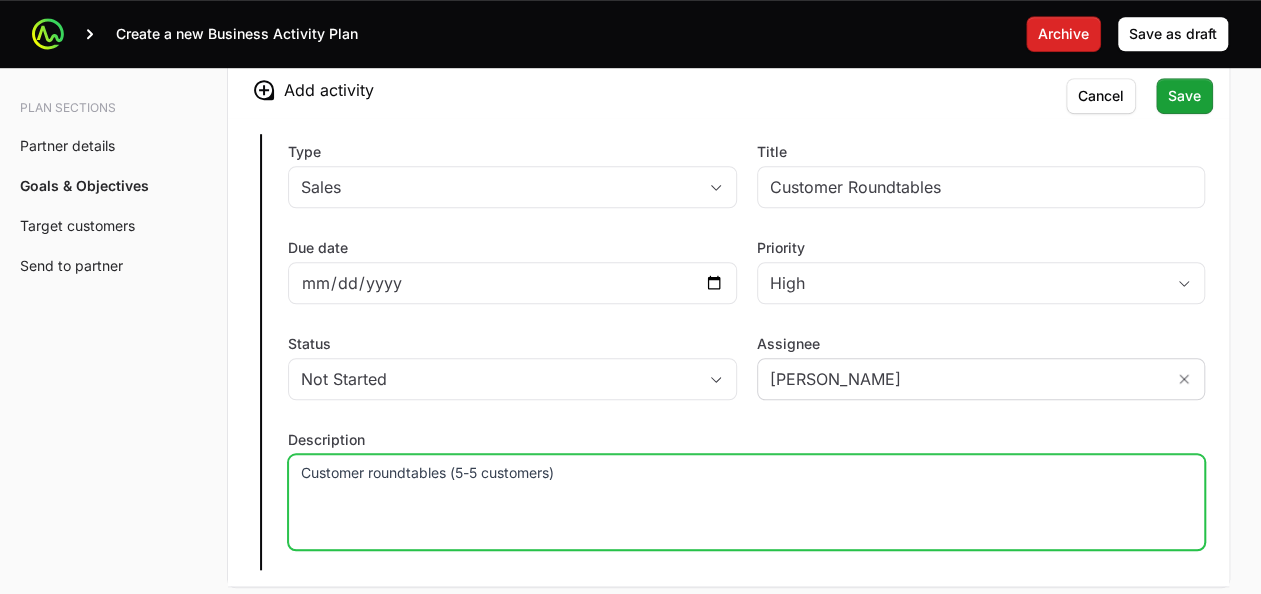 scroll, scrollTop: 4422, scrollLeft: 0, axis: vertical 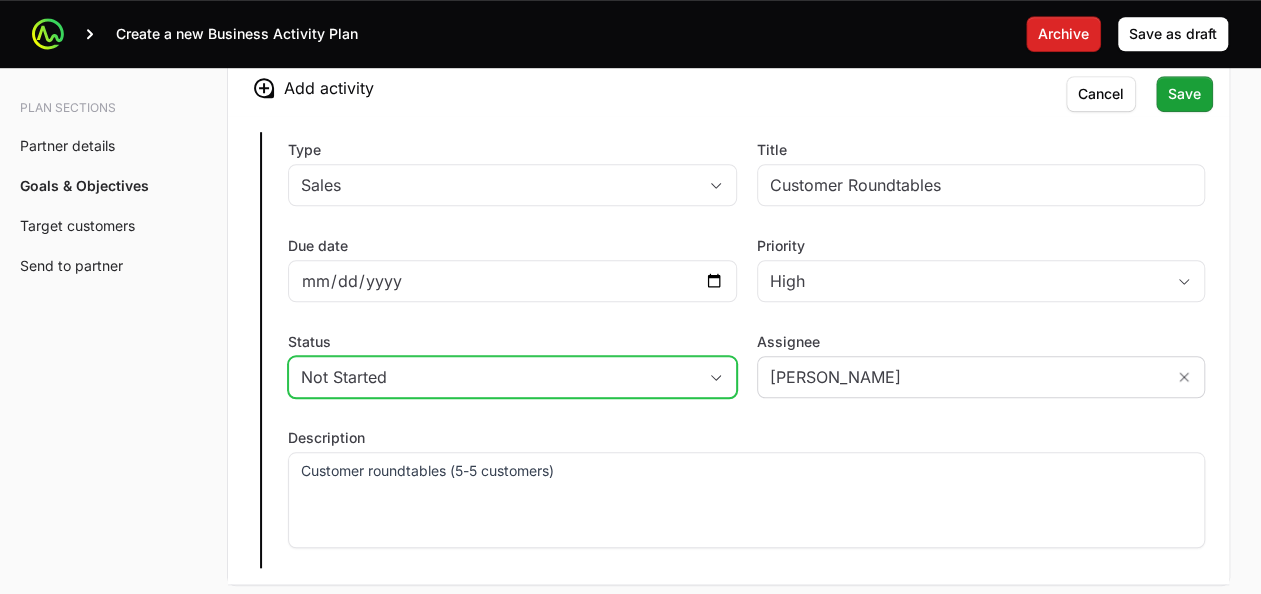click on "Not Started" 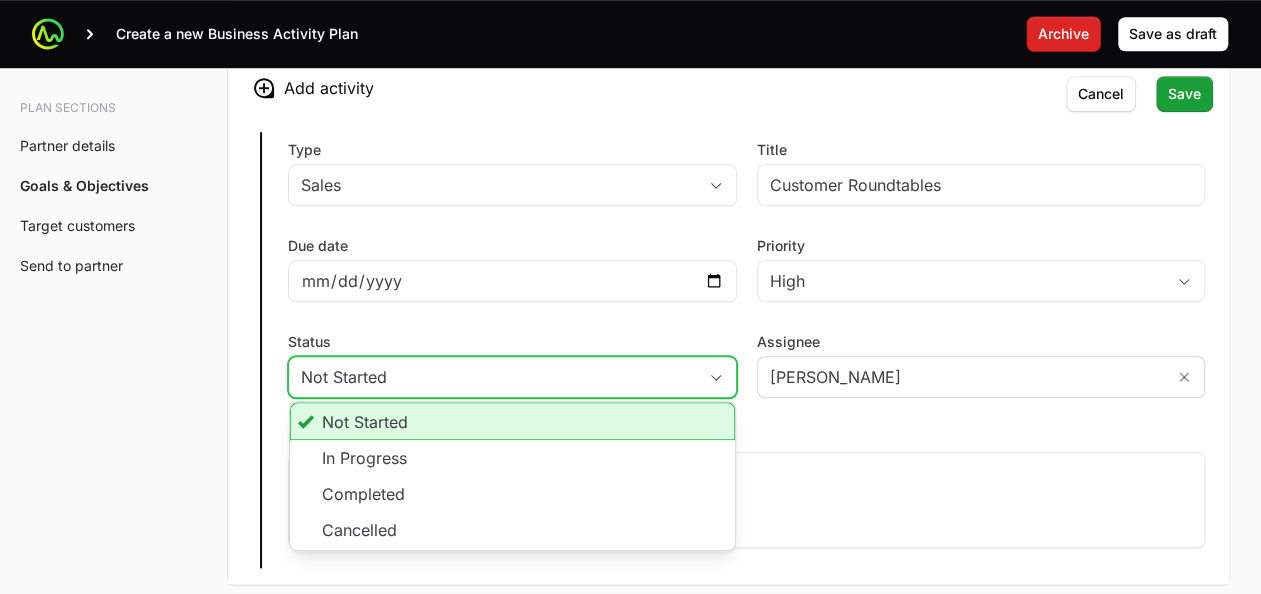 scroll, scrollTop: 4492, scrollLeft: 0, axis: vertical 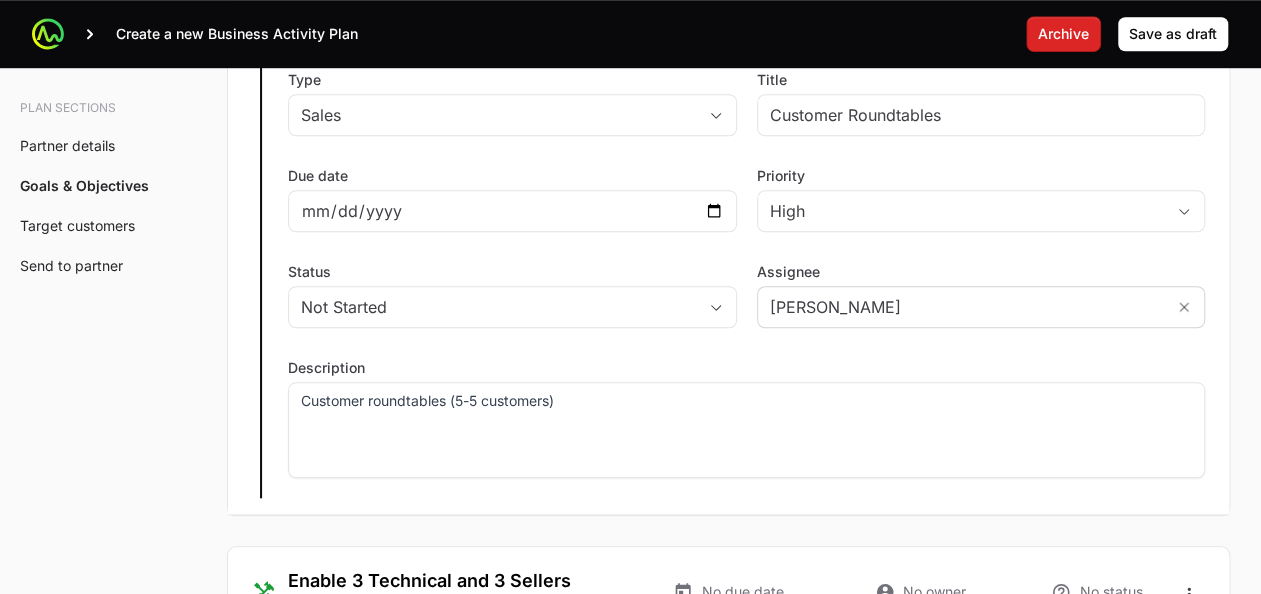 click on "Description" 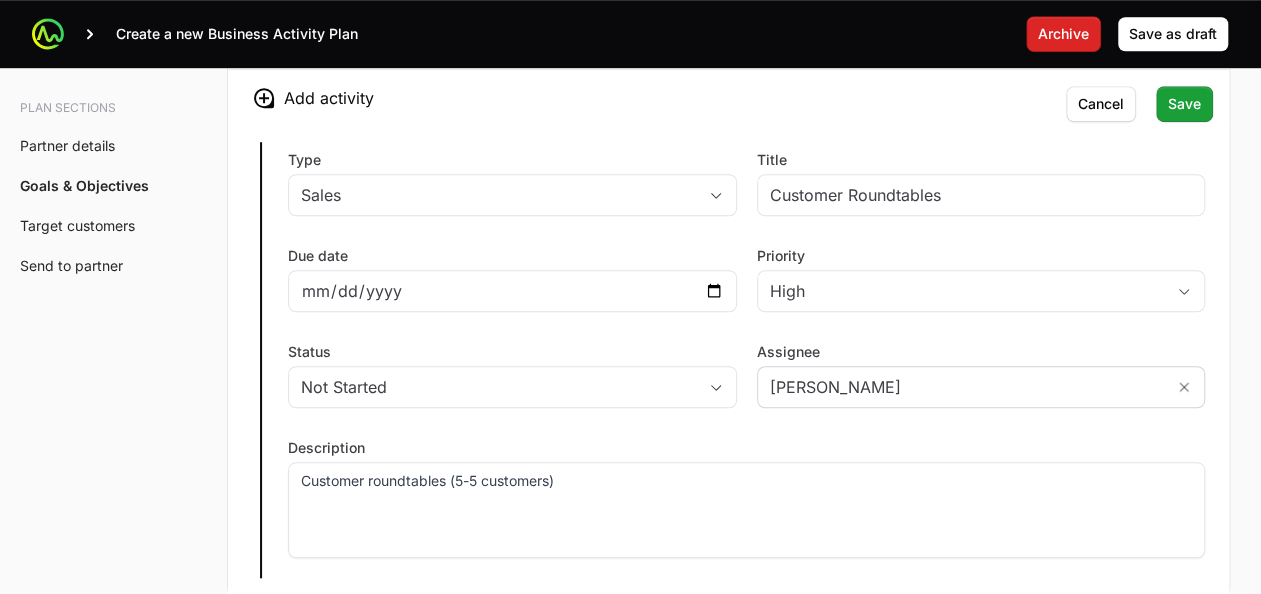 scroll, scrollTop: 4397, scrollLeft: 0, axis: vertical 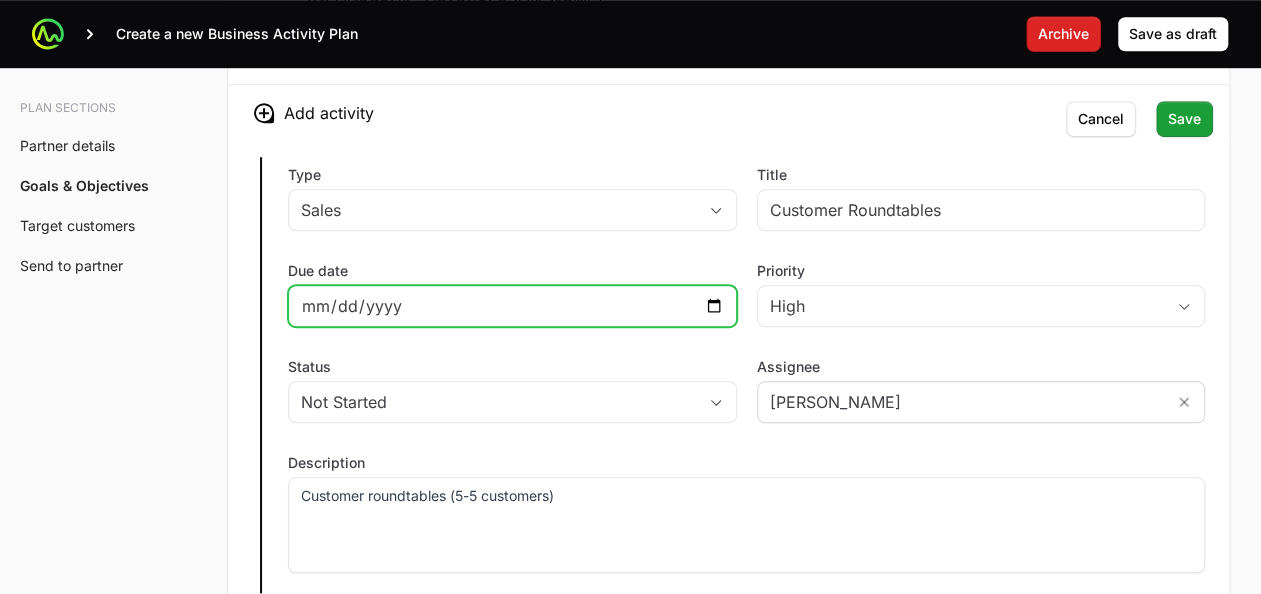 click on "[DATE]" 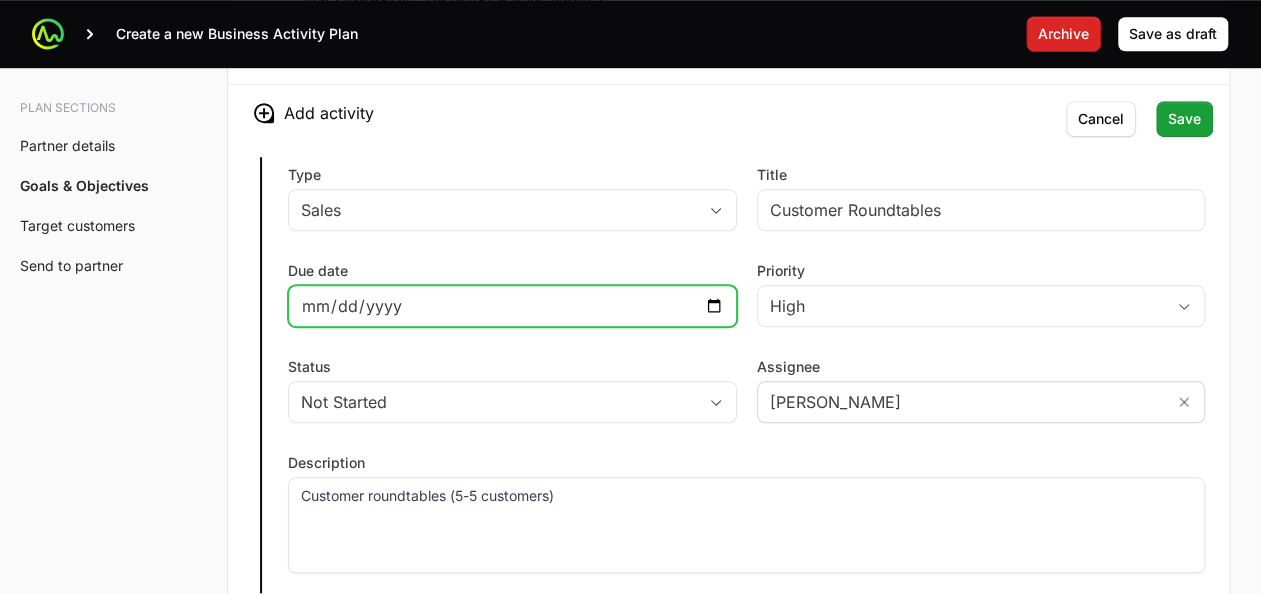 type on "[DATE]" 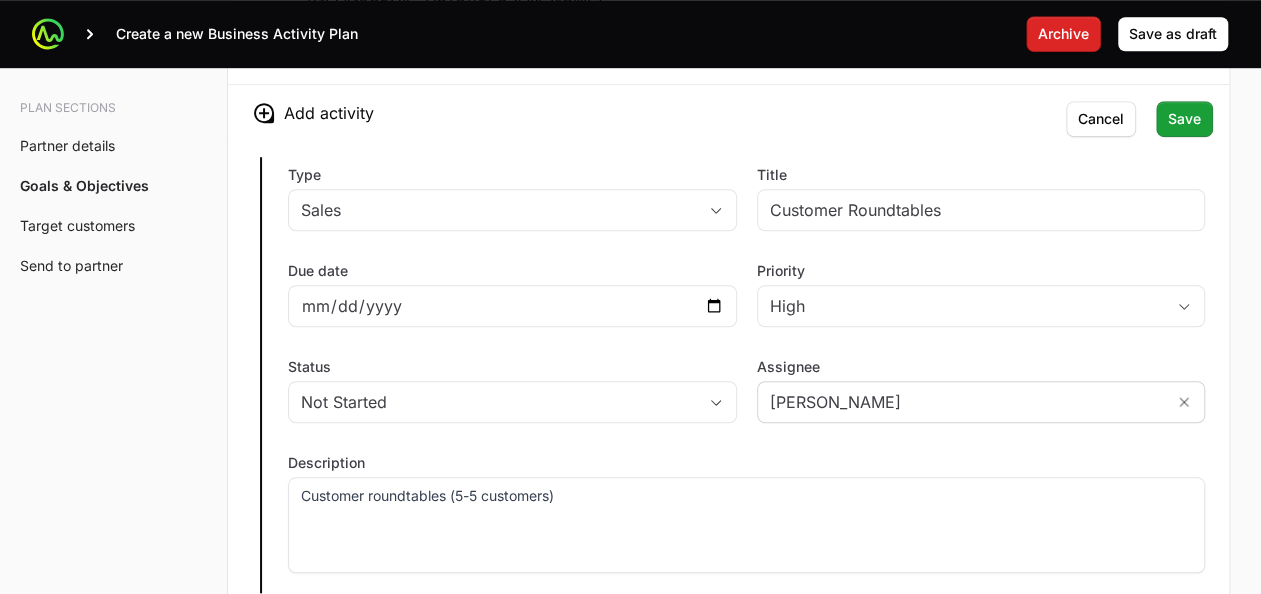 click on "Type Sales Title Customer Roundtables Due date [DATE] Priority High Status Not Started Assignee [PERSON_NAME] Description Customer roundtables (5-5 customers) Save Cancel" 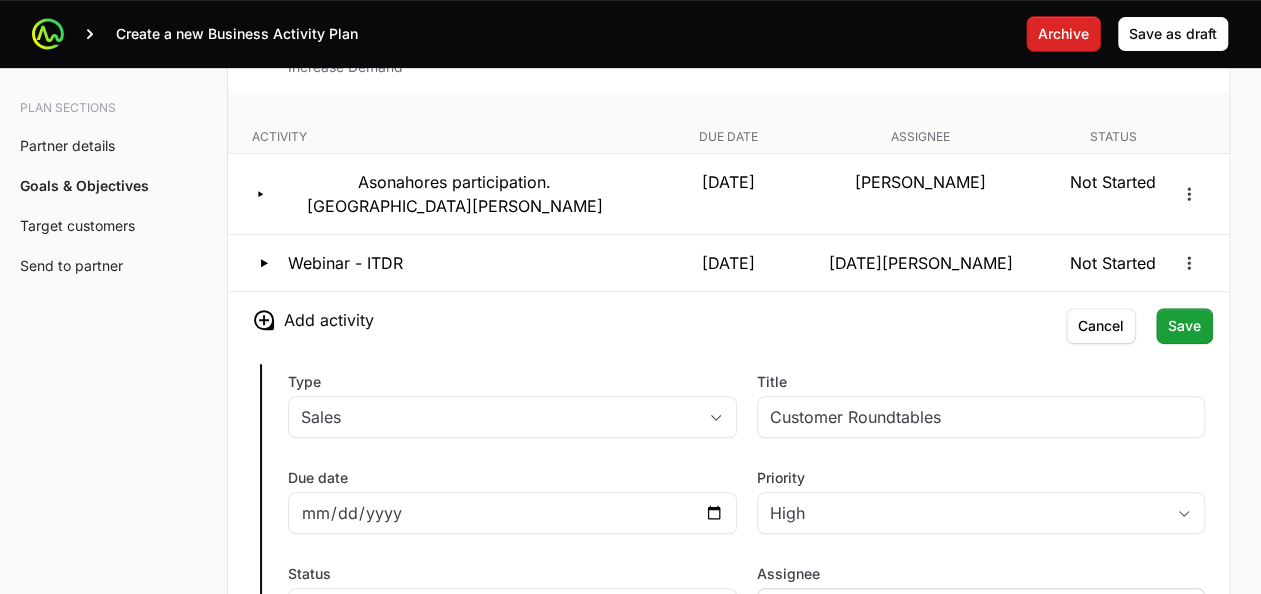 scroll, scrollTop: 4159, scrollLeft: 0, axis: vertical 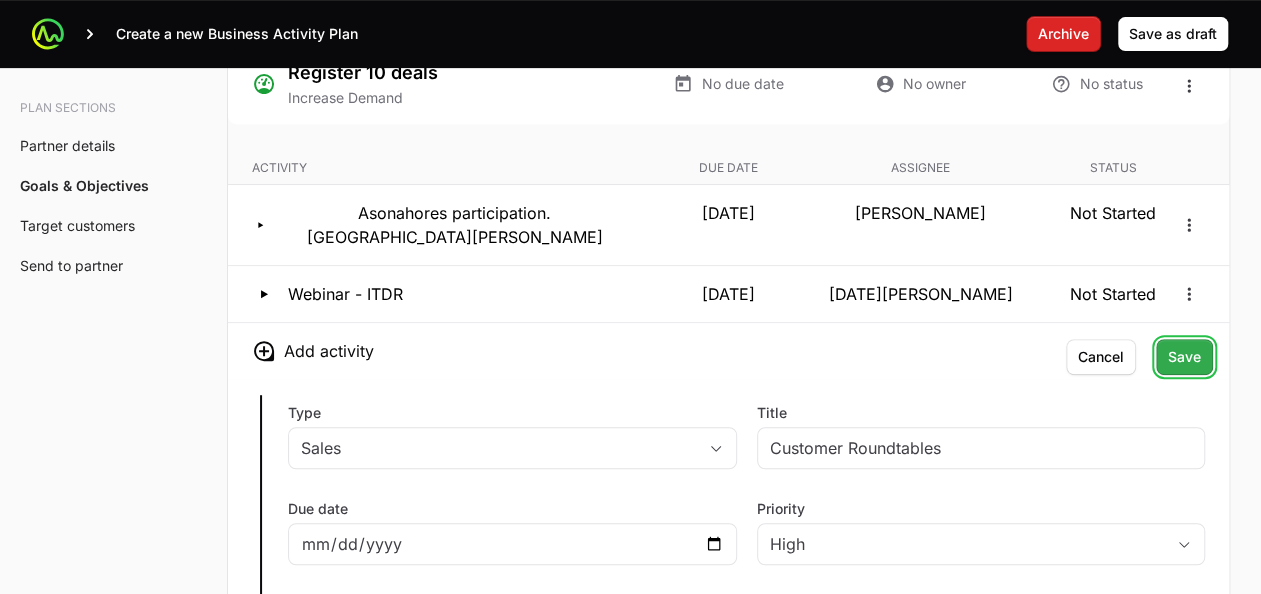 click on "Save" 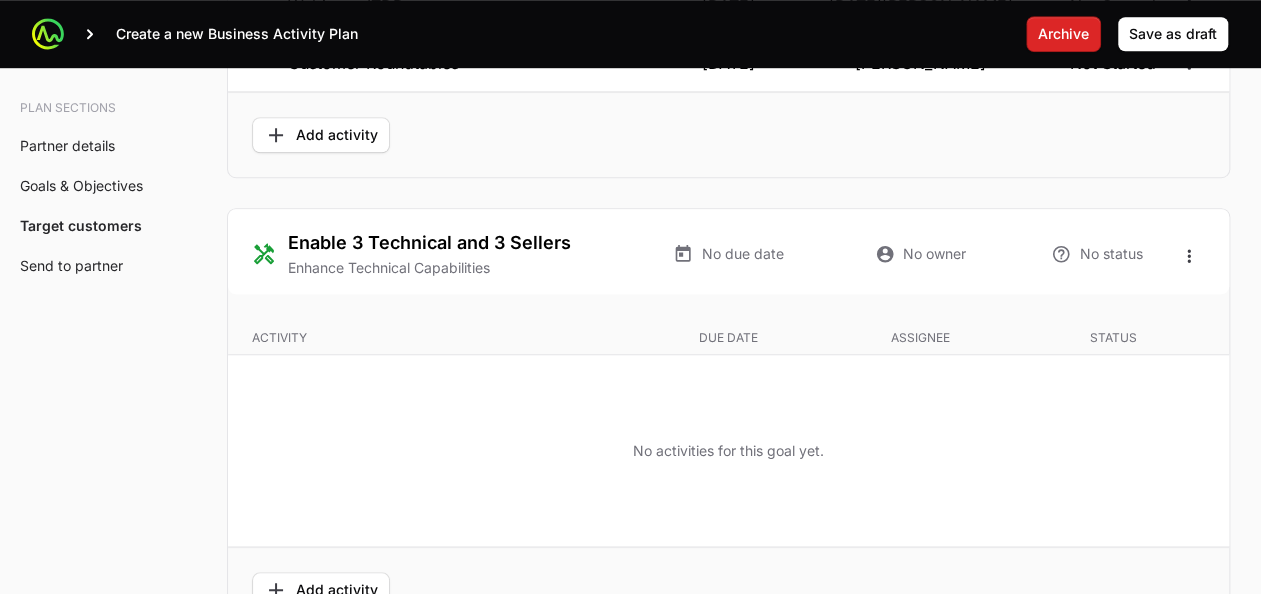 scroll, scrollTop: 4452, scrollLeft: 0, axis: vertical 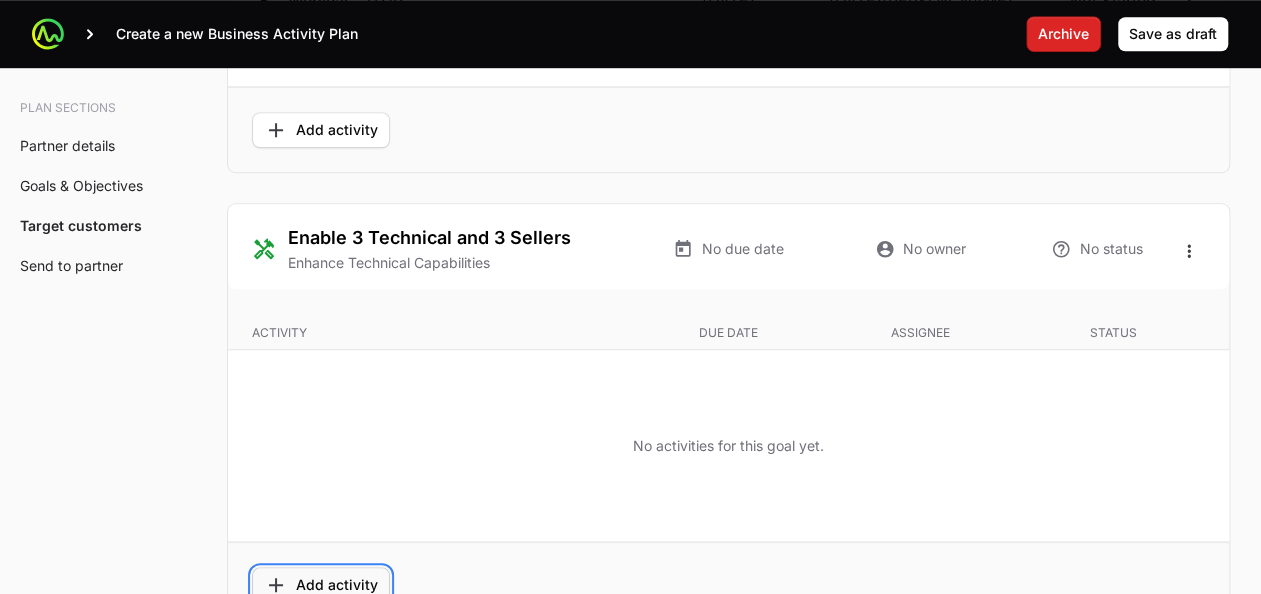 click on "Add activity" 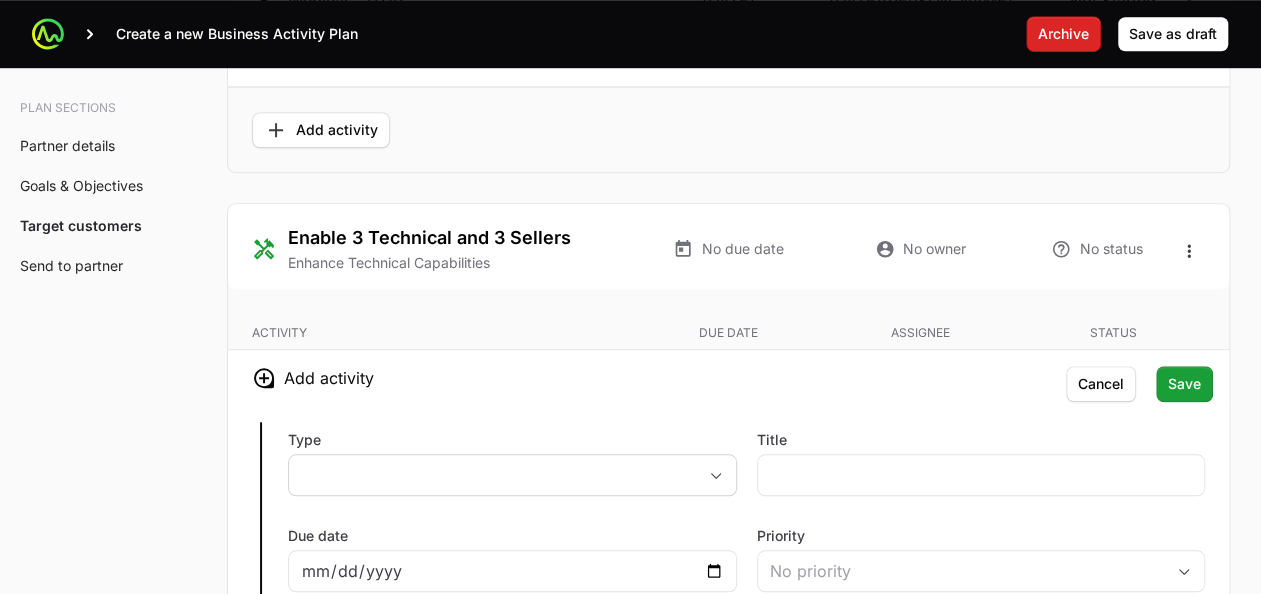 scroll, scrollTop: 4500, scrollLeft: 0, axis: vertical 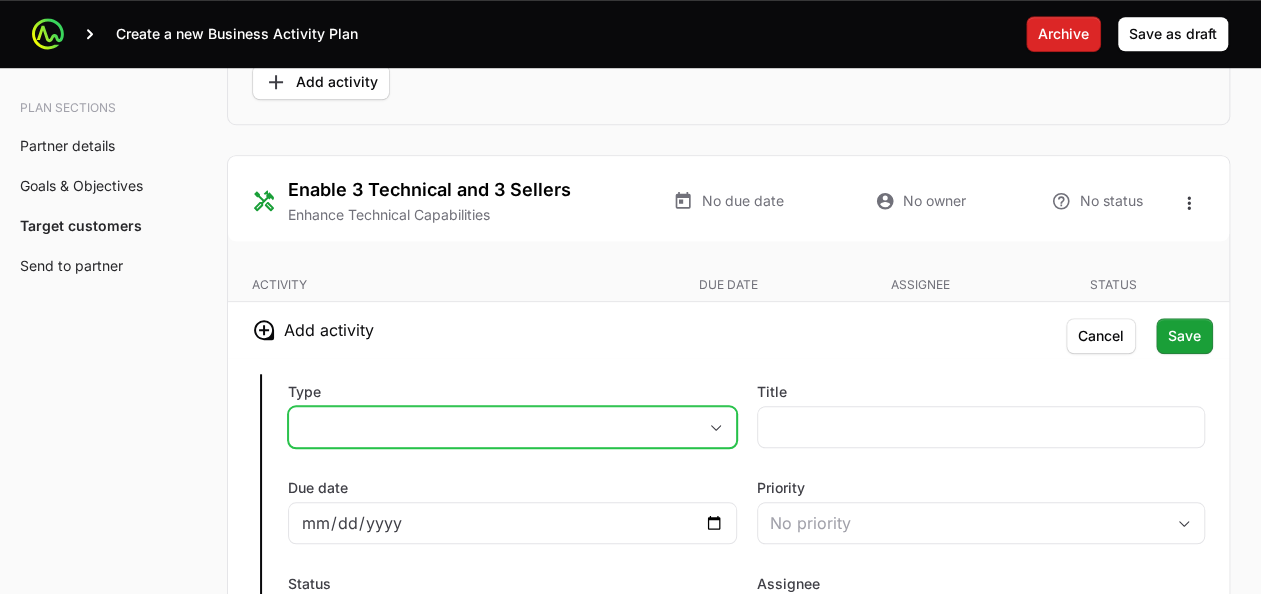click on "placeholder" 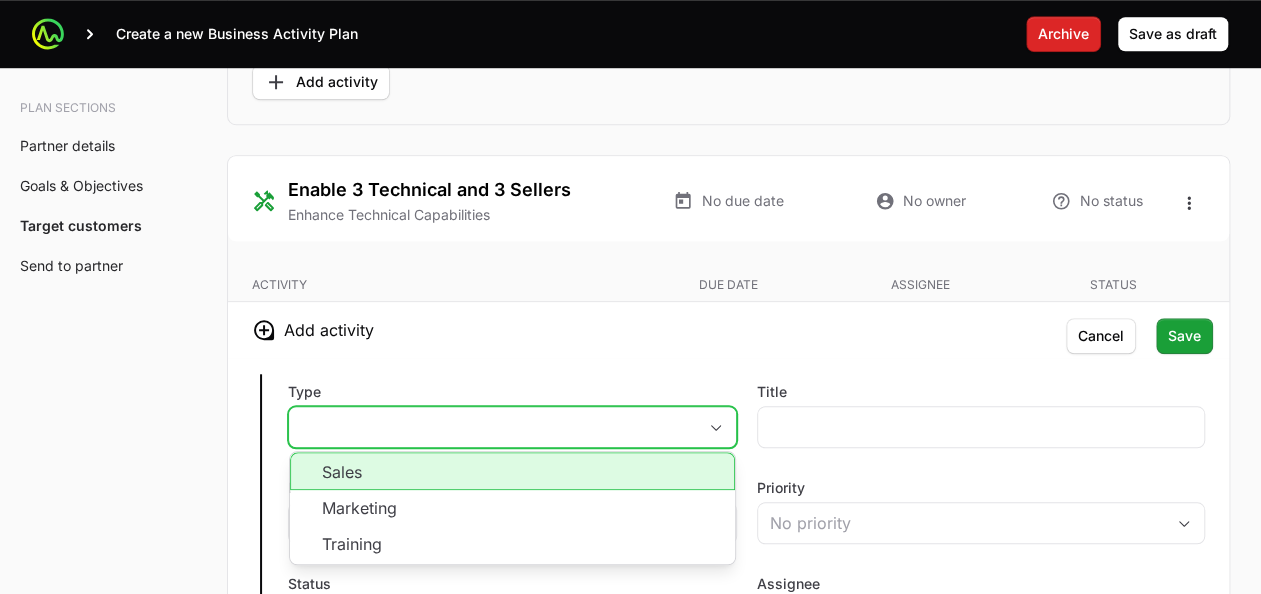 click on "Sales" 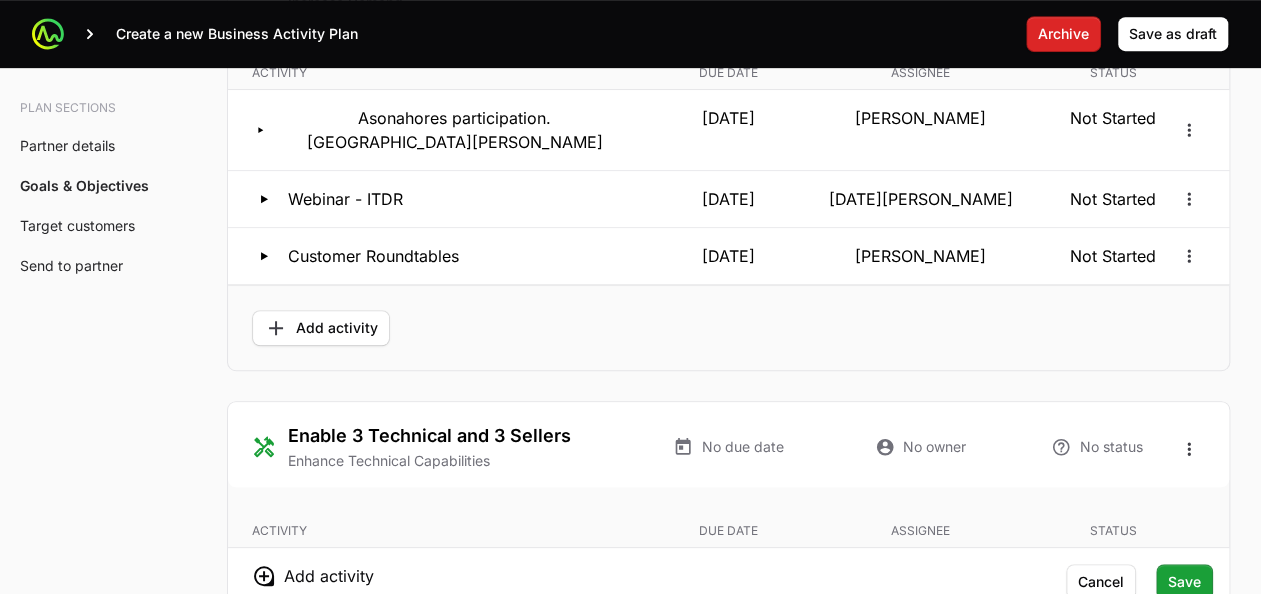 scroll, scrollTop: 4257, scrollLeft: 0, axis: vertical 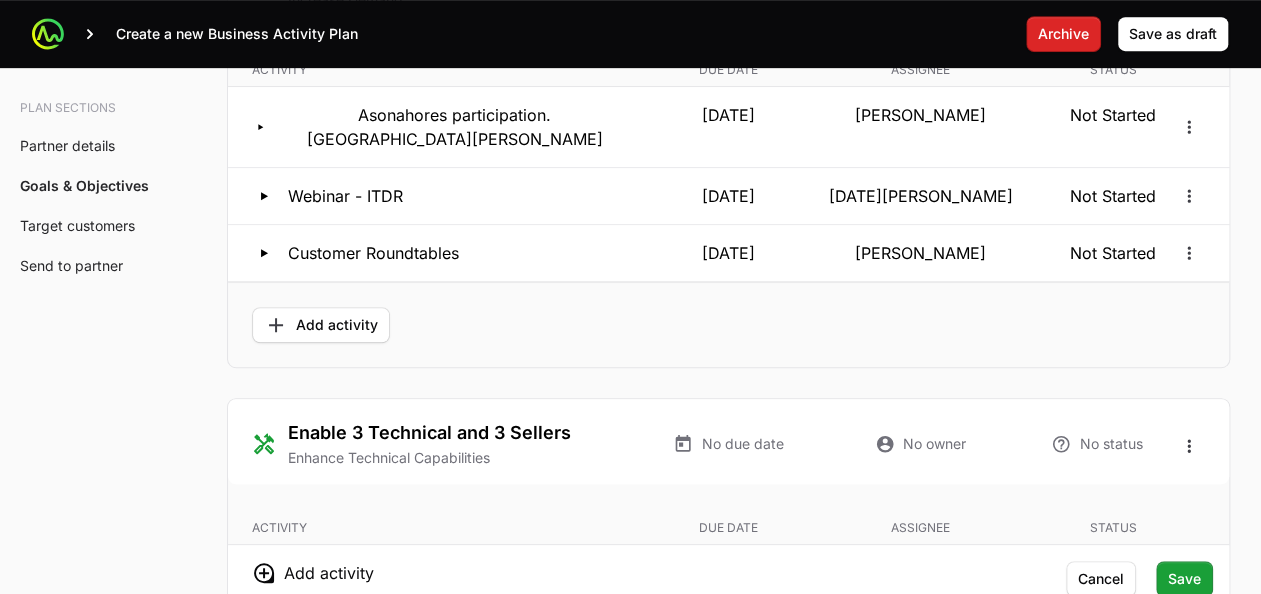 click on "Goals and Objectives Objectives Increase Demand Enhance Technical Capabilities Drive Collaboration How to complete this section In this section you are to define goals for the Partner, and track the specific activities the Partner will take to reach these goals. You can  edit the existing goals , or  add new goals  and assign an owner and a due date. For each goal, please  list at least 3 activities the partner will complete  to move them closer to completing these goals. Each activity should have an assignee, and target due date. Each goal must link to one of these  three objectives  which are the CRWD focus for Partners over the period of this BAP. Register 10 deals Increase Demand No due date No owner No status  Activity   Due date   Assignee   Status  Asonahores participation. [GEOGRAPHIC_DATA][PERSON_NAME] [DATE] [PERSON_NAME] Not Started Webinar - ITDR [DATE] [DATE][PERSON_NAME] Not Started Customer Roundtables [DATE] [PERSON_NAME] Not Started  Add activity Enable 3 Technical and 3 Sellers No due date No owner" 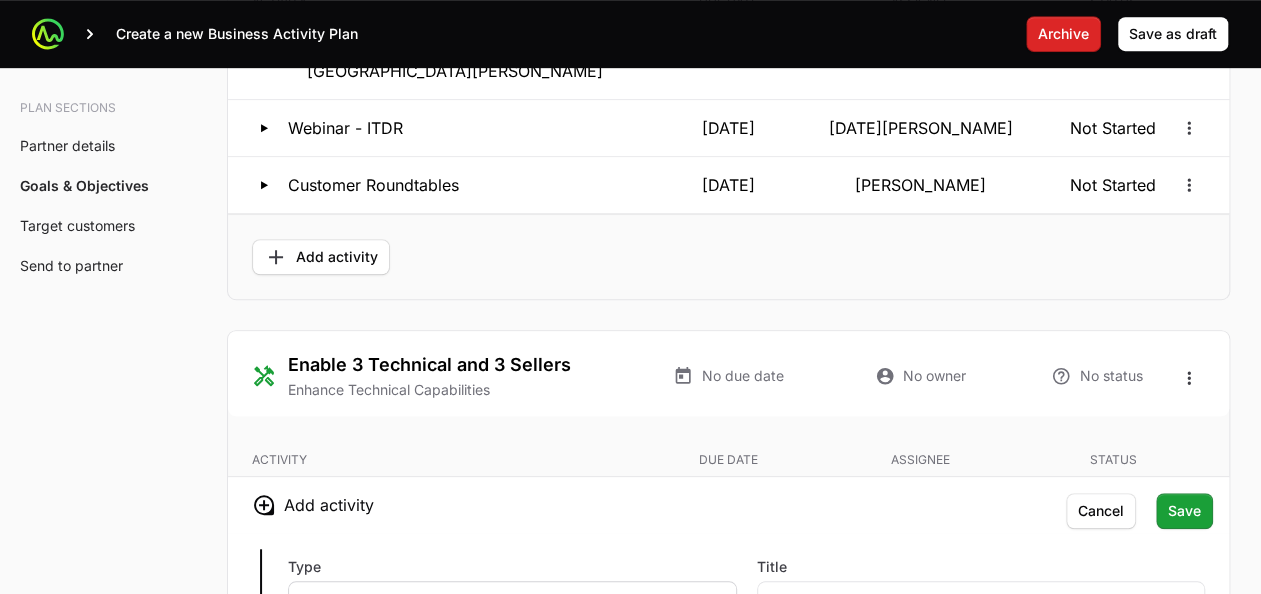 click on "Enable 3 Technical and 3 Sellers Enhance Technical Capabilities No due date No owner No status" 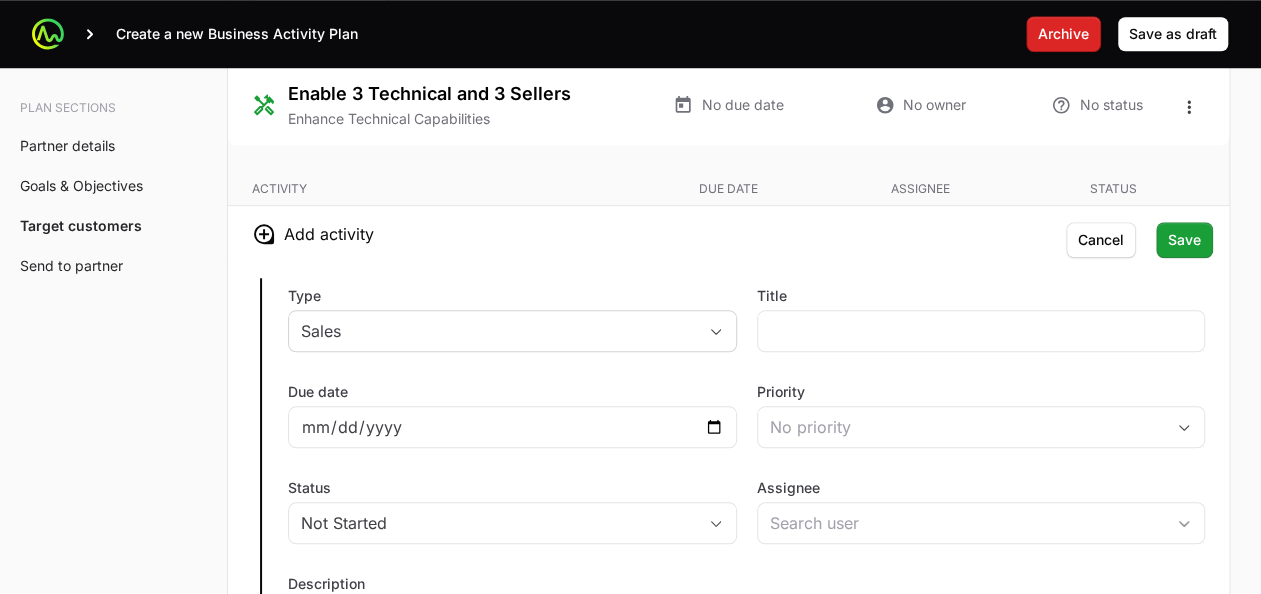 scroll, scrollTop: 4599, scrollLeft: 0, axis: vertical 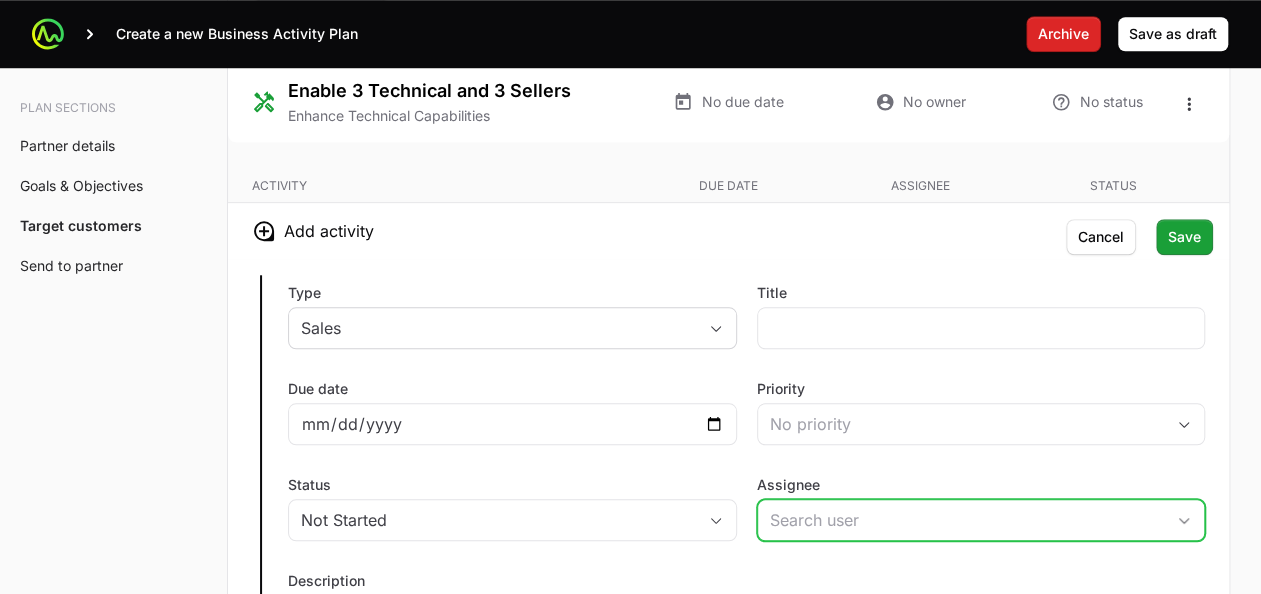 click on "Assignee" 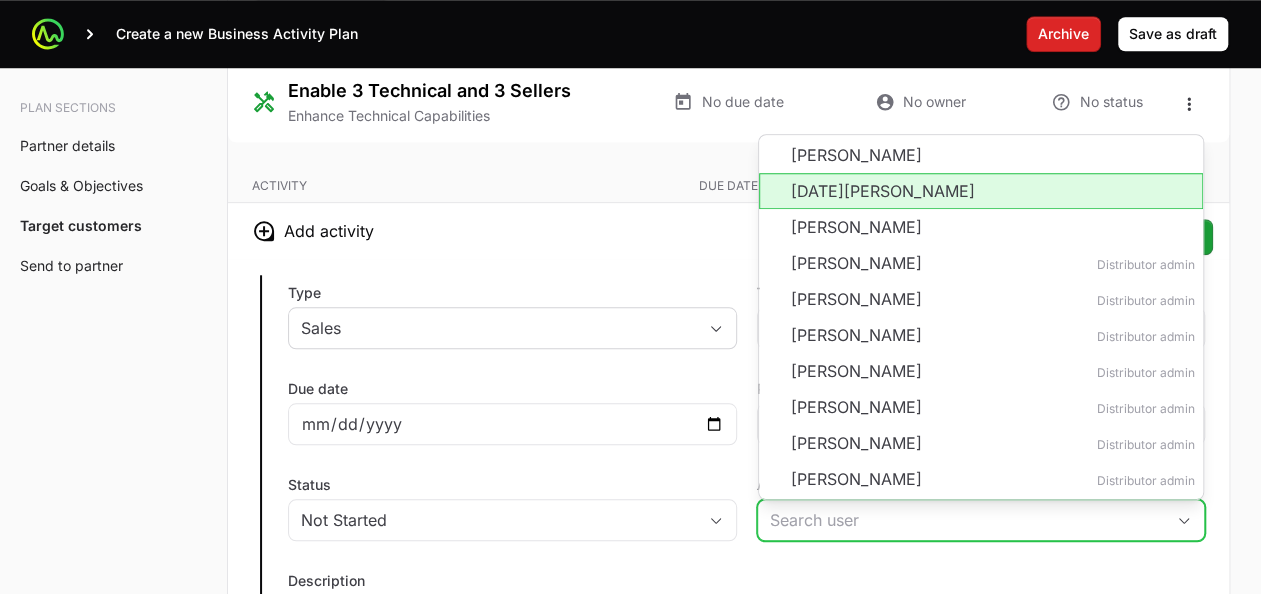 drag, startPoint x: 826, startPoint y: 134, endPoint x: 839, endPoint y: 154, distance: 23.853722 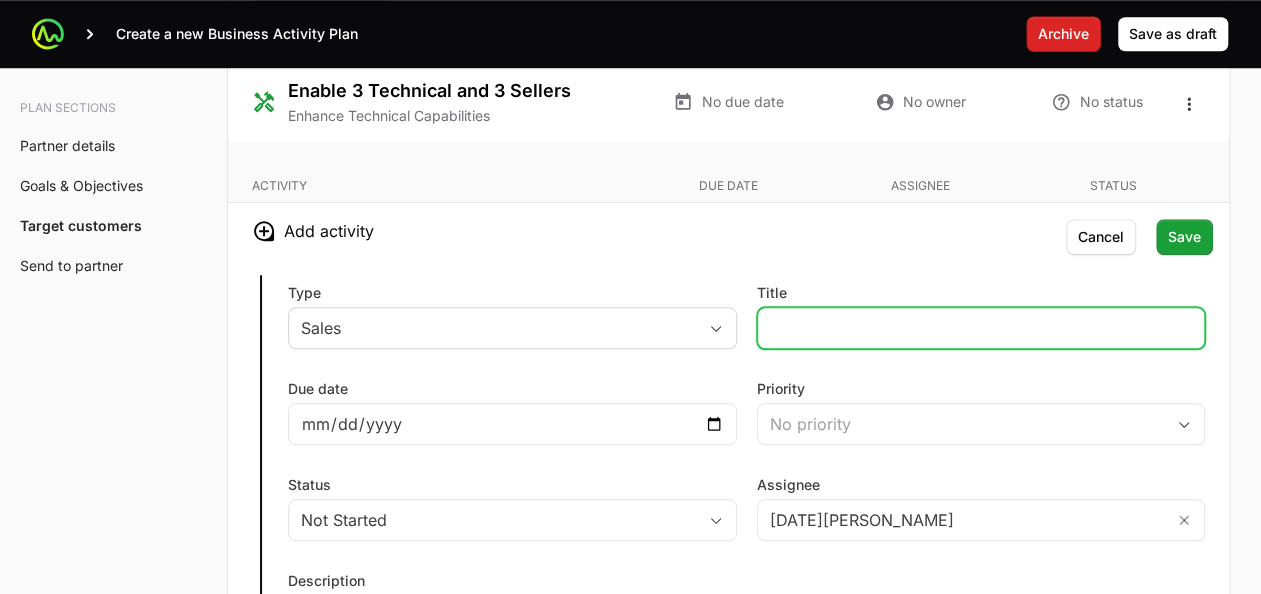 click on "Title" 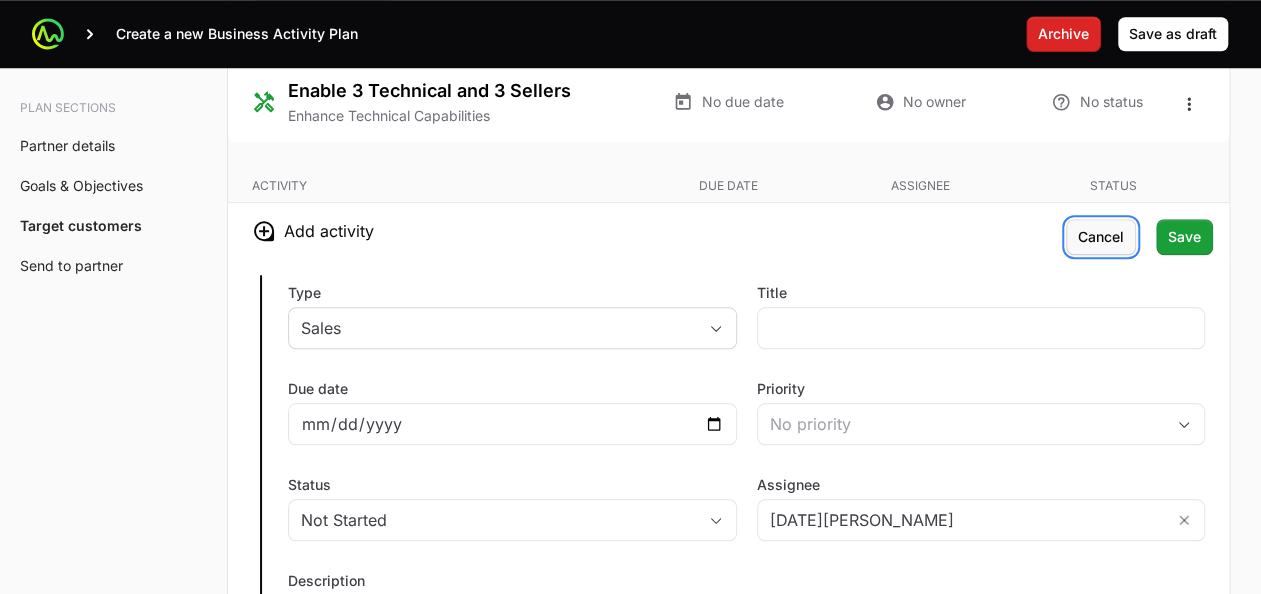 click on "Cancel" 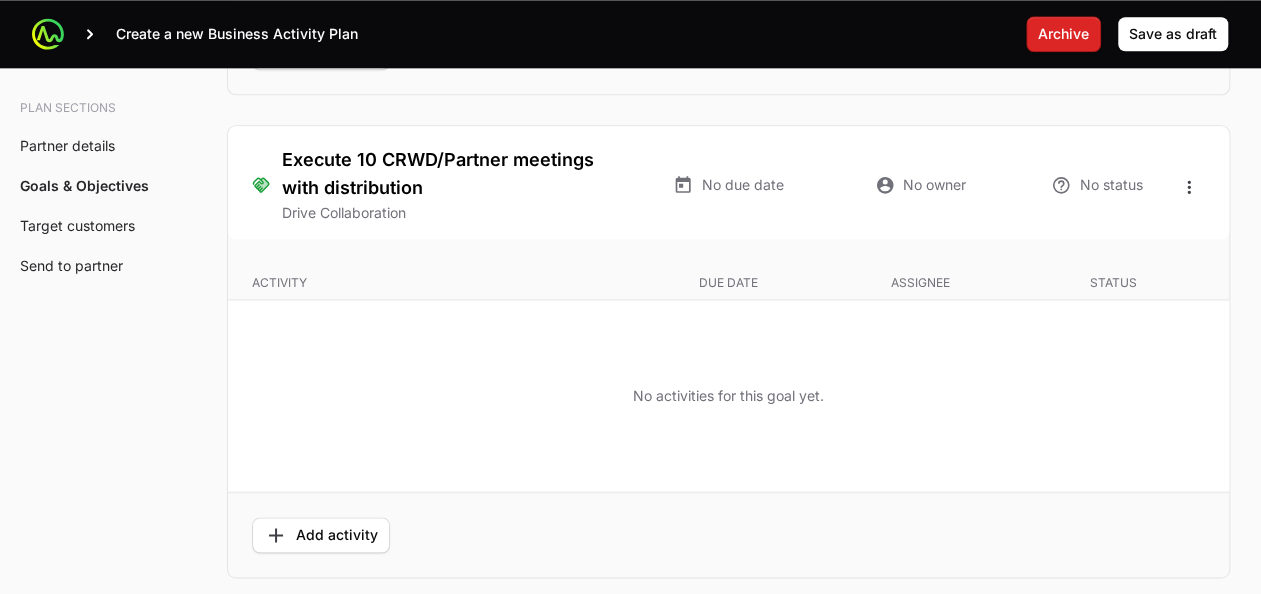scroll, scrollTop: 4984, scrollLeft: 0, axis: vertical 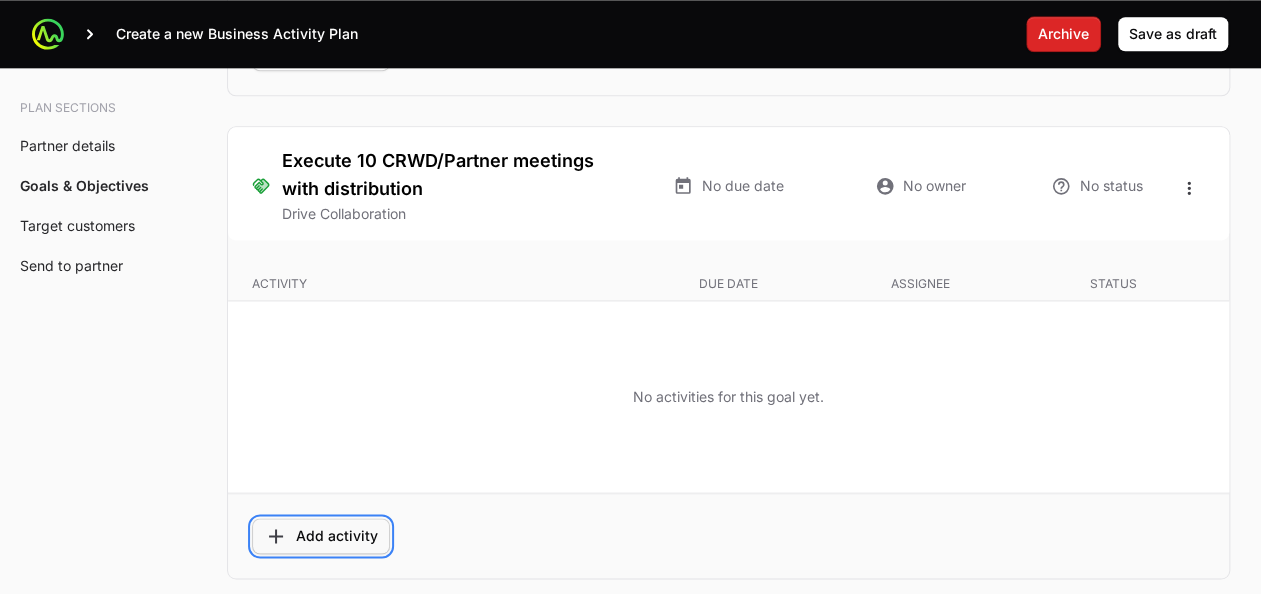 click on "Add activity" 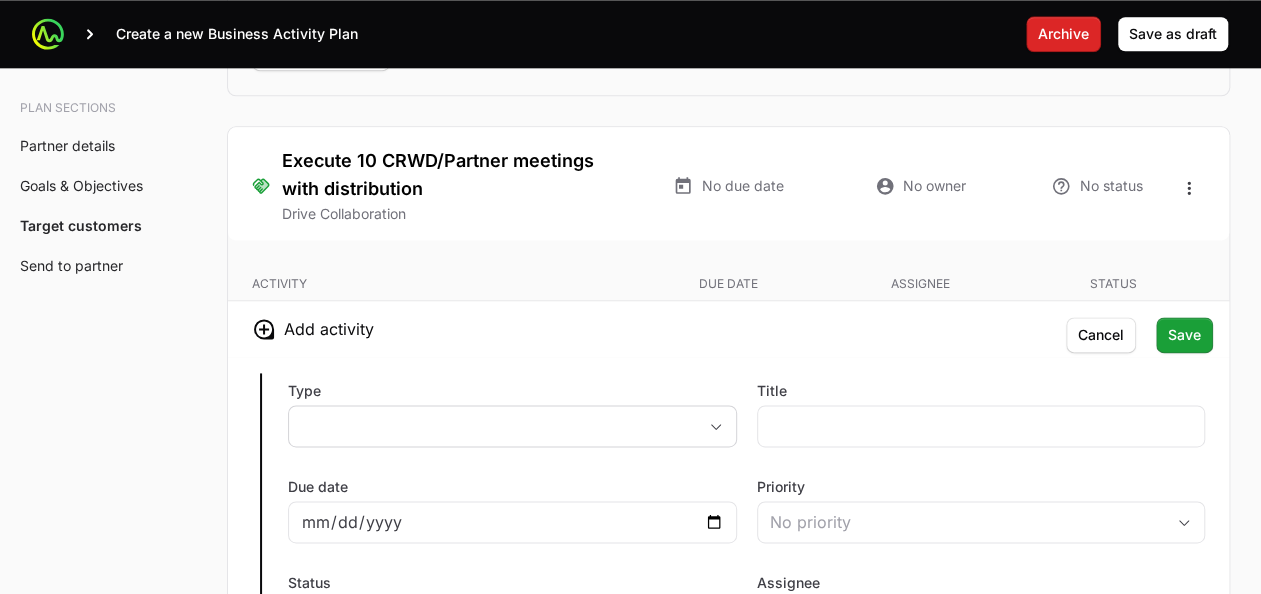 scroll, scrollTop: 5146, scrollLeft: 0, axis: vertical 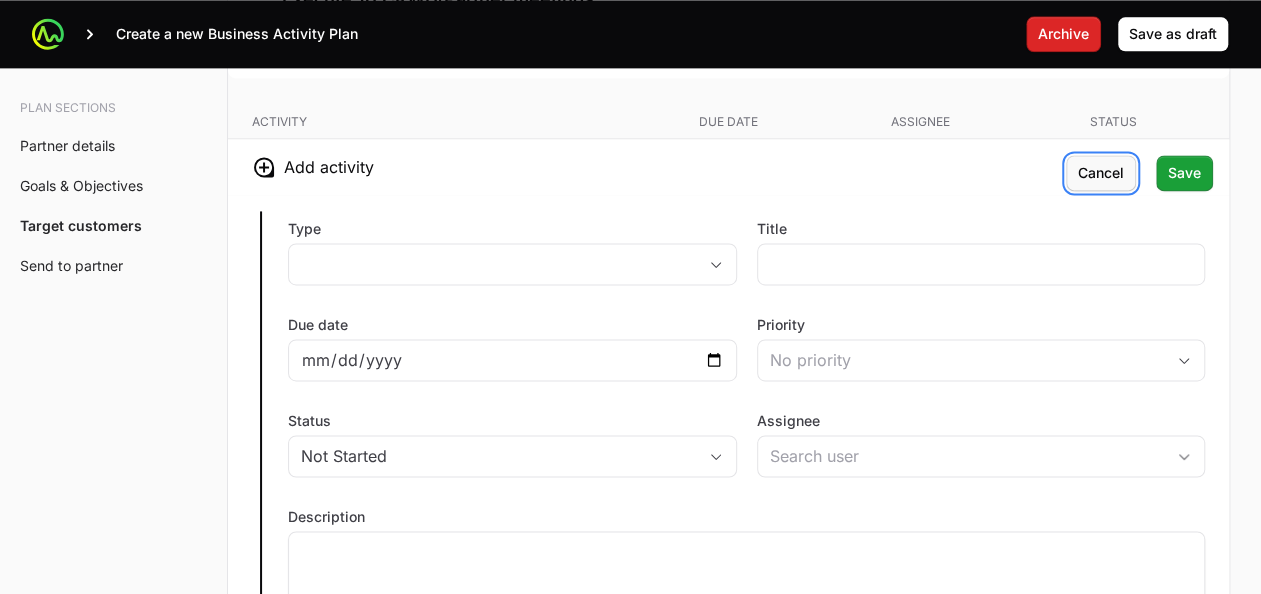 click on "Cancel" 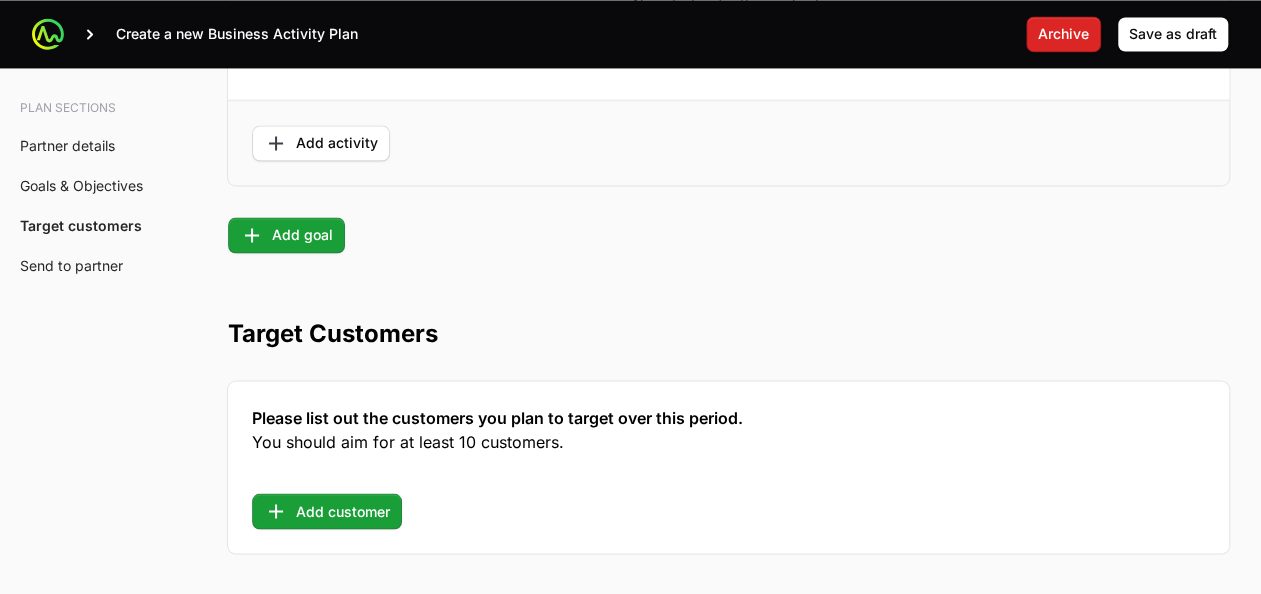scroll, scrollTop: 5388, scrollLeft: 0, axis: vertical 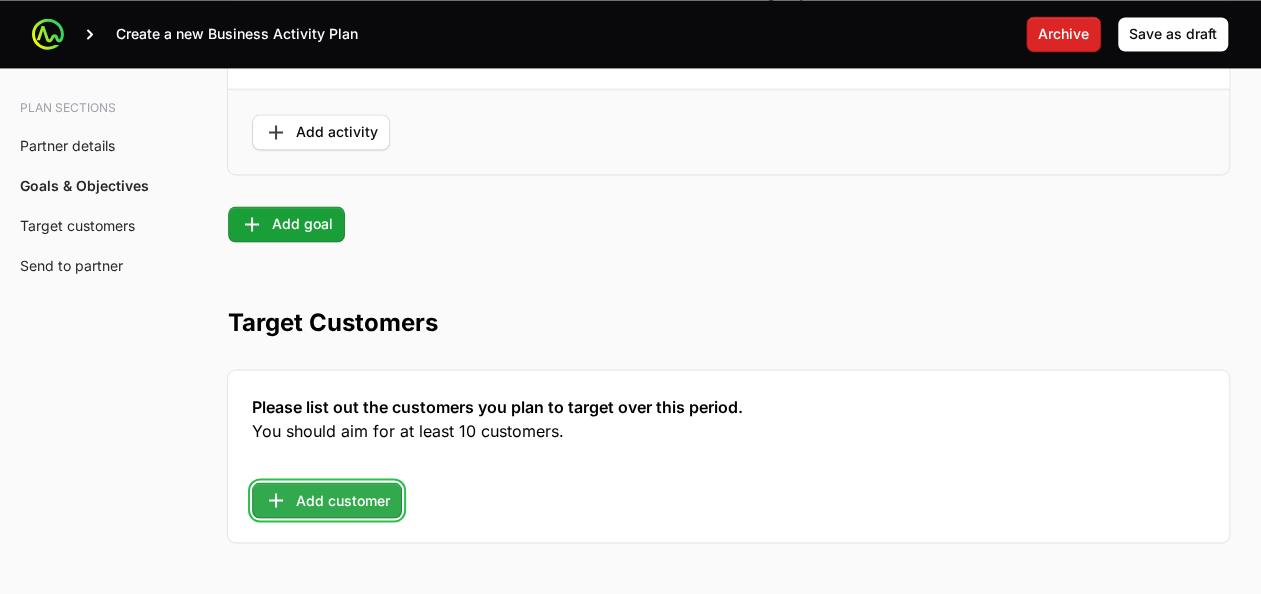 click on "Add customer" 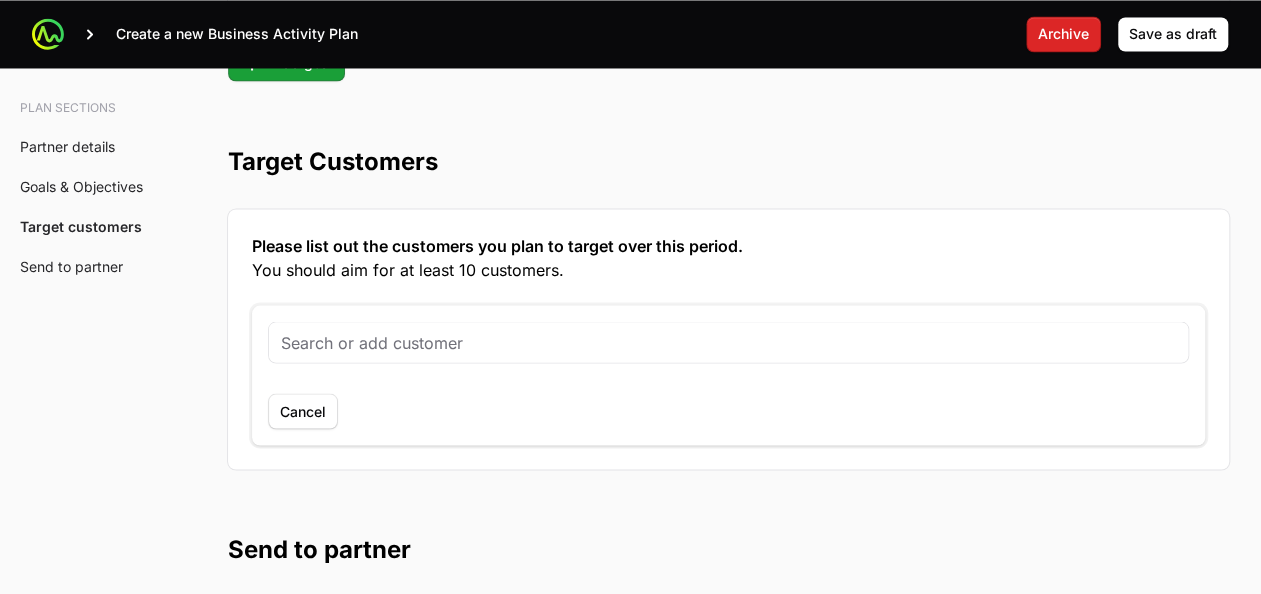 scroll, scrollTop: 5555, scrollLeft: 0, axis: vertical 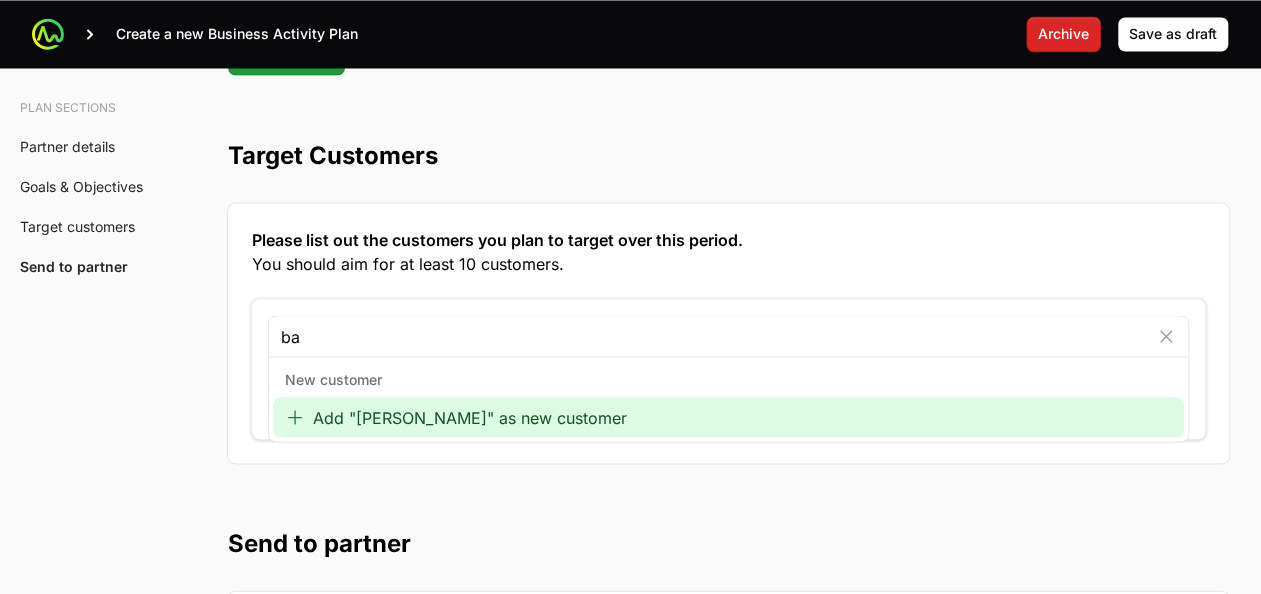 type on "b" 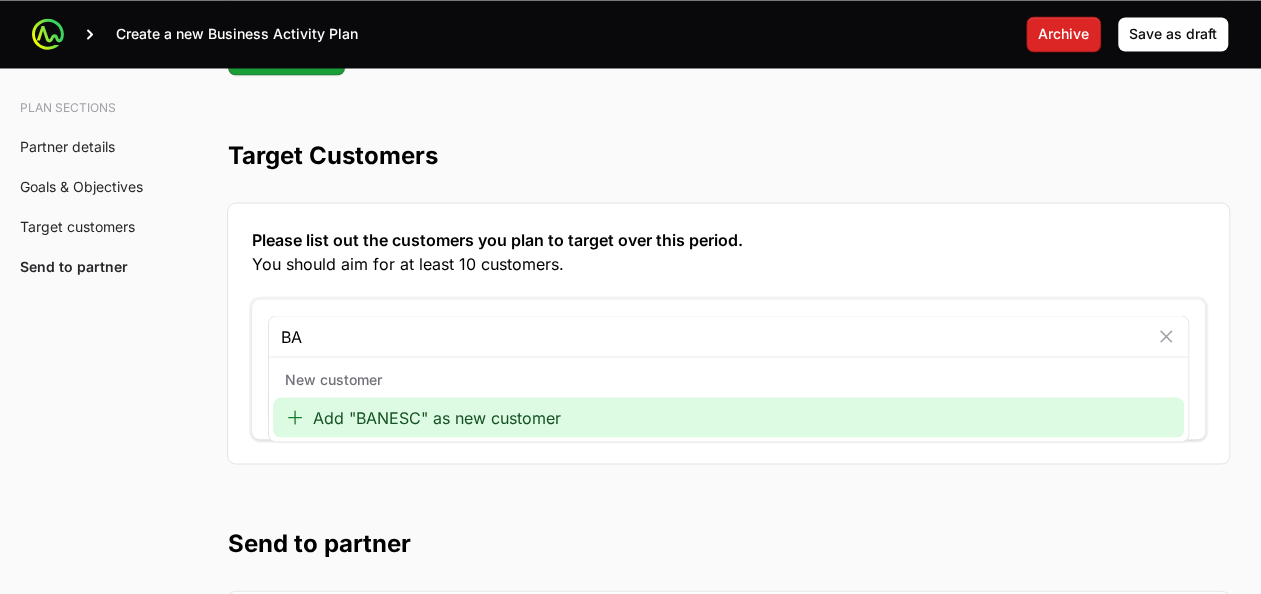 type on "B" 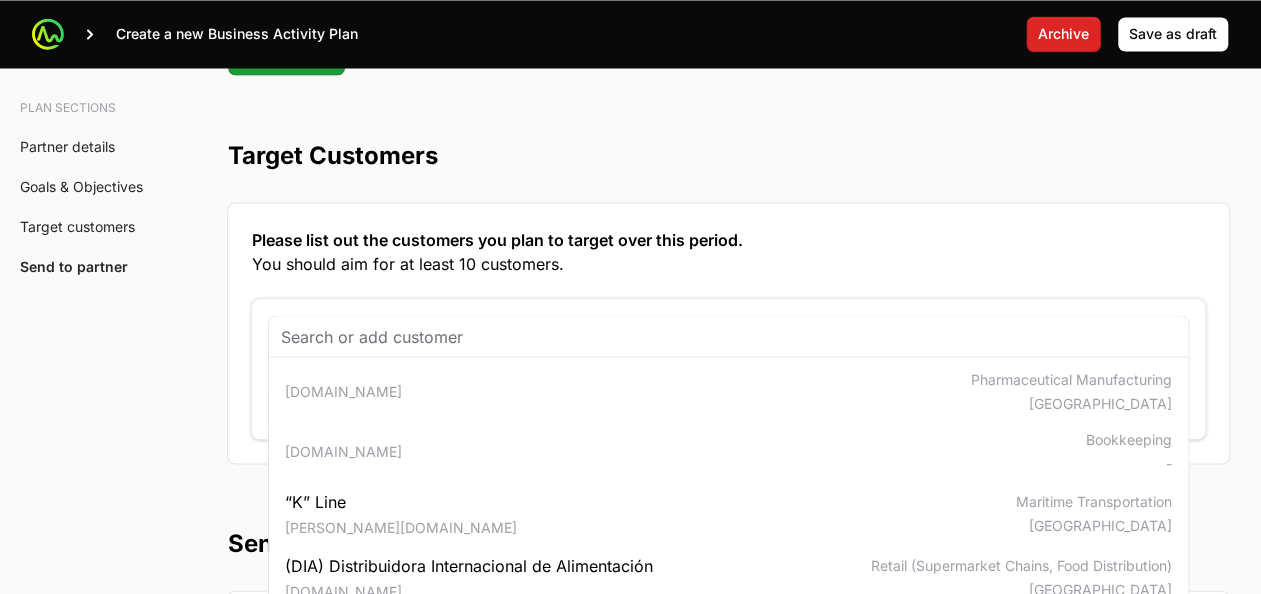 click on "You should aim for at least 10 customers." 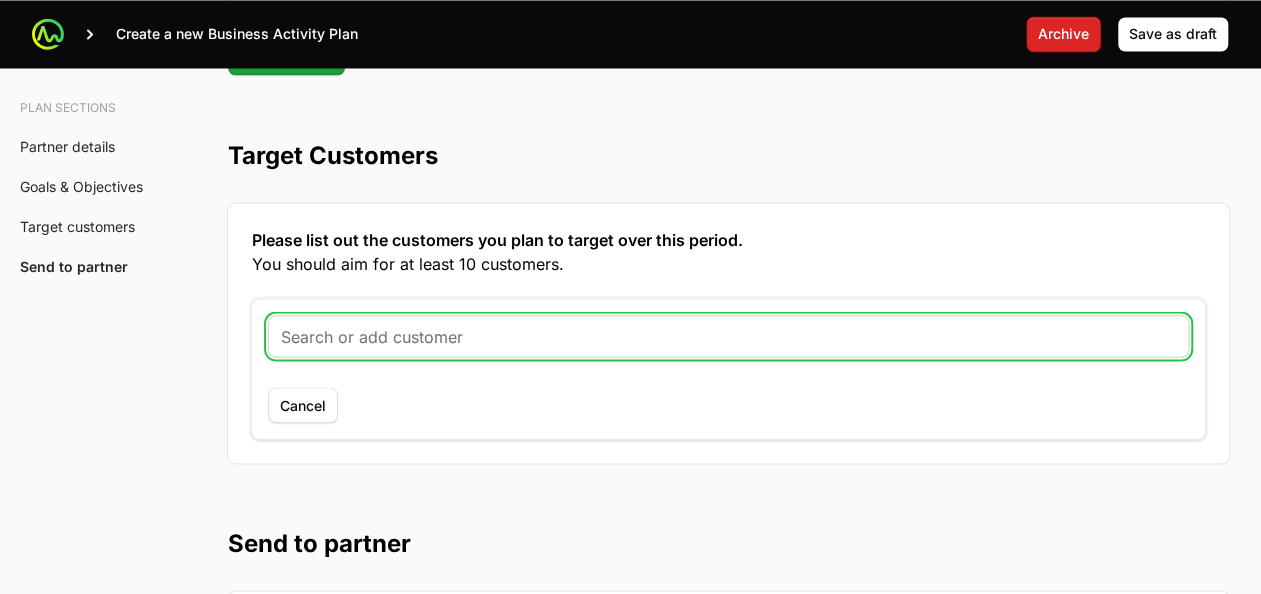 click 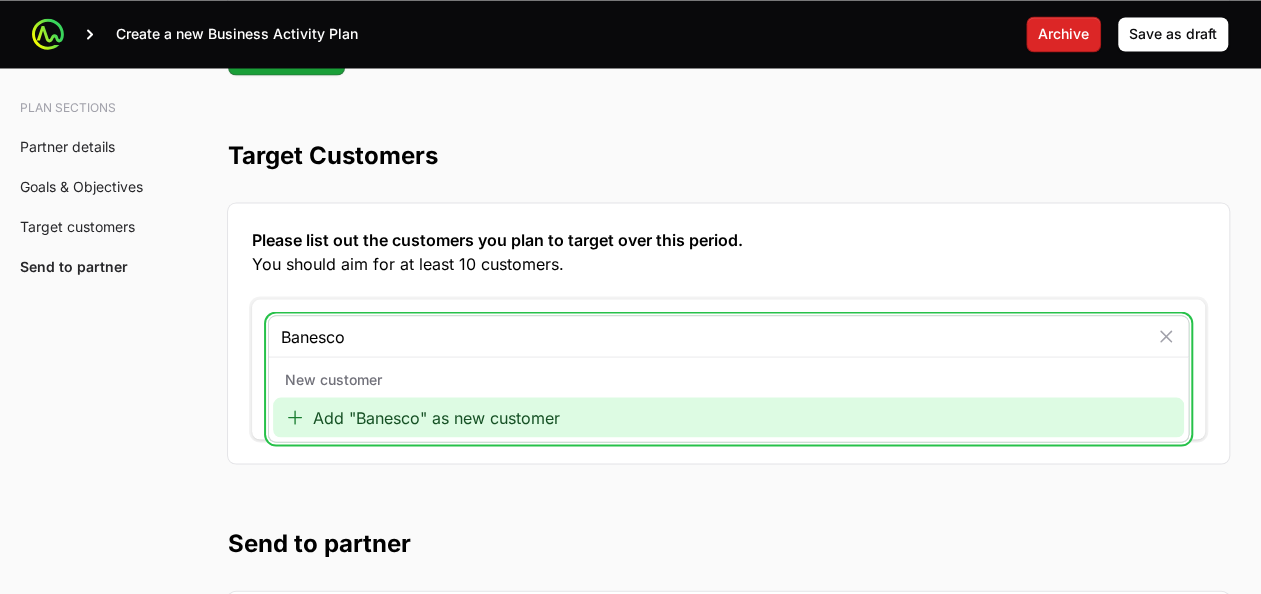 type on "Banesco" 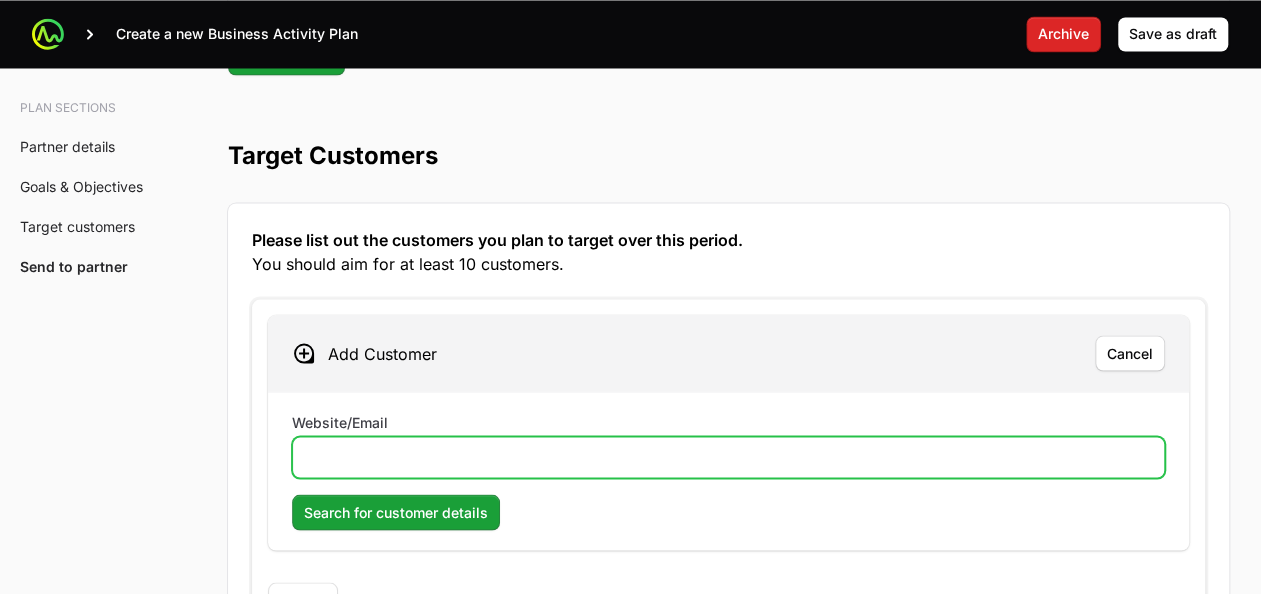 click on "Website/Email" 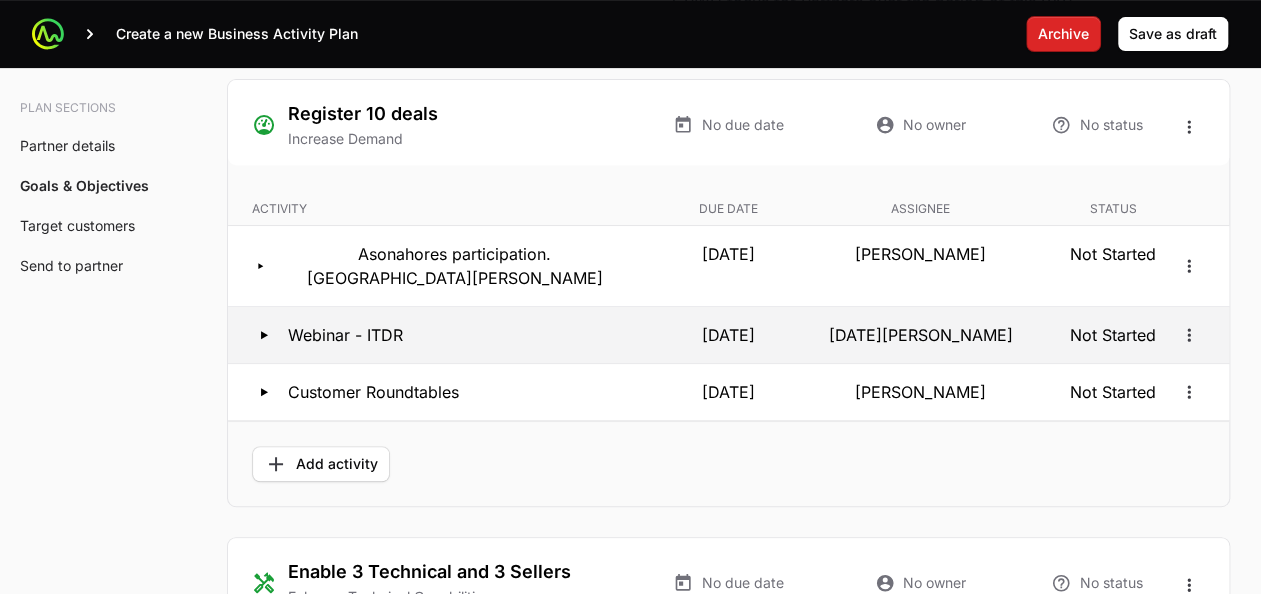 scroll, scrollTop: 4119, scrollLeft: 0, axis: vertical 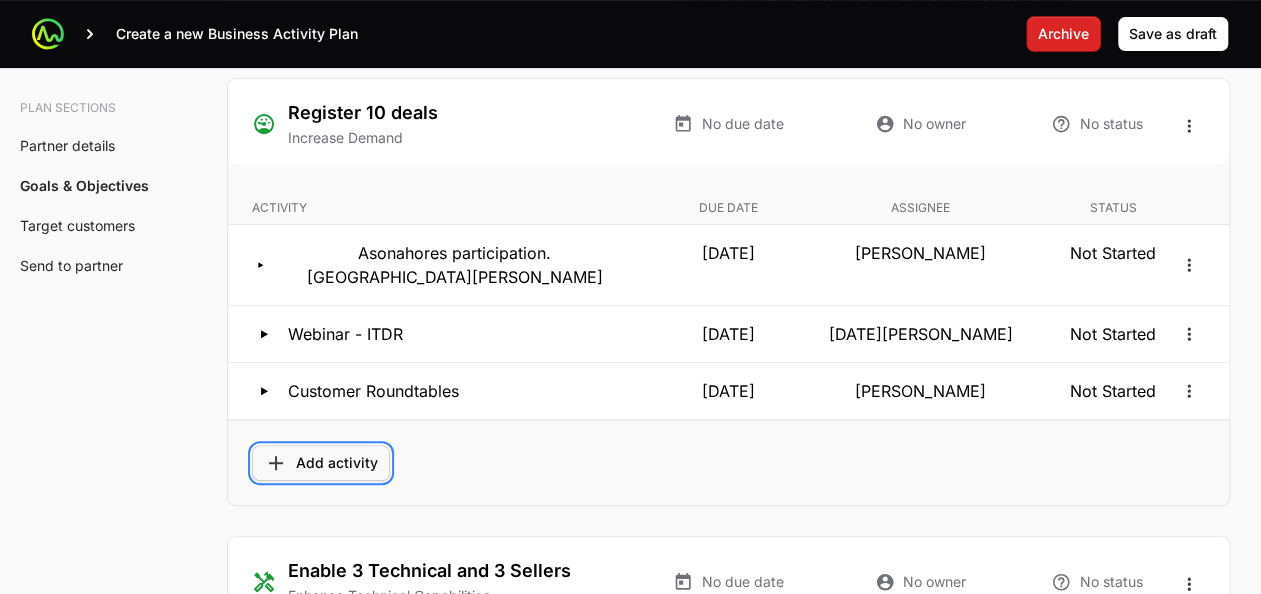 click on "Add activity" 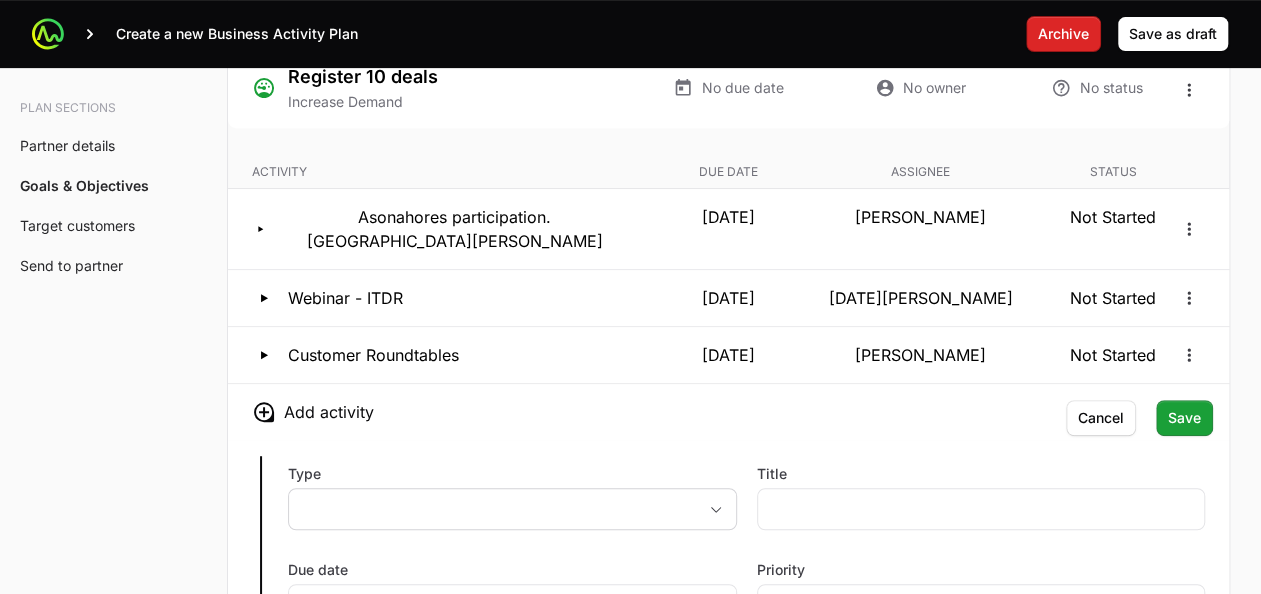scroll, scrollTop: 4157, scrollLeft: 0, axis: vertical 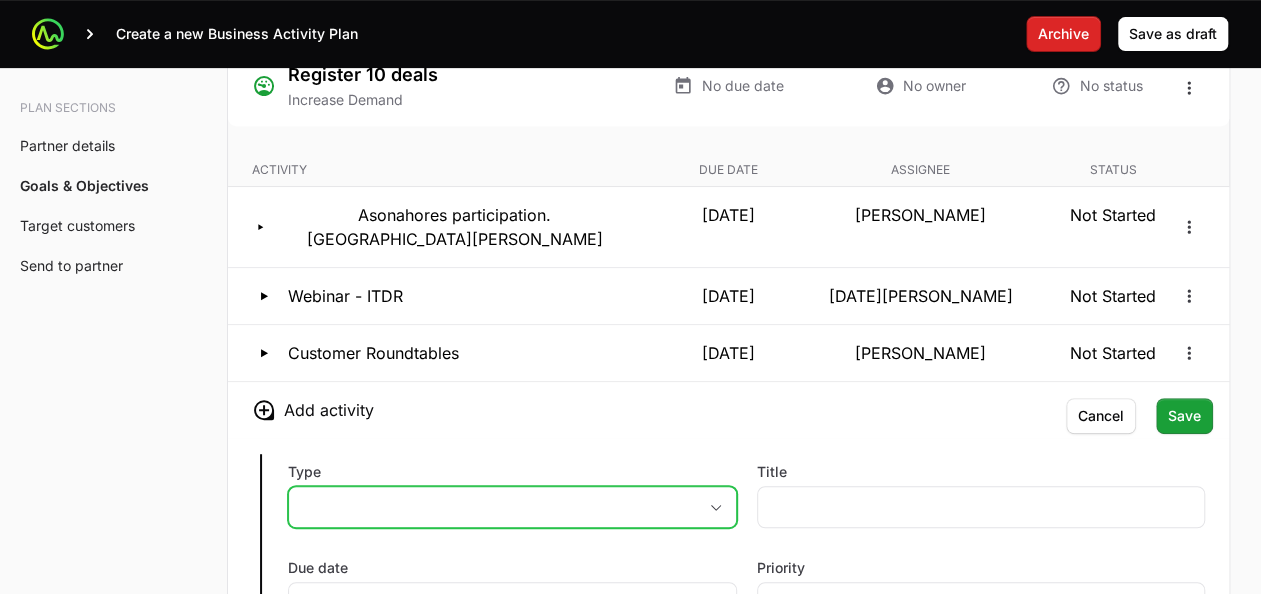 click on "placeholder" 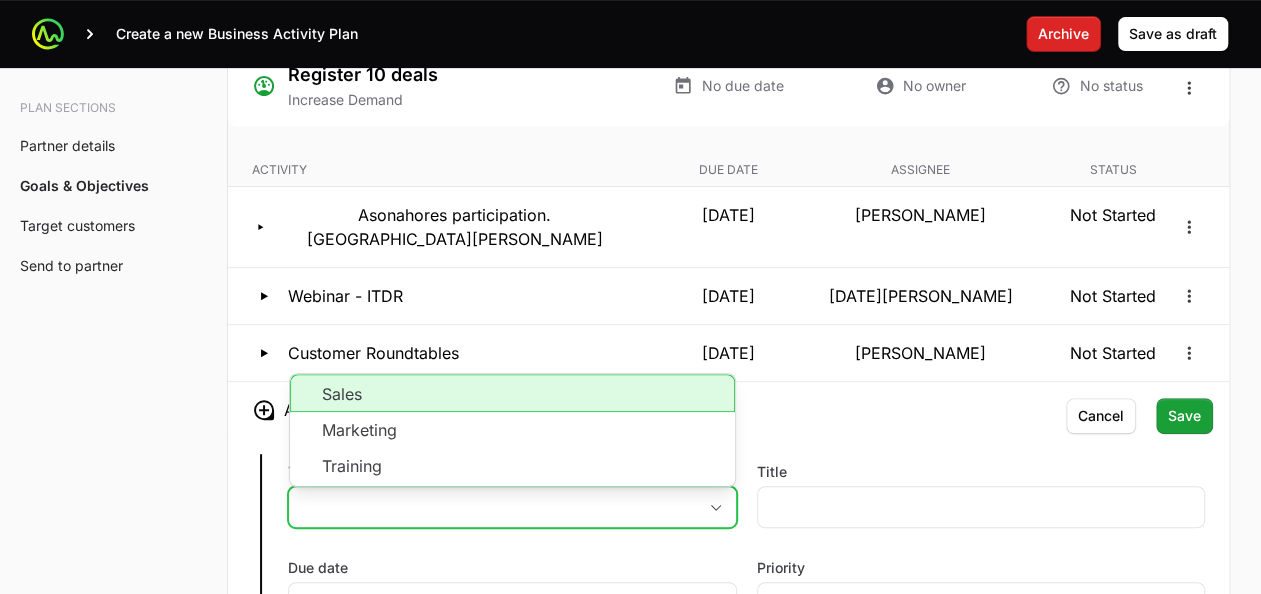 click on "Sales" 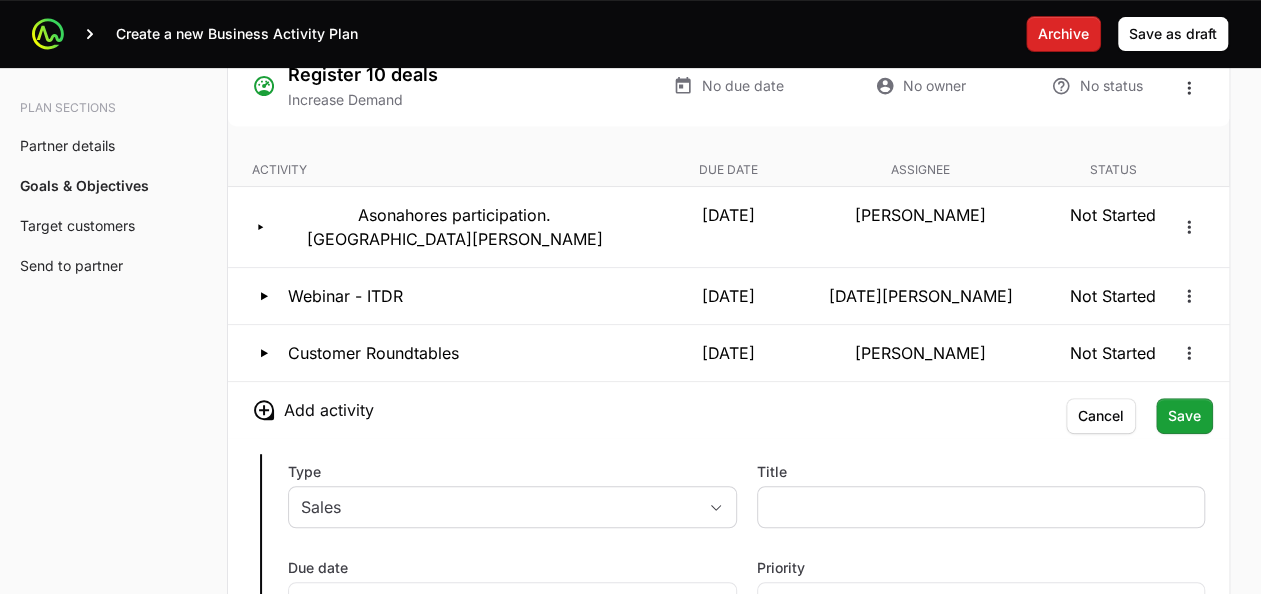 click 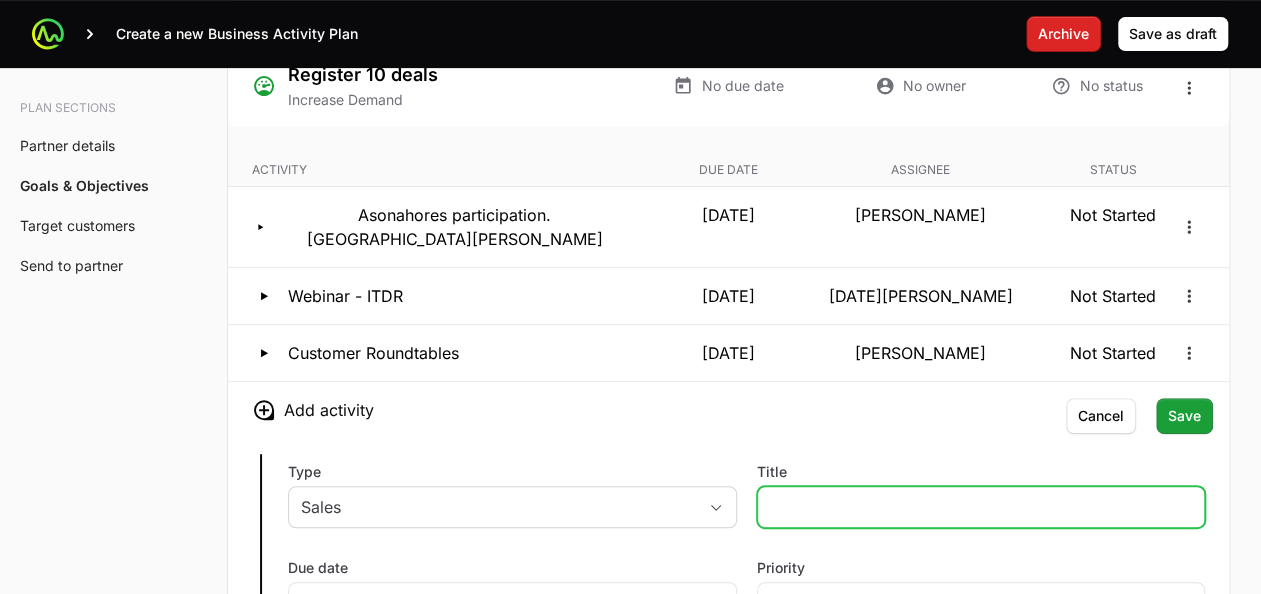 click on "Title" 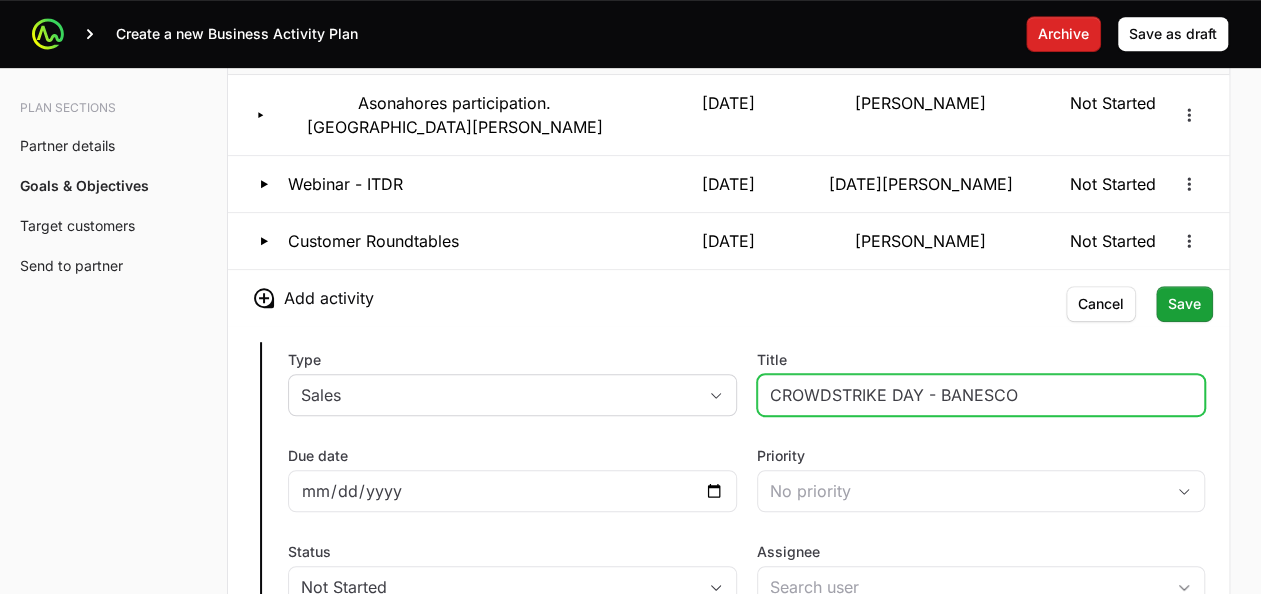 scroll, scrollTop: 4306, scrollLeft: 0, axis: vertical 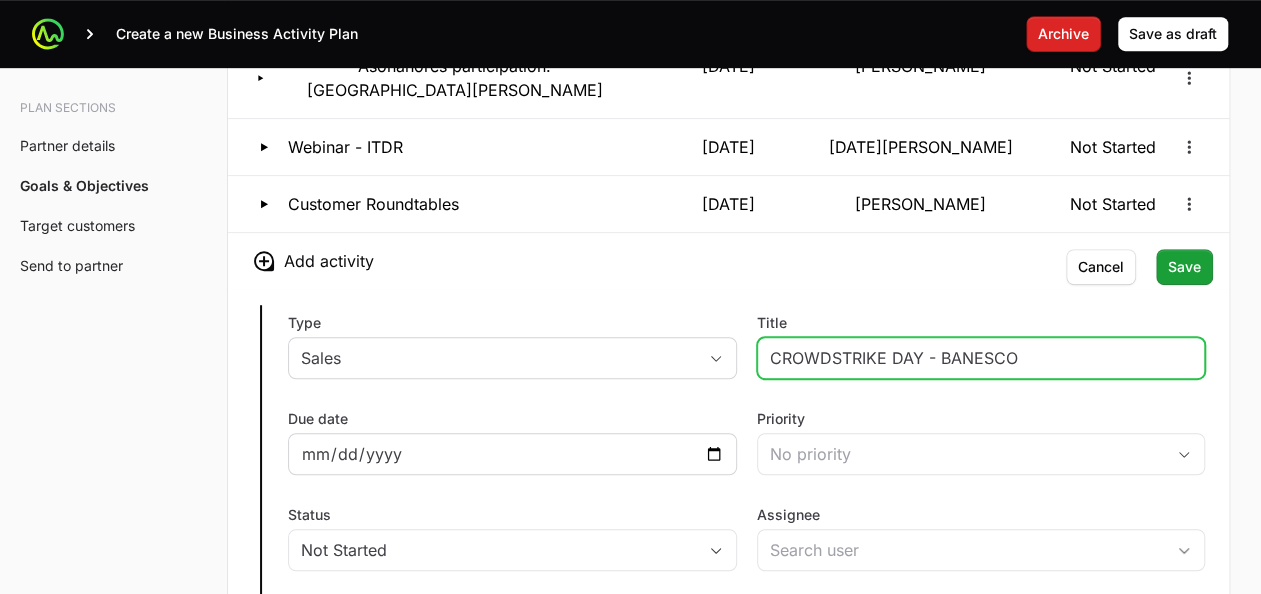 type on "CROWDSTRIKE DAY - BANESCO" 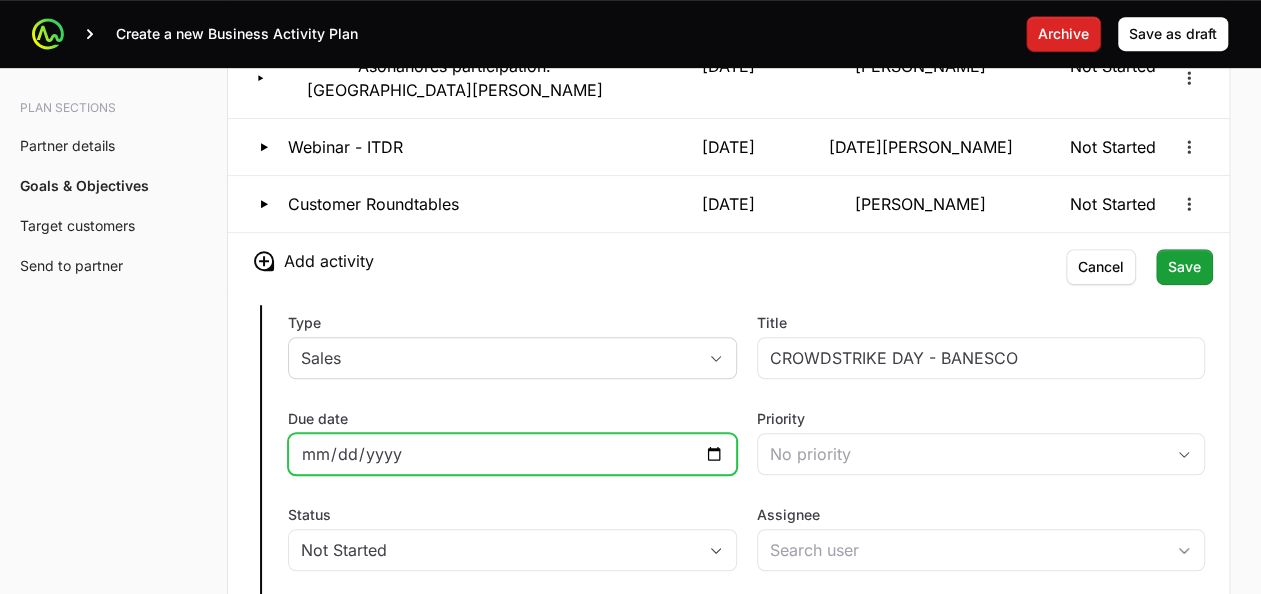 click on "Due date" 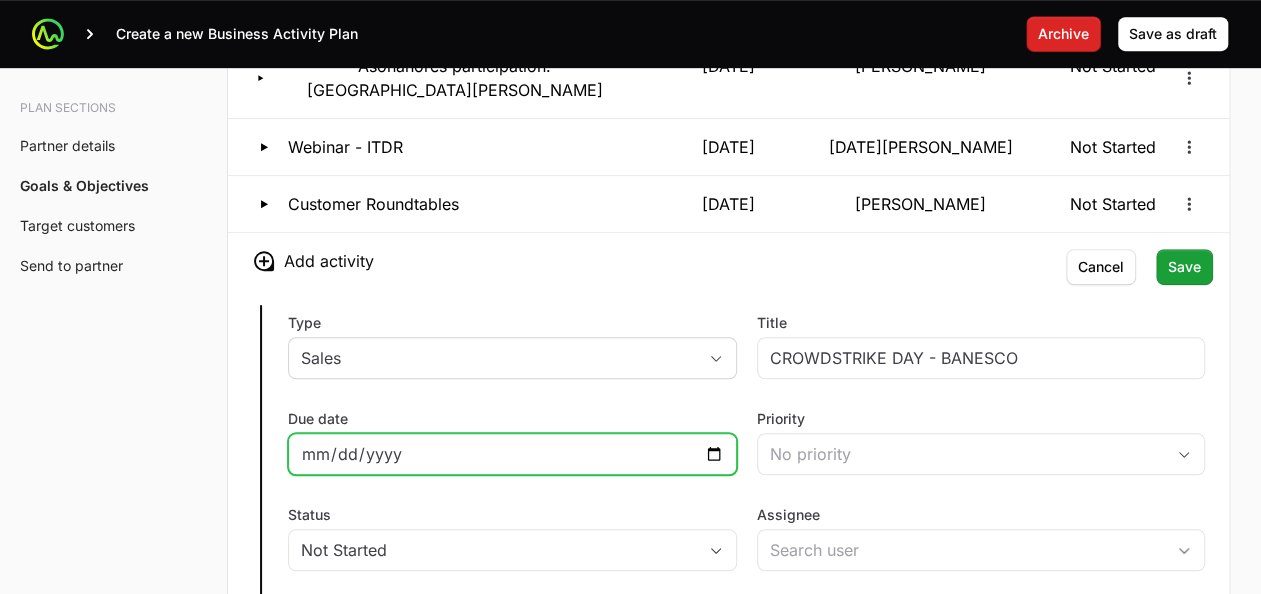 type on "[DATE]" 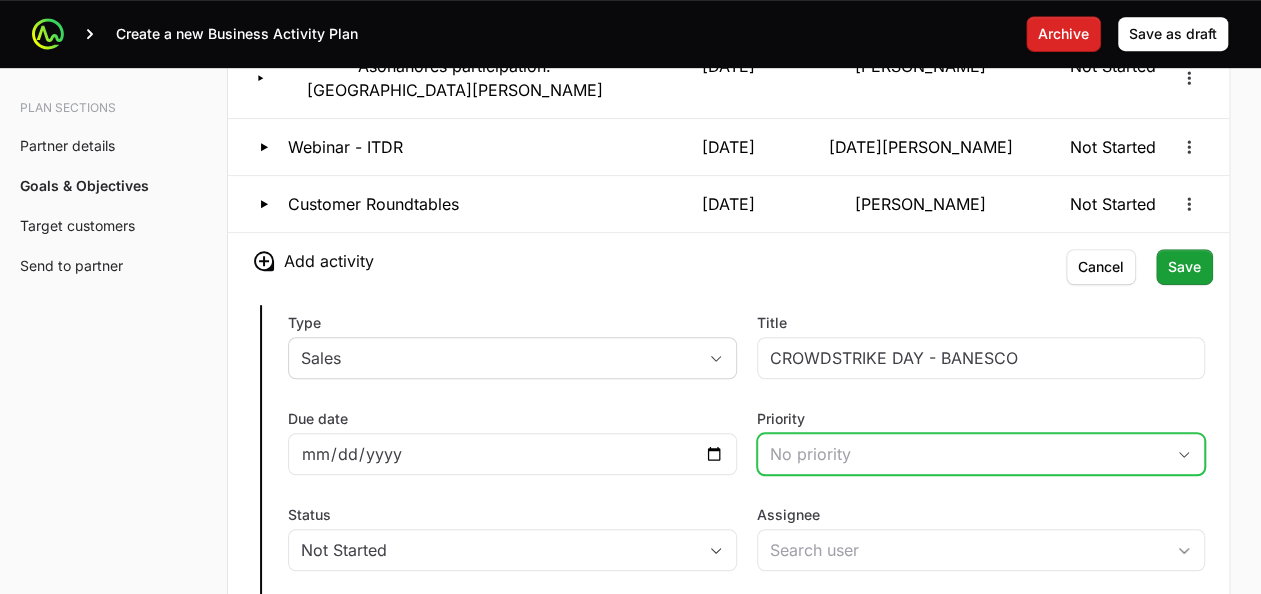 click on "No priority" 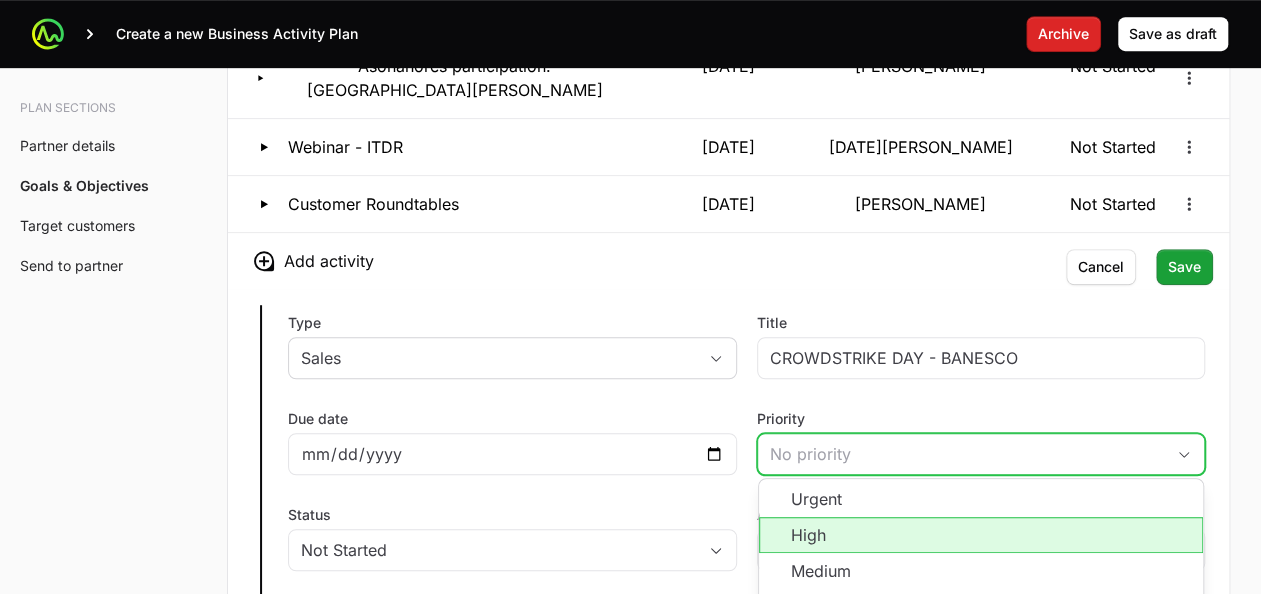 click on "High" 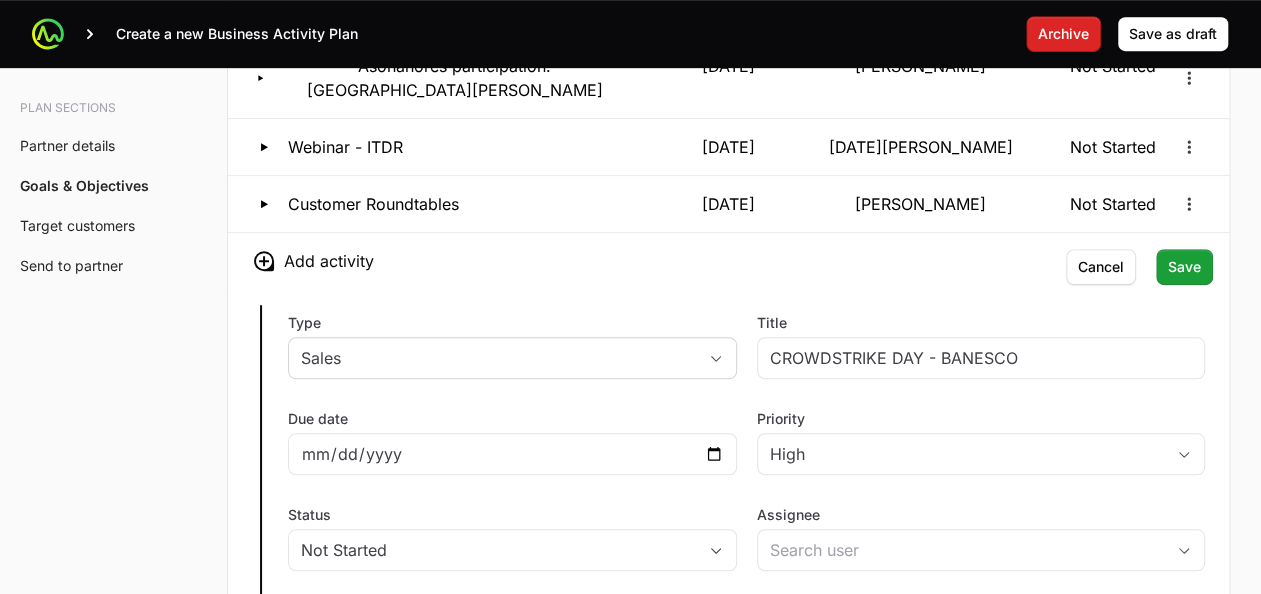 click on "Status" 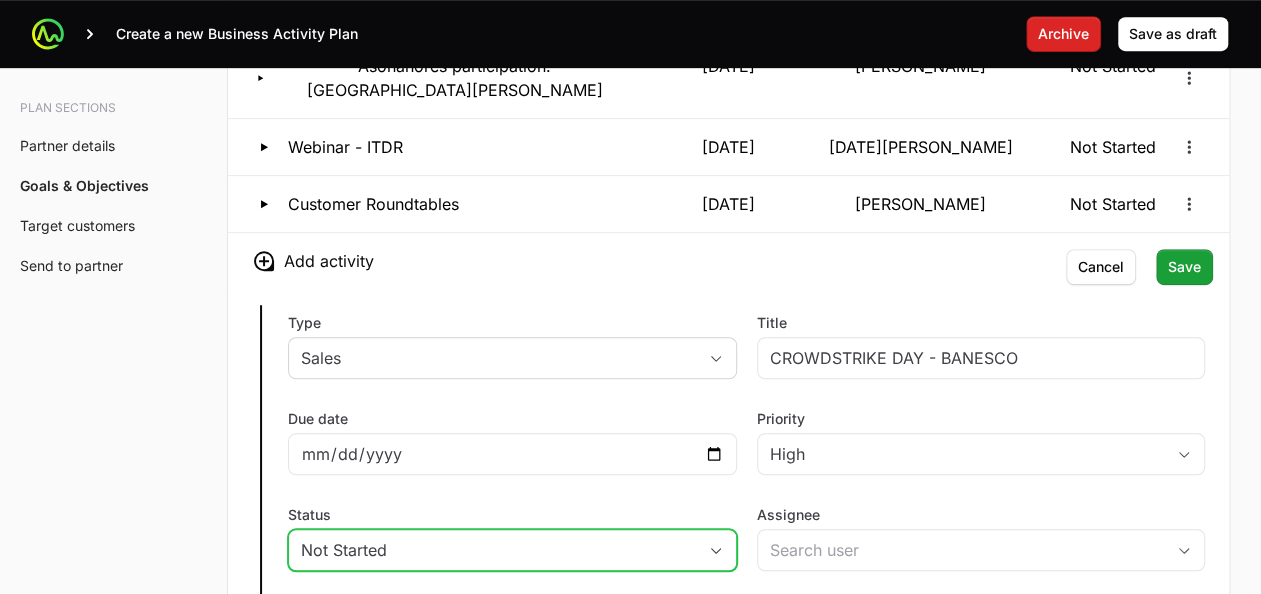 click on "Not Started" 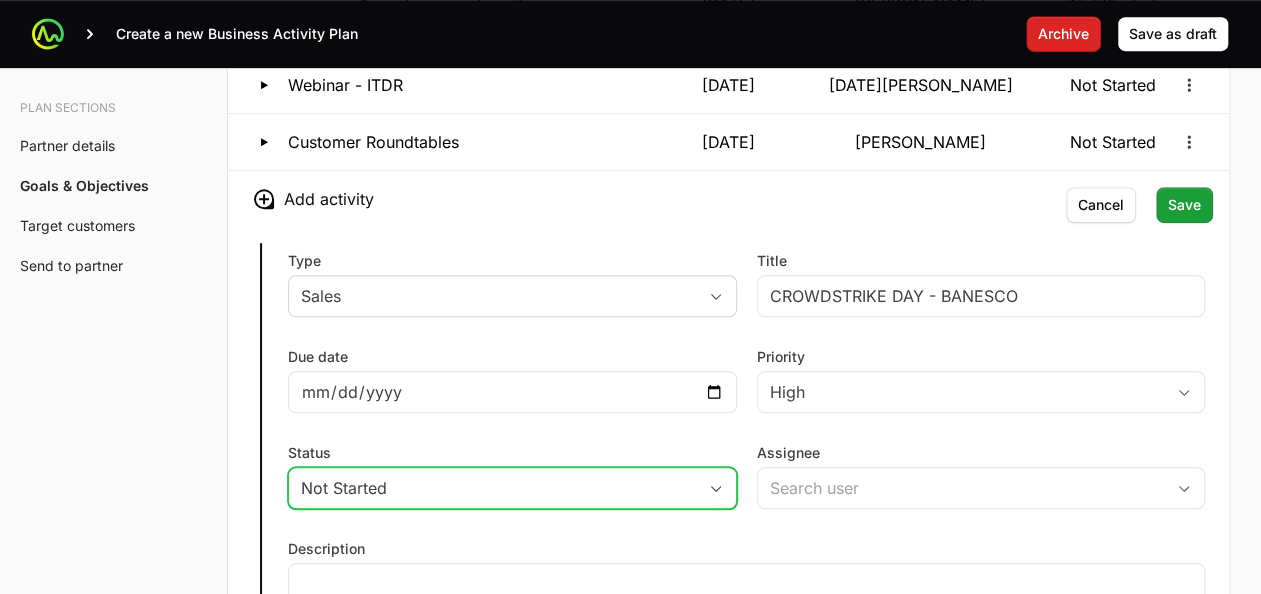 click on "Not Started" 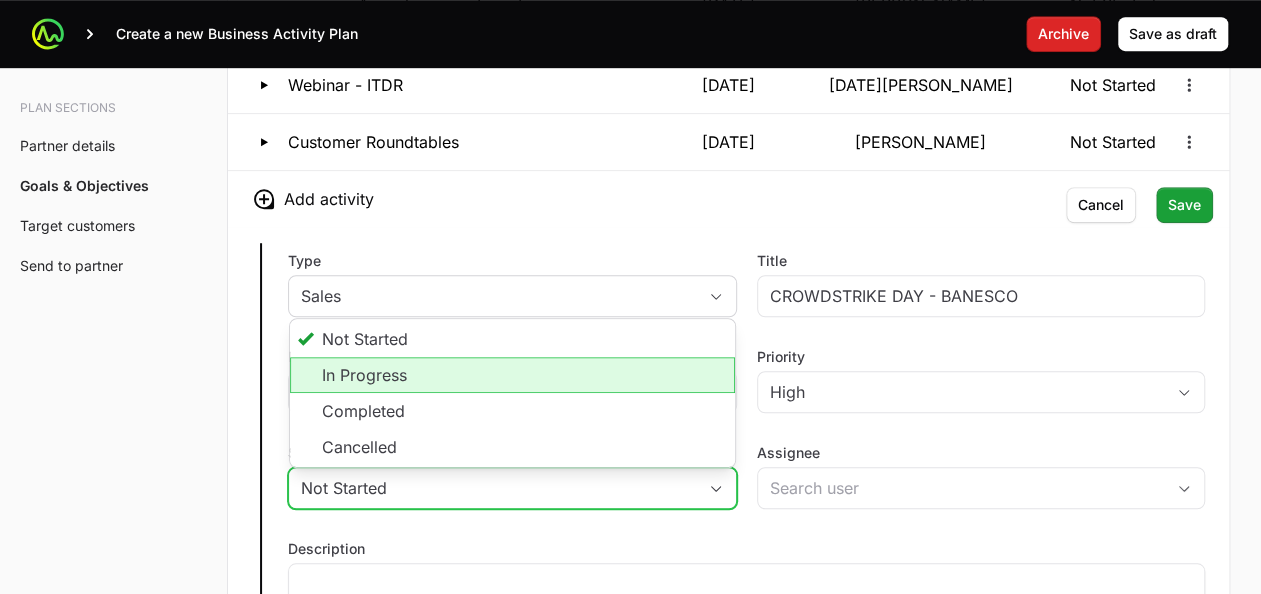 click on "In Progress" 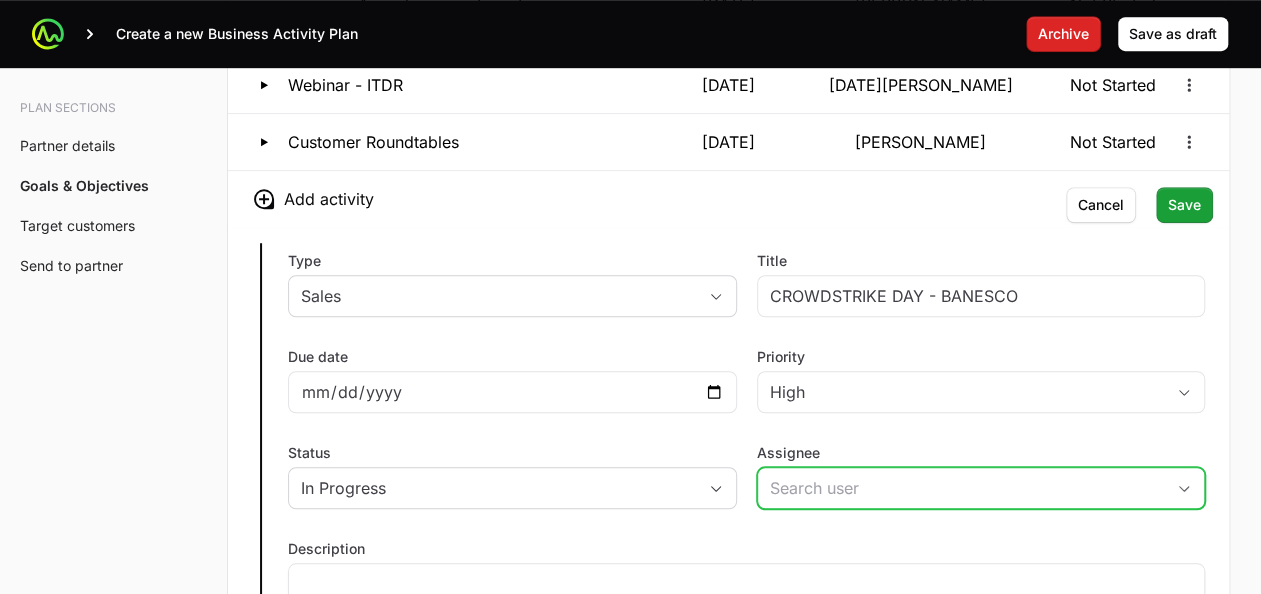click on "Assignee" 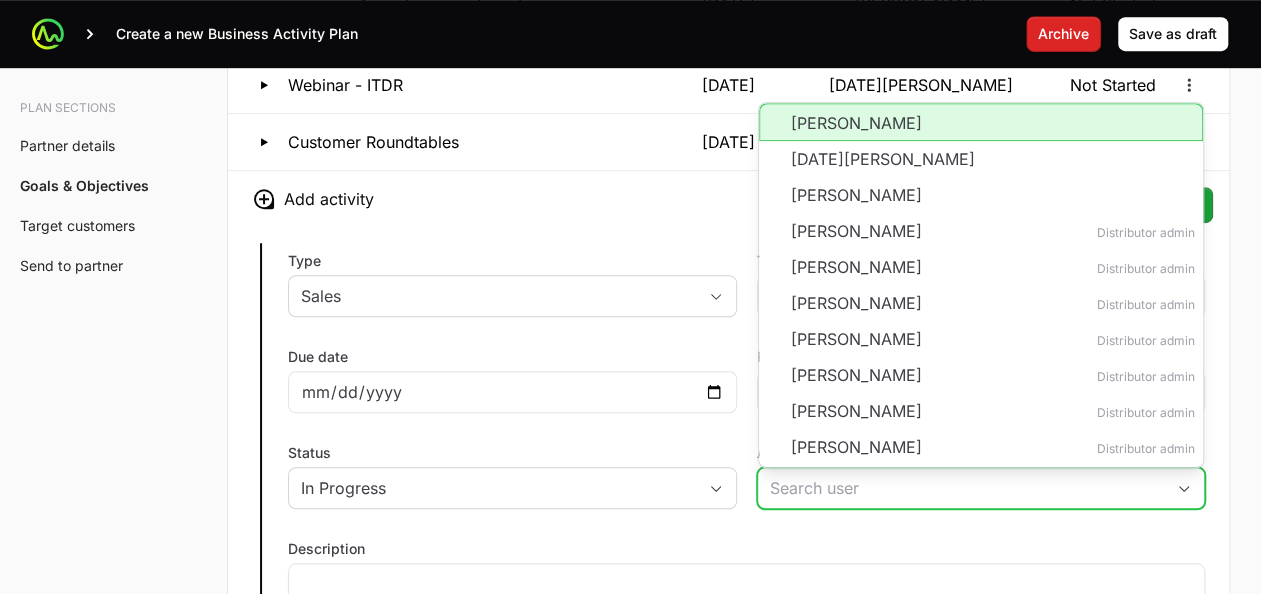 click on "[PERSON_NAME]" 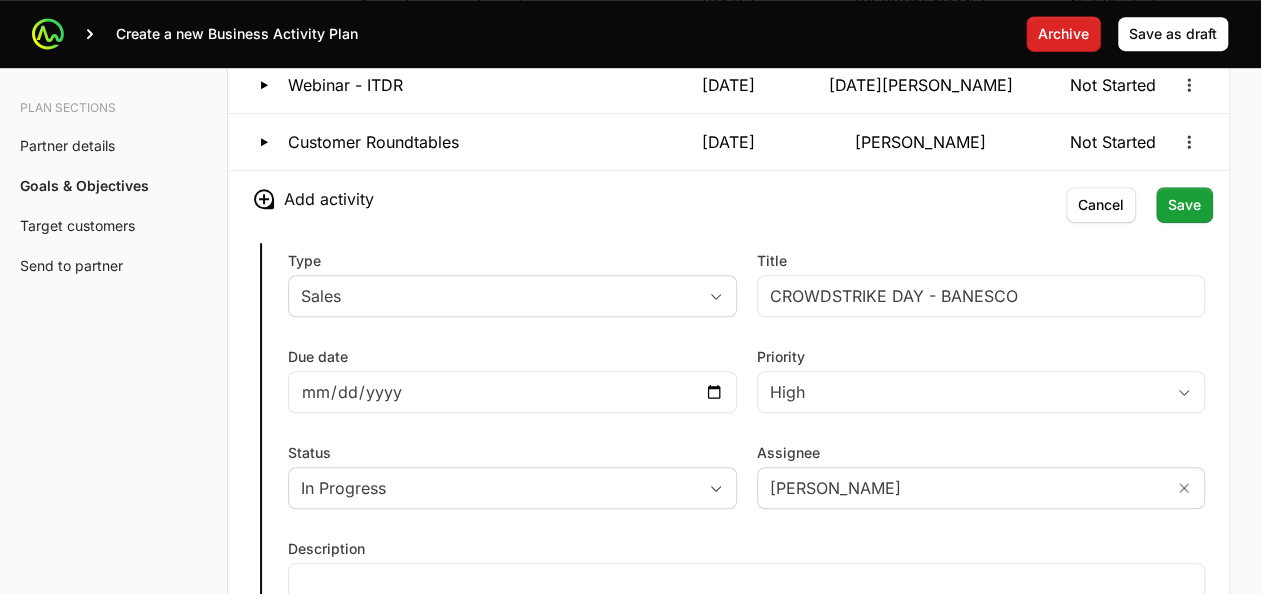 click on "Type Sales Title CROWDSTRIKE DAY - BANESCO Due date [DATE] Priority High Status In Progress Assignee [PERSON_NAME] Description Save Cancel" 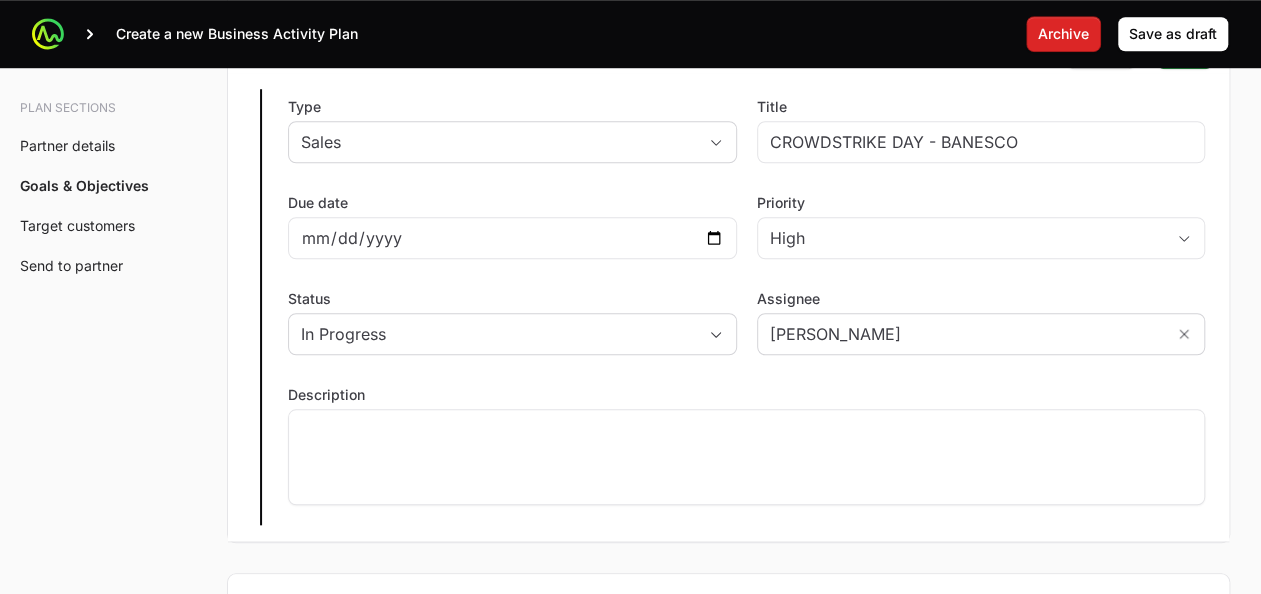 scroll, scrollTop: 4524, scrollLeft: 0, axis: vertical 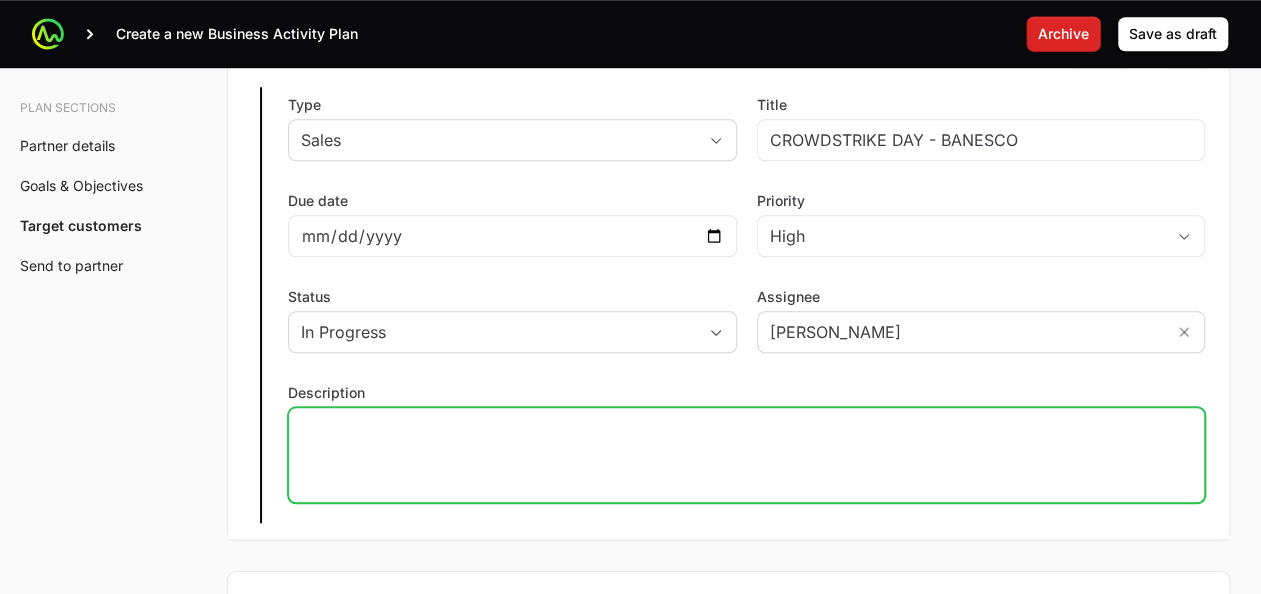 click 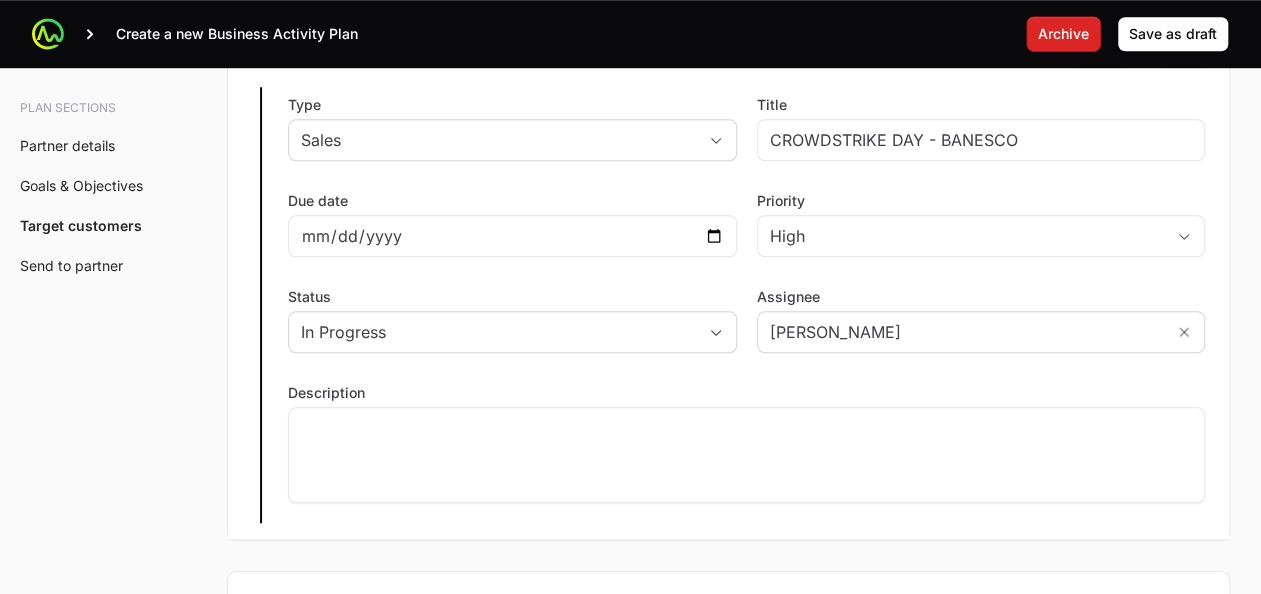 click on "Description" 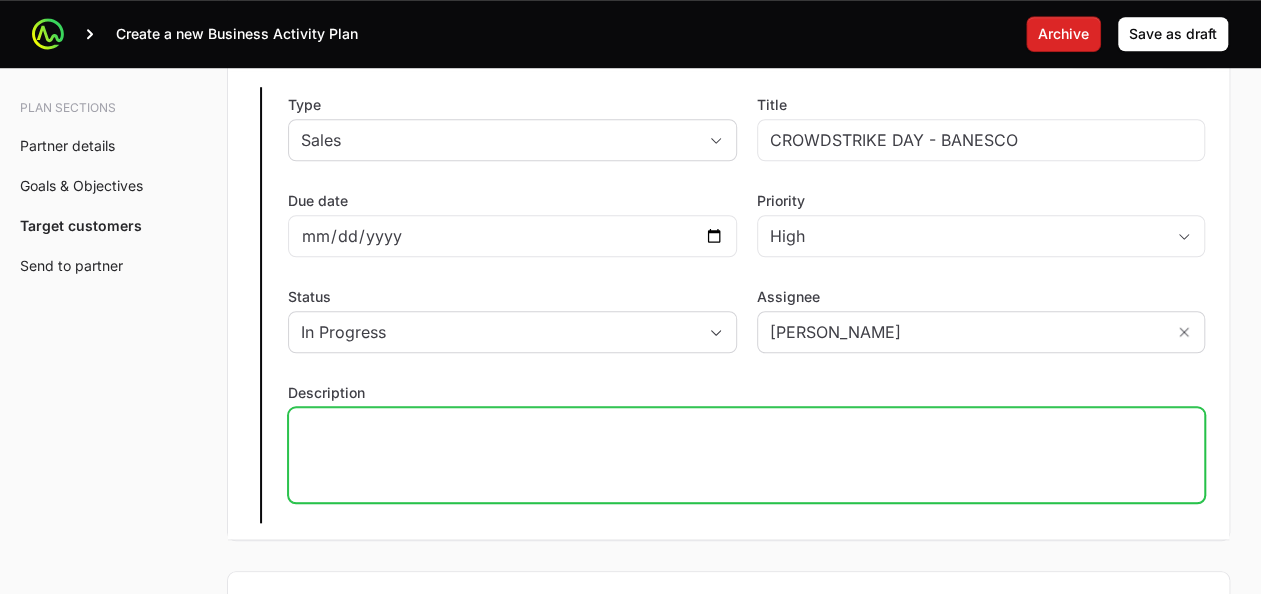 click 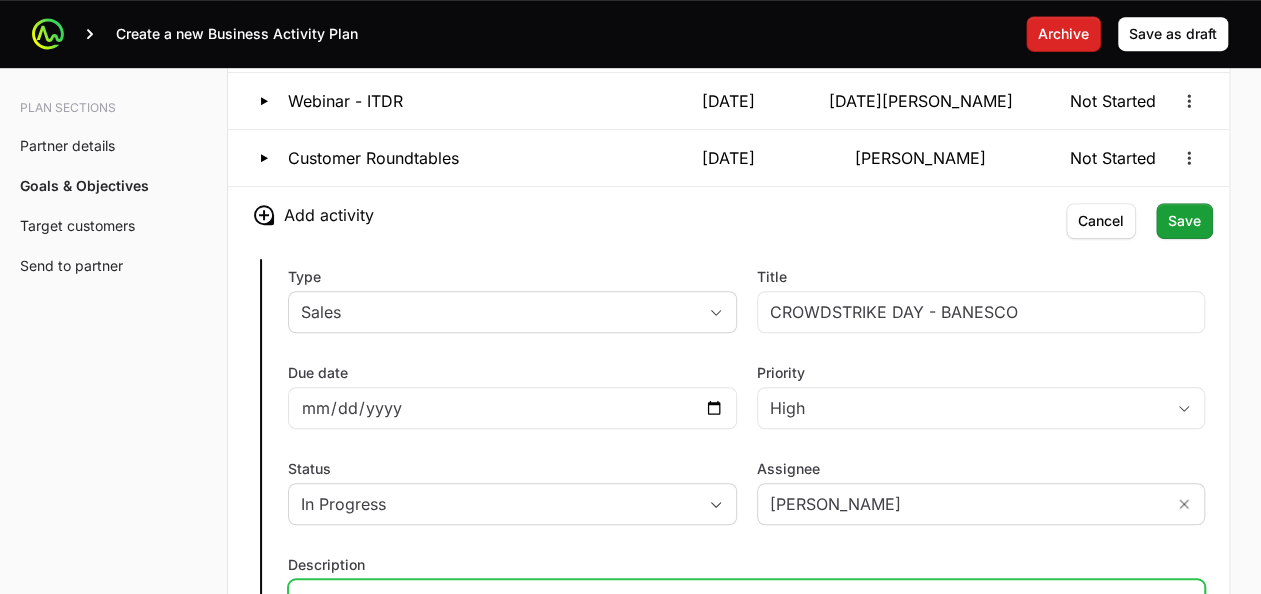 scroll, scrollTop: 4318, scrollLeft: 0, axis: vertical 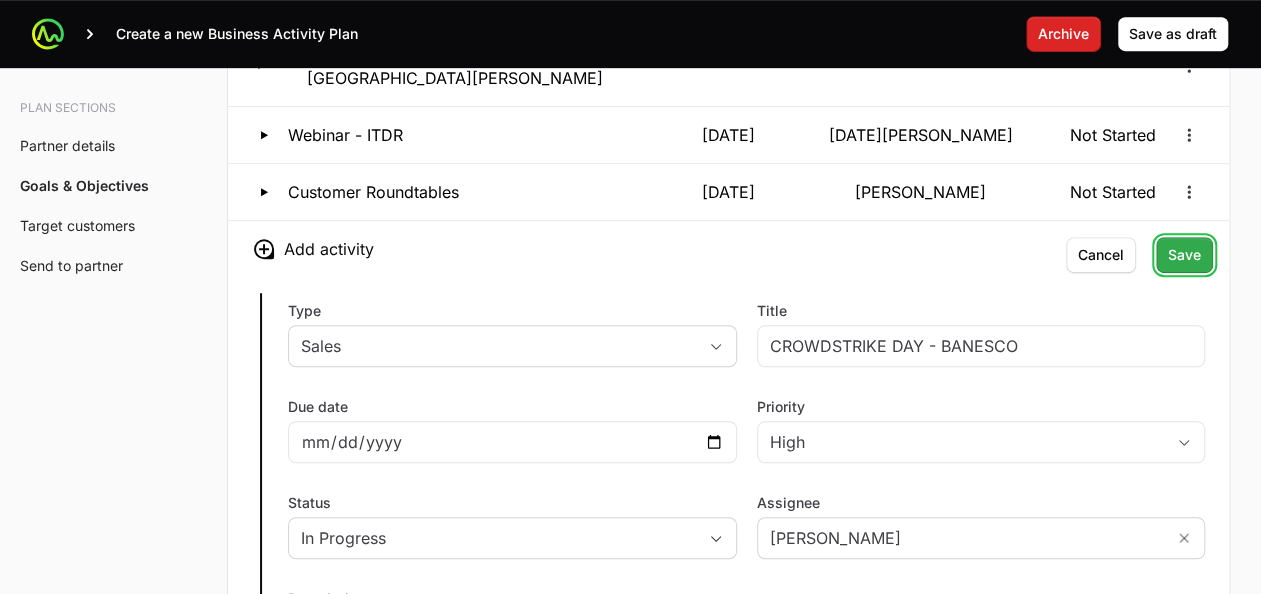 click on "Save" 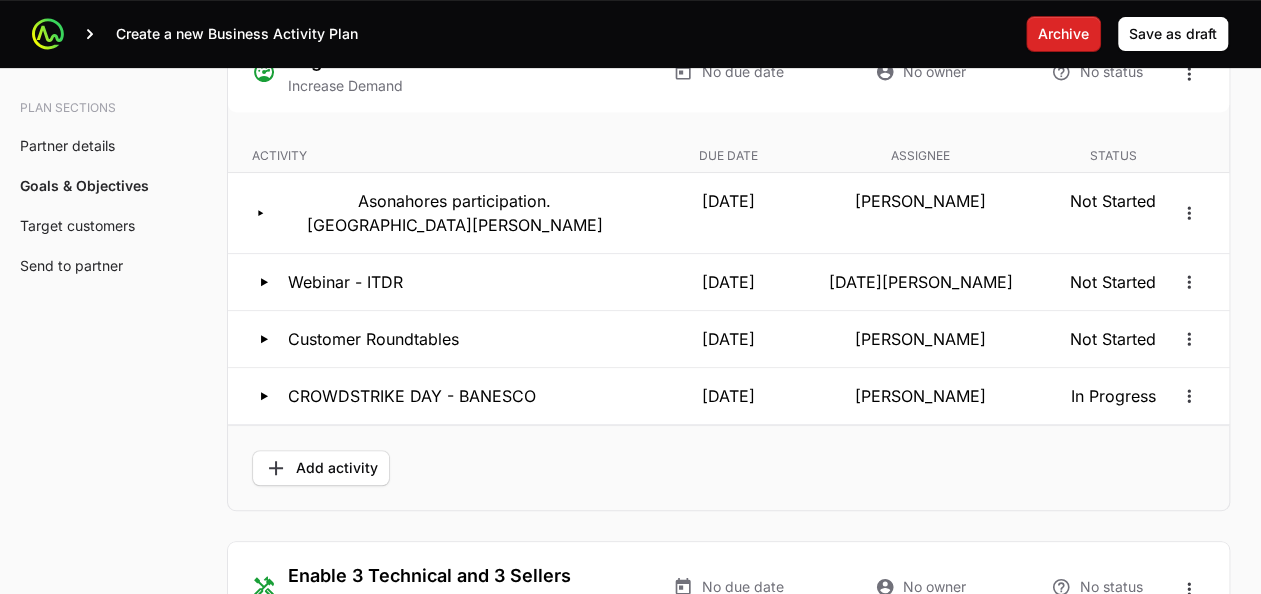 scroll, scrollTop: 4168, scrollLeft: 0, axis: vertical 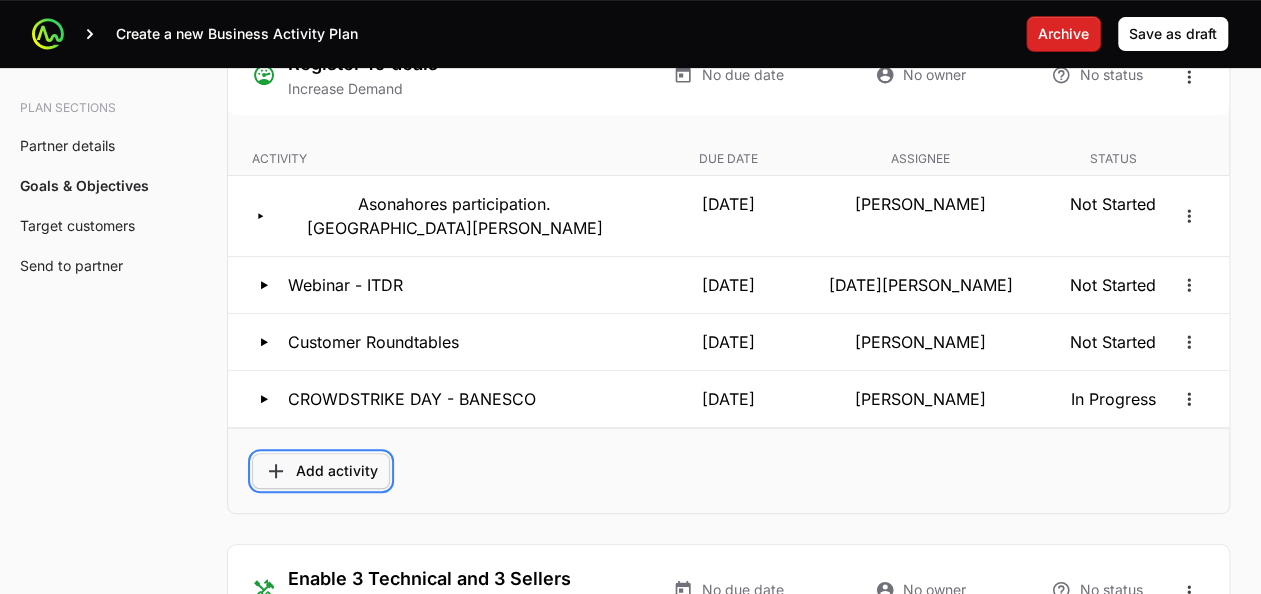 click on "Add activity" 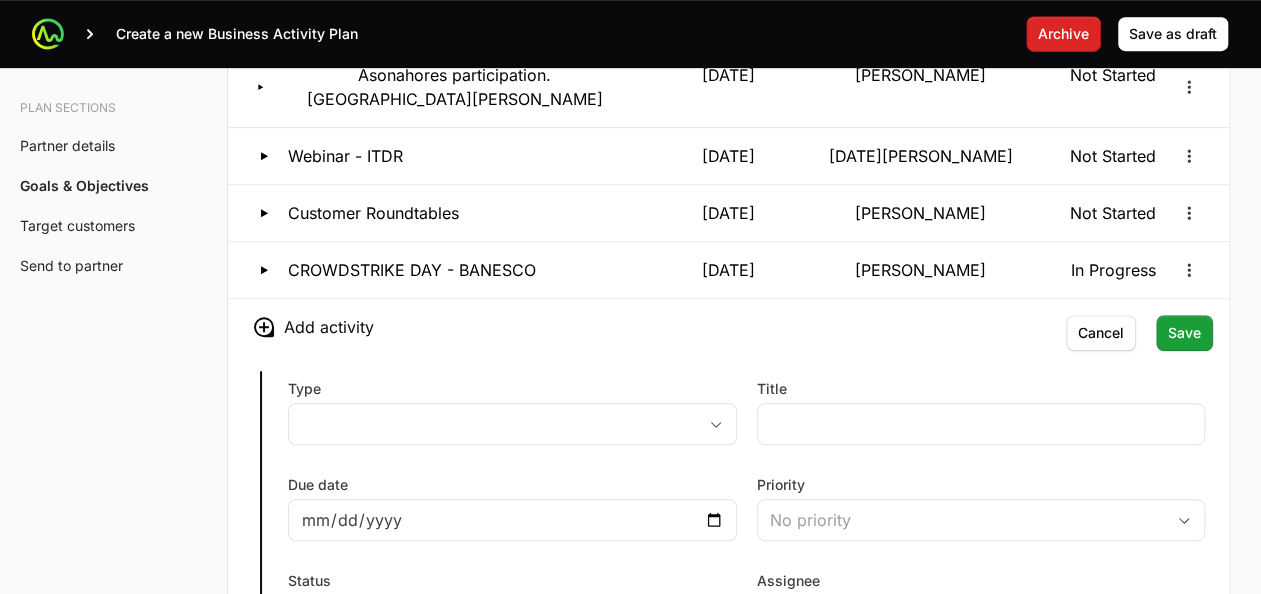 scroll, scrollTop: 4298, scrollLeft: 0, axis: vertical 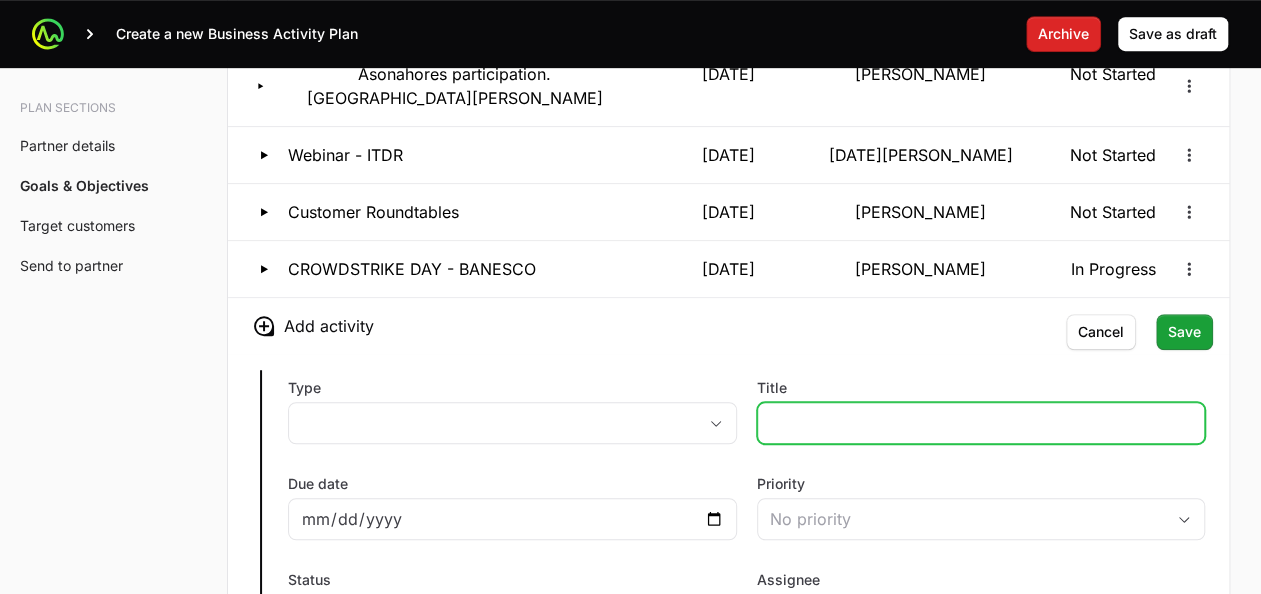 click on "Title" 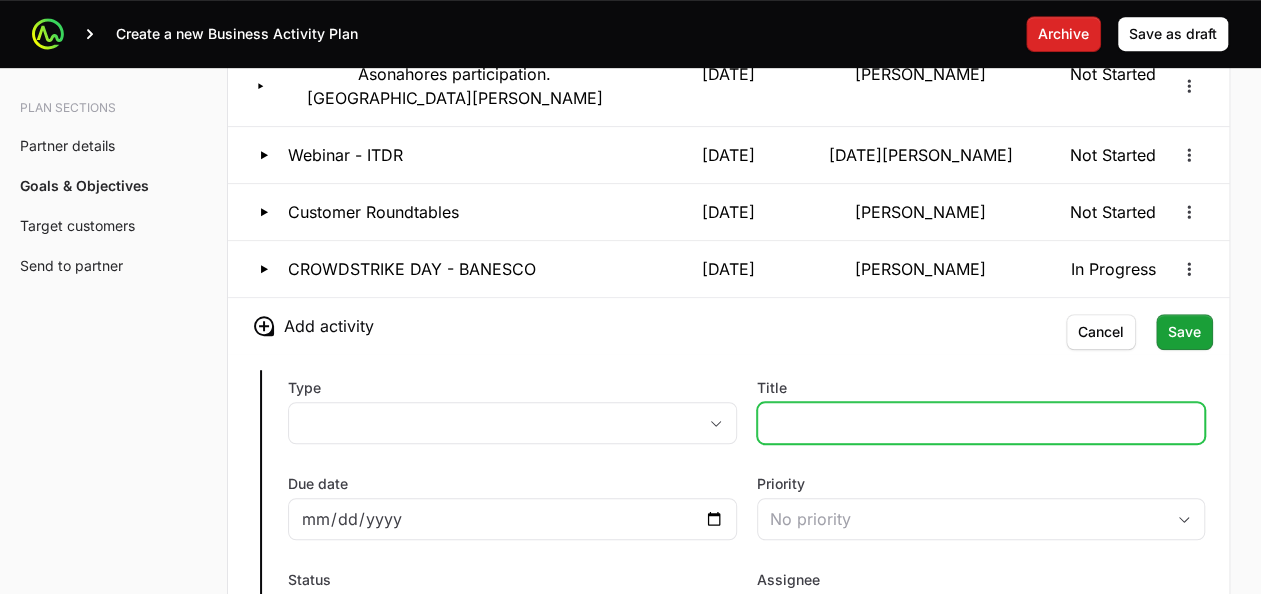 click on "Title" 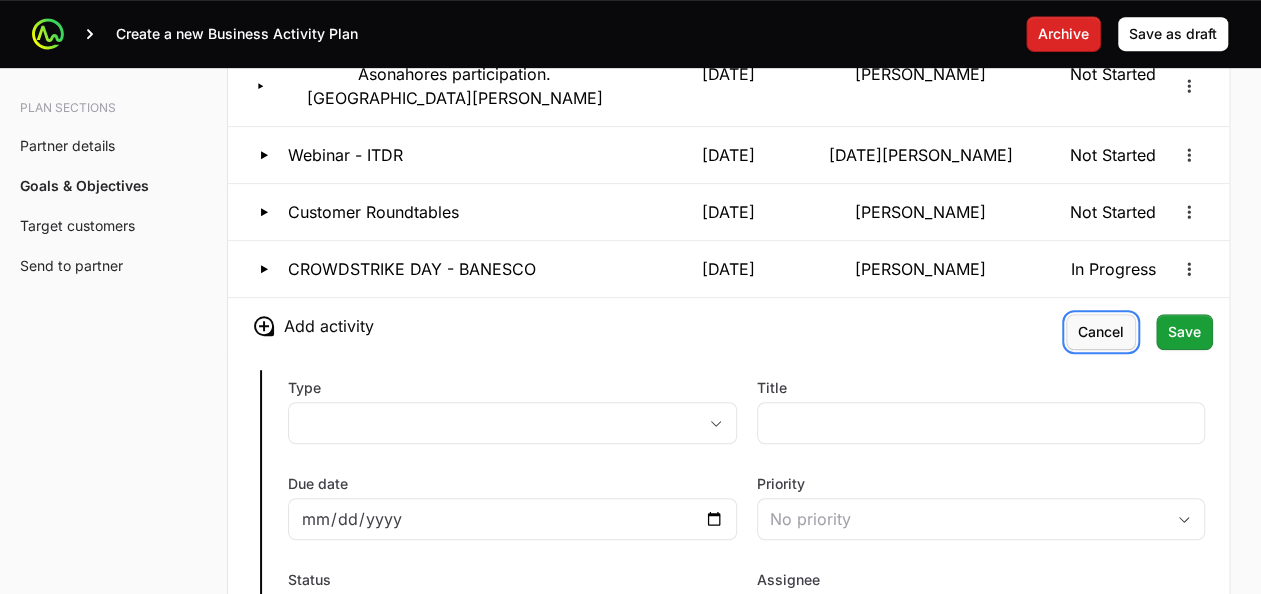 click on "Cancel" 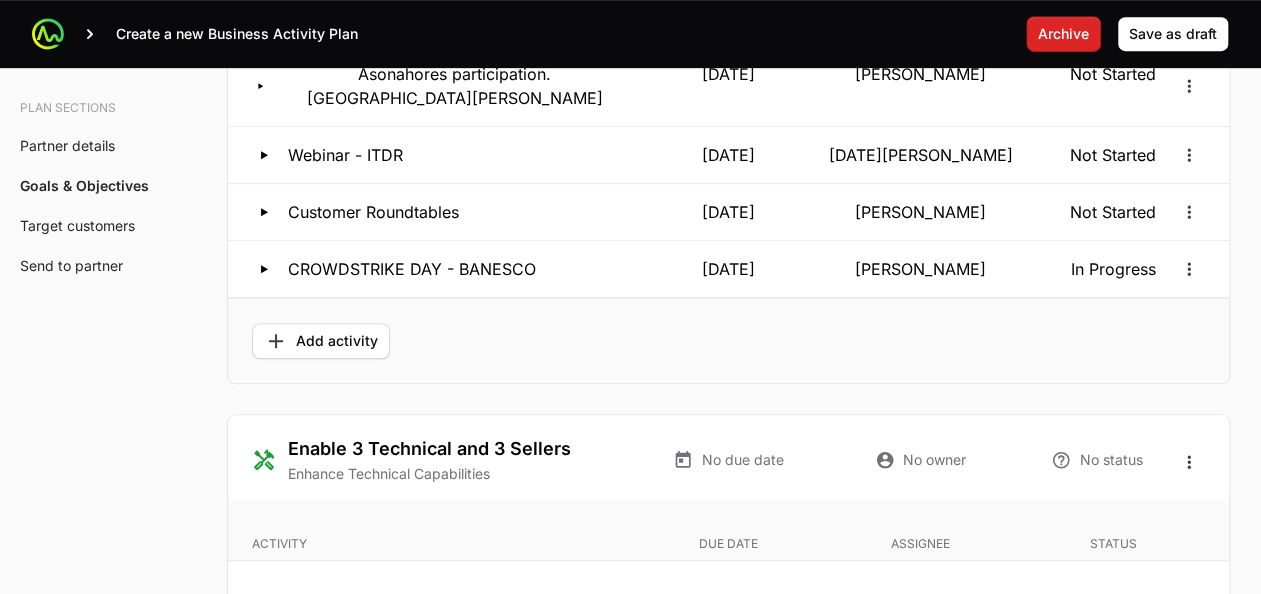 click on "Add activity" 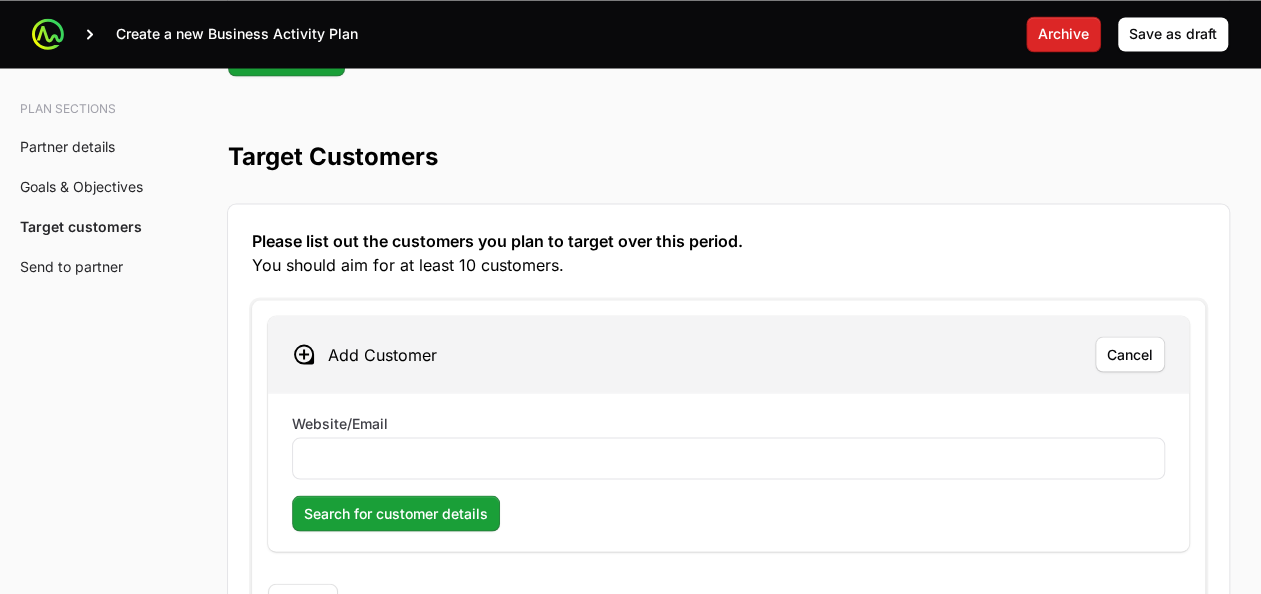 scroll, scrollTop: 5612, scrollLeft: 0, axis: vertical 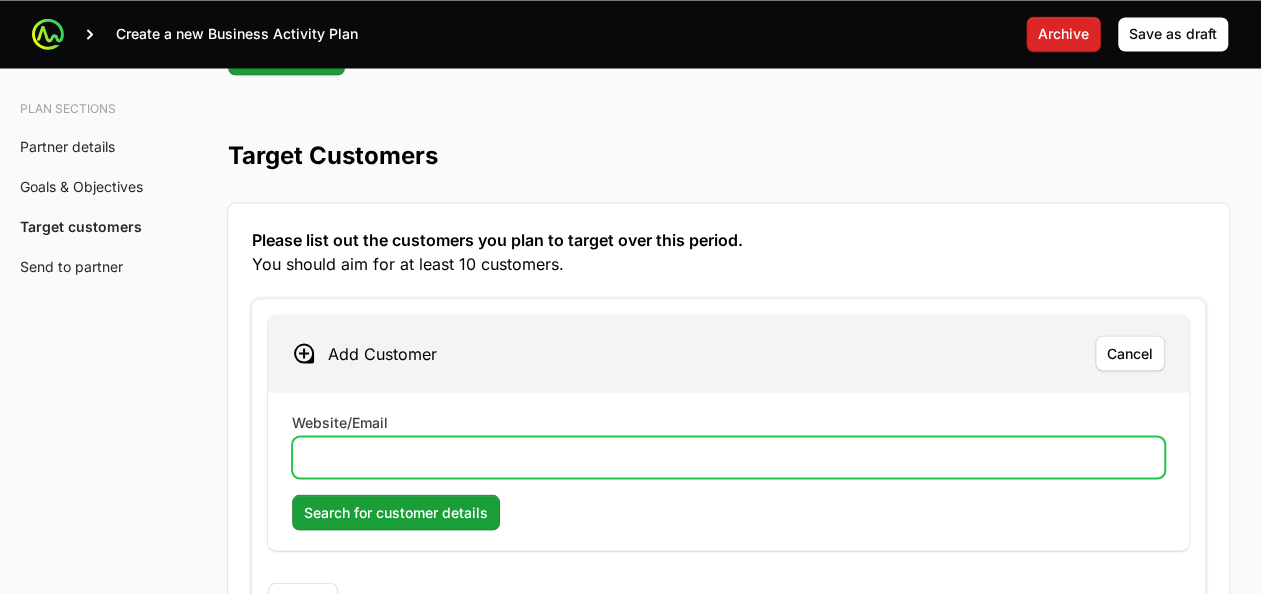 click on "Website/Email" 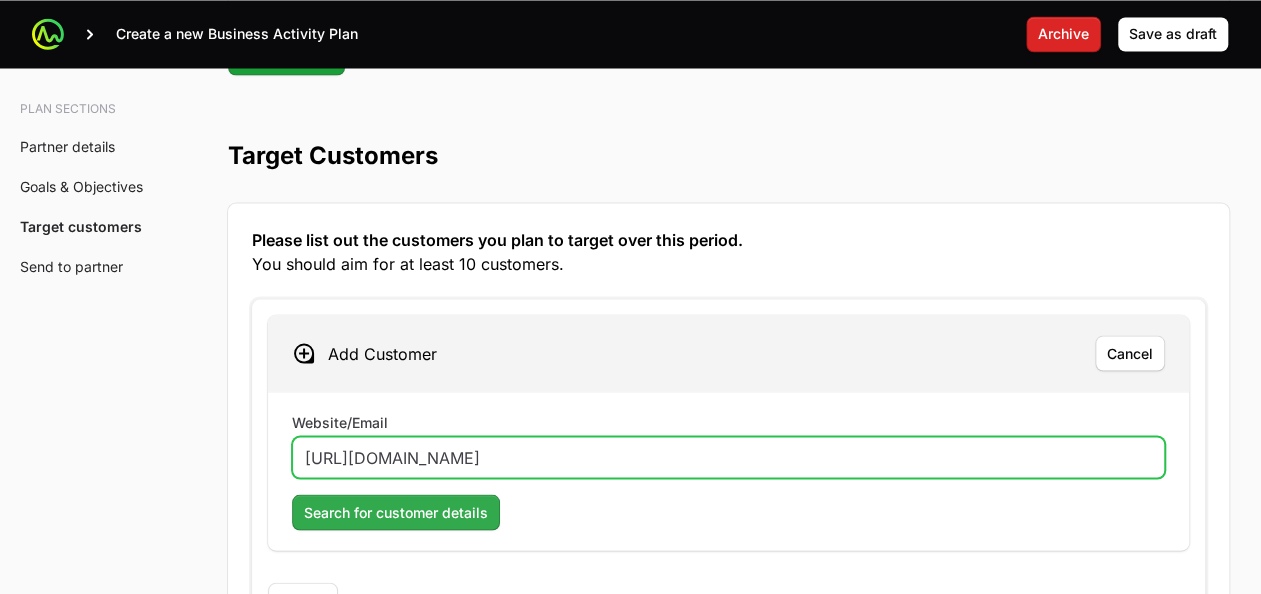 type on "[URL][DOMAIN_NAME]" 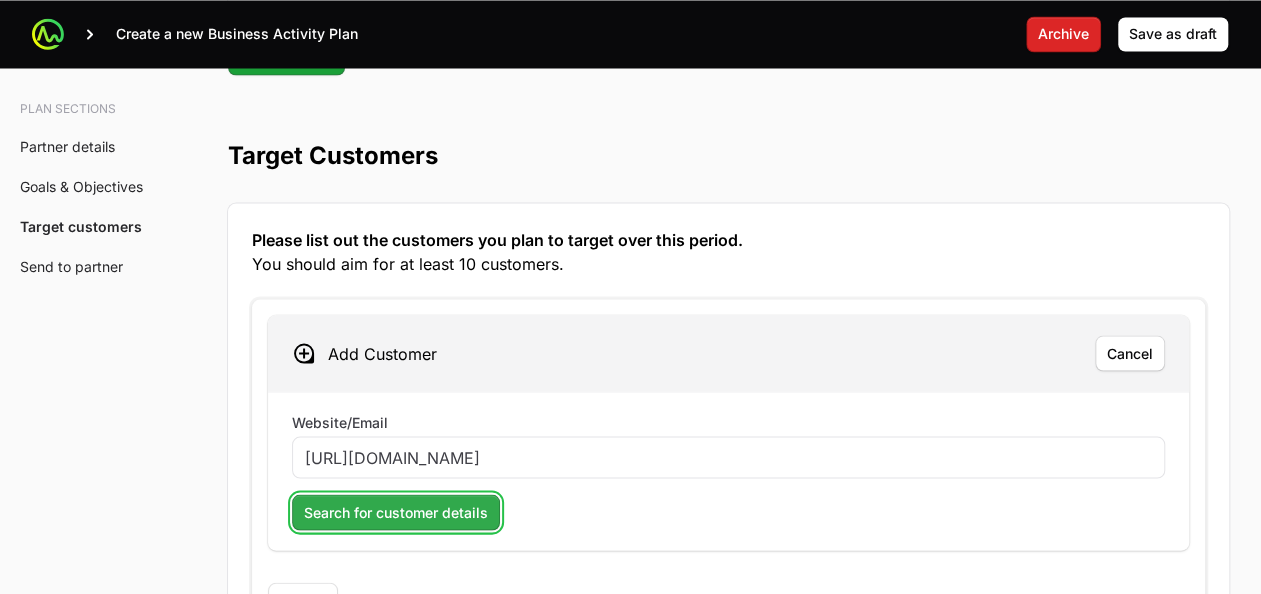 click on "Search for customer details" 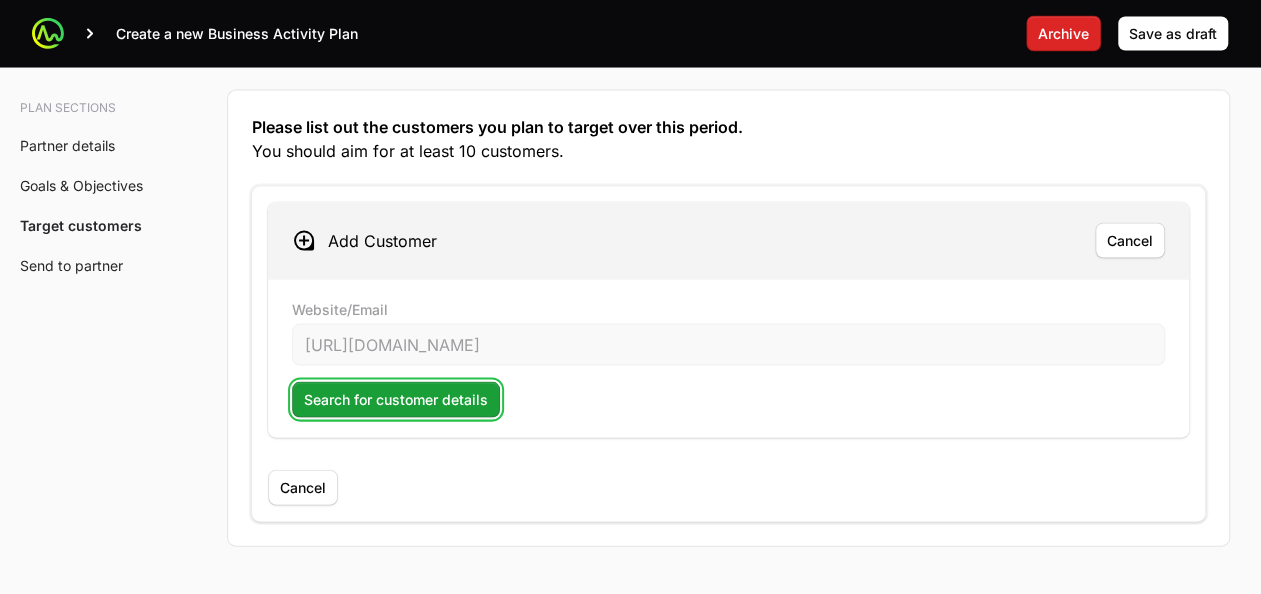 scroll, scrollTop: 5749, scrollLeft: 0, axis: vertical 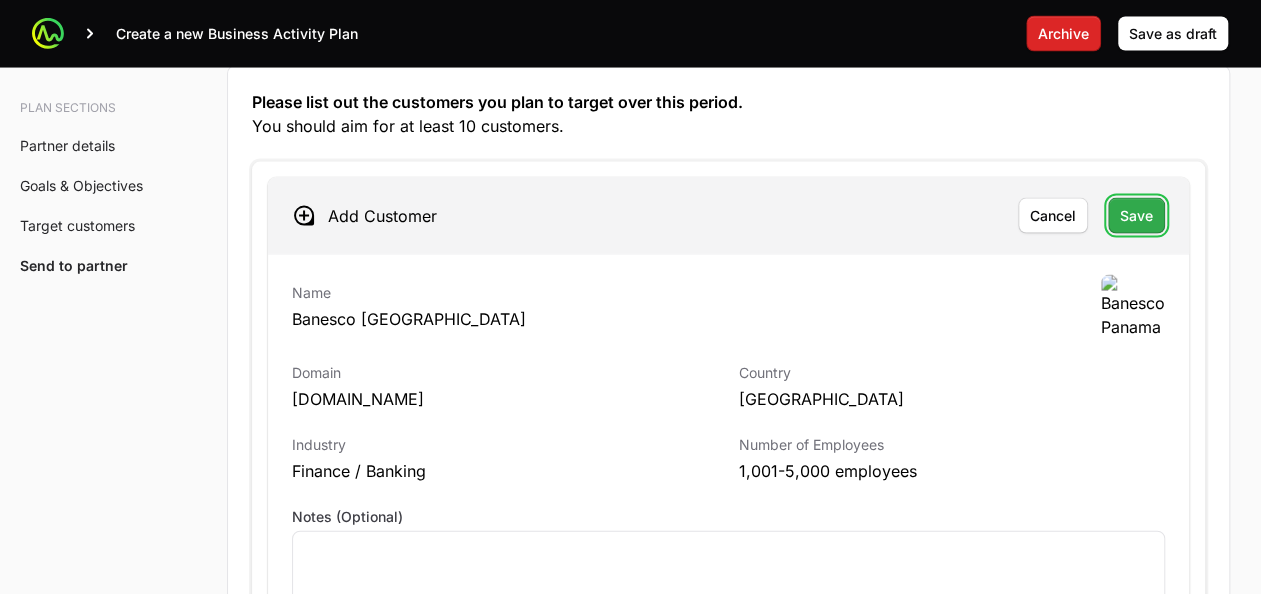 click on "Save" 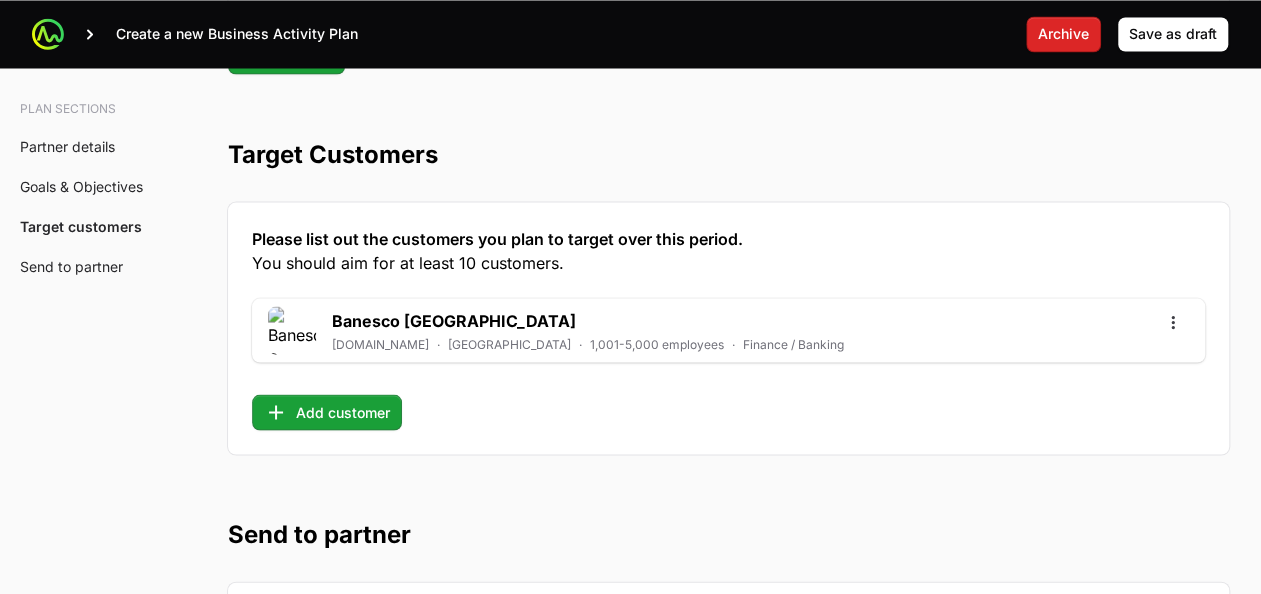scroll, scrollTop: 5610, scrollLeft: 0, axis: vertical 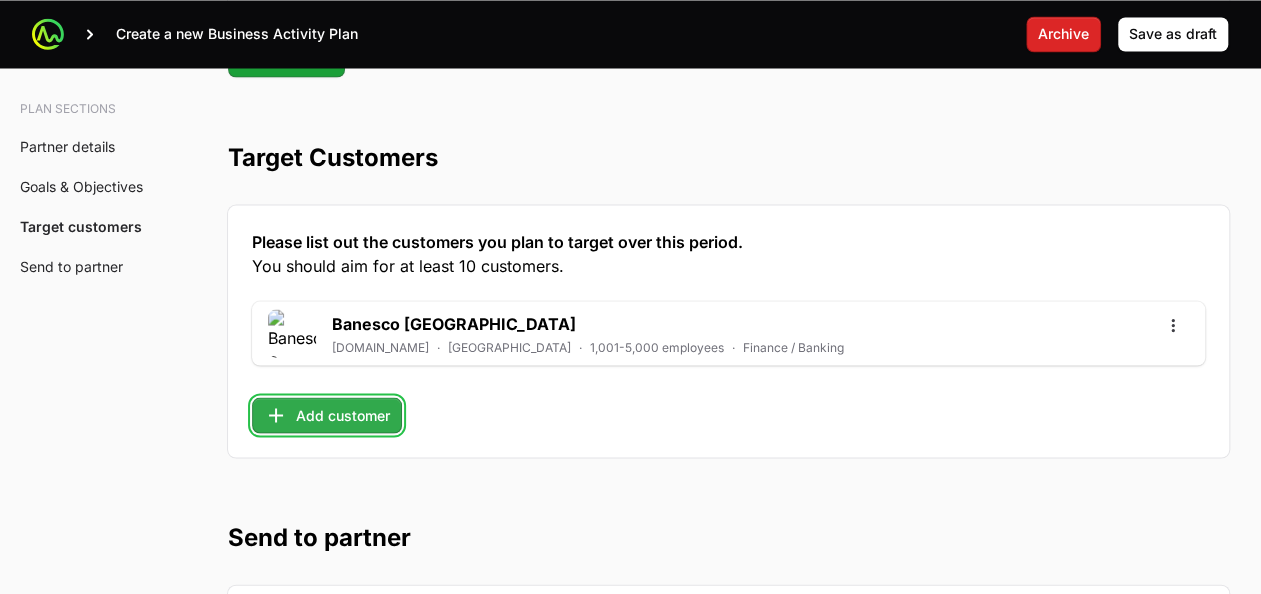 click on "Add customer" 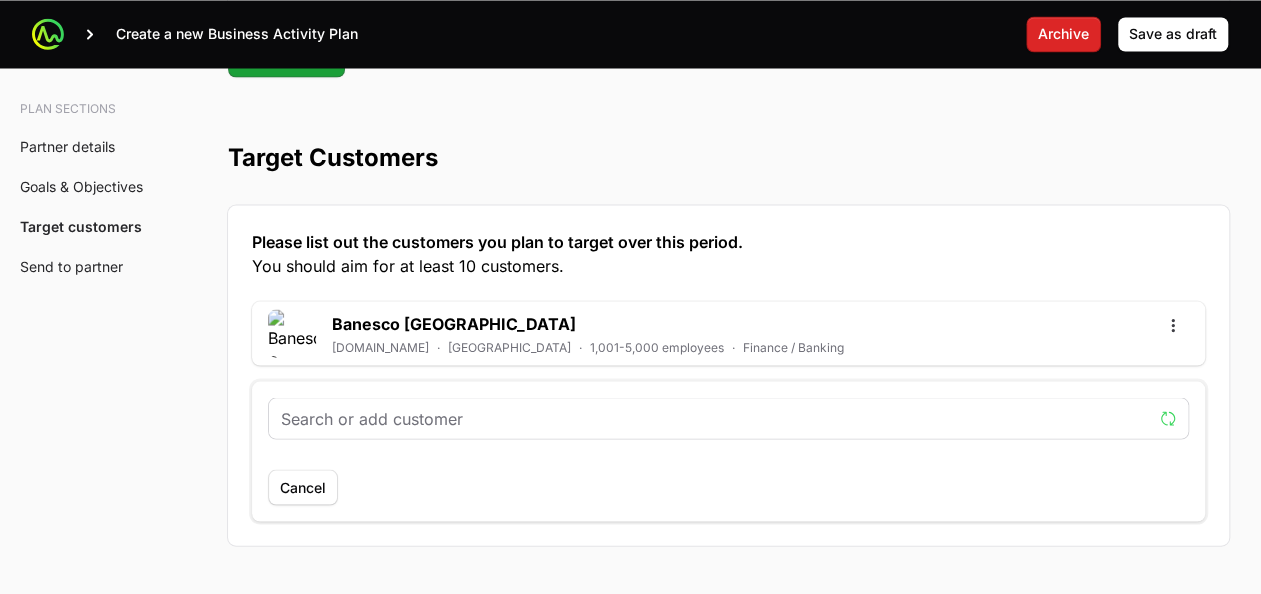 click 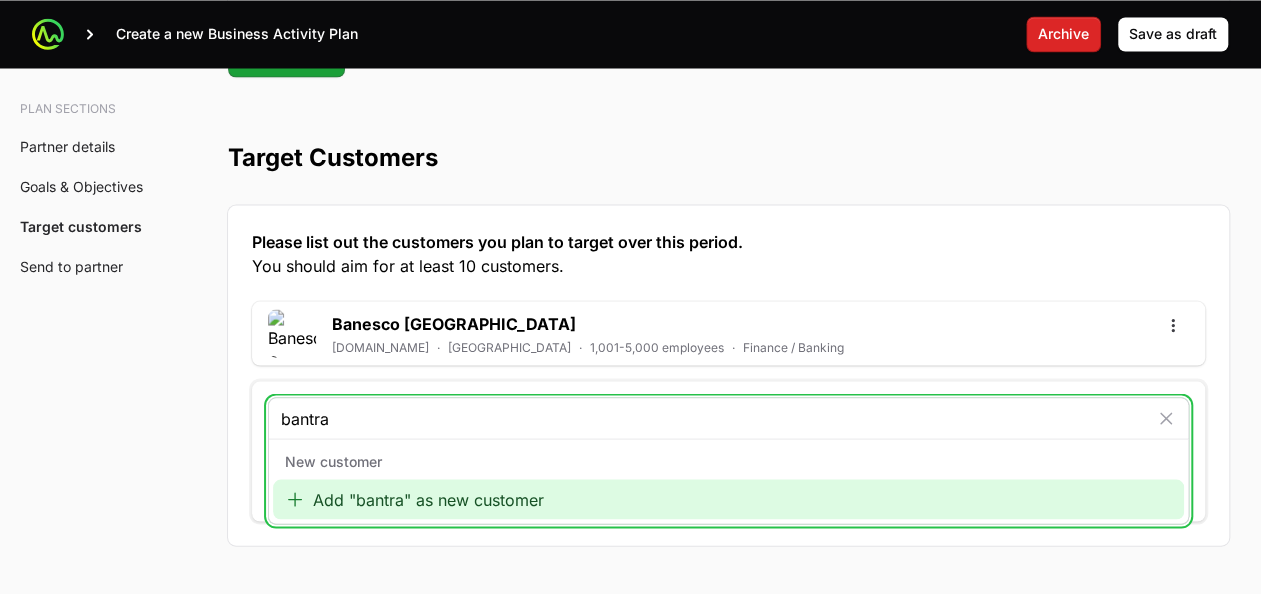 type on "bantrab" 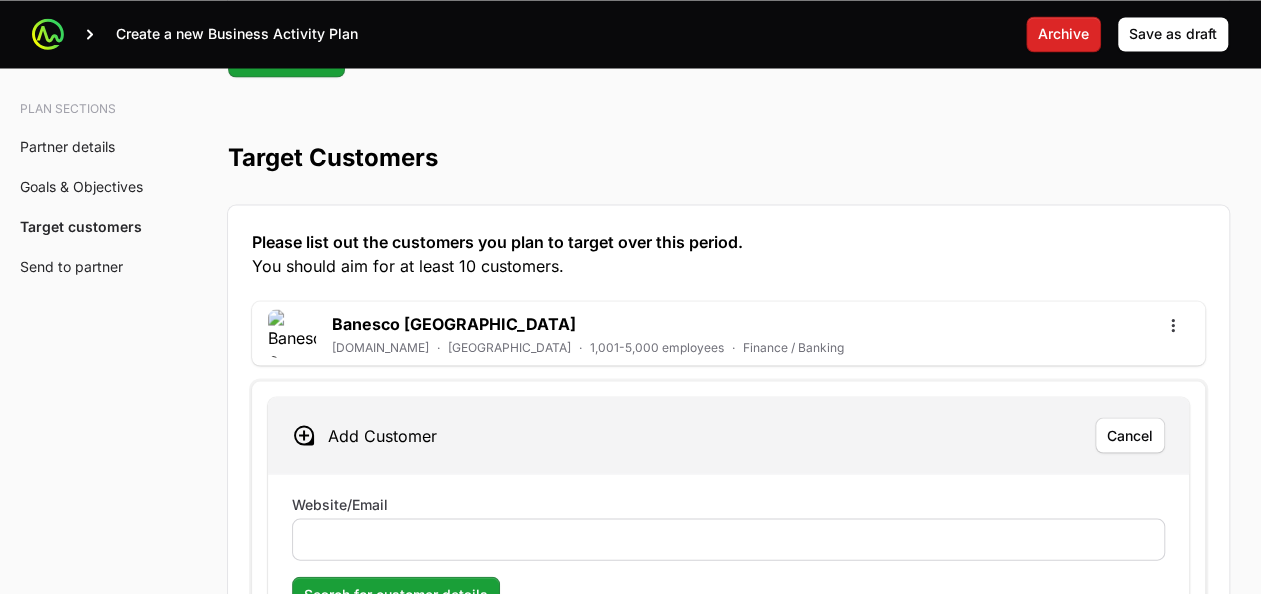 scroll, scrollTop: 5612, scrollLeft: 0, axis: vertical 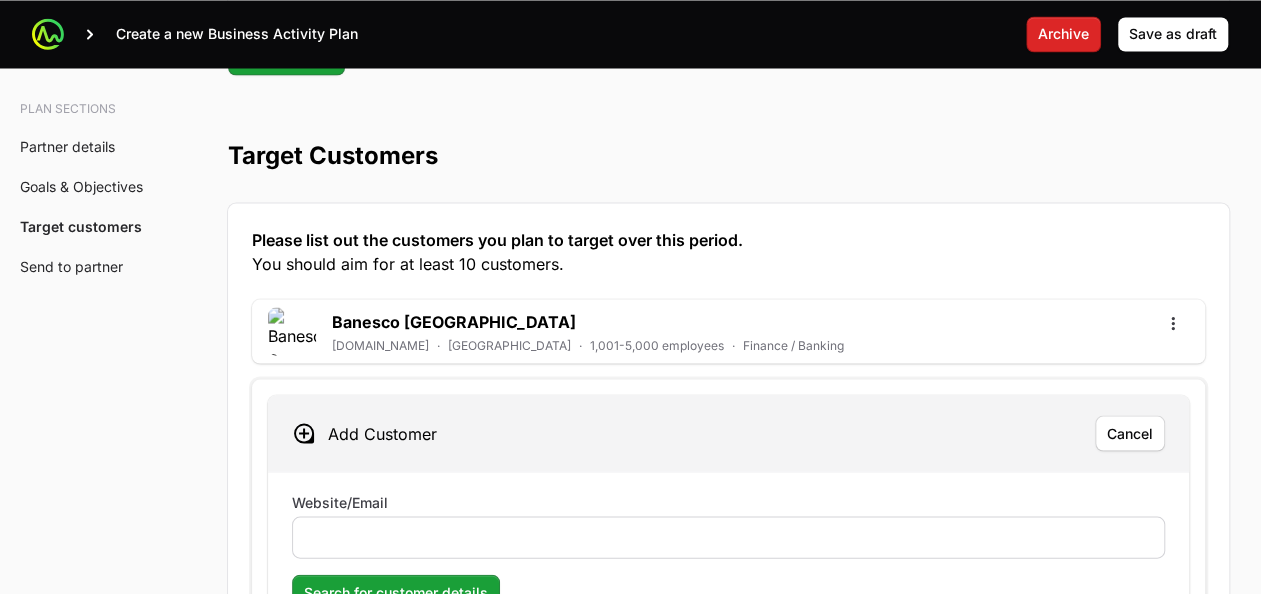 click 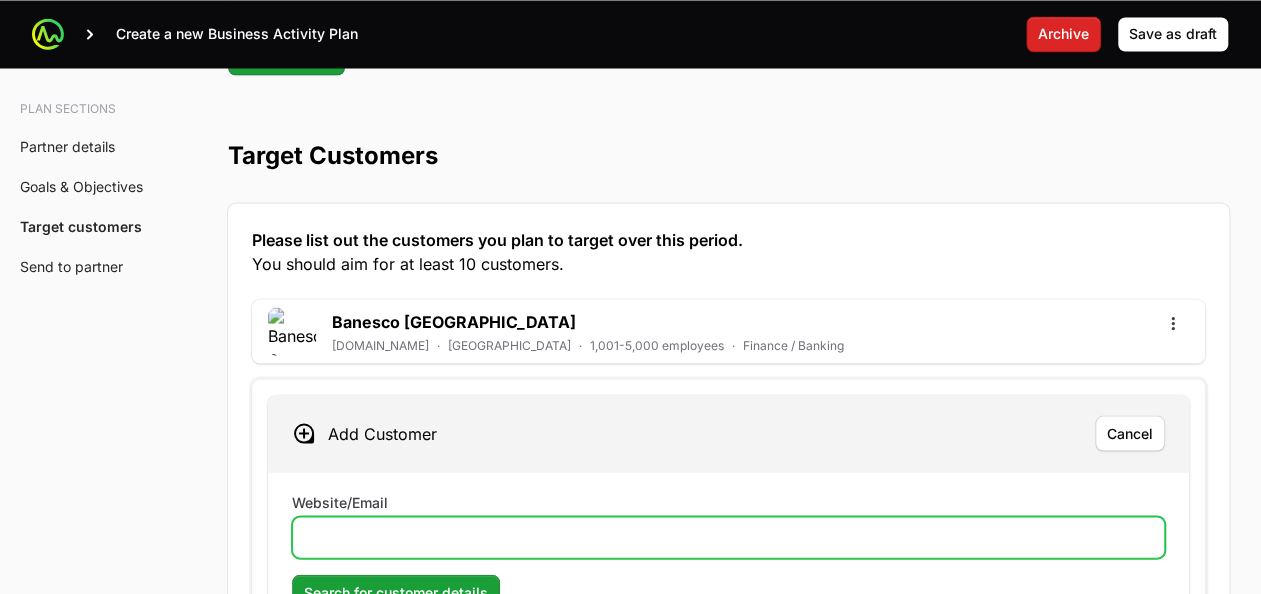 click on "Website/Email" 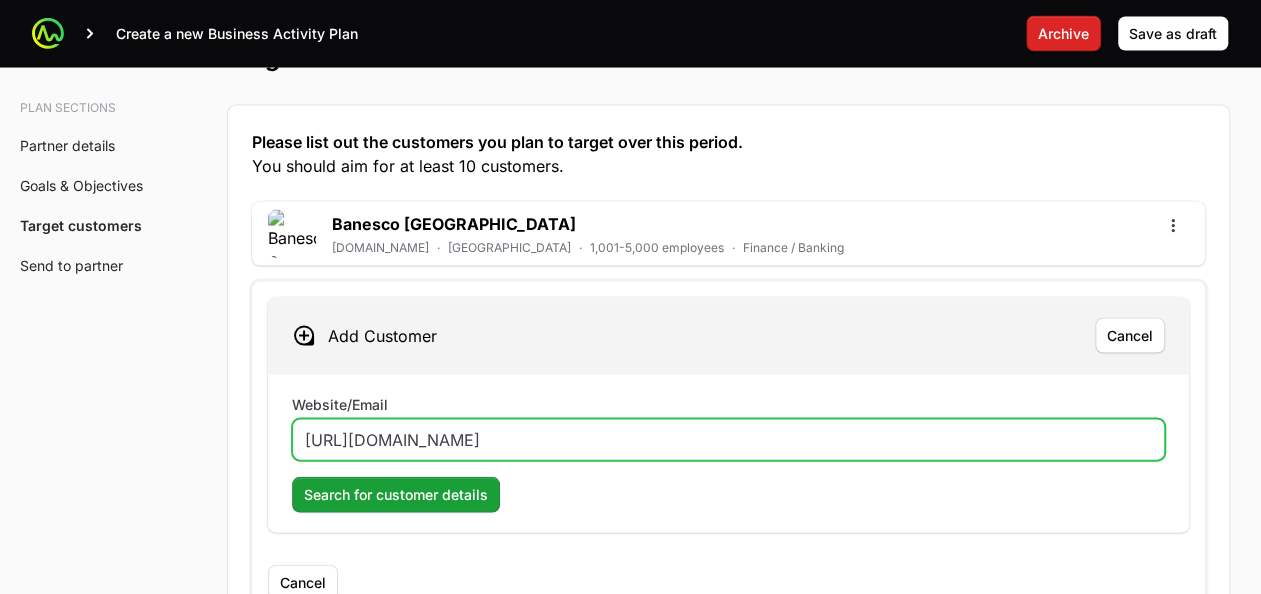scroll, scrollTop: 5712, scrollLeft: 0, axis: vertical 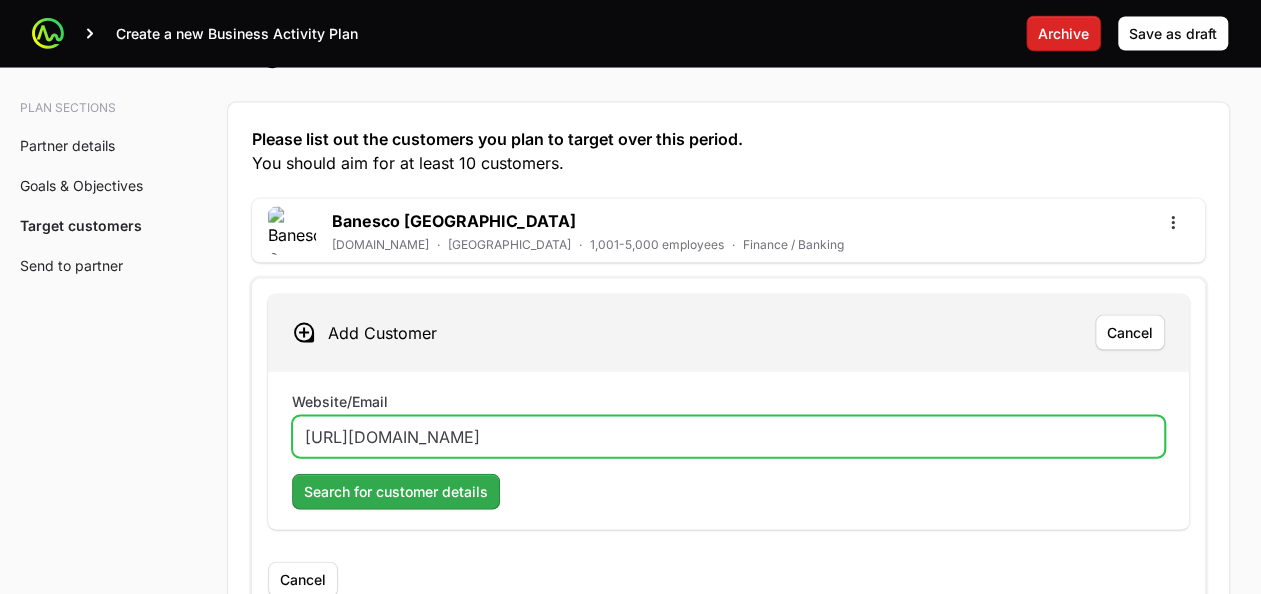 type on "[URL][DOMAIN_NAME]" 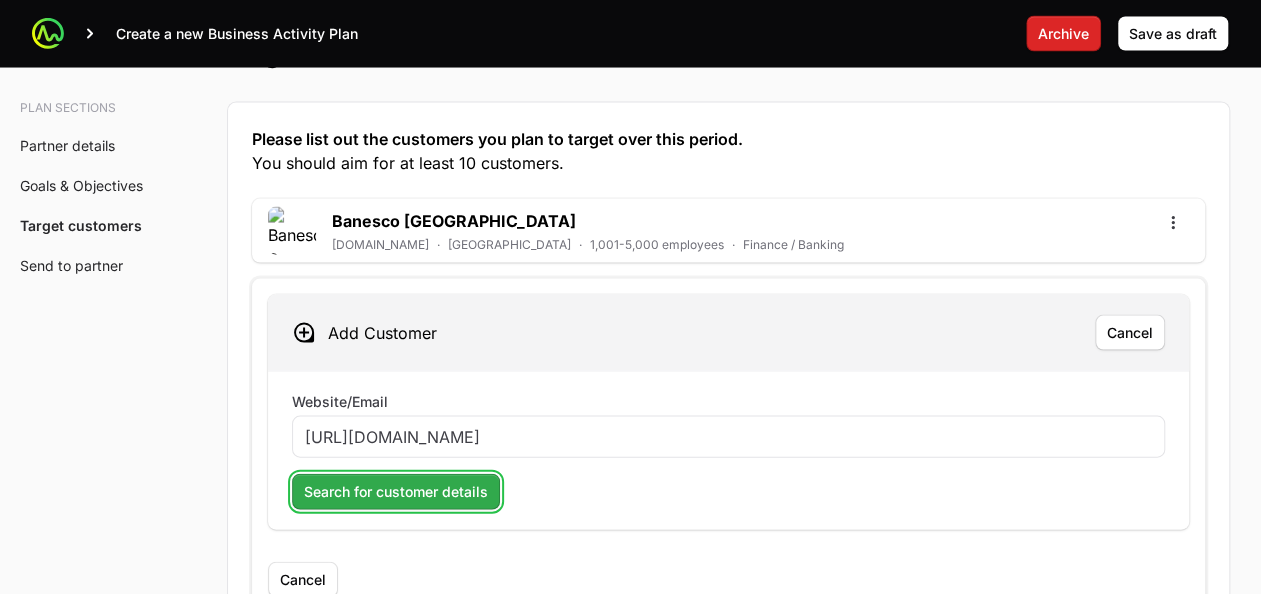 click on "Search for customer details" 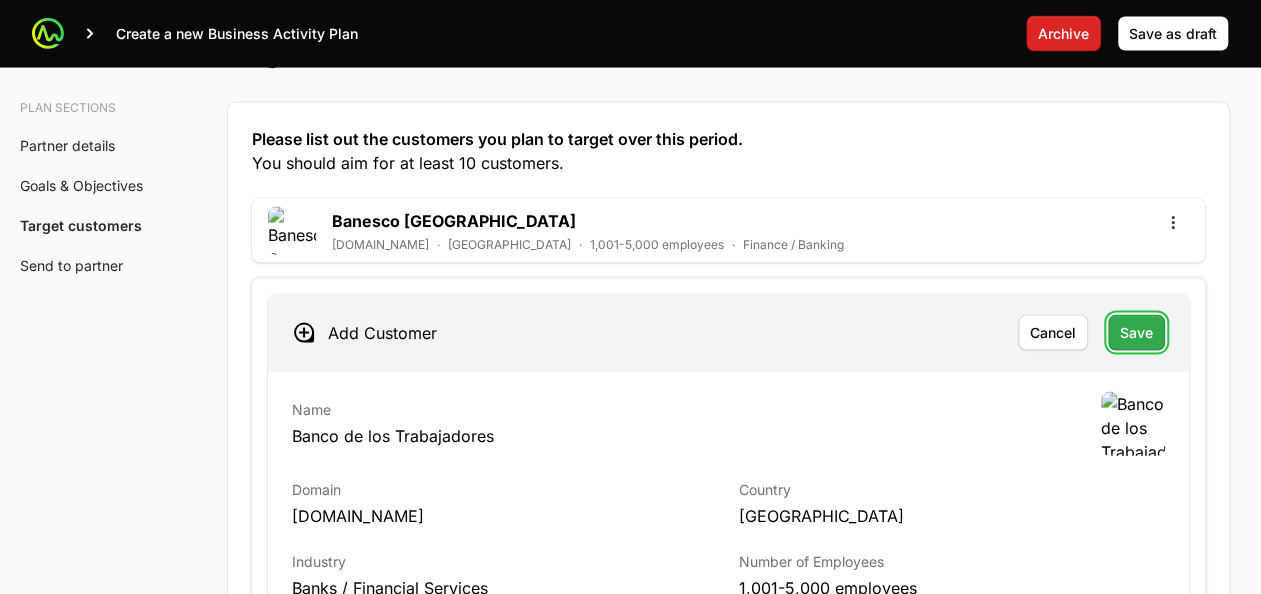 click on "Save" 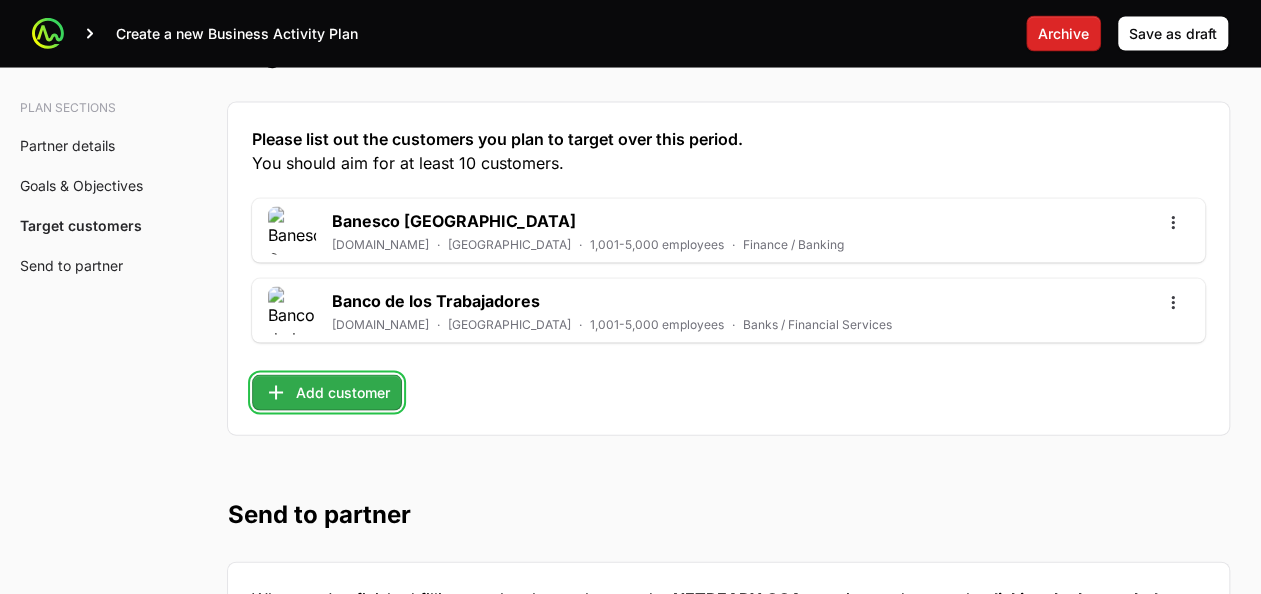 click on "Add customer" 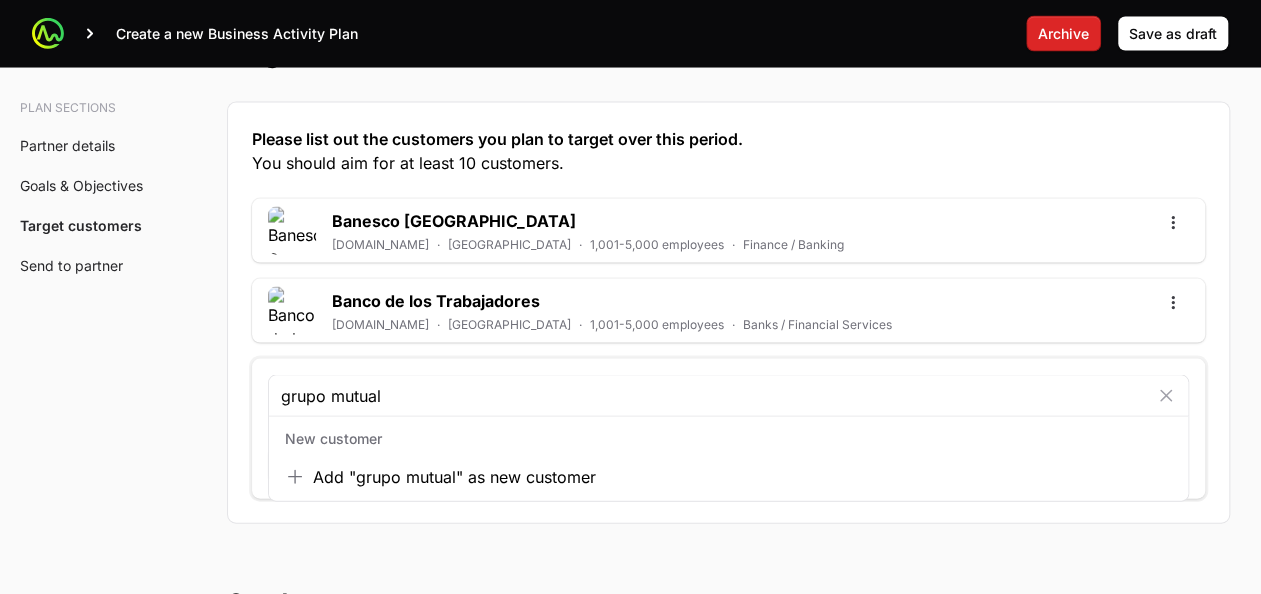 type on "grupo mutual" 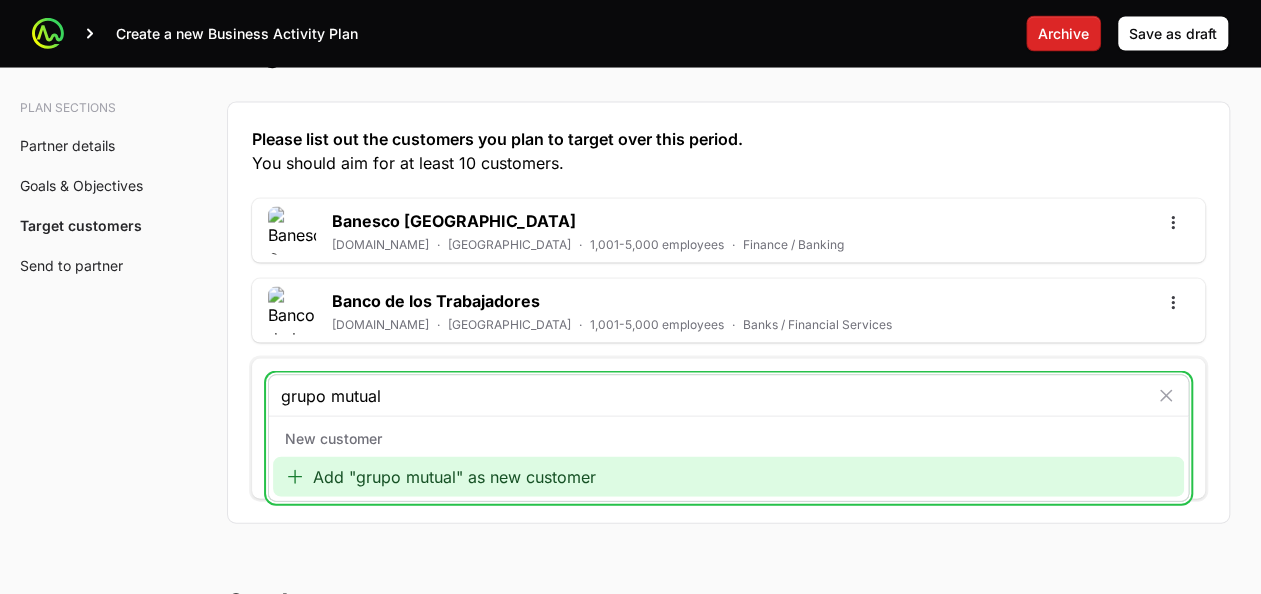 click on "Add "grupo mutual" as new customer" 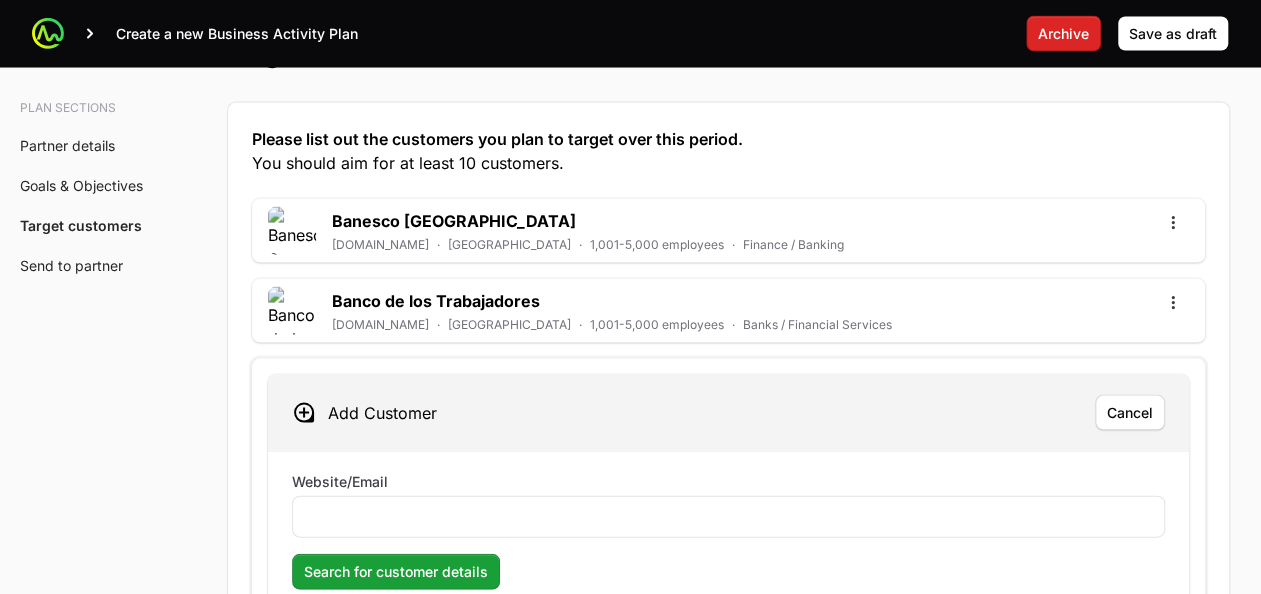 click on "Website/Email" 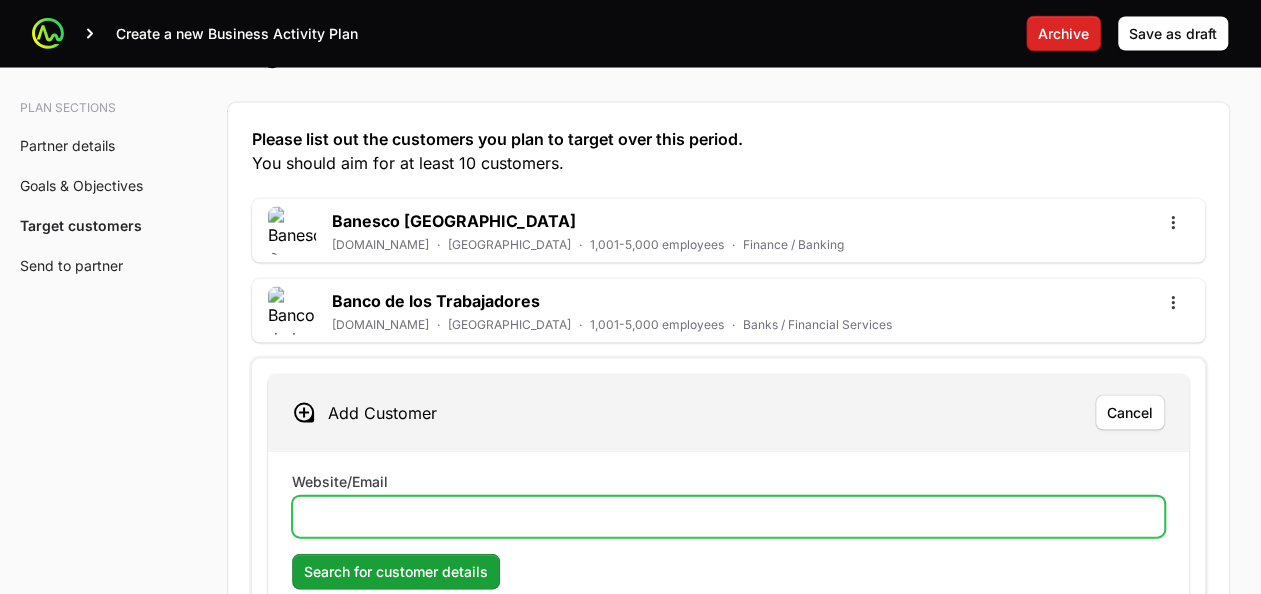 click on "Website/Email" 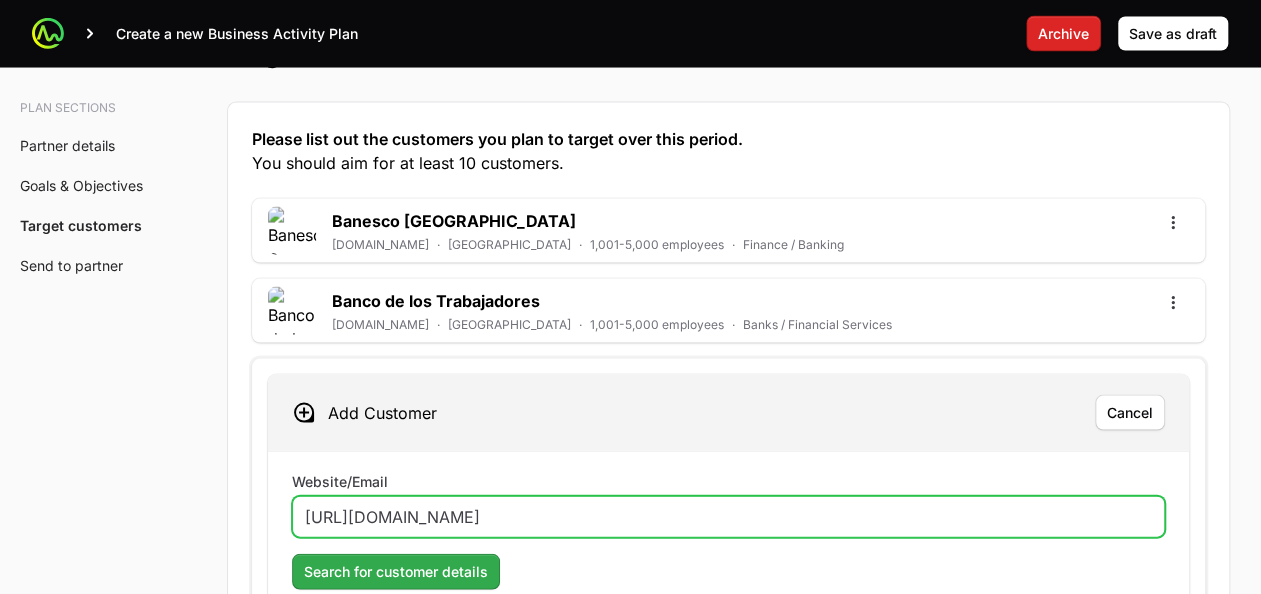 type on "[URL][DOMAIN_NAME]" 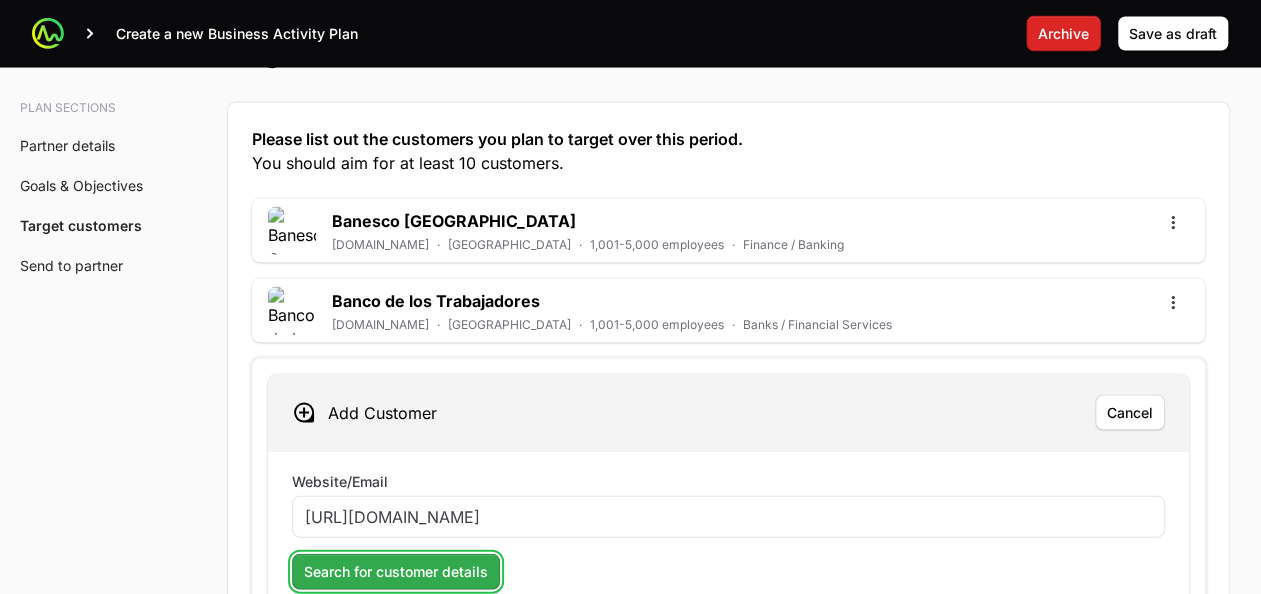 click on "Search for customer details" 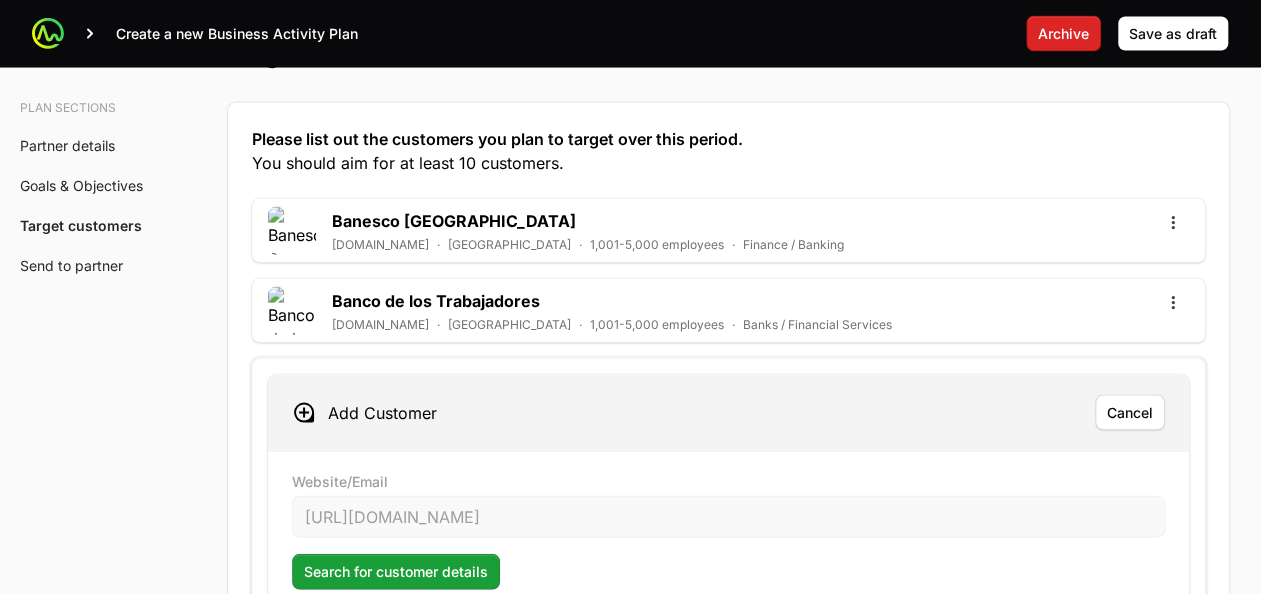 click on "Search for customer details" 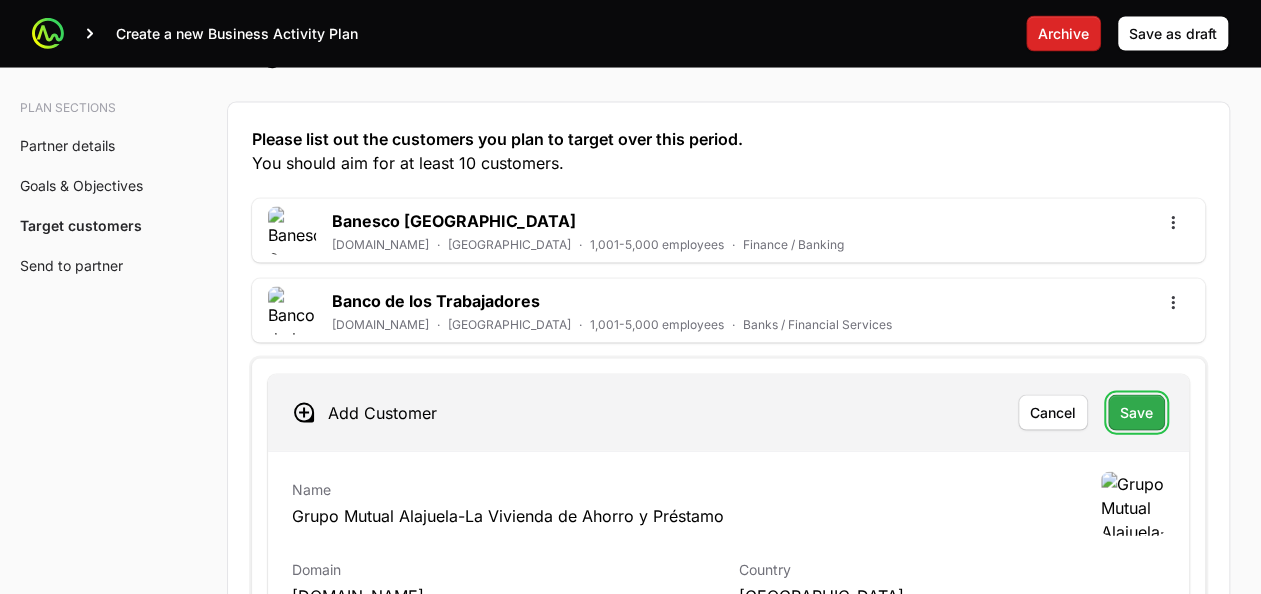 click on "Save" 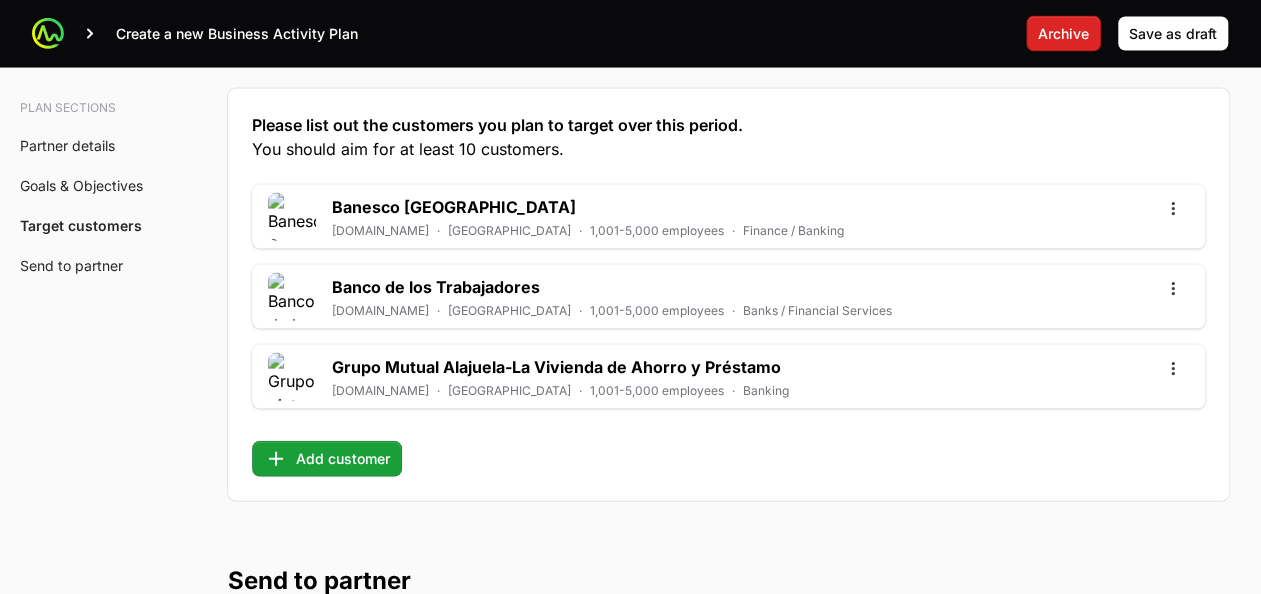 scroll, scrollTop: 5711, scrollLeft: 0, axis: vertical 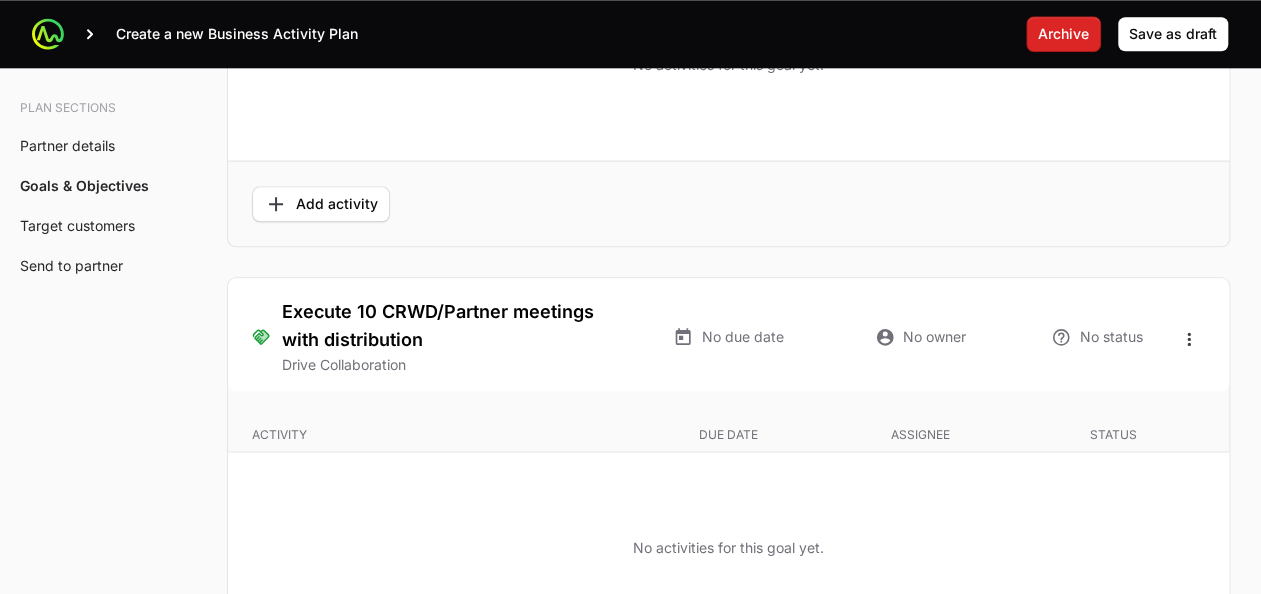 click on "No activities for this goal yet." 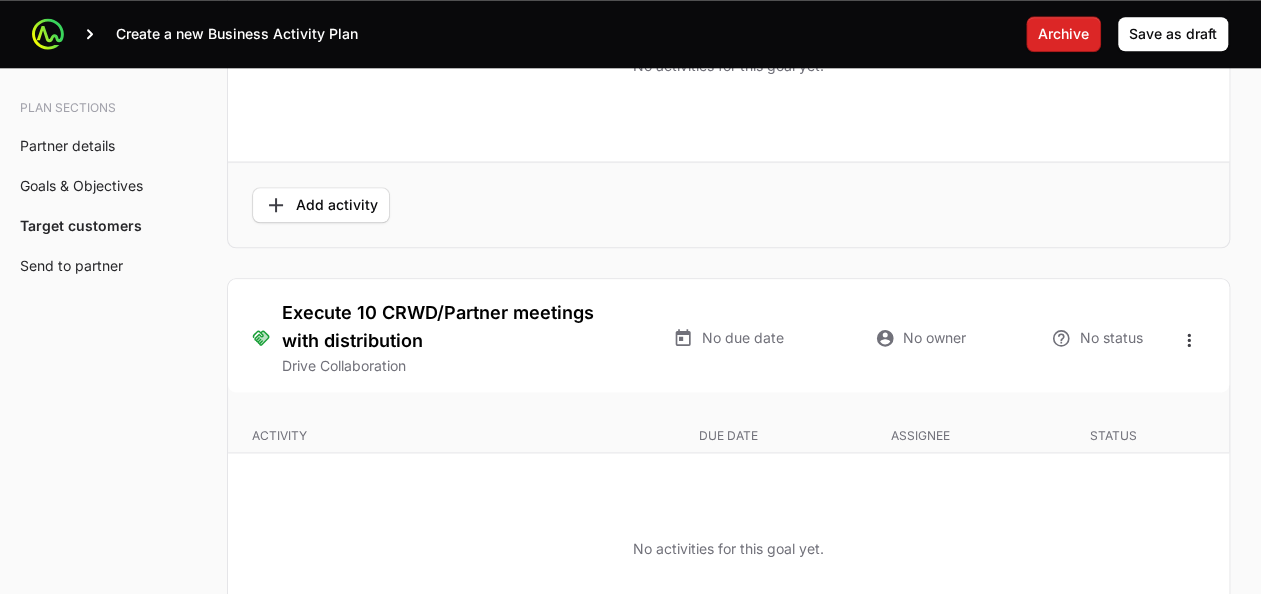scroll, scrollTop: 4986, scrollLeft: 0, axis: vertical 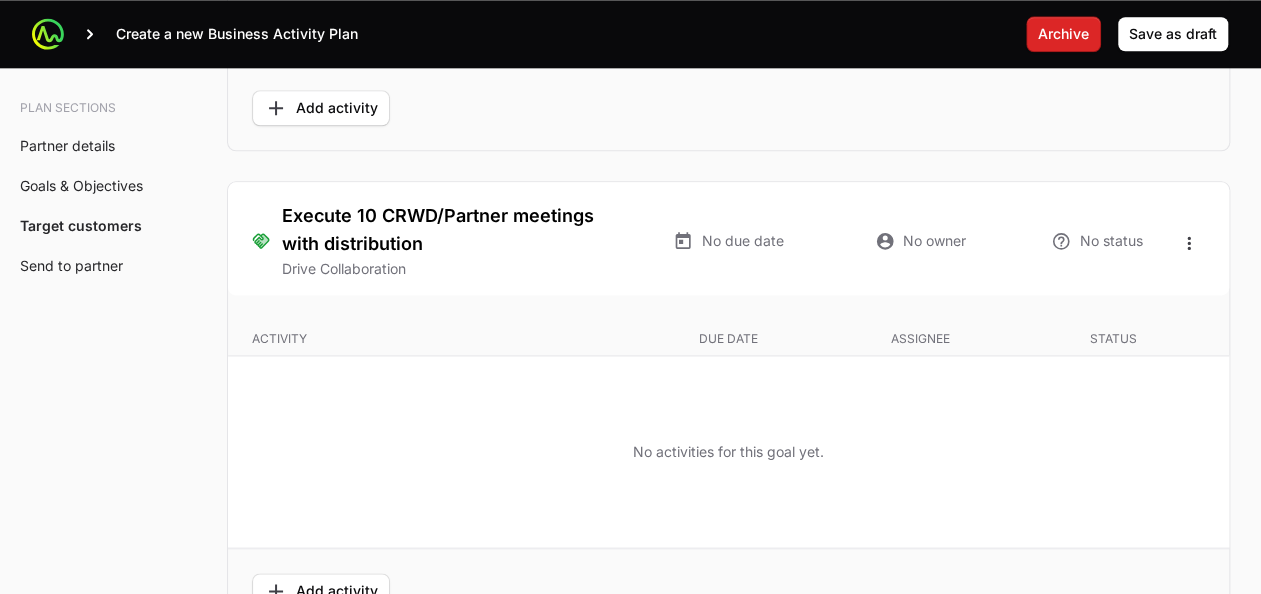 click on "Execute 10 CRWD/Partner meetings with distribution Drive Collaboration No due date No owner No status" 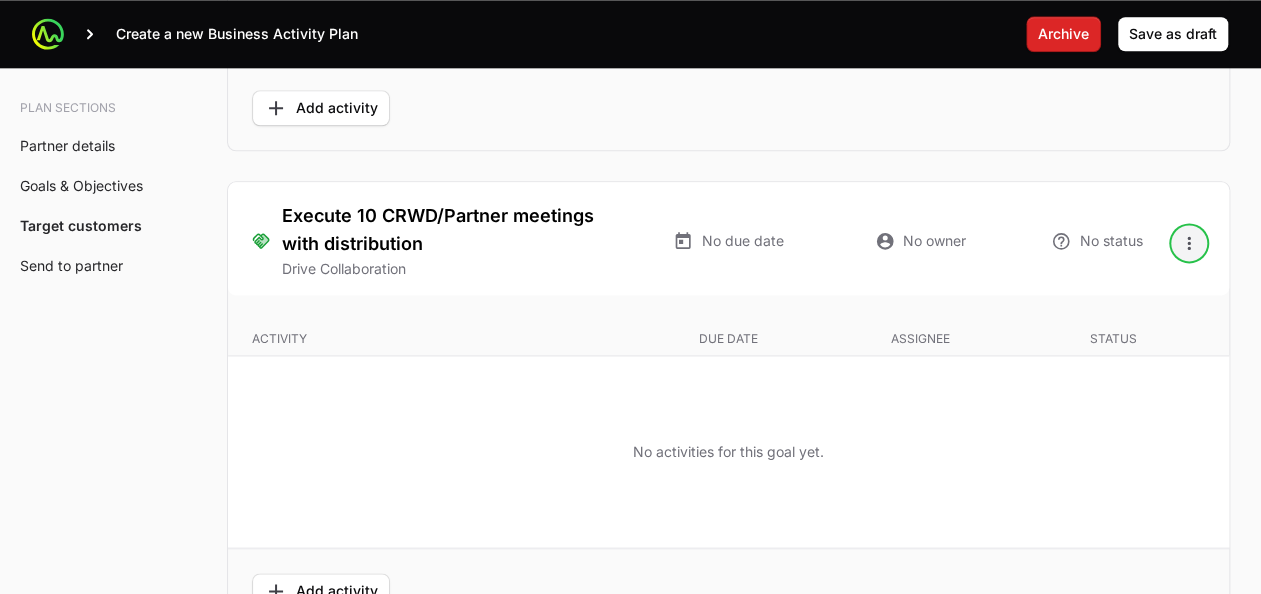 click 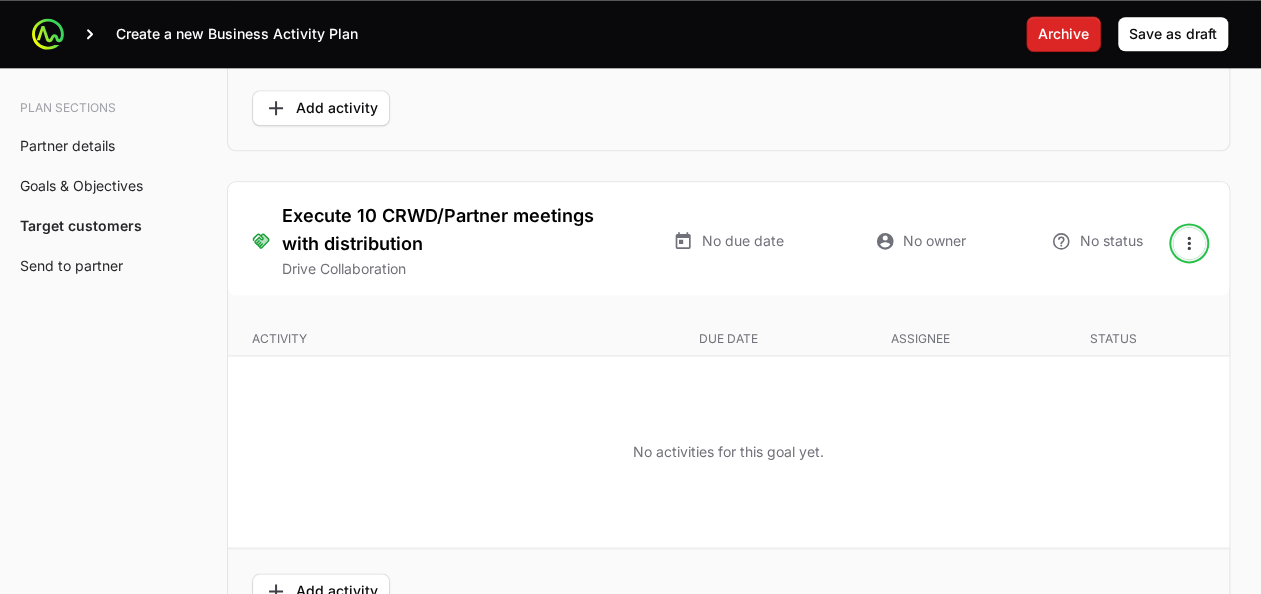 click on "Create a new Business Activity Plan   Archive  Save as draft Draft BUSINESS PLAN NETREADY CCA NETREADY CCA   ·   CrowdStrike   ·   [PERSON_NAME] Micro LATAM Plan sections Partner details Goals & Objectives Target customers Send to partner A  Business Activity Plan  is an agreement between the partner and the distributor about the targets they will aim for and the activities they will run to hit those targets. The Distributor will arrange a meeting to talk through the business activity plan below. This BAP will be filled out by the the Distributor Rep during the call. The BAP will be assigned to the Partner to review on the portal. Partner will then accept the BAP in the portal. Partner details Tell us about your business How many salespeople do you have? 4 How many engineers do you have? 4 Which country do you operate in? [GEOGRAPHIC_DATA] How many customers do you have? 30 What are your marketing capabilities? Other marketing capabilities DATA QUALITY AND DEMAND GENERATION 15 250.000 $400,000 Extremely 4 4 4 , or" at bounding box center [630, -1665] 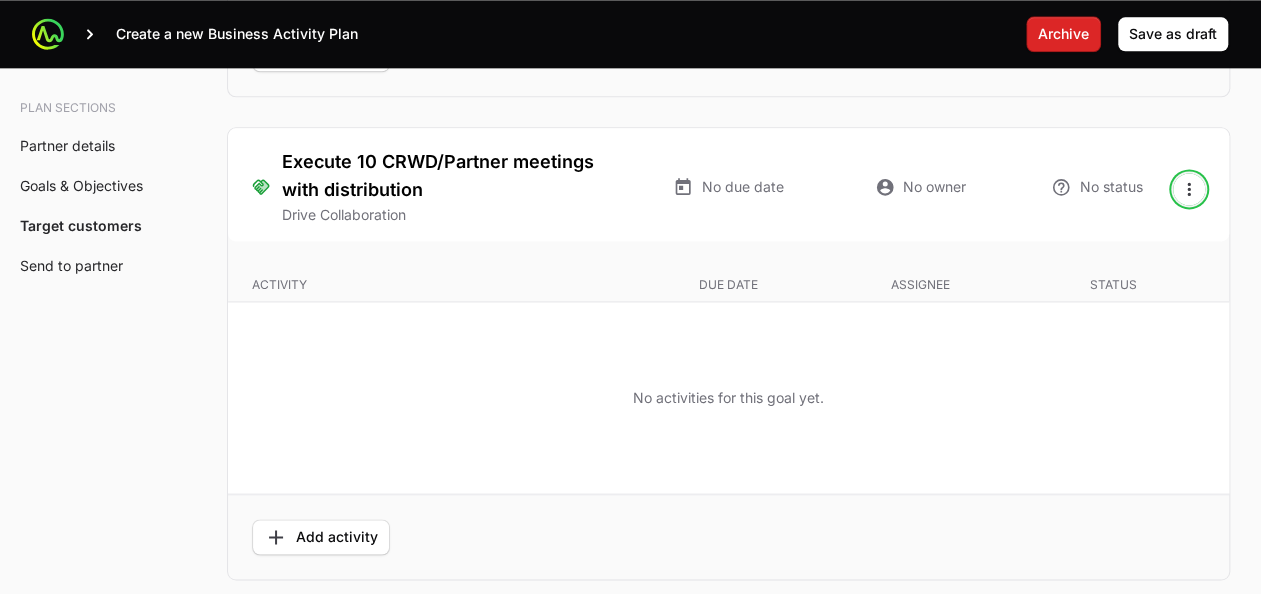 scroll, scrollTop: 5097, scrollLeft: 0, axis: vertical 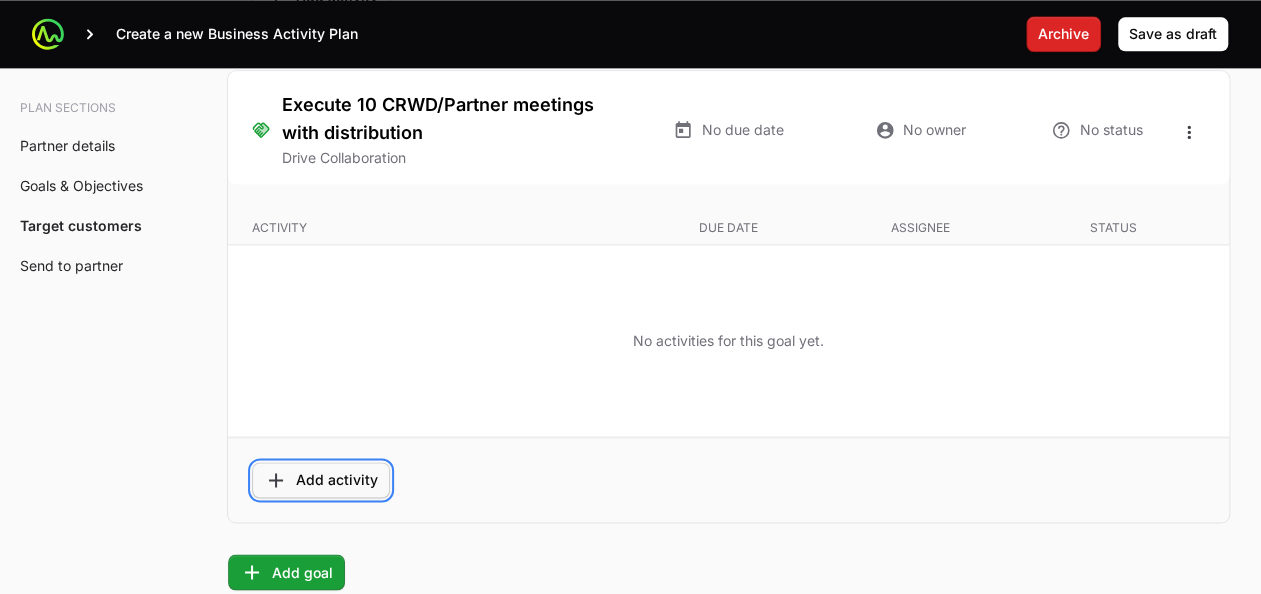 click on "Add activity" 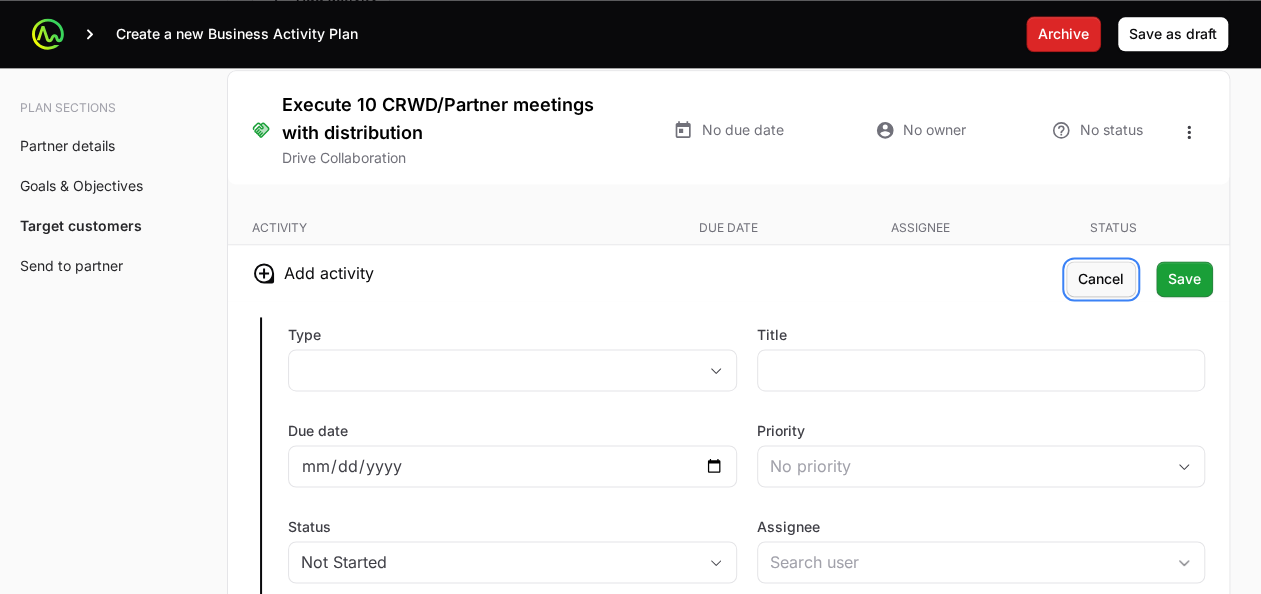 click on "Cancel" 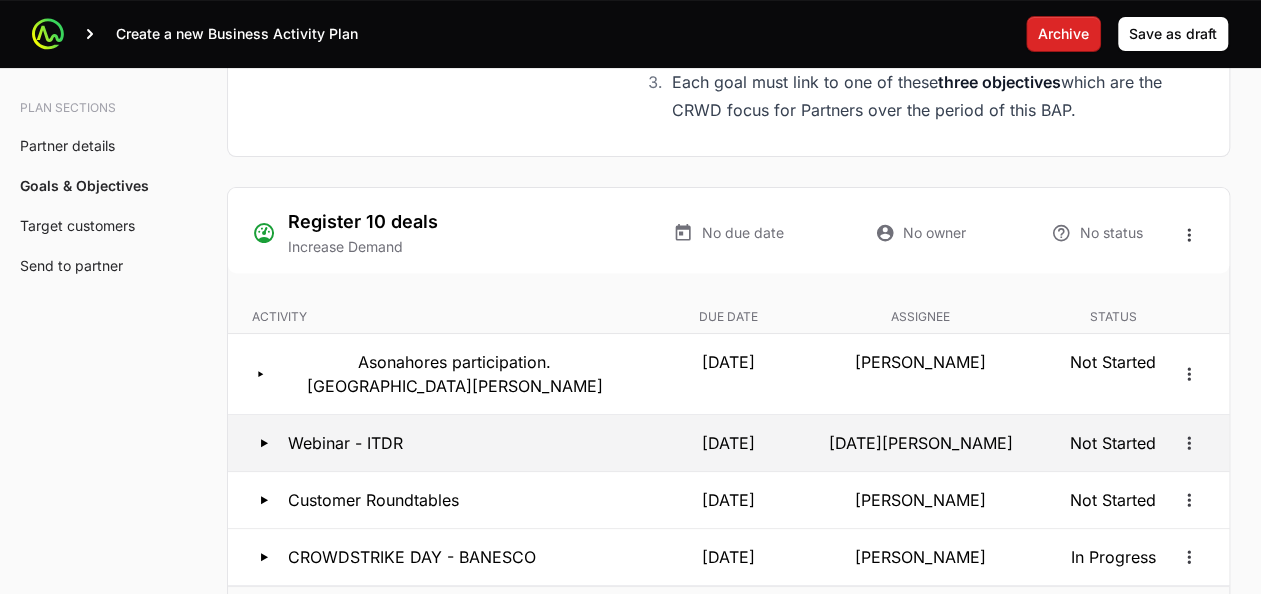 scroll, scrollTop: 4142, scrollLeft: 0, axis: vertical 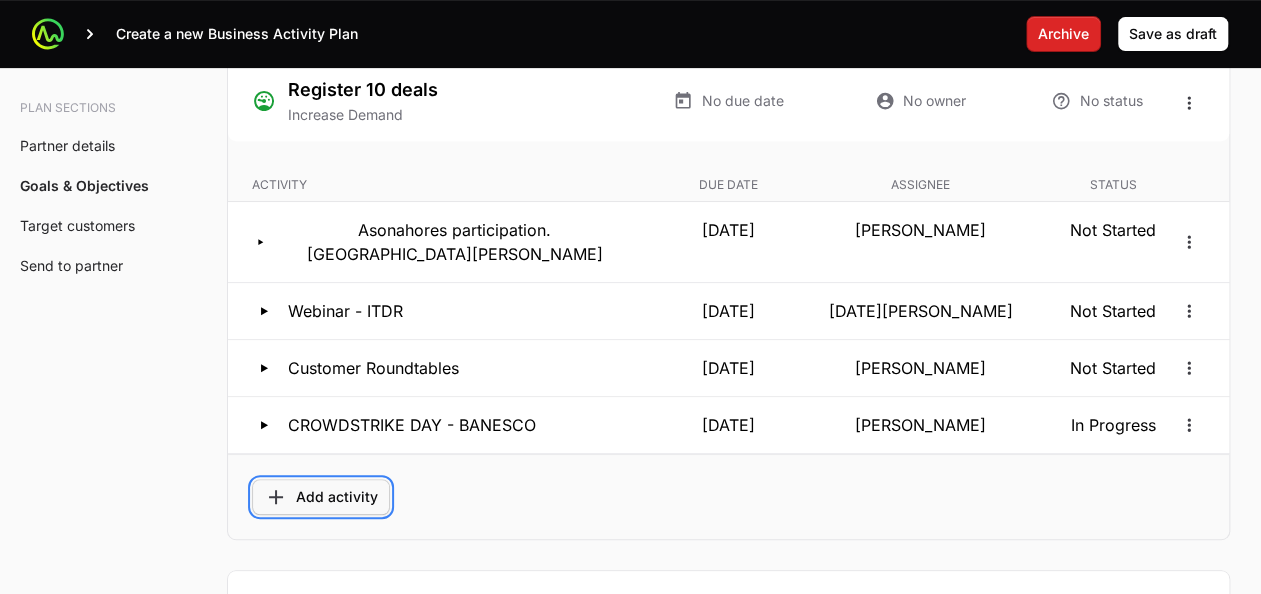 click on "Add activity" 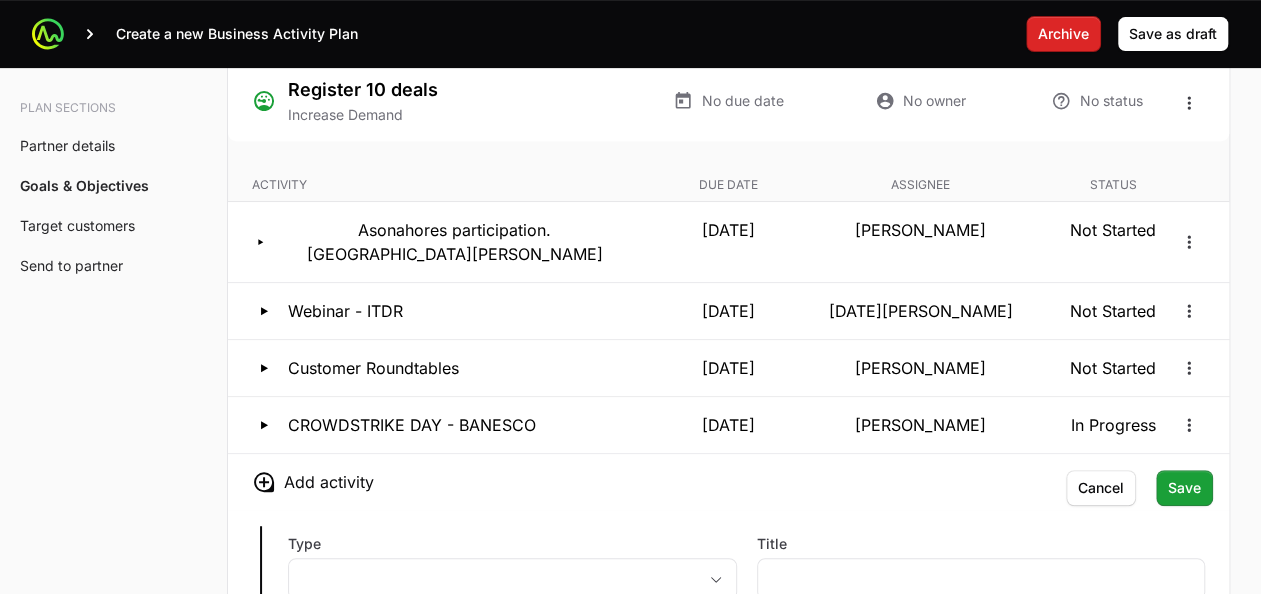 scroll, scrollTop: 4264, scrollLeft: 0, axis: vertical 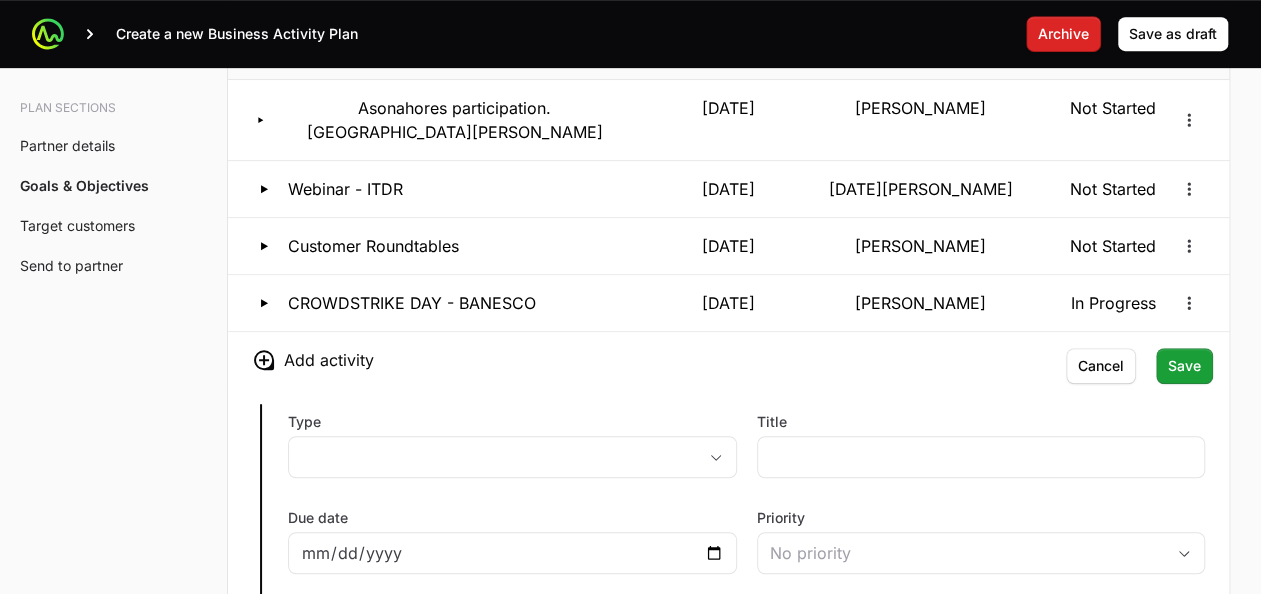 click on "Type placeholder" 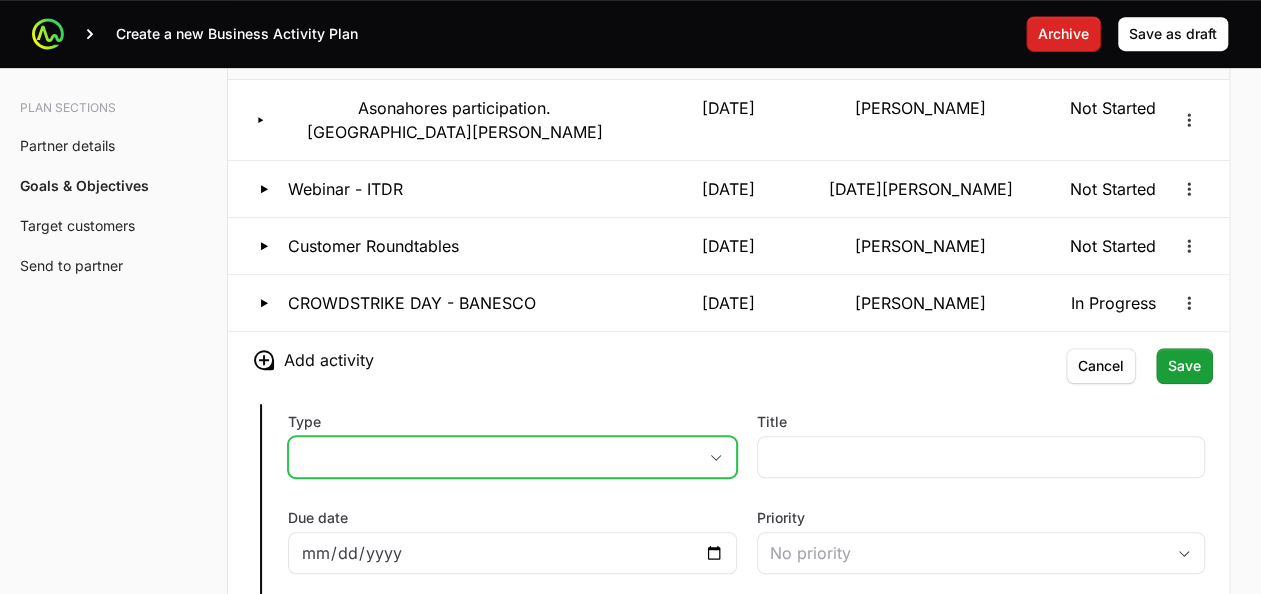 click on "placeholder" 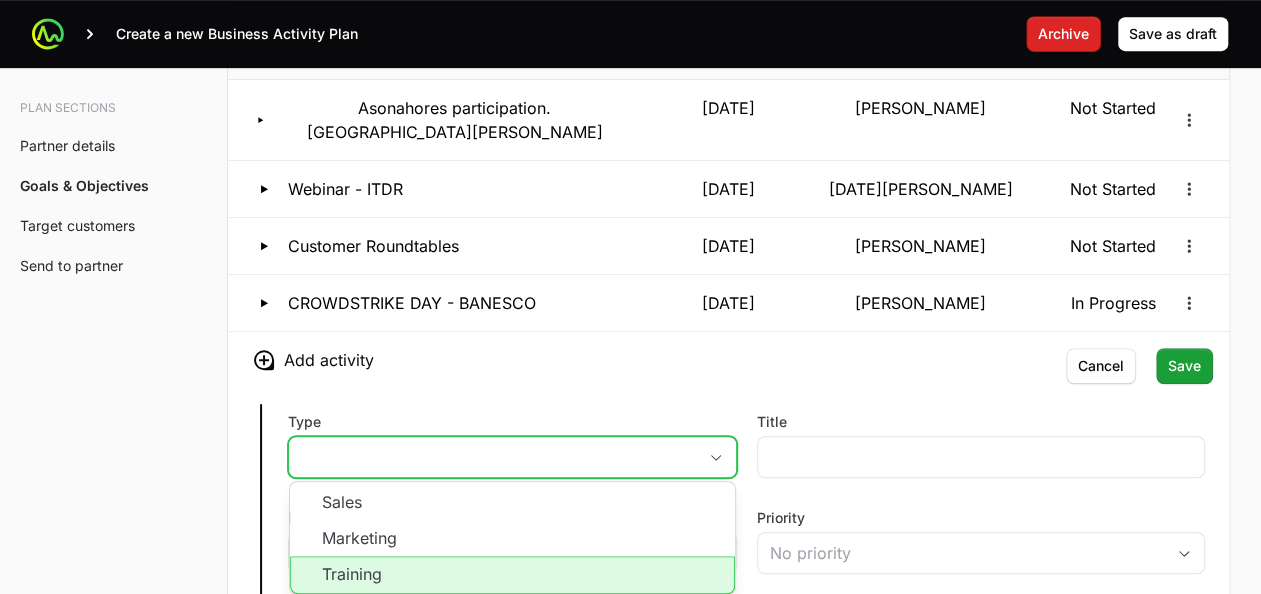 click on "Training" 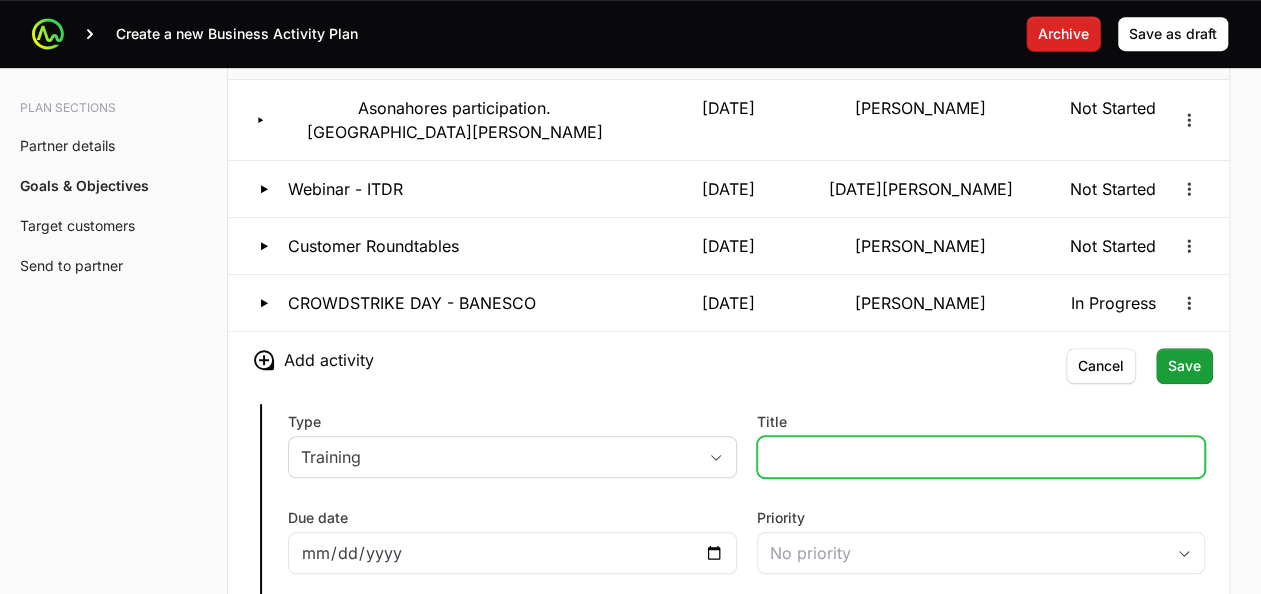 click on "Title" 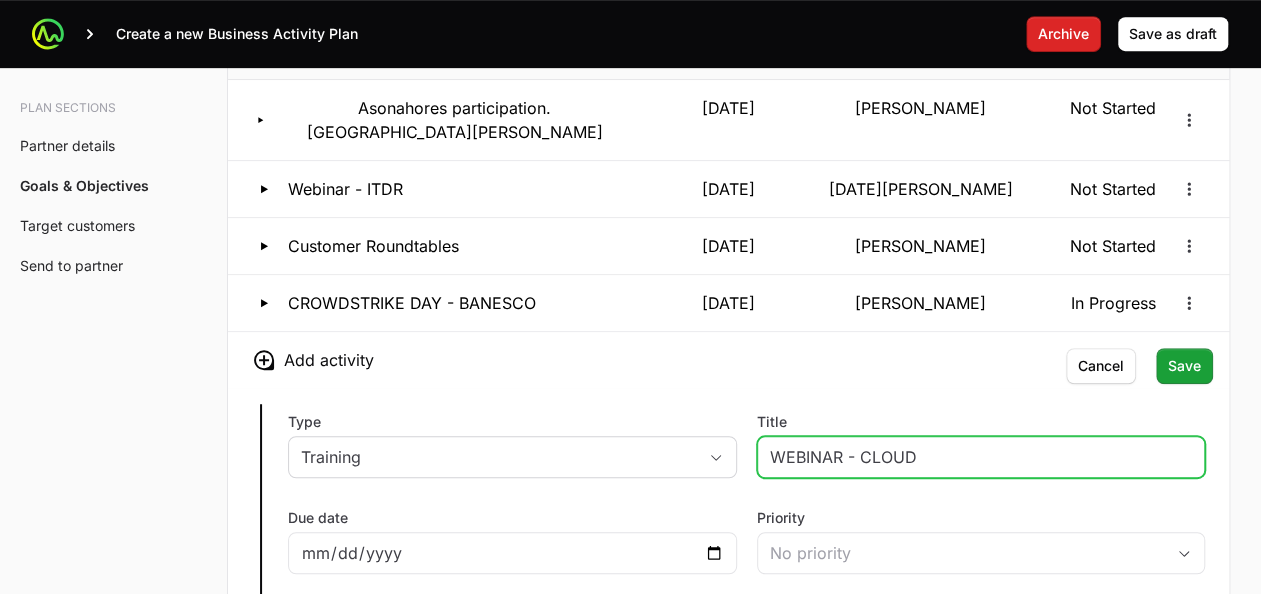 type on "WEBINAR - CLOUD" 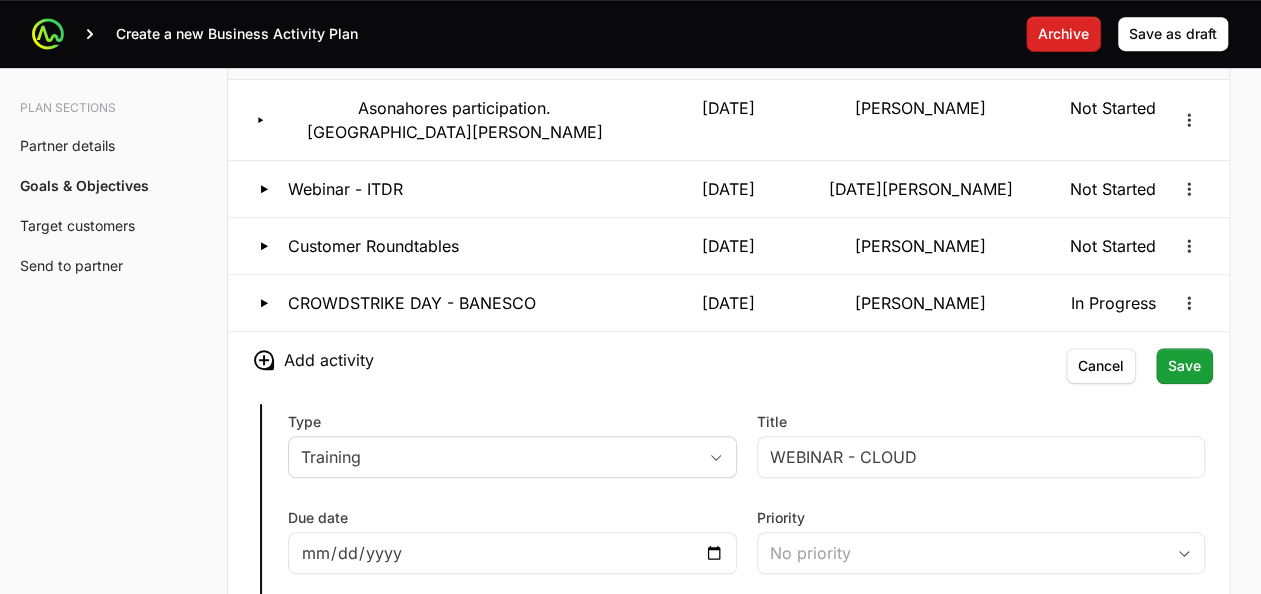 click on "Type Training Title WEBINAR - CLOUD Due date Priority No priority Status Not Started Assignee Description Save Cancel" 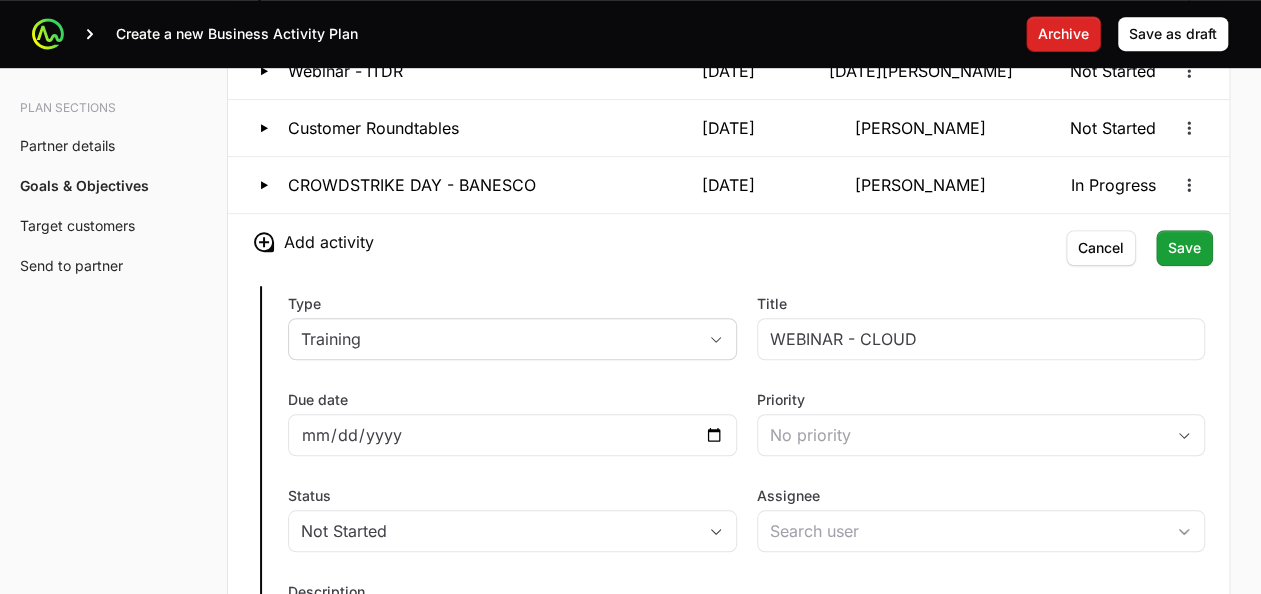 scroll, scrollTop: 4386, scrollLeft: 0, axis: vertical 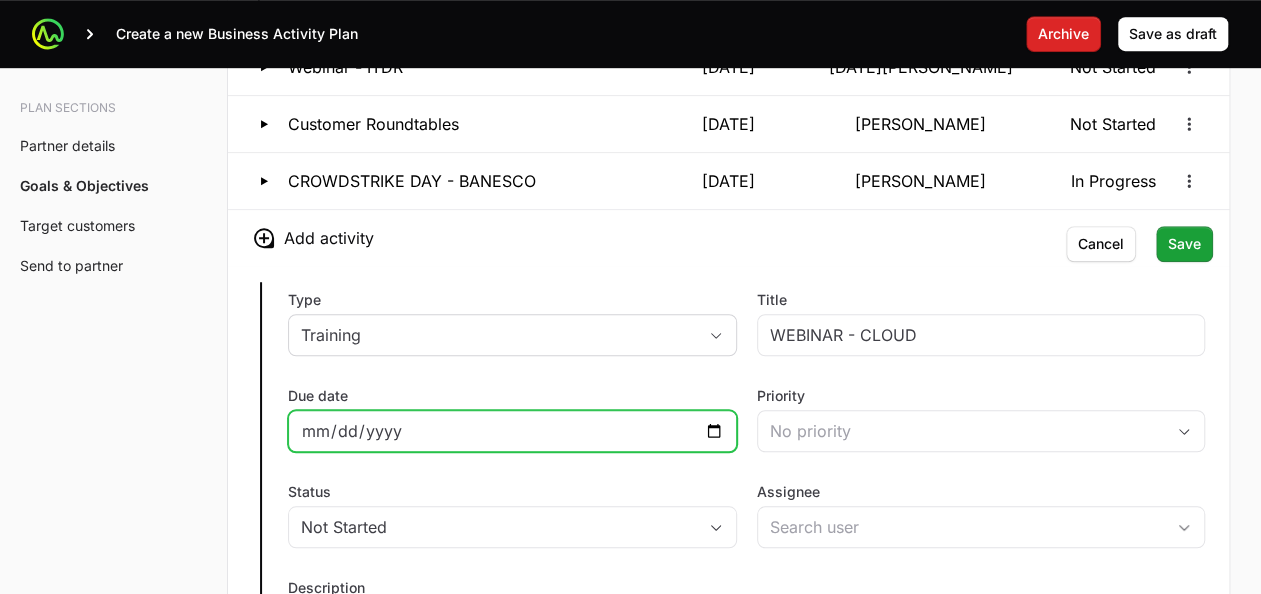 click on "Due date" 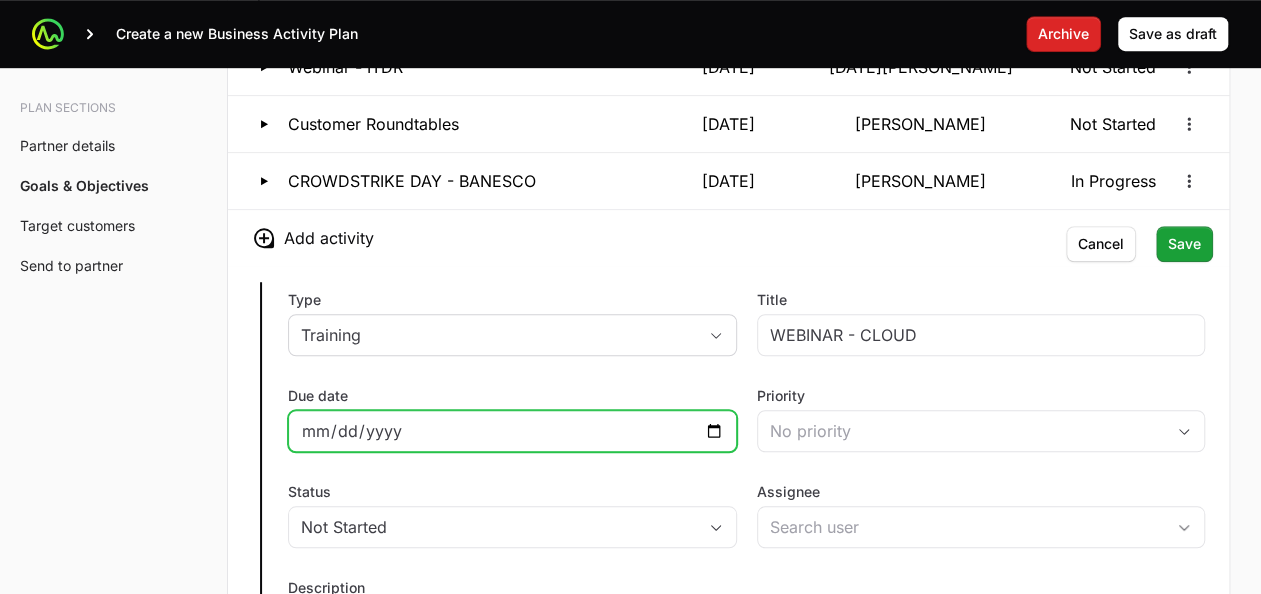 click on "[DATE]" 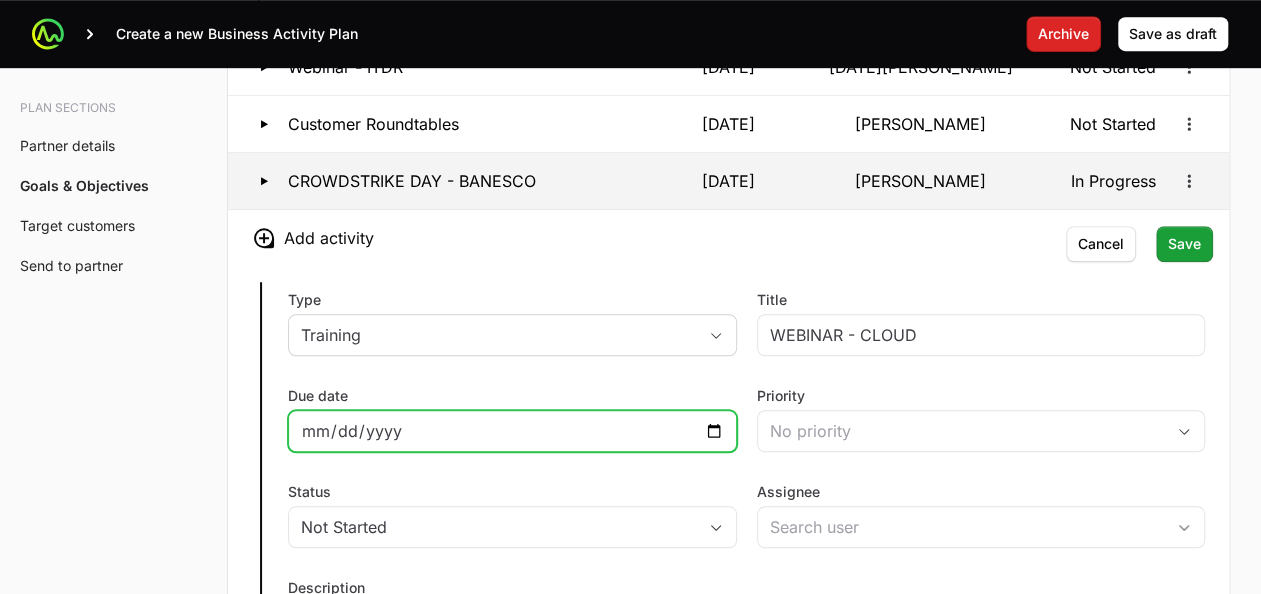 type on "[DATE]" 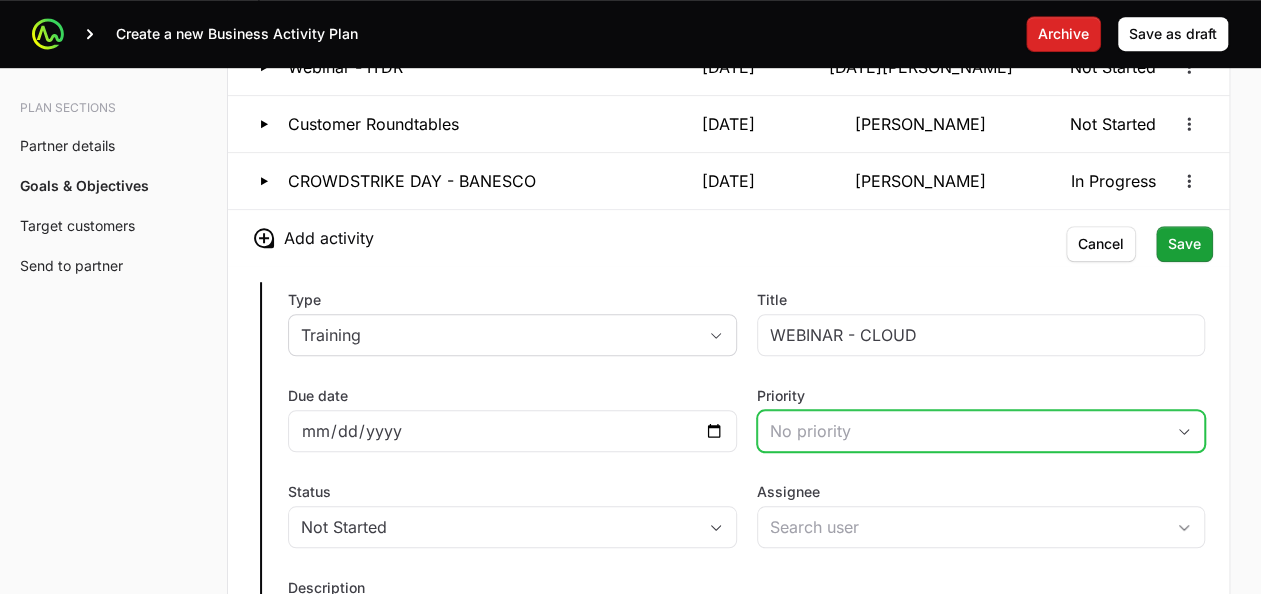 click on "No priority" 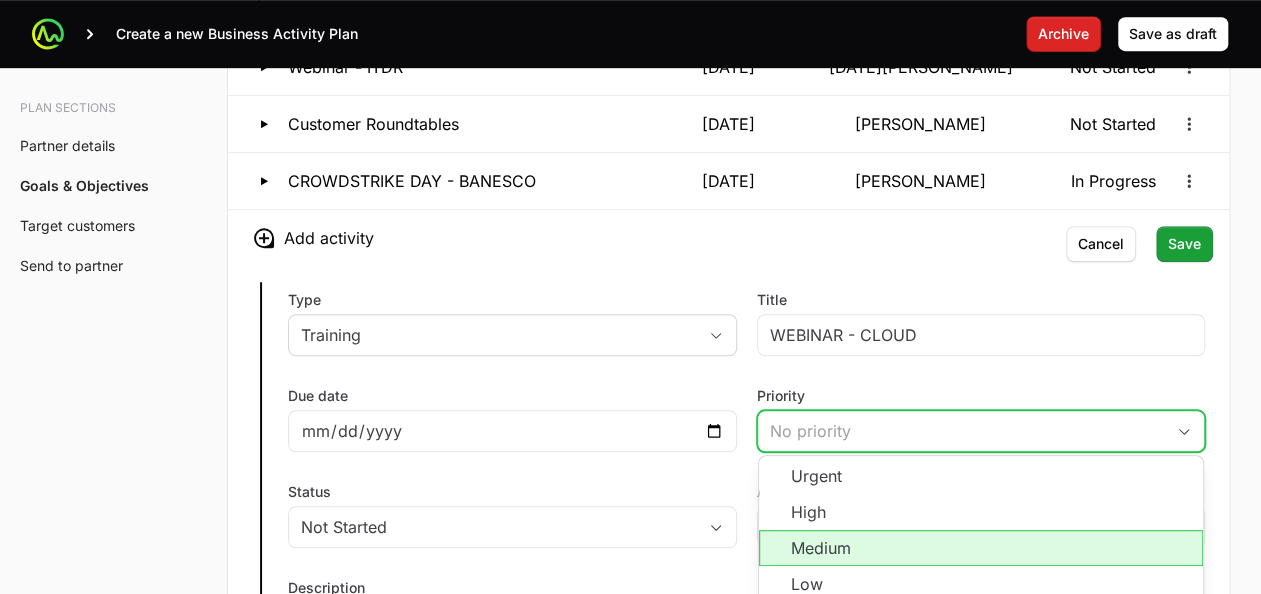 click on "Medium" 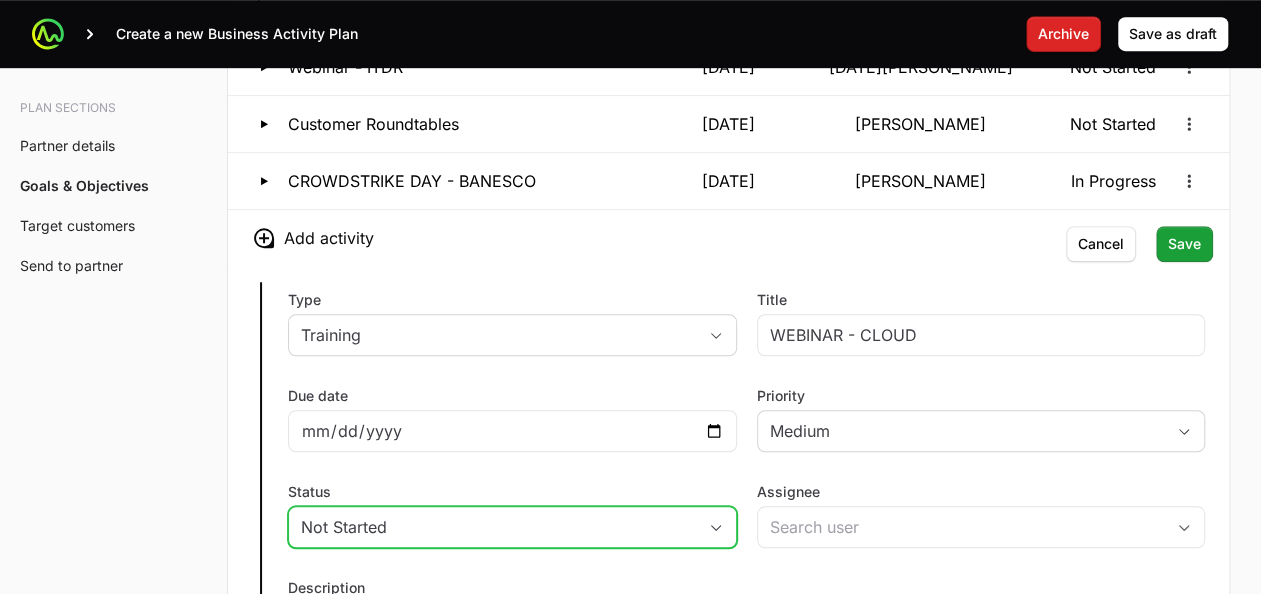 click on "Not Started" 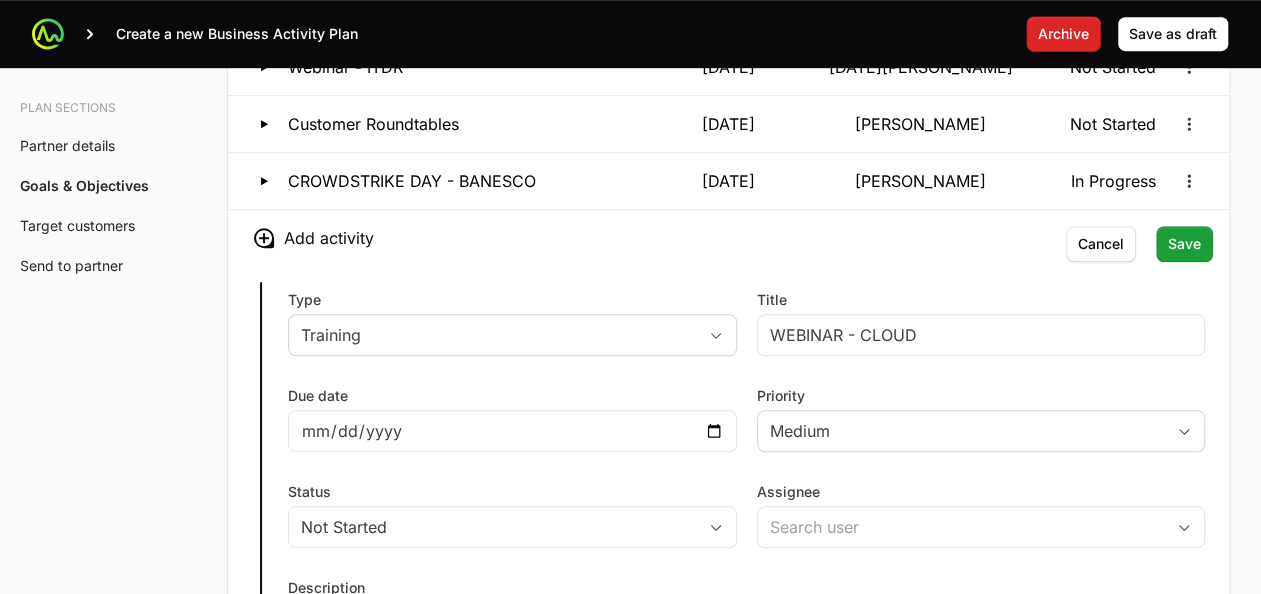 click on "Type Training Title WEBINAR - CLOUD Due date [DATE] Priority Medium Status Not Started Assignee Description Save Cancel" 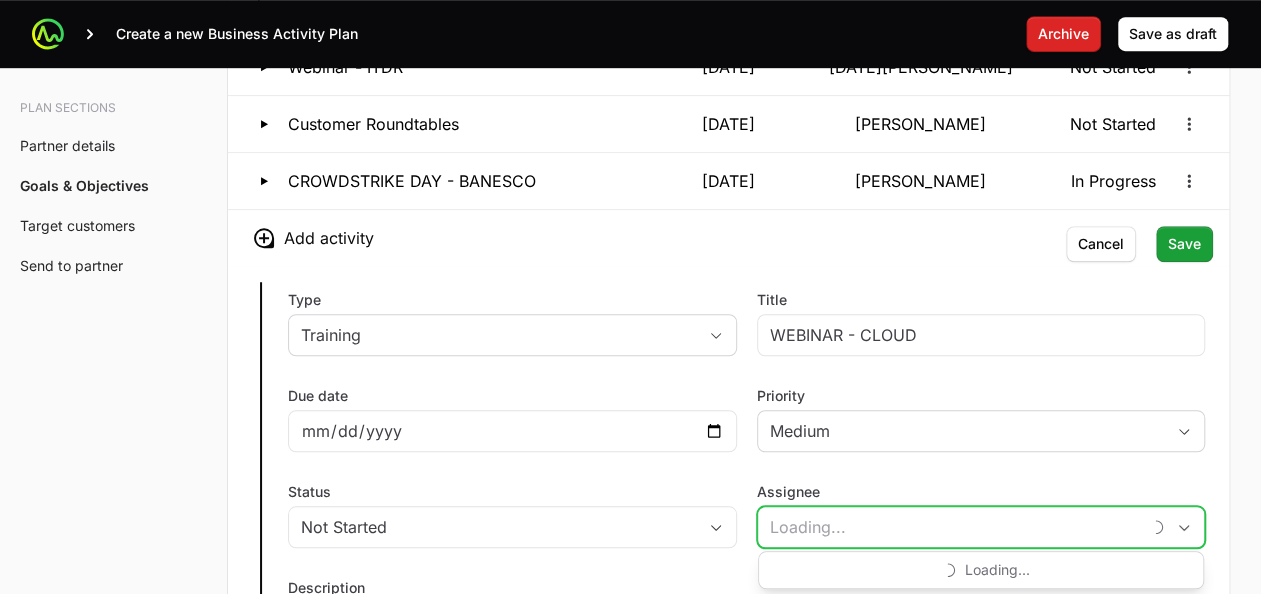 click on "Assignee" 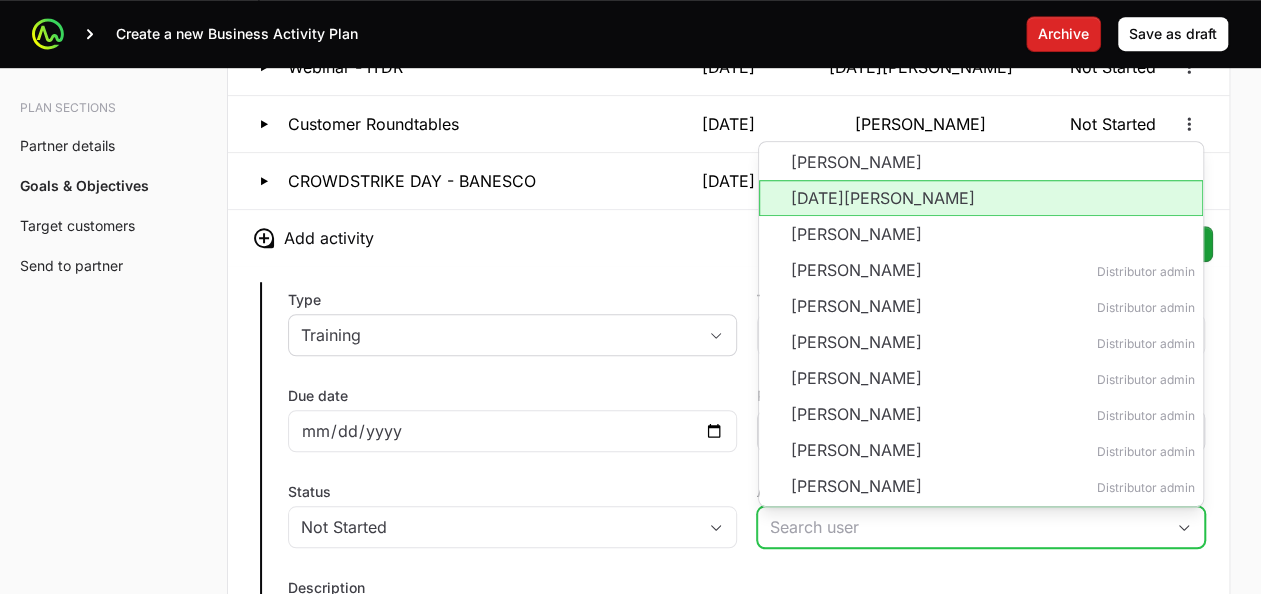 click on "[DATE][PERSON_NAME]" 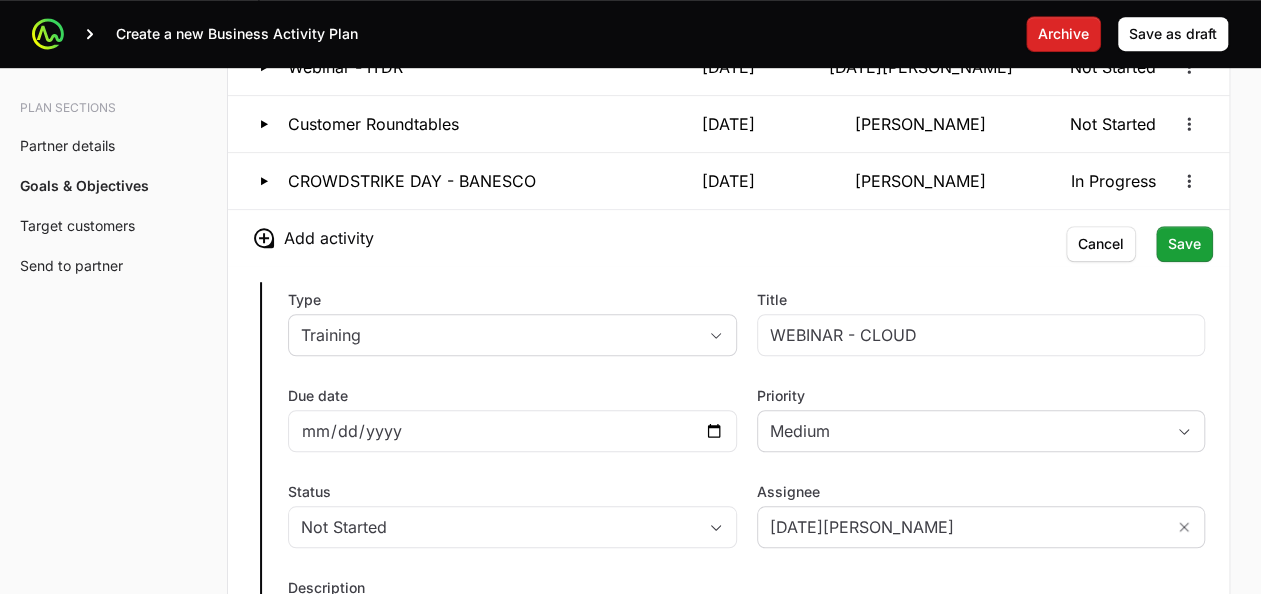 click on "Description" 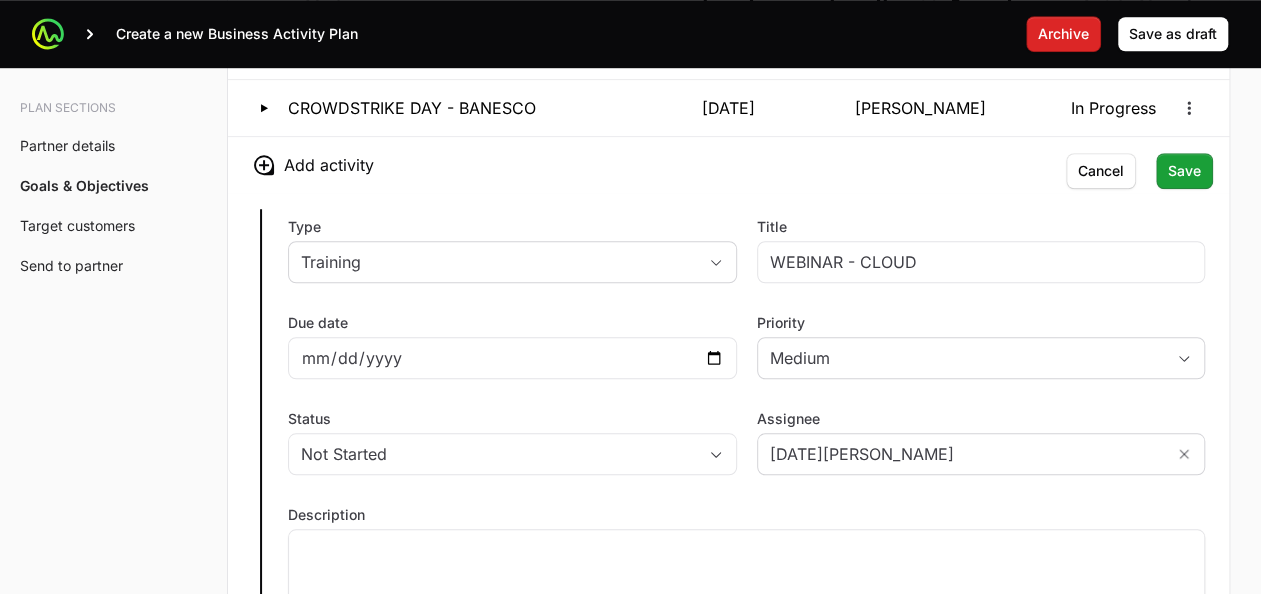 scroll, scrollTop: 4458, scrollLeft: 0, axis: vertical 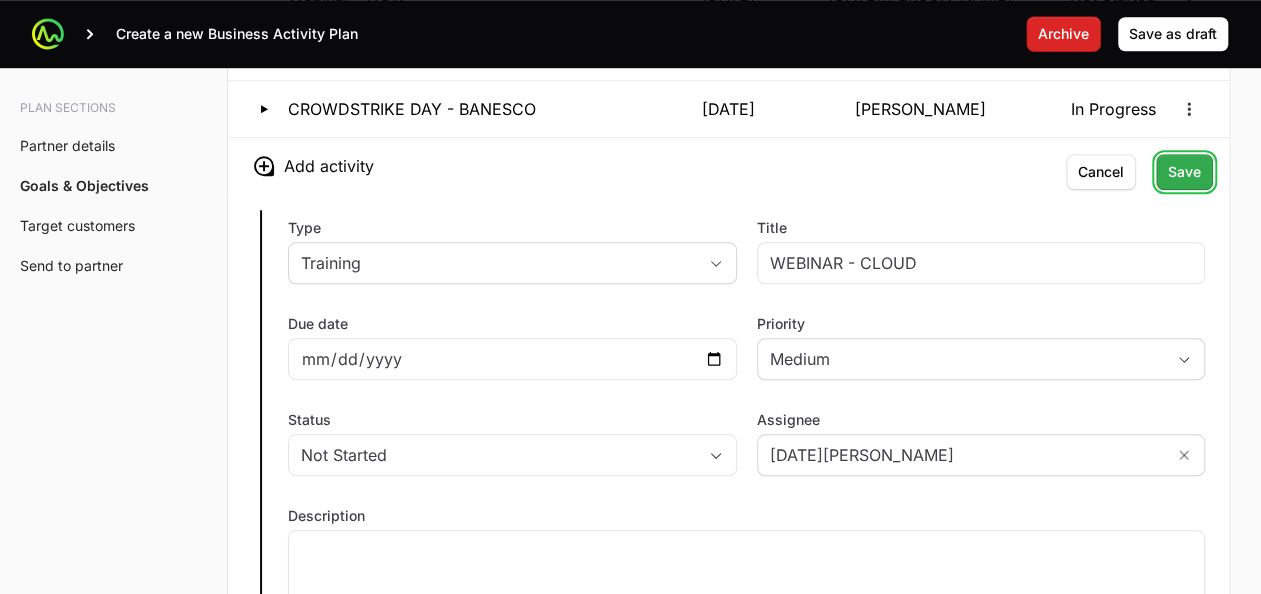 click on "Save" 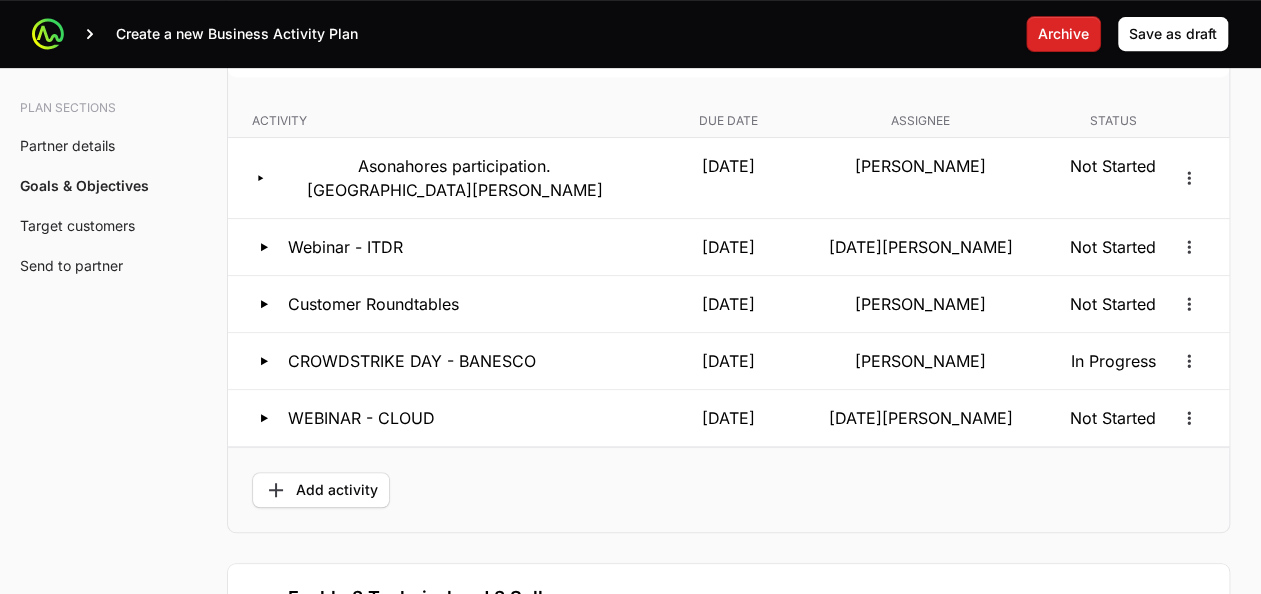 scroll, scrollTop: 4202, scrollLeft: 0, axis: vertical 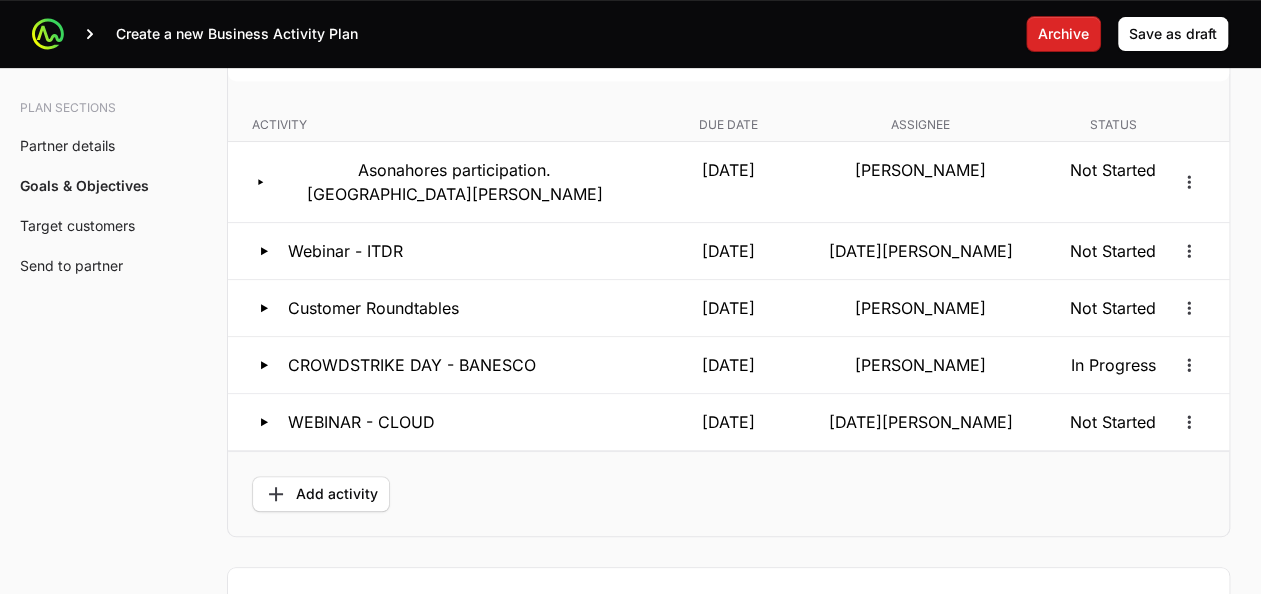 click on "Add activity" 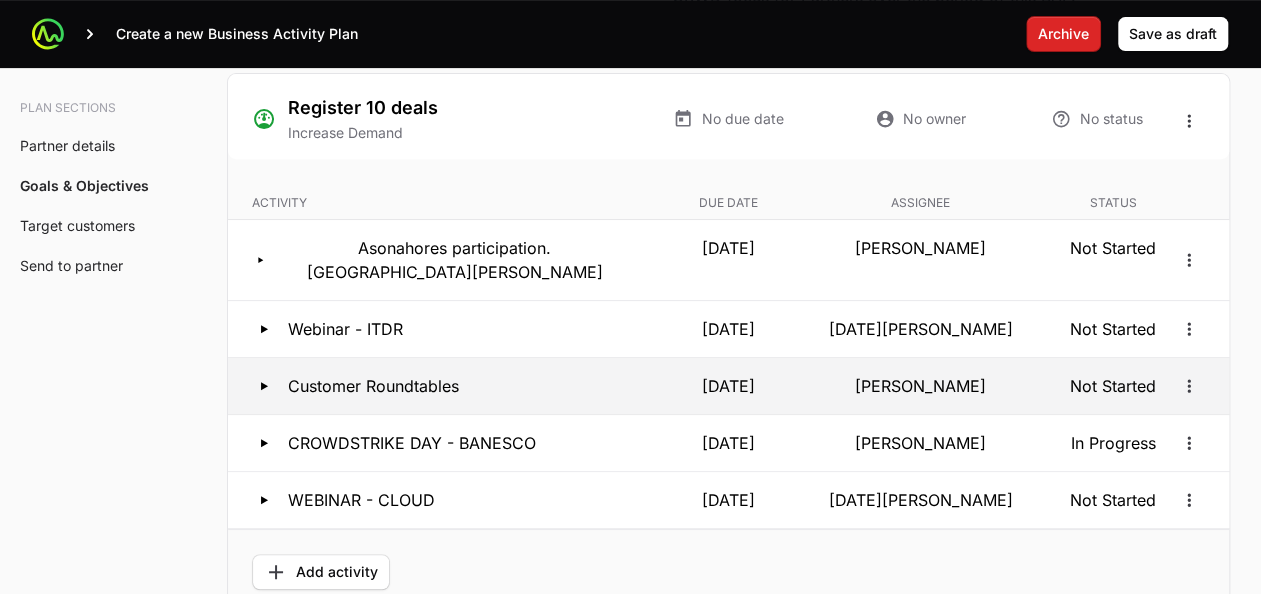 scroll, scrollTop: 4139, scrollLeft: 0, axis: vertical 